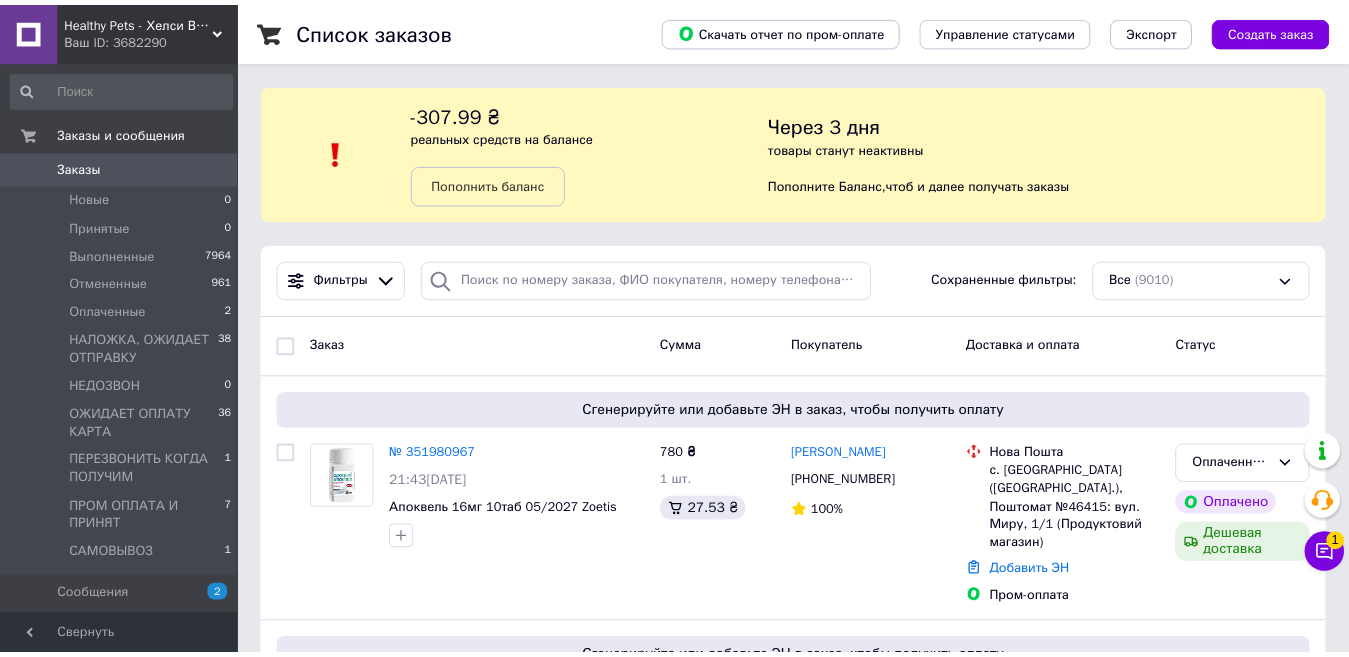 scroll, scrollTop: 0, scrollLeft: 0, axis: both 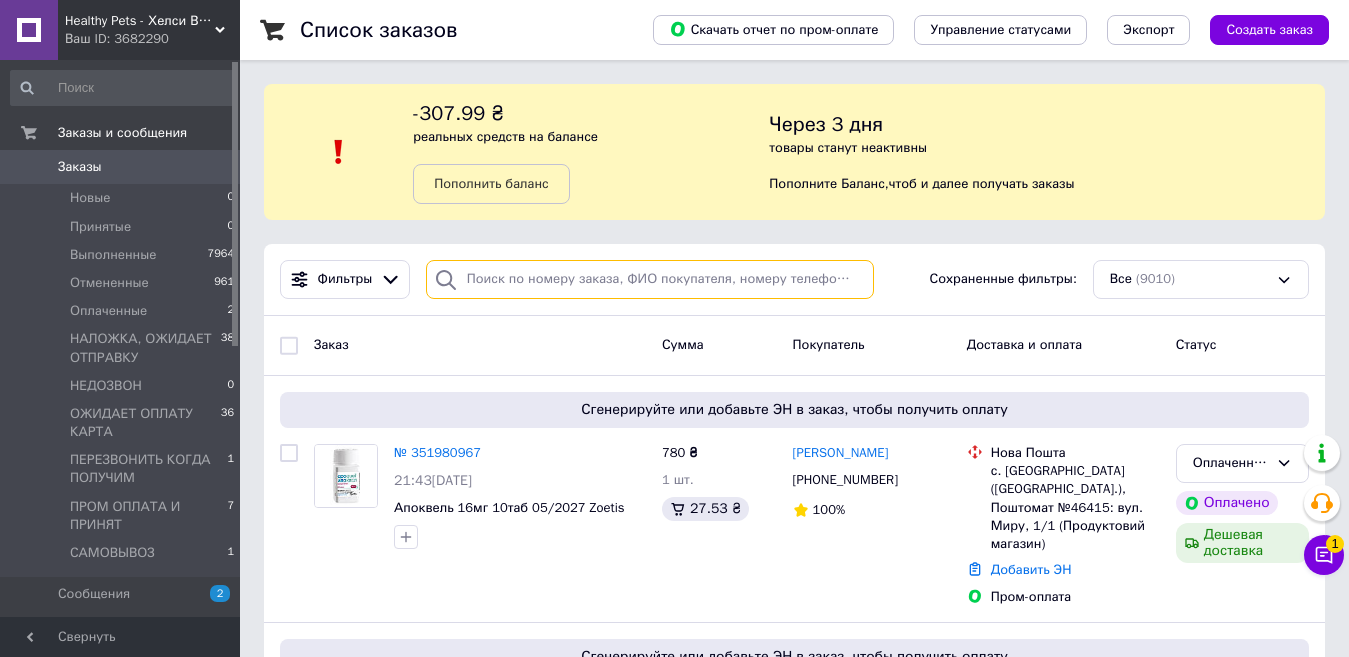 click at bounding box center [650, 279] 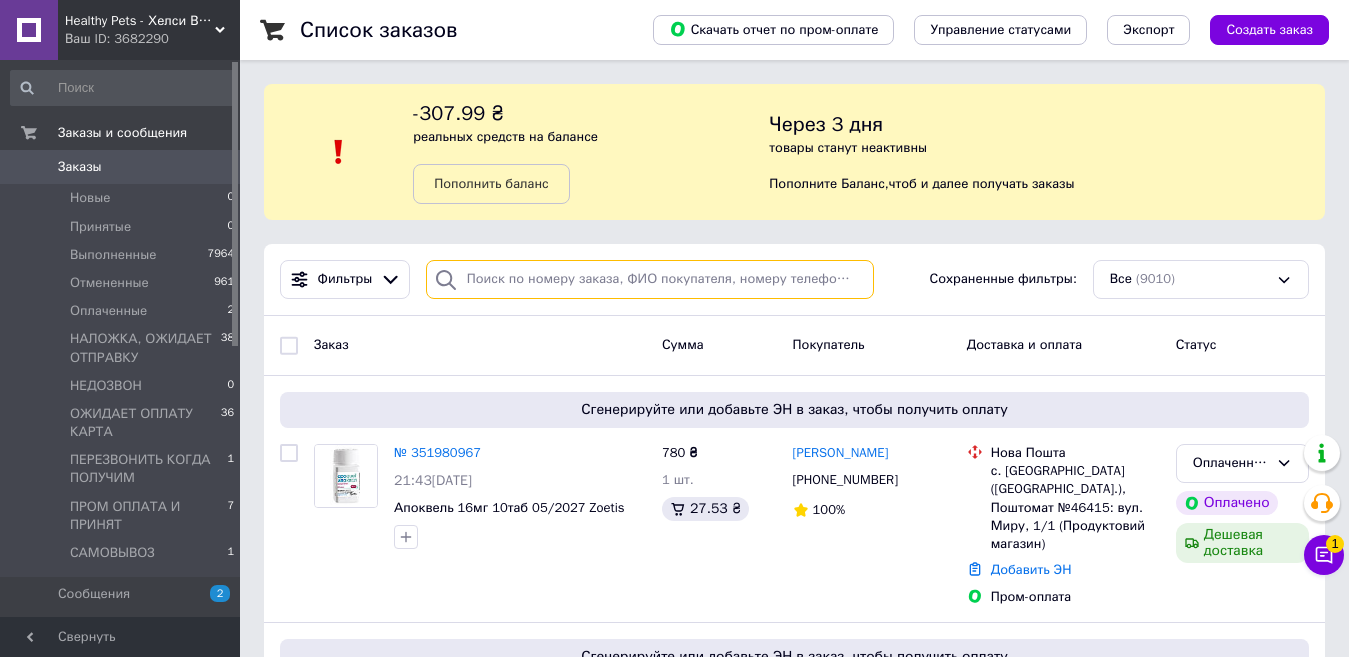 paste on "0682829683" 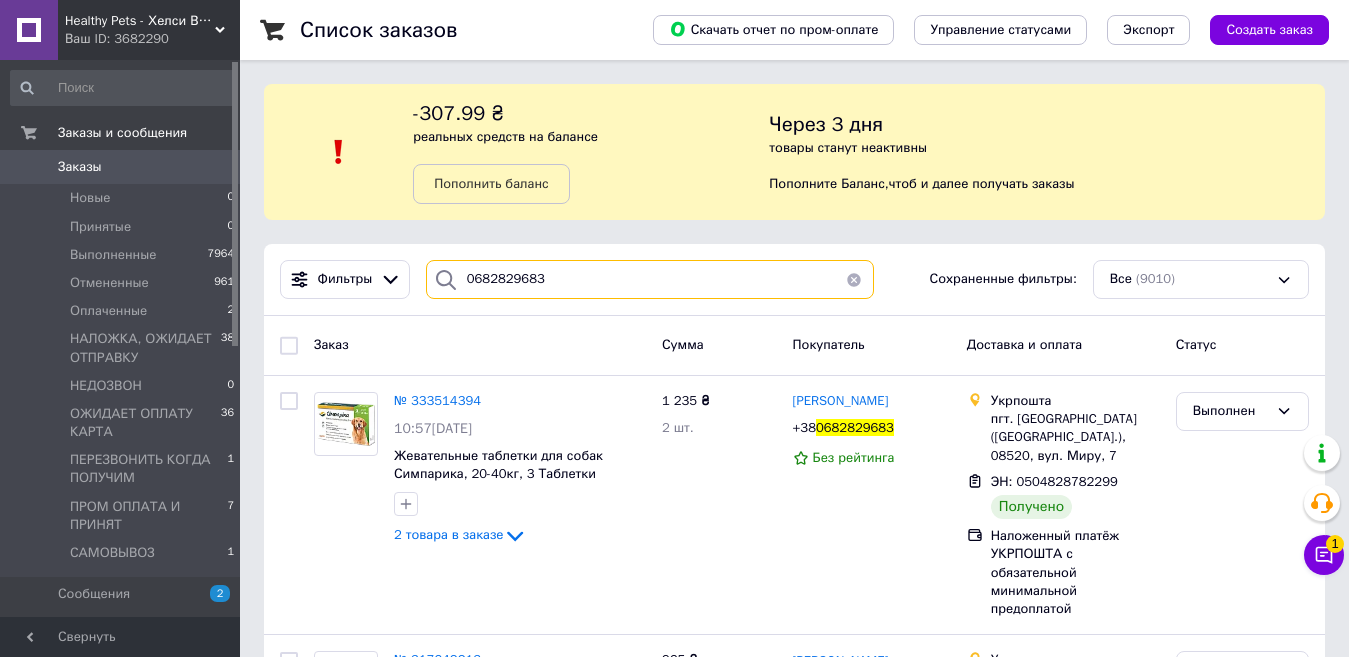 type on "0682829683" 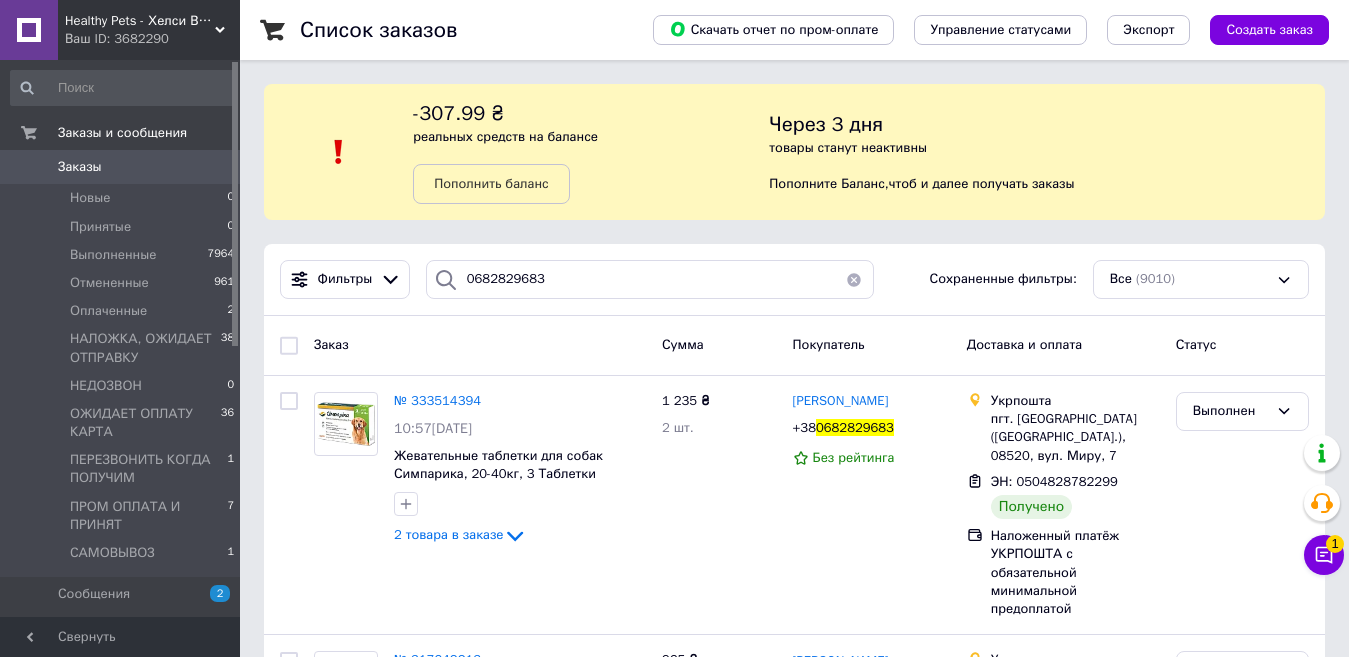 click on "Healthy Pets - Хелси ВетАптека" at bounding box center (140, 21) 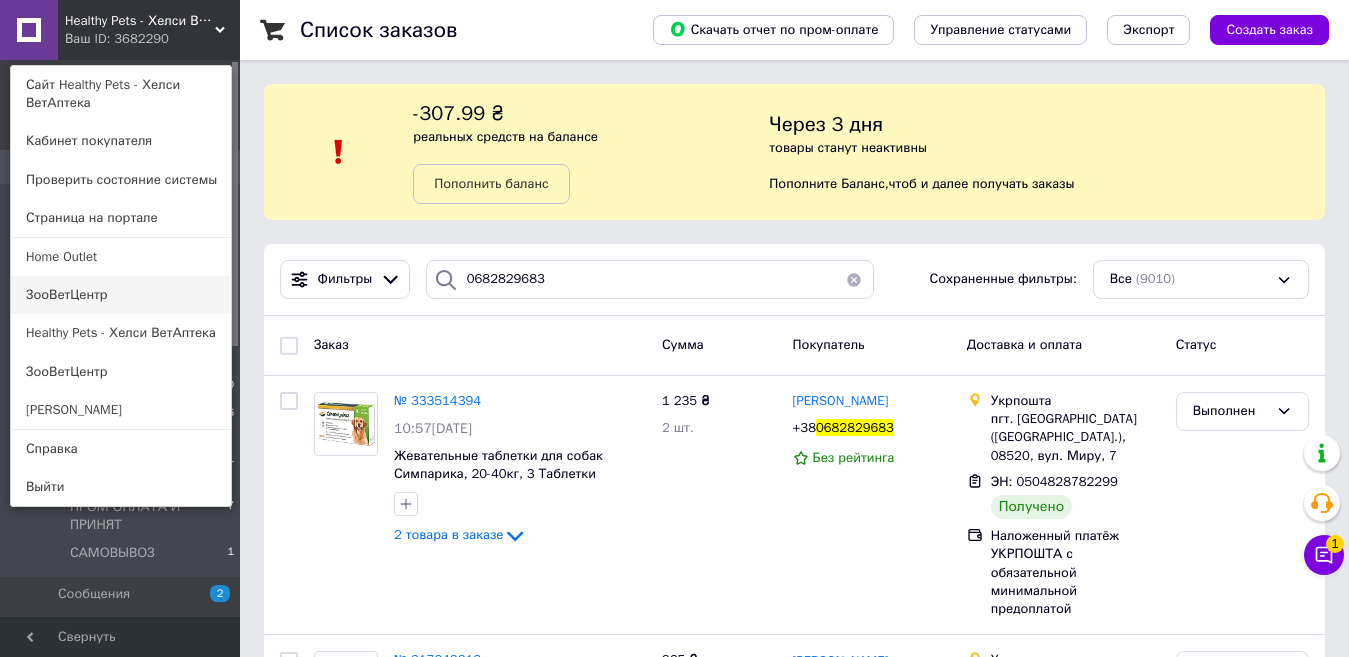 click on "ЗооВетЦентр" at bounding box center (121, 295) 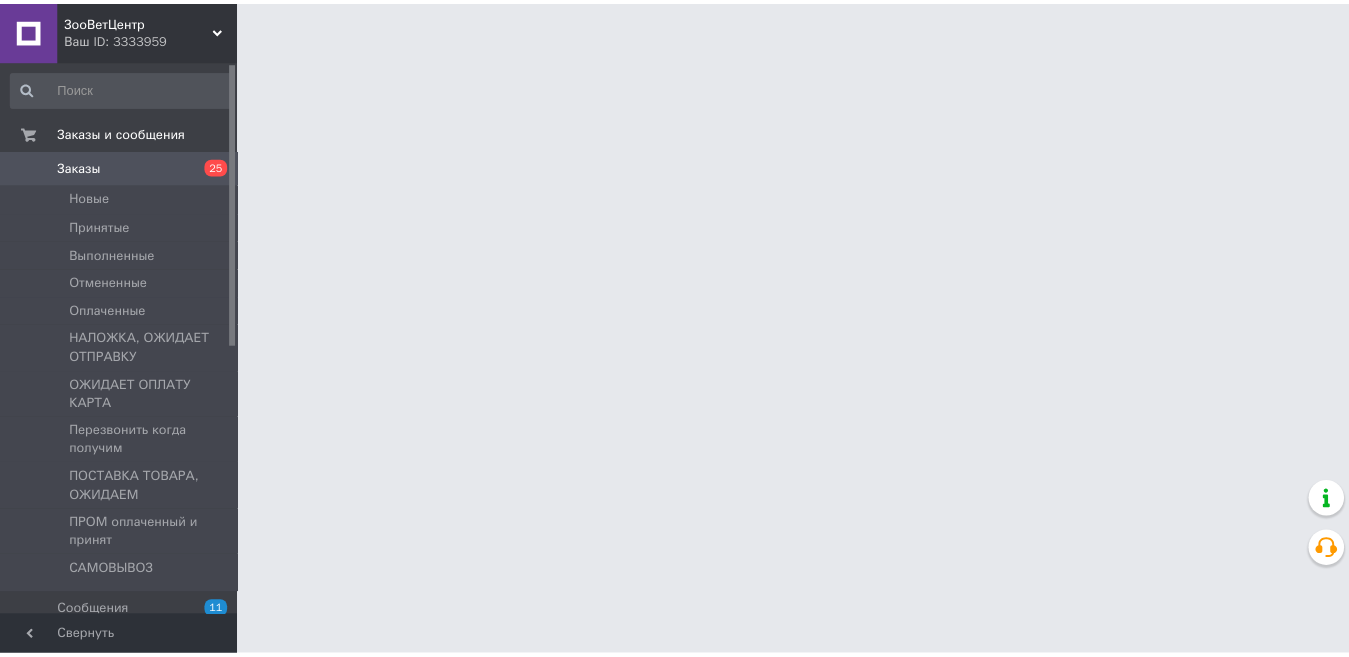scroll, scrollTop: 0, scrollLeft: 0, axis: both 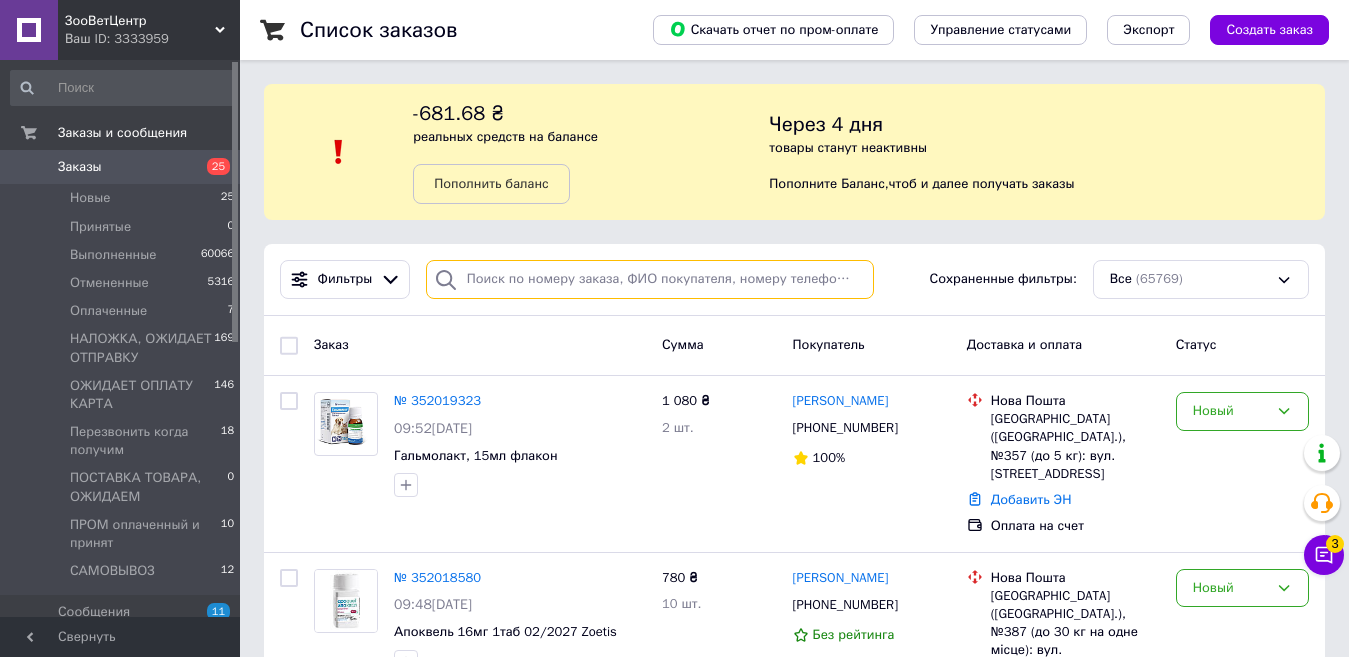 click at bounding box center (650, 279) 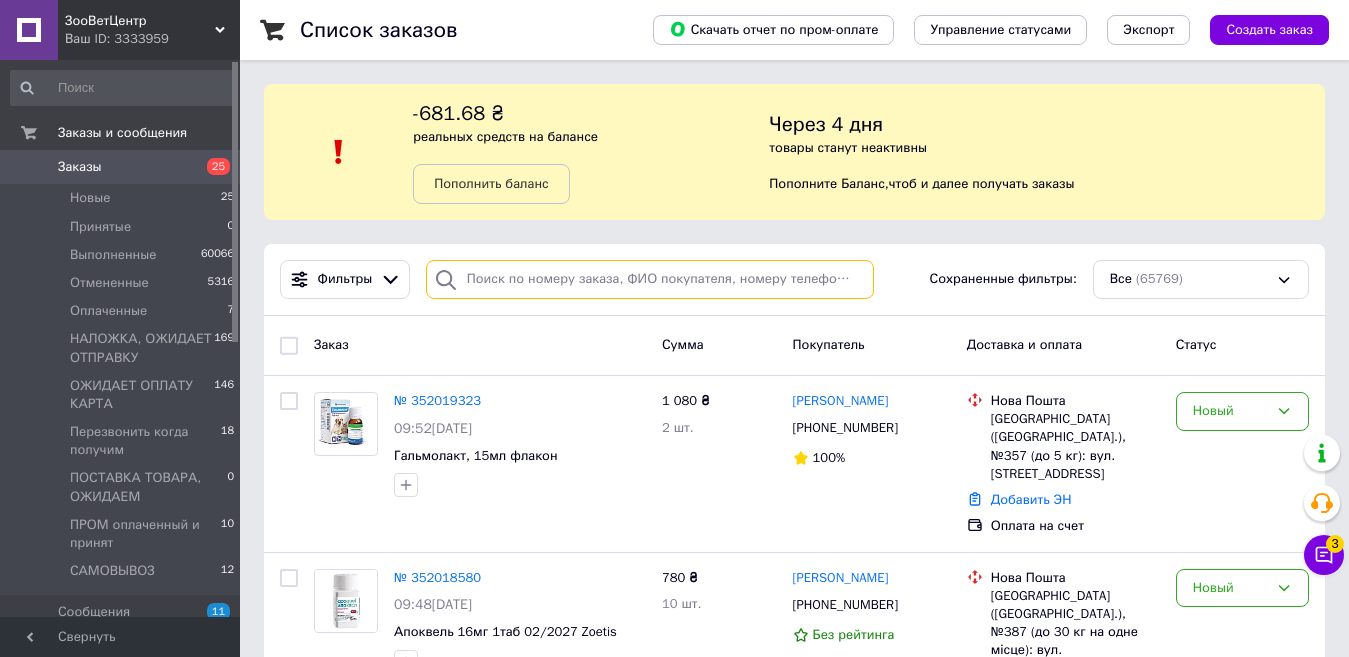 paste on "0682829683" 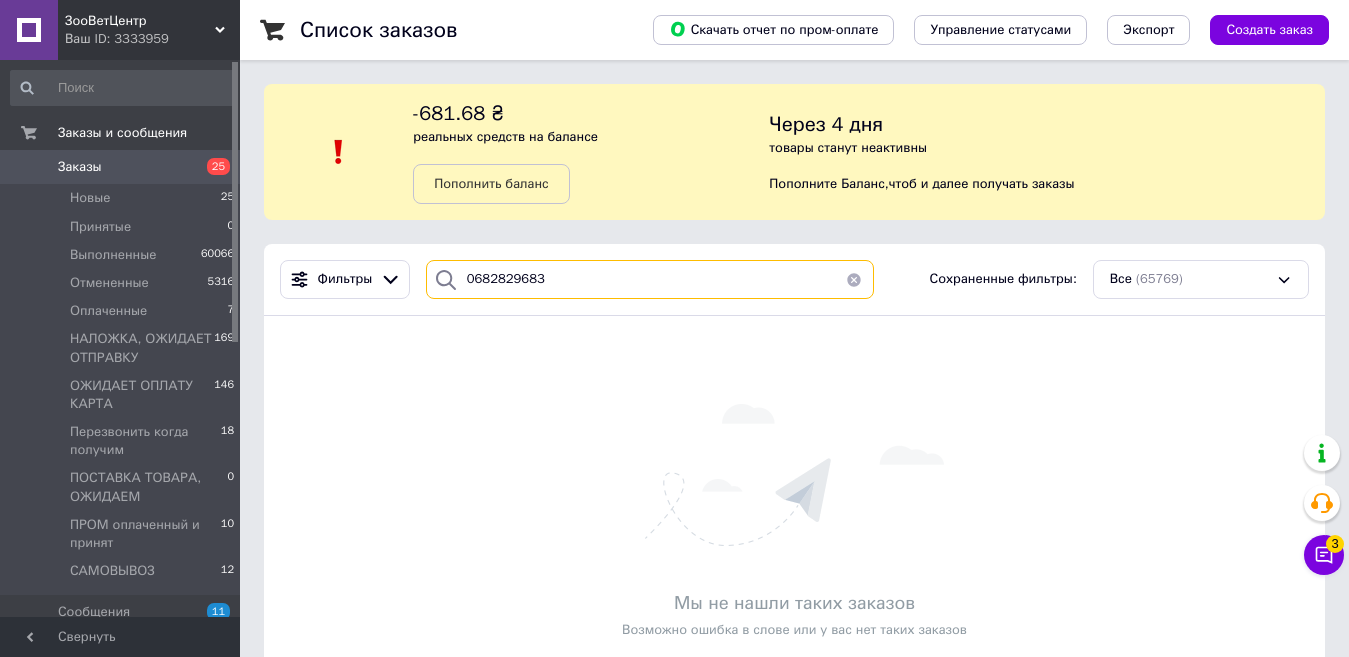 type on "0682829683" 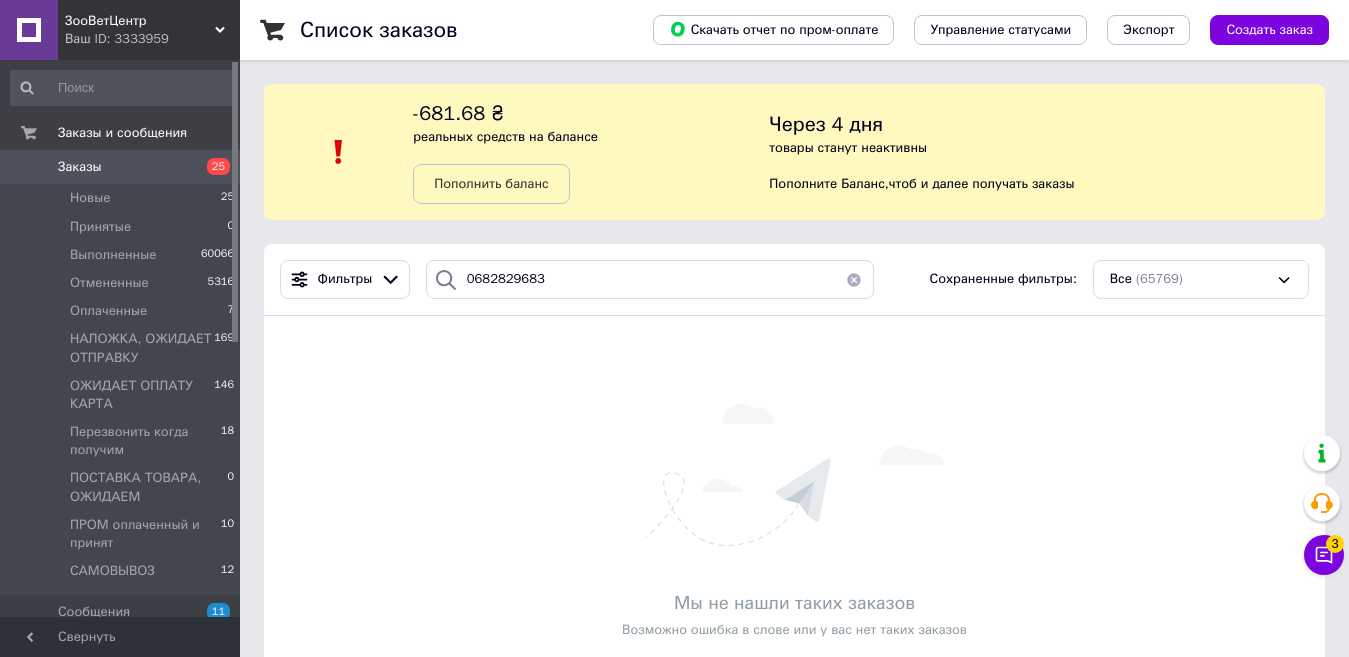 click on "Заказы" at bounding box center [80, 167] 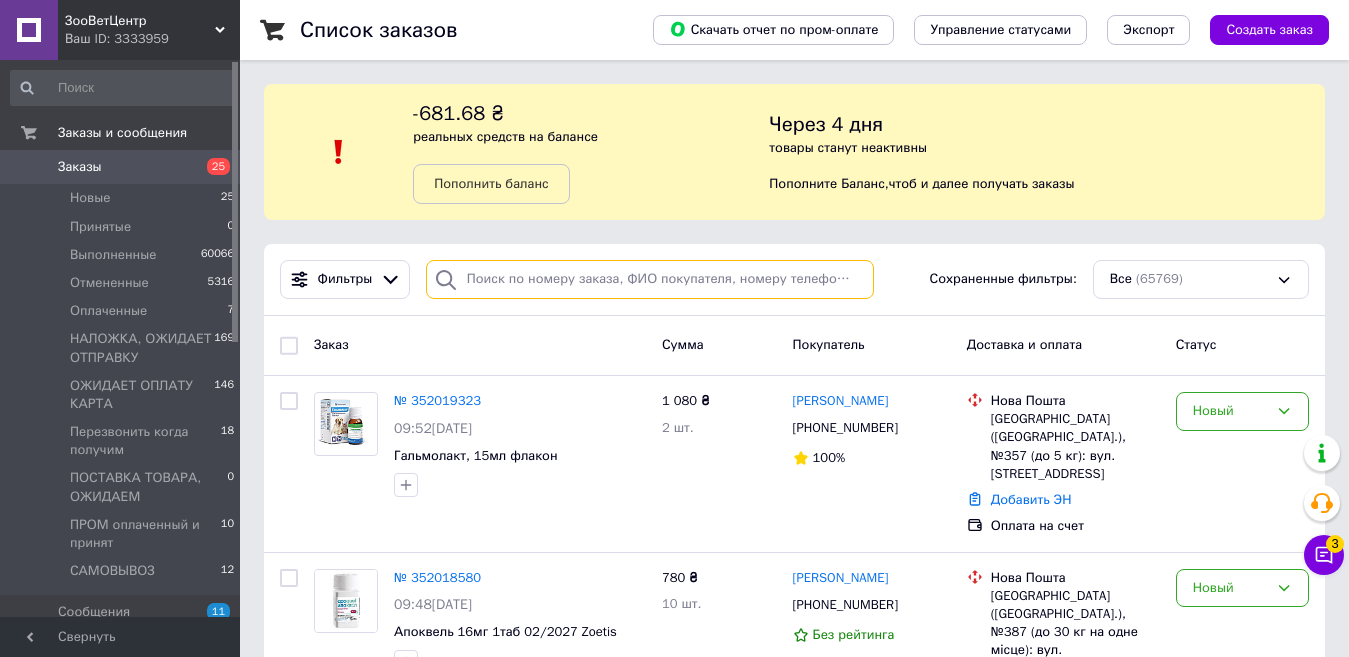 drag, startPoint x: 611, startPoint y: 287, endPoint x: 599, endPoint y: 289, distance: 12.165525 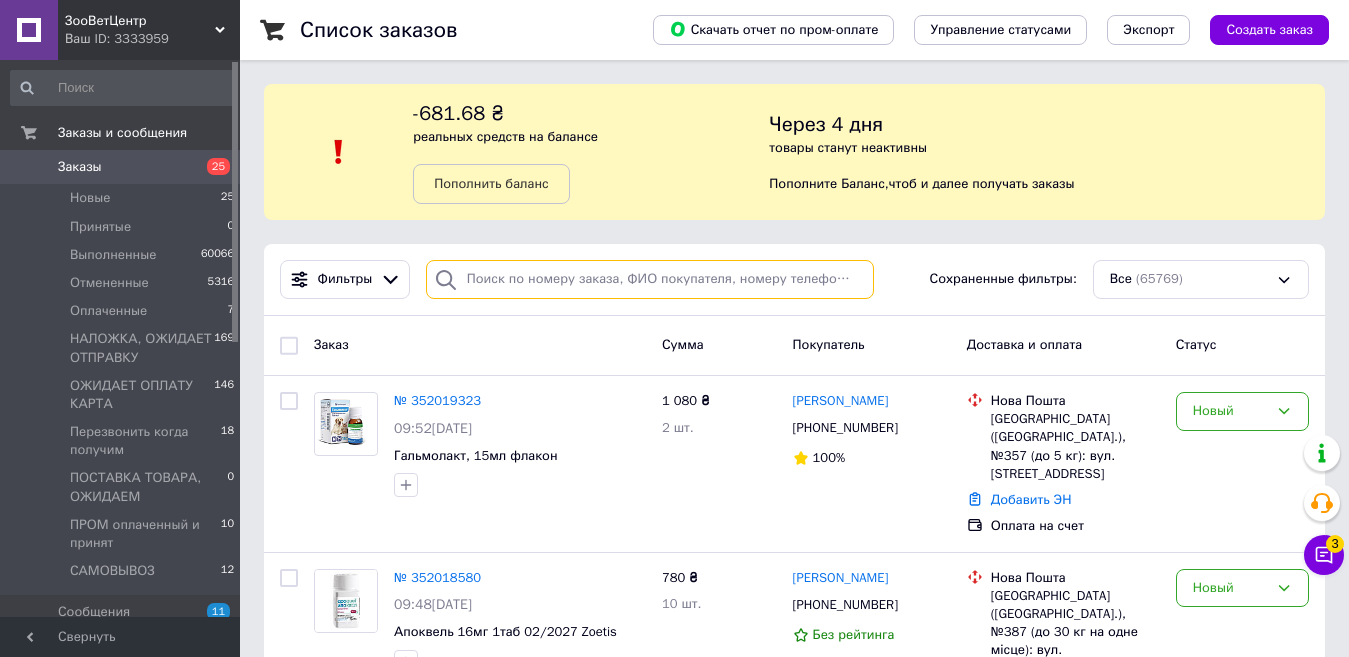 click at bounding box center [650, 279] 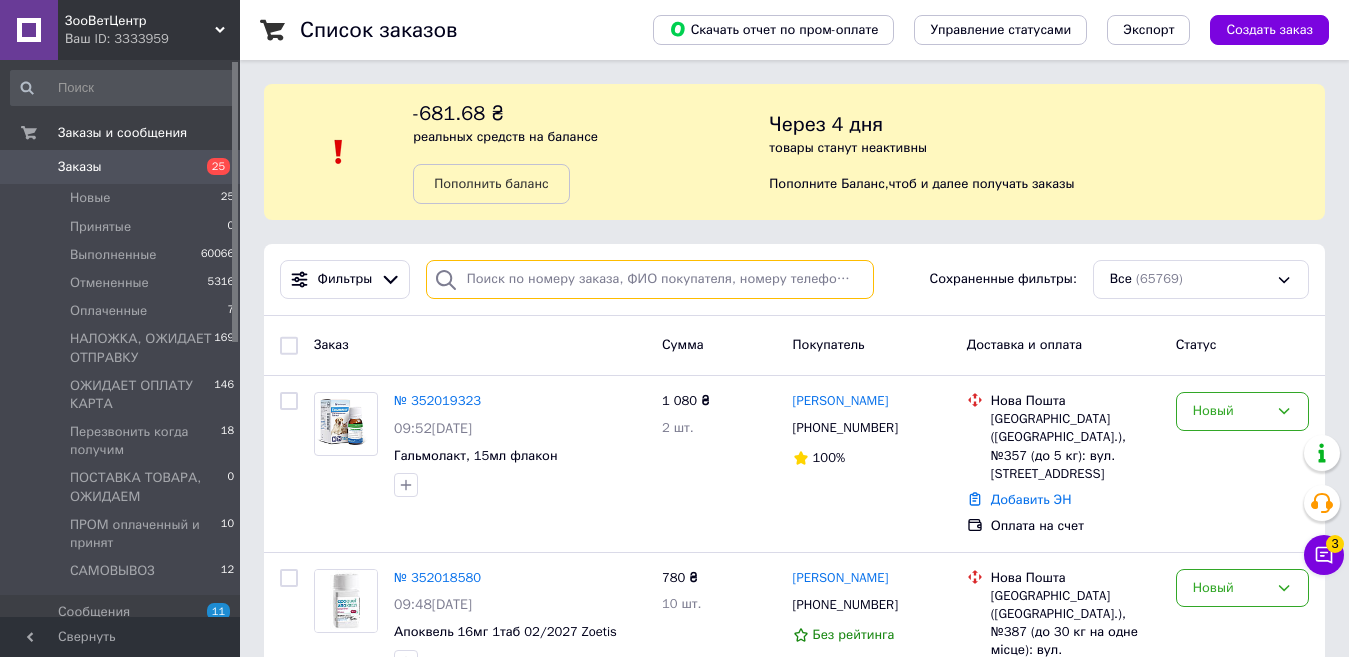 paste on "0682829683" 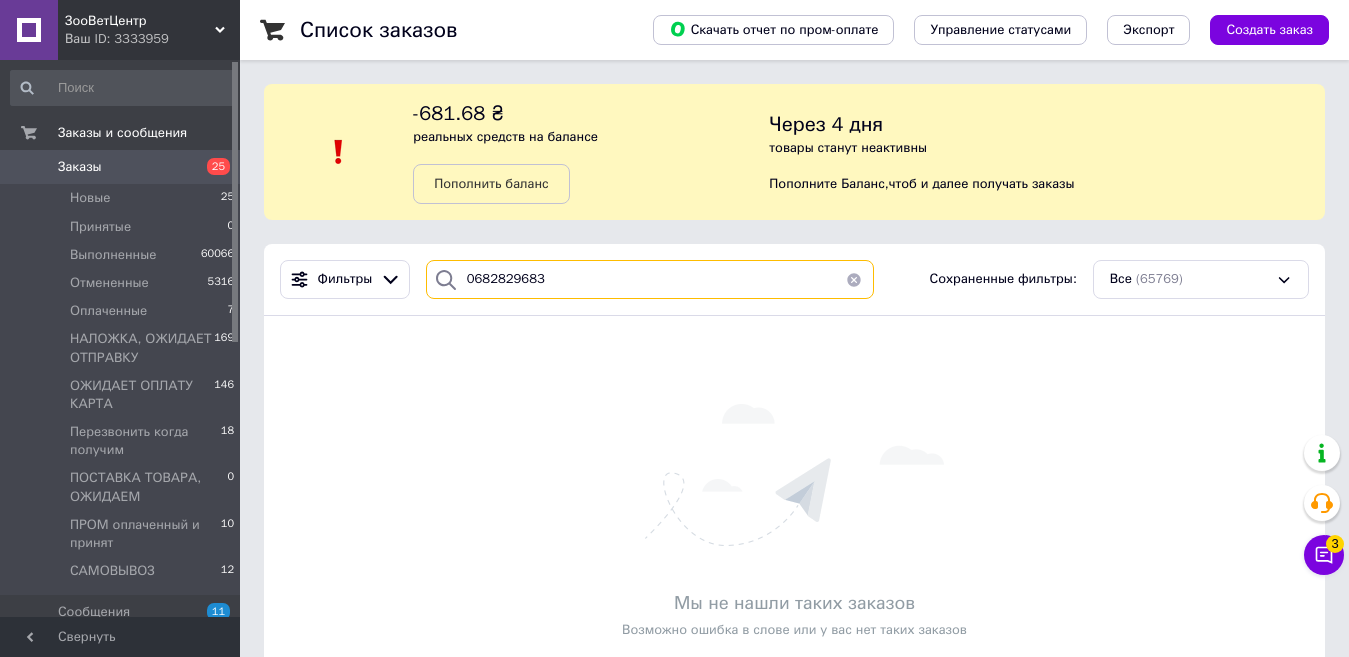type on "0682829683" 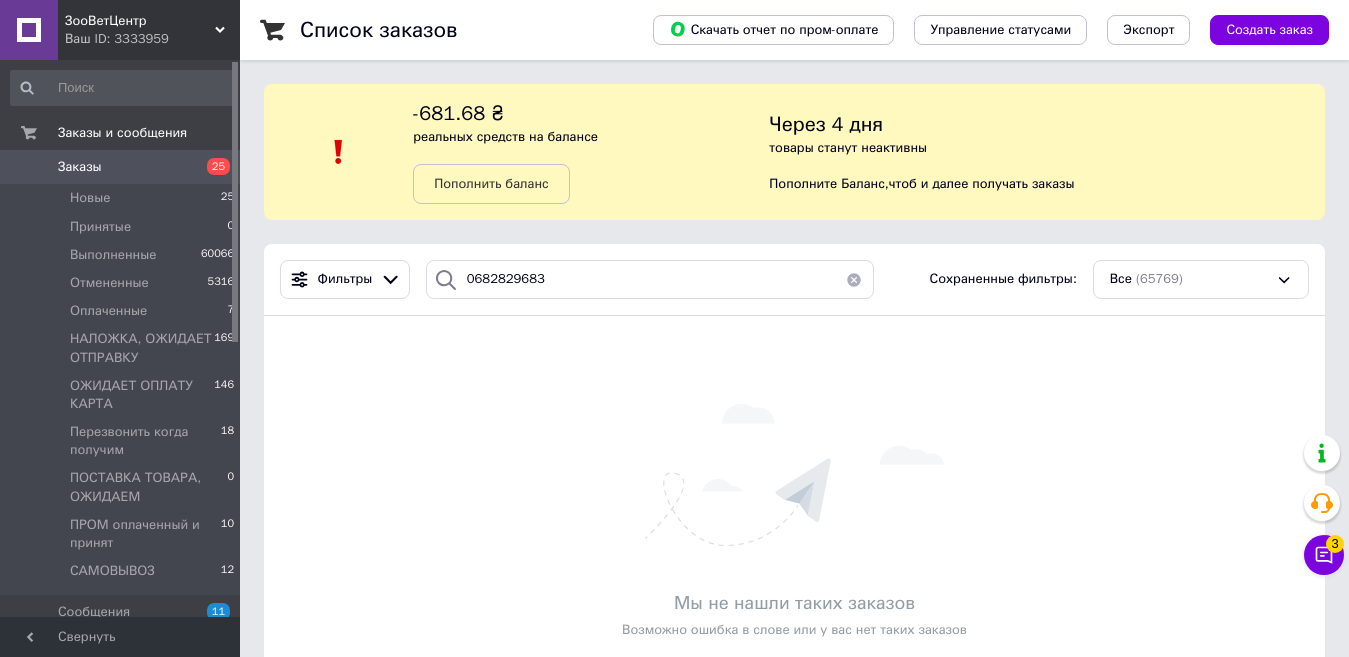 click on "Ваш ID: 3333959" at bounding box center (152, 39) 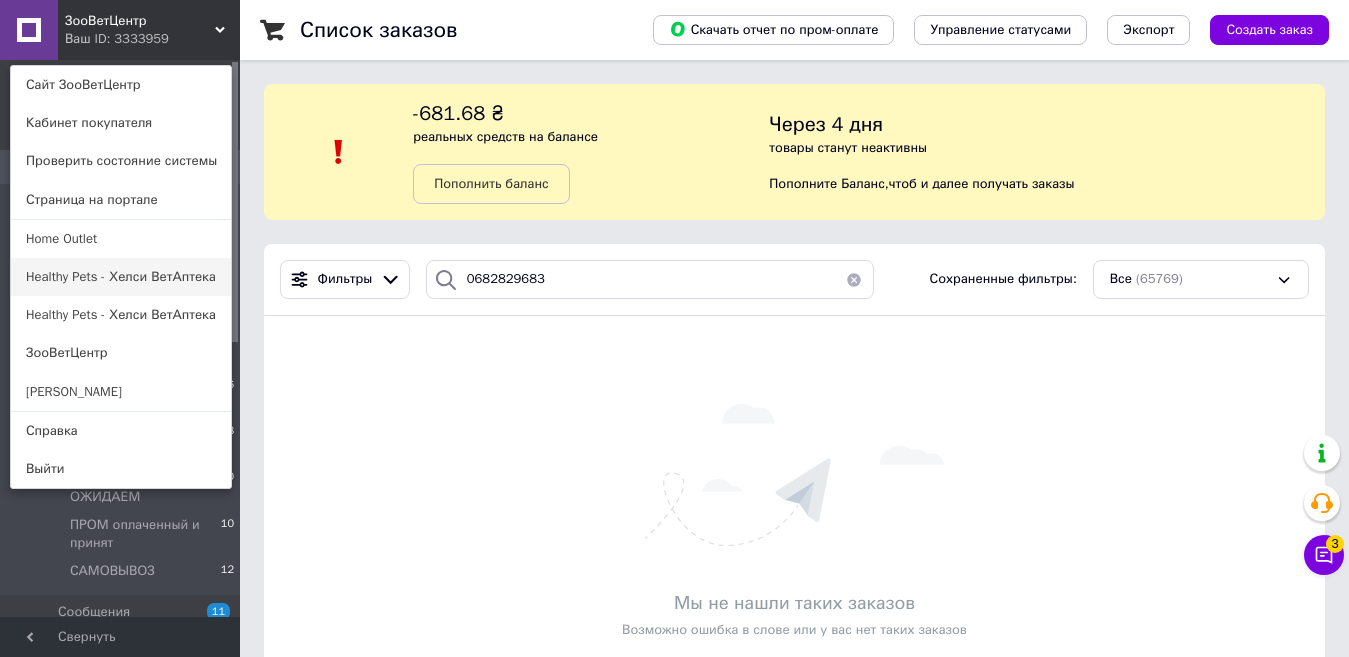 click on "Healthy Pets - Хелси ВетАптека" at bounding box center (121, 277) 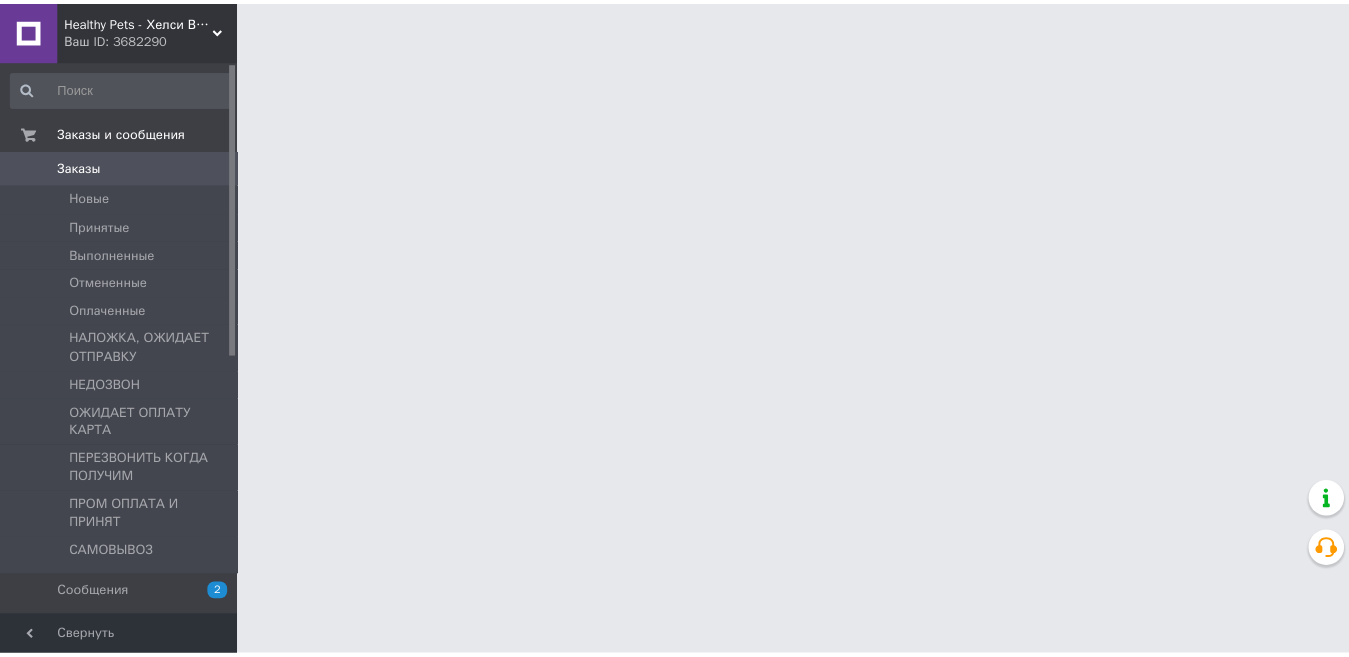 scroll, scrollTop: 0, scrollLeft: 0, axis: both 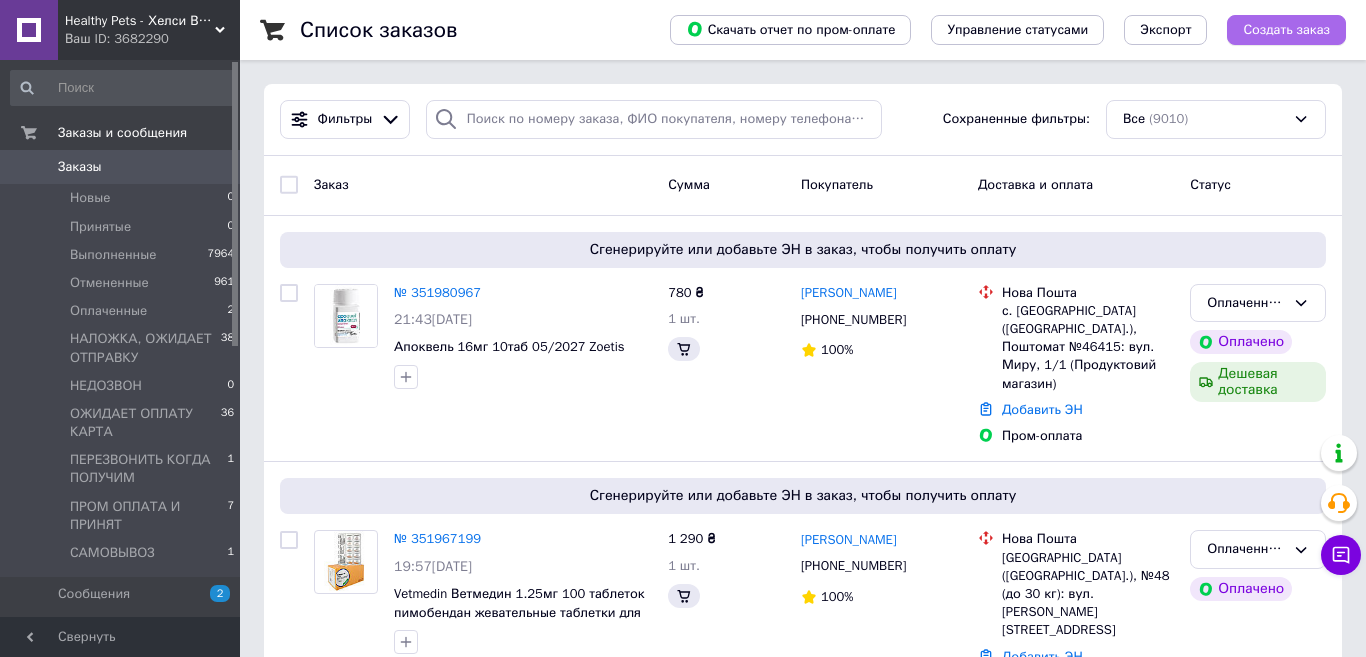 click on "Создать заказ" at bounding box center (1286, 30) 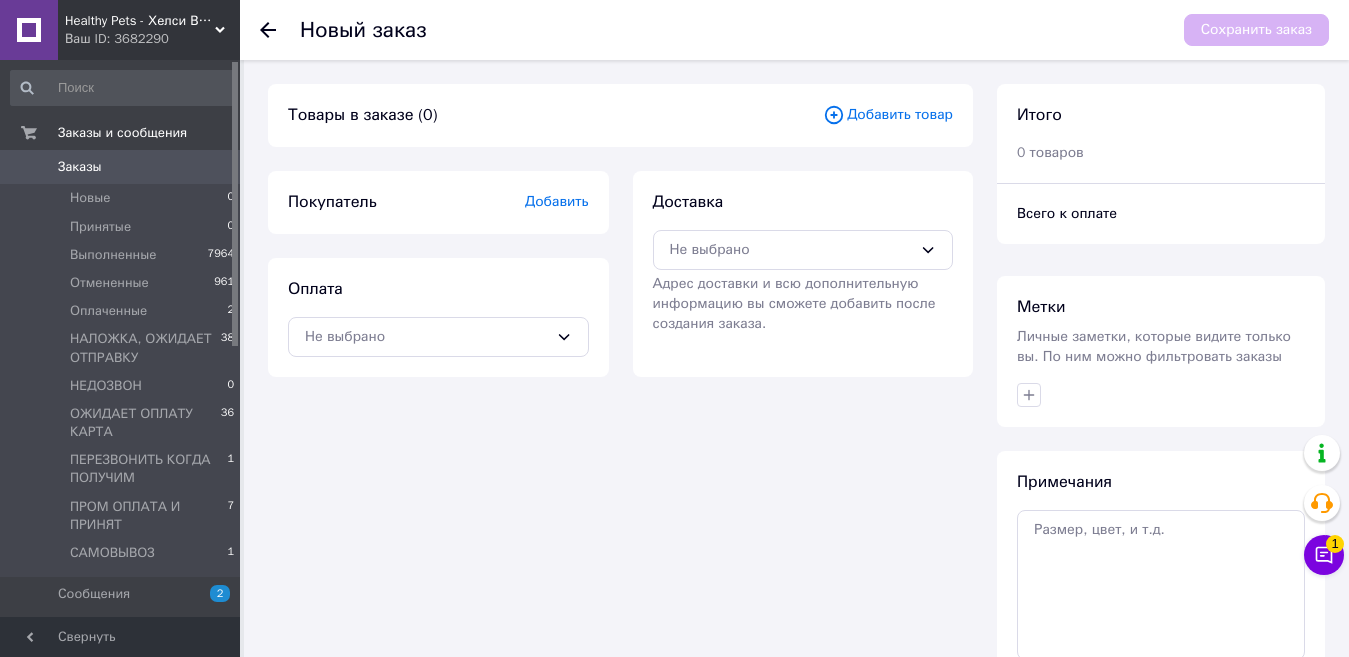 click on "Добавить товар" at bounding box center (888, 115) 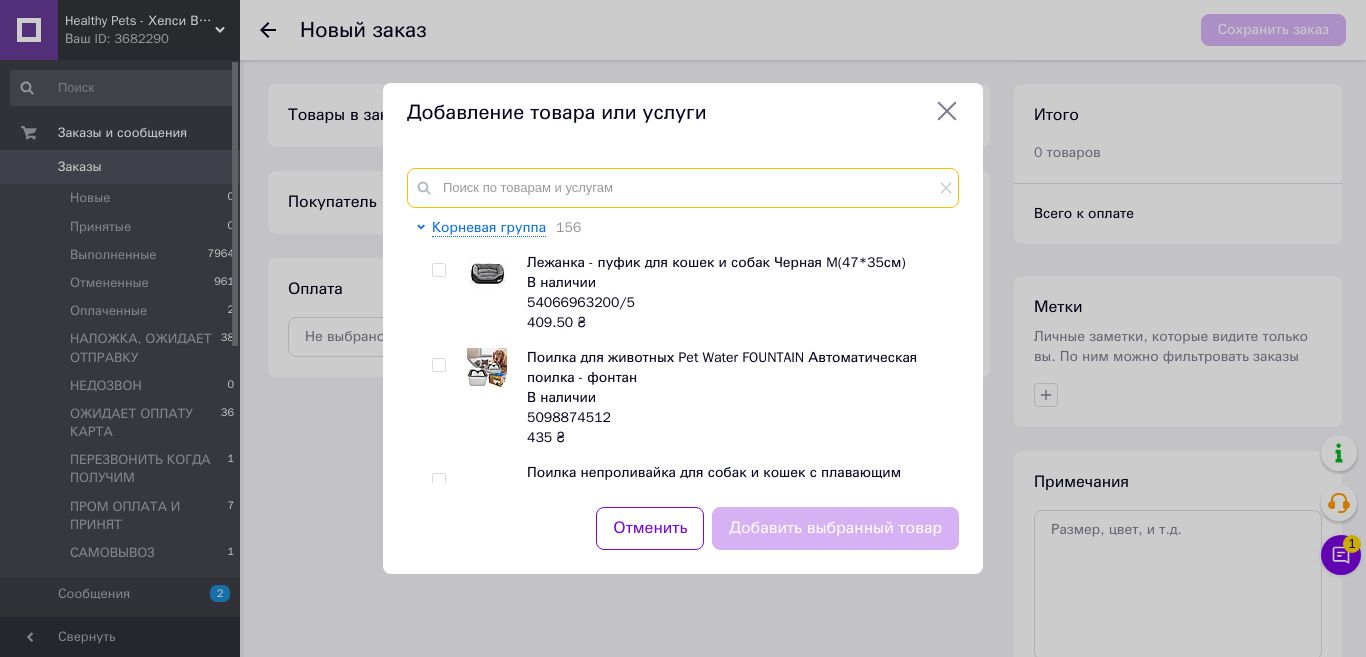 click at bounding box center [683, 188] 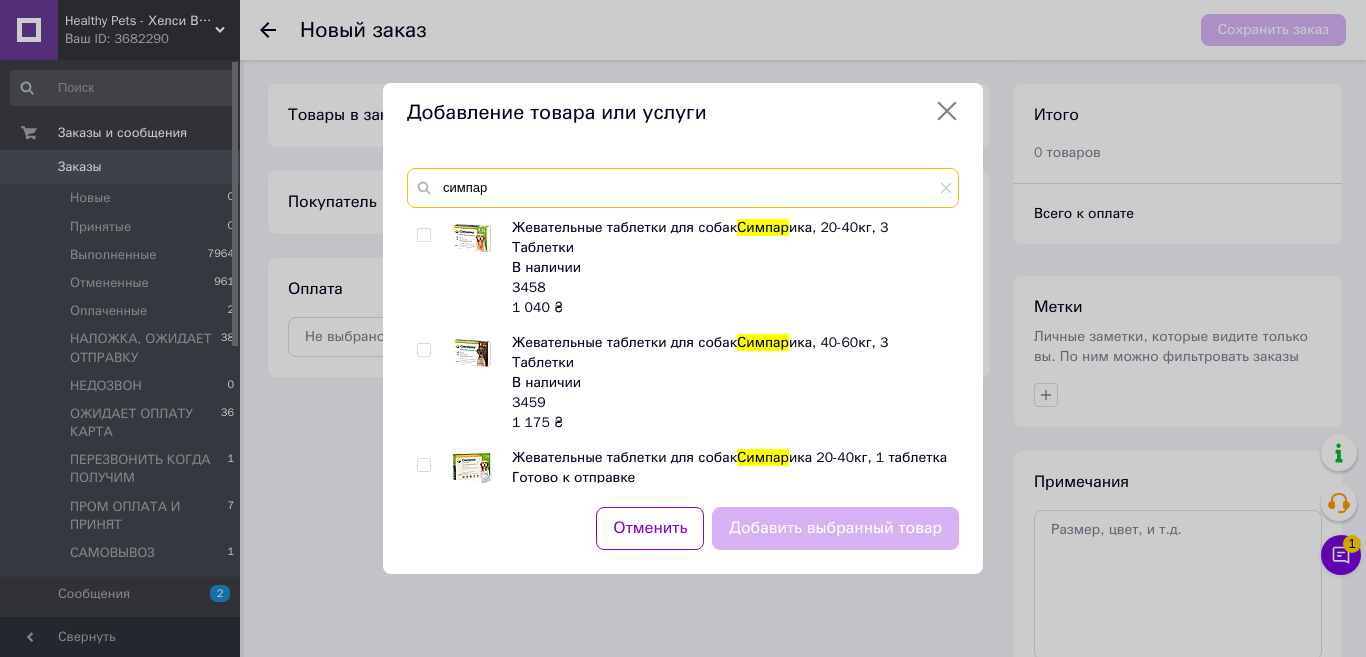 type on "симпар" 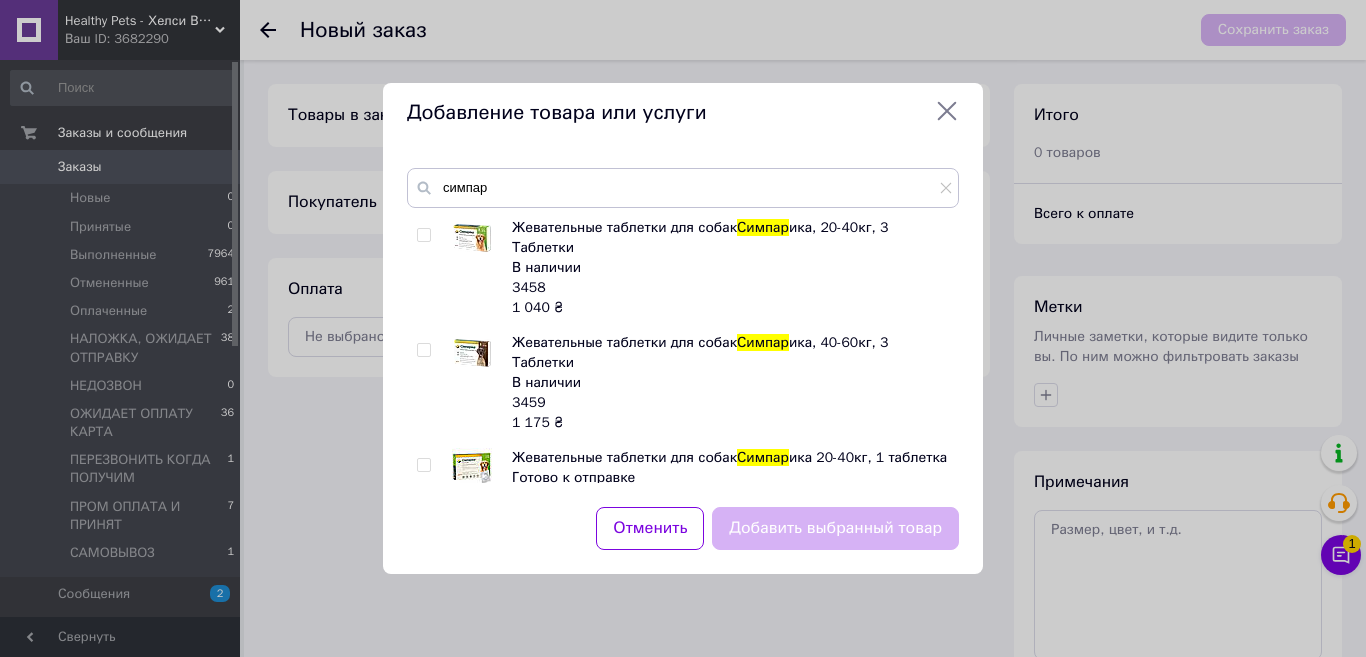 drag, startPoint x: 947, startPoint y: 109, endPoint x: 335, endPoint y: 161, distance: 614.2052 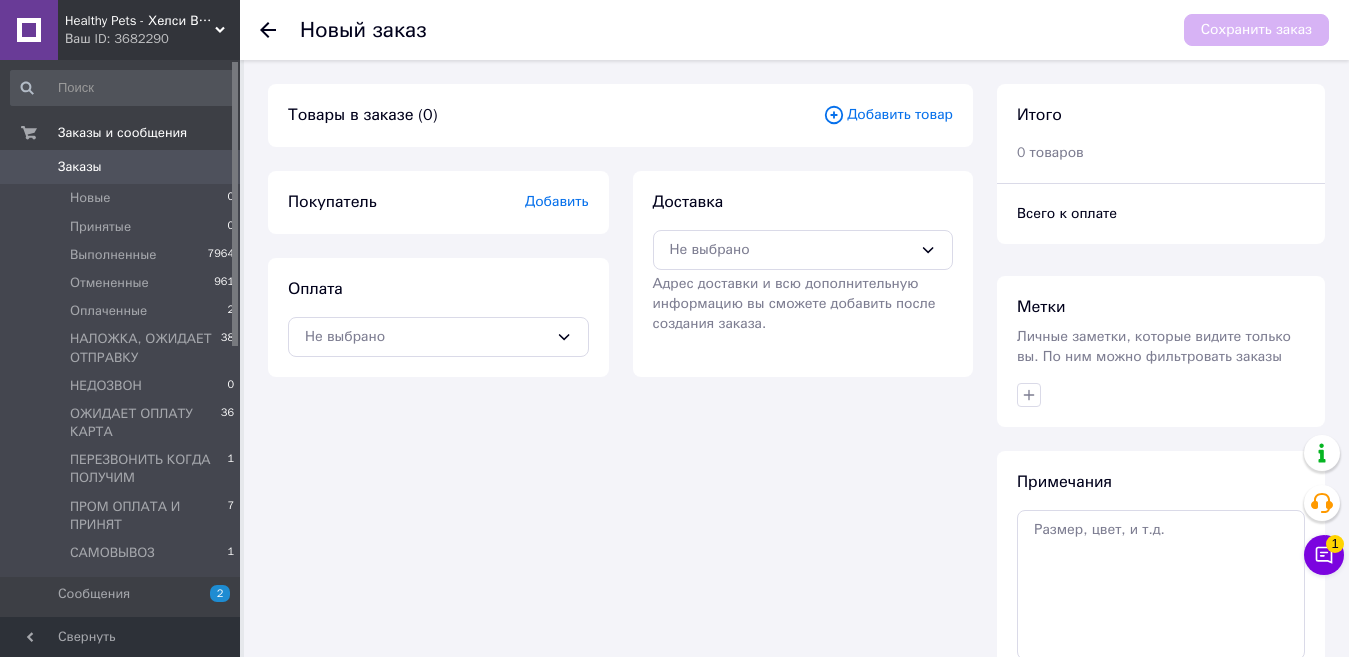 click on "Заказы" at bounding box center (80, 167) 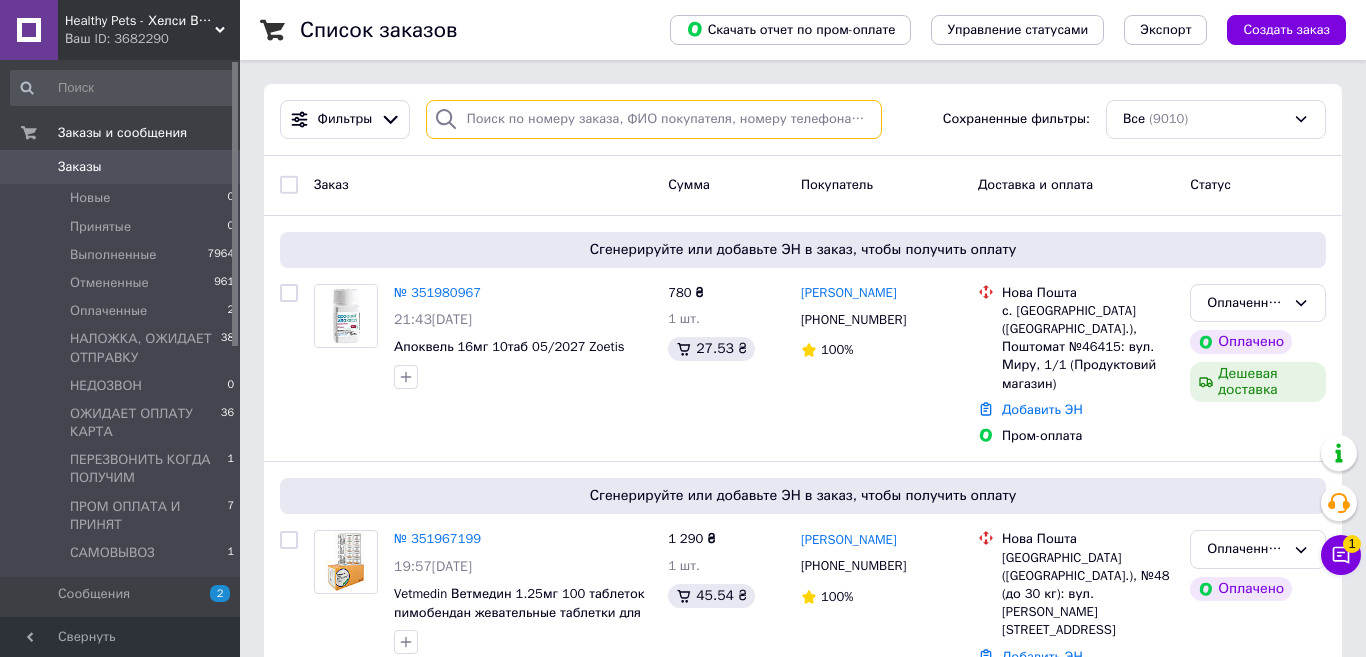 click at bounding box center [654, 119] 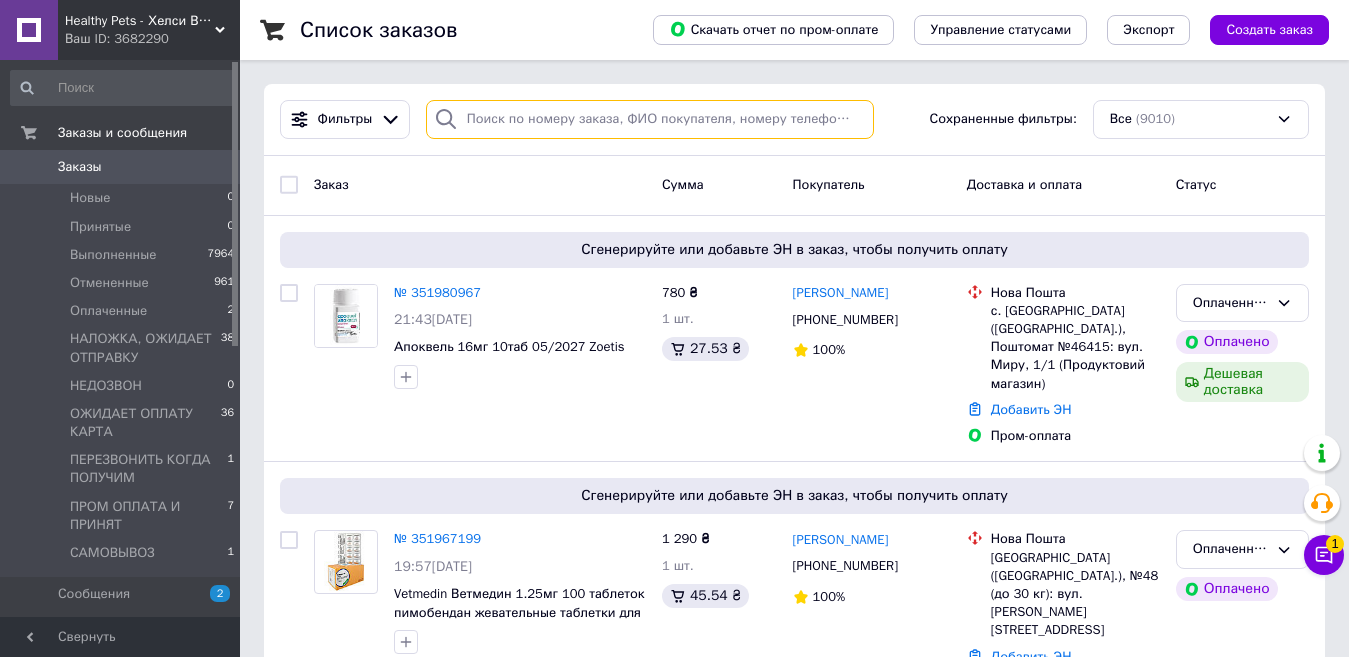 paste on "0682829683" 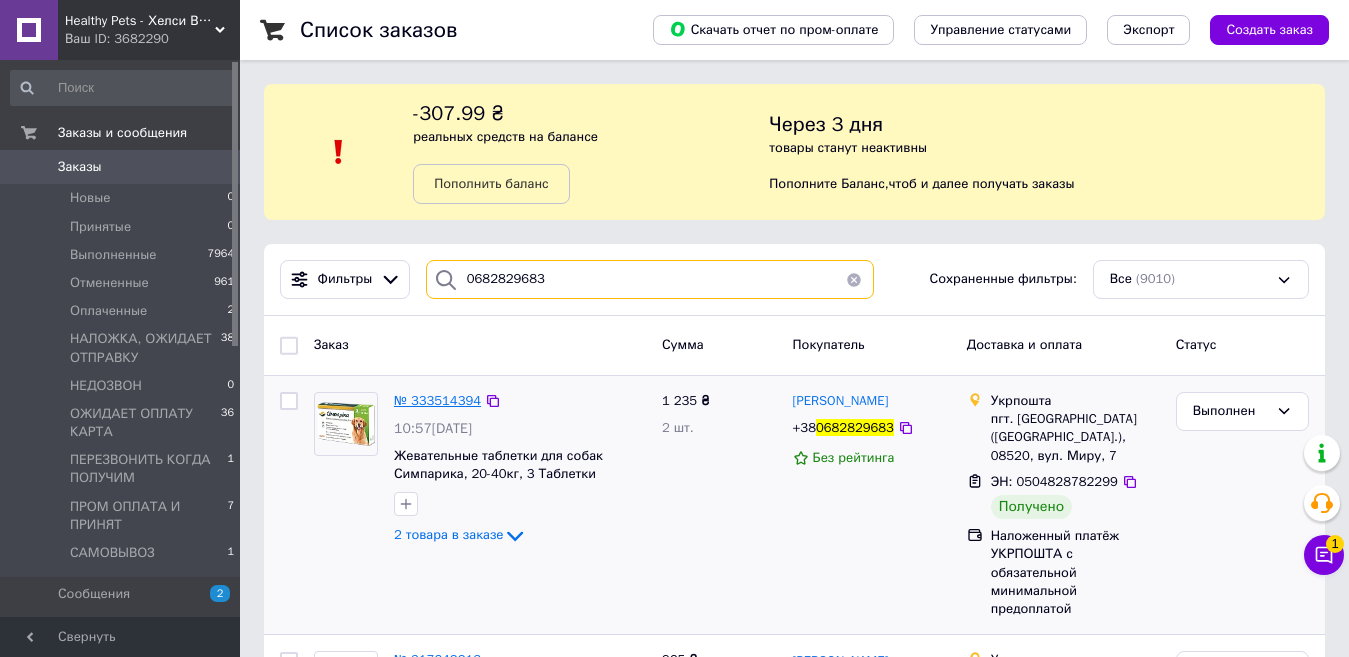 type on "0682829683" 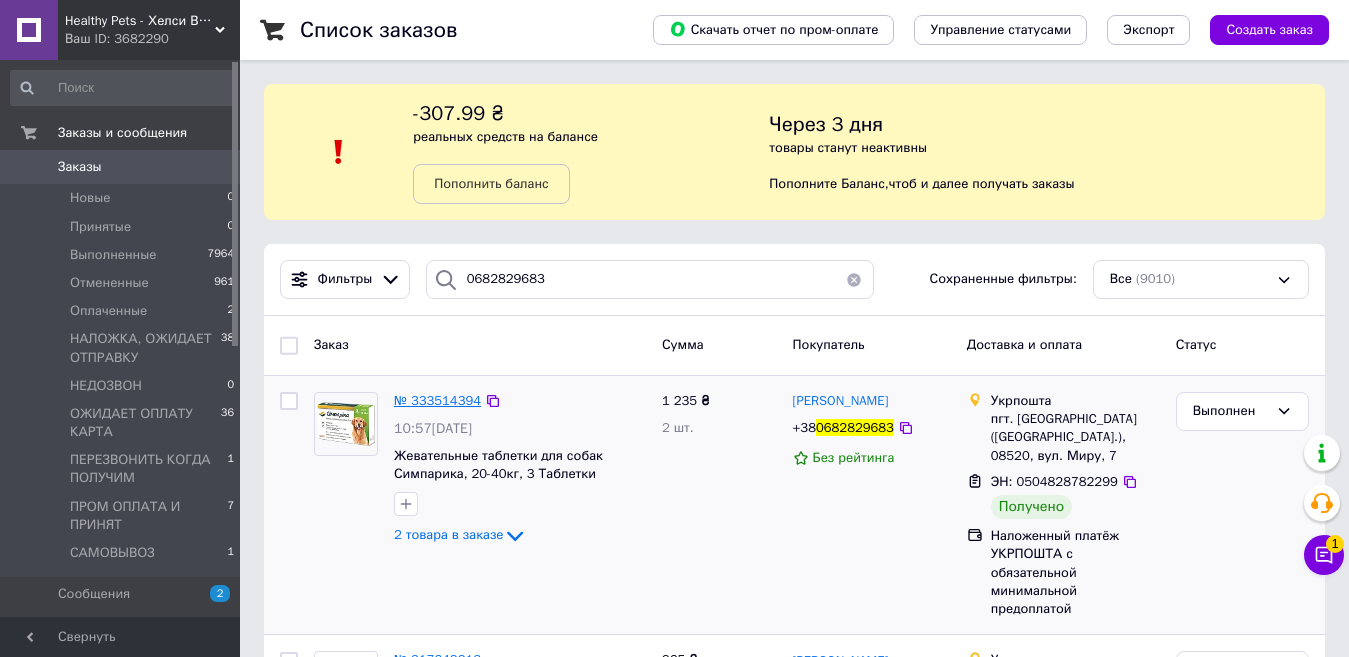 click on "№ 333514394" at bounding box center [437, 400] 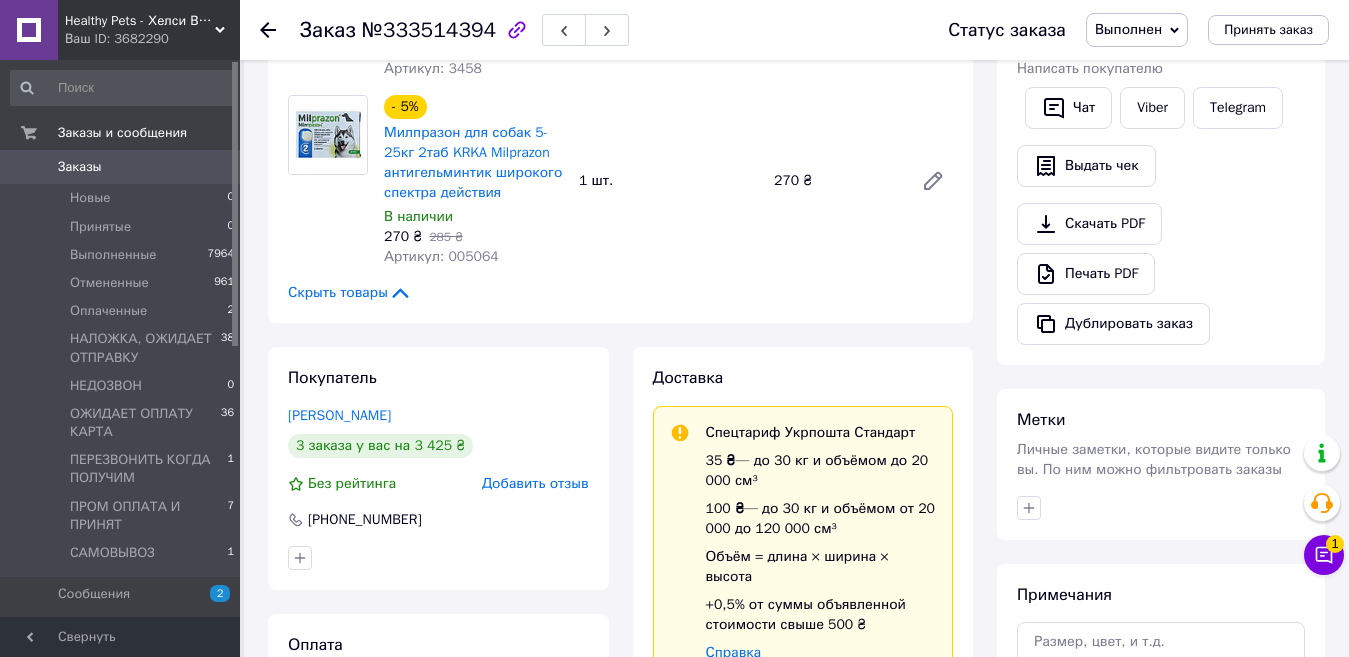 scroll, scrollTop: 300, scrollLeft: 0, axis: vertical 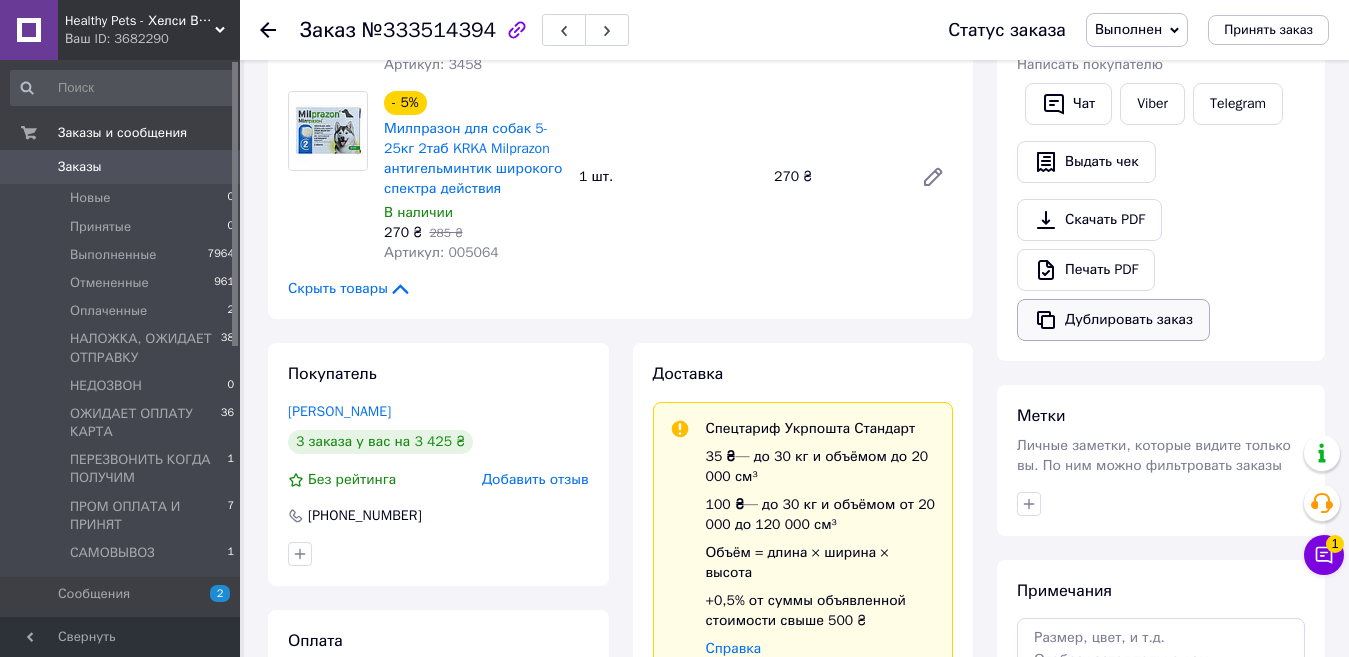 click on "Дублировать заказ" at bounding box center [1113, 320] 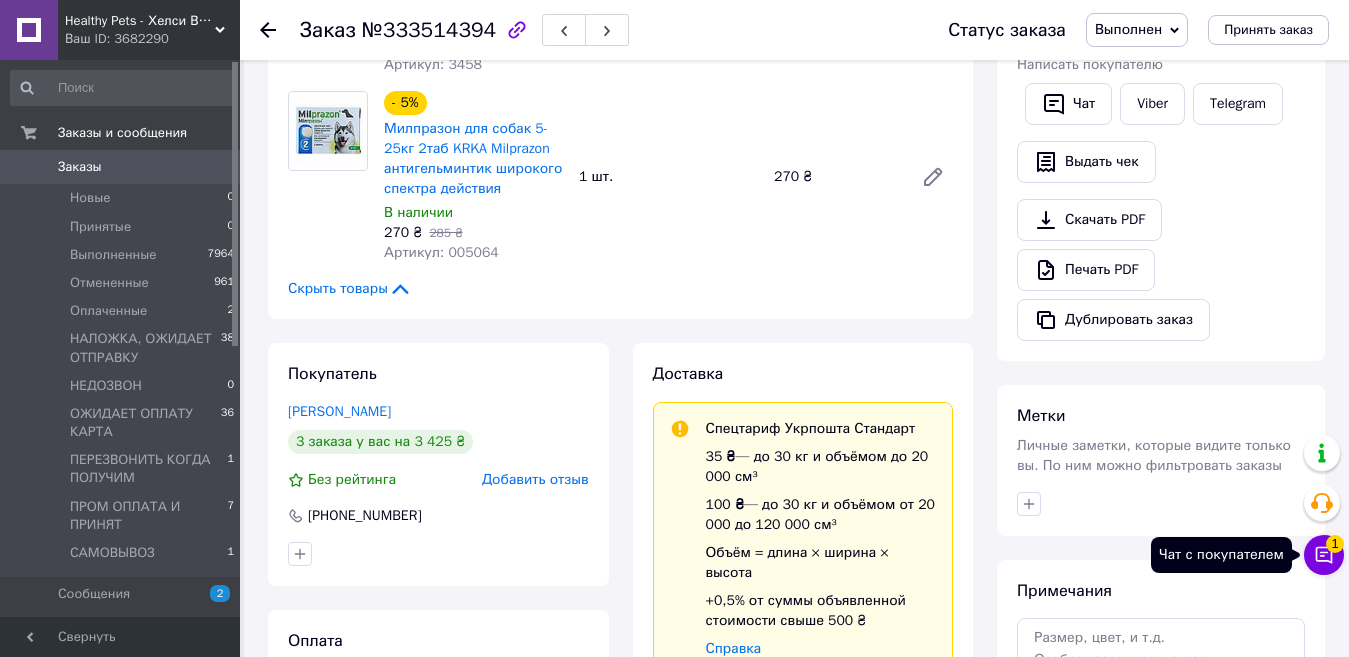 click on "1" at bounding box center (1335, 544) 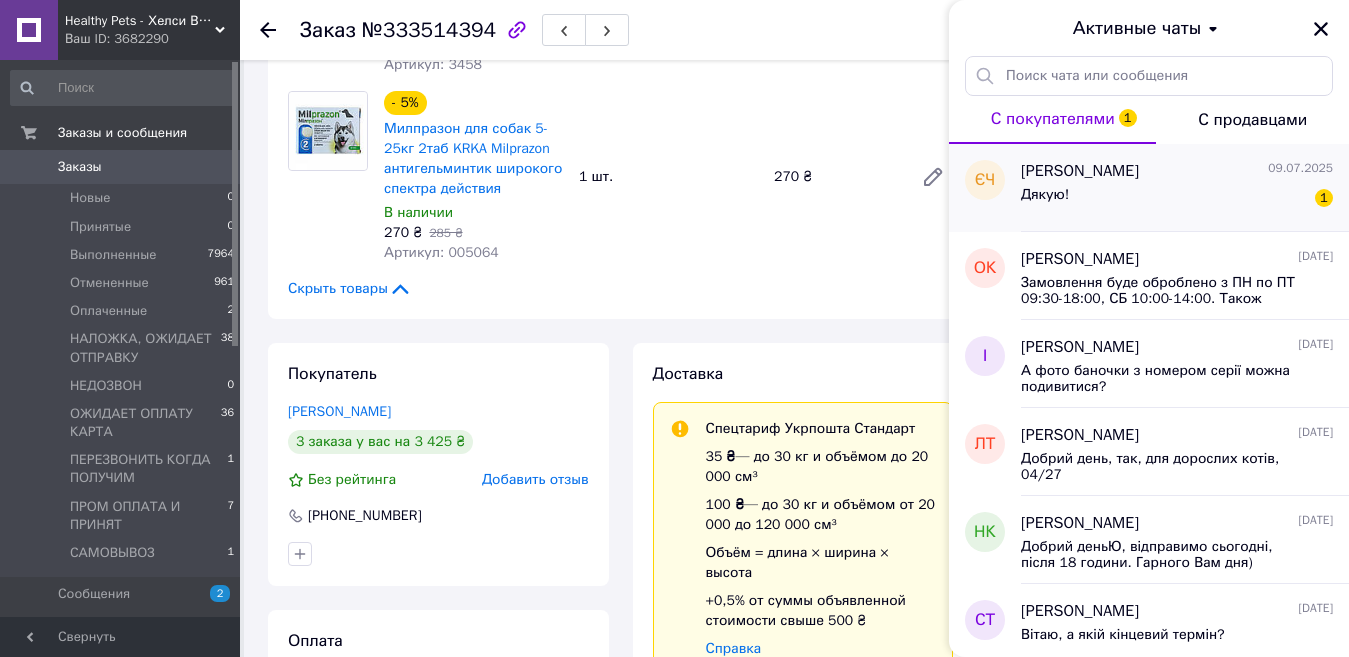 click on "Дякую! 1" at bounding box center (1177, 199) 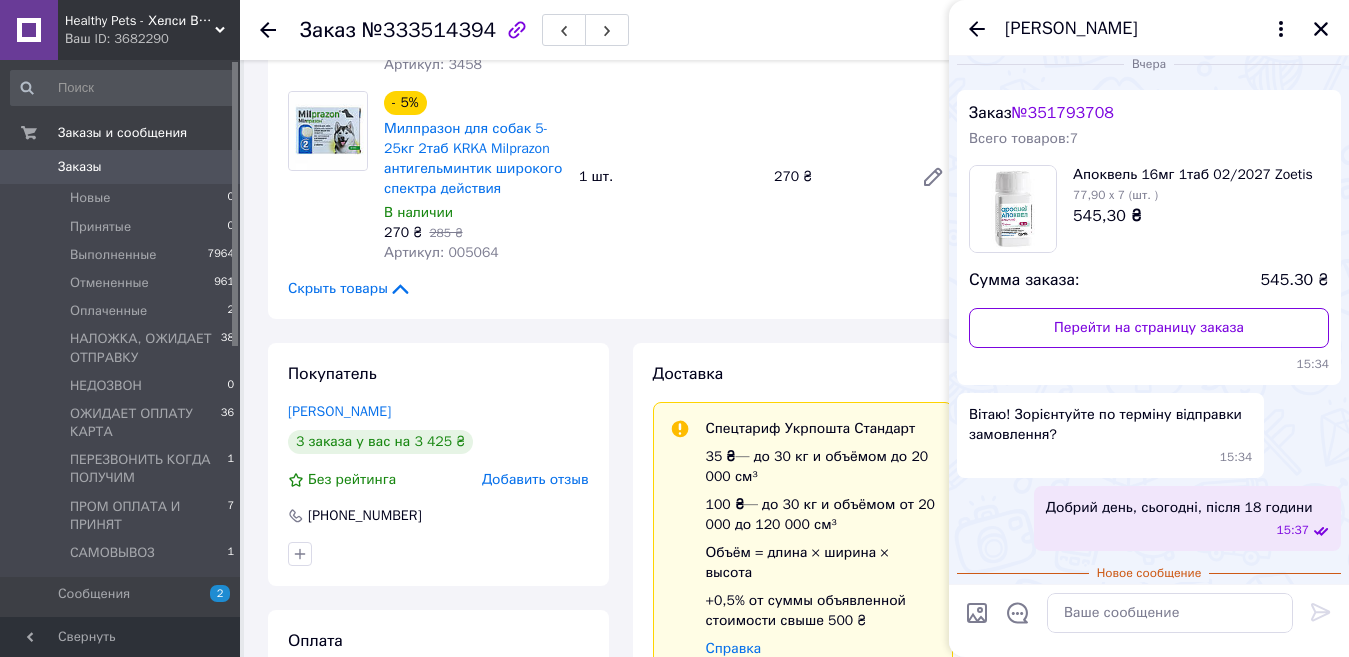 scroll, scrollTop: 0, scrollLeft: 0, axis: both 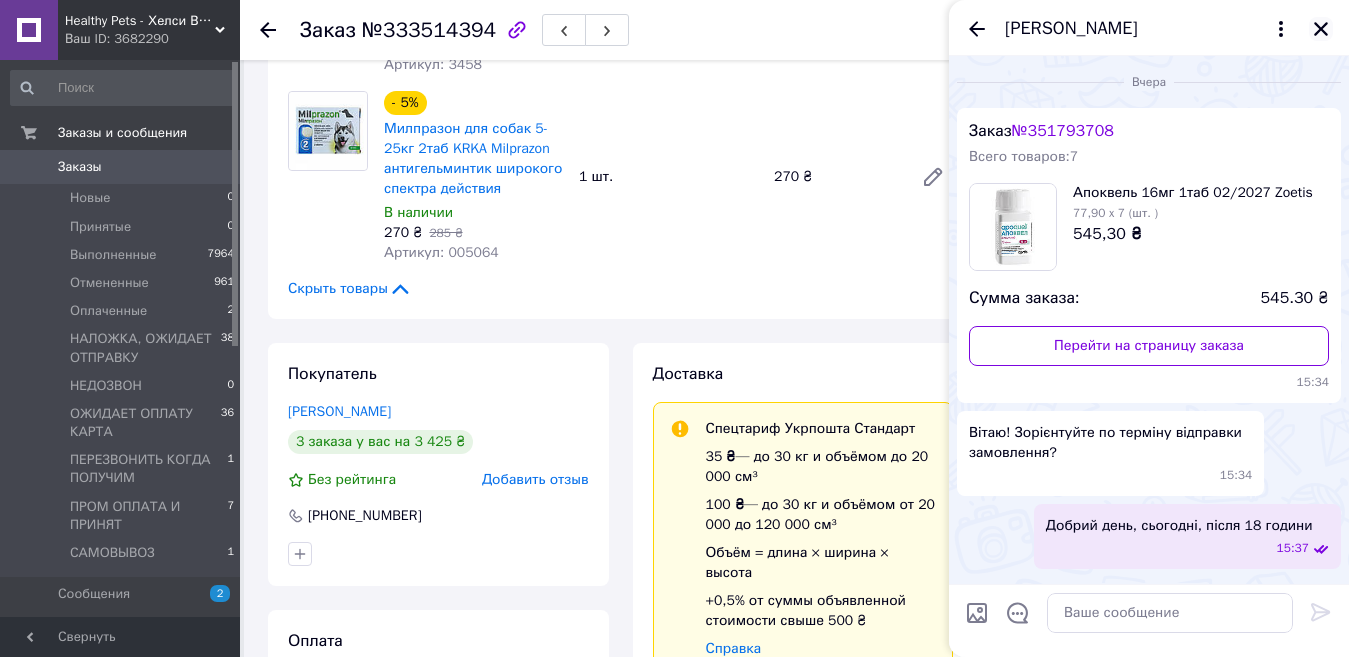 click at bounding box center [1321, 29] 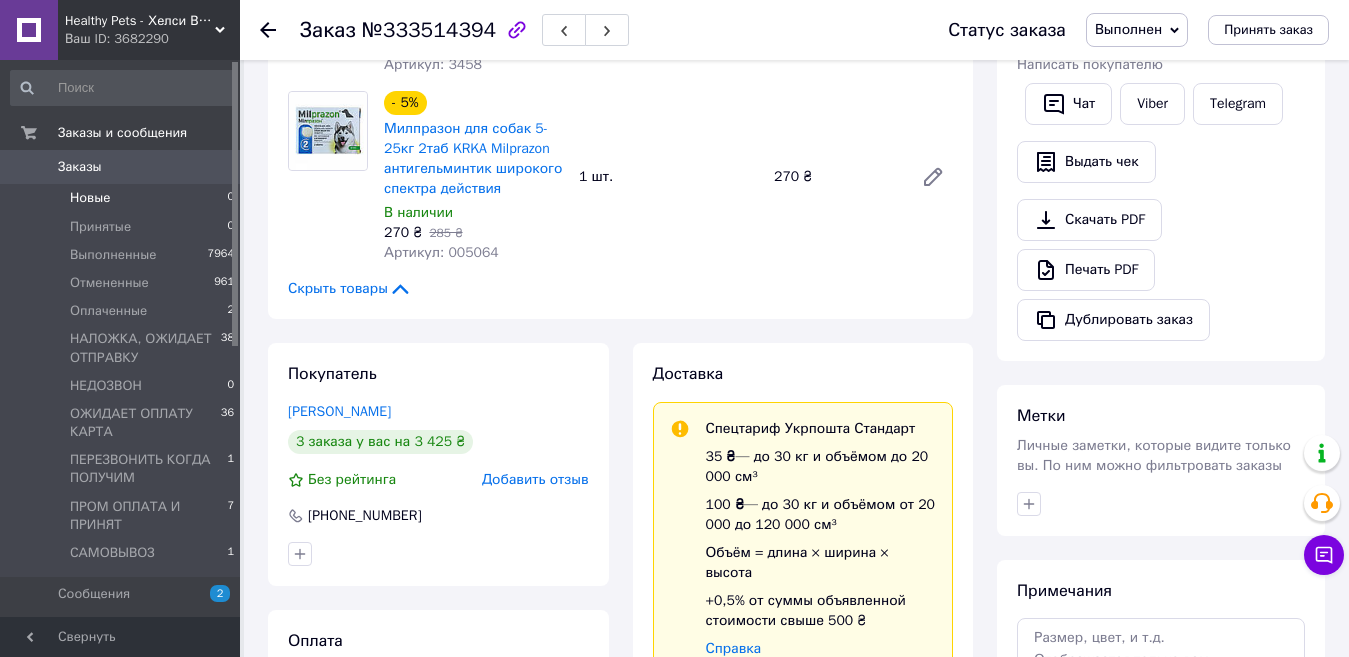 click on "Новые 0" at bounding box center [123, 198] 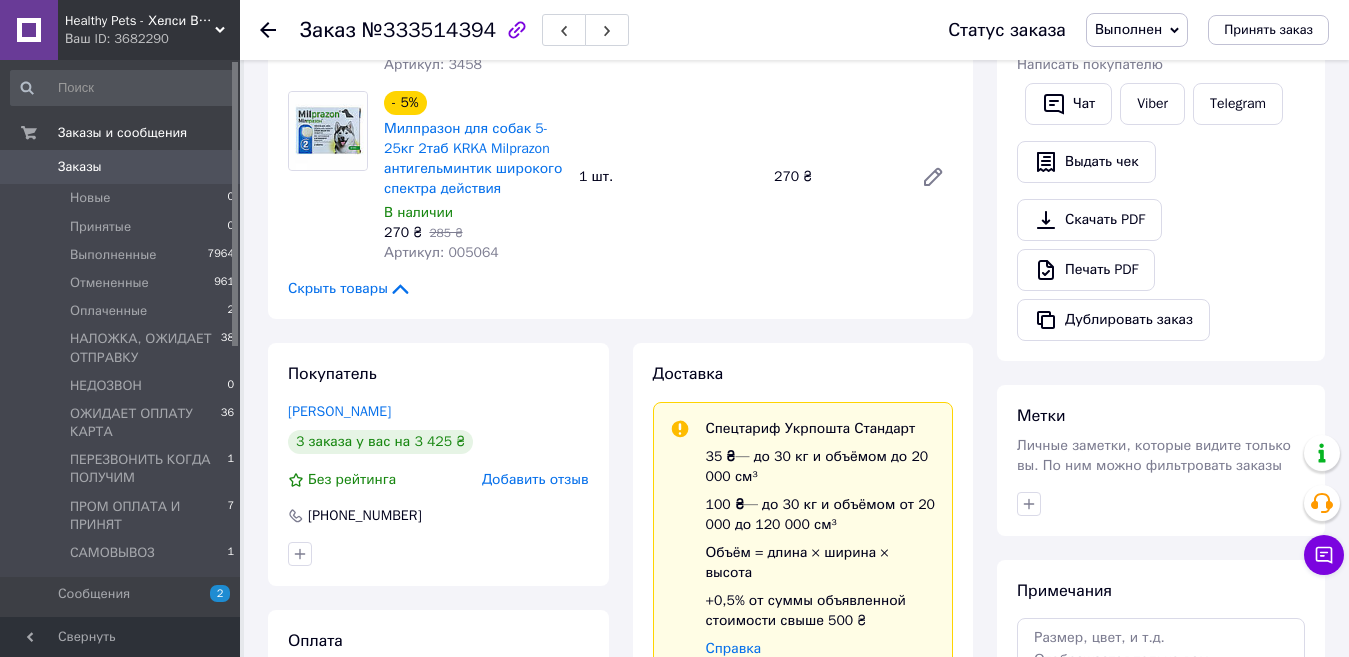 scroll, scrollTop: 0, scrollLeft: 0, axis: both 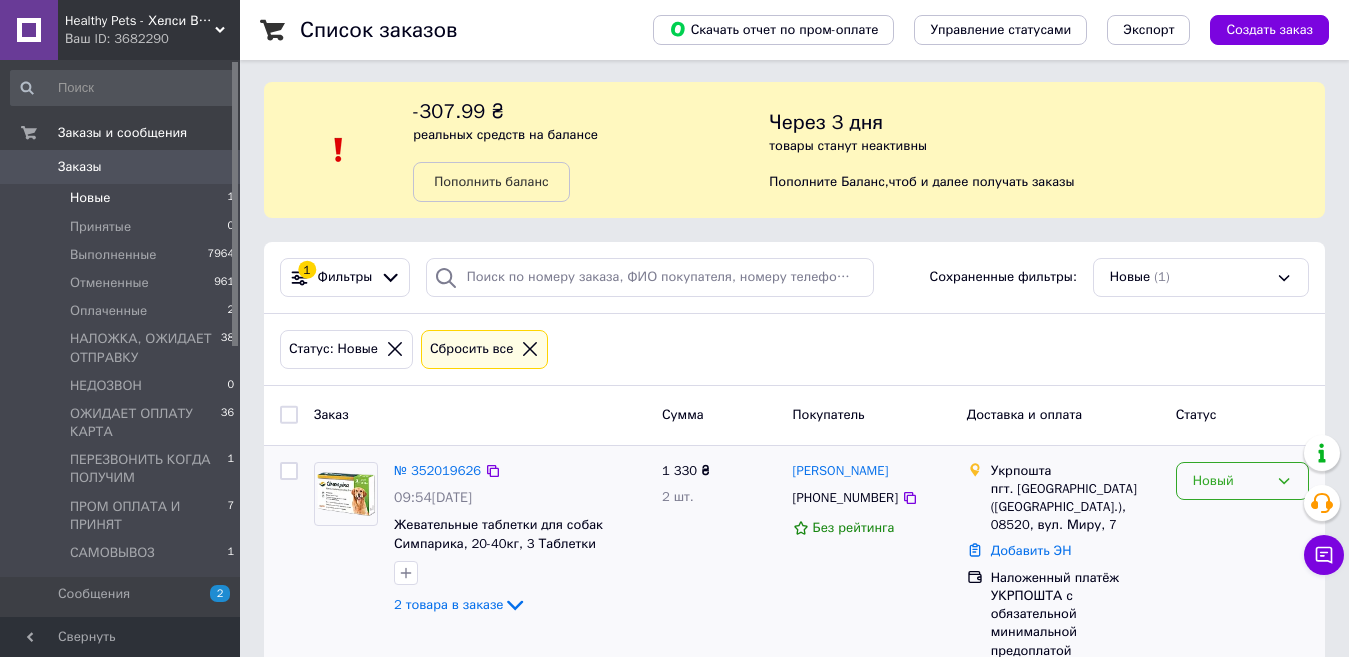 click on "Новый" at bounding box center [1230, 481] 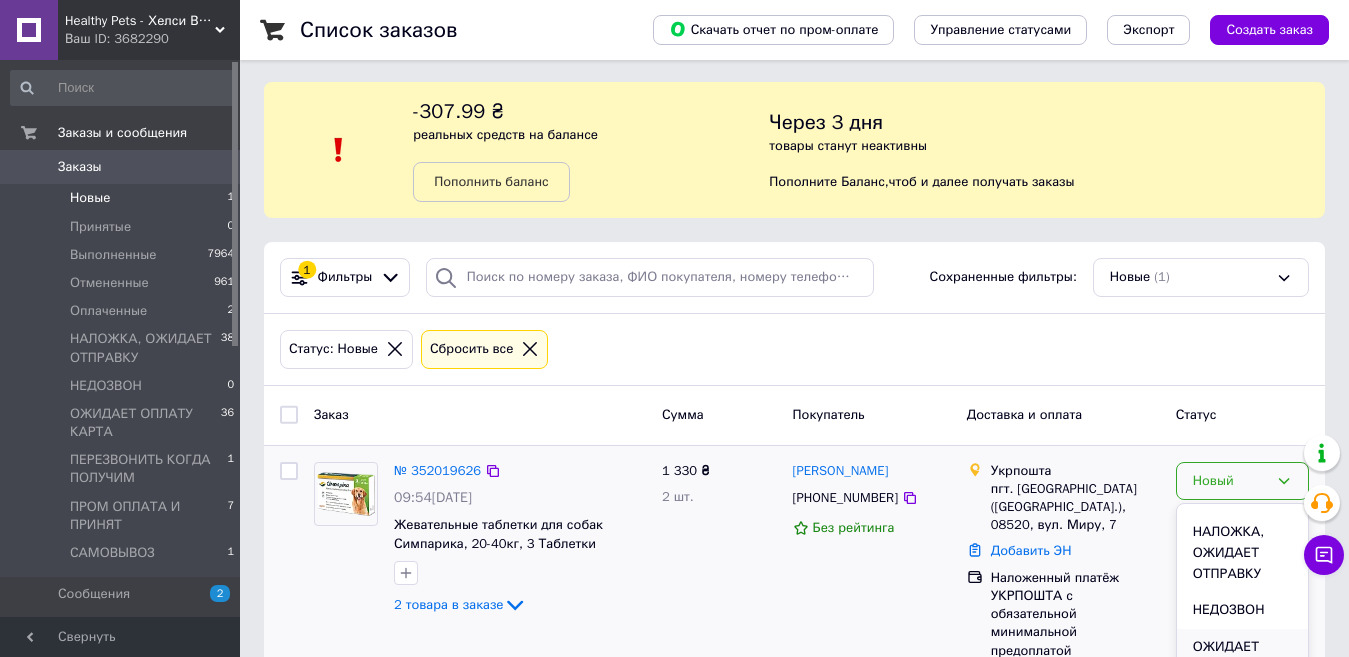 scroll, scrollTop: 100, scrollLeft: 0, axis: vertical 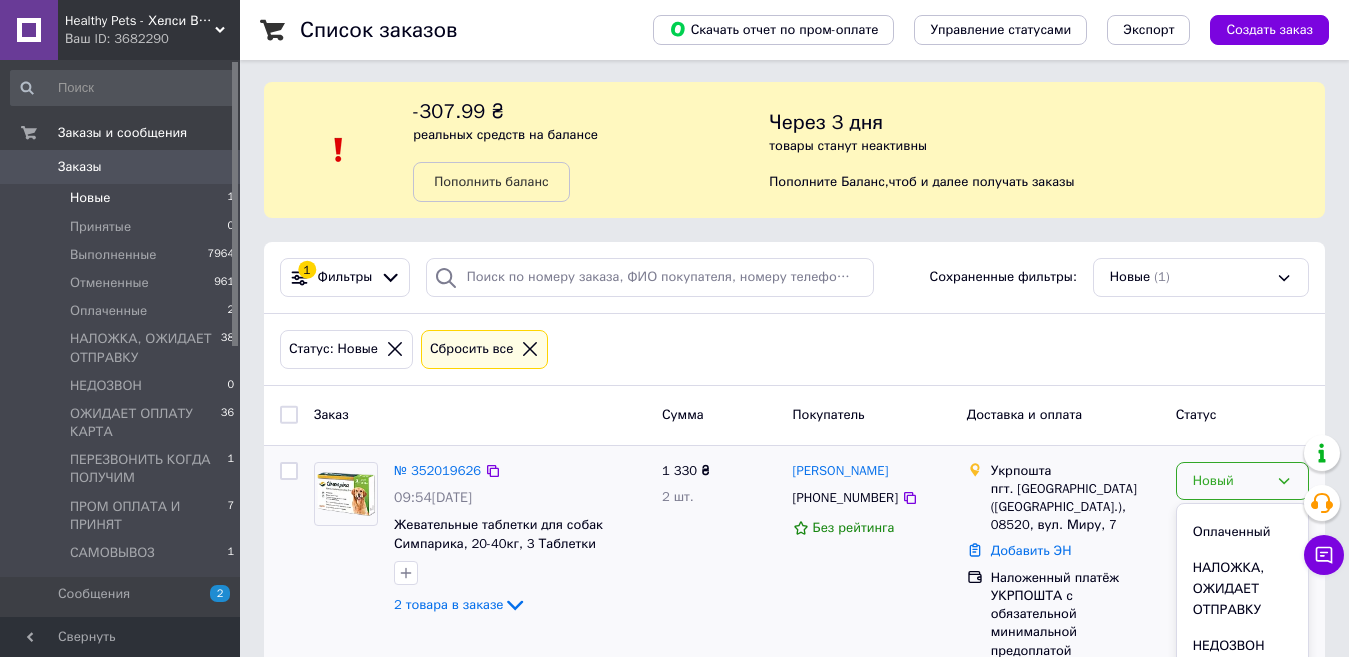 click on "НАЛОЖКА, ОЖИДАЕТ ОТПРАВКУ" at bounding box center (1242, 589) 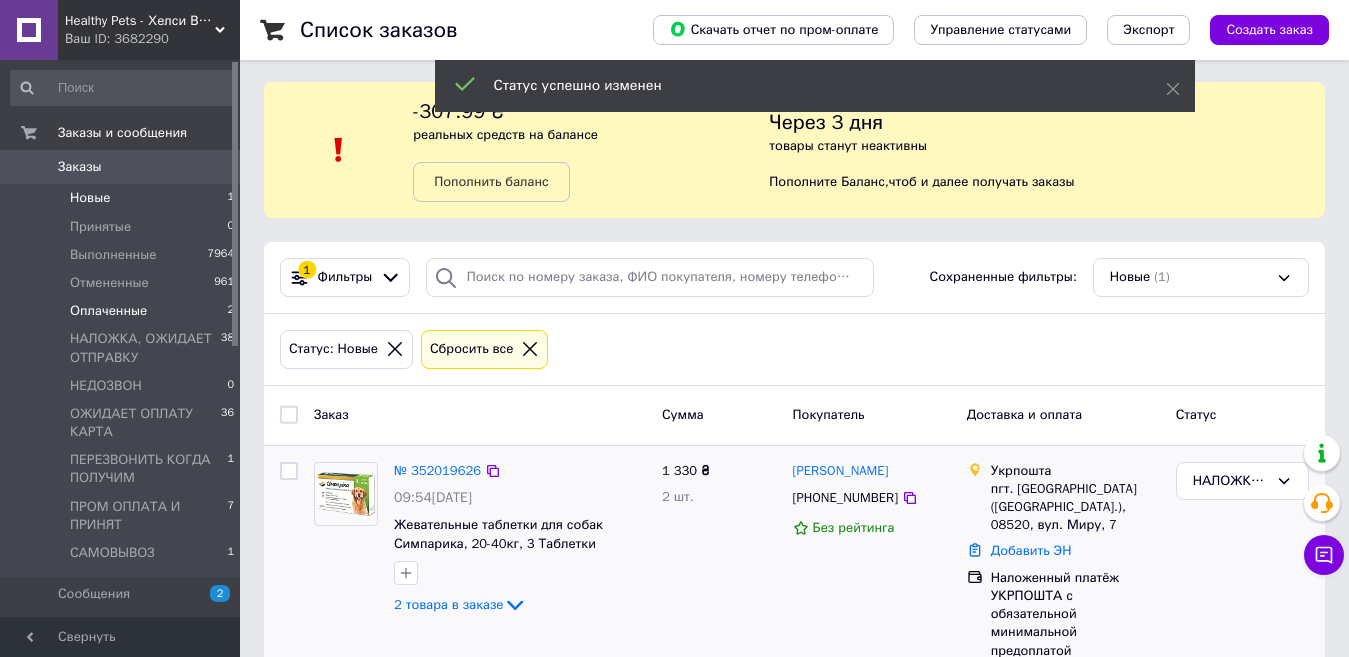 click on "Оплаченные" at bounding box center (108, 311) 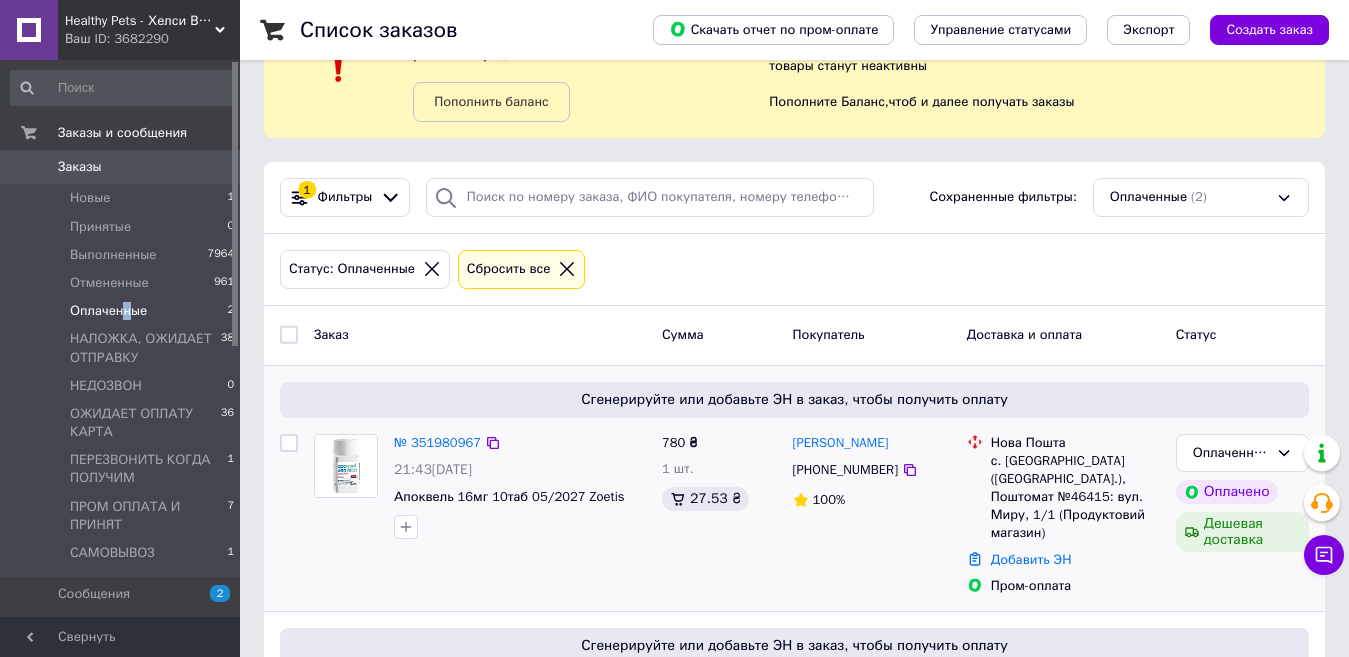 scroll, scrollTop: 253, scrollLeft: 0, axis: vertical 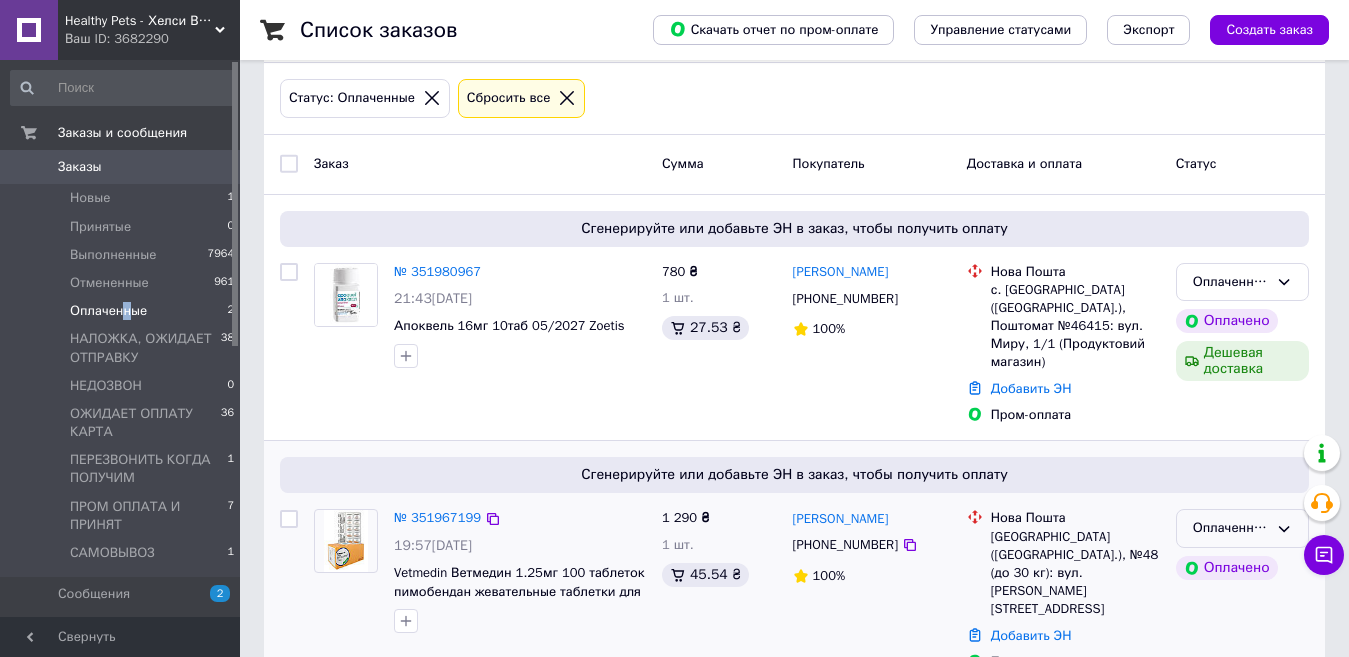 drag, startPoint x: 1214, startPoint y: 508, endPoint x: 1206, endPoint y: 526, distance: 19.697716 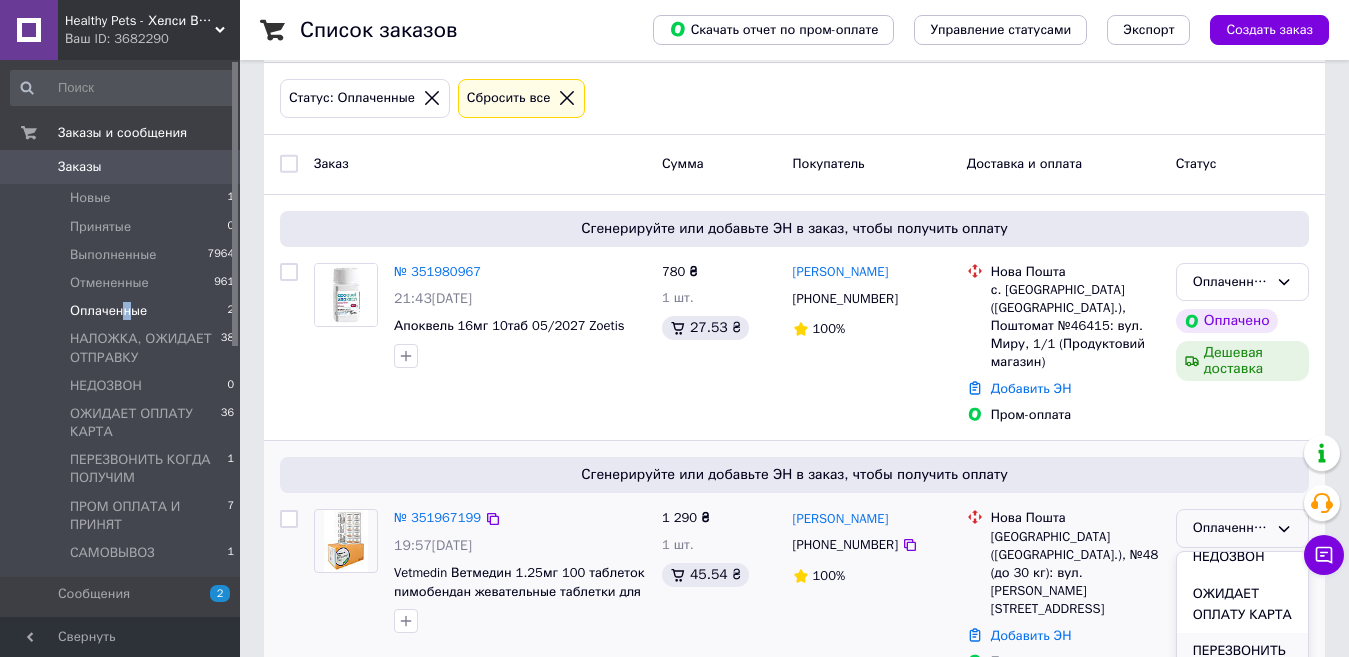 scroll, scrollTop: 286, scrollLeft: 0, axis: vertical 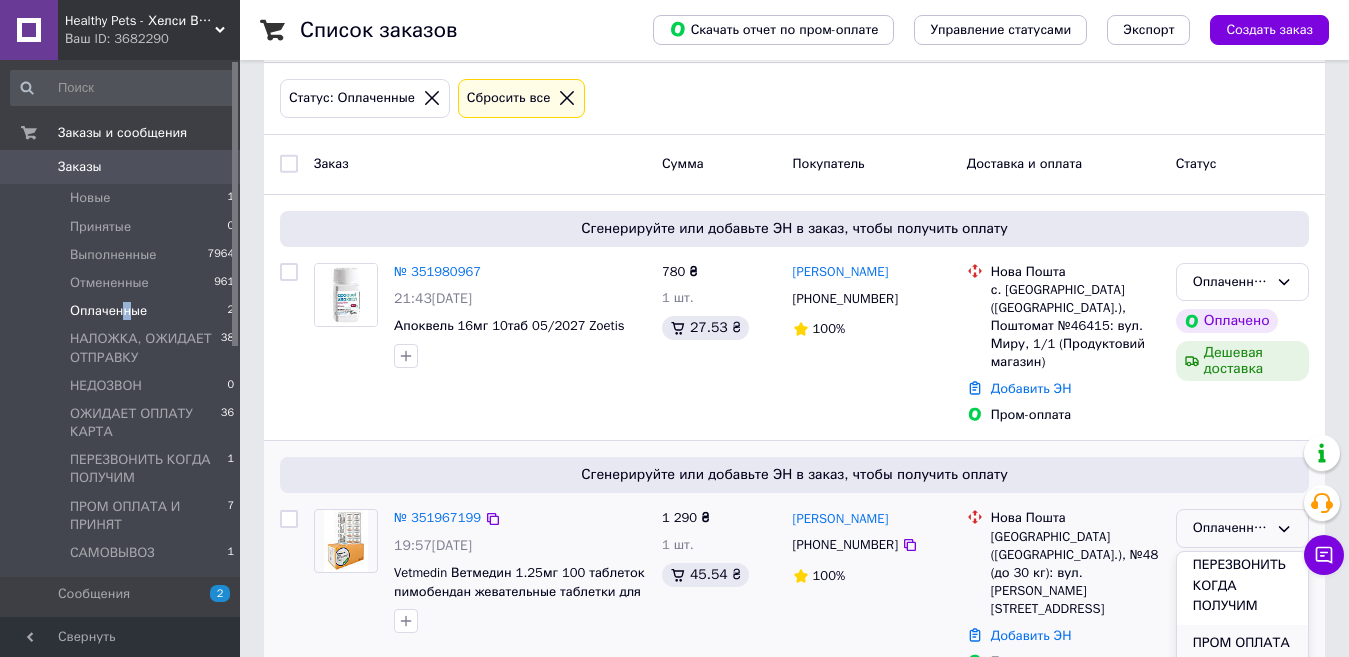 click on "ПРОМ ОПЛАТА И ПРИНЯТ" at bounding box center (1242, 653) 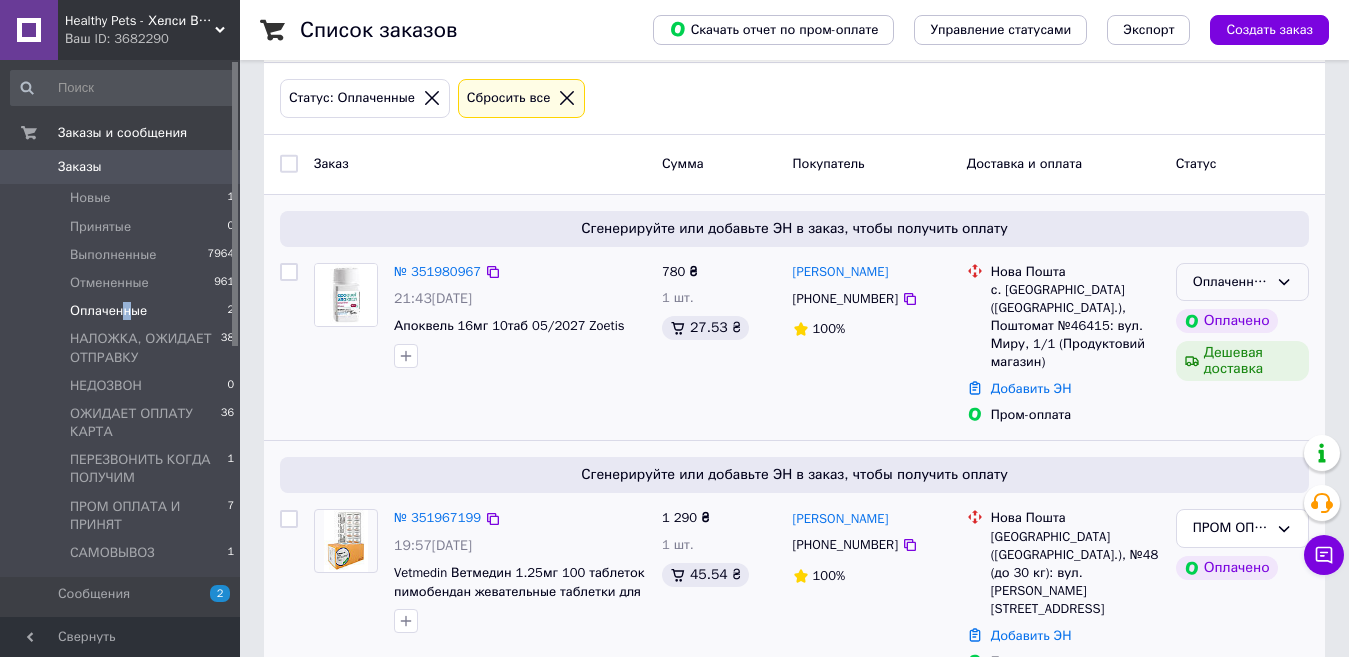 click on "Оплаченный" at bounding box center (1230, 282) 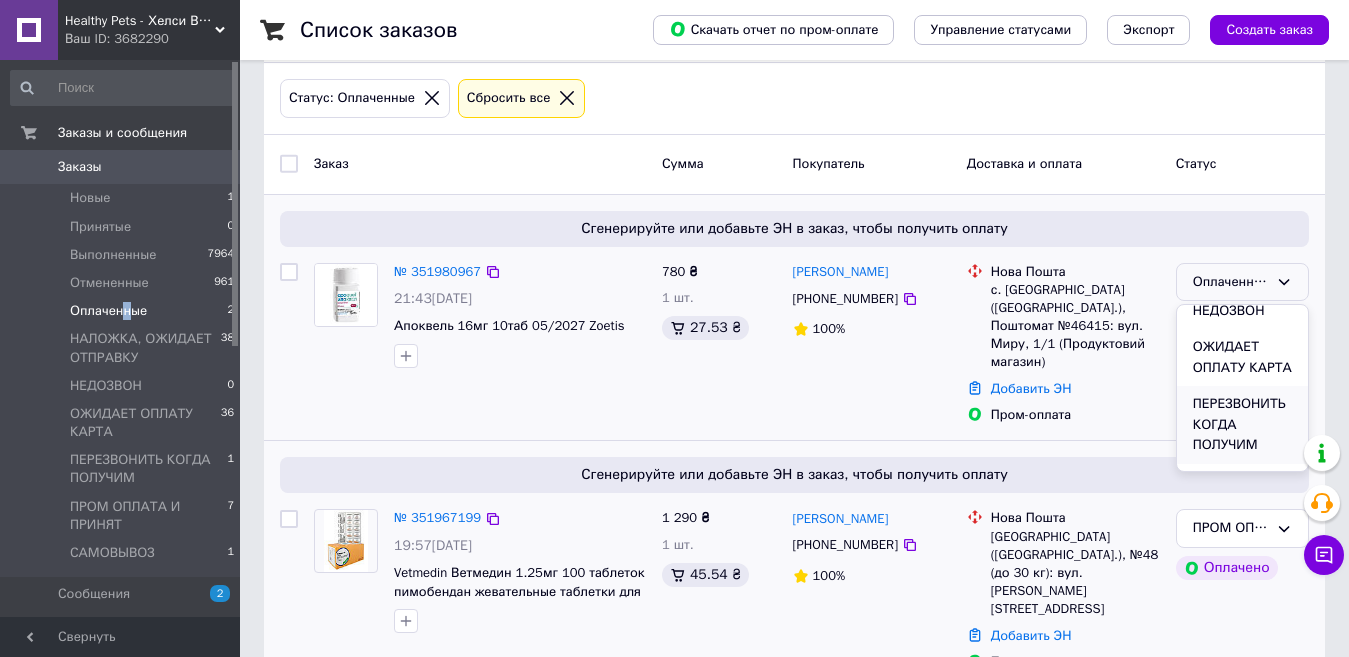 scroll, scrollTop: 286, scrollLeft: 0, axis: vertical 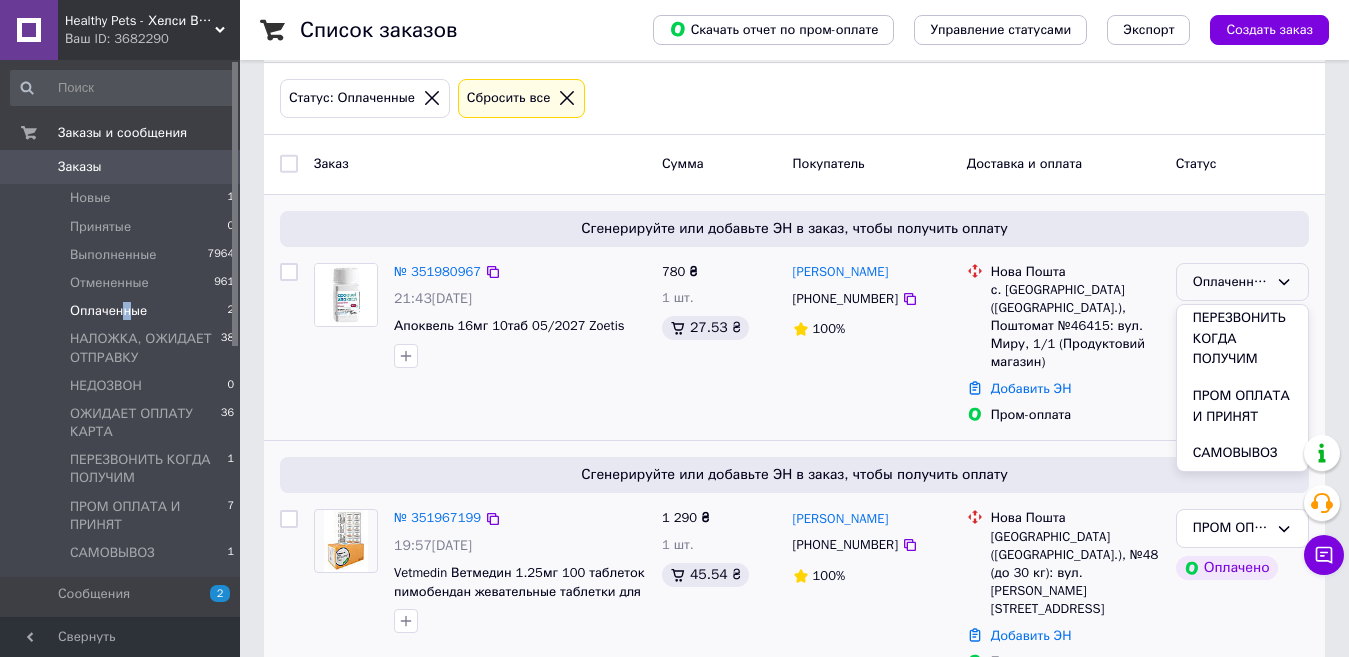 drag, startPoint x: 1218, startPoint y: 410, endPoint x: 1175, endPoint y: 409, distance: 43.011627 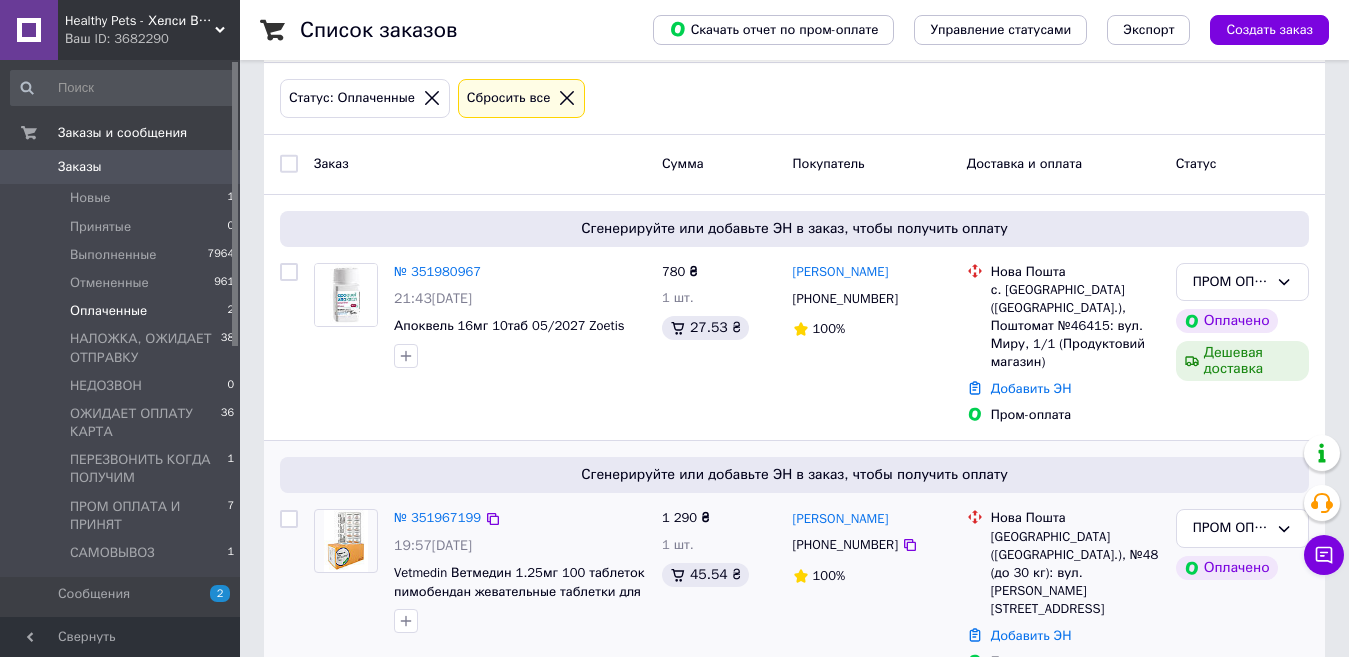 click on "Healthy Pets - Хелси ВетАптека" at bounding box center (140, 21) 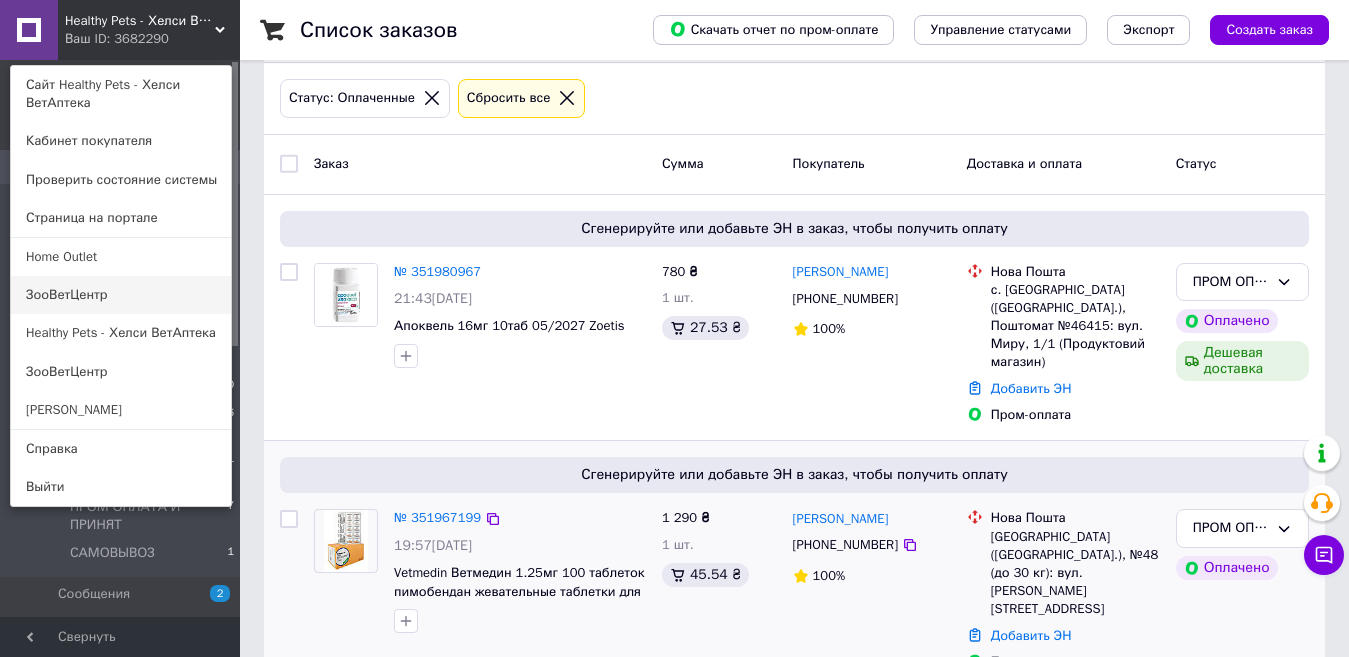 click on "ЗооВетЦентр" at bounding box center [121, 295] 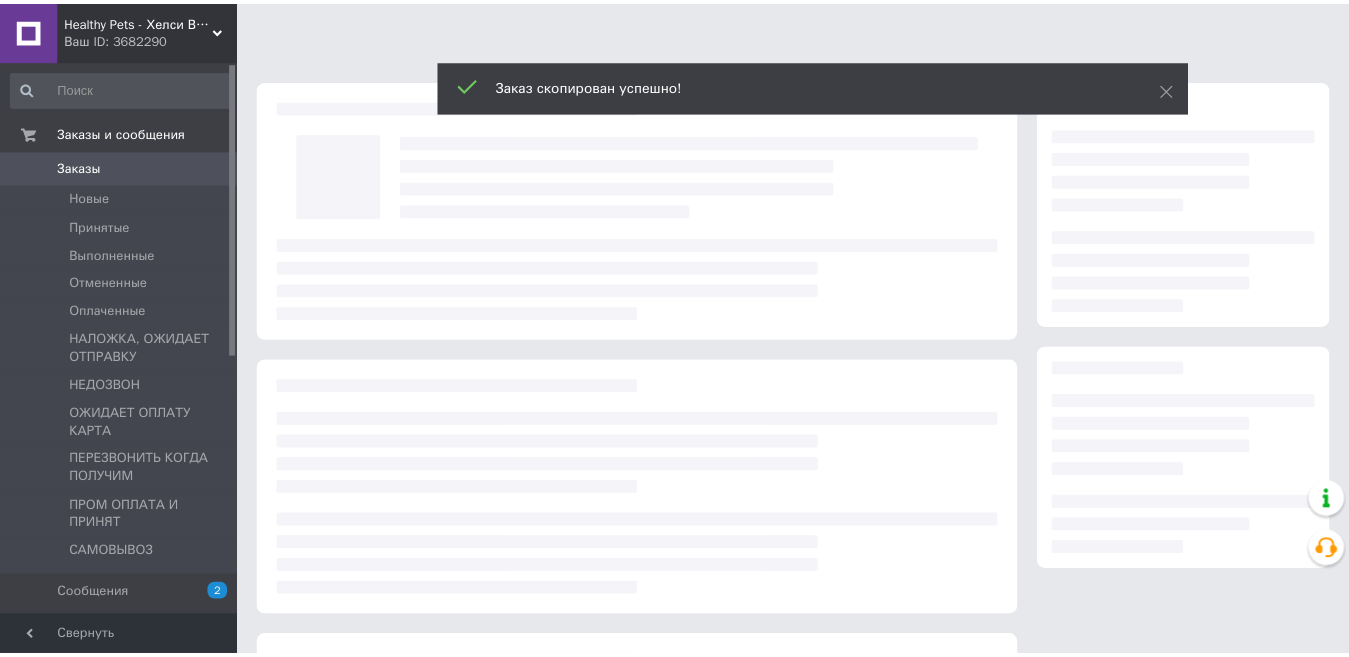 scroll, scrollTop: 0, scrollLeft: 0, axis: both 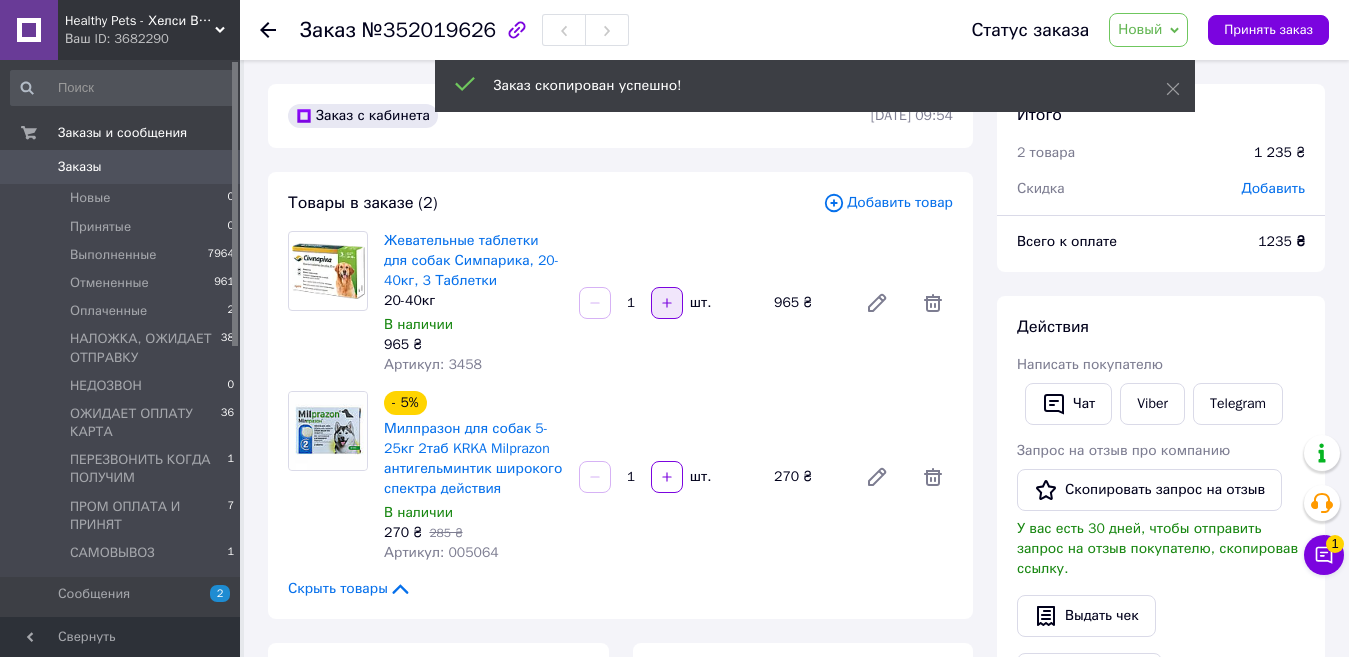 click 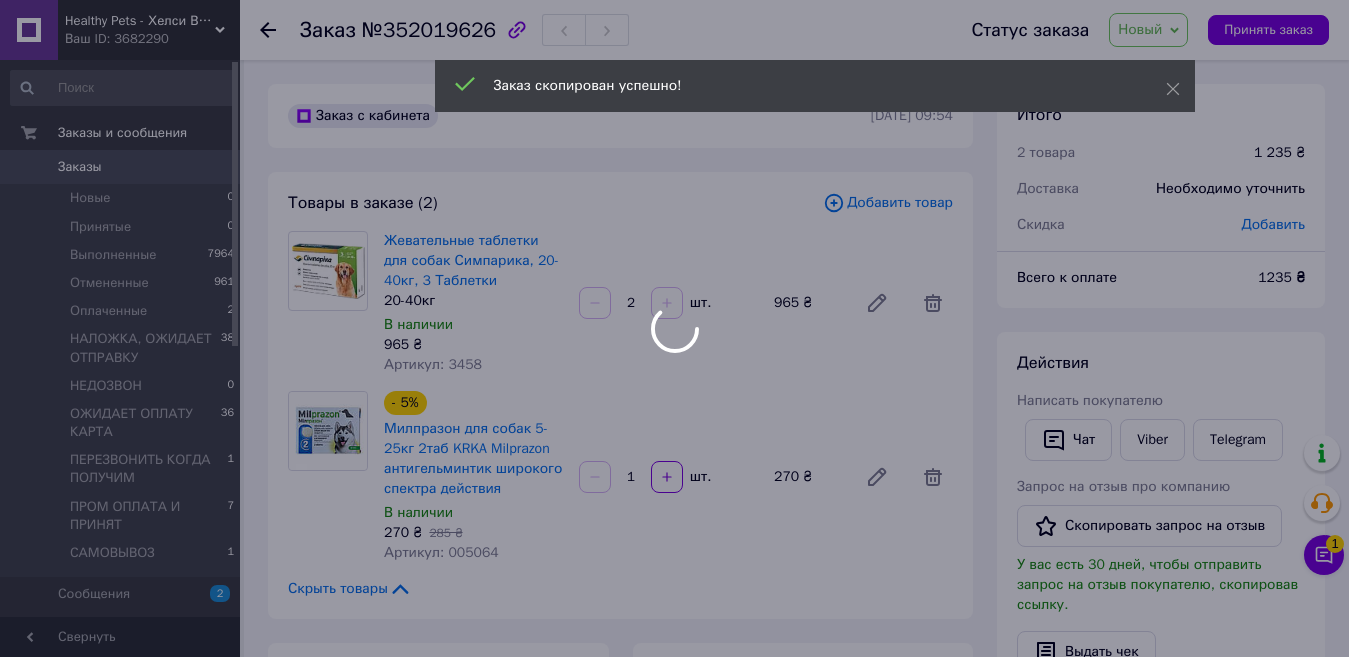 click at bounding box center [674, 328] 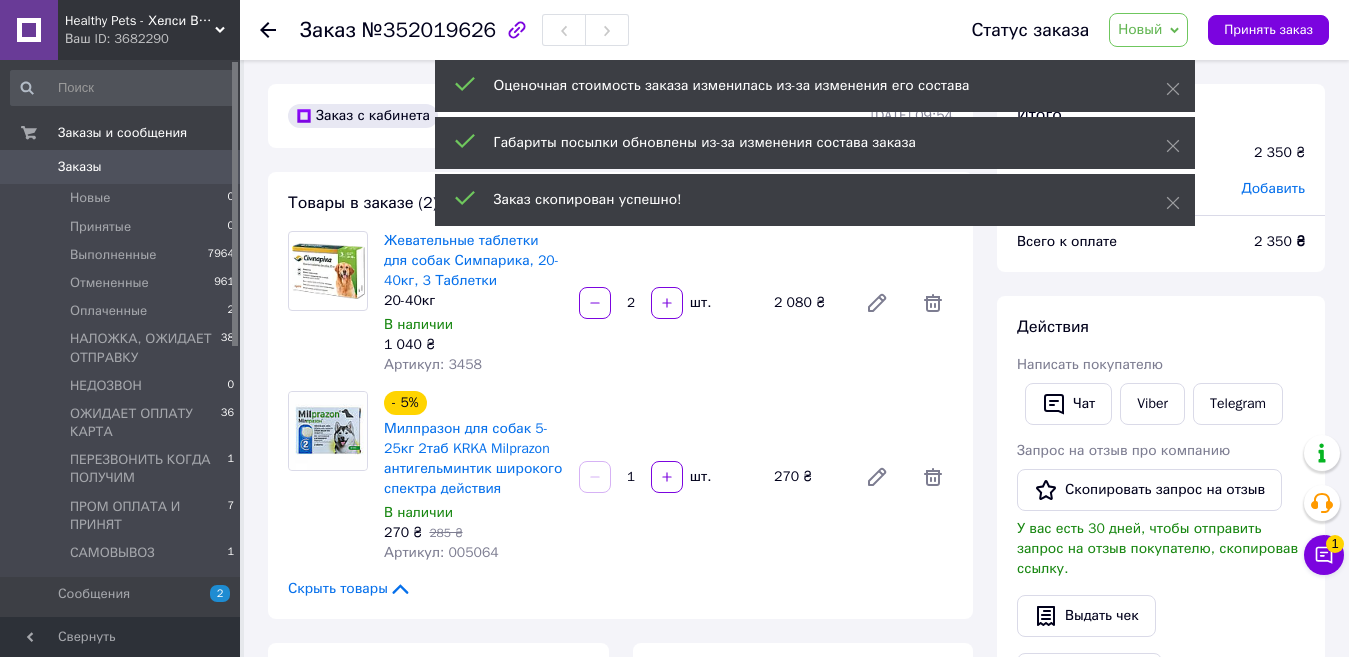 click 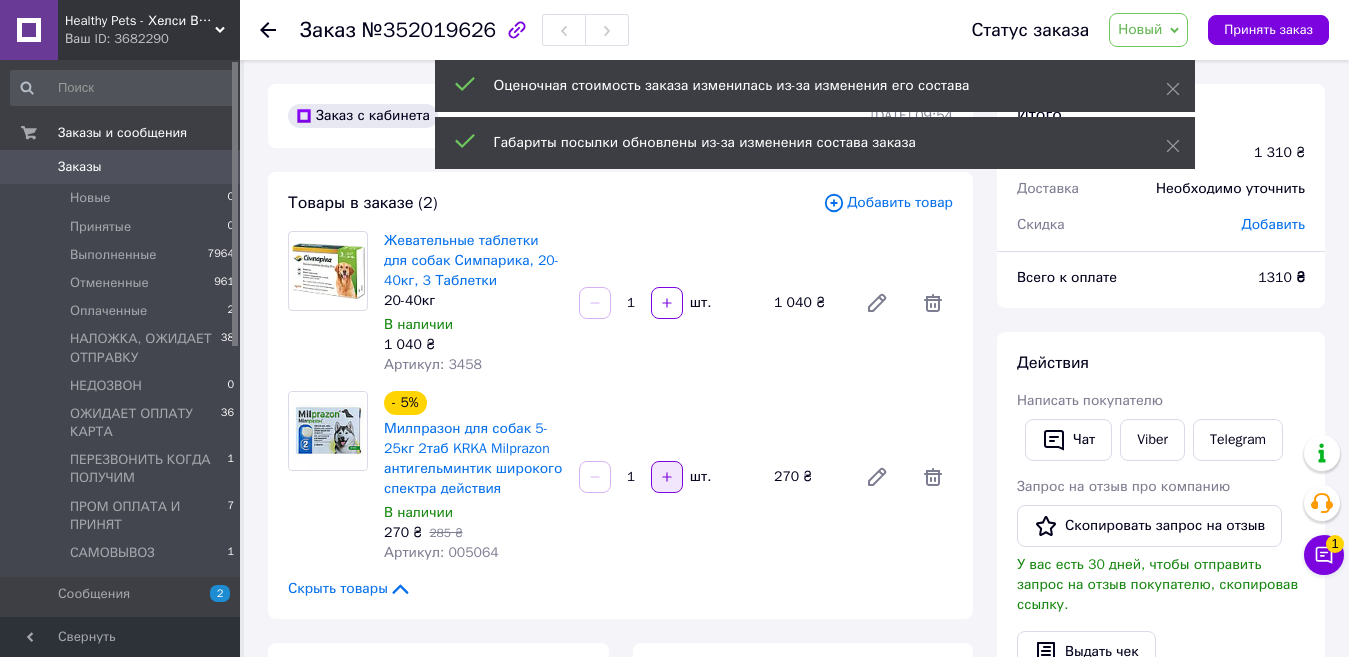 click at bounding box center (667, 477) 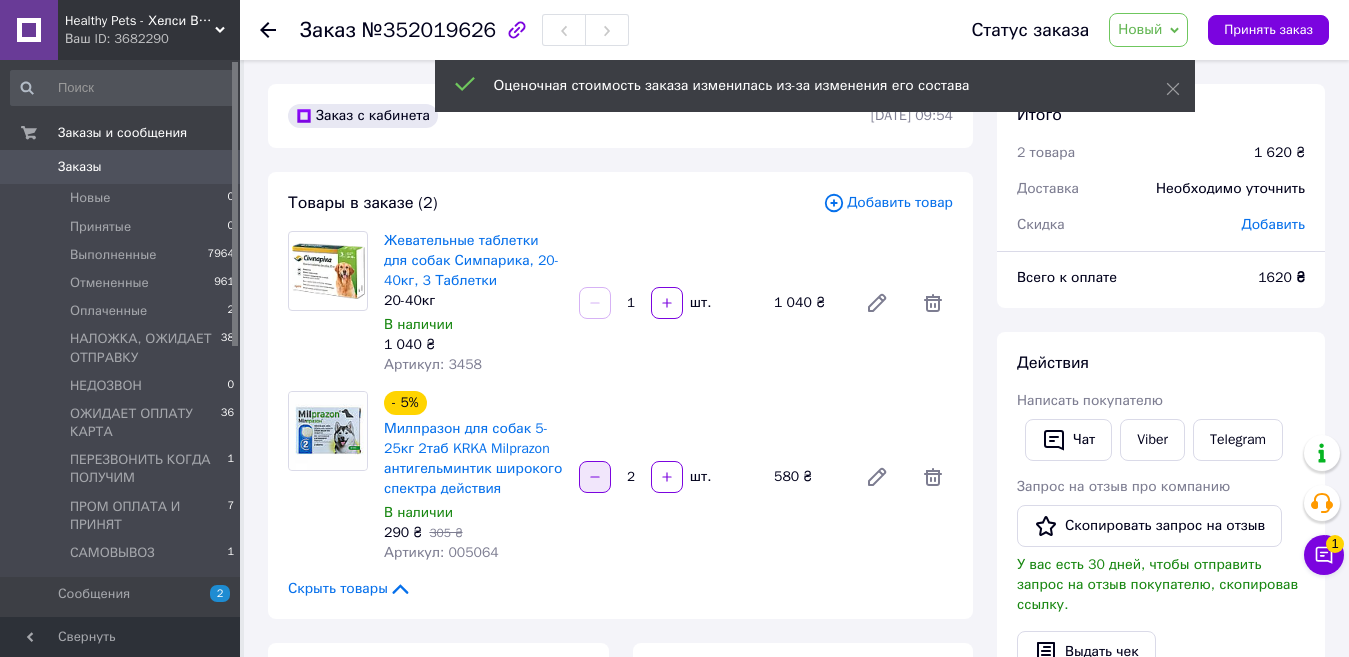 click 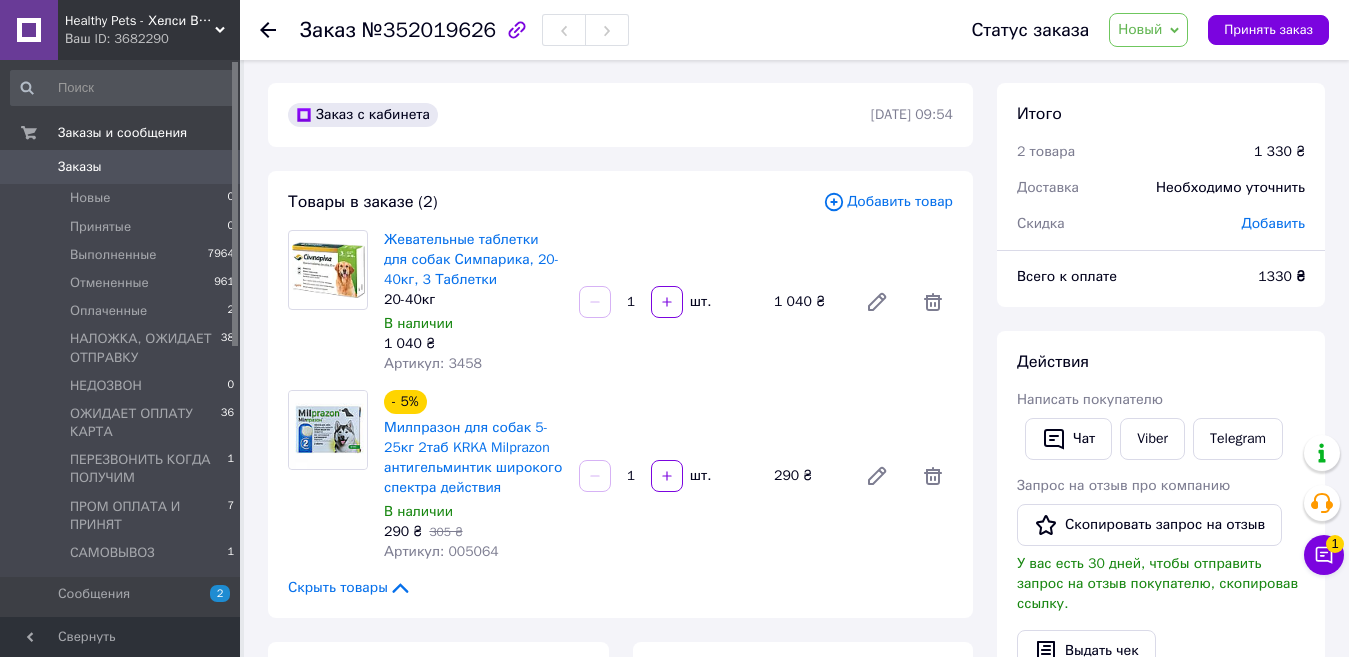 scroll, scrollTop: 0, scrollLeft: 0, axis: both 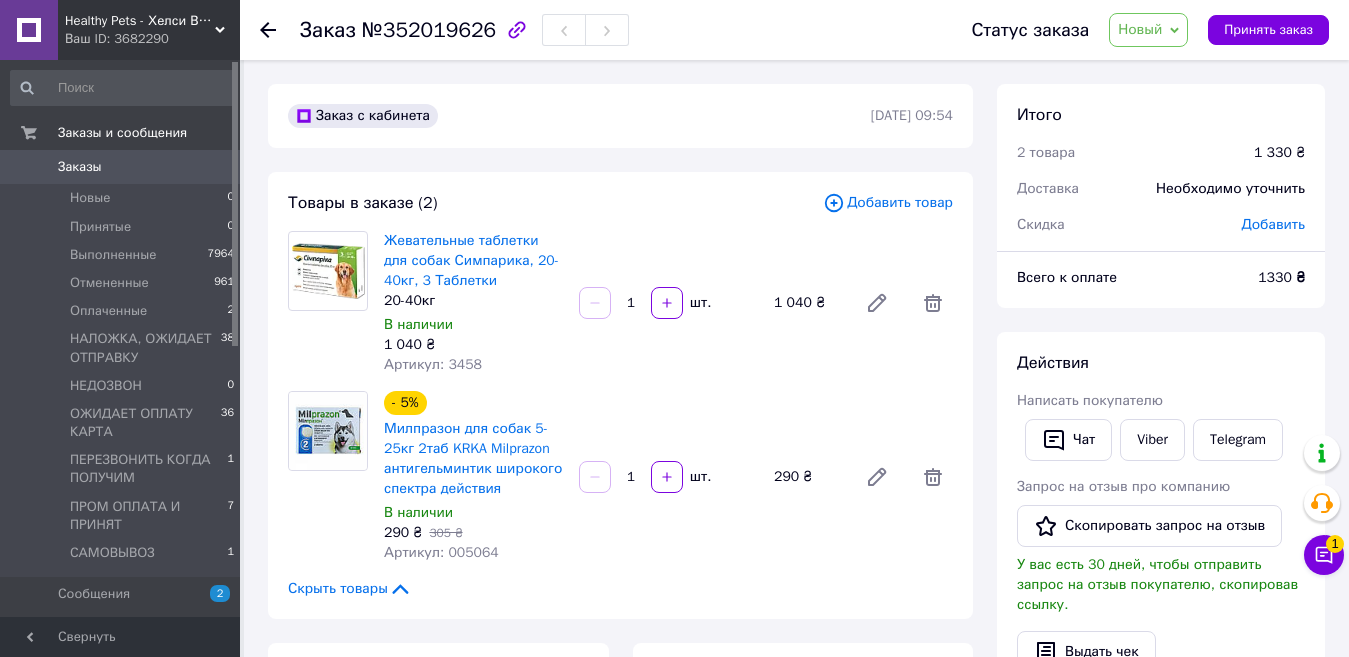 click on "Чат" at bounding box center (1068, 440) 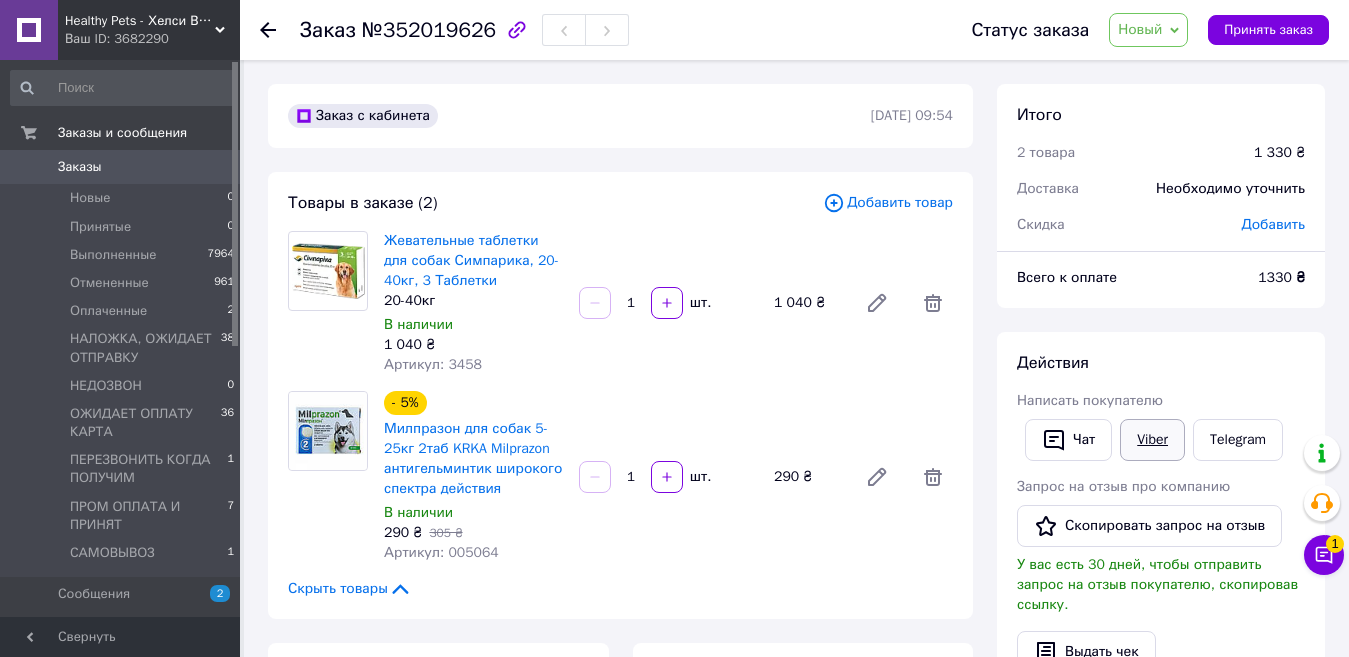 click on "Viber" at bounding box center (1152, 440) 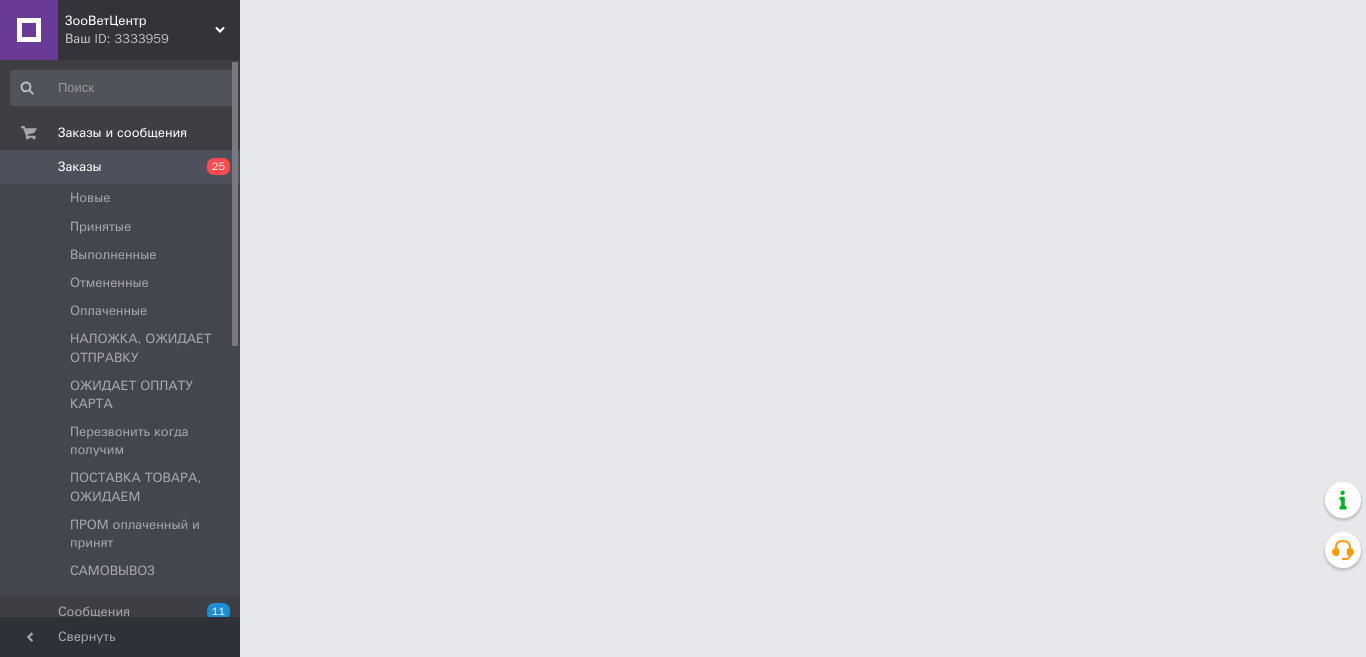 scroll, scrollTop: 0, scrollLeft: 0, axis: both 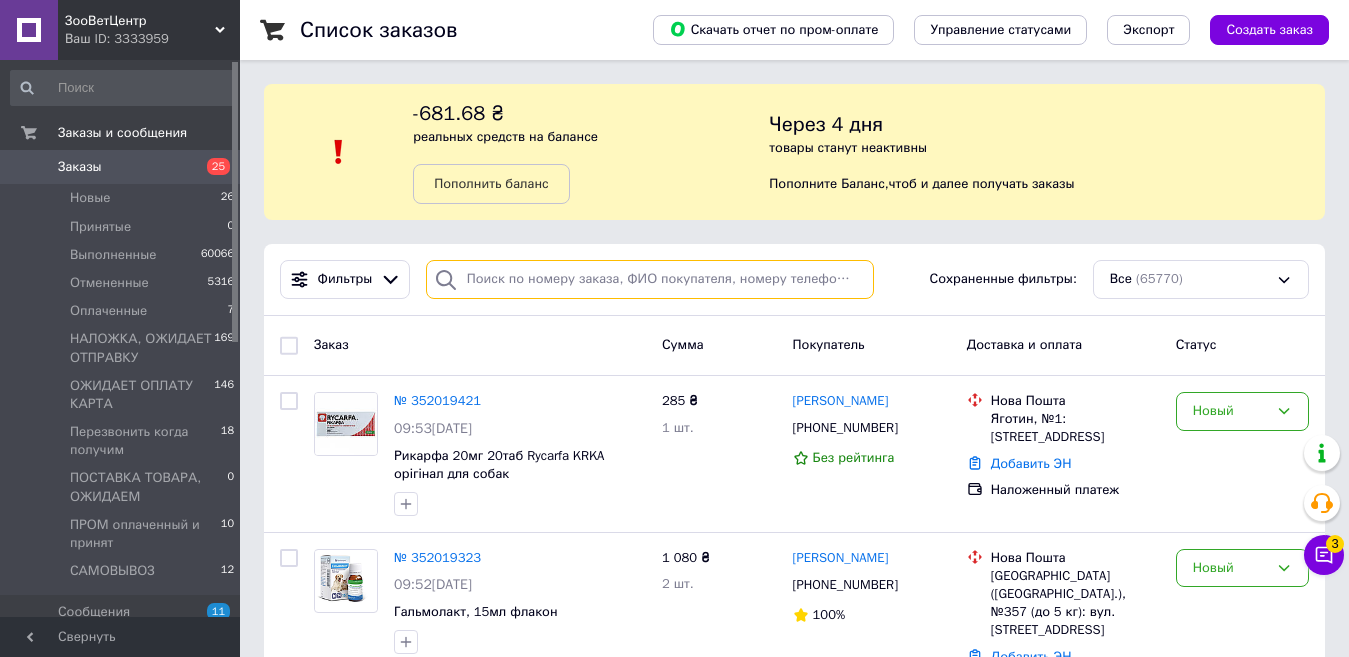 click at bounding box center [650, 279] 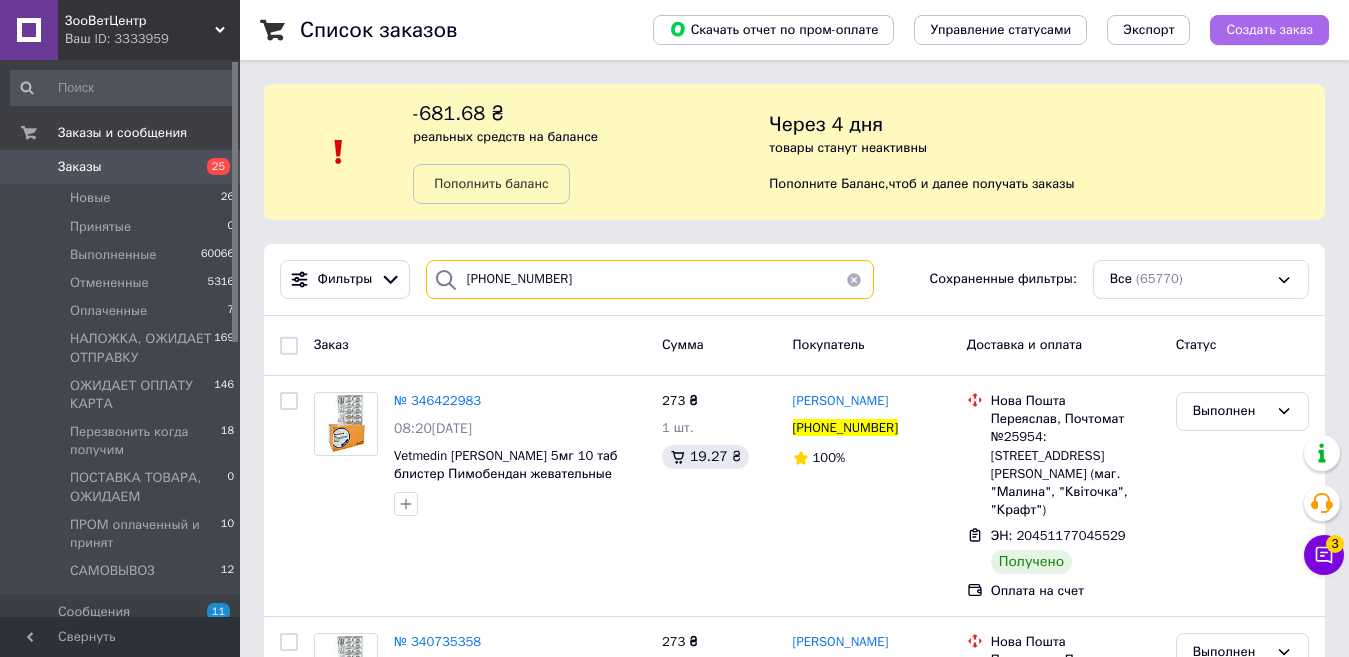 type on "[PHONE_NUMBER]" 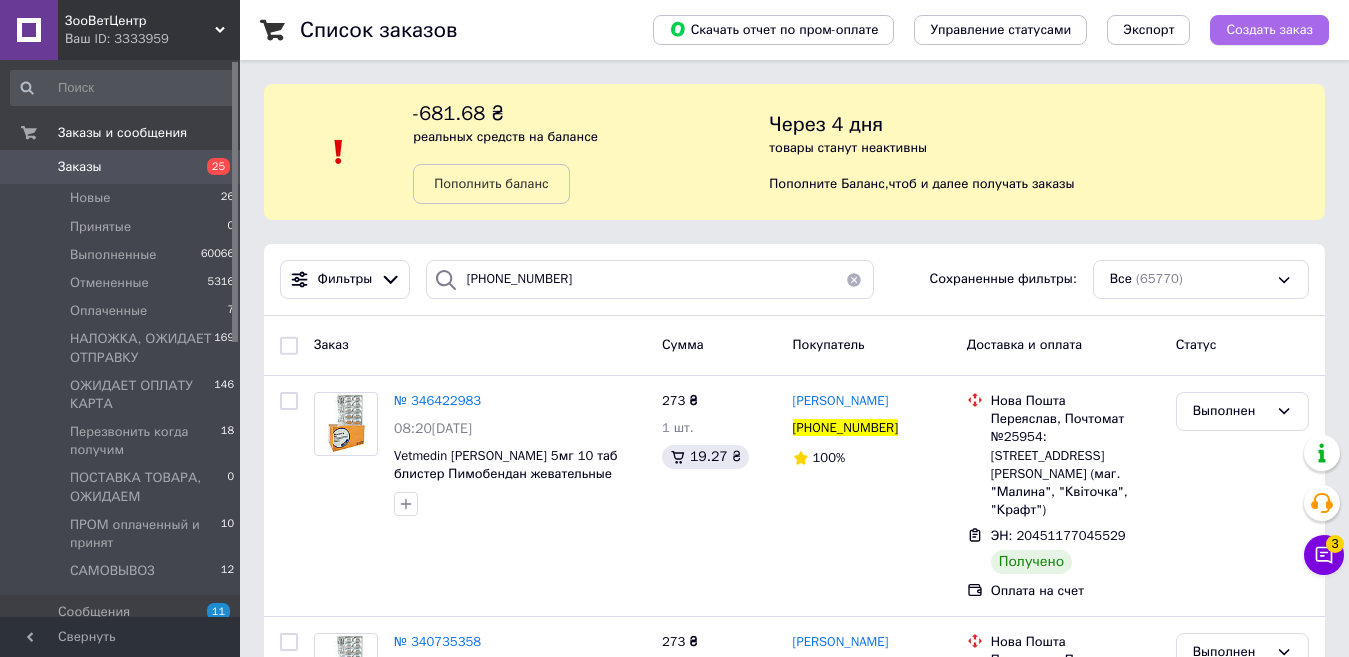 click on "Создать заказ" at bounding box center [1269, 30] 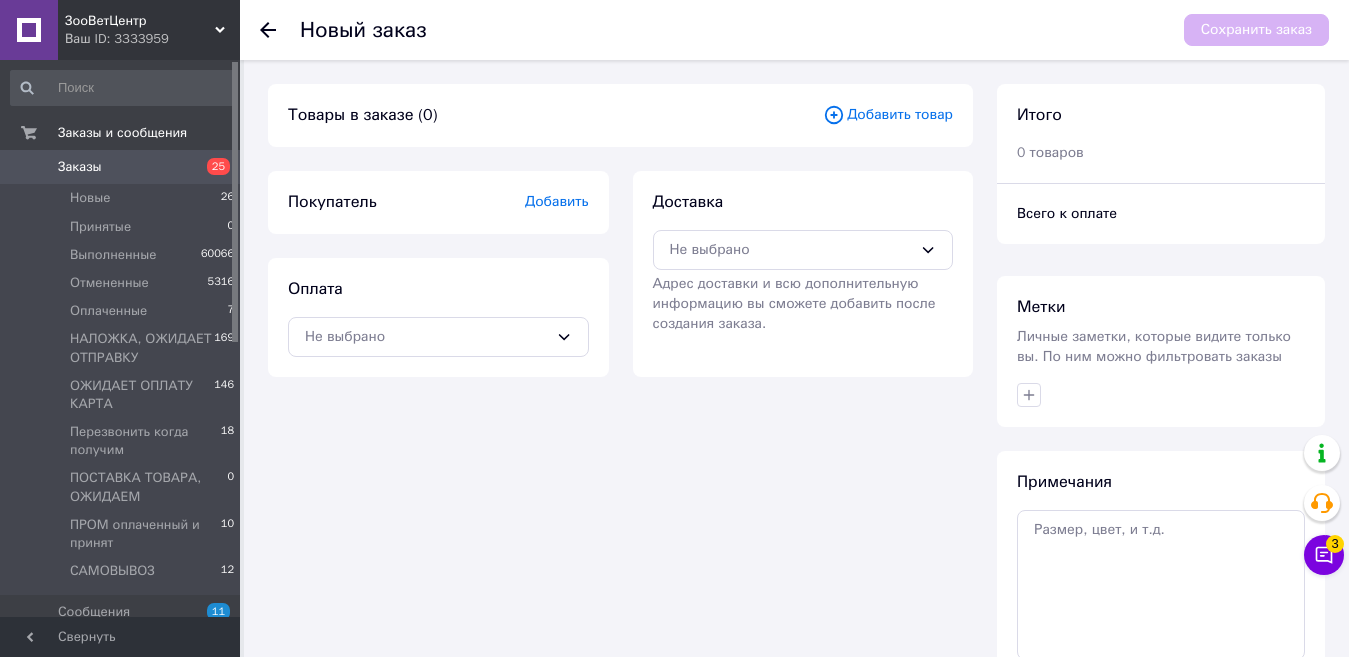 click on "Добавить товар" at bounding box center [888, 115] 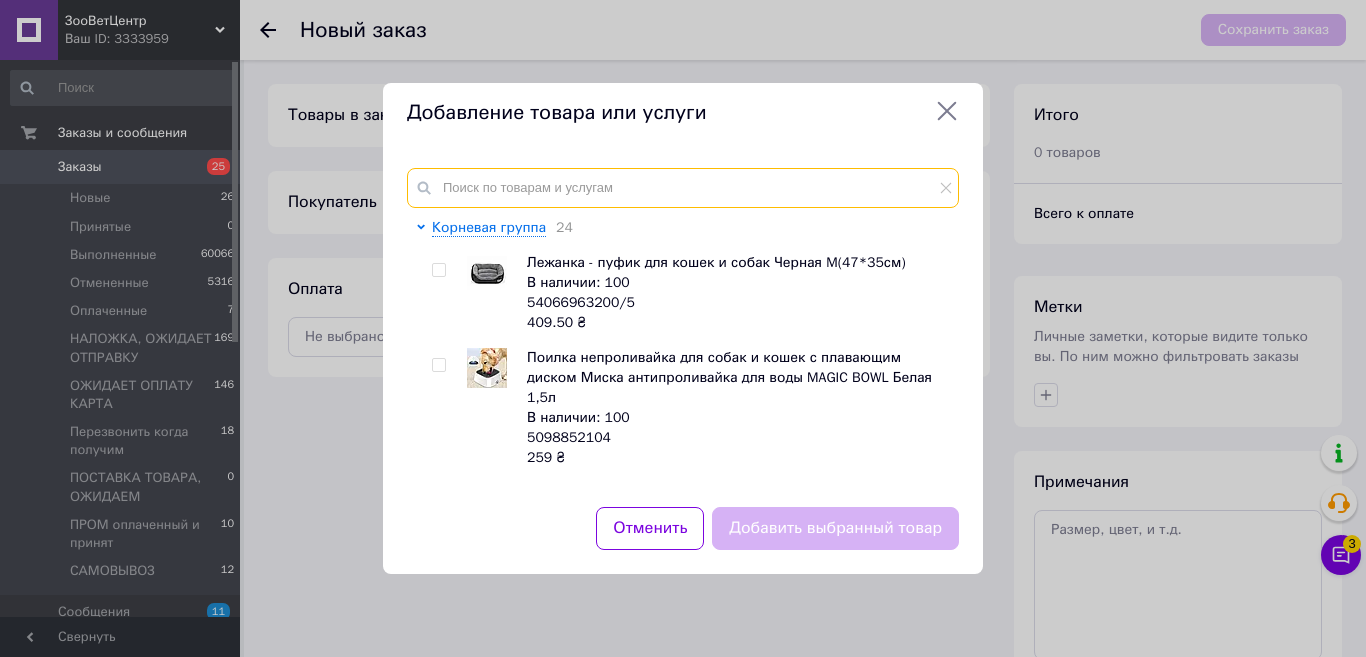 click at bounding box center [683, 188] 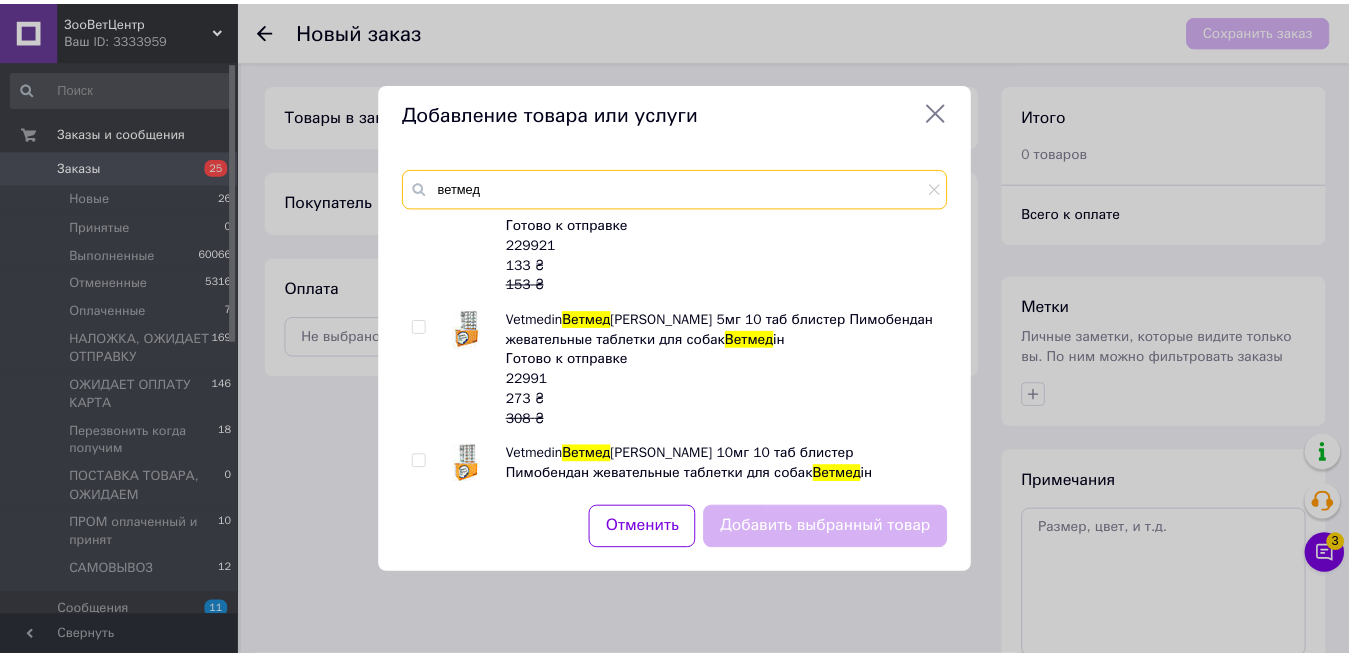 scroll, scrollTop: 200, scrollLeft: 0, axis: vertical 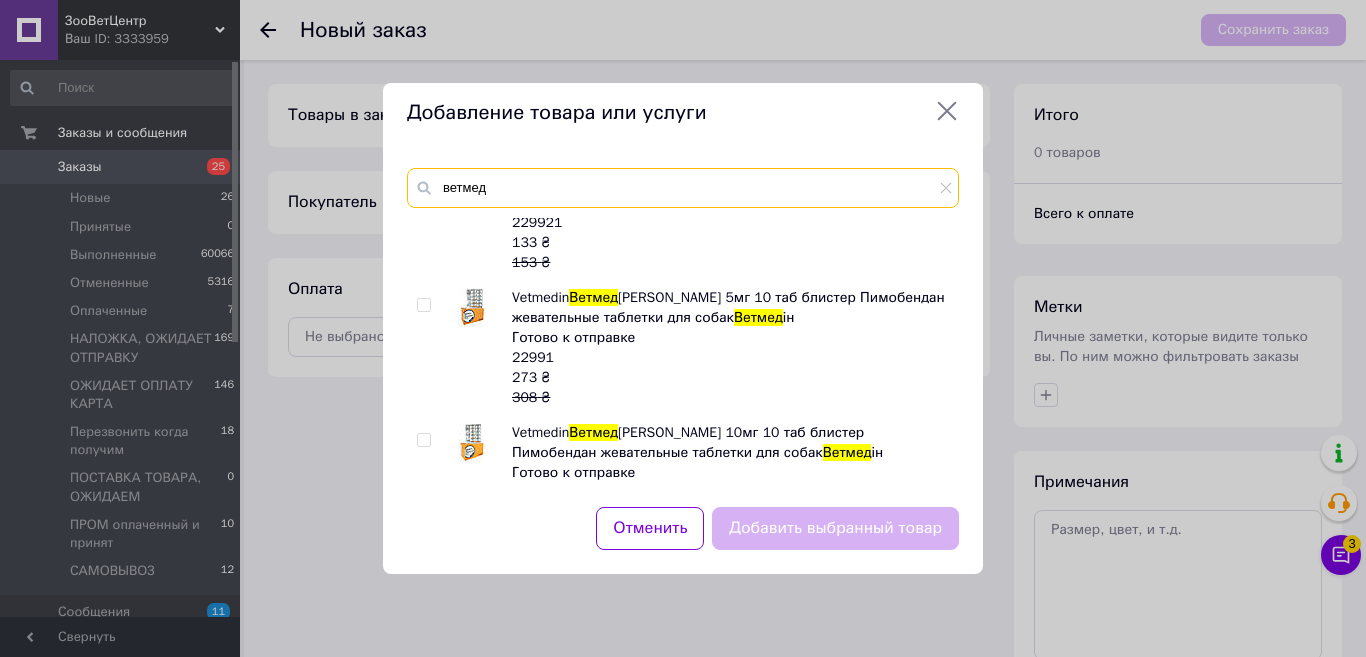 type on "ветмед" 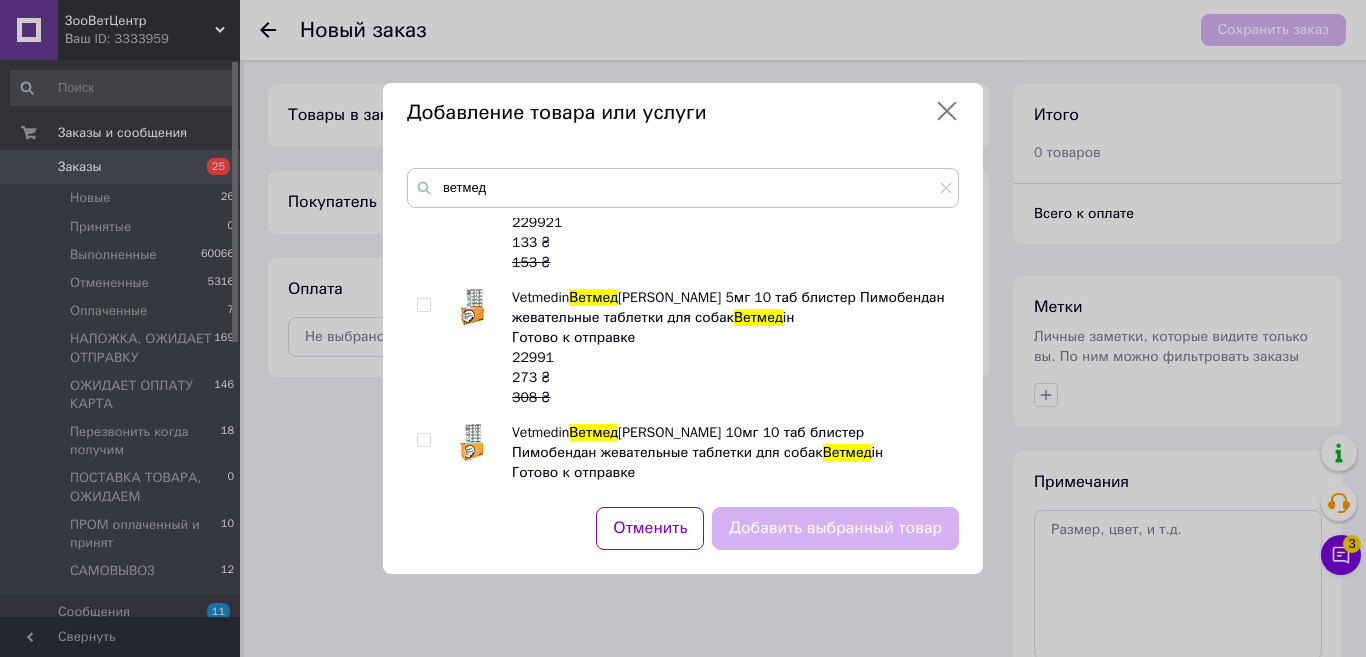 drag, startPoint x: 943, startPoint y: 111, endPoint x: 235, endPoint y: 67, distance: 709.3659 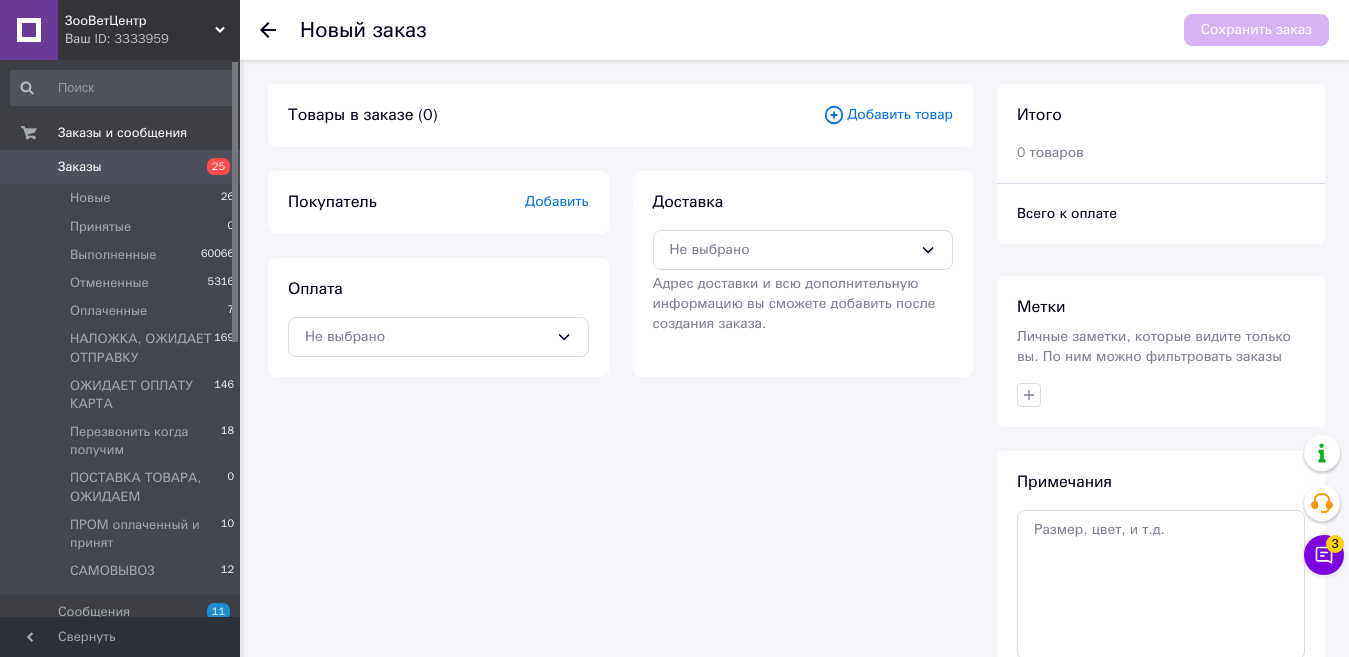 click 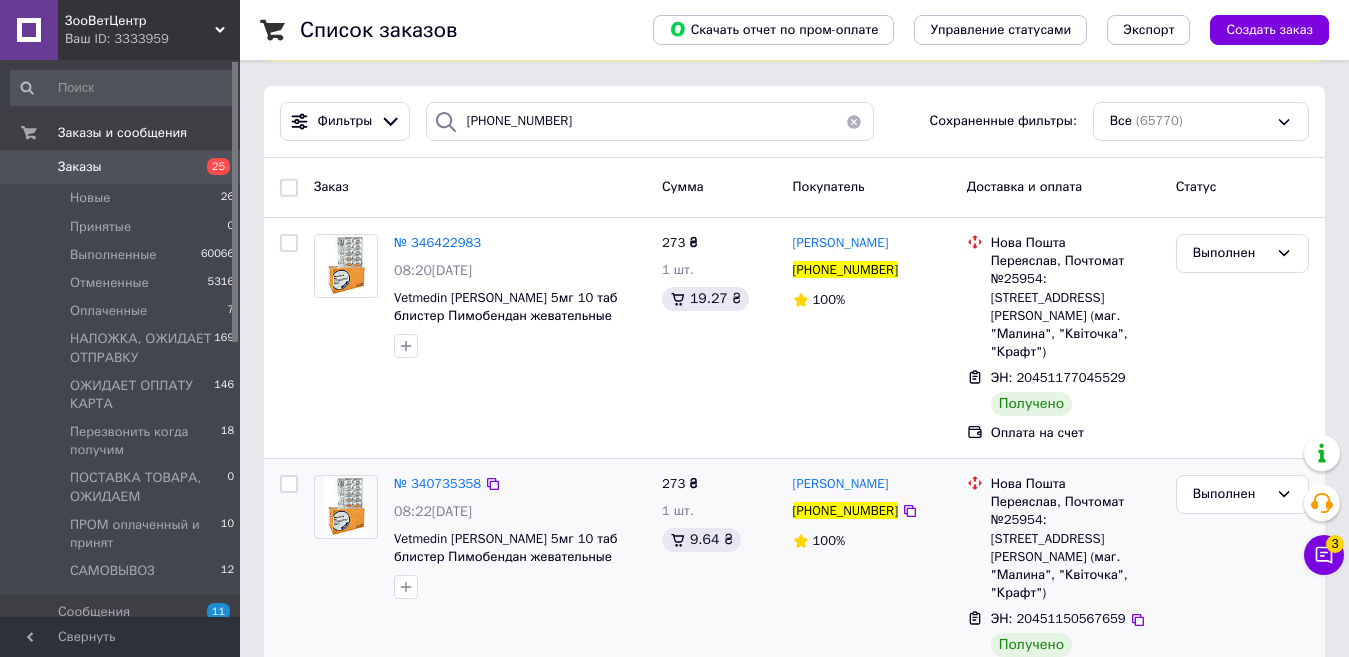 scroll, scrollTop: 200, scrollLeft: 0, axis: vertical 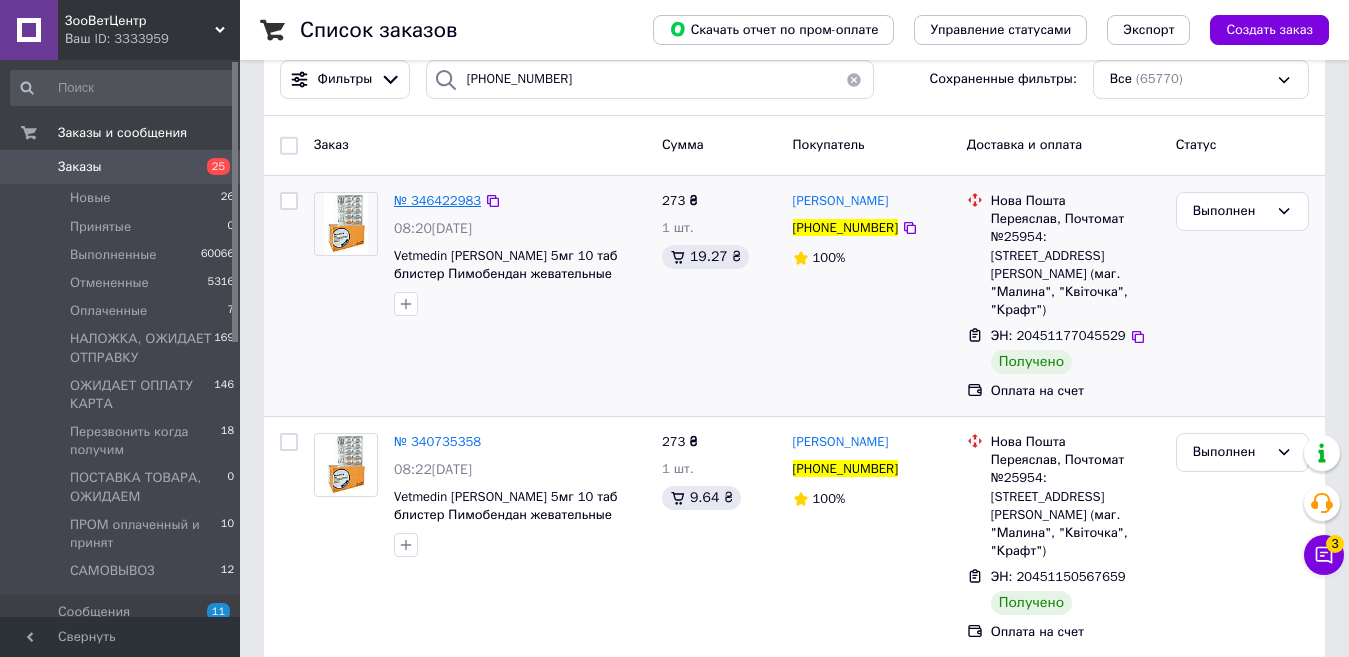 click on "№ 346422983" at bounding box center [437, 200] 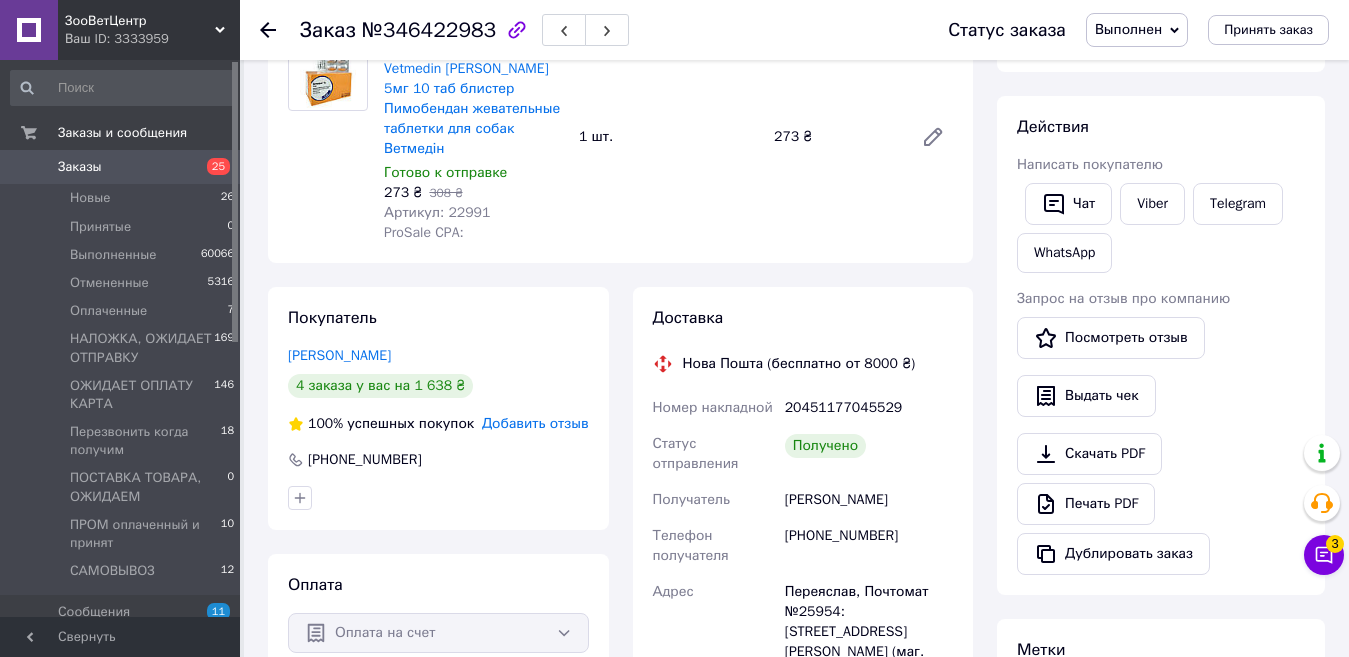 scroll, scrollTop: 44, scrollLeft: 0, axis: vertical 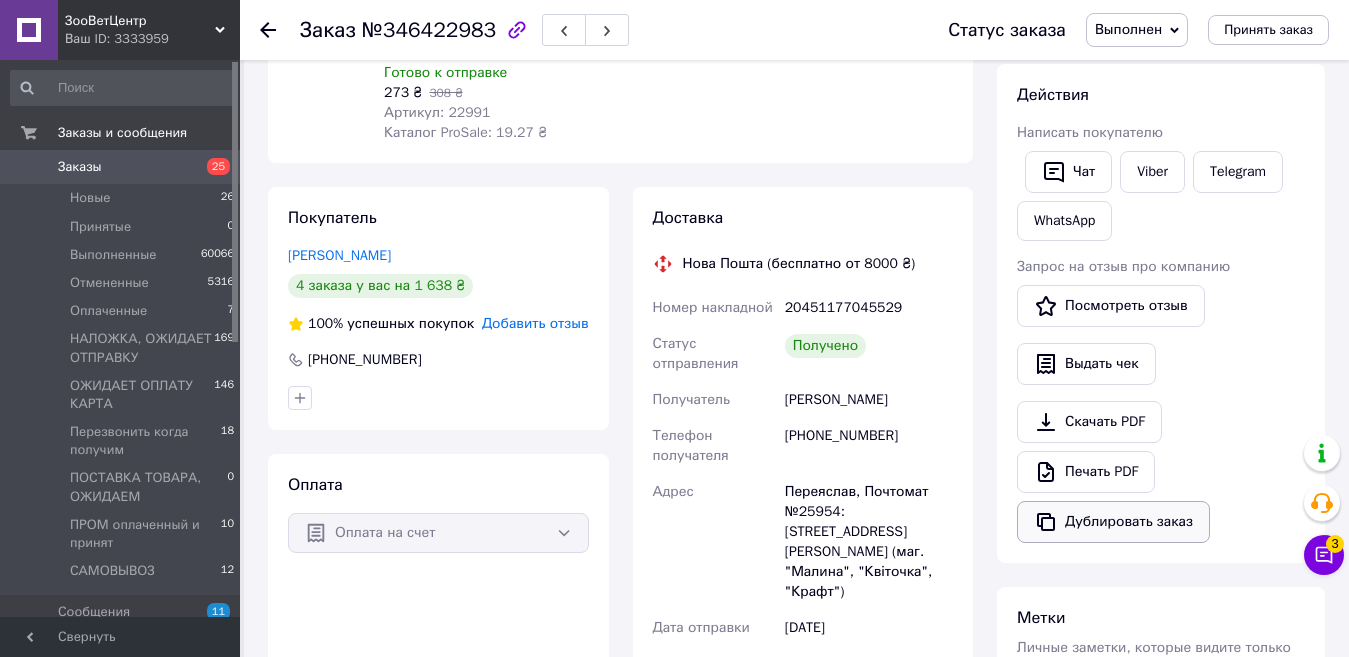 click on "Дублировать заказ" at bounding box center [1113, 522] 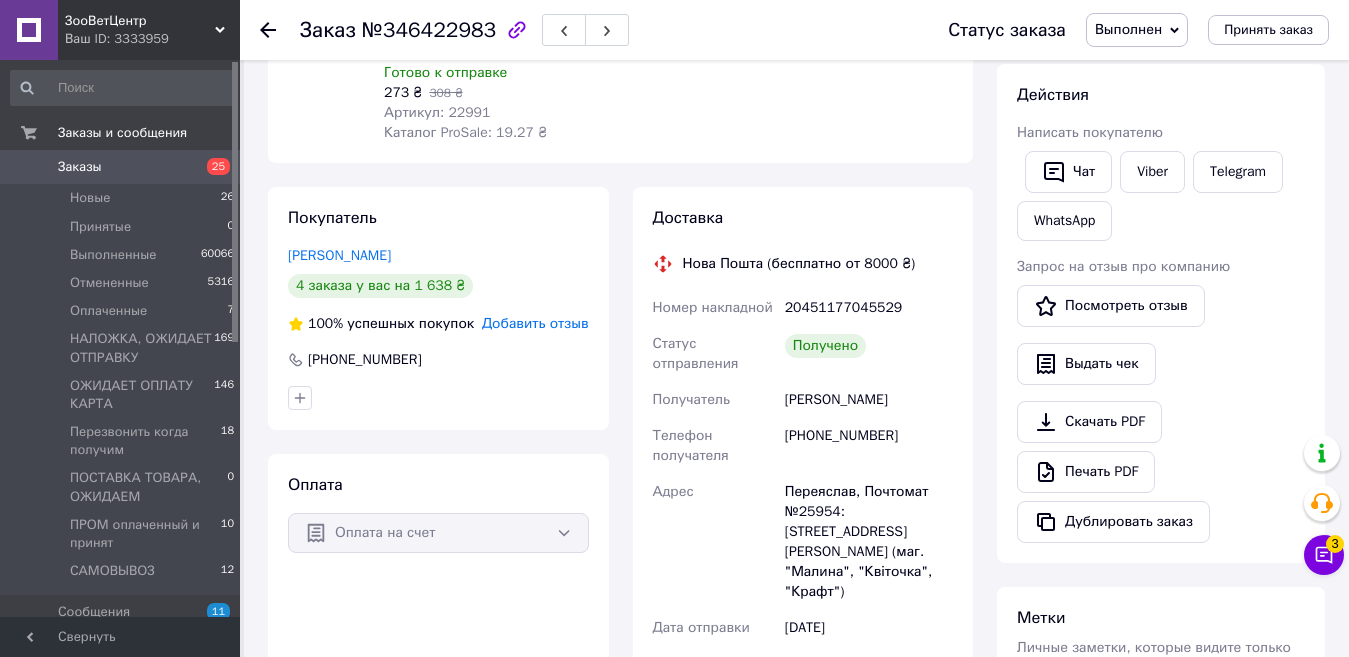 click on "Заказы" at bounding box center [80, 167] 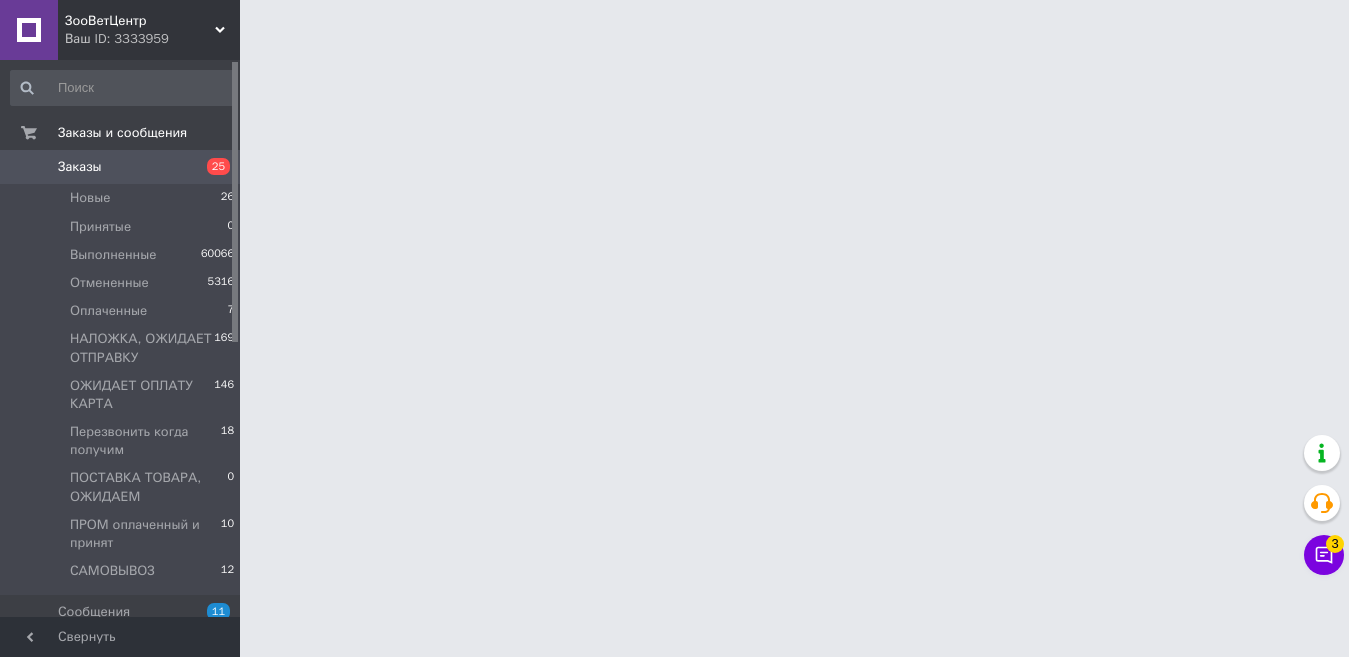 scroll, scrollTop: 0, scrollLeft: 0, axis: both 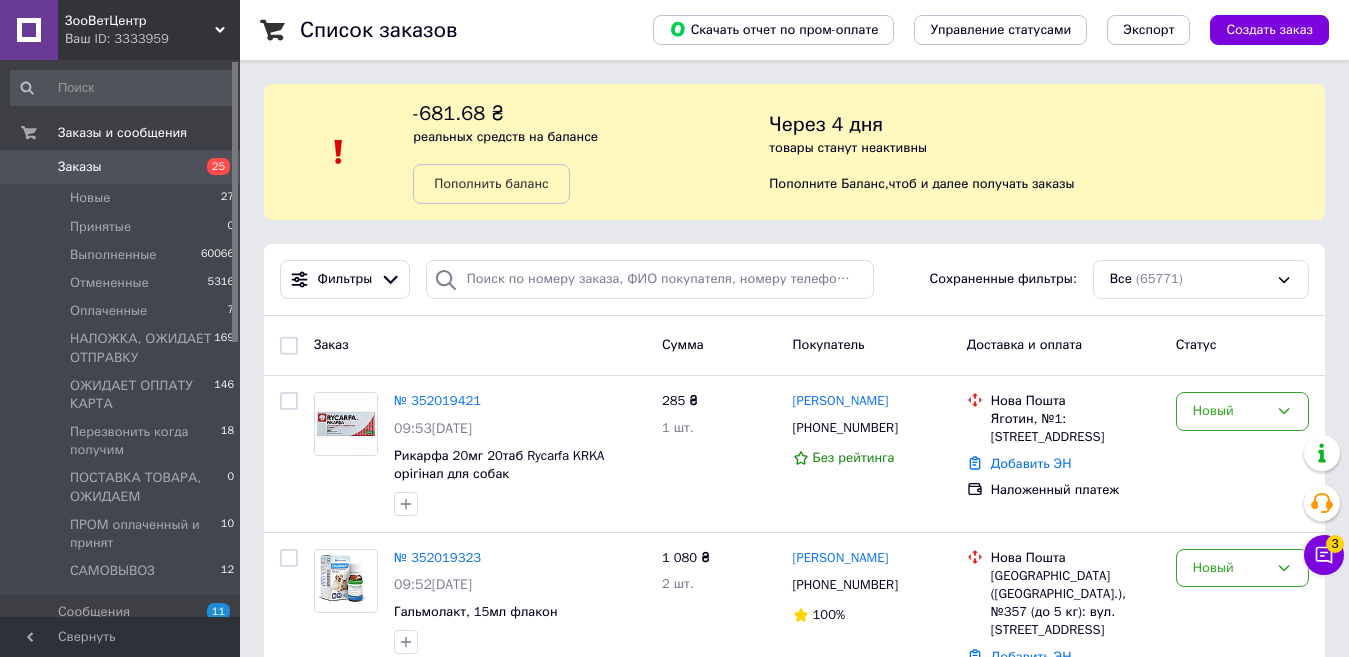 click on "Заказы" at bounding box center [121, 167] 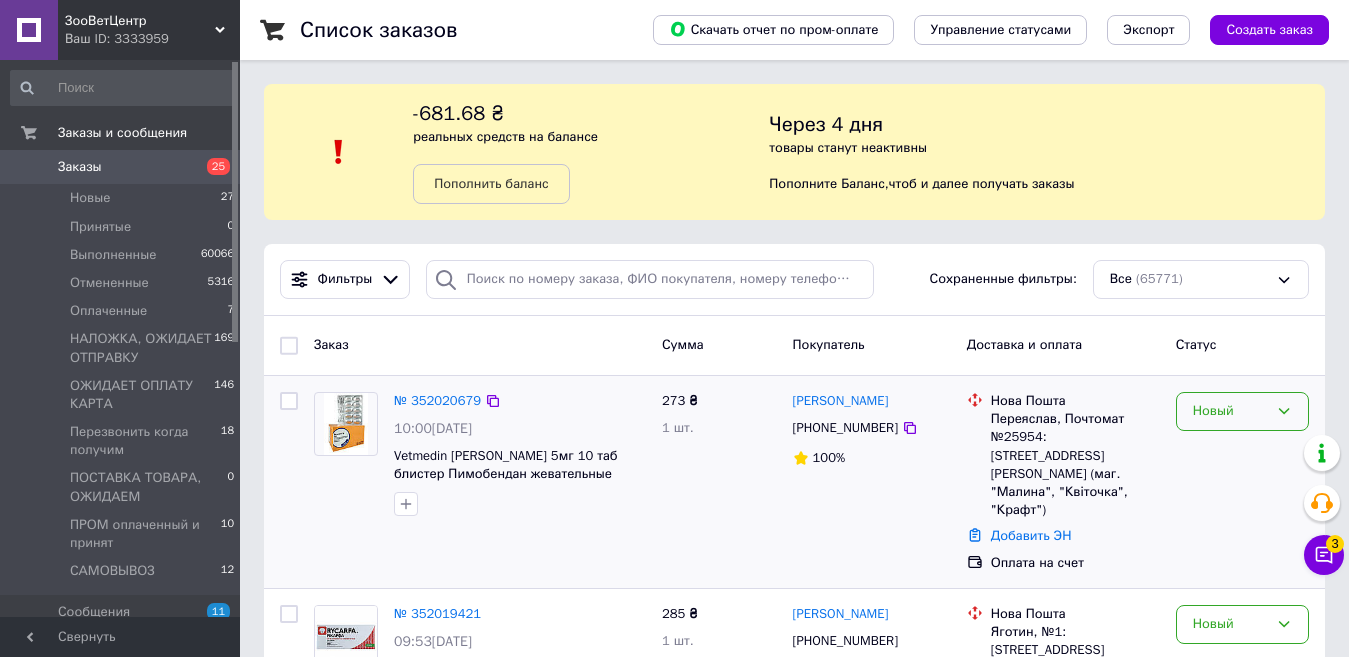 click on "Новый" at bounding box center [1230, 411] 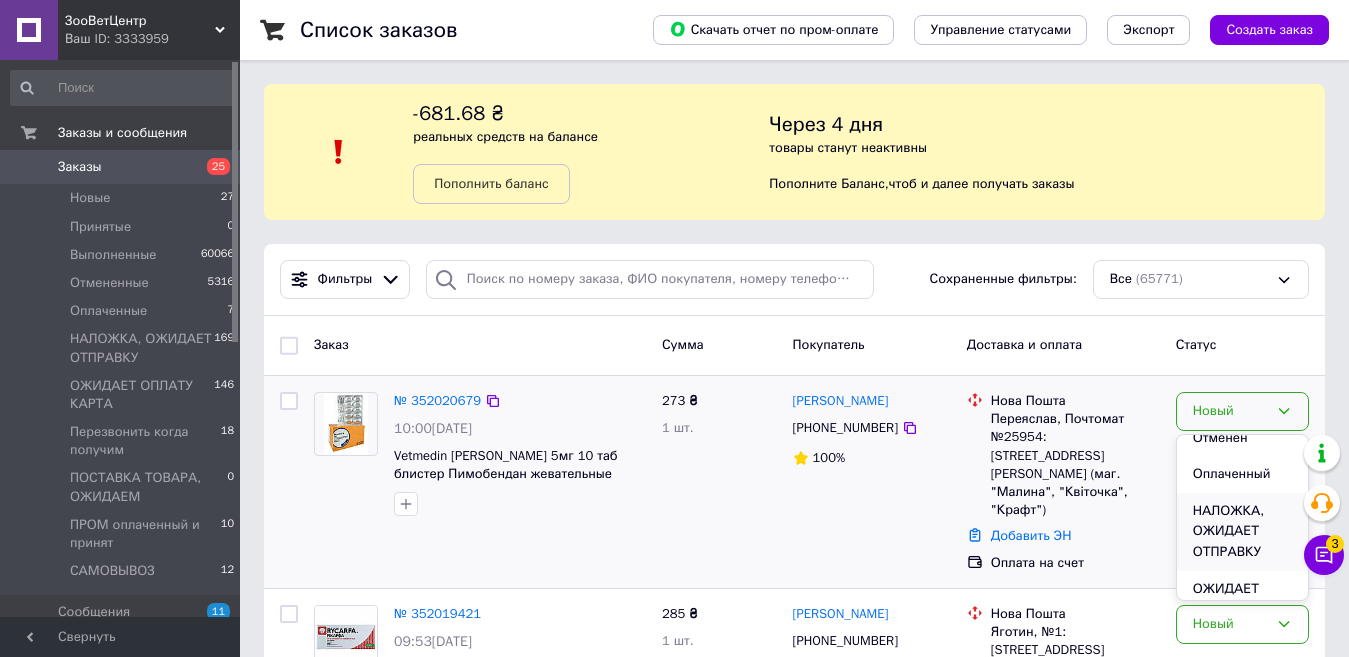 scroll, scrollTop: 100, scrollLeft: 0, axis: vertical 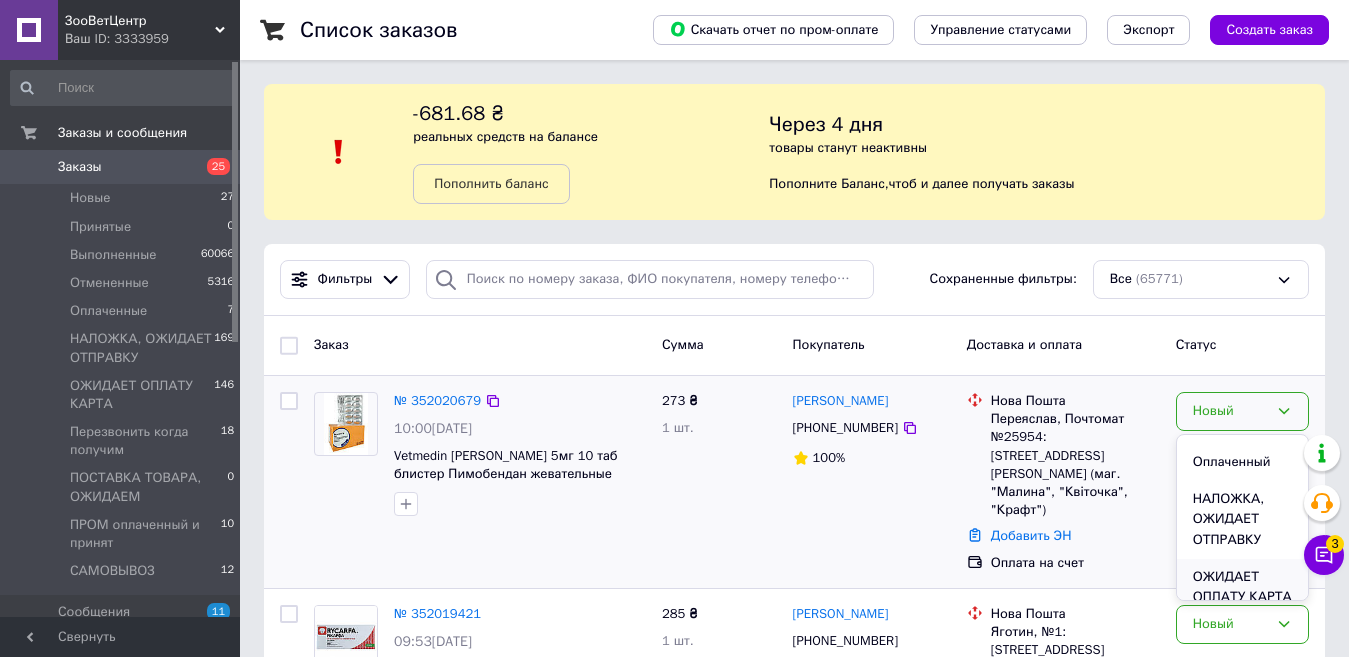 click on "ОЖИДАЕТ ОПЛАТУ КАРТА" at bounding box center (1242, 587) 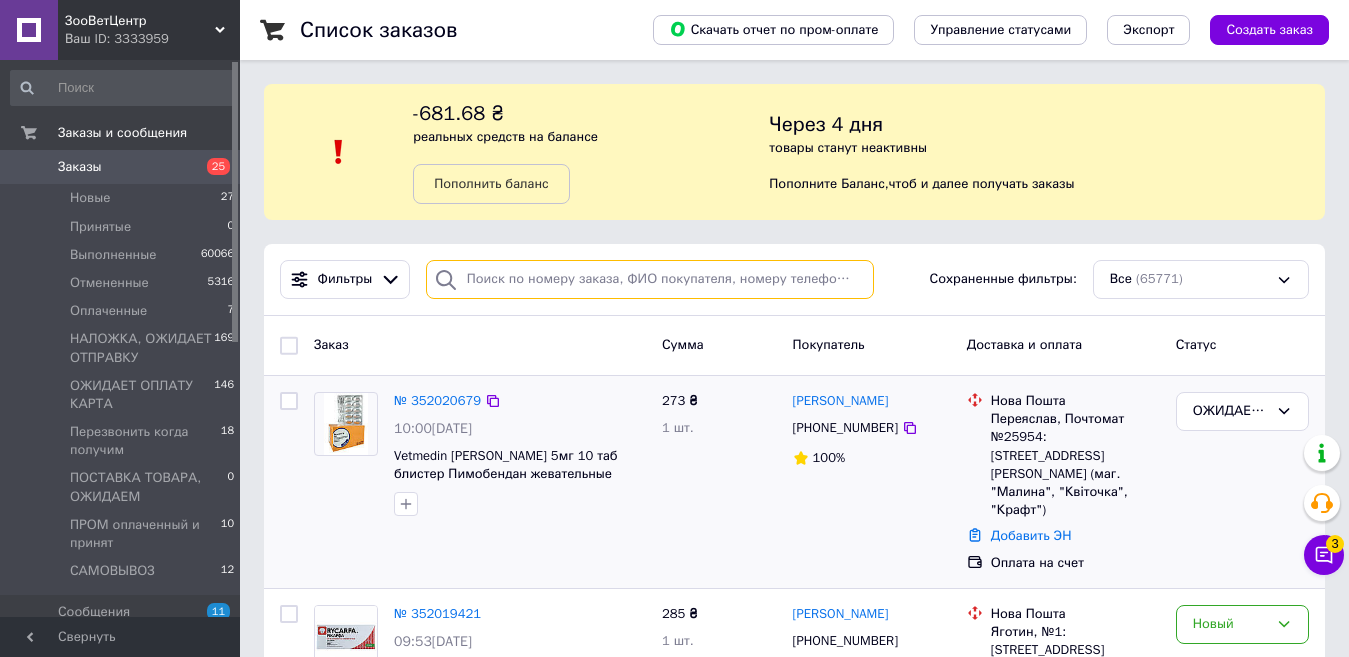 click at bounding box center (650, 279) 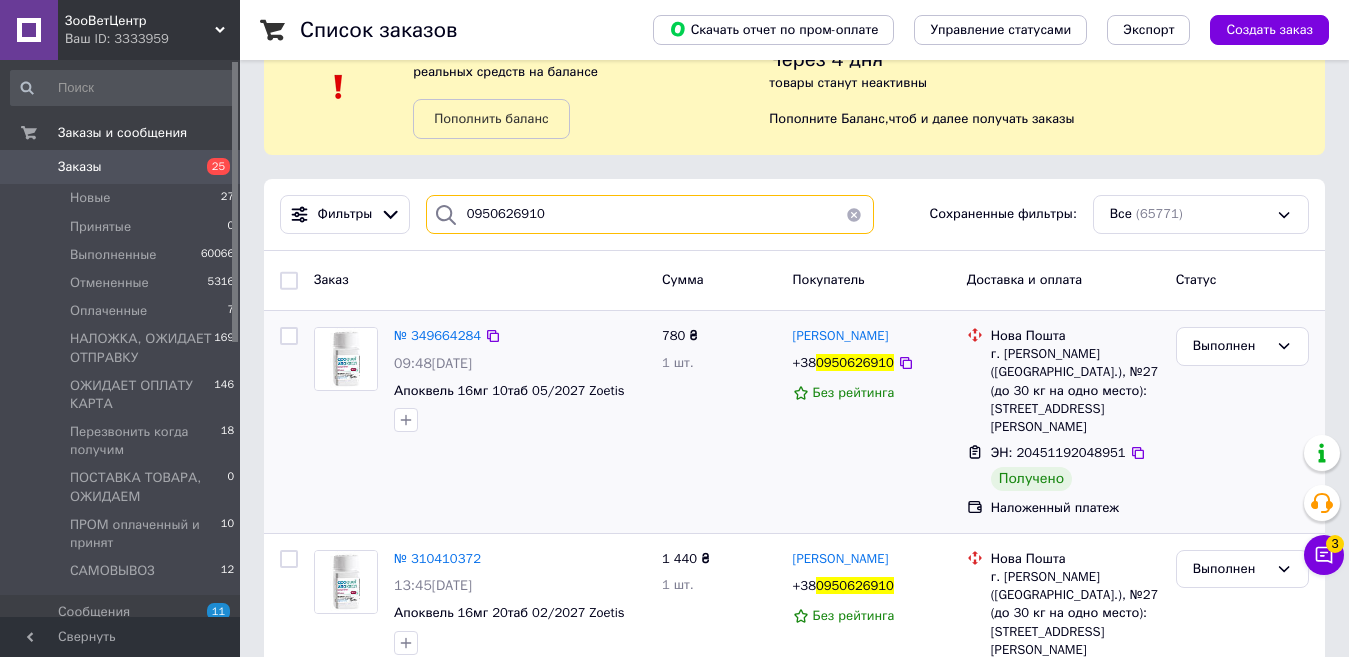 scroll, scrollTop: 100, scrollLeft: 0, axis: vertical 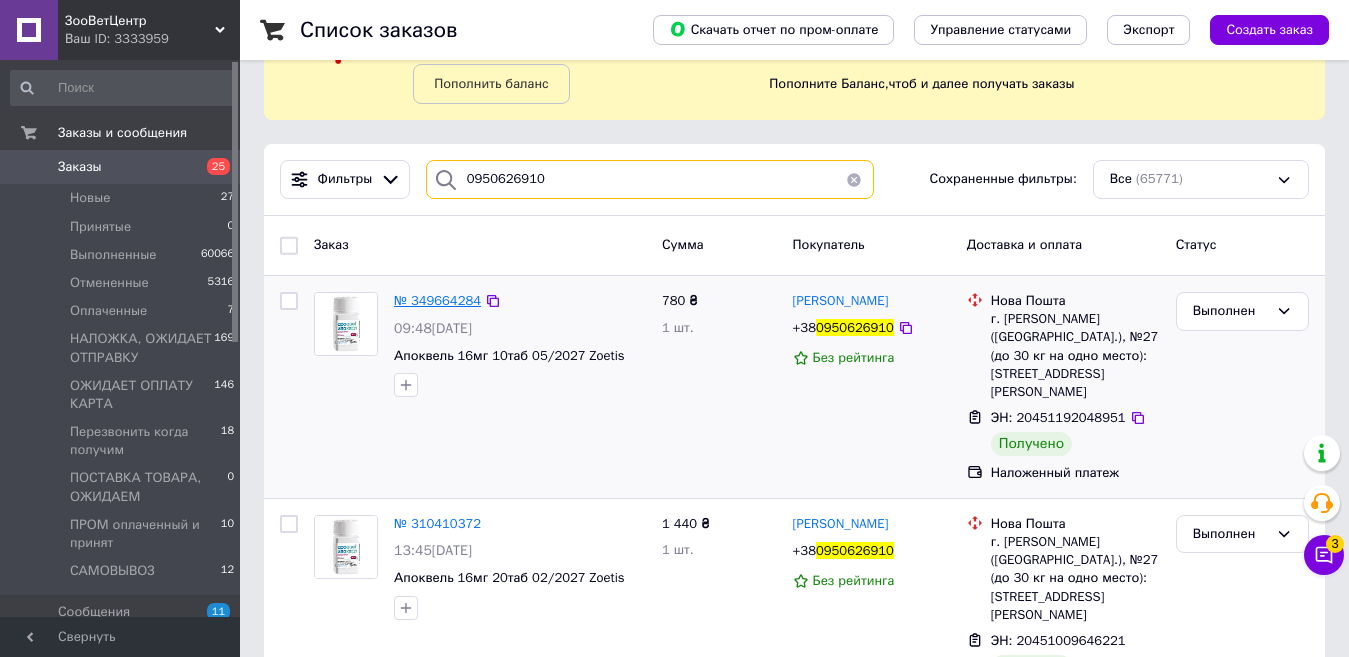 type on "0950626910" 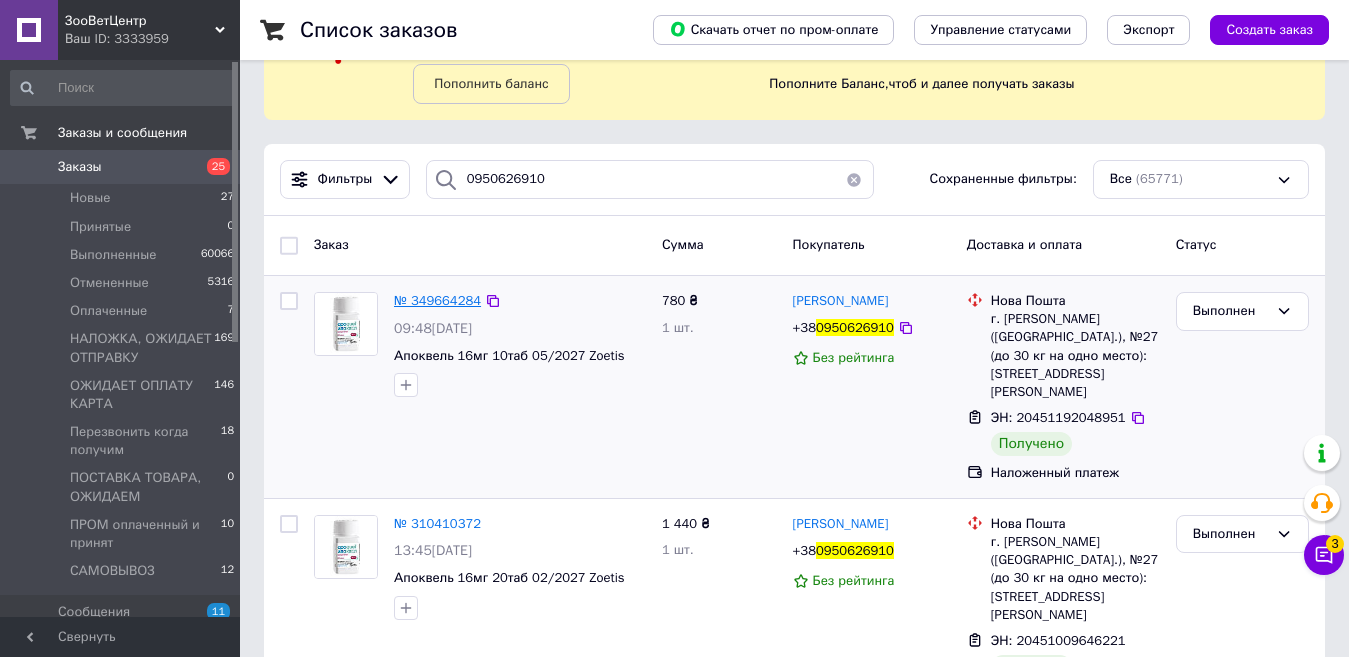click on "№ 349664284" at bounding box center [437, 300] 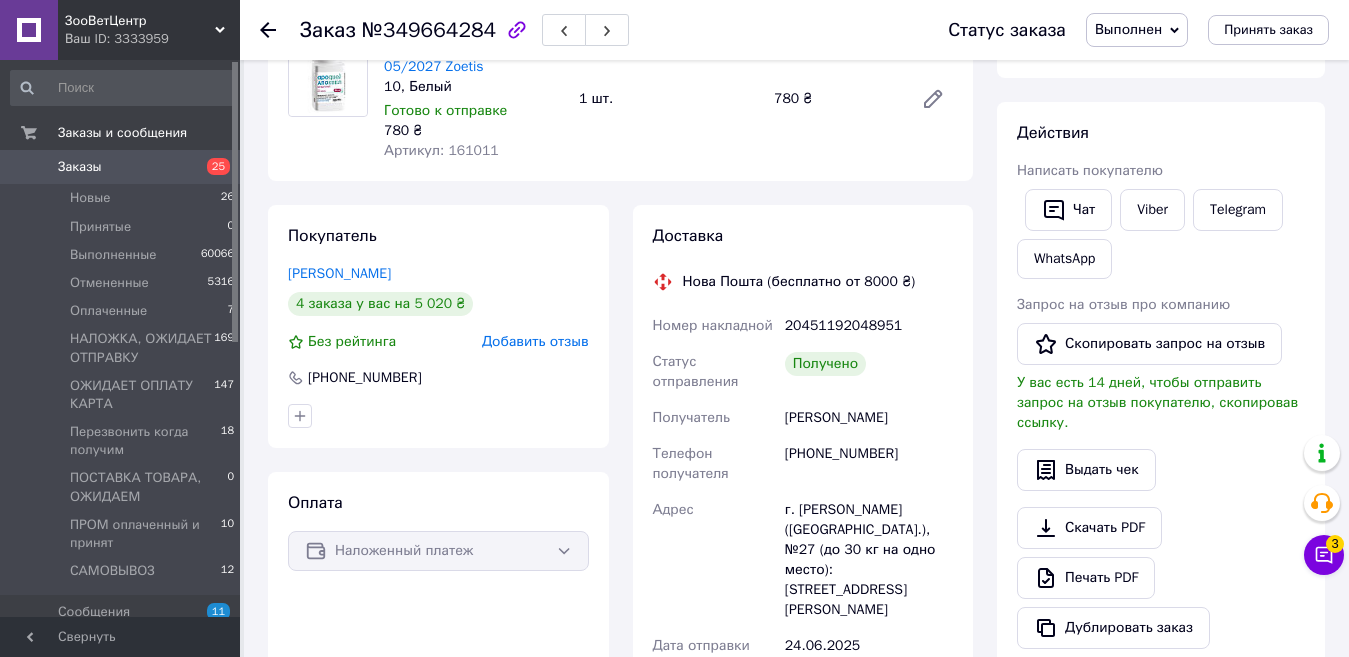 scroll, scrollTop: 200, scrollLeft: 0, axis: vertical 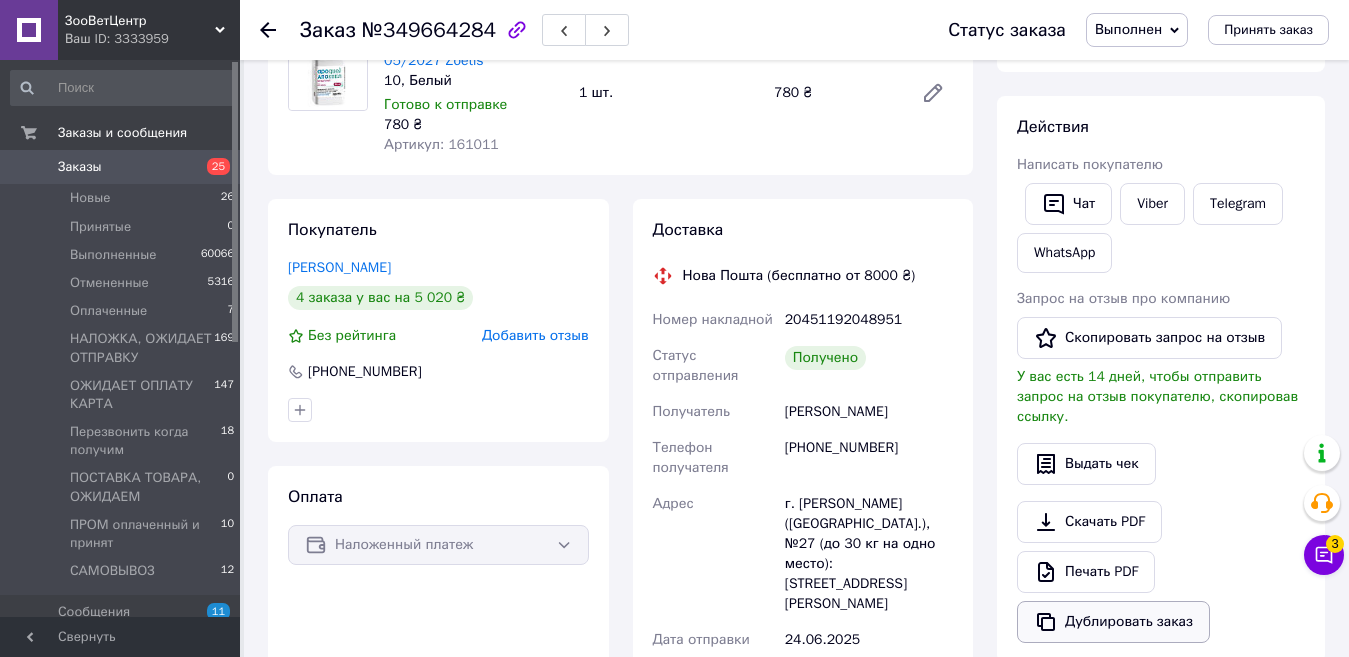 click on "Дублировать заказ" at bounding box center (1113, 622) 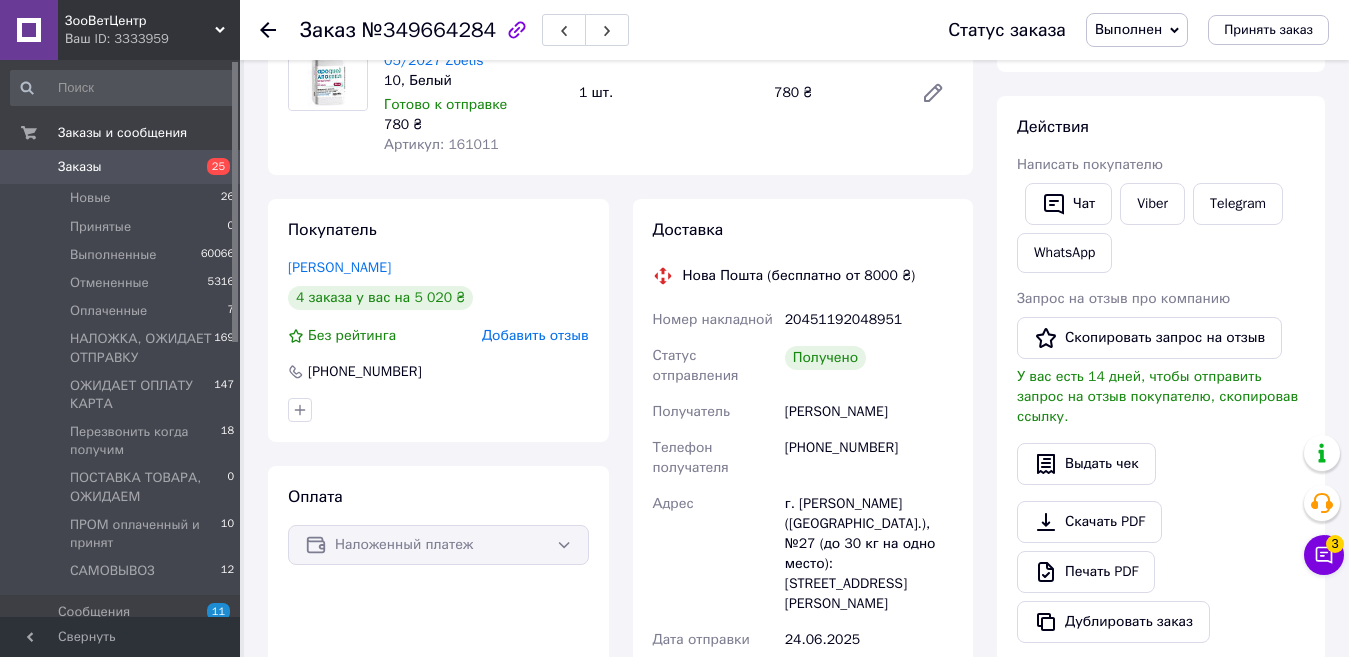 drag, startPoint x: 130, startPoint y: 192, endPoint x: 334, endPoint y: 596, distance: 452.58368 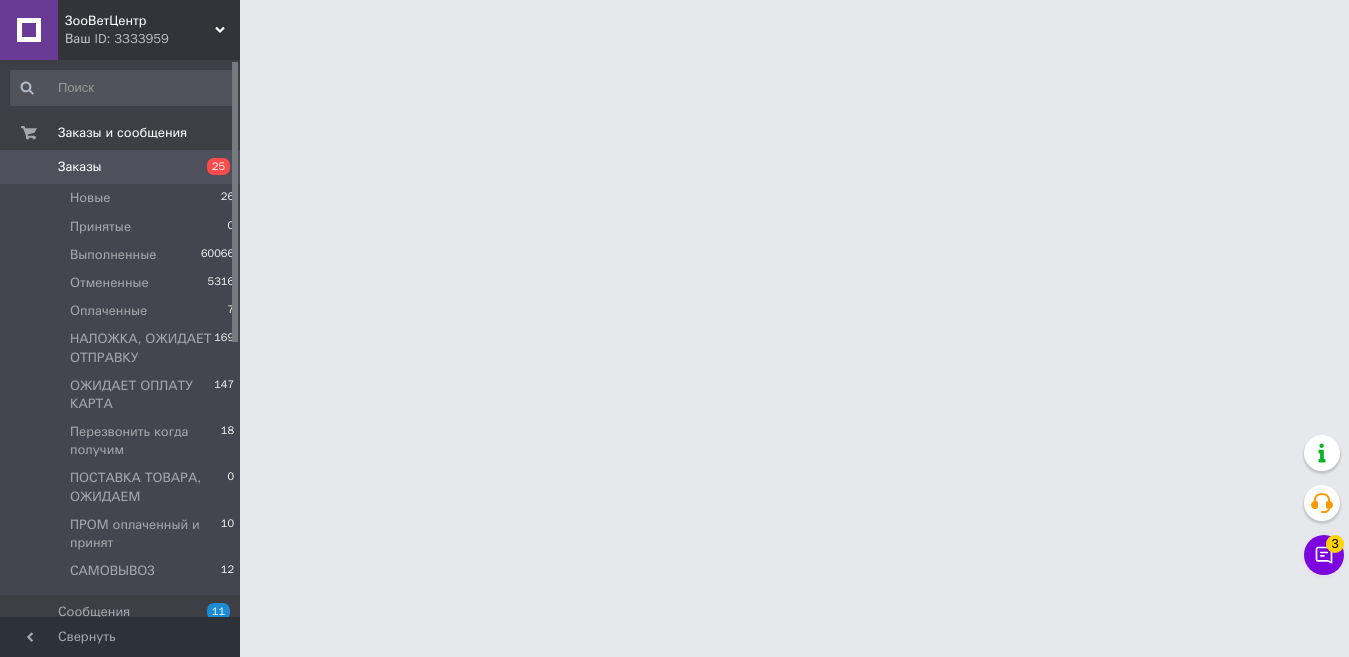 scroll, scrollTop: 0, scrollLeft: 0, axis: both 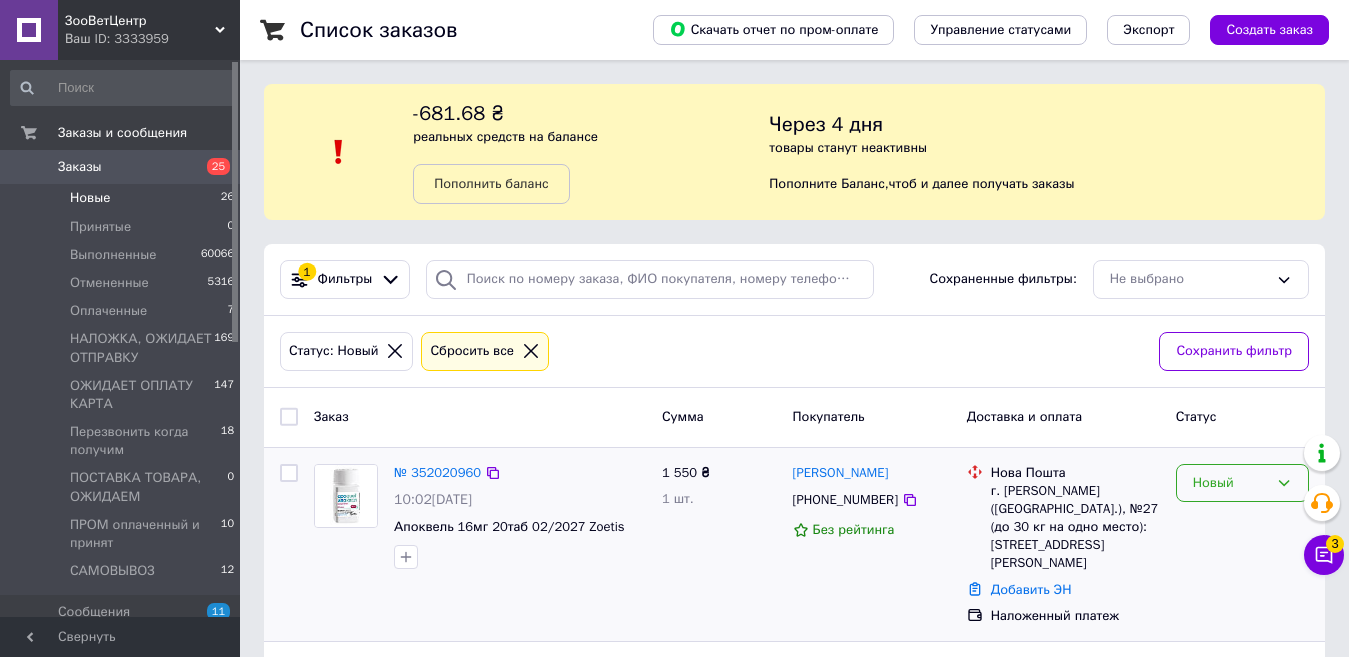 click on "Новый" at bounding box center (1230, 483) 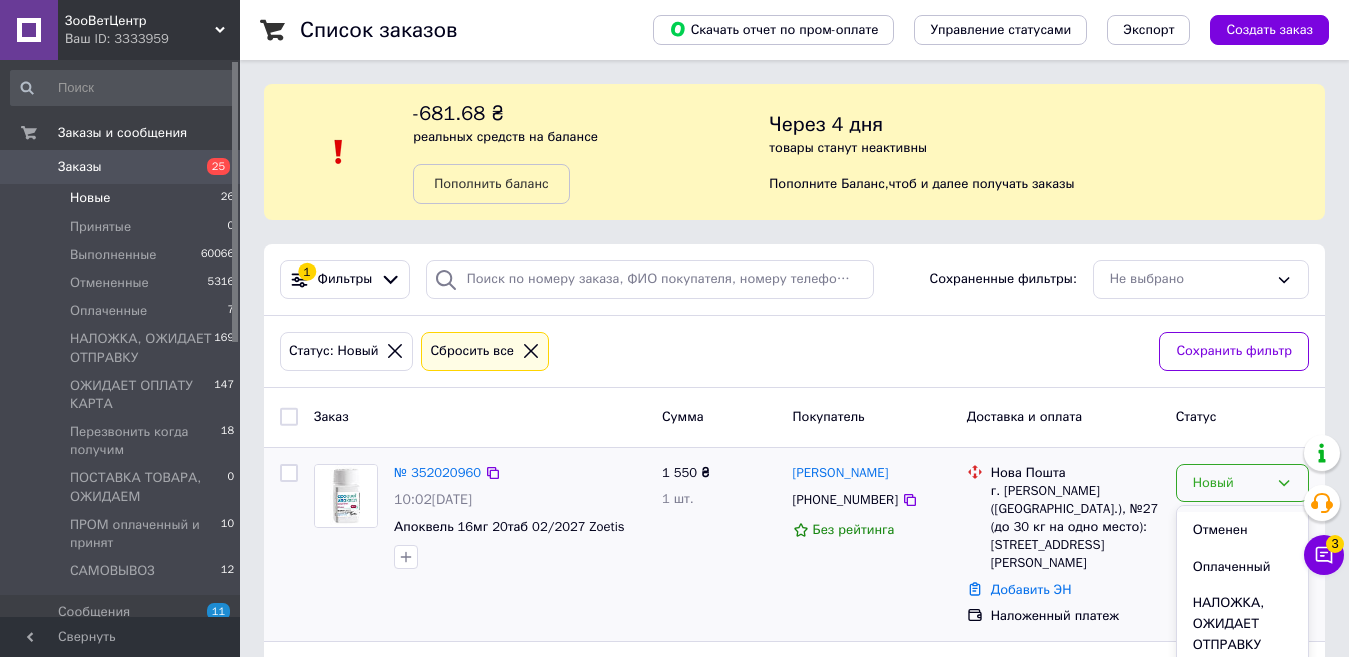 scroll, scrollTop: 100, scrollLeft: 0, axis: vertical 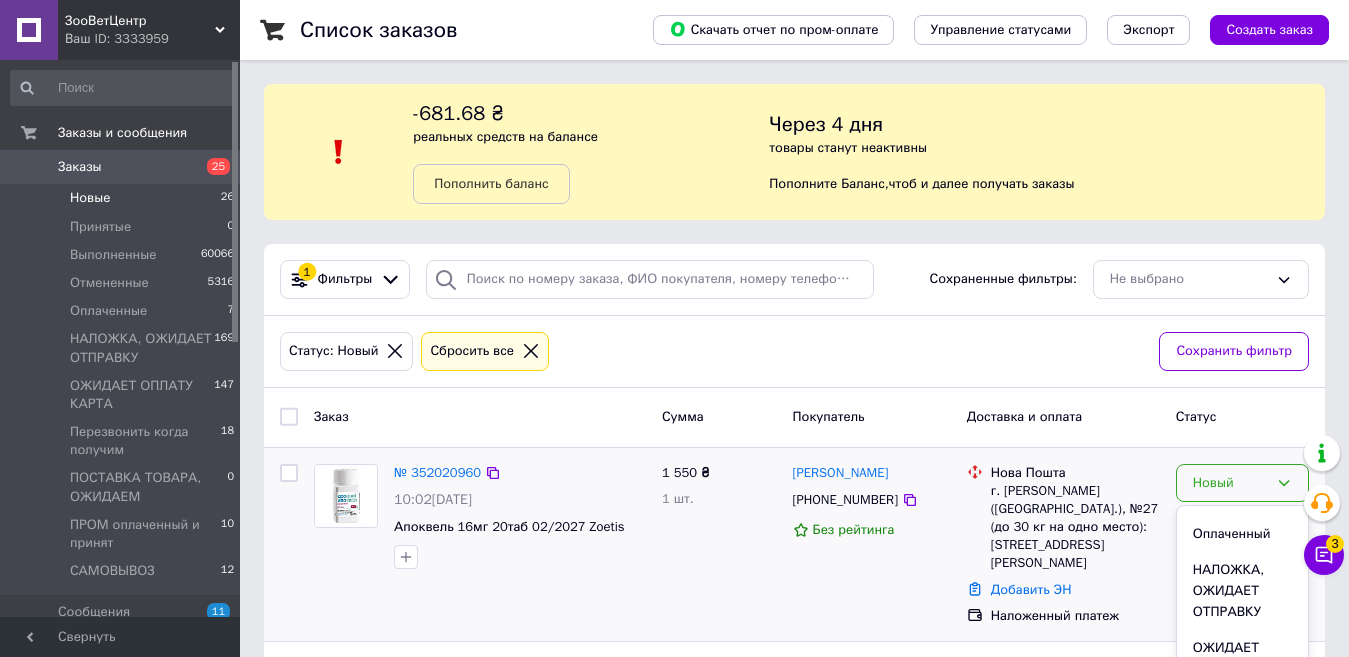 click on "НАЛОЖКА, ОЖИДАЕТ ОТПРАВКУ" at bounding box center [1242, 591] 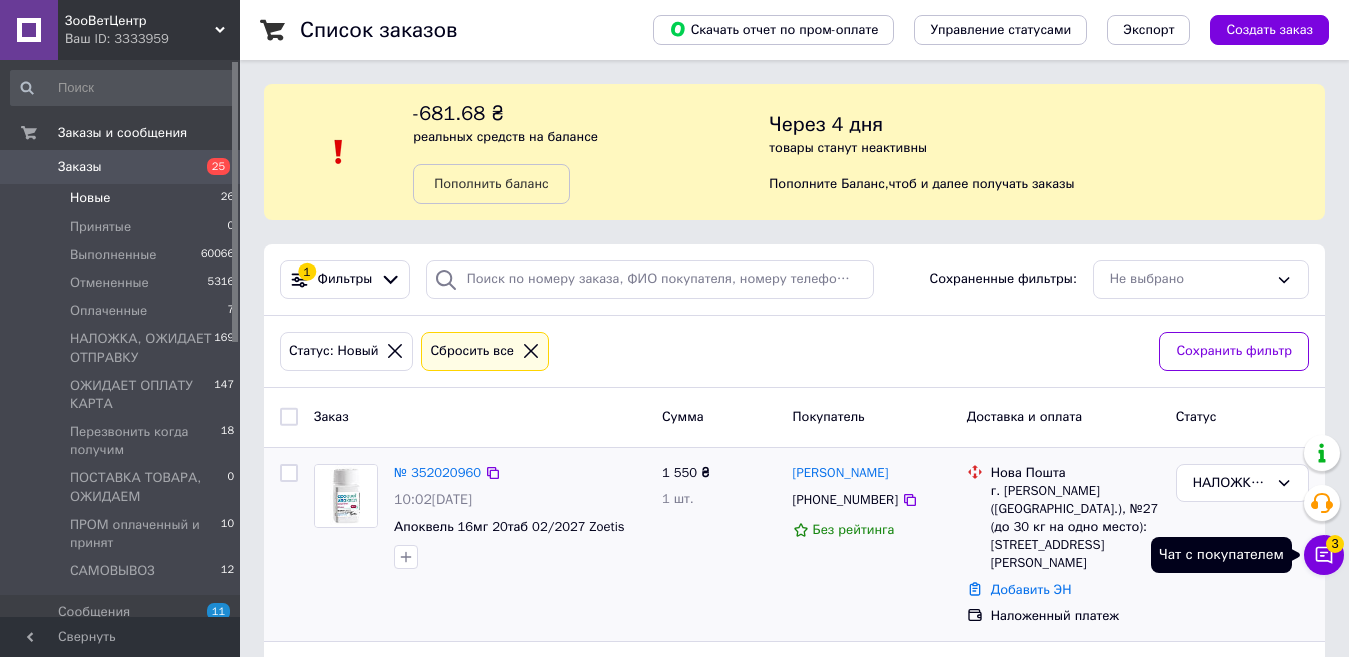 click 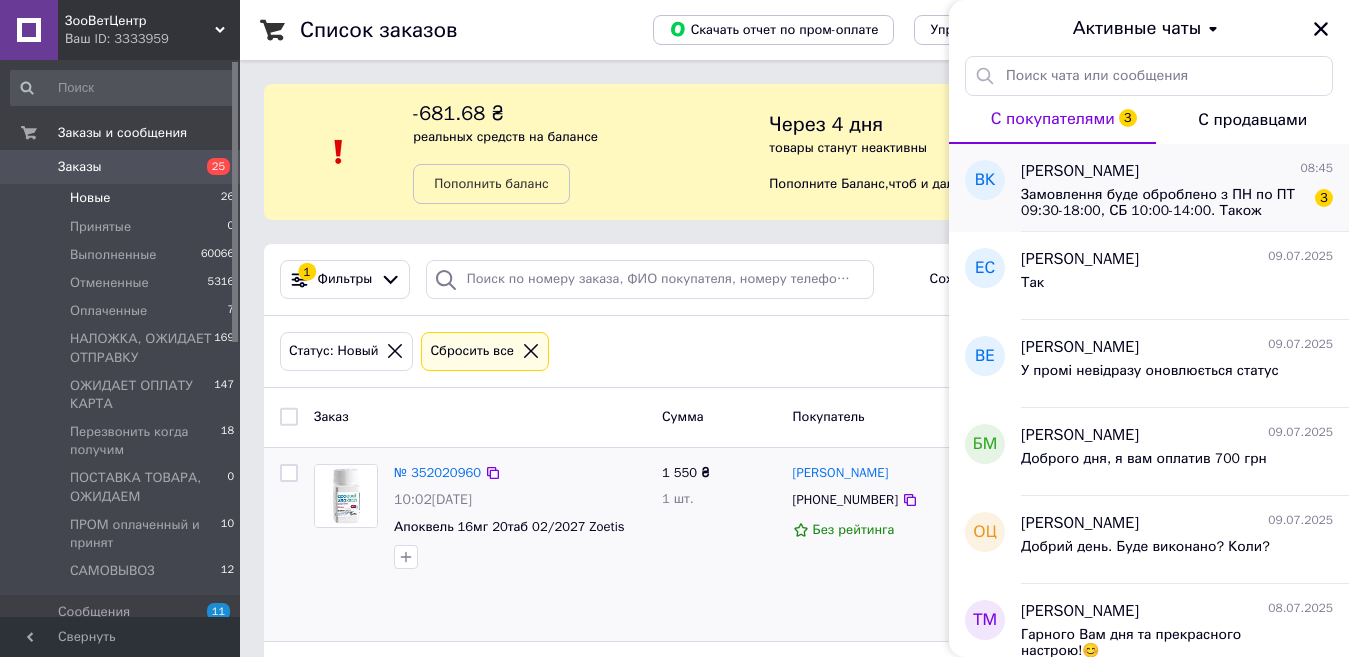 click on "Замовлення буде оброблено з ПН по ПТ 09:30-18:00, СБ 10:00-14:00. Також можна звʼязатись у неробочий час через Вайбер +380500206349." at bounding box center [1163, 203] 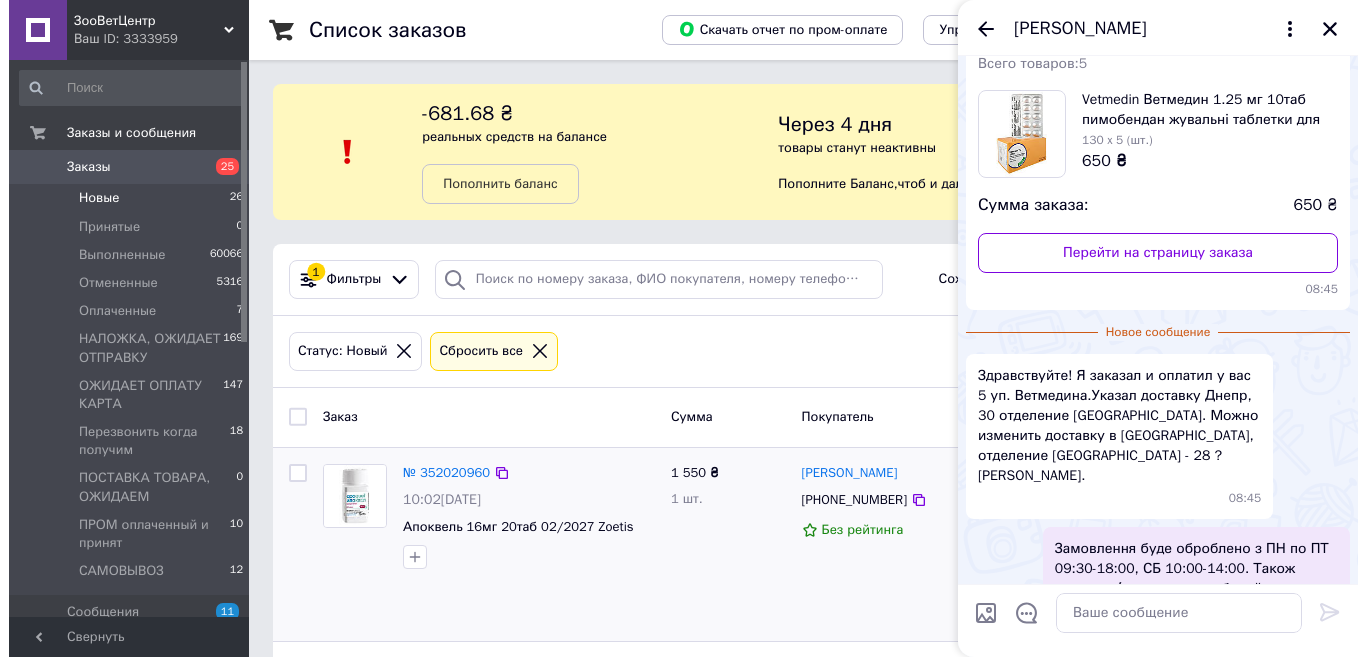 scroll, scrollTop: 0, scrollLeft: 0, axis: both 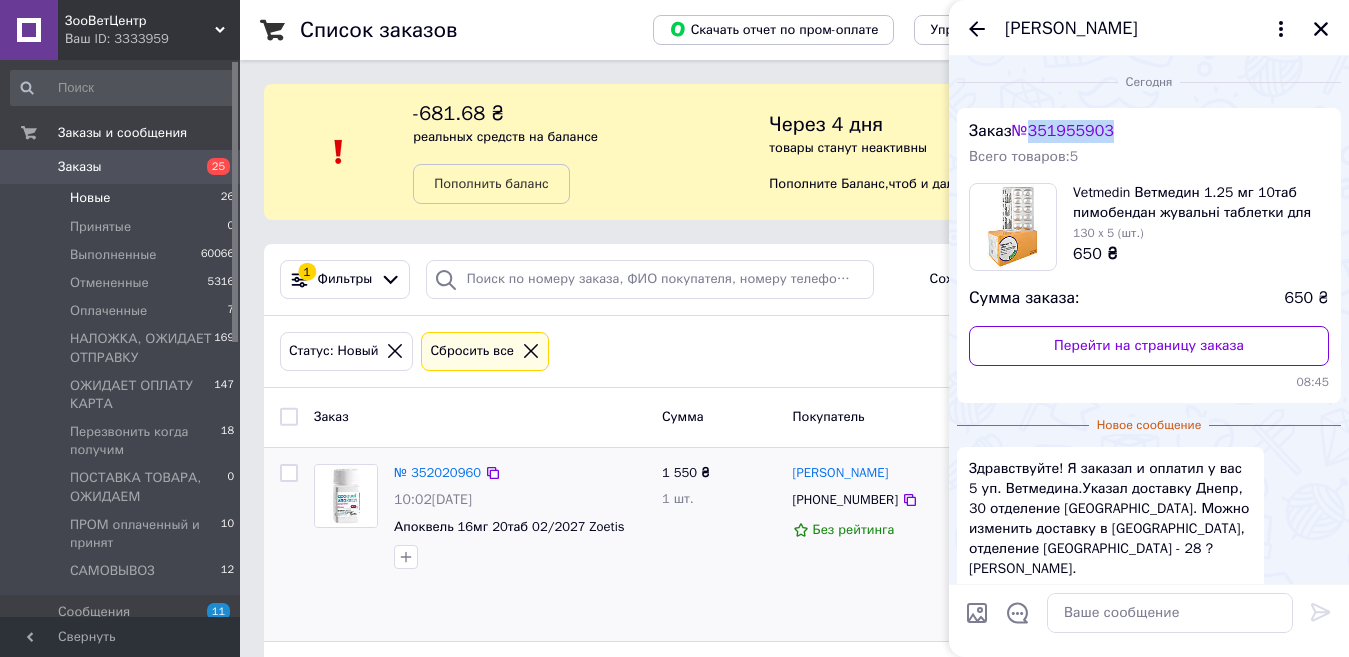 drag, startPoint x: 1034, startPoint y: 125, endPoint x: 1131, endPoint y: 125, distance: 97 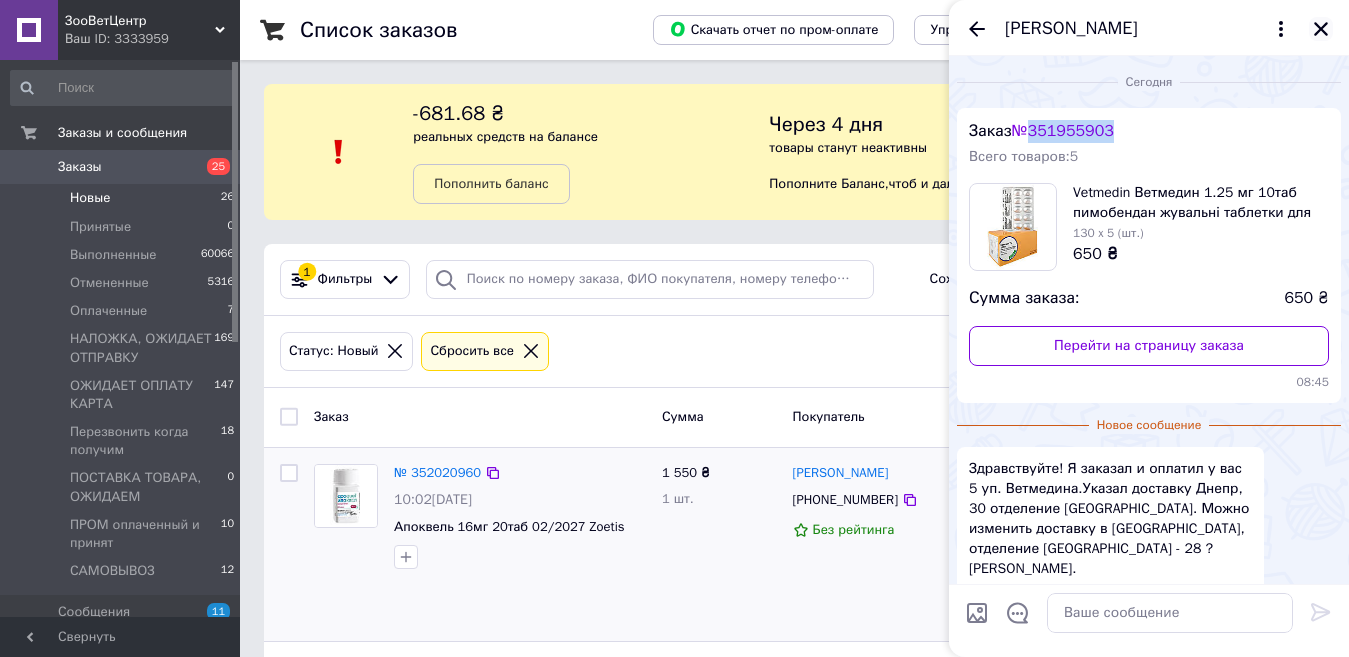 click 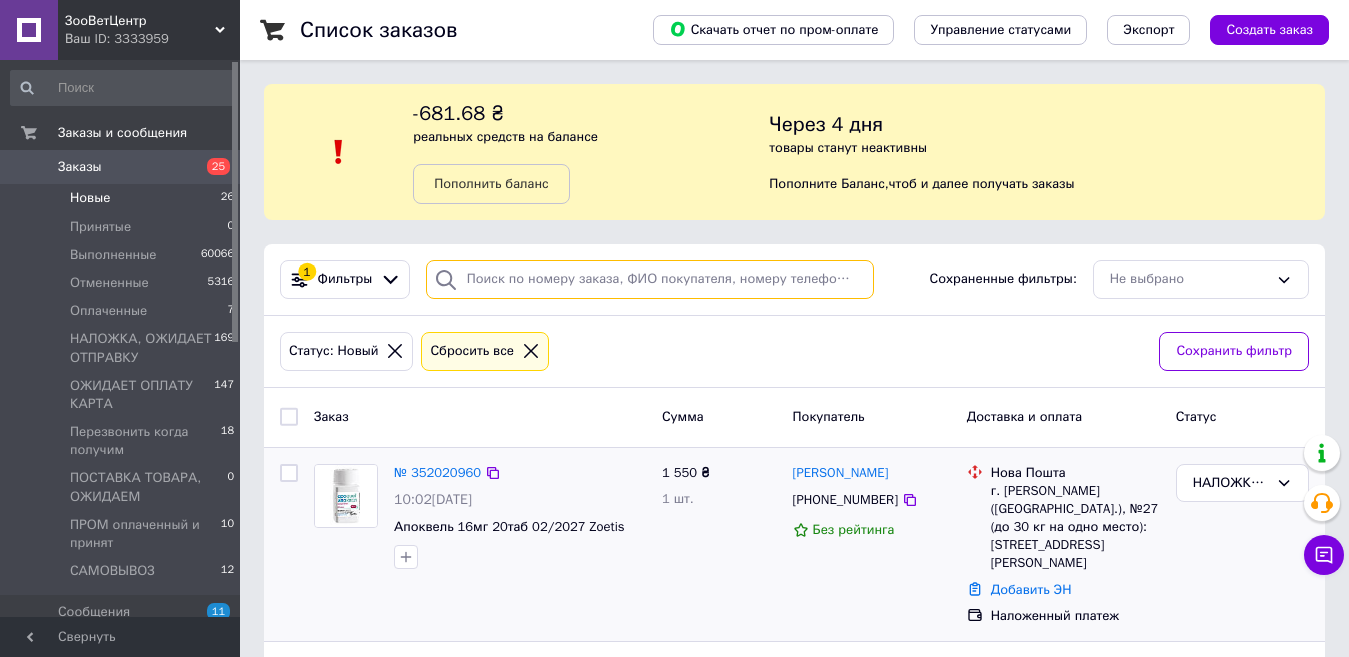 click at bounding box center [650, 279] 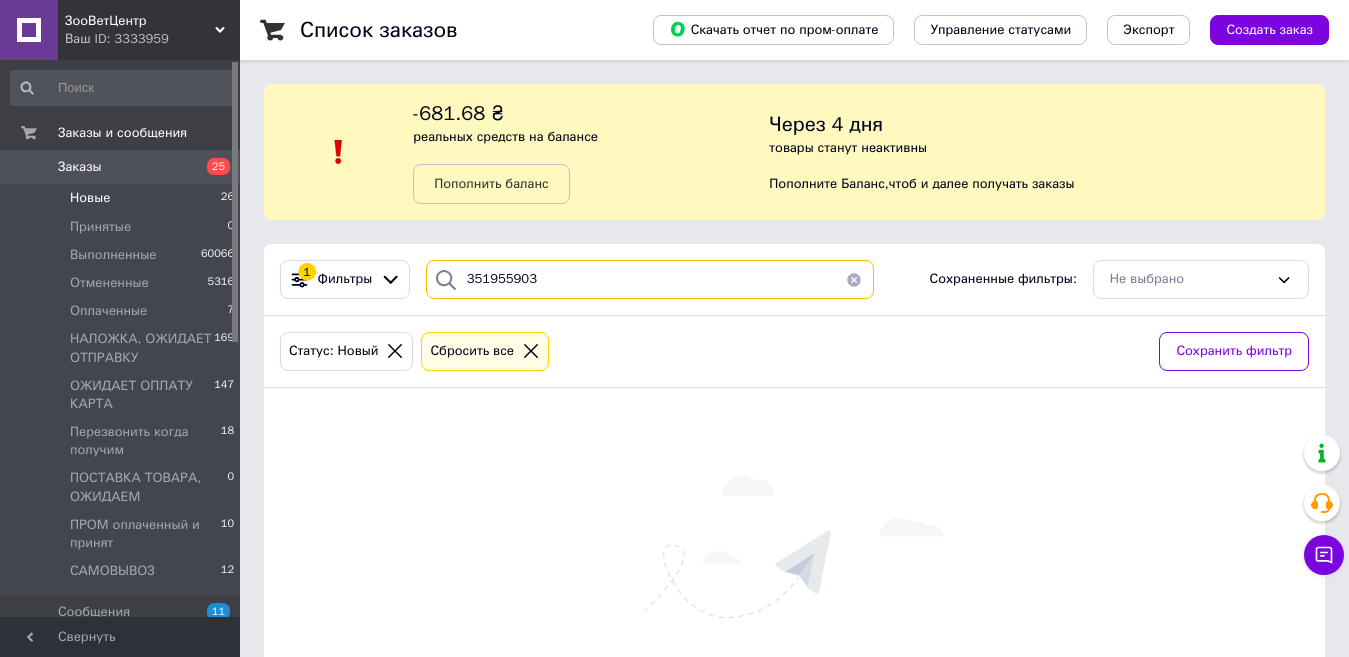 type on "351955903" 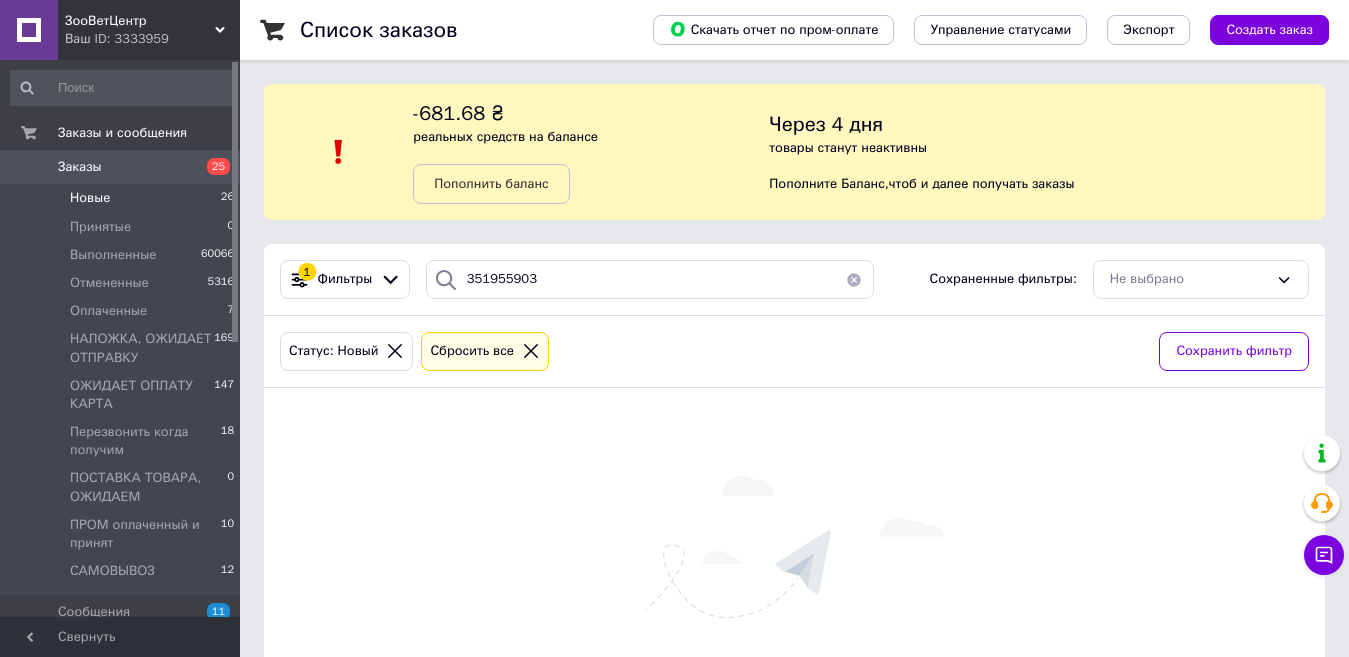 click on "Заказы" at bounding box center [80, 167] 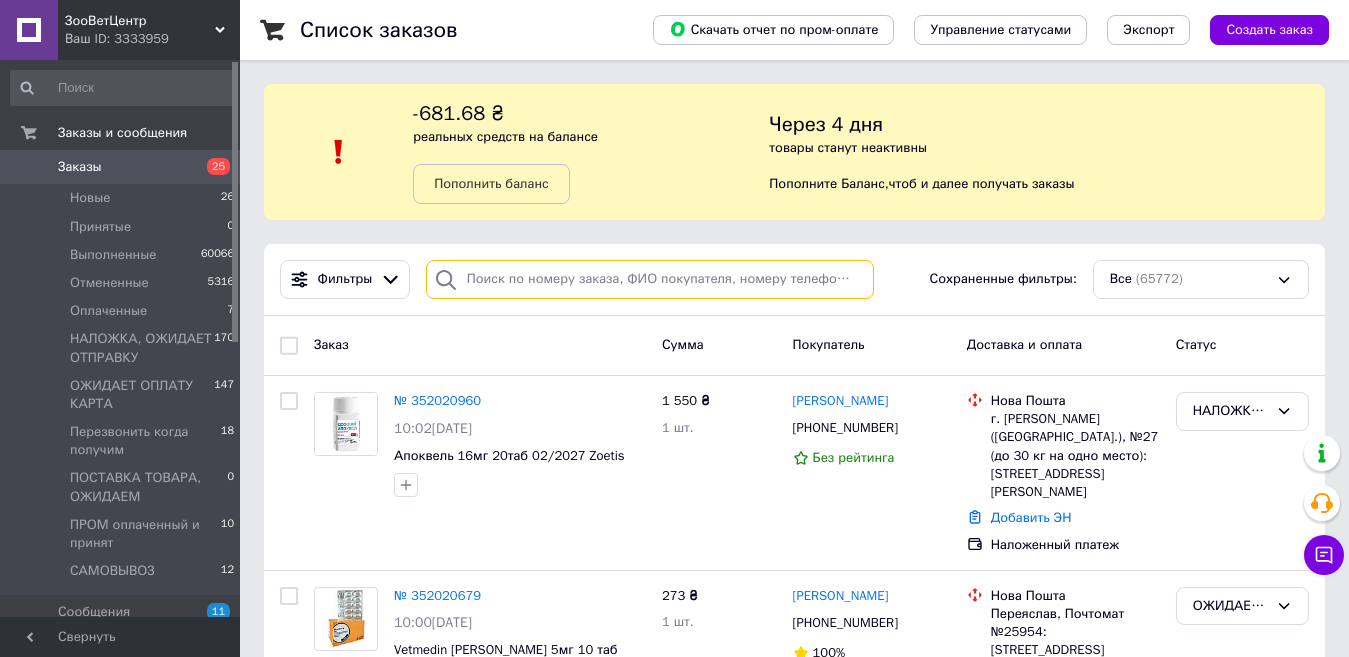 click at bounding box center [650, 279] 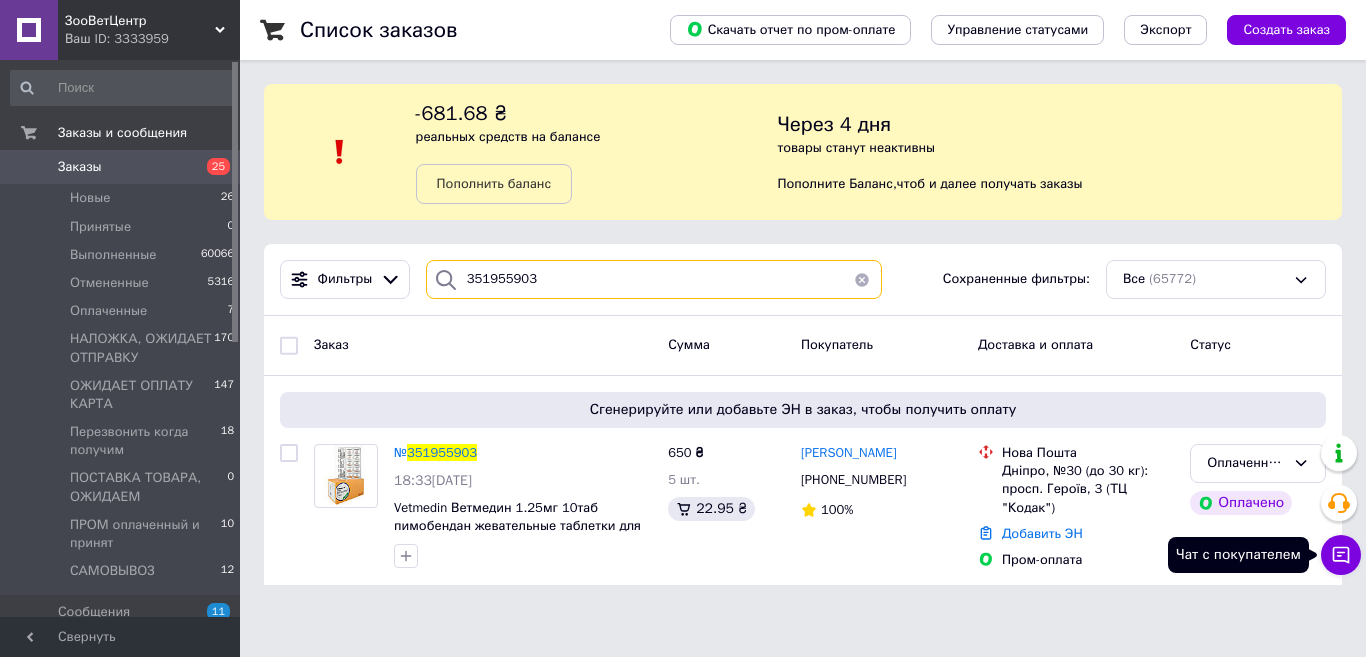 type on "351955903" 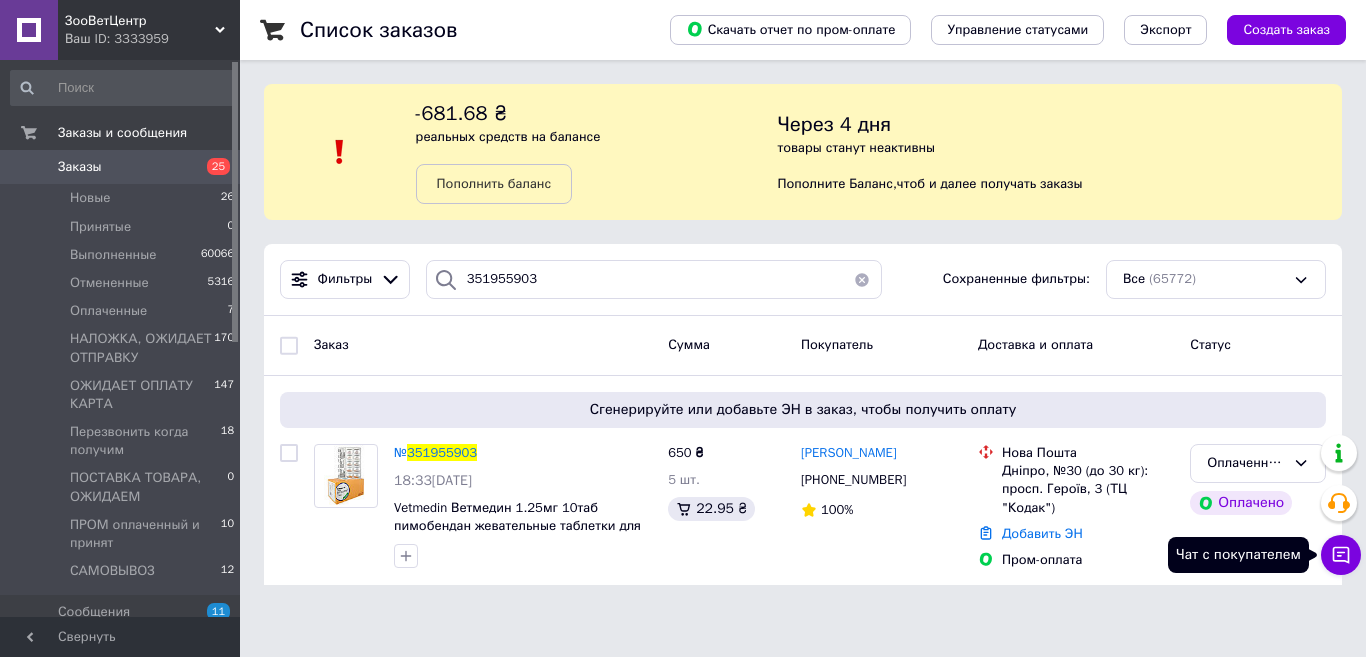 click 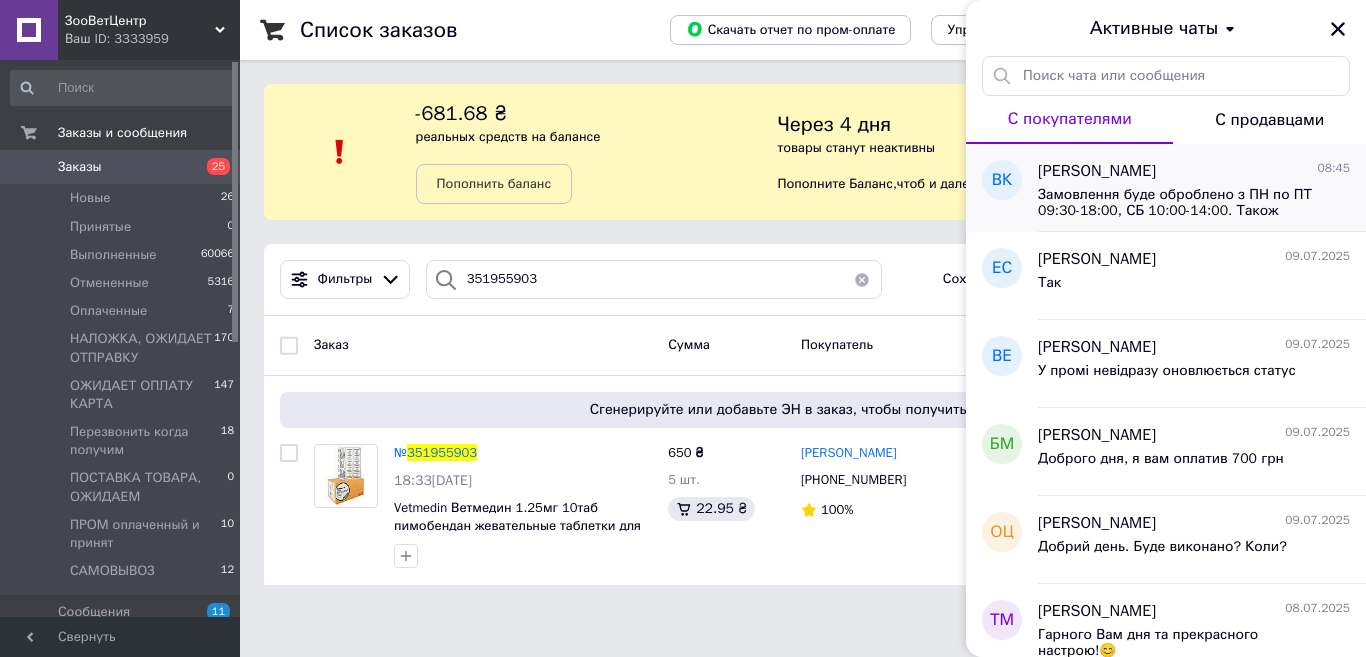 click on "Замовлення буде оброблено з ПН по ПТ 09:30-18:00, СБ 10:00-14:00. Також можна звʼязатись у неробочий час через Вайбер +380500206349." at bounding box center [1194, 201] 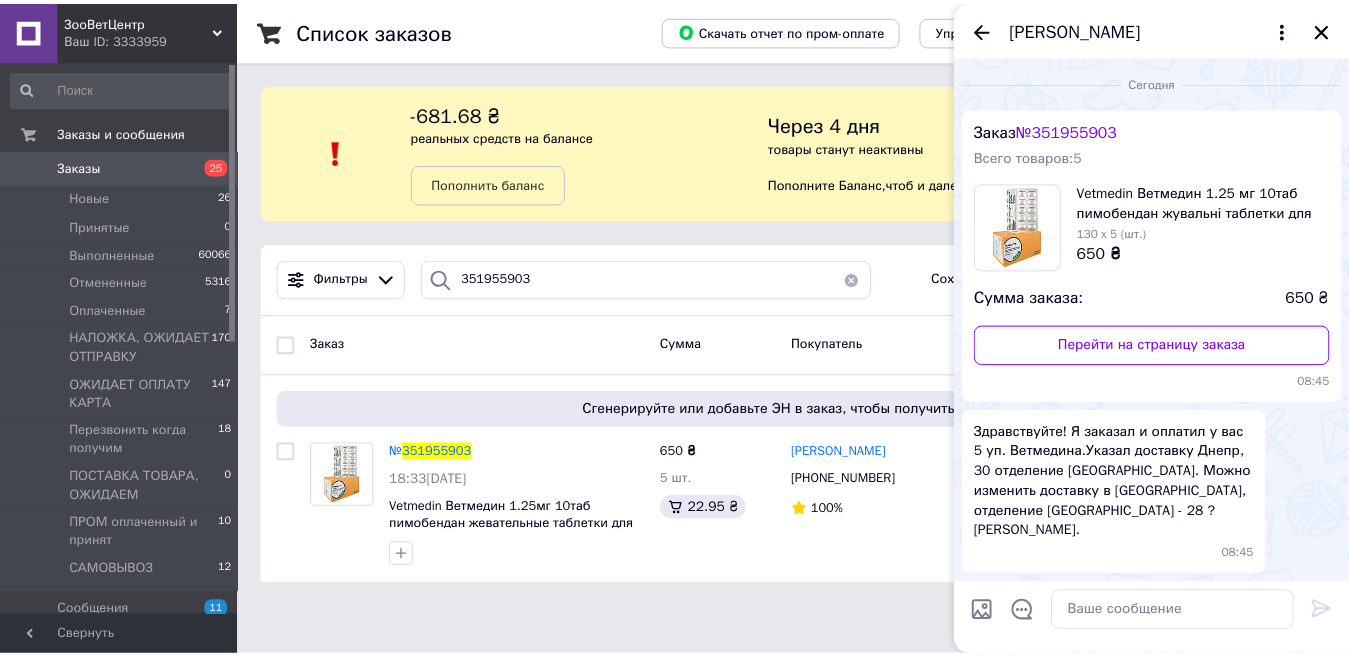 scroll, scrollTop: 206, scrollLeft: 0, axis: vertical 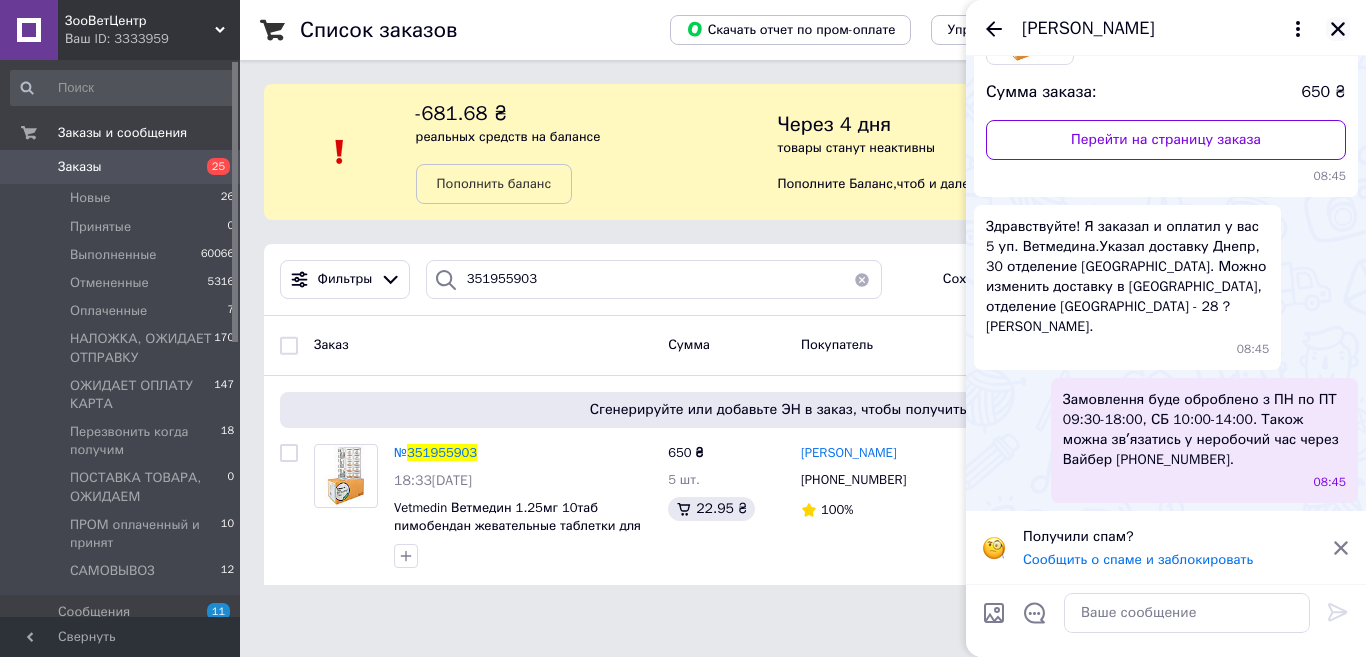click 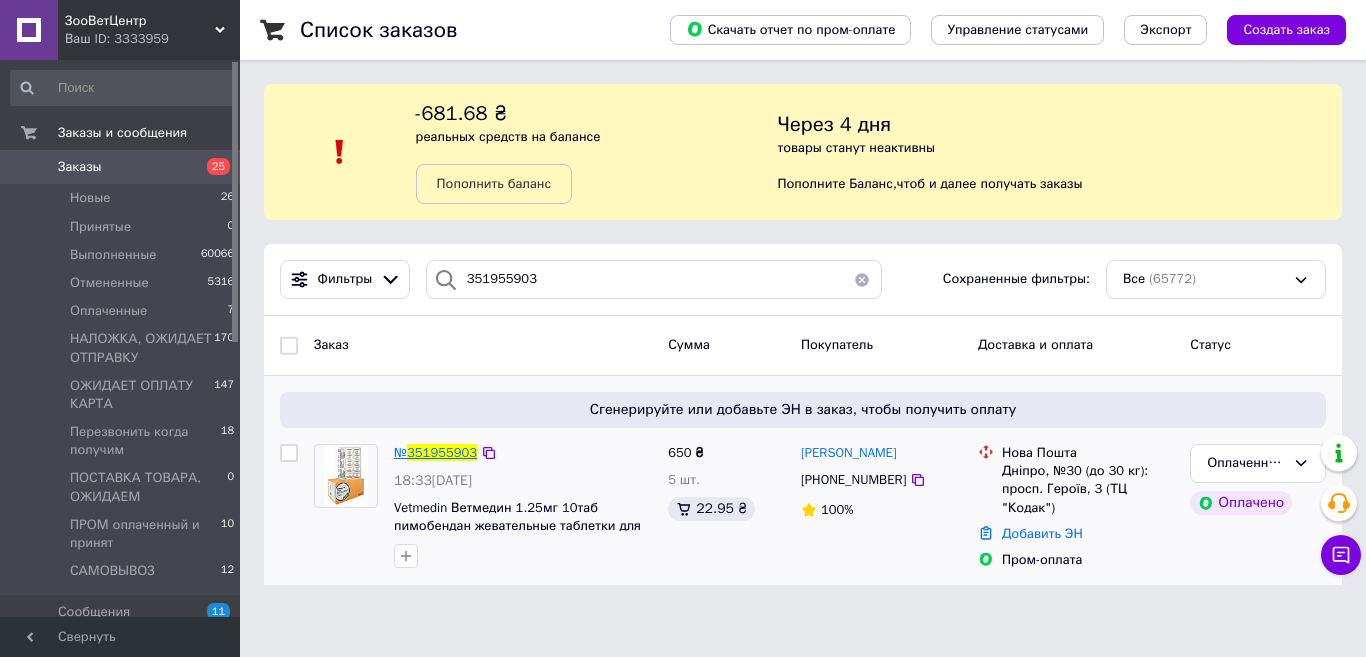 click on "351955903" at bounding box center [442, 452] 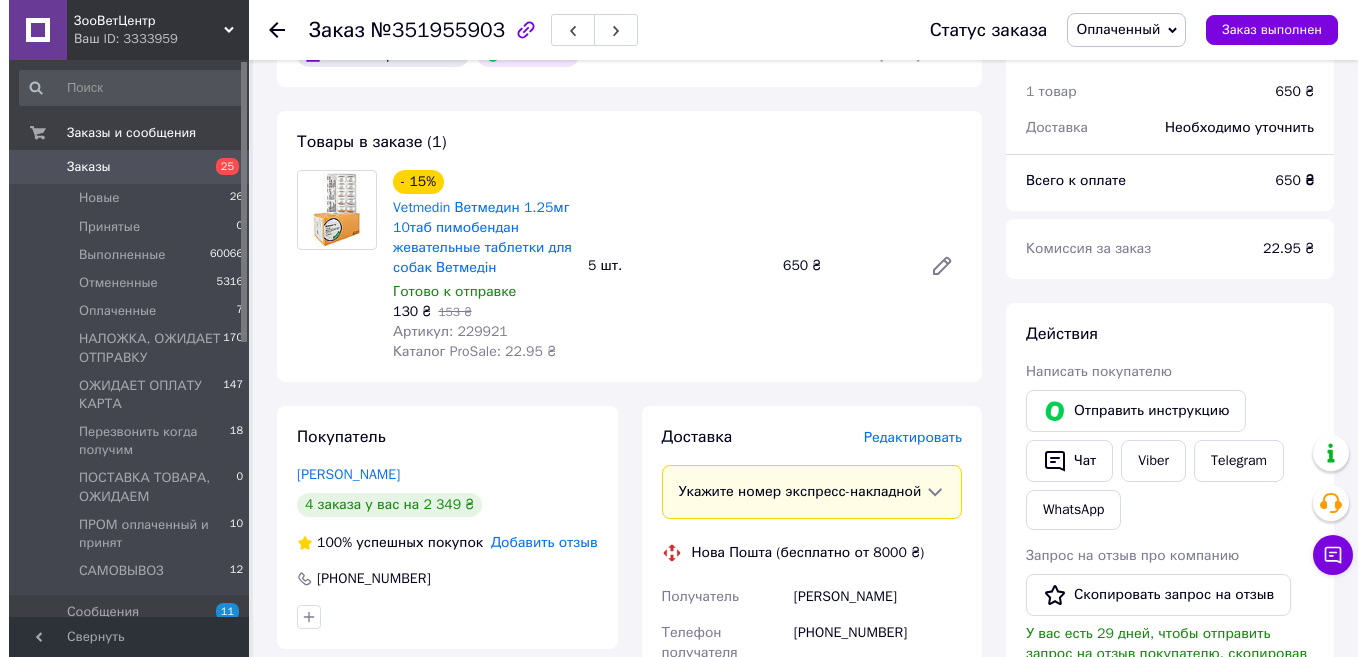 scroll, scrollTop: 300, scrollLeft: 0, axis: vertical 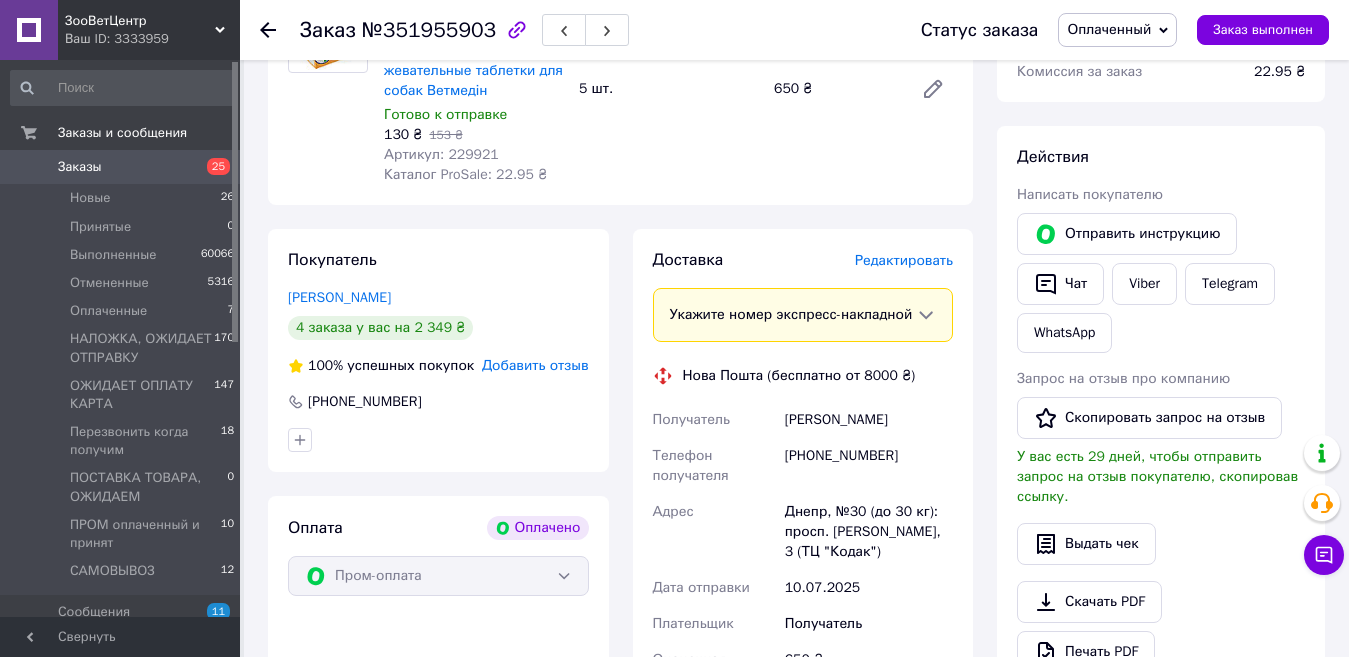click on "Редактировать" at bounding box center (904, 260) 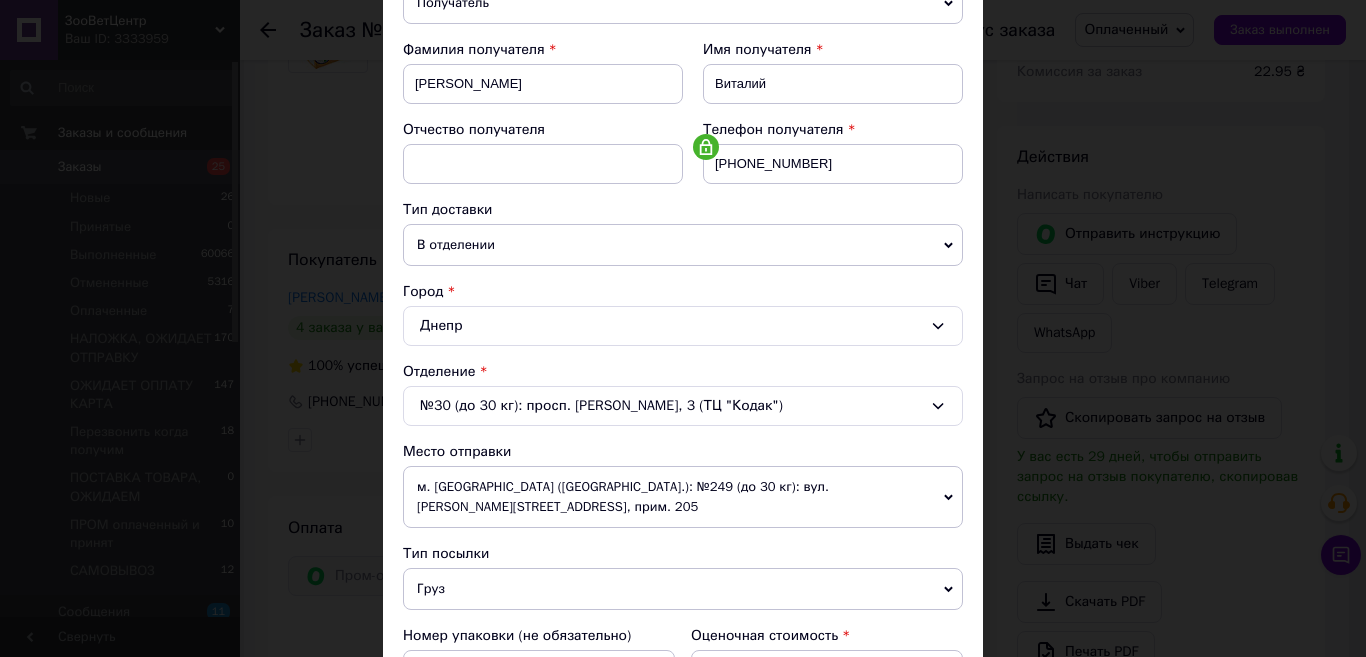 scroll, scrollTop: 300, scrollLeft: 0, axis: vertical 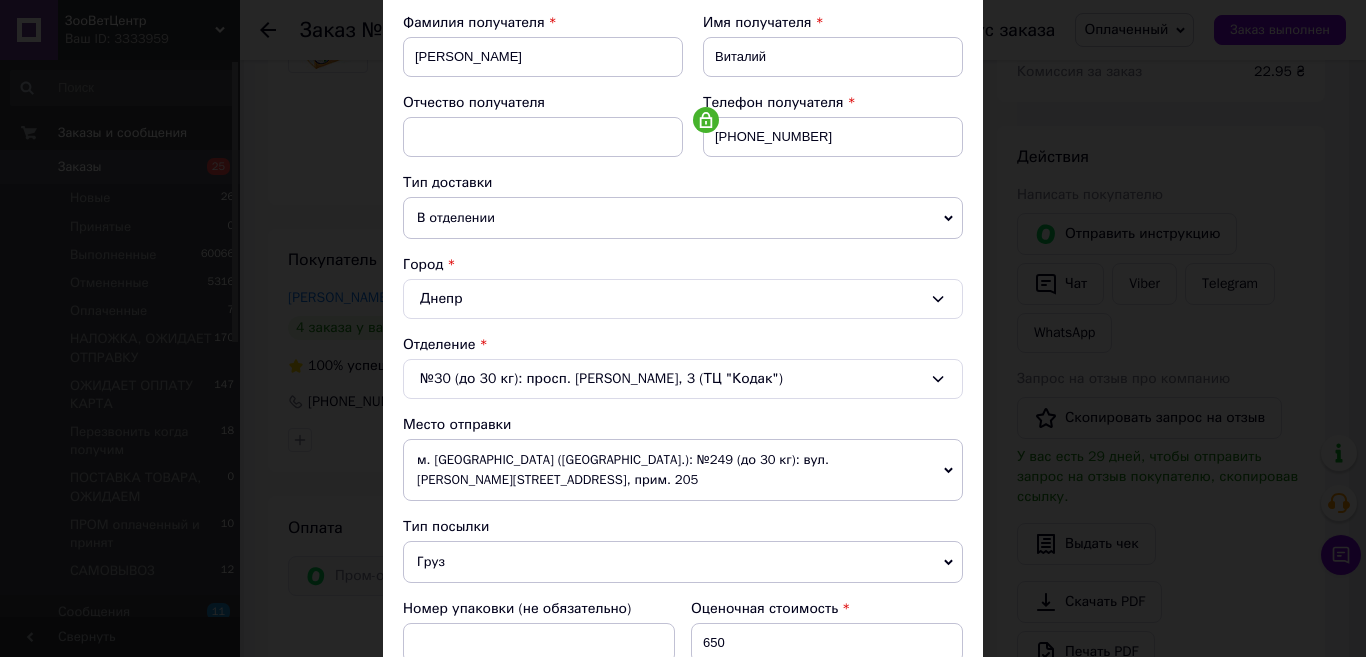 click on "Днепр" at bounding box center [683, 299] 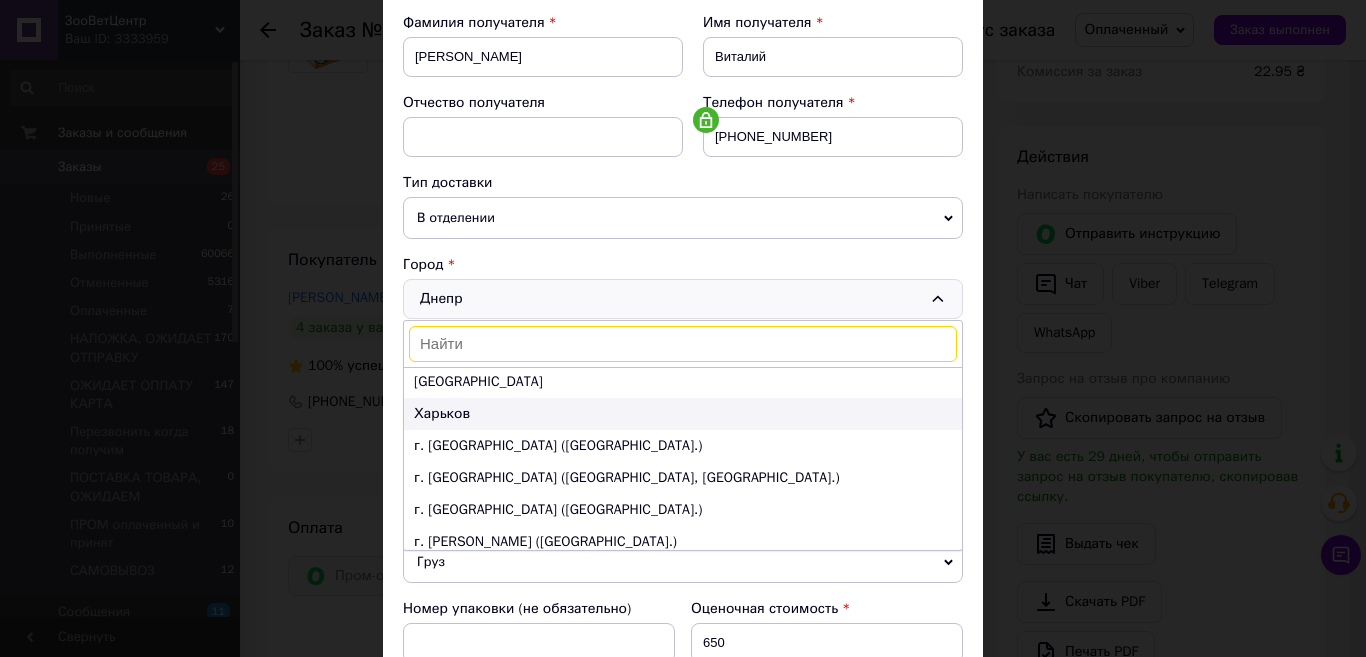 scroll, scrollTop: 100, scrollLeft: 0, axis: vertical 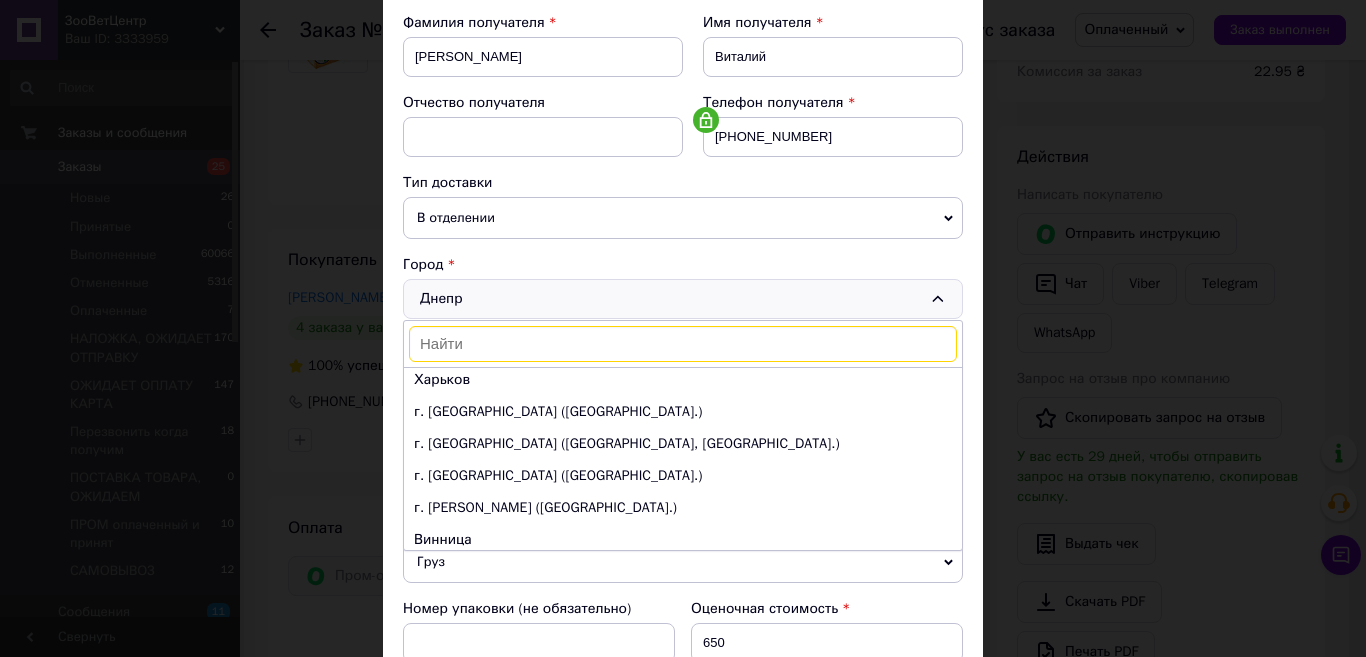 click on "г. Запорожье (Запорожская обл., Запорожский р-н.)" at bounding box center (683, 444) 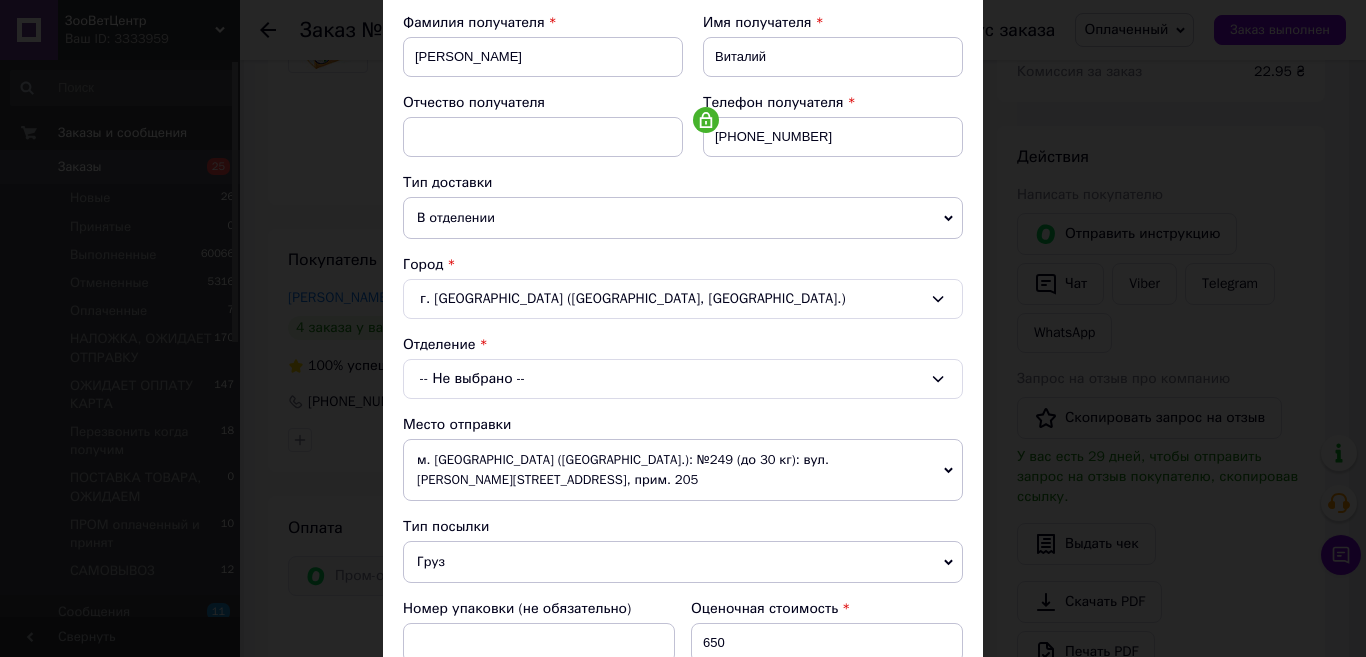 click on "-- Не выбрано --" at bounding box center (683, 379) 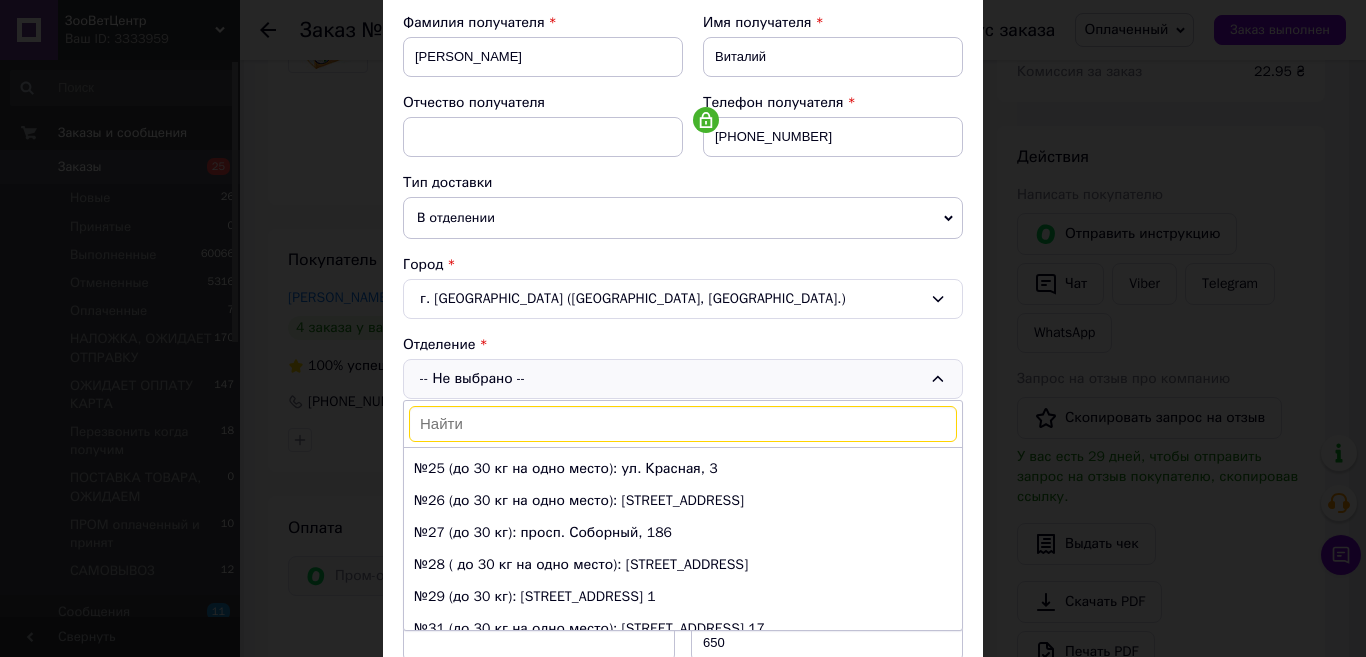 scroll, scrollTop: 700, scrollLeft: 0, axis: vertical 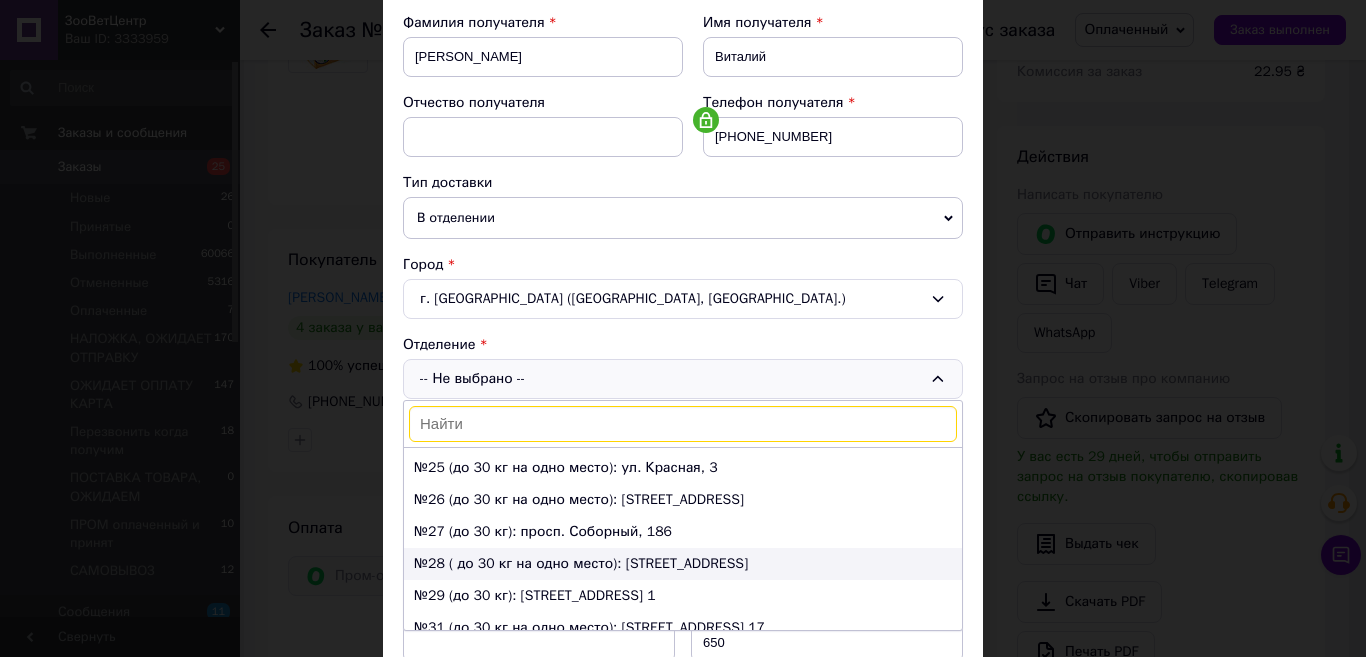 click on "№28 ( до 30 кг на одно место): ул. Запорожская, 2" at bounding box center (683, 564) 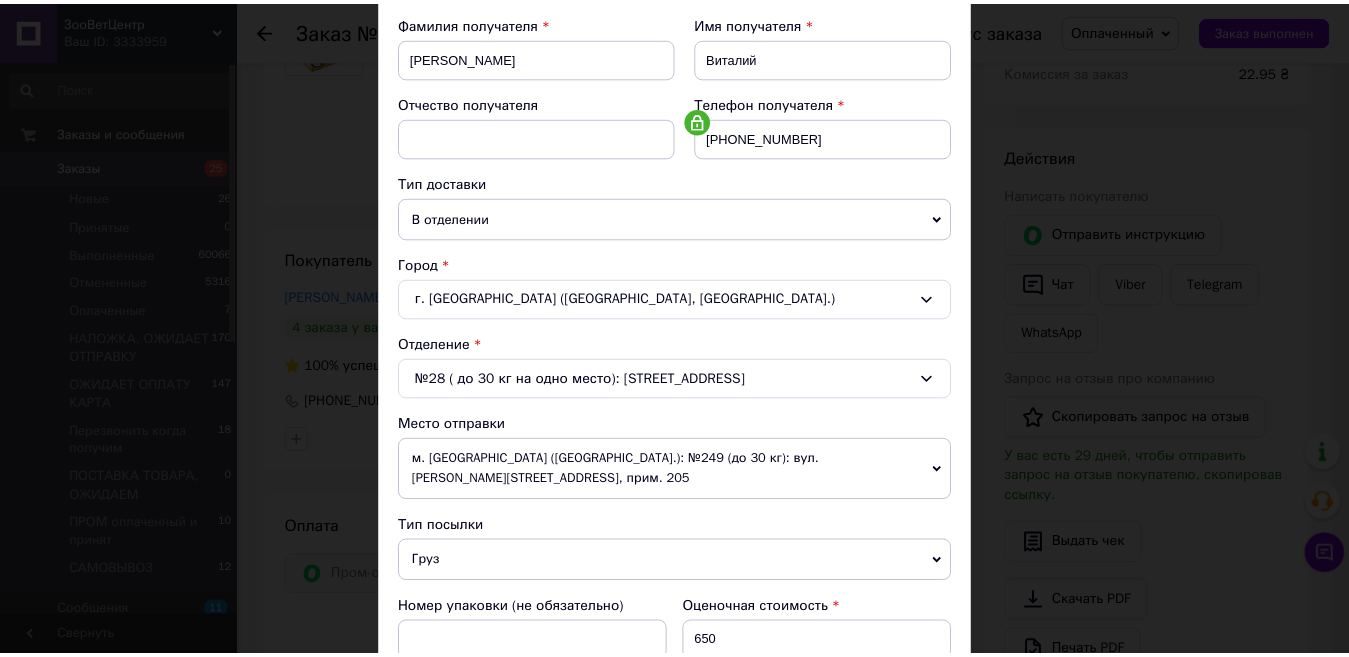 scroll, scrollTop: 800, scrollLeft: 0, axis: vertical 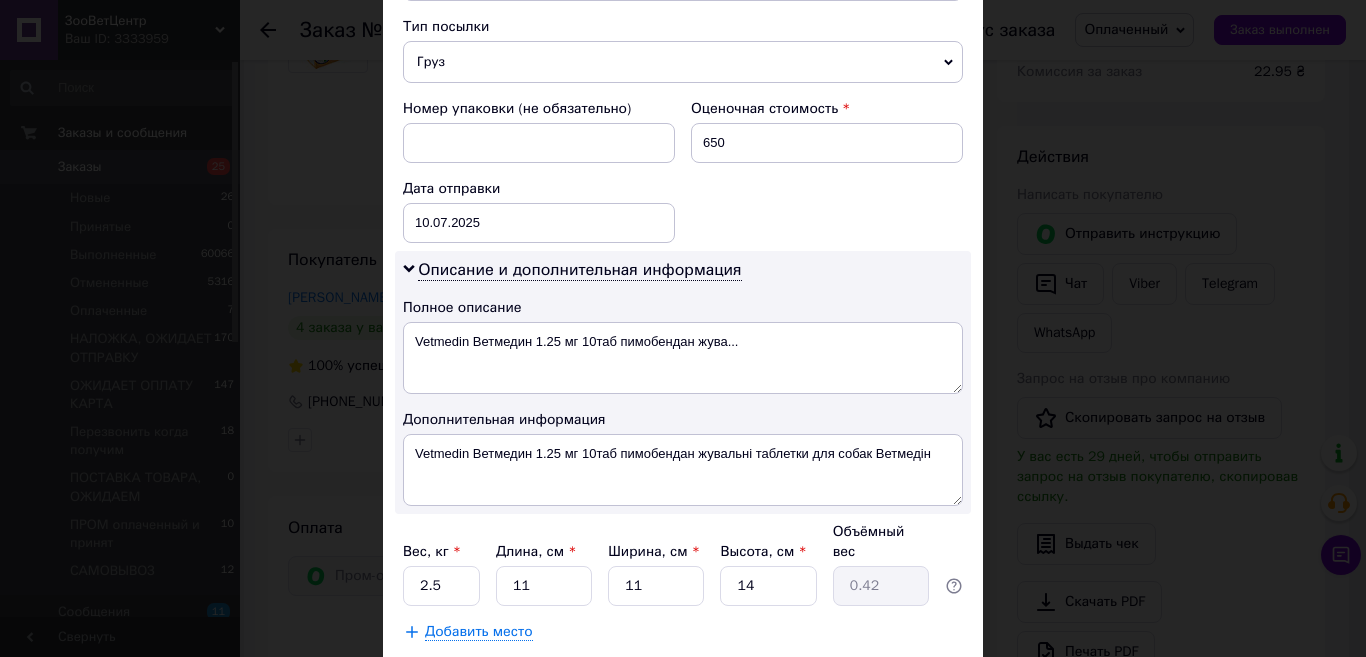 drag, startPoint x: 902, startPoint y: 645, endPoint x: 1109, endPoint y: 523, distance: 240.27692 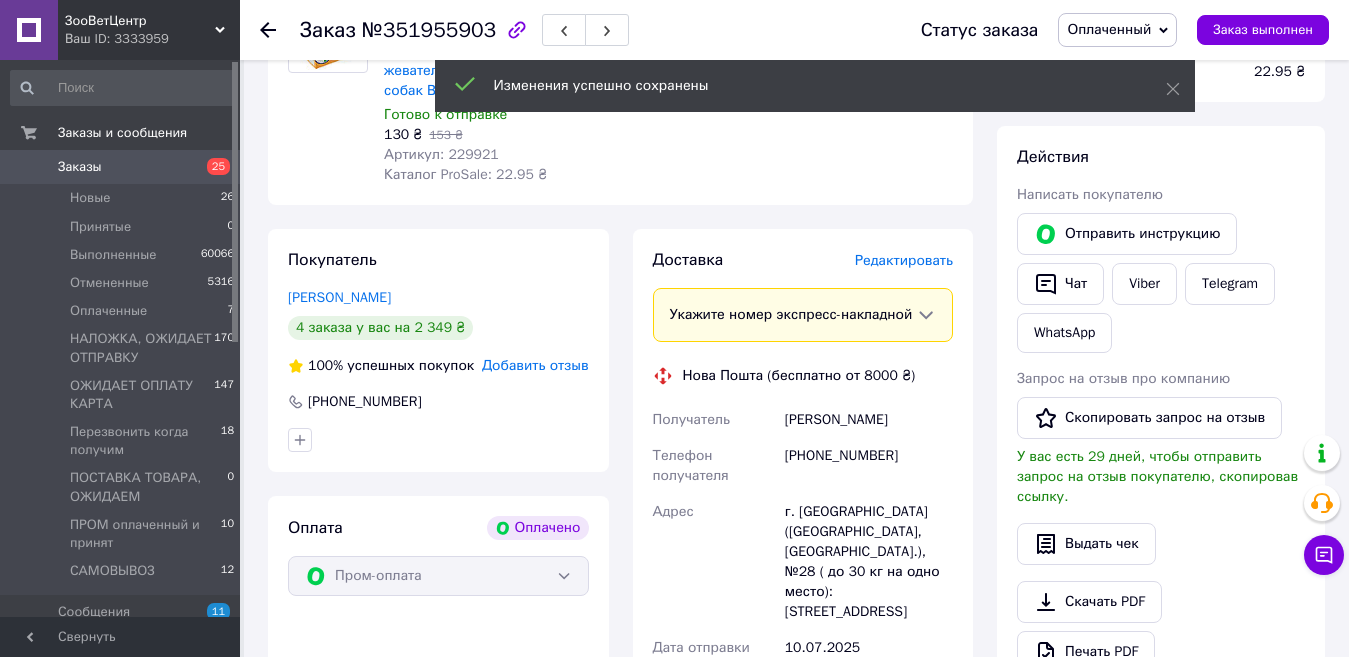 click on "Заказ №351955903 Статус заказа Оплаченный Принят Выполнен Отменен НАЛОЖКА, ОЖИДАЕТ ОТПРАВКУ ОЖИДАЕТ ОПЛАТУ КАРТА Перезвонить когда получим ПОСТАВКА ТОВАРА, ОЖИДАЕМ ПРОМ оплаченный и принят САМОВЫВОЗ Заказ выполнен" at bounding box center (794, 30) 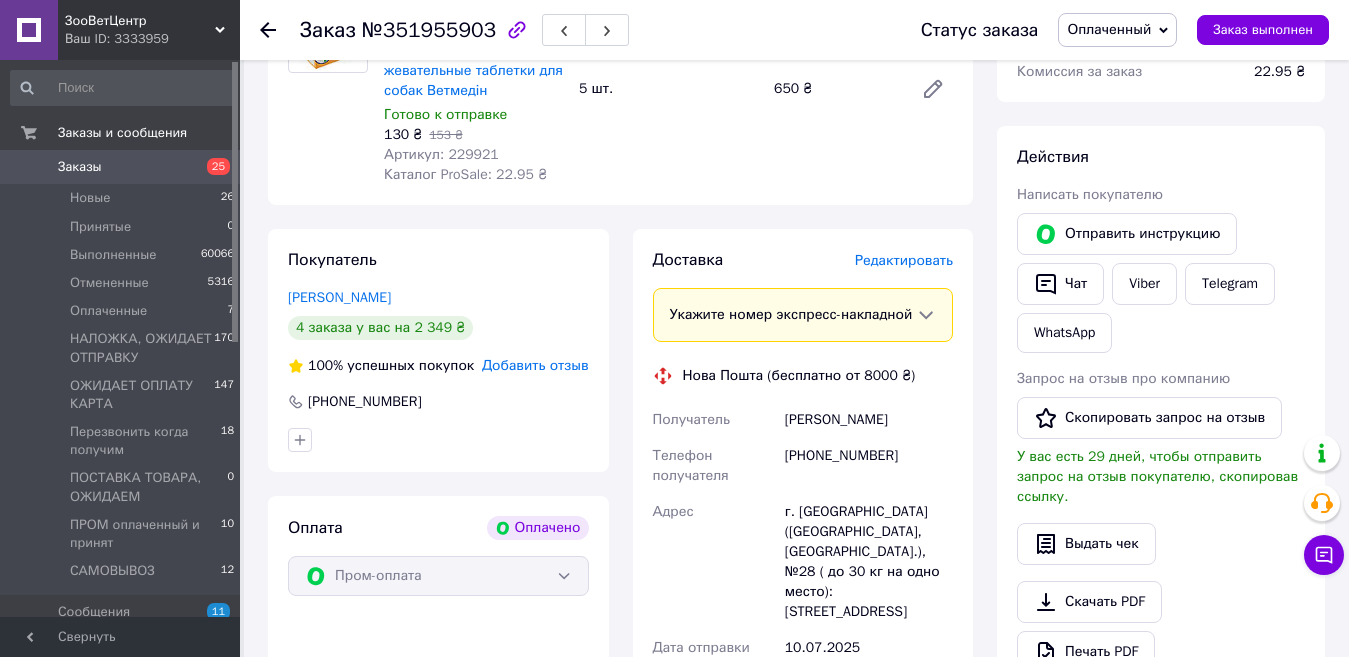click 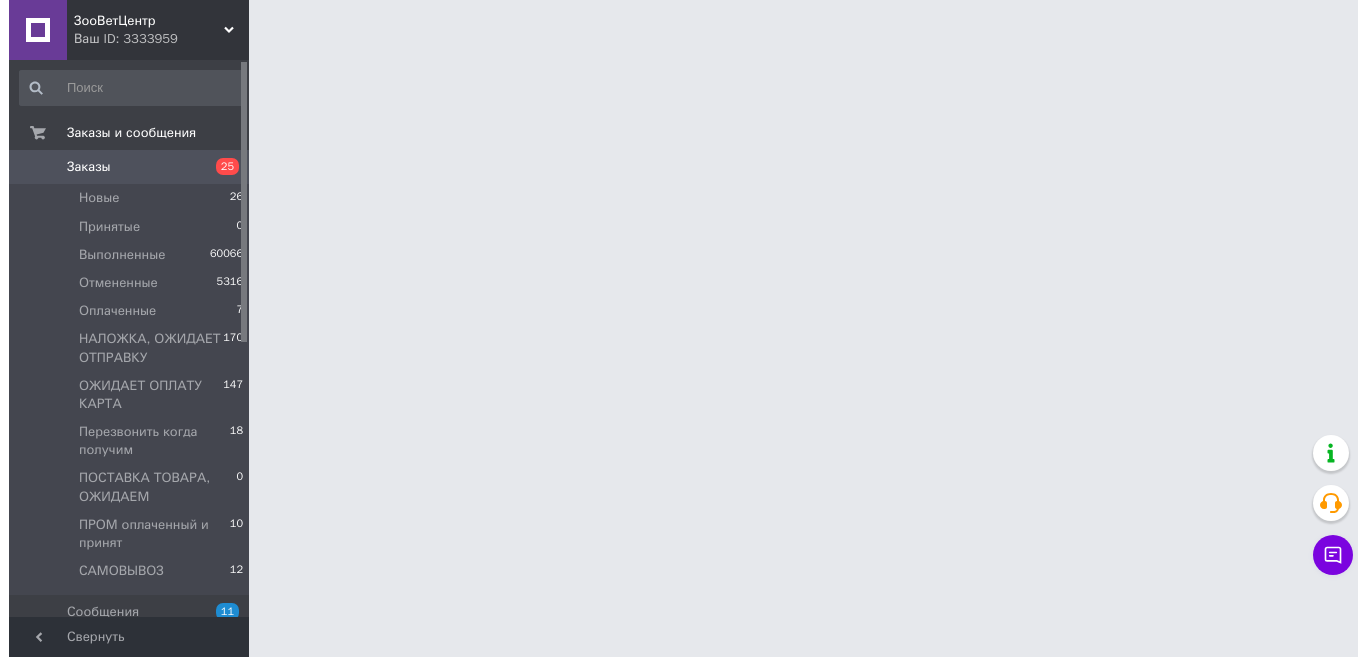scroll, scrollTop: 0, scrollLeft: 0, axis: both 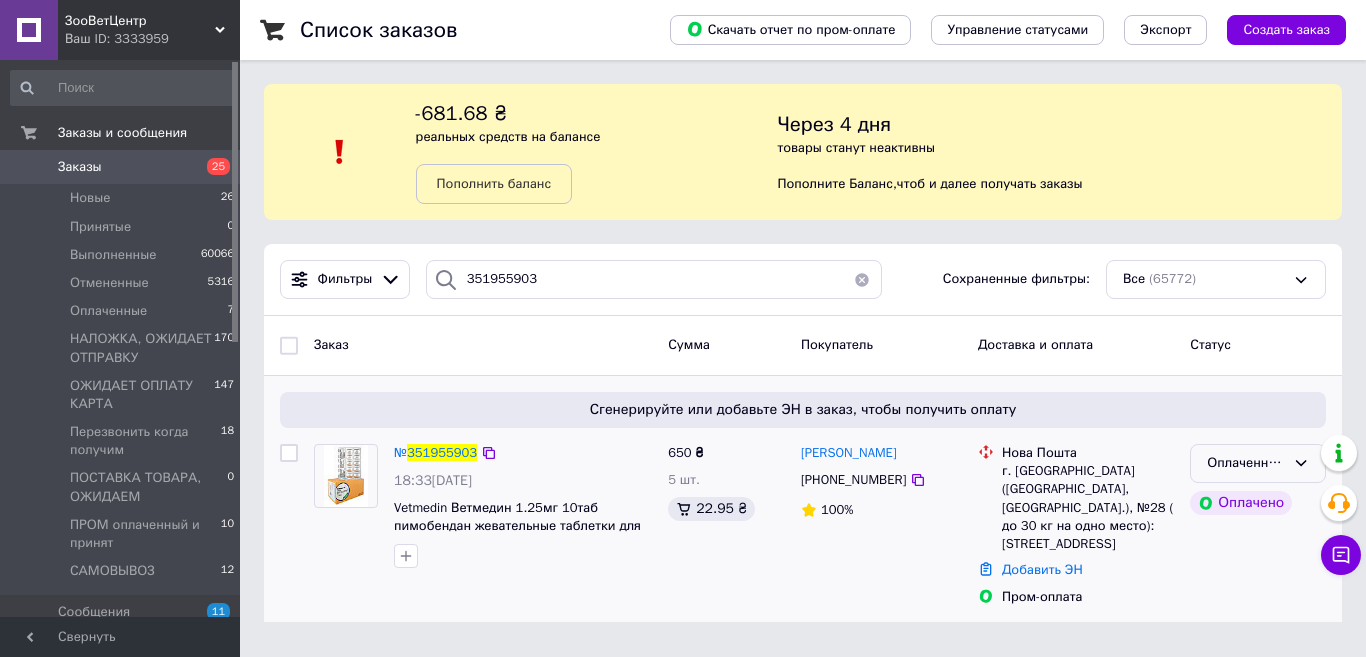 click on "Оплаченный" at bounding box center [1246, 463] 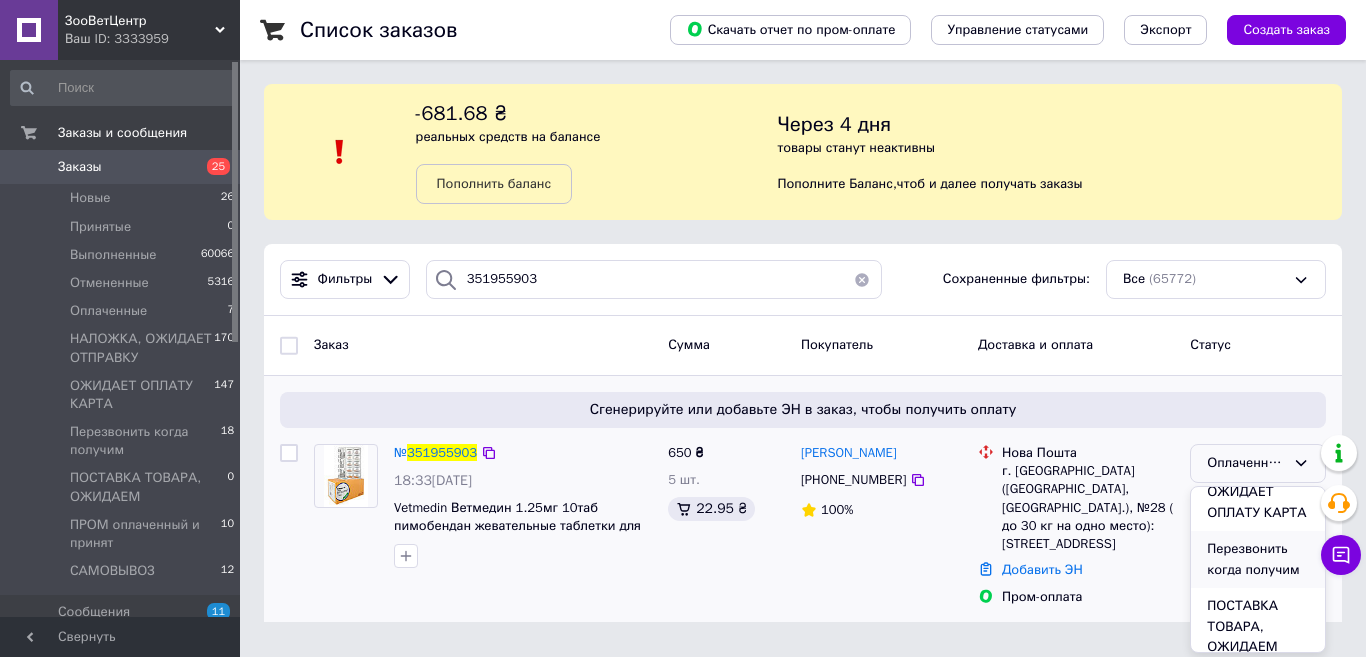 scroll, scrollTop: 300, scrollLeft: 0, axis: vertical 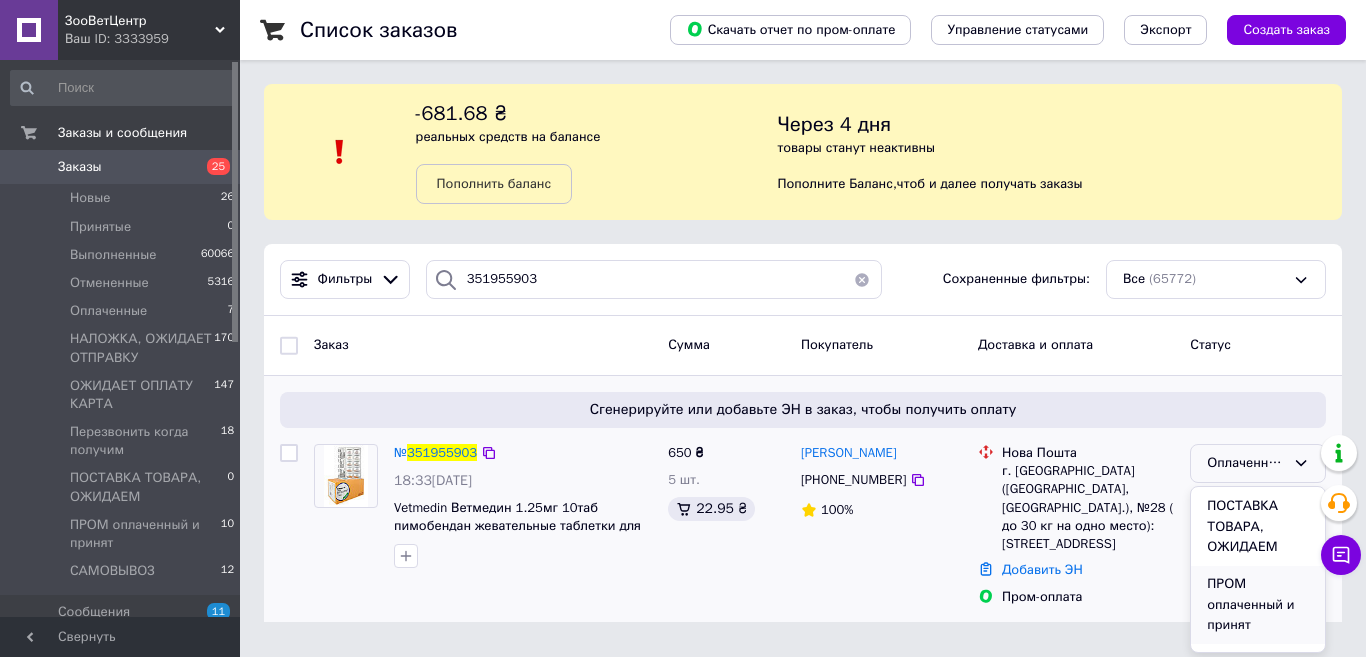 click on "ПРОМ оплаченный и принят" at bounding box center (1258, 605) 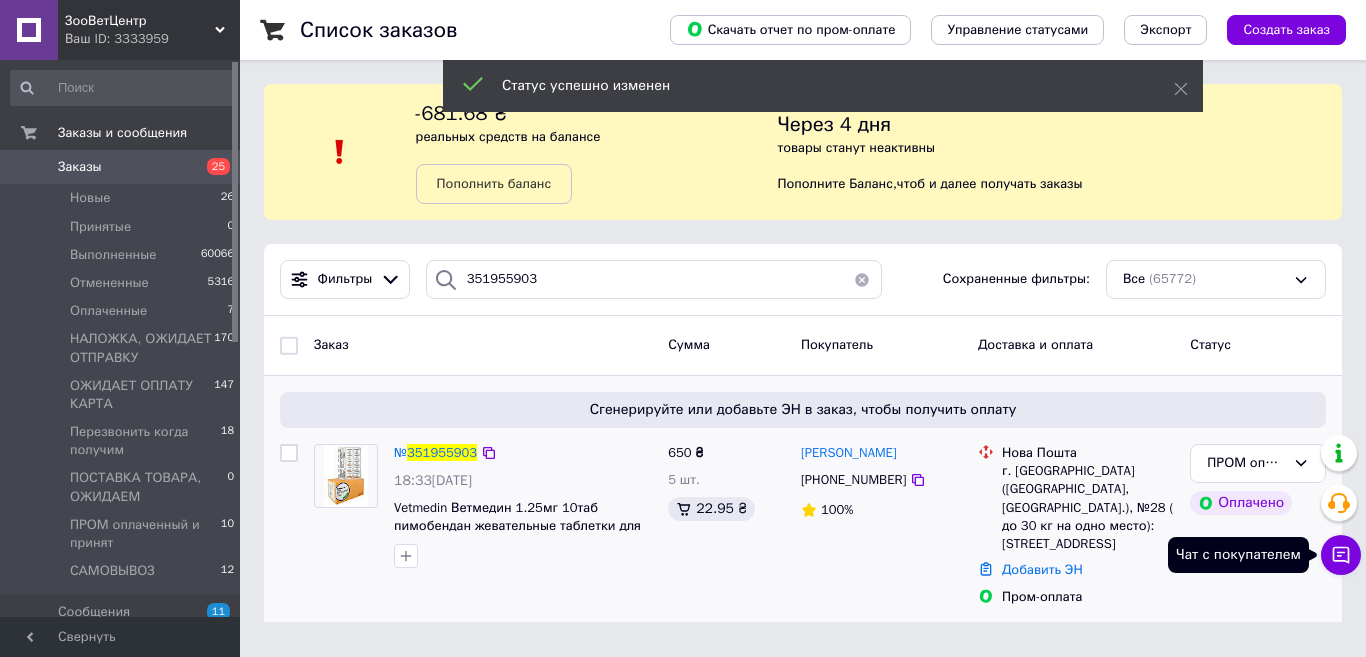 click 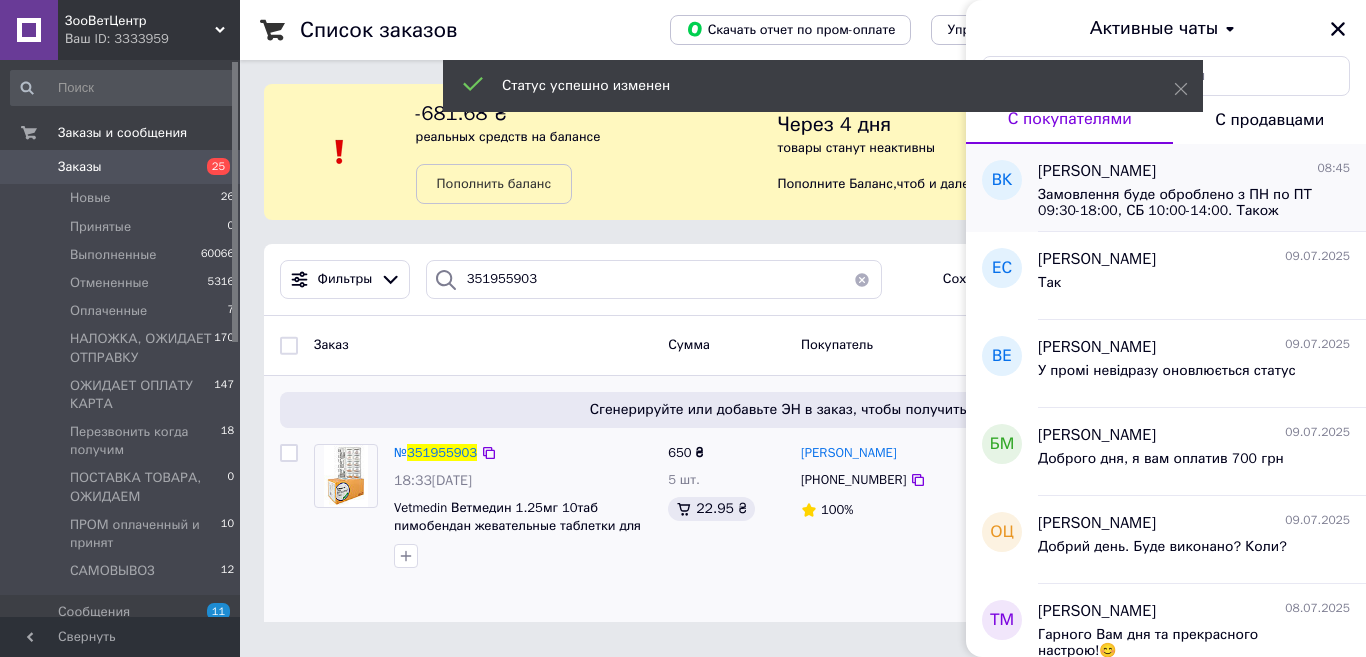 click on "Замовлення буде оброблено з ПН по ПТ 09:30-18:00, СБ 10:00-14:00. Також можна звʼязатись у неробочий час через Вайбер +380500206349." at bounding box center [1180, 203] 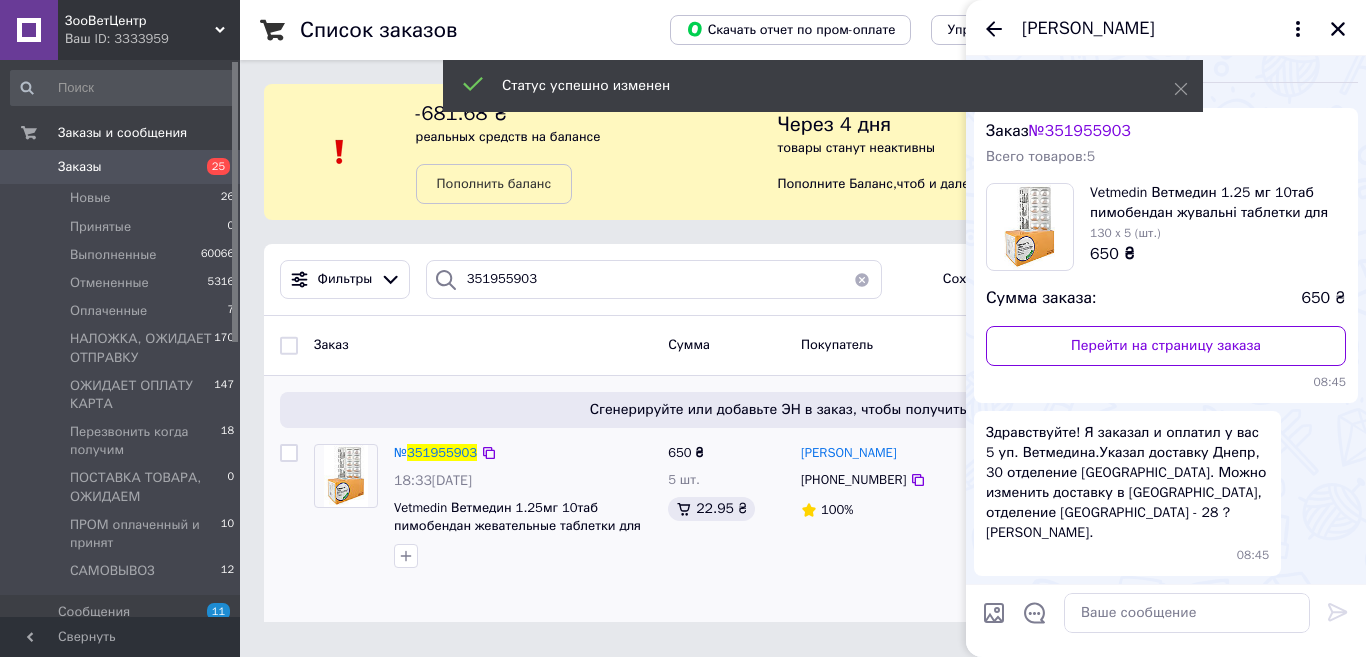 scroll, scrollTop: 206, scrollLeft: 0, axis: vertical 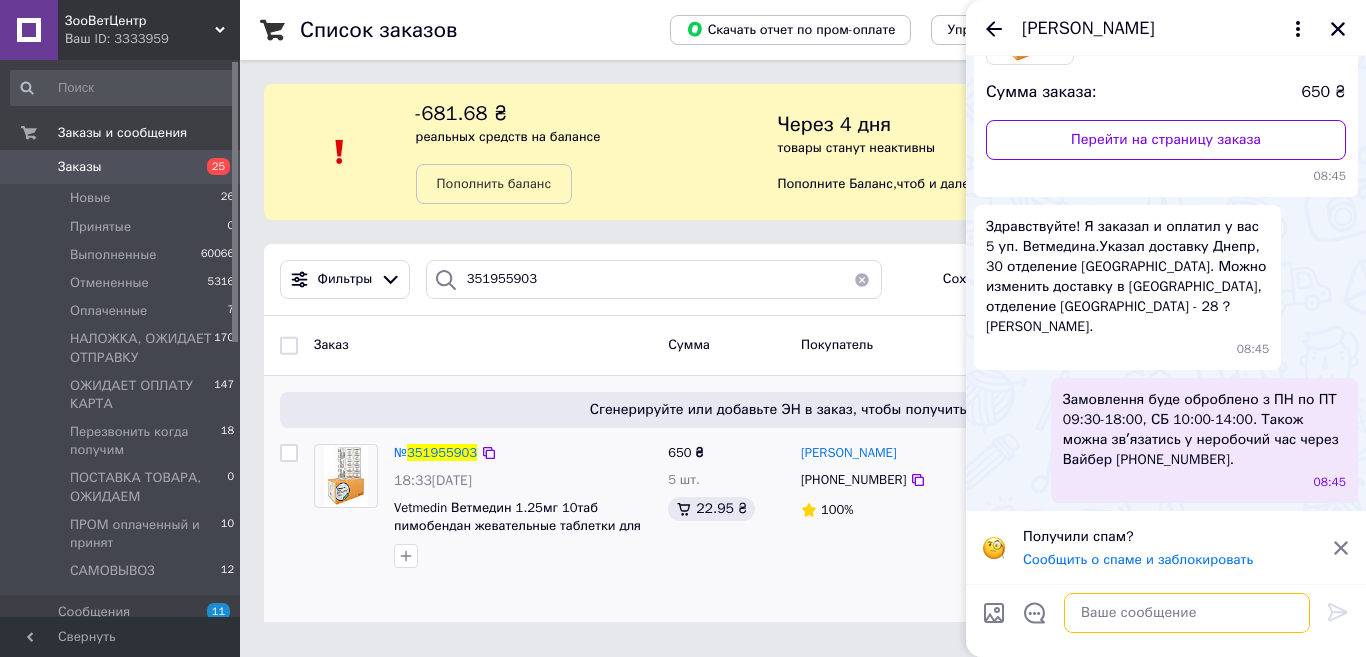 click at bounding box center (1187, 613) 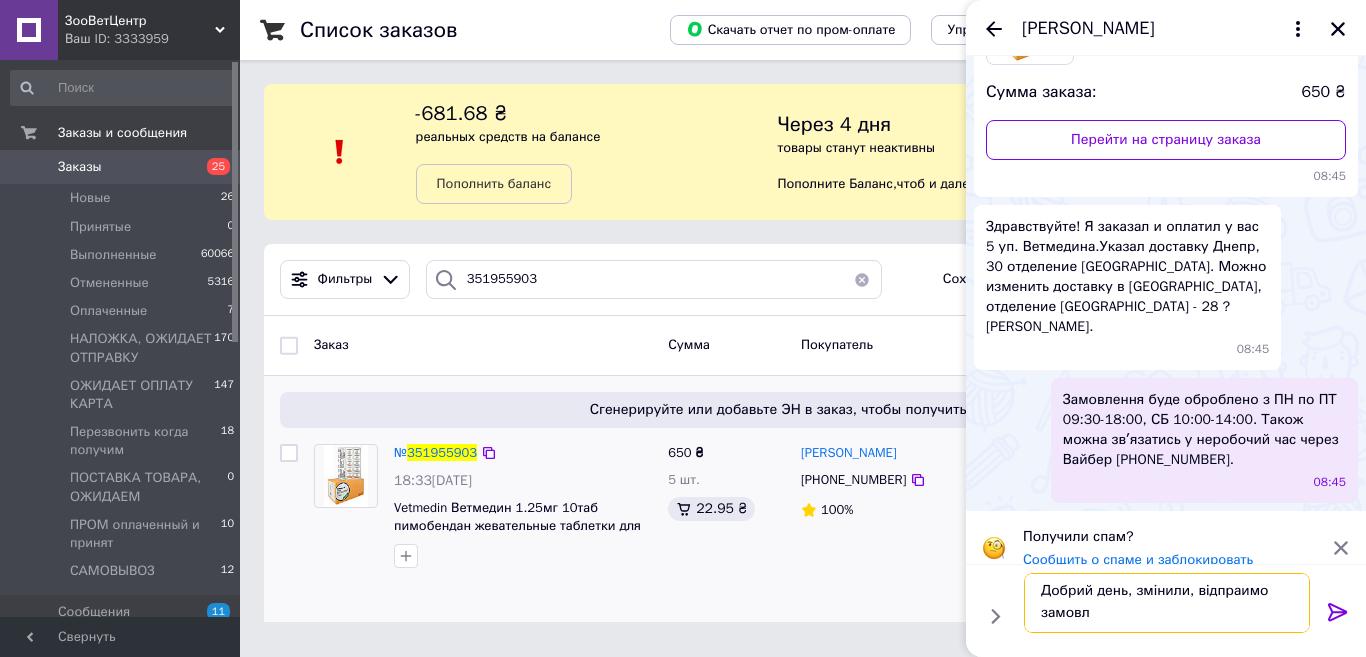 scroll, scrollTop: 2, scrollLeft: 0, axis: vertical 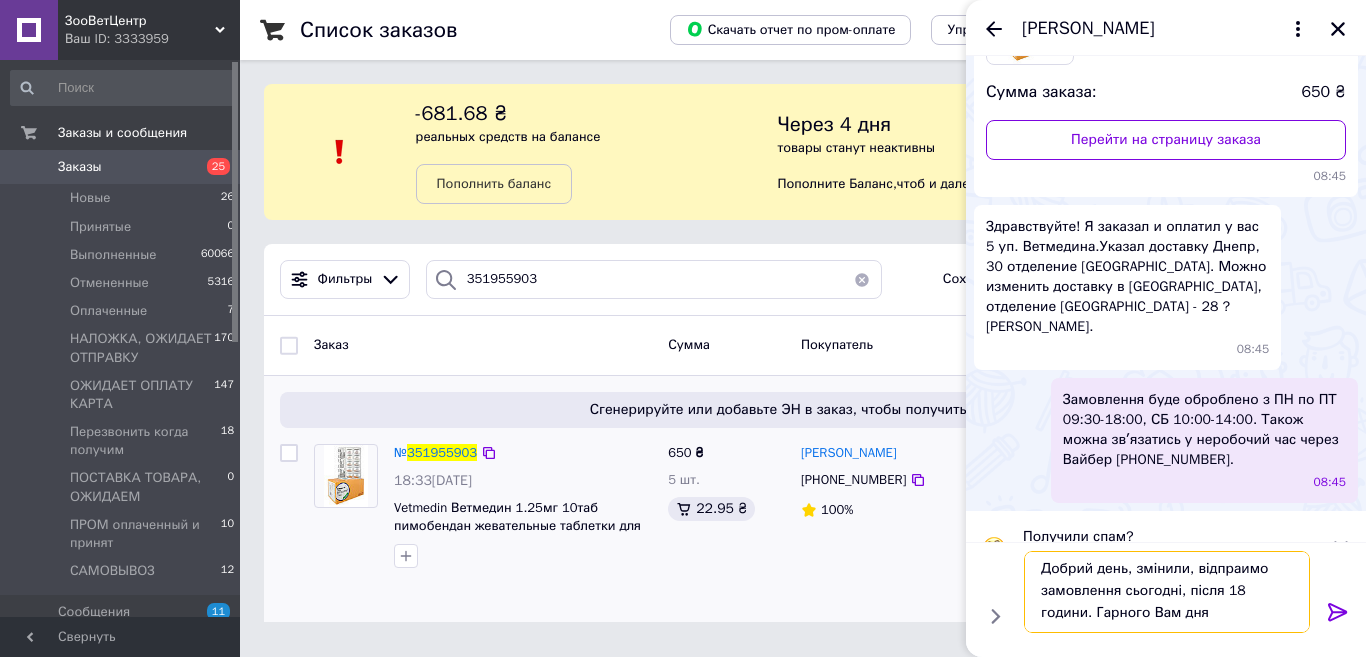 type on "Добрий день, змінили, відпраимо замовлення сьогодні, після 18 години. Гарного Вам дня)" 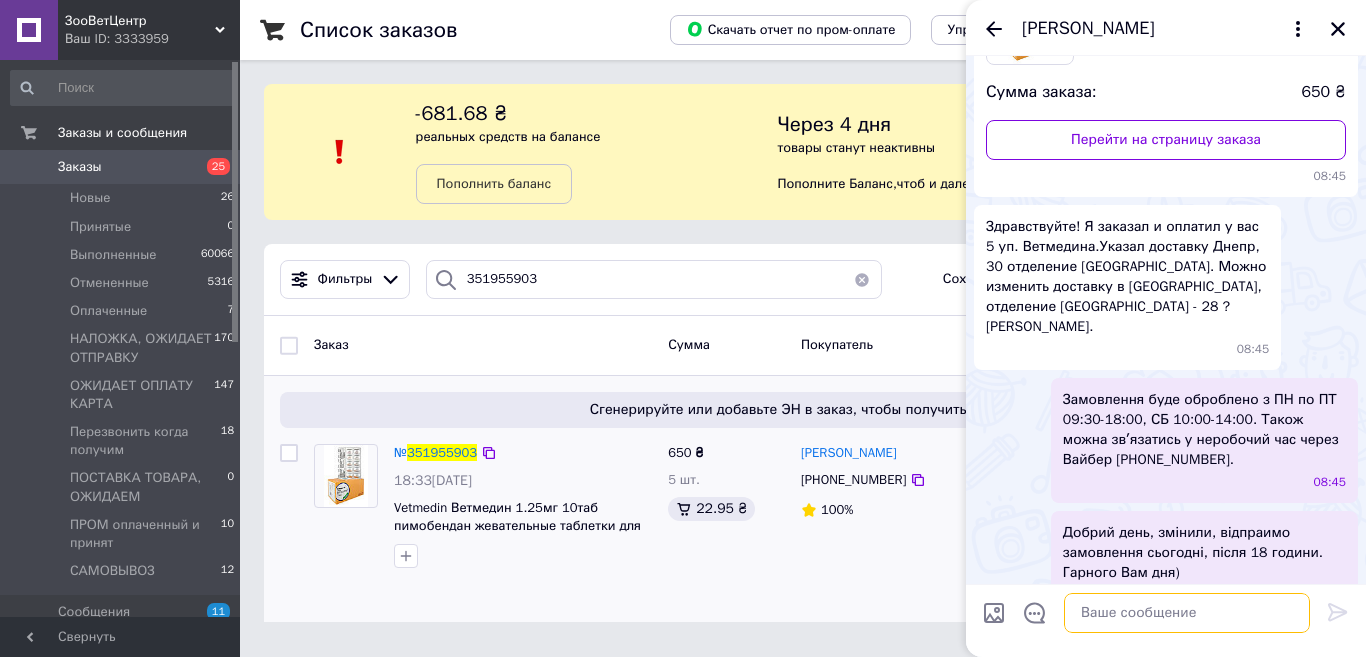 scroll, scrollTop: 0, scrollLeft: 0, axis: both 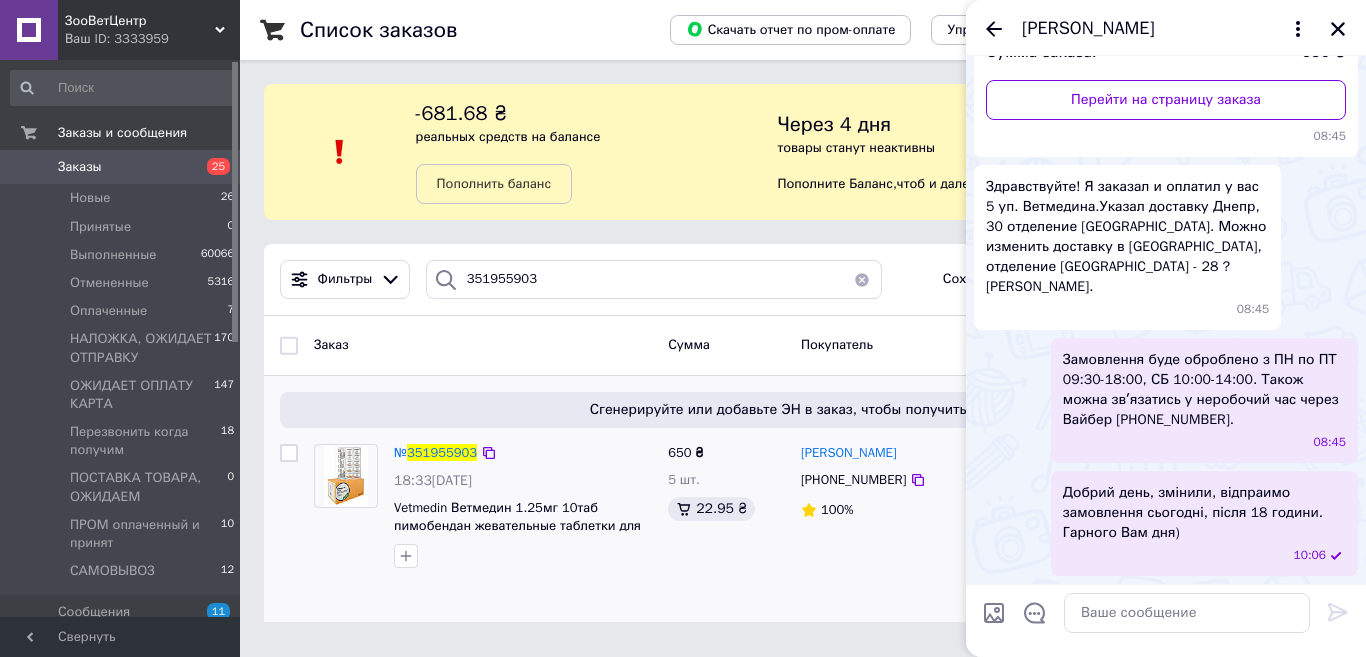 click on "10:06" at bounding box center [1310, 555] 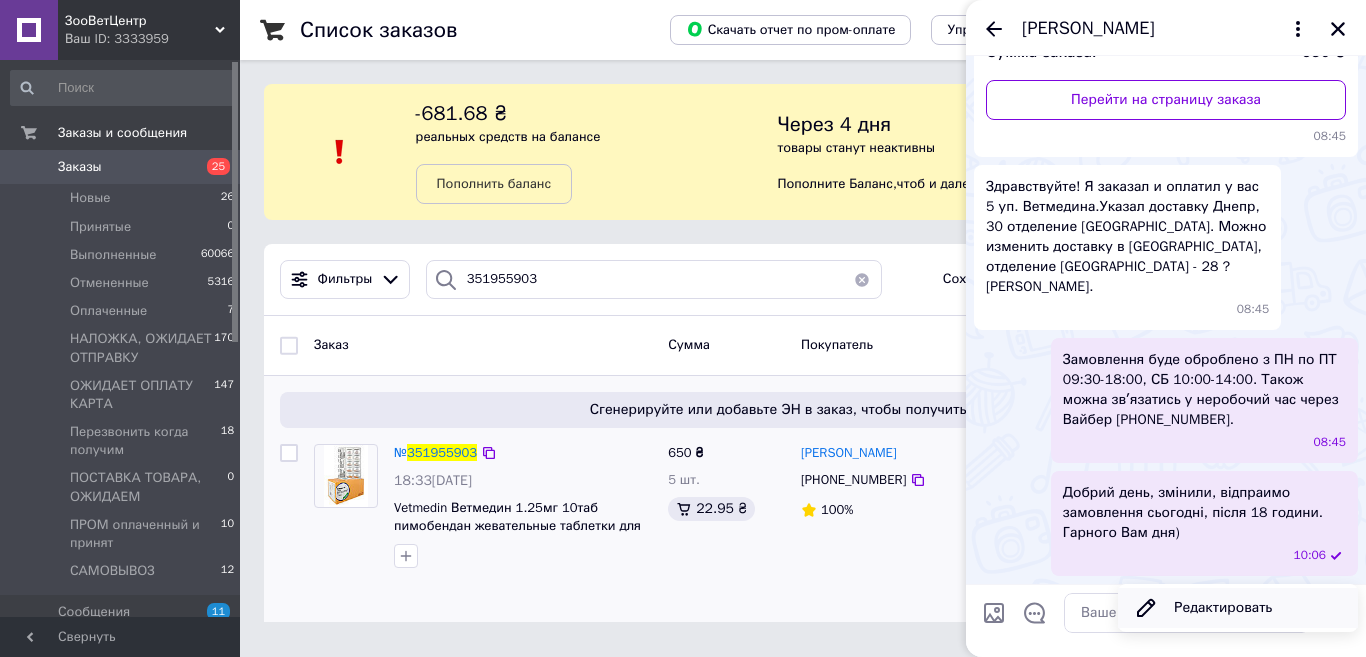 click on "Редактировать" at bounding box center (1238, 608) 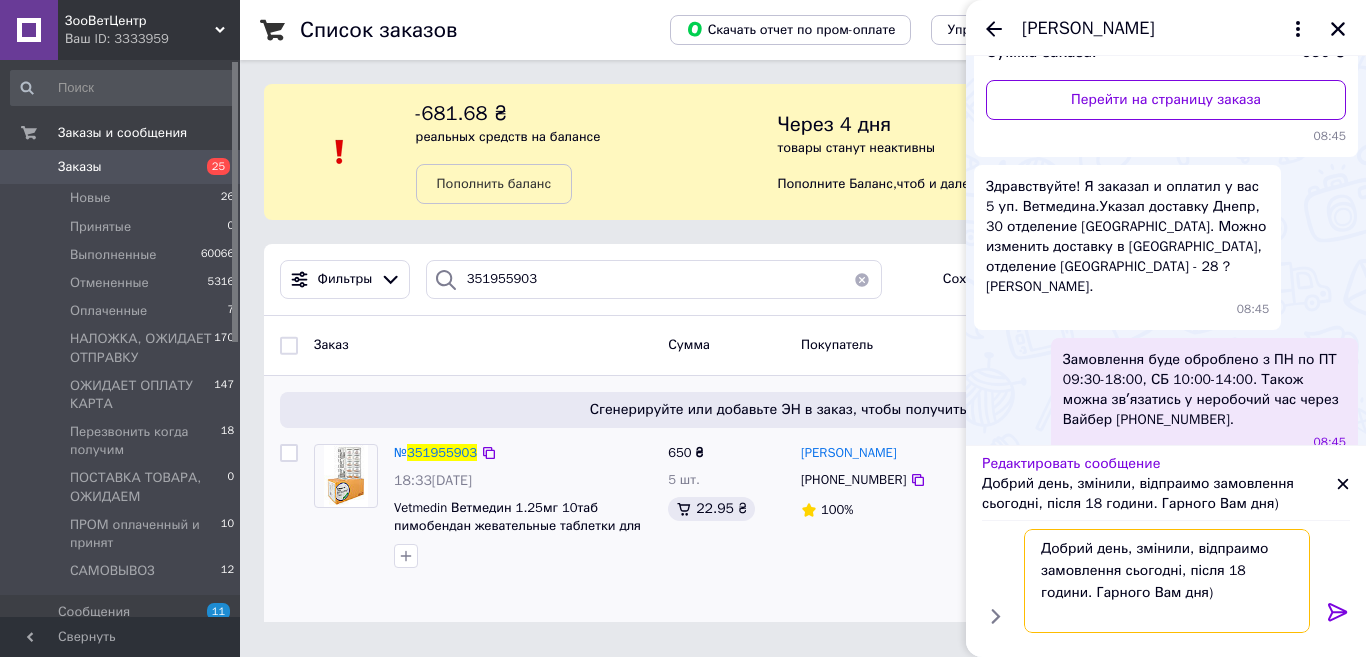 click on "Добрий день, змінили, відпраимо замовлення сьогодні, після 18 години. Гарного Вам дня)" at bounding box center [1167, 581] 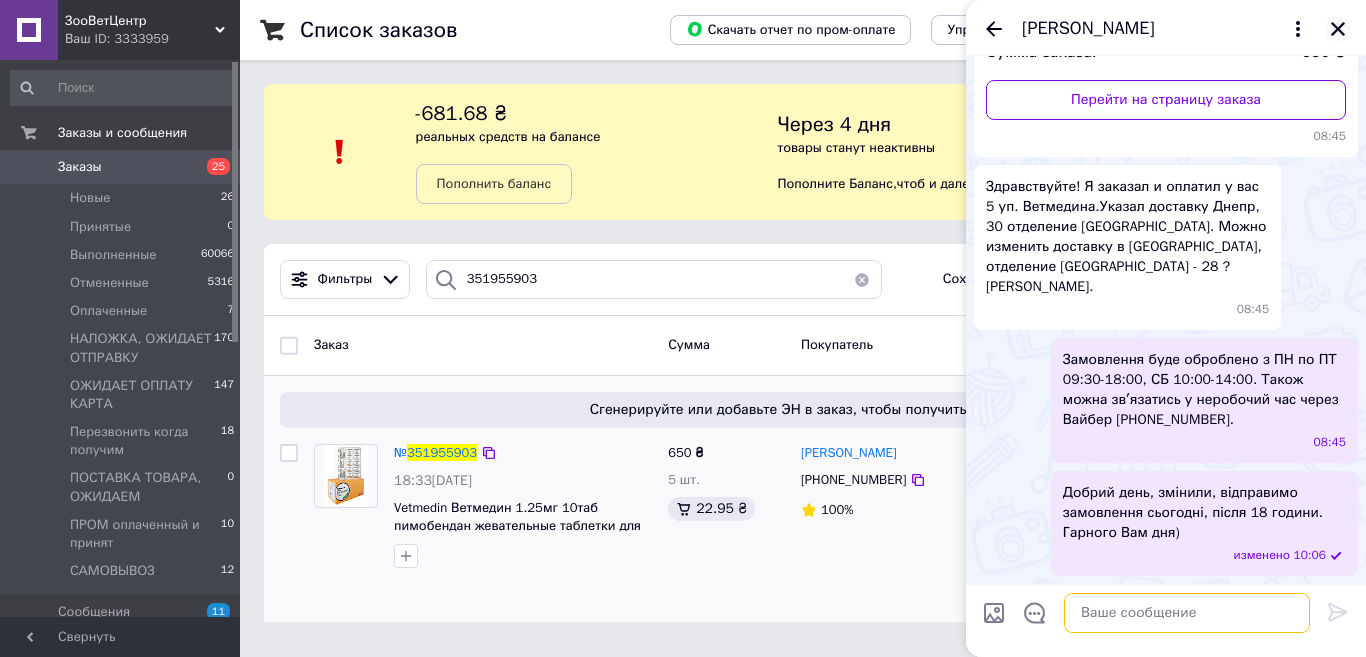 type 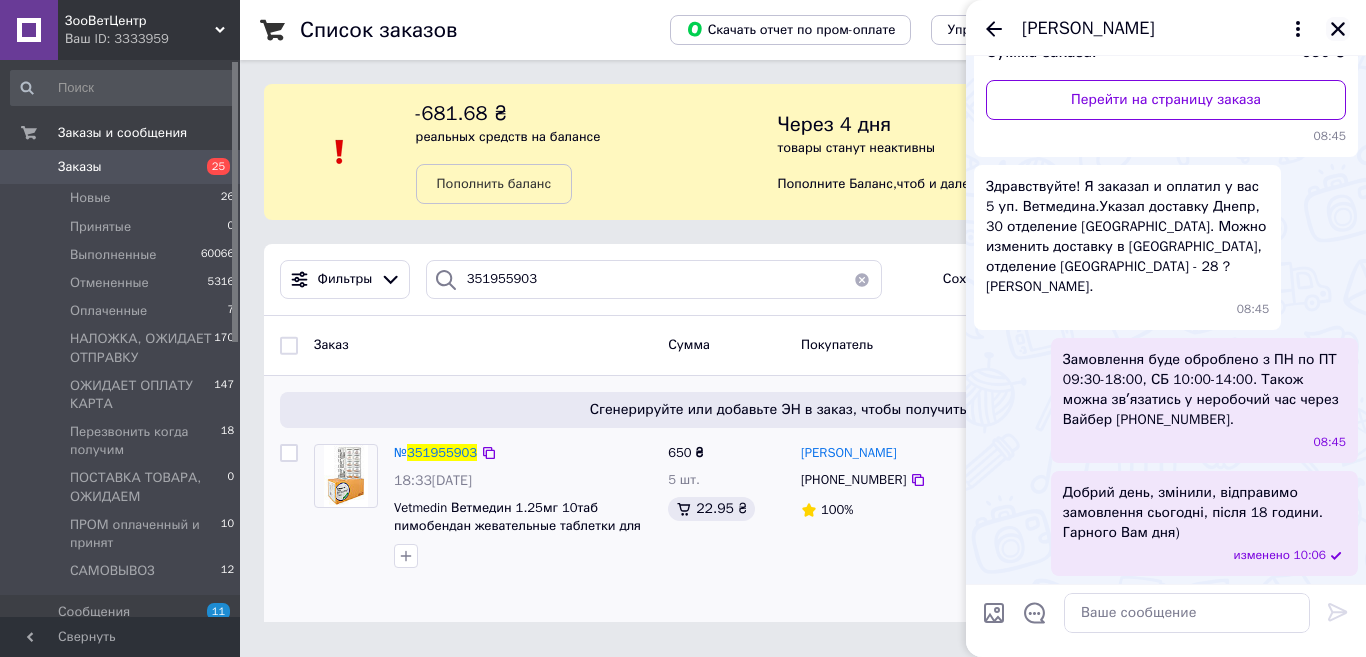 click 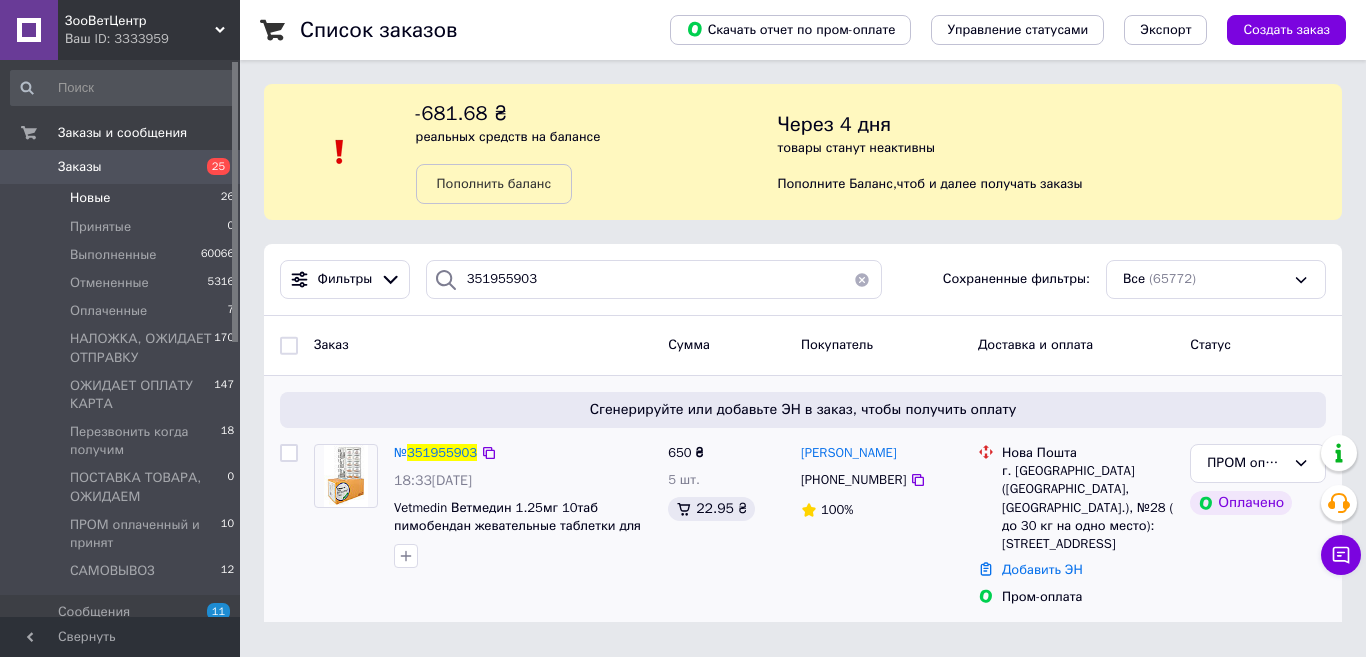 click on "Новые" at bounding box center (90, 198) 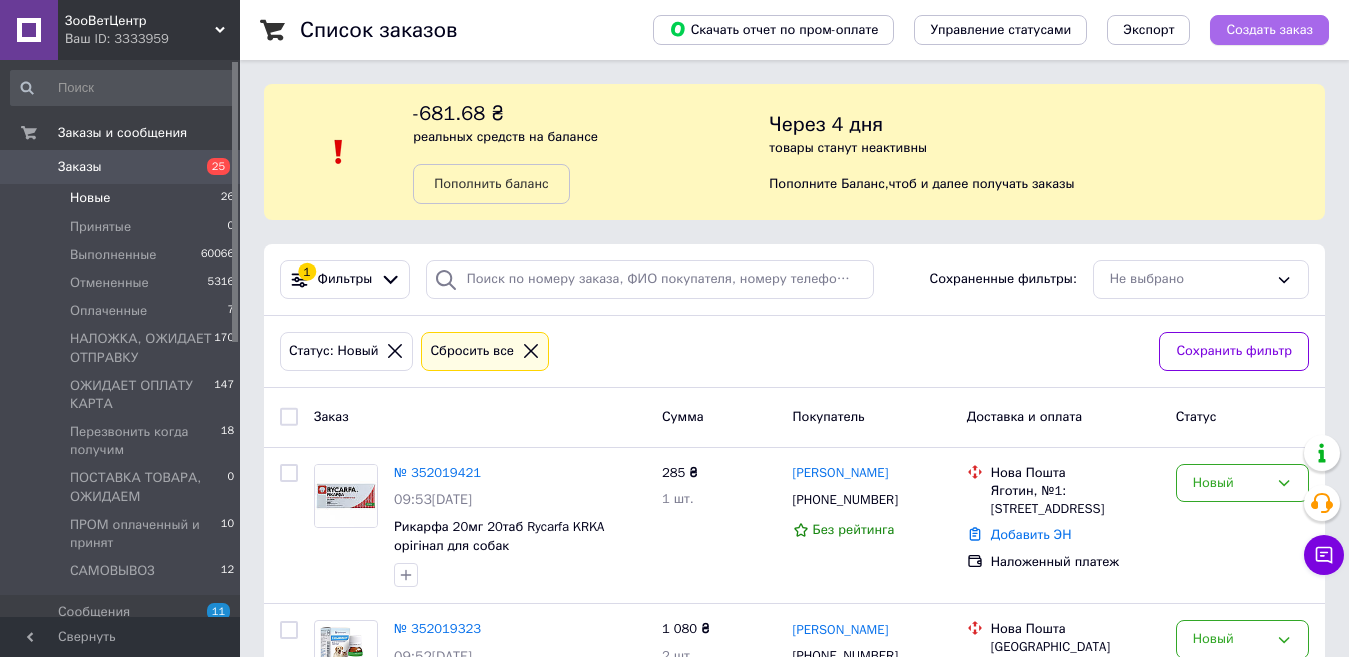 click on "Создать заказ" at bounding box center (1269, 30) 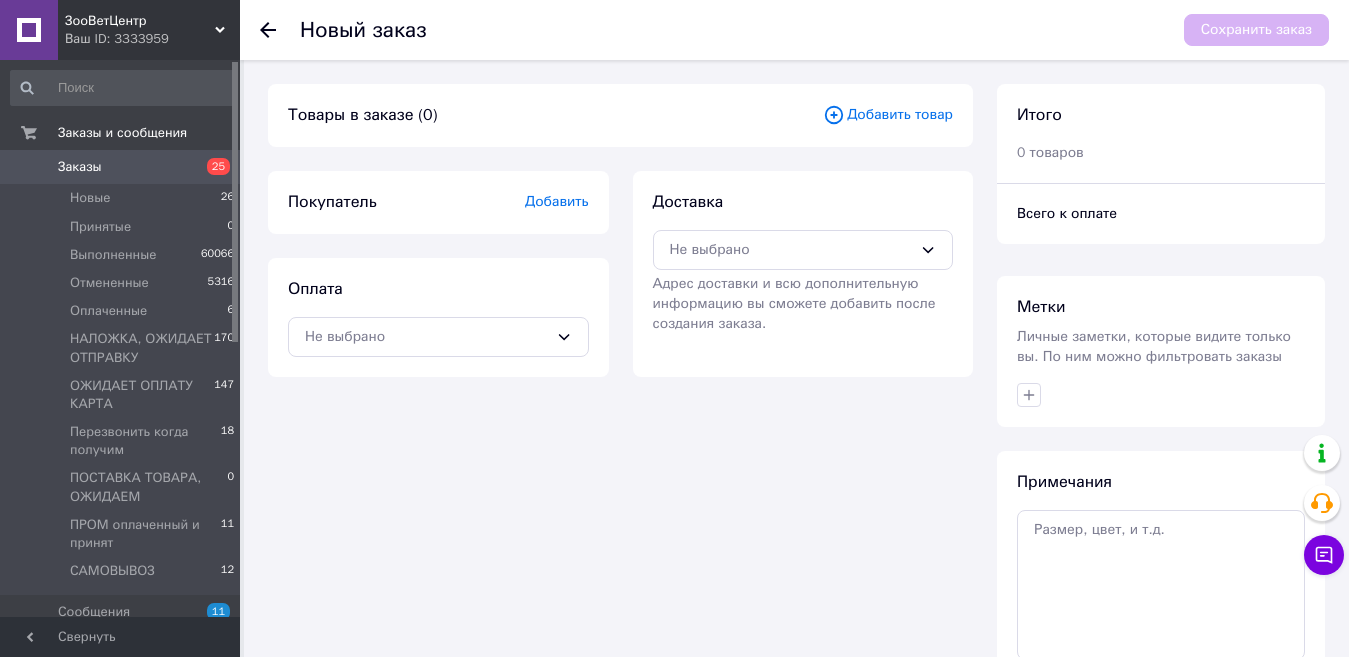 click on "Добавить товар" at bounding box center [888, 115] 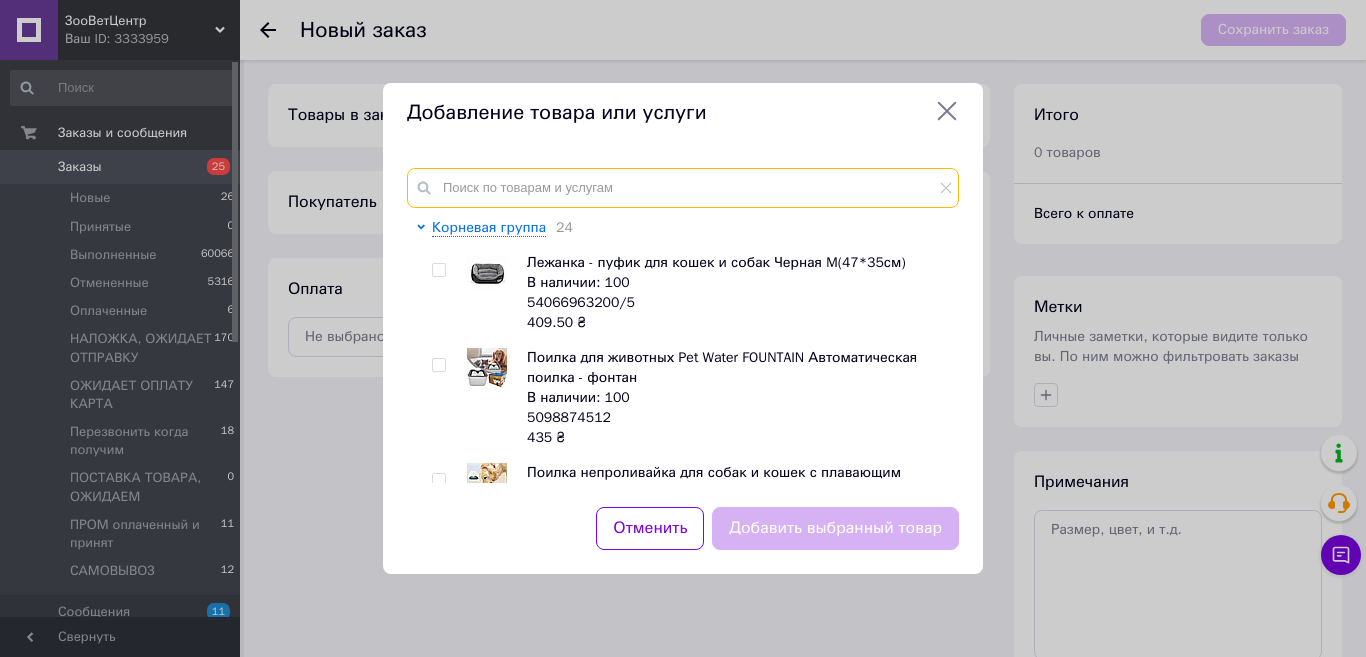 click at bounding box center (683, 188) 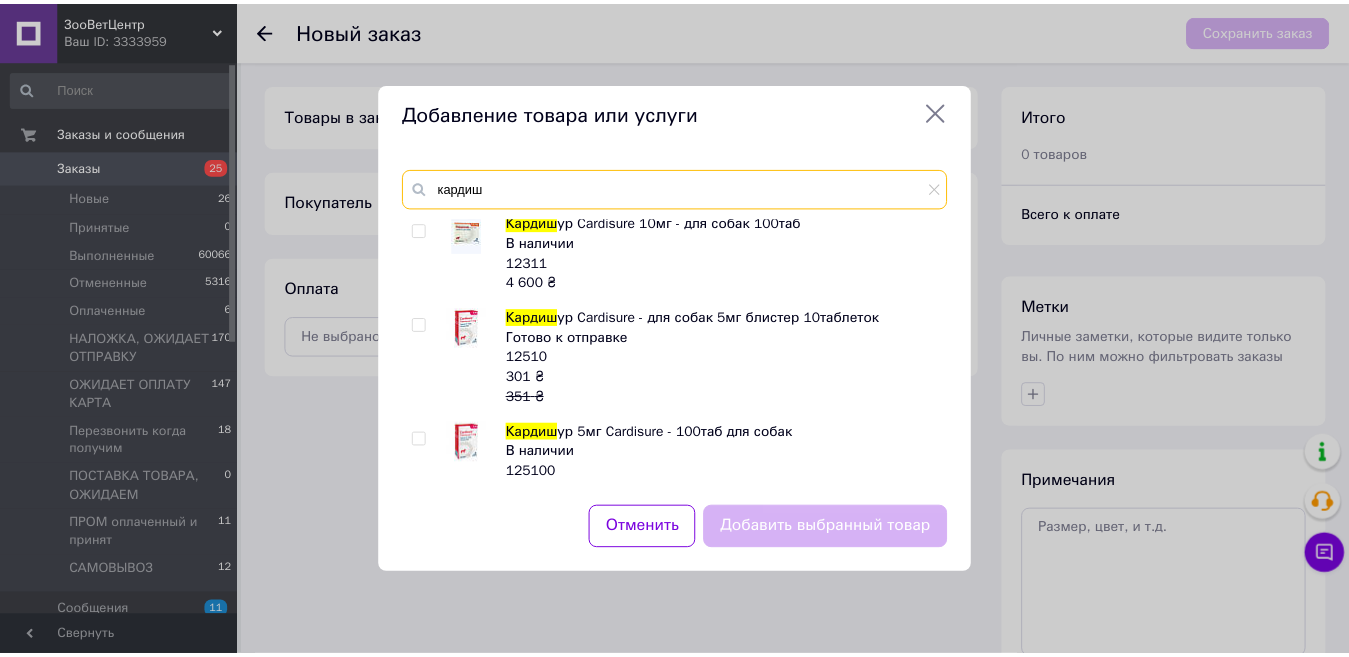 scroll, scrollTop: 200, scrollLeft: 0, axis: vertical 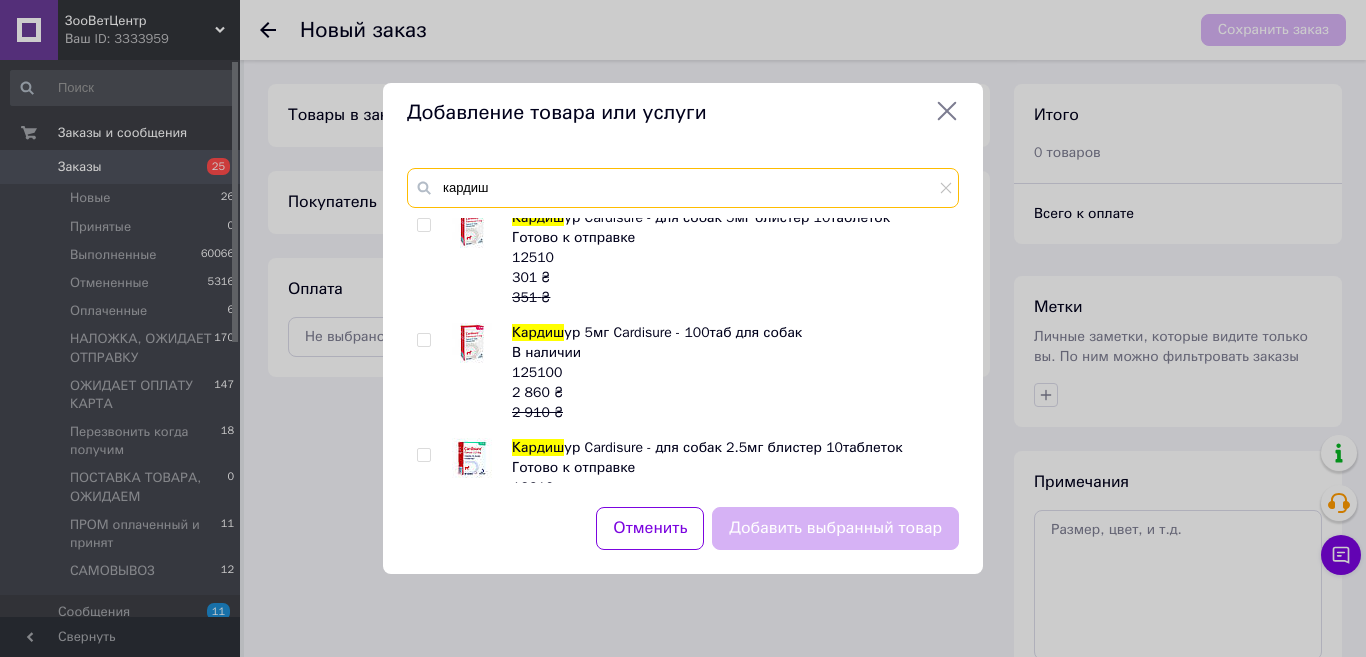 type on "кардиш" 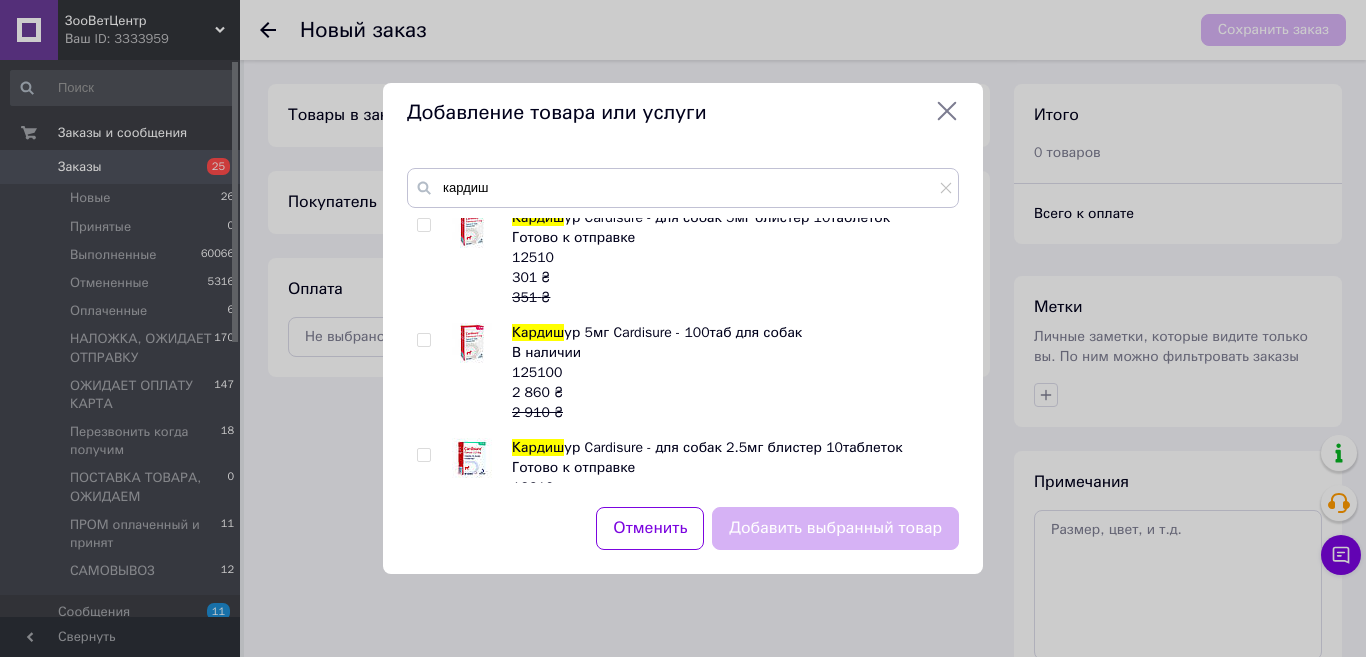click at bounding box center [423, 340] 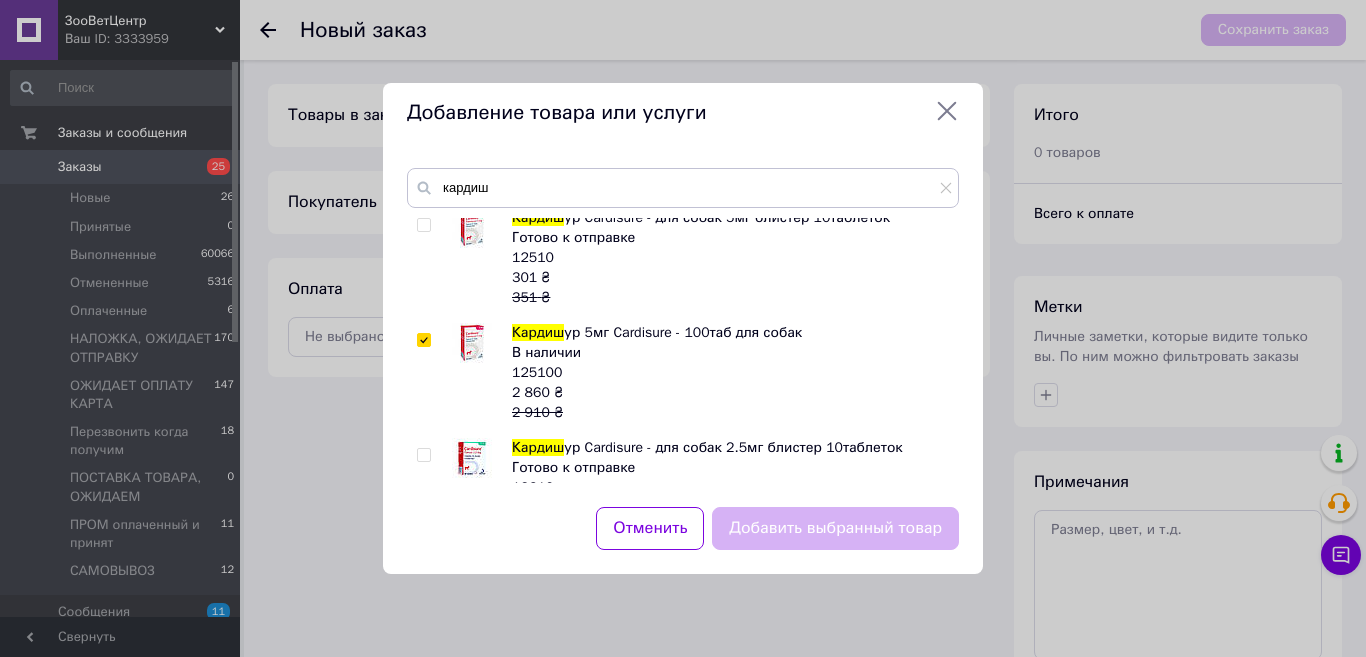 checkbox on "true" 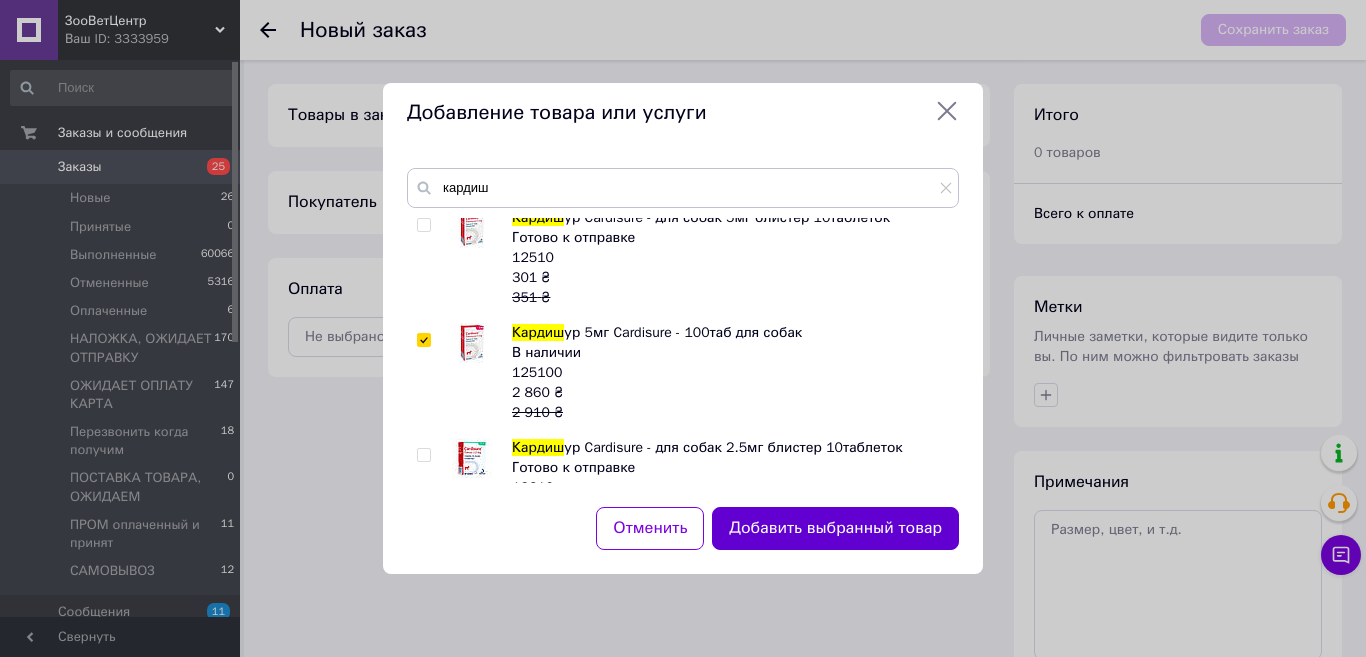 click on "Добавить выбранный товар" at bounding box center (835, 528) 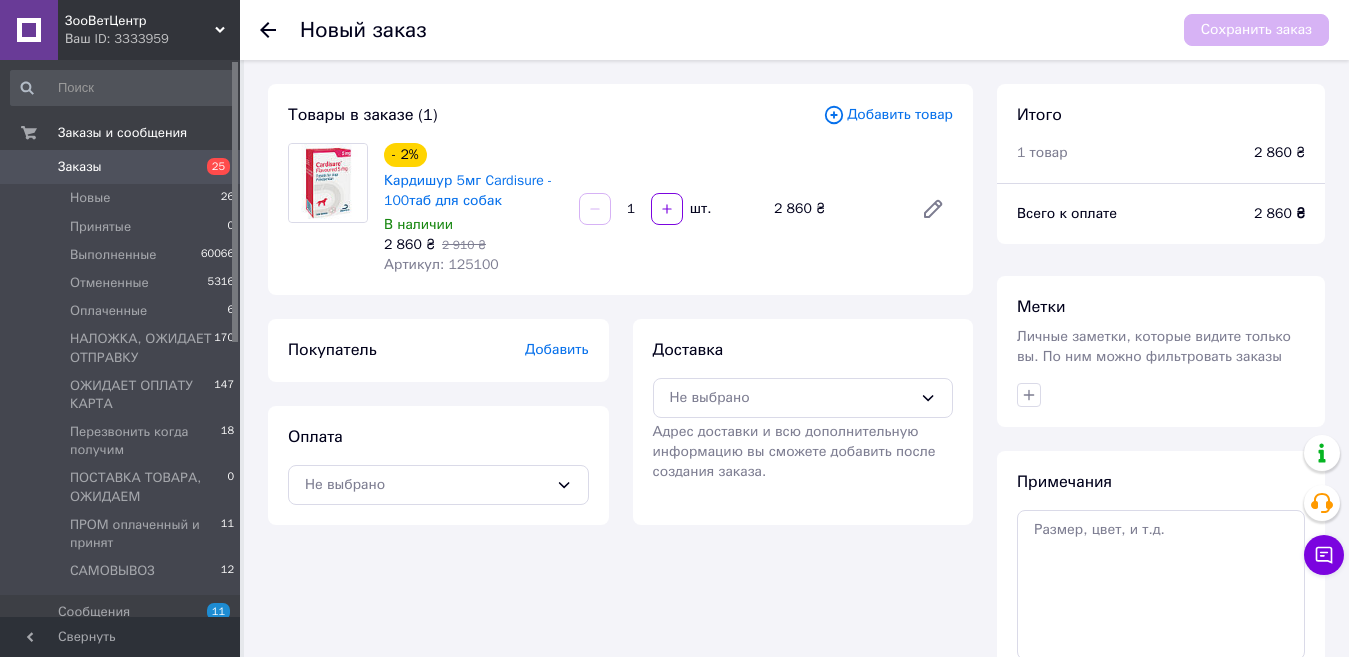 click on "Добавить" at bounding box center [557, 349] 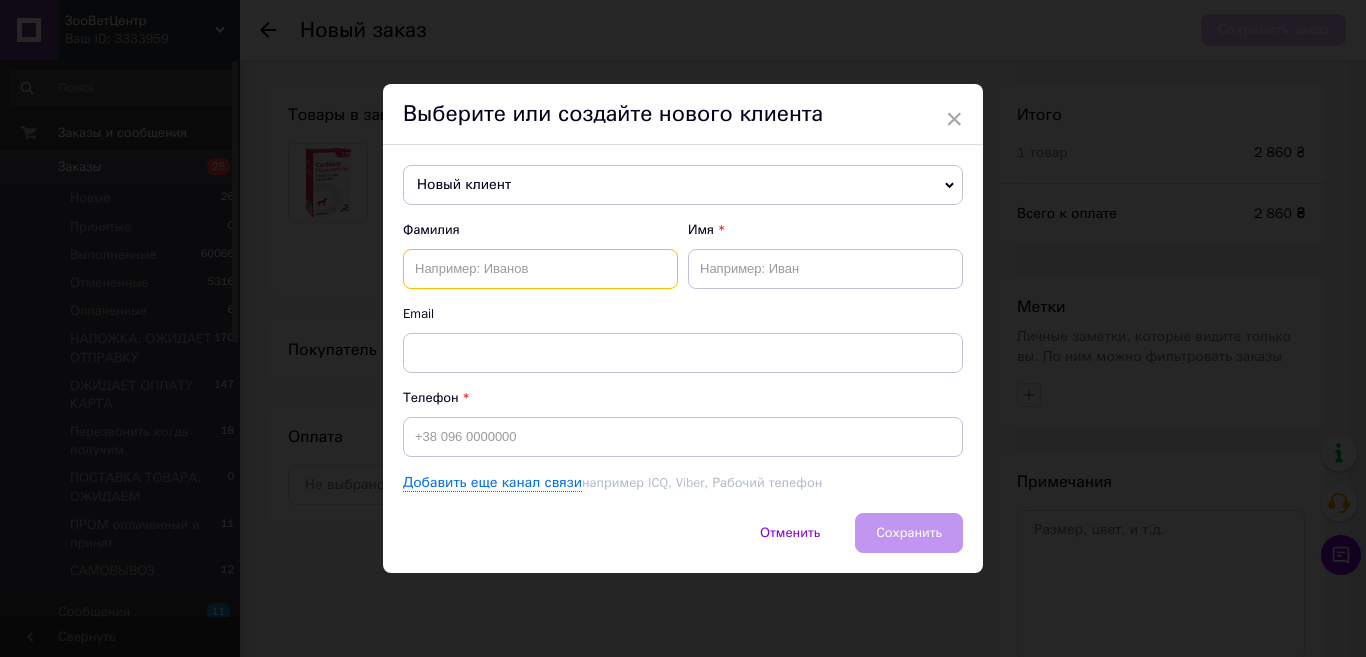 click at bounding box center [540, 269] 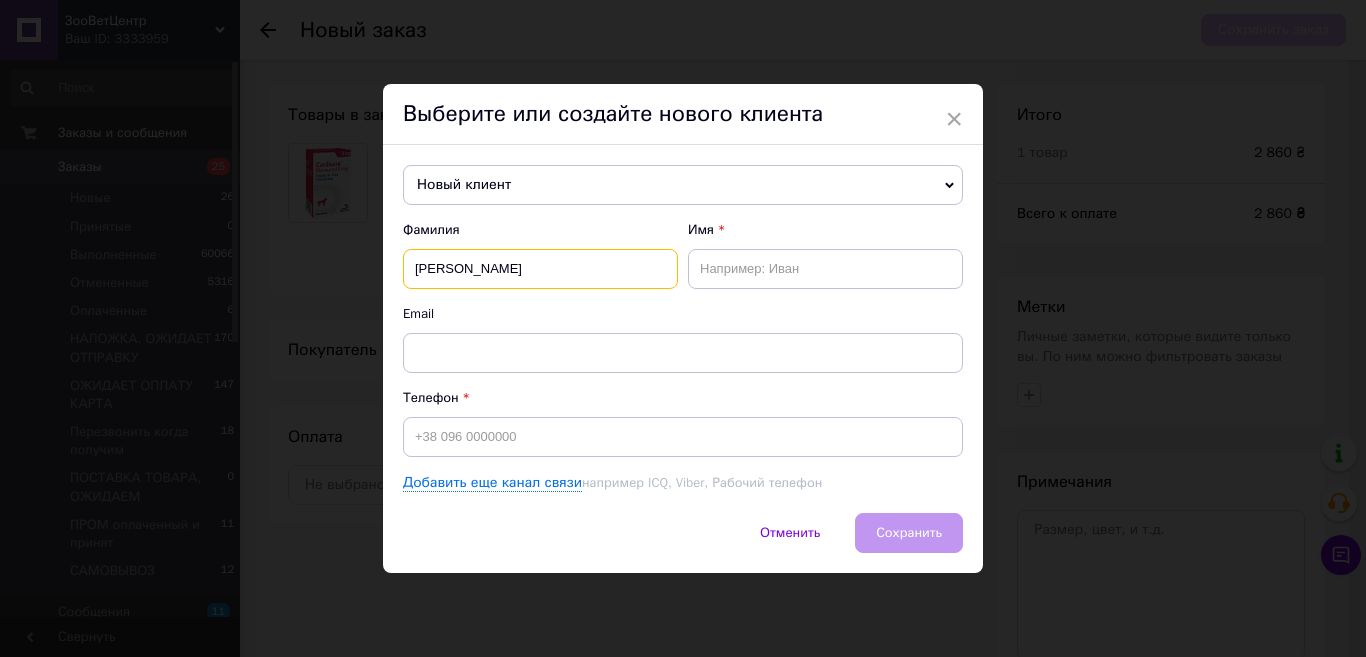 type on "Корольова" 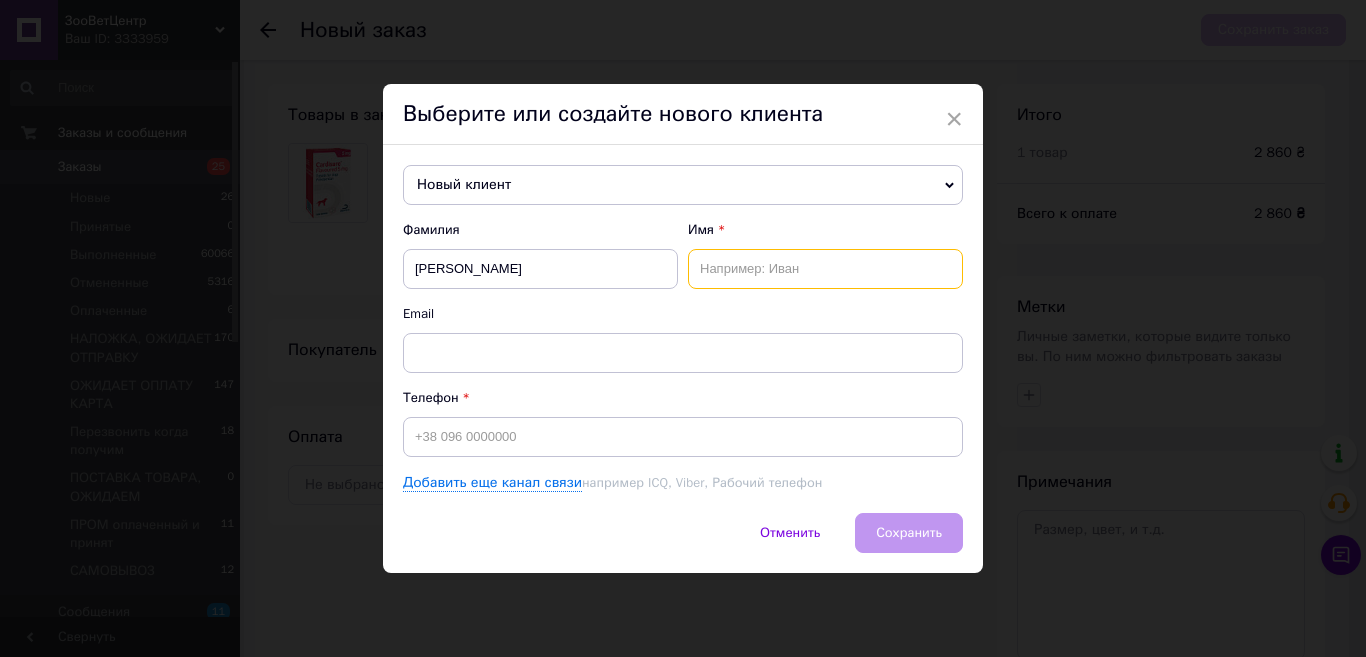 drag, startPoint x: 839, startPoint y: 270, endPoint x: 821, endPoint y: 279, distance: 20.12461 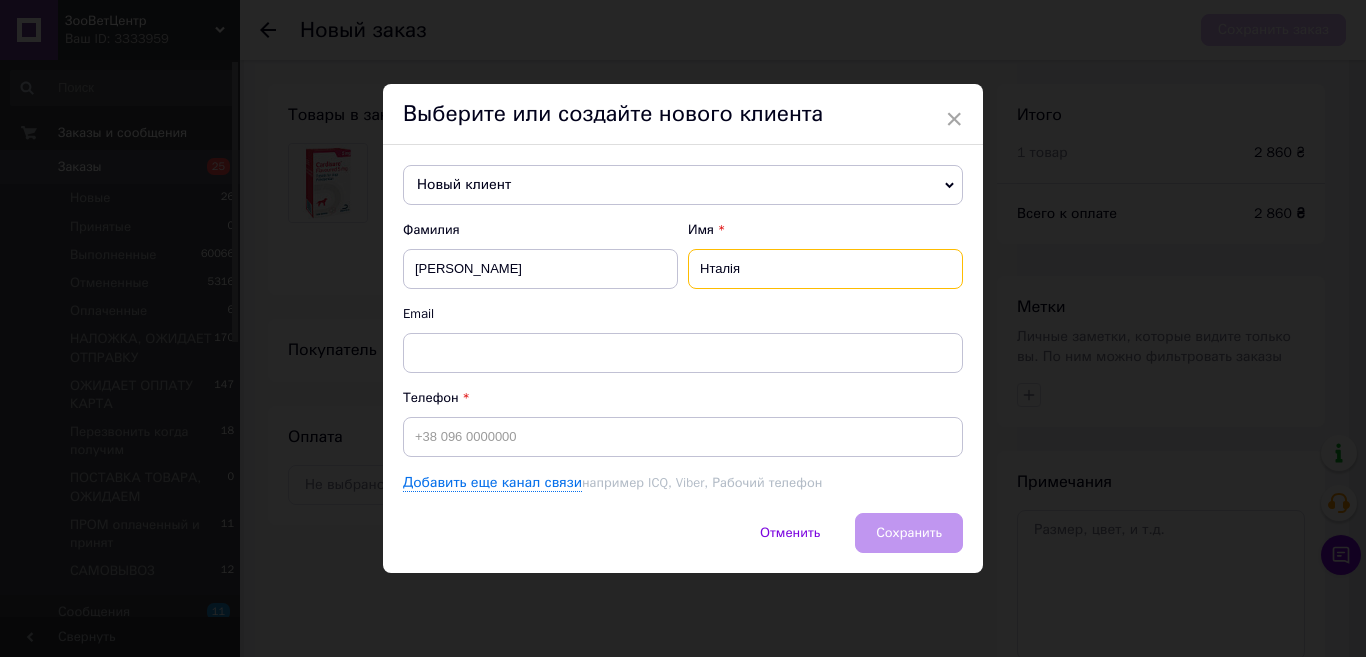 click on "Нталія" at bounding box center (825, 269) 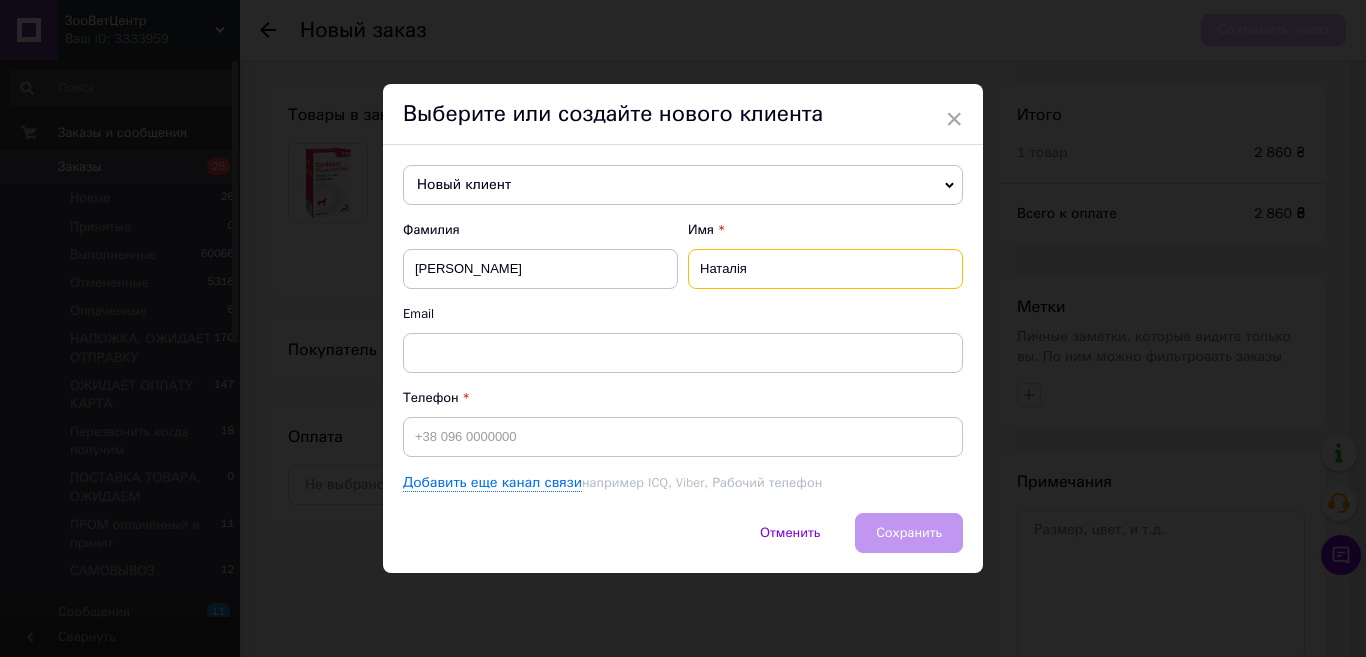 type on "Наталія" 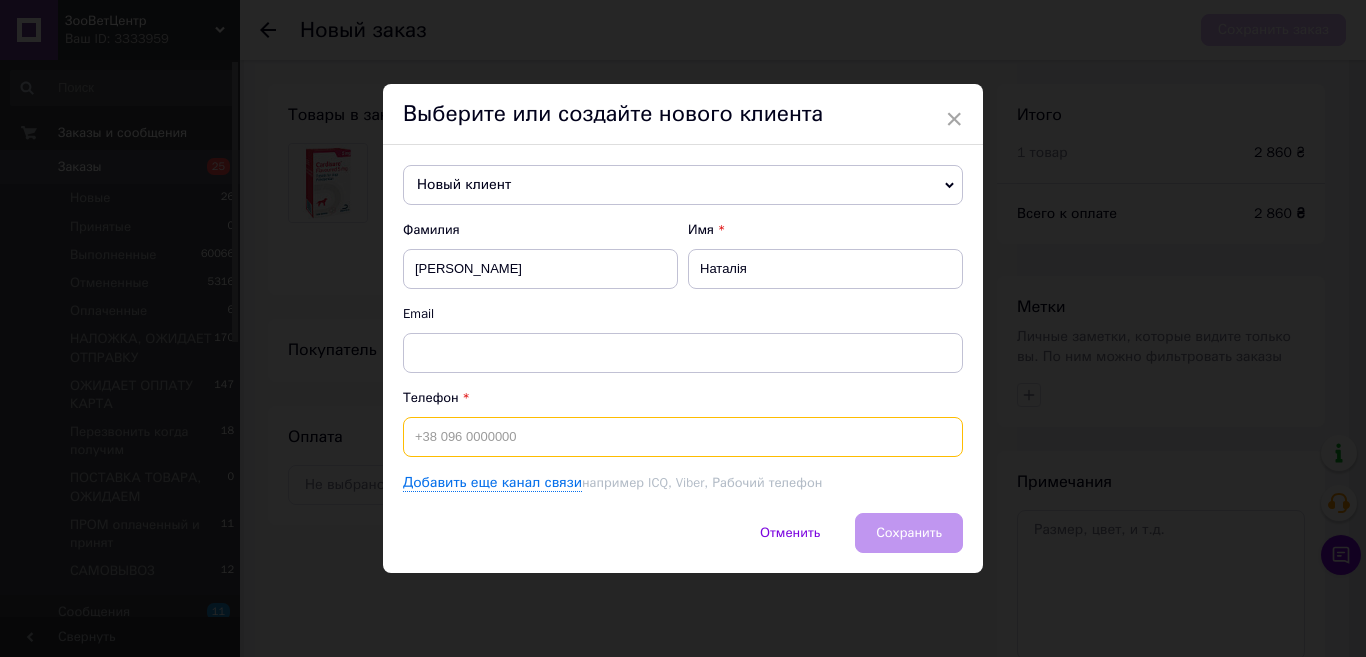 click at bounding box center (683, 437) 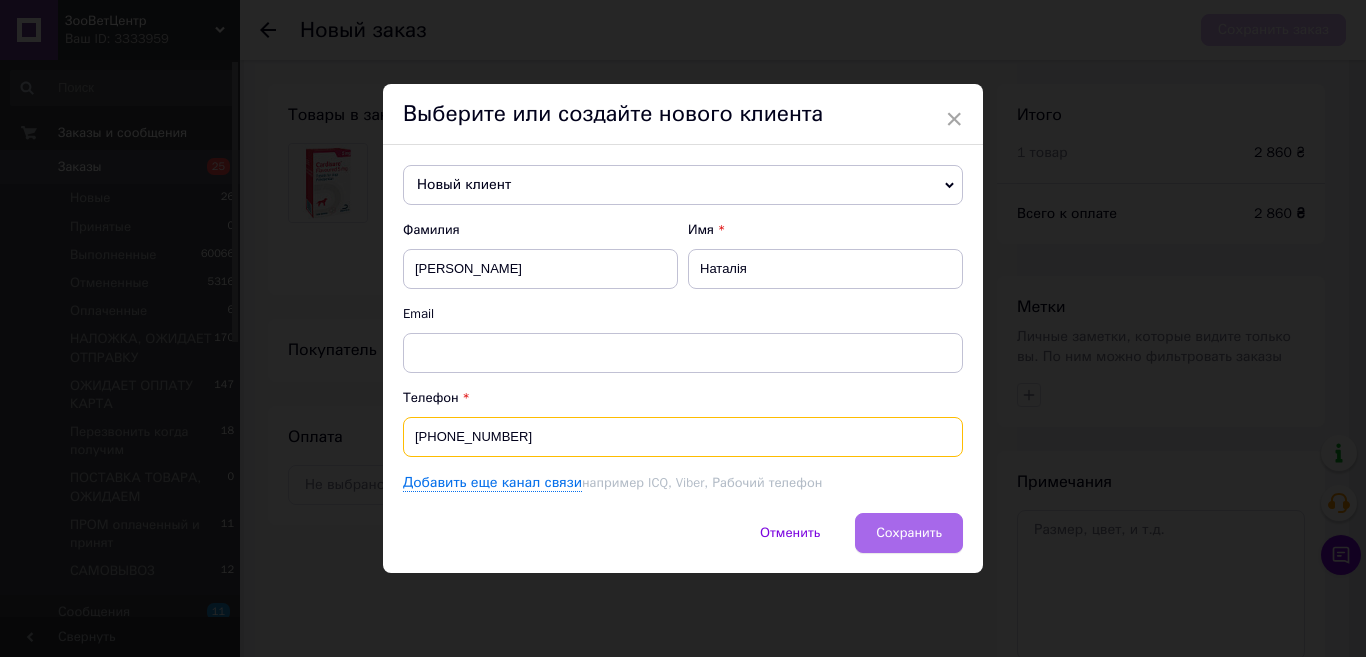 type on "[PHONE_NUMBER]" 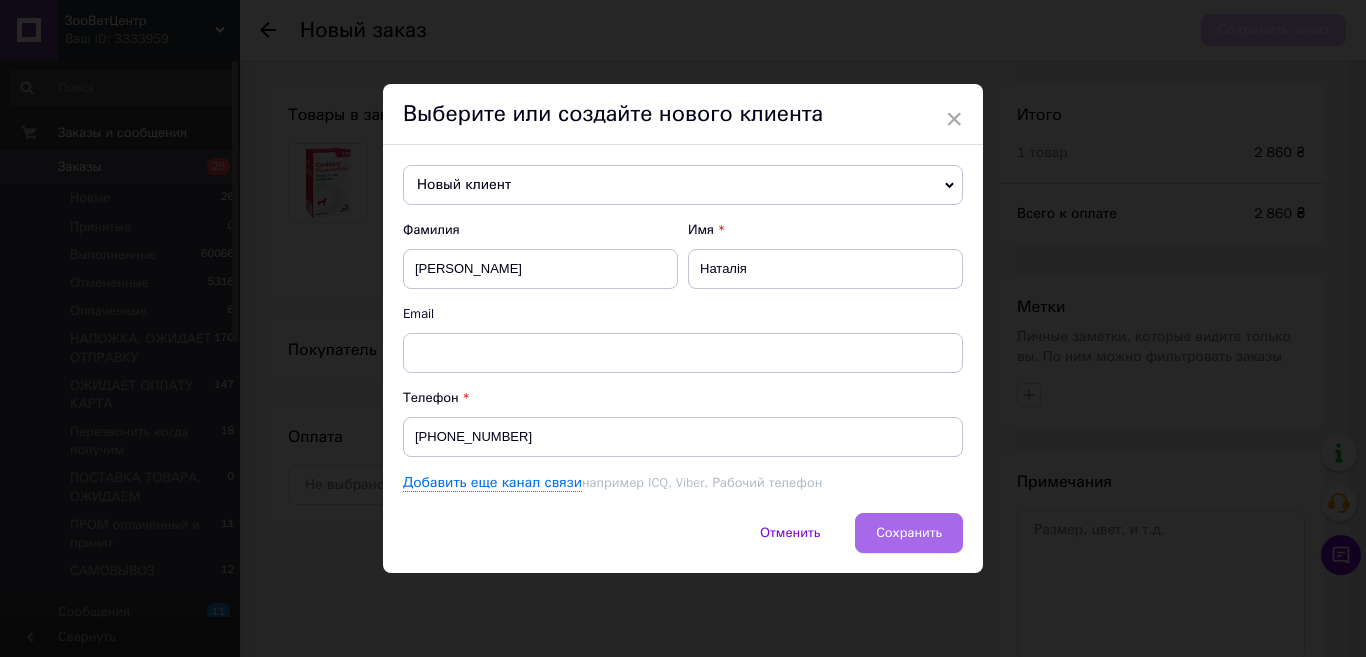 click on "Сохранить" at bounding box center [909, 532] 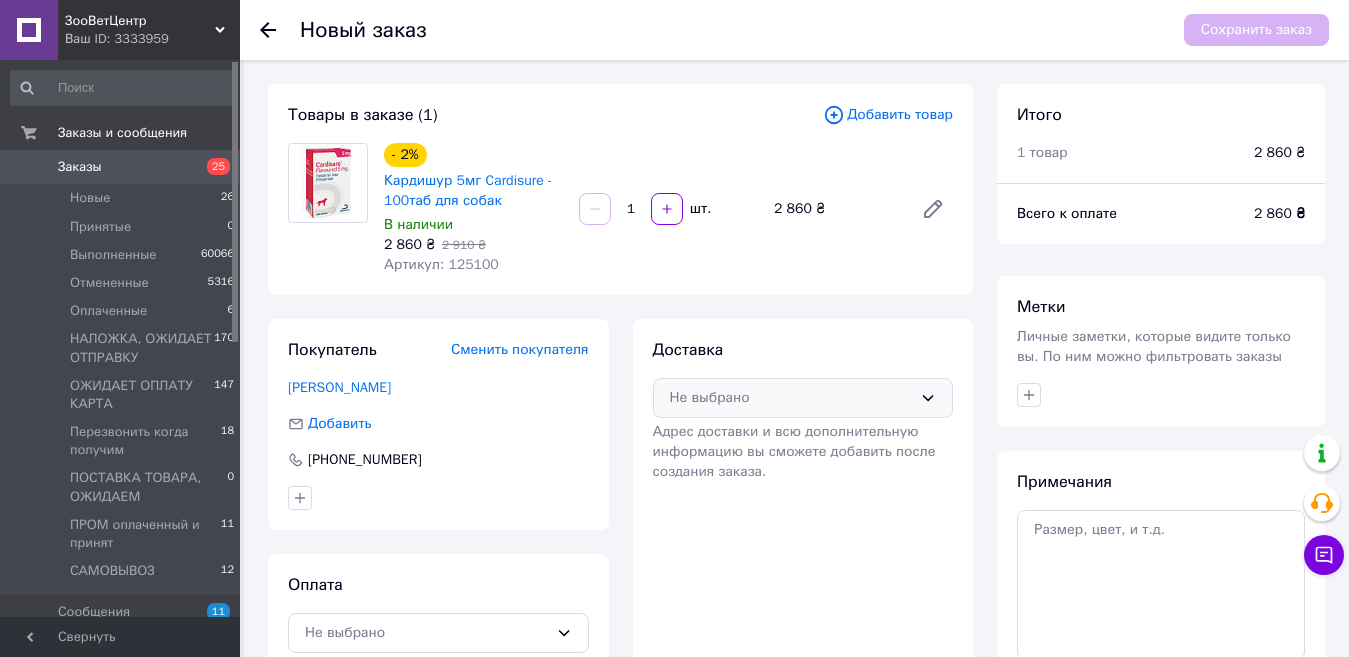 click on "Не выбрано" at bounding box center [803, 398] 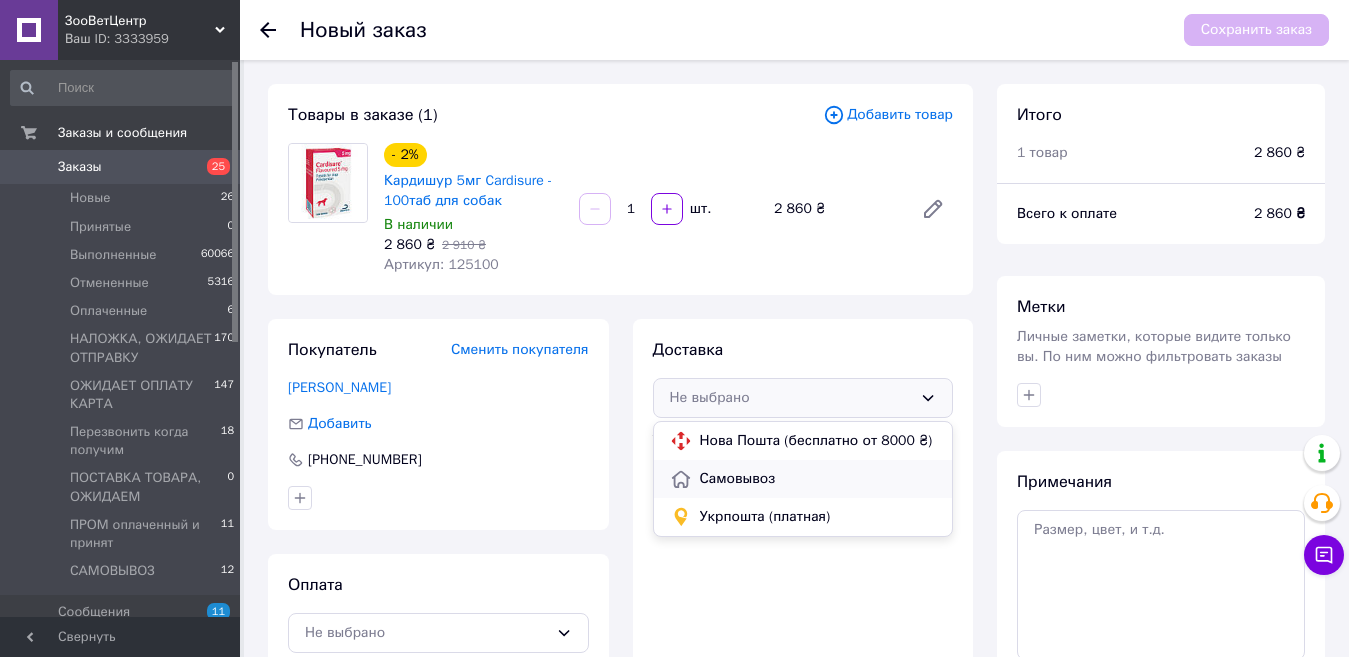 click on "Самовывоз" at bounding box center (818, 479) 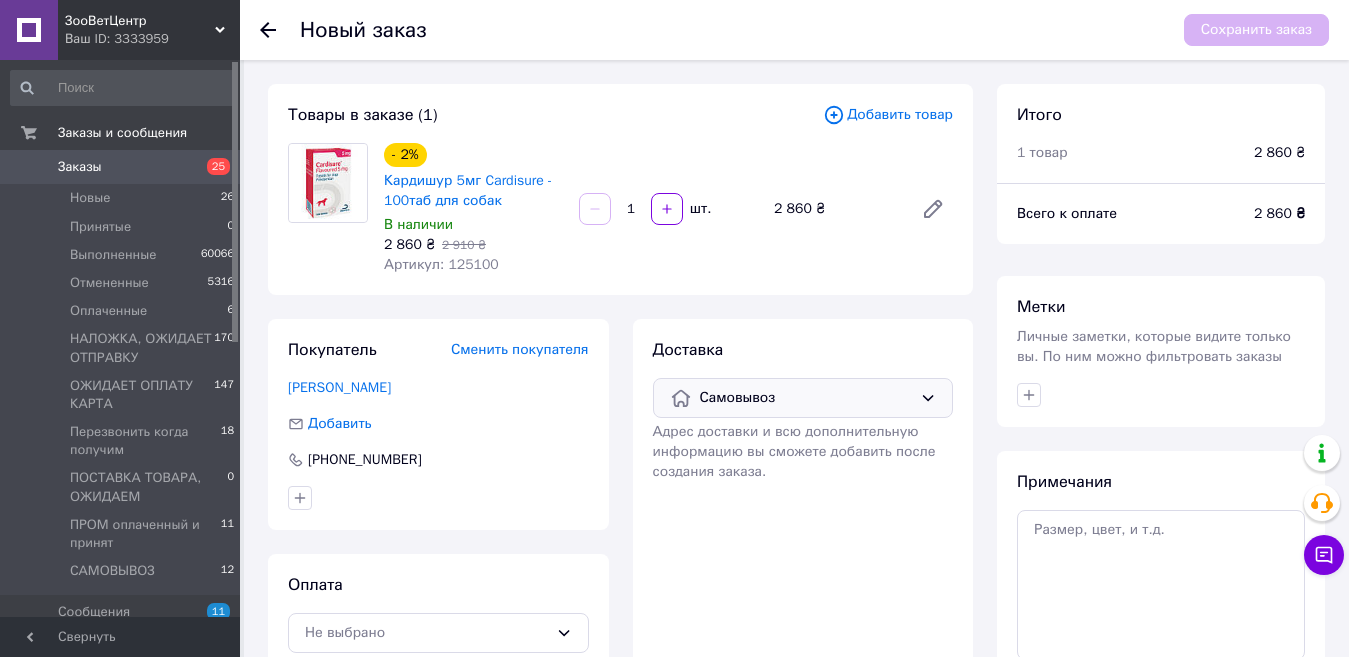 scroll, scrollTop: 167, scrollLeft: 0, axis: vertical 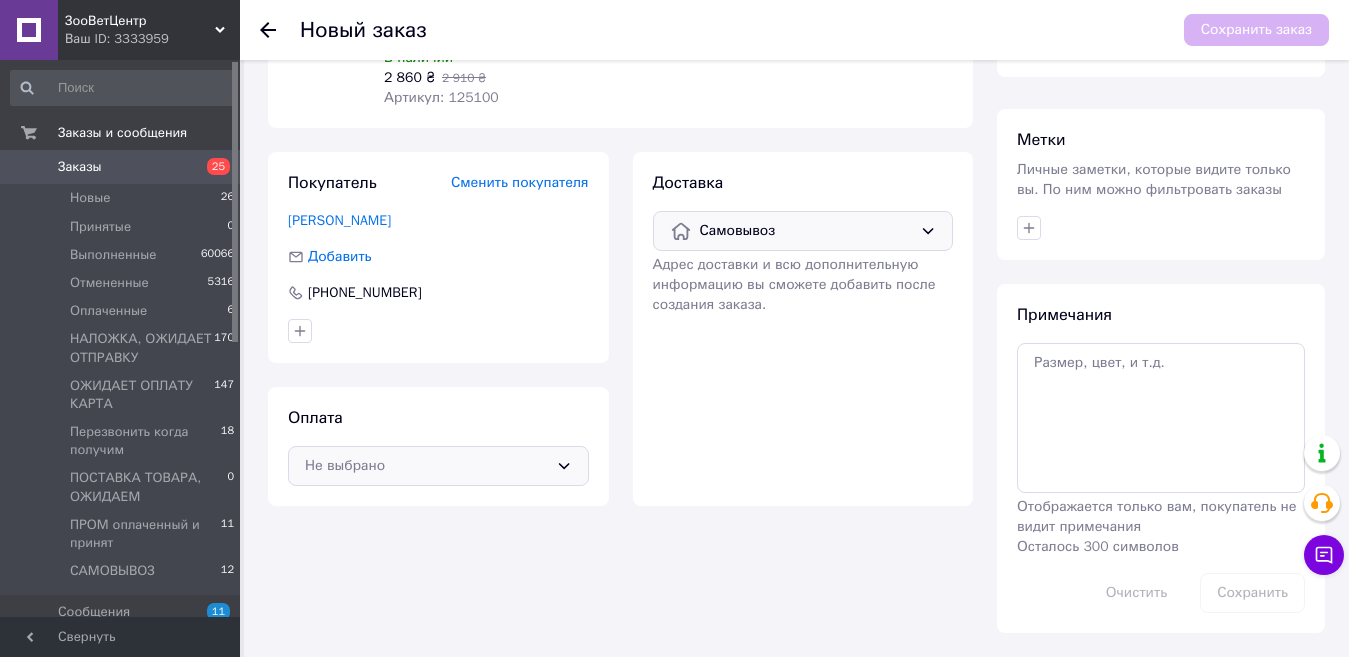 click 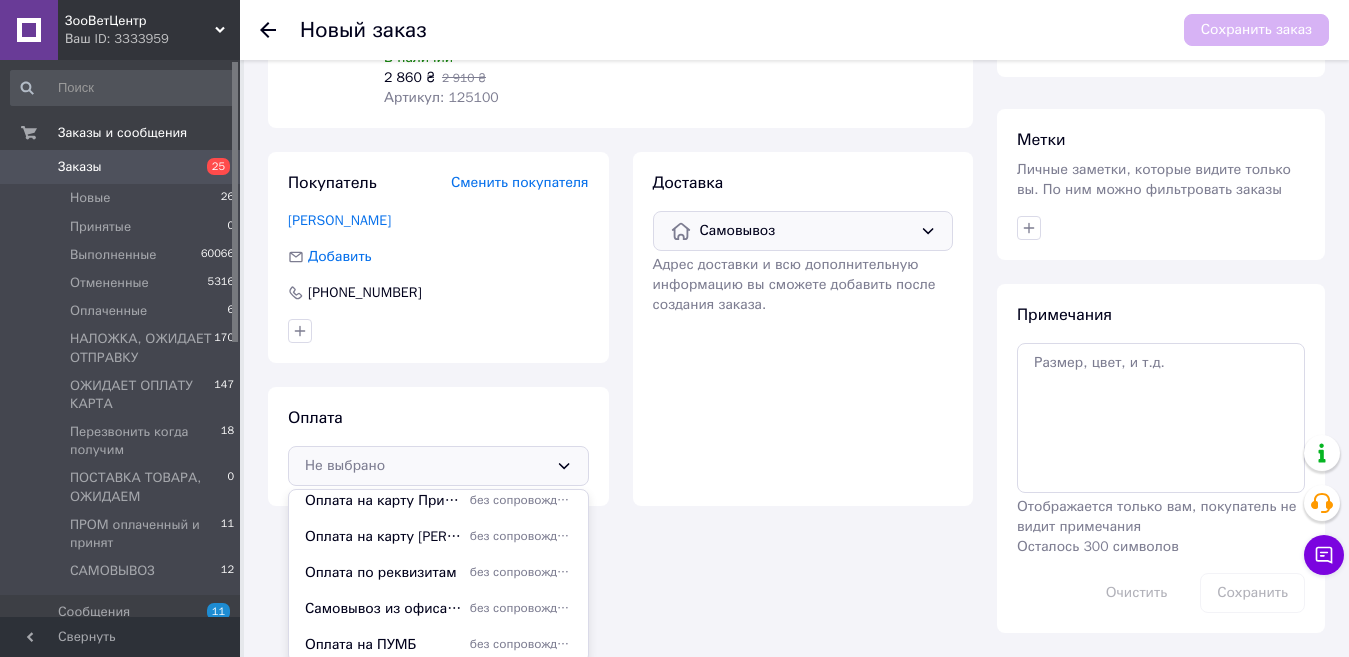 scroll, scrollTop: 158, scrollLeft: 0, axis: vertical 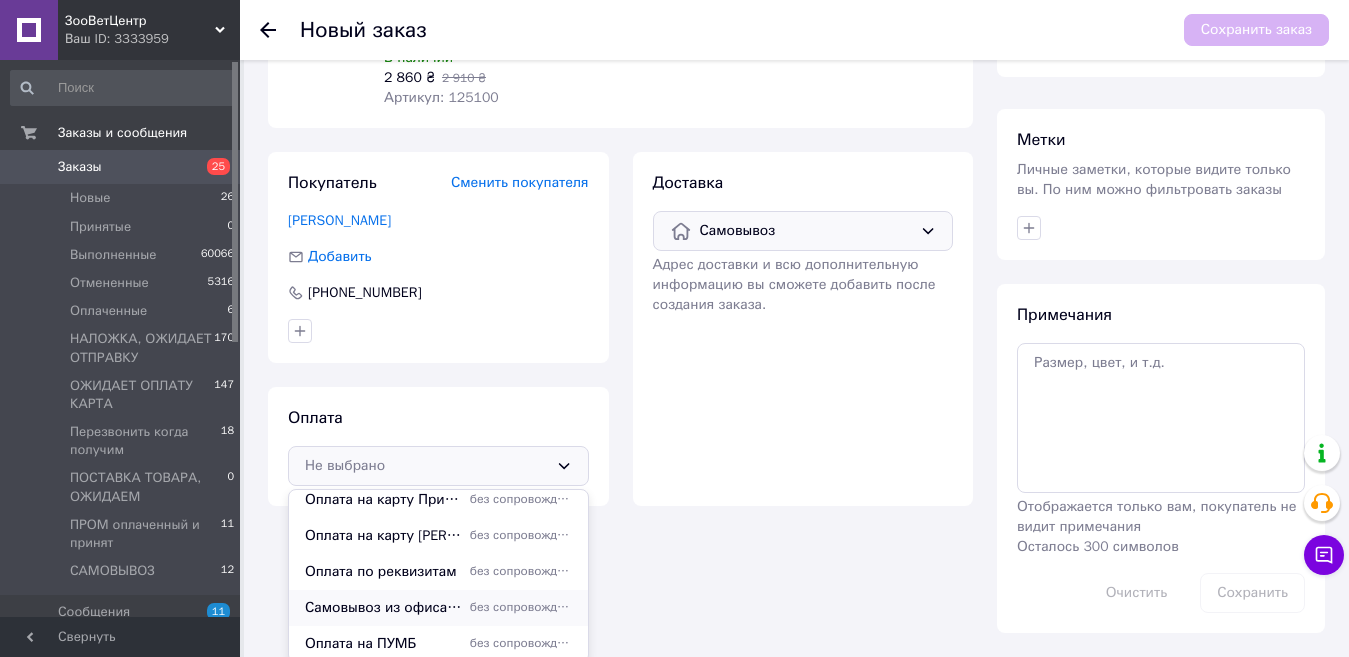 click on "Самовывоз из офиса по адресу [STREET_ADDRESS][PERSON_NAME]" at bounding box center [383, 608] 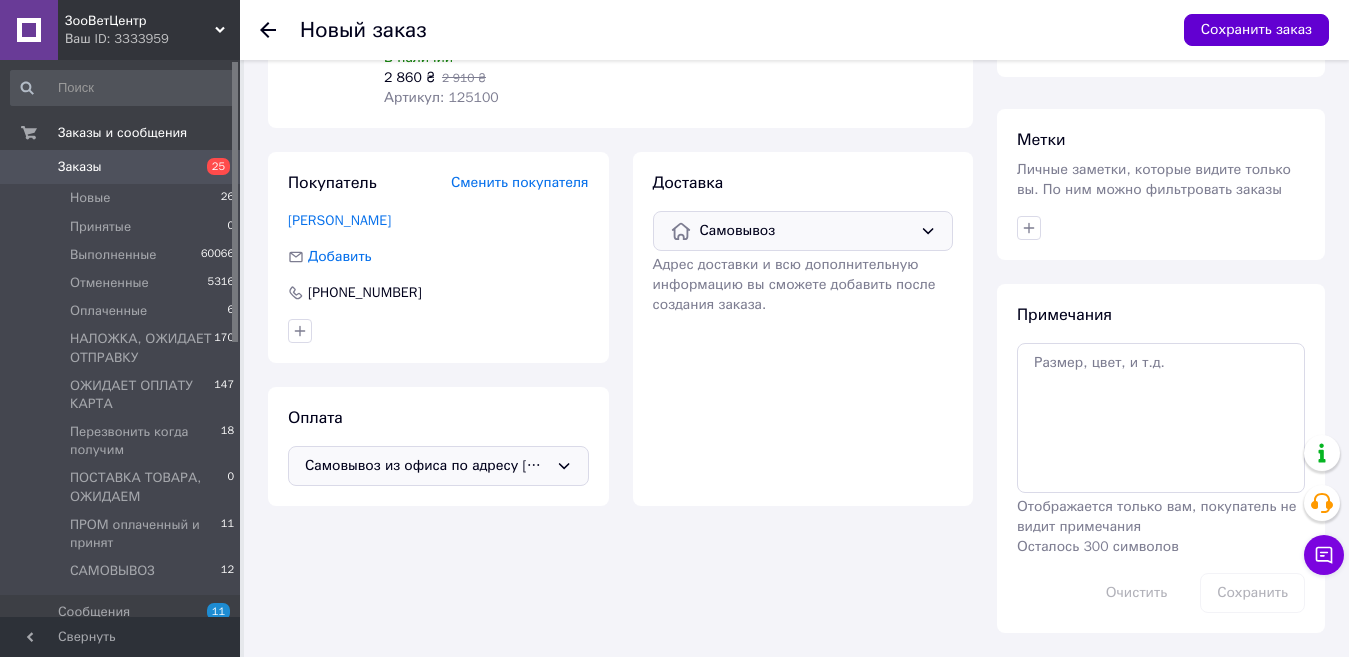 click on "Сохранить заказ" at bounding box center (1256, 30) 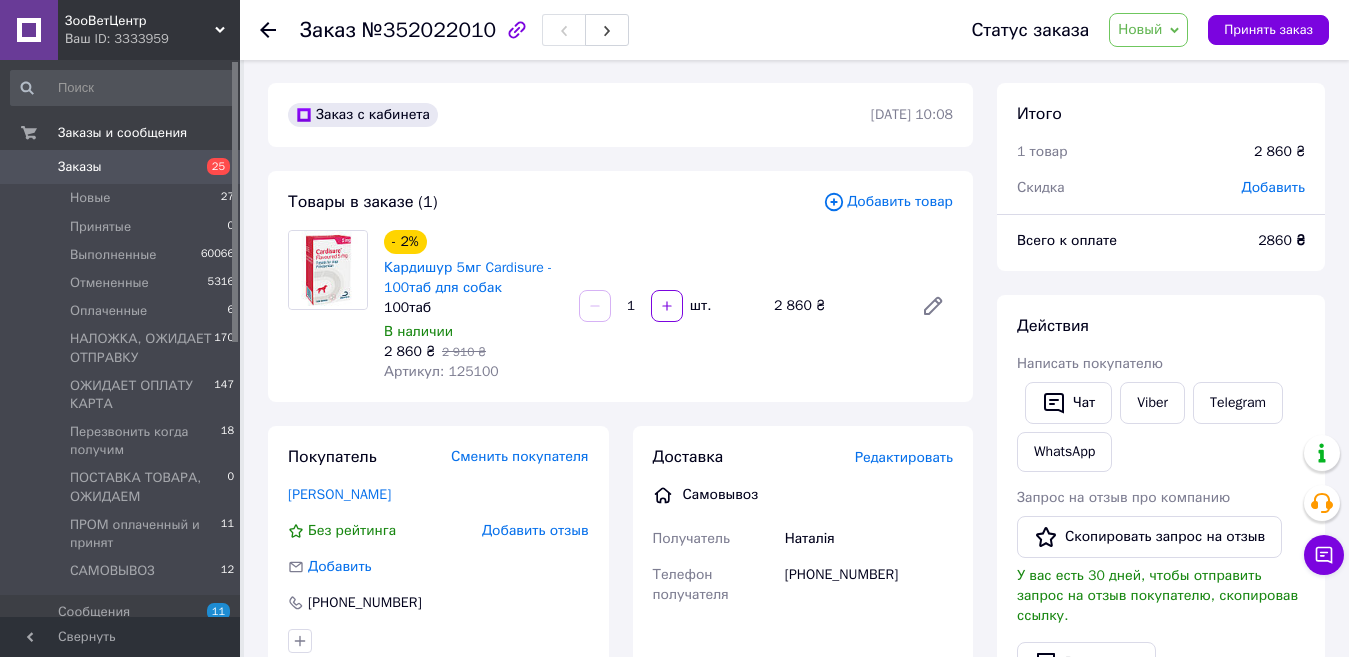 scroll, scrollTop: 0, scrollLeft: 0, axis: both 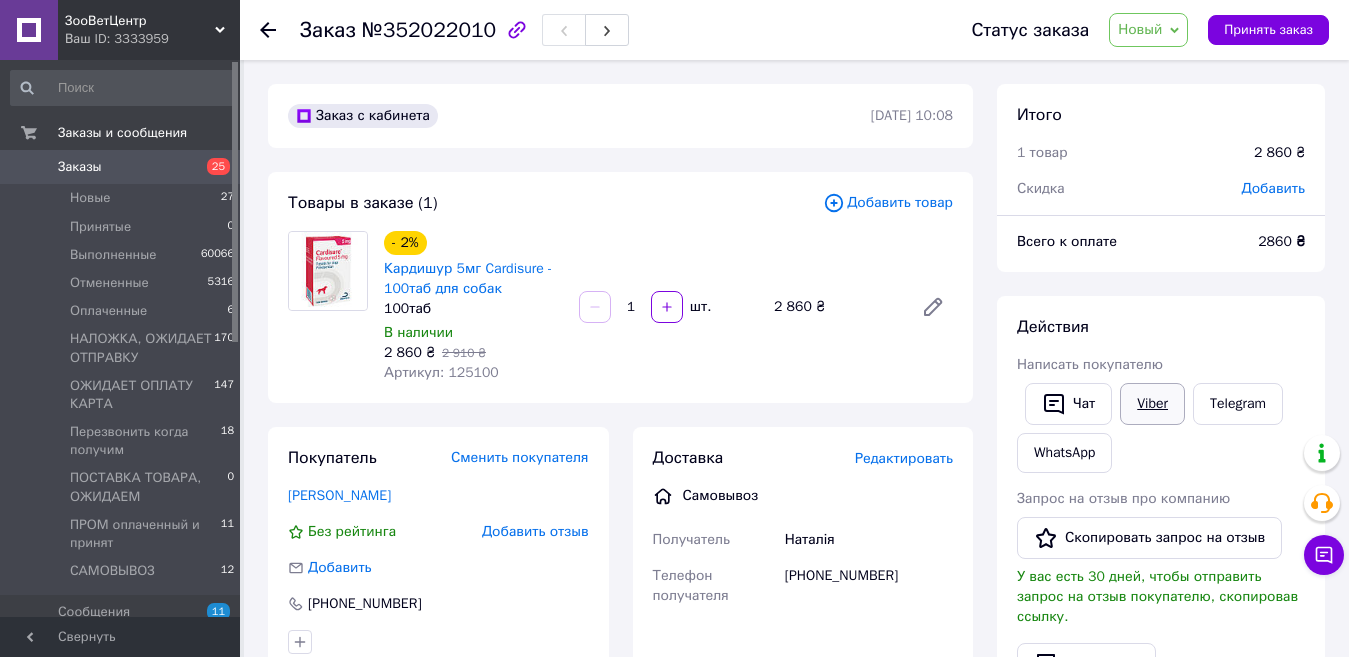 click on "Viber" at bounding box center [1152, 404] 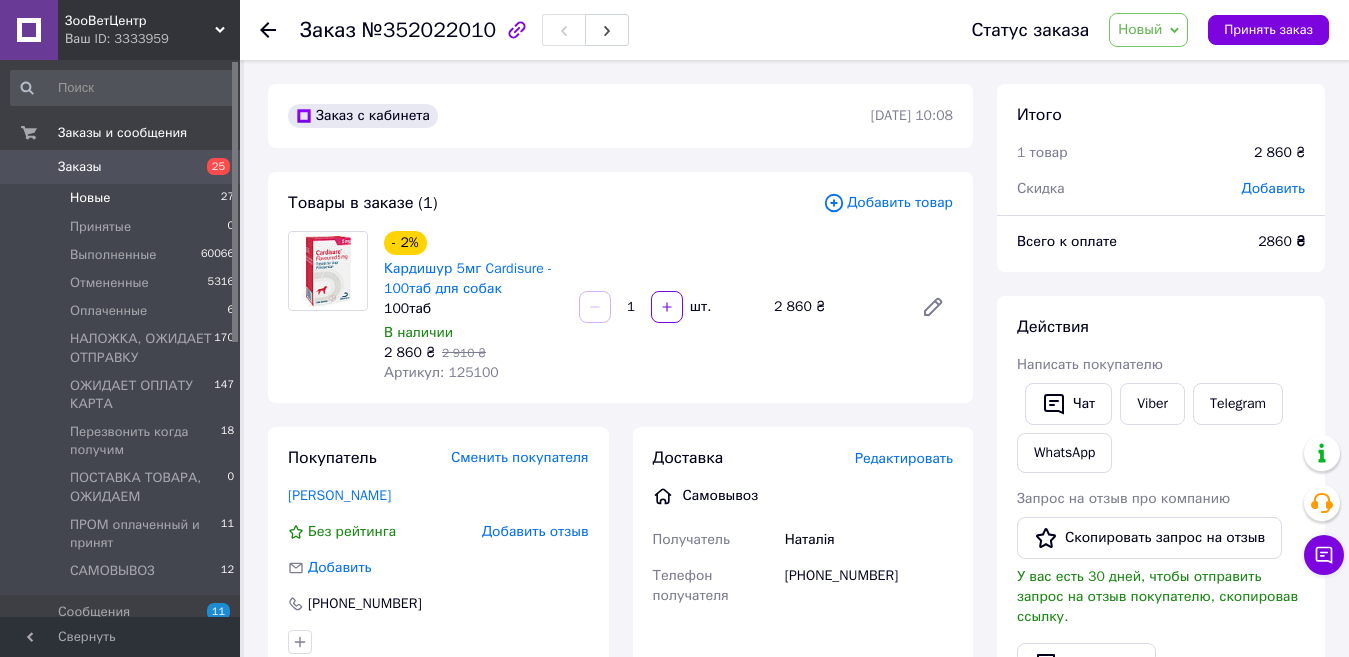 click on "Новые 27" at bounding box center (123, 198) 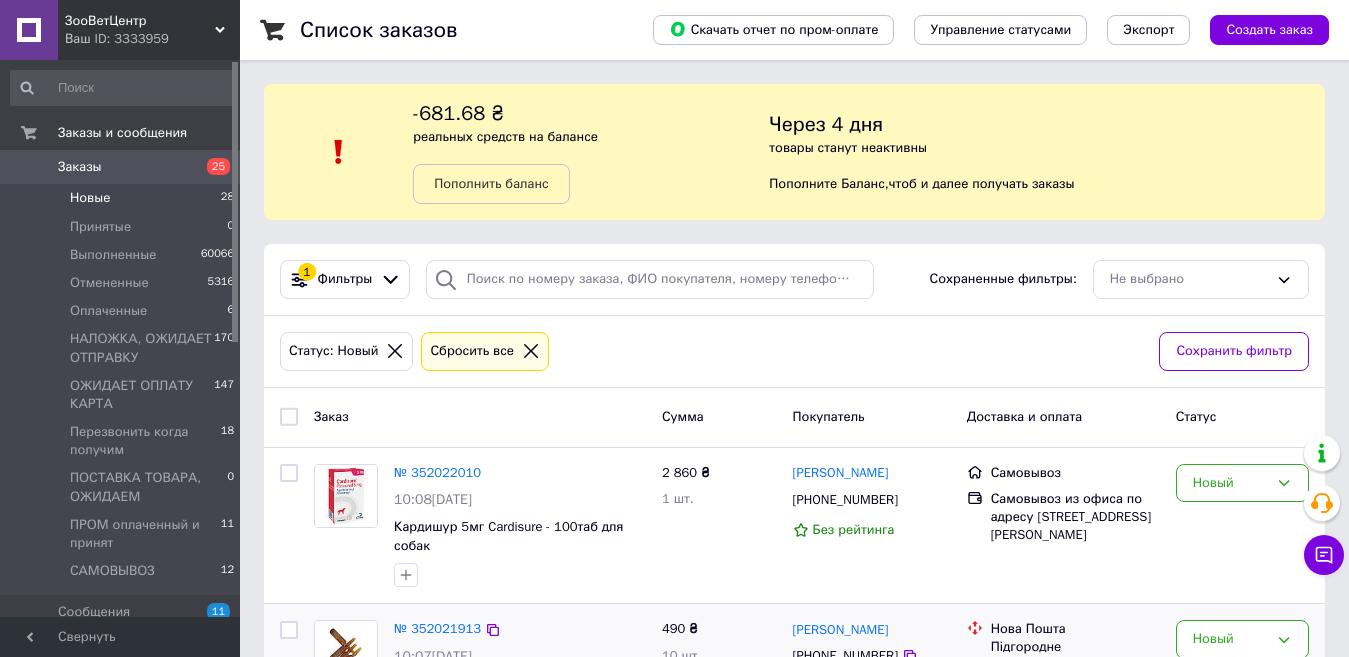 scroll, scrollTop: 200, scrollLeft: 0, axis: vertical 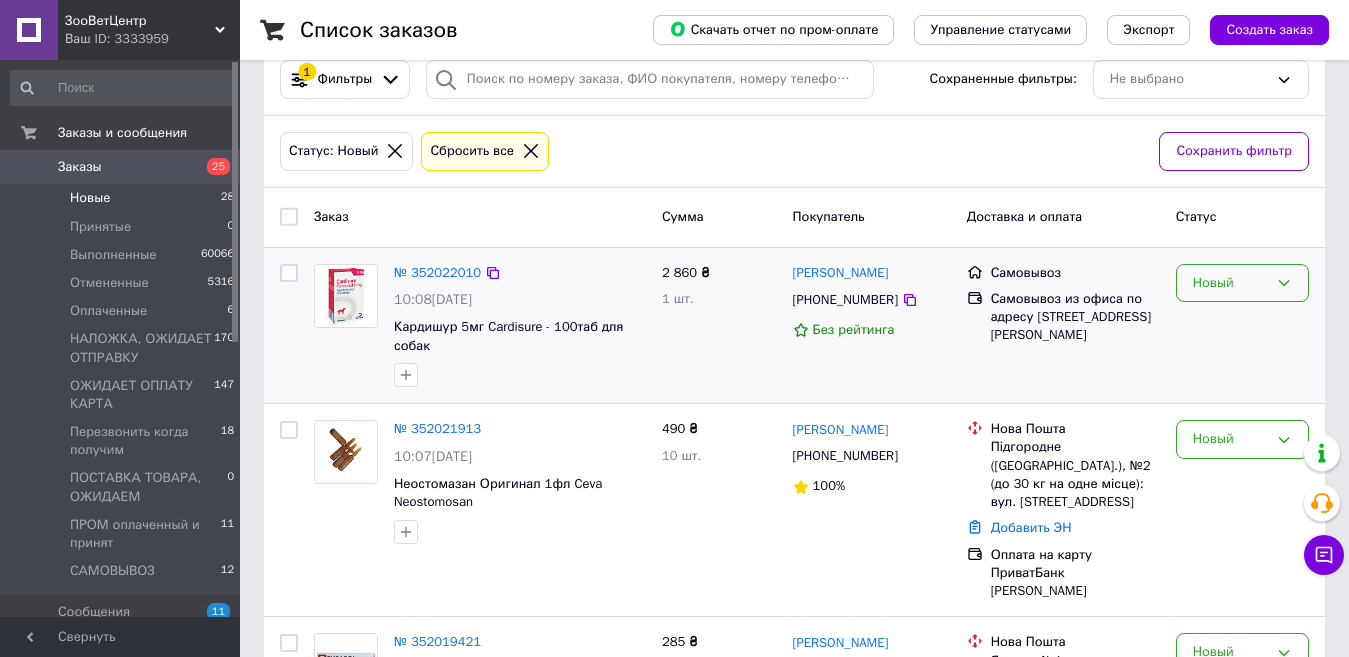 click on "Новый" at bounding box center [1230, 283] 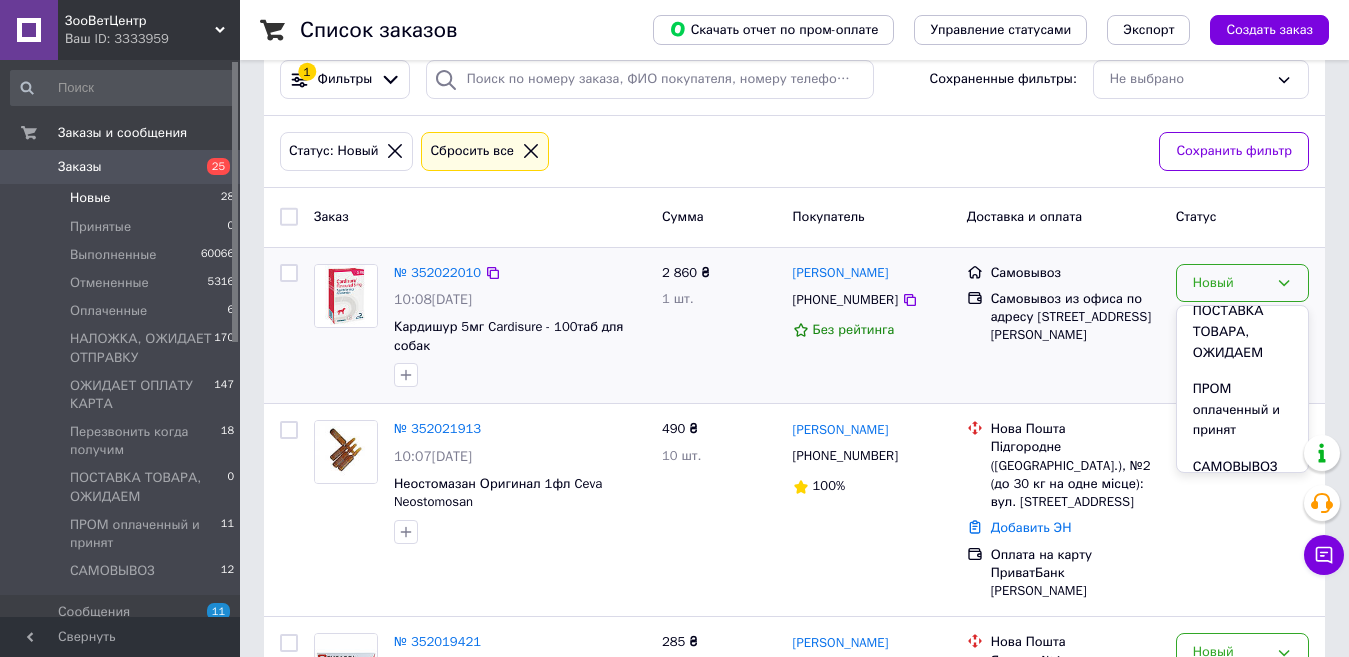 scroll, scrollTop: 364, scrollLeft: 0, axis: vertical 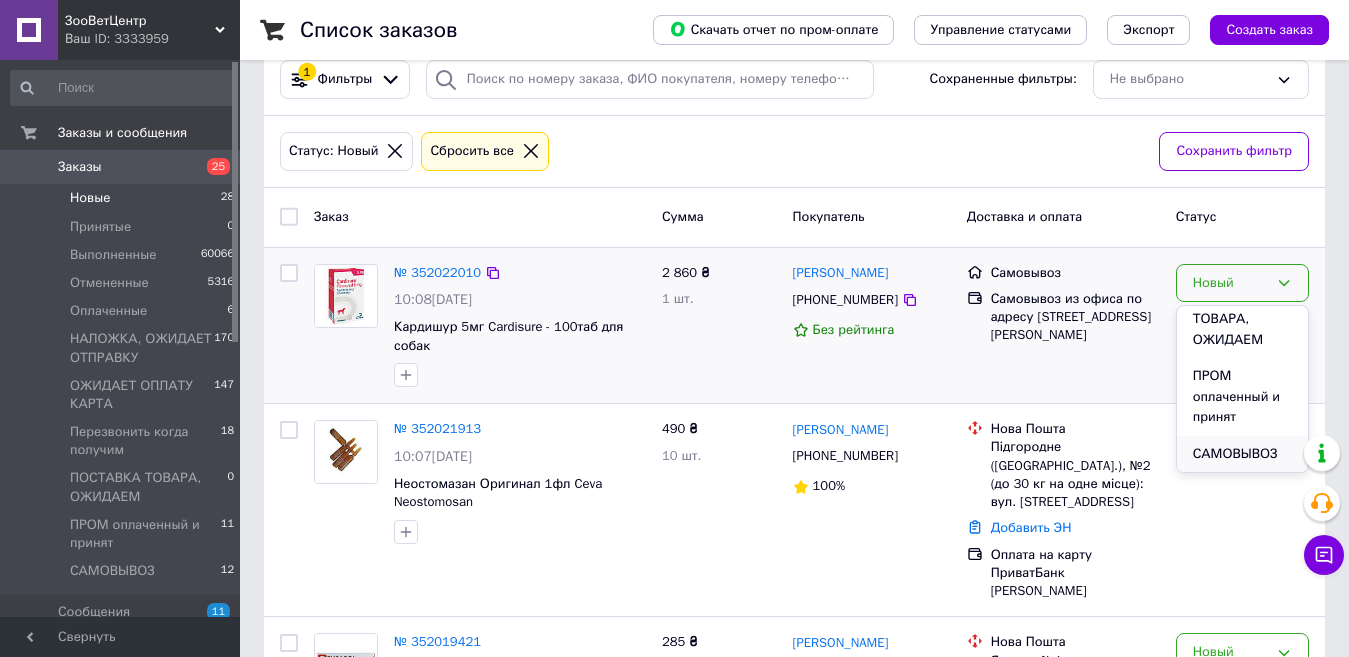 click on "САМОВЫВОЗ" at bounding box center (1242, 454) 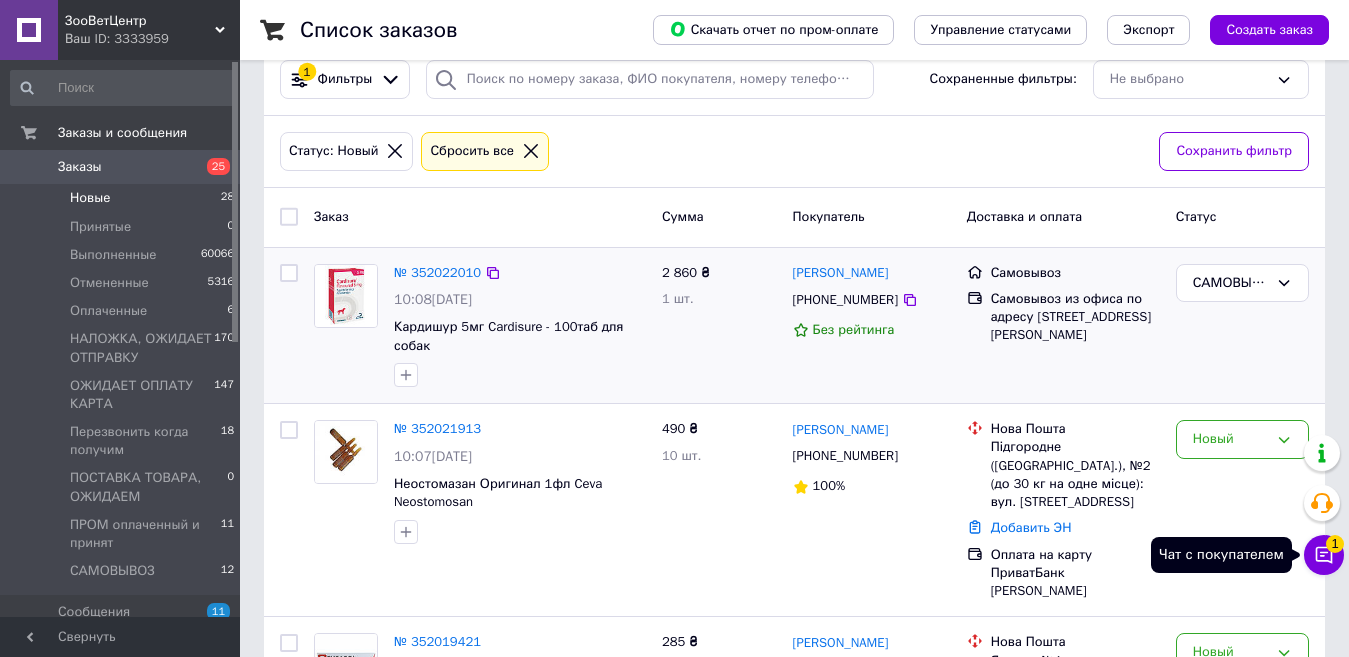 click on "Чат с покупателем 1" at bounding box center [1324, 555] 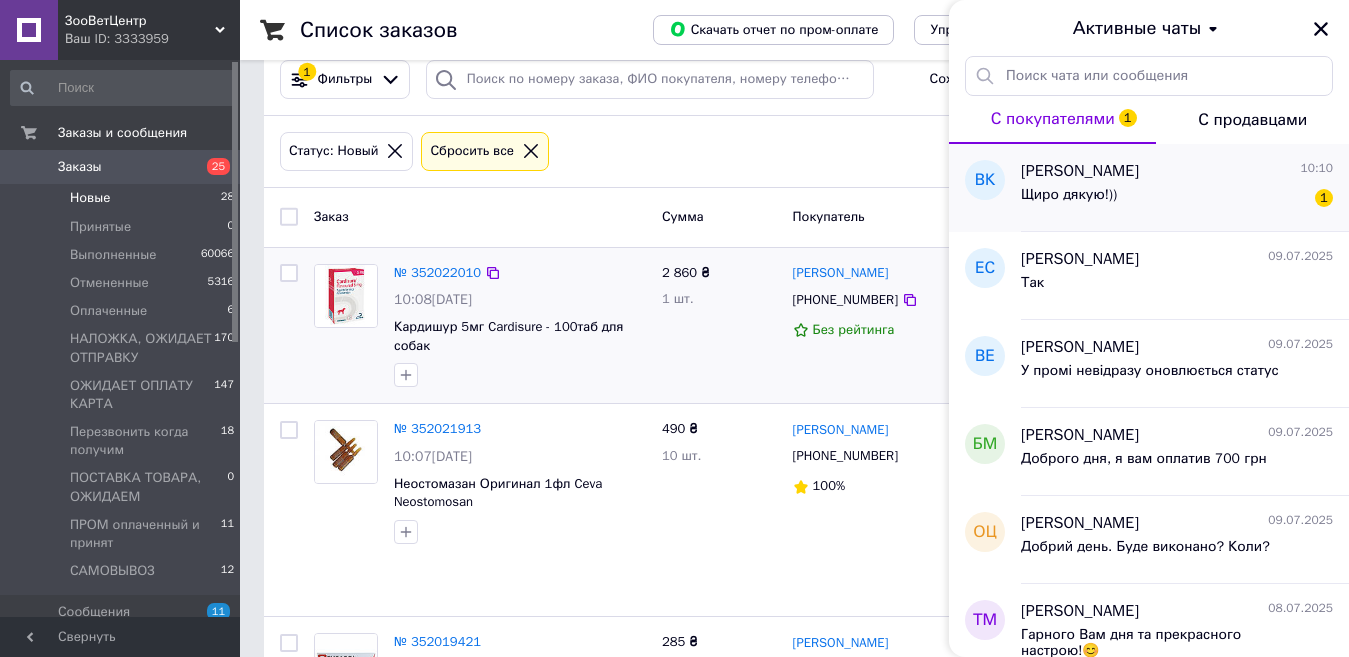click on "Щиро дякую!)) 1" at bounding box center (1177, 199) 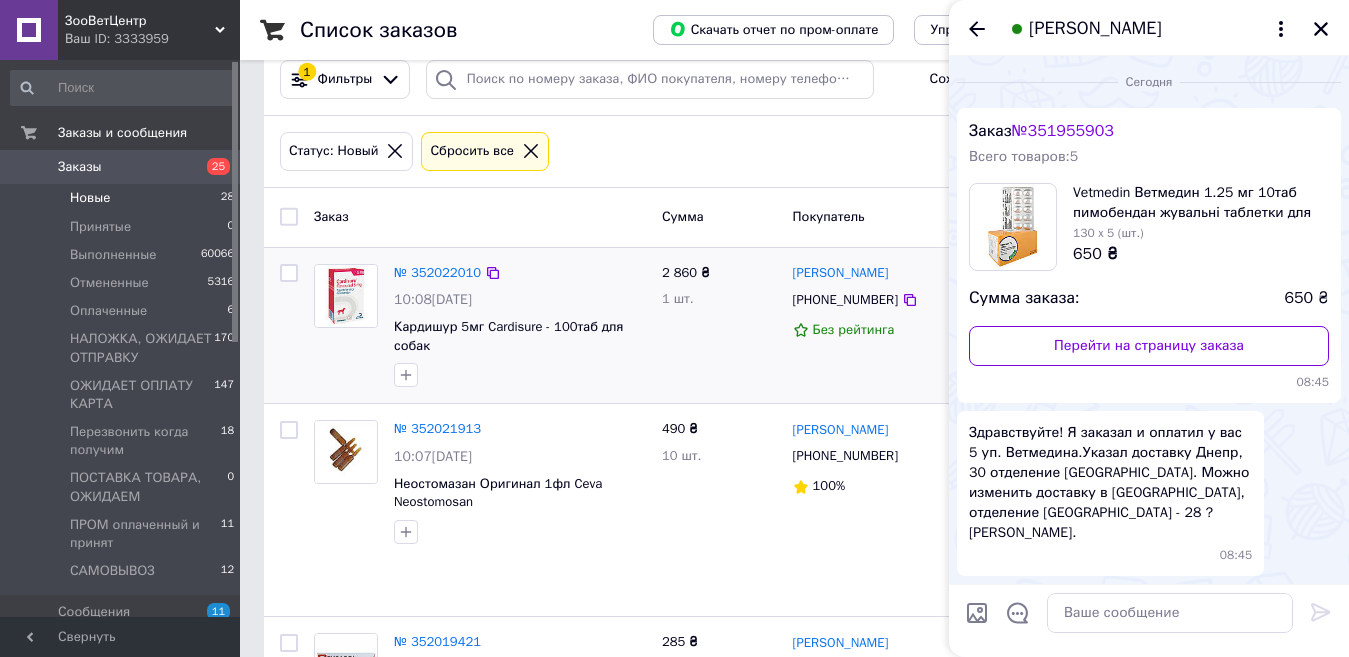 scroll, scrollTop: 335, scrollLeft: 0, axis: vertical 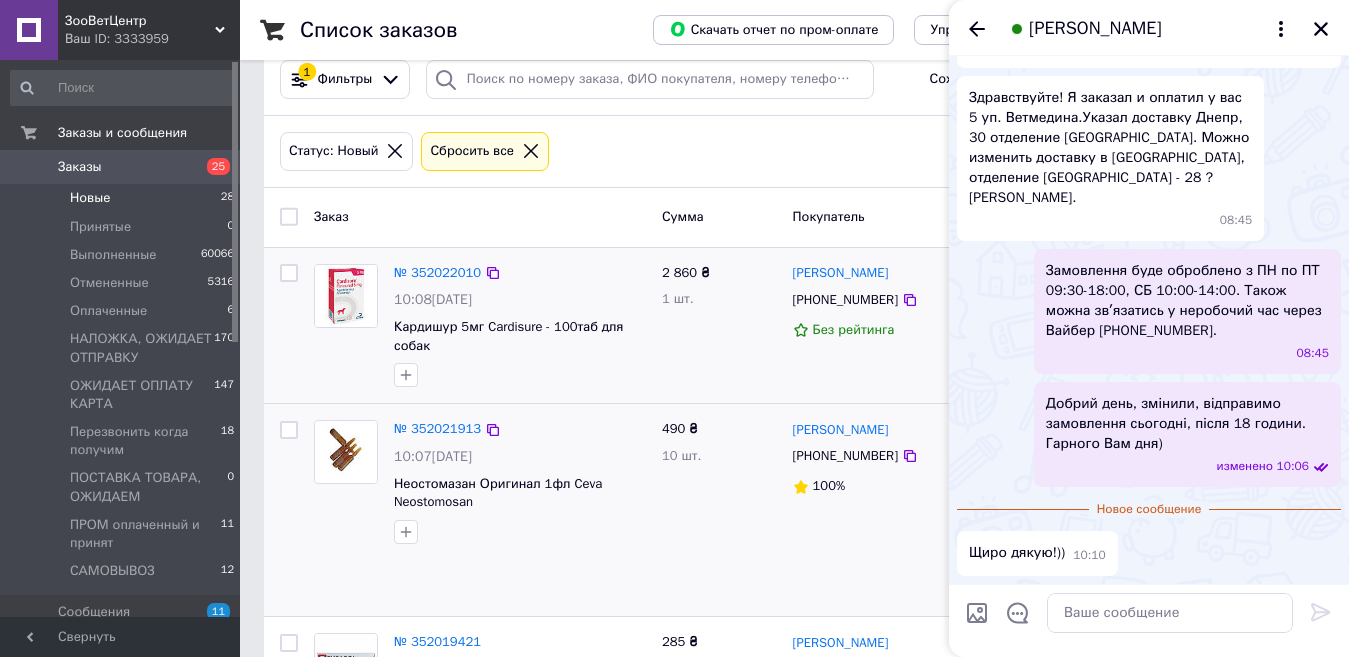 drag, startPoint x: 1317, startPoint y: 25, endPoint x: 568, endPoint y: 556, distance: 918.12964 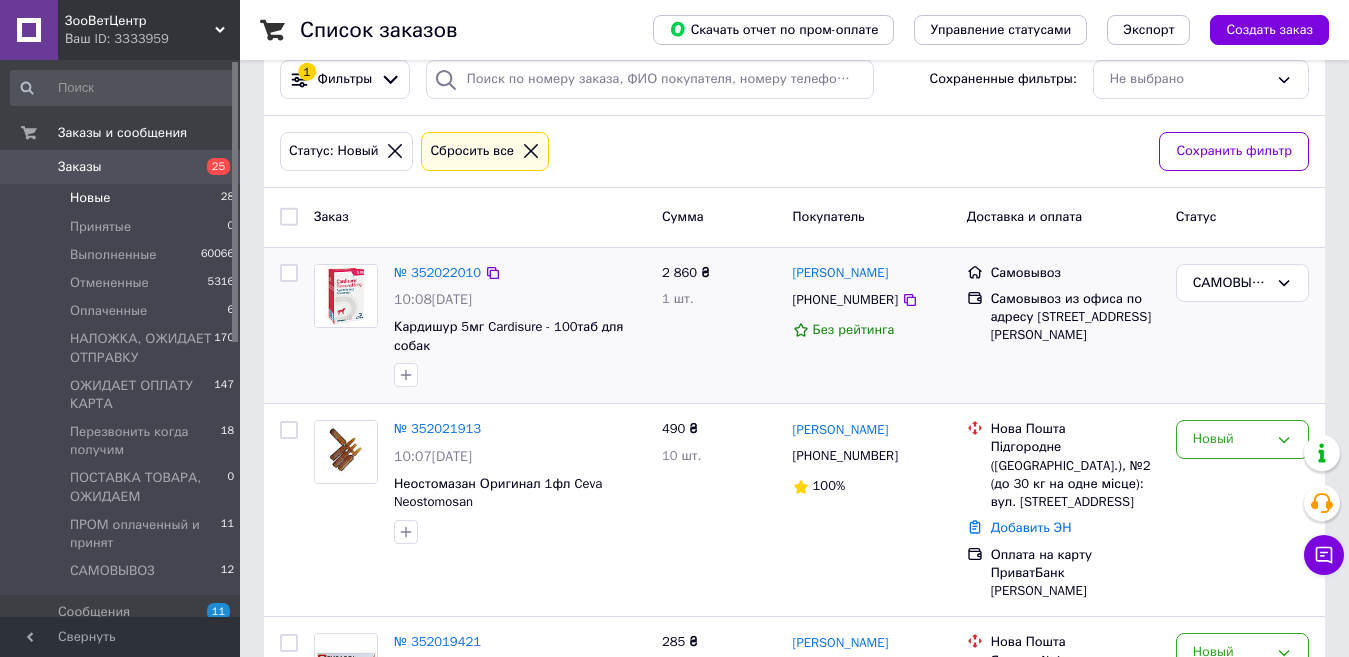 click on "Новые 28" at bounding box center (123, 198) 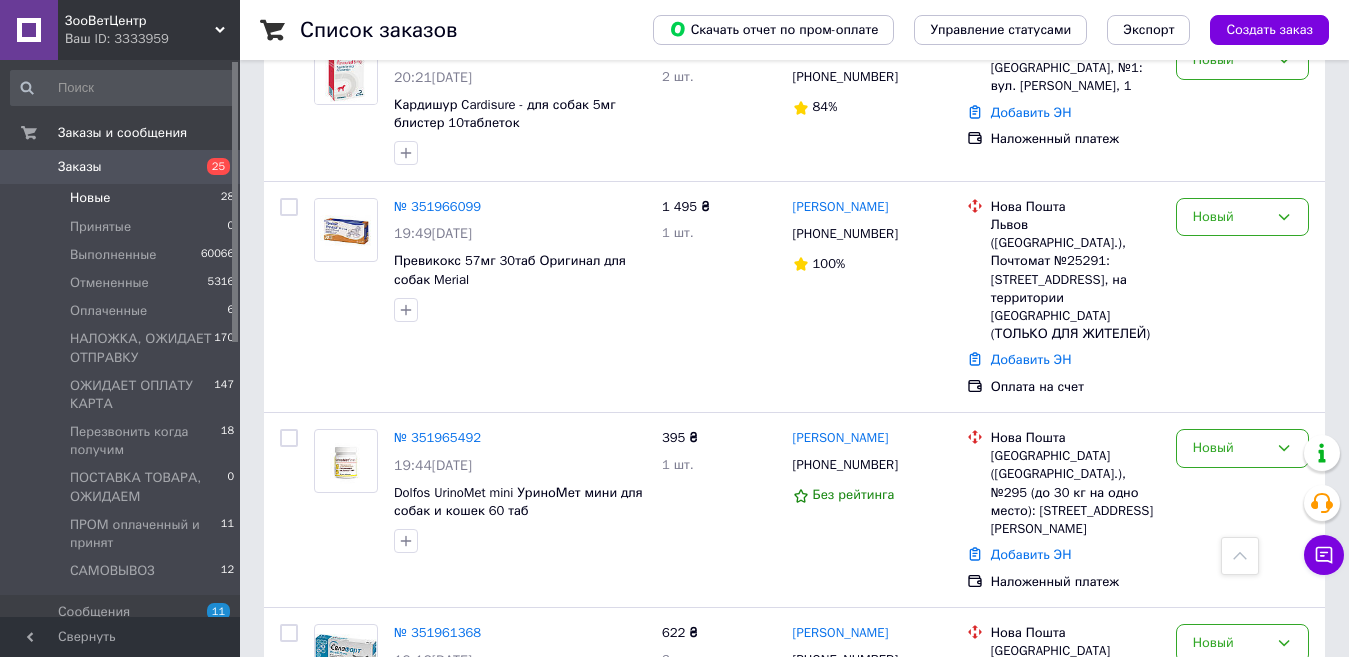 scroll, scrollTop: 4700, scrollLeft: 0, axis: vertical 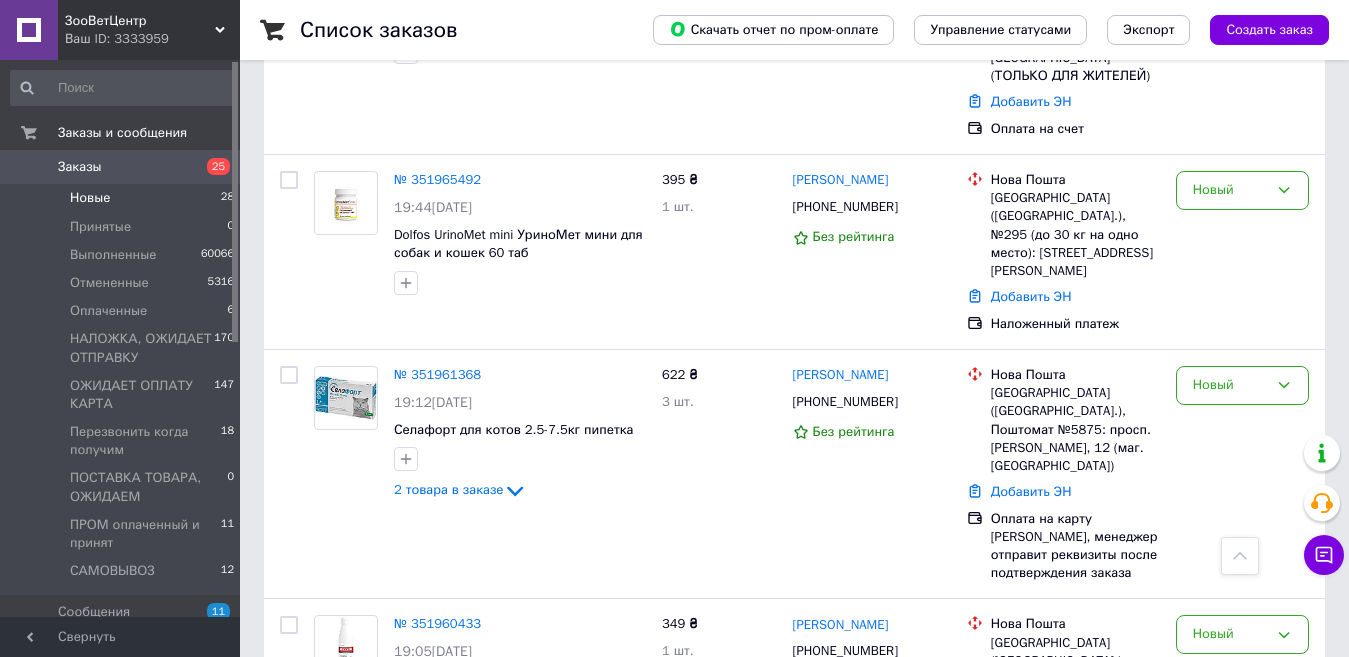 click on "№ 351953170" at bounding box center (437, 837) 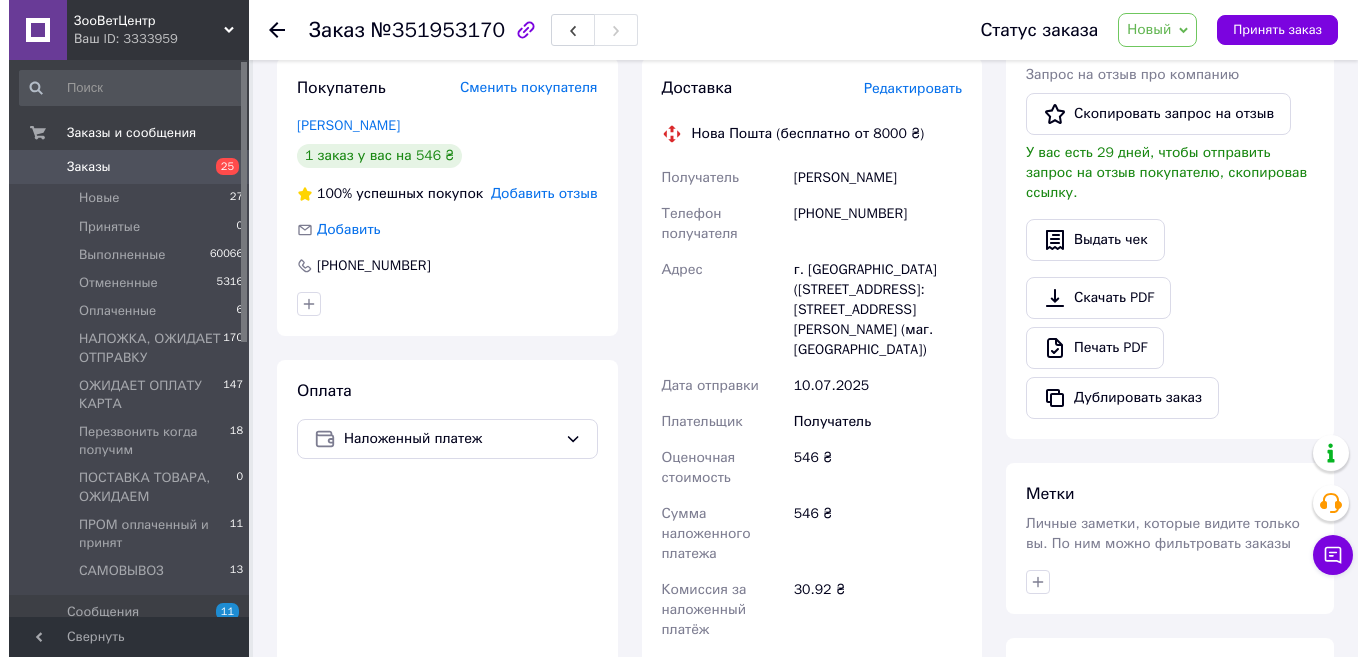 scroll, scrollTop: 377, scrollLeft: 0, axis: vertical 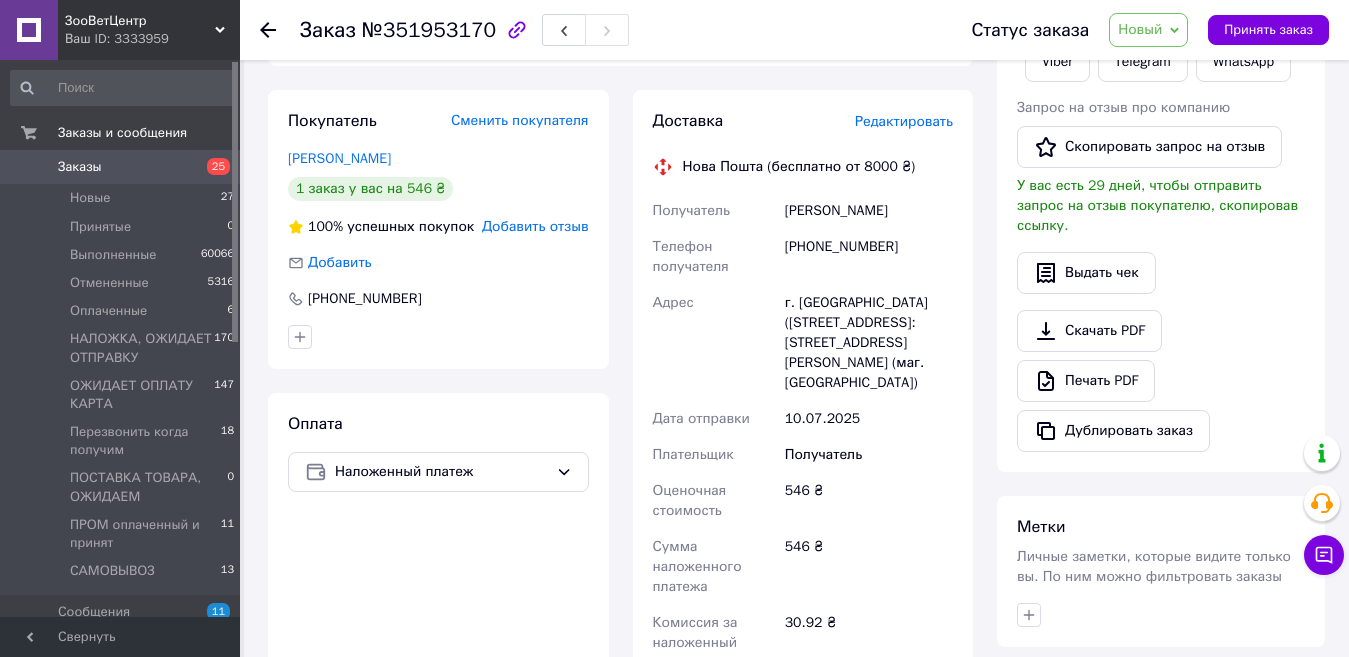 click on "Редактировать" at bounding box center [904, 121] 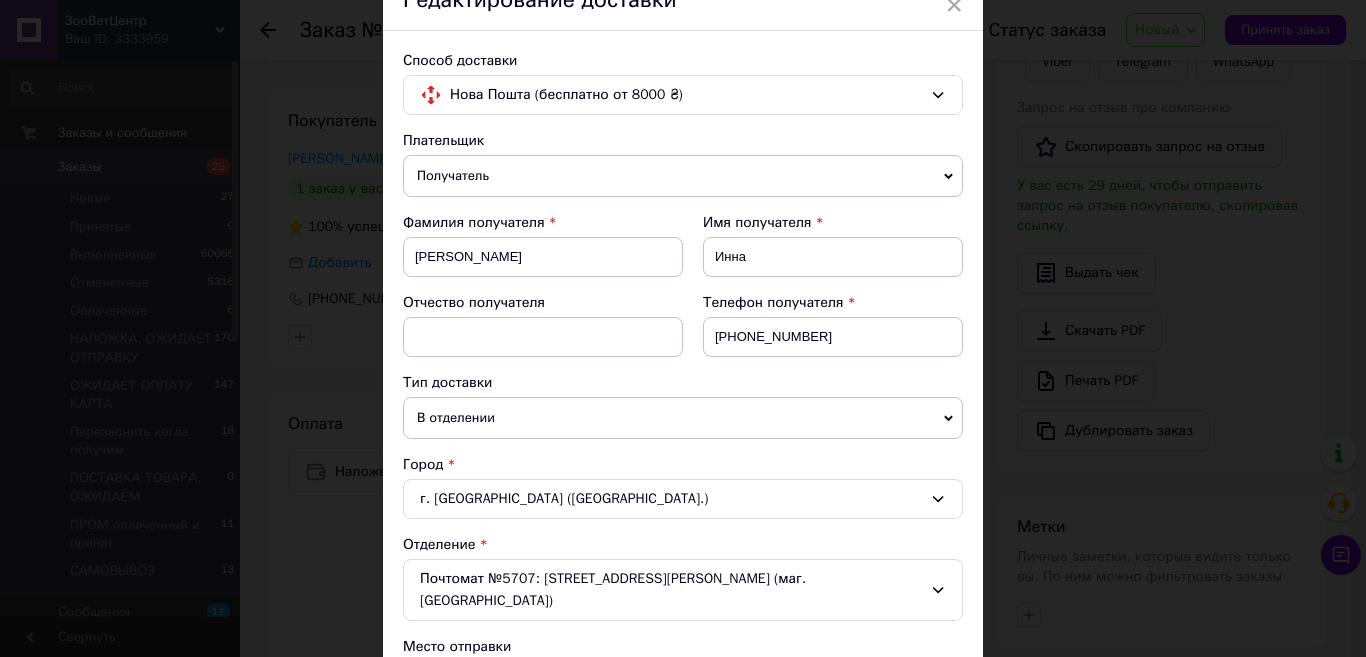 scroll, scrollTop: 300, scrollLeft: 0, axis: vertical 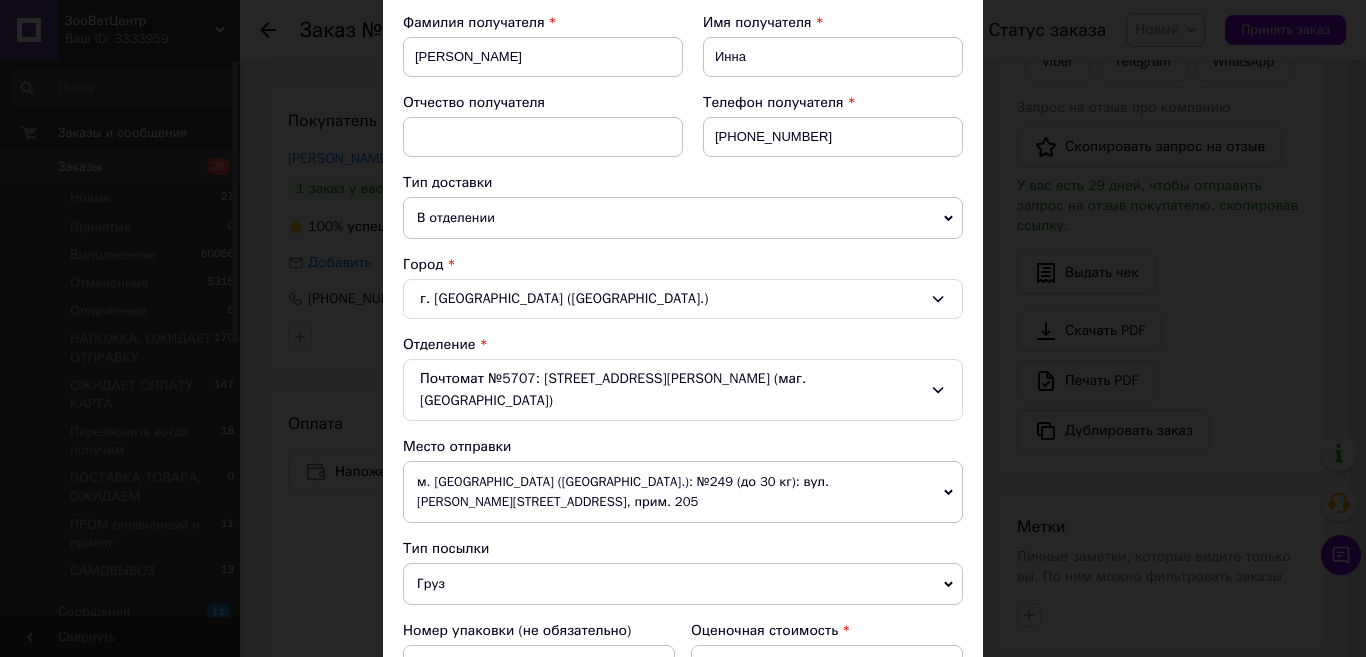 click on "Почтомат №5707: ул. Серафимовича, 76 (маг. АТБ)" at bounding box center (683, 390) 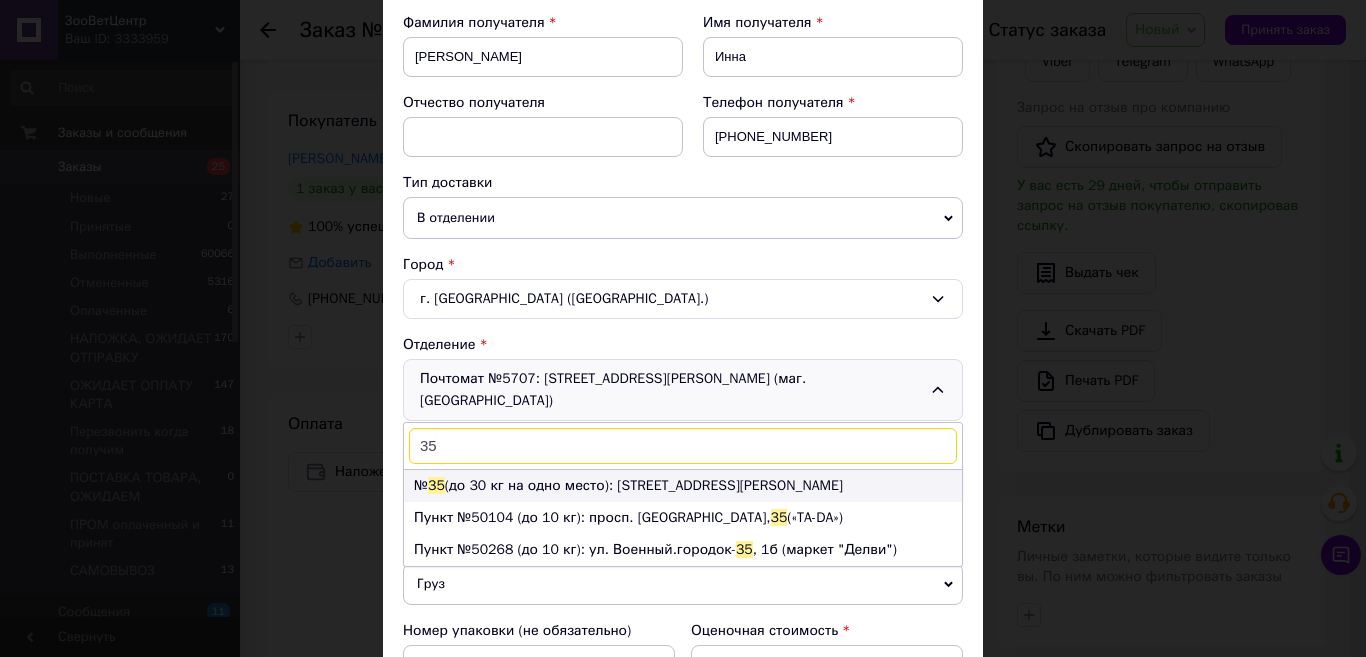 type on "35" 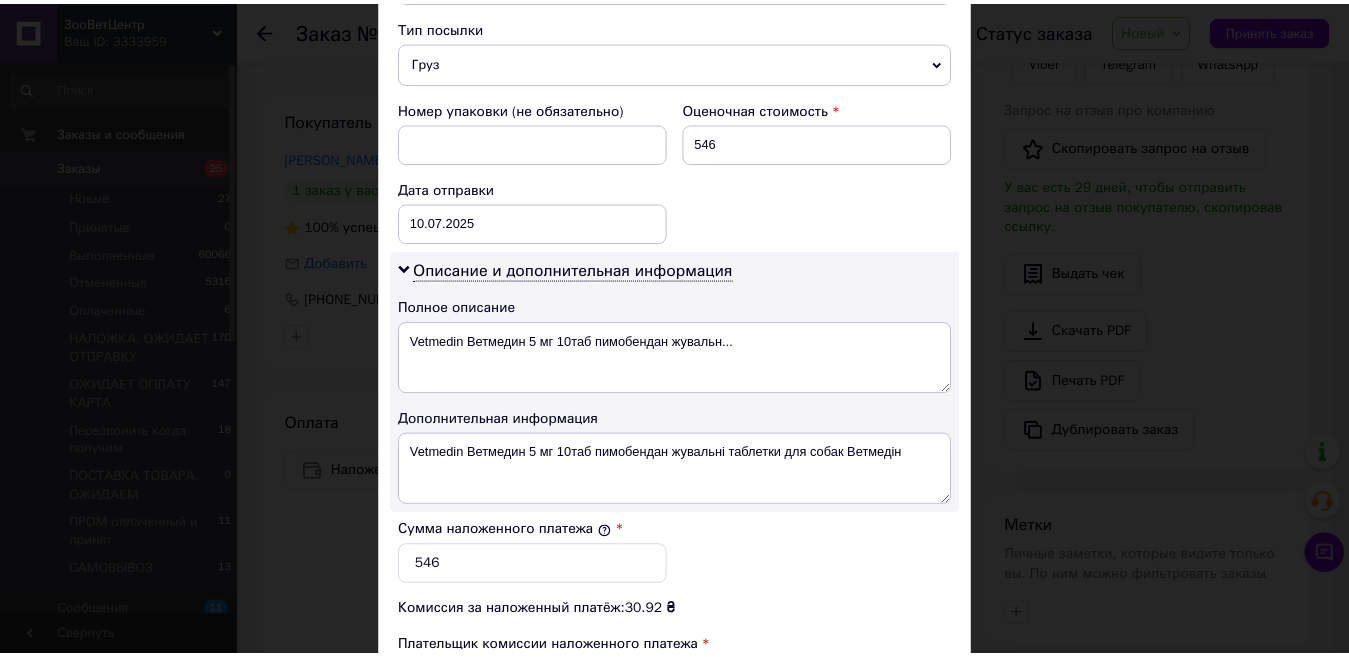 scroll, scrollTop: 1093, scrollLeft: 0, axis: vertical 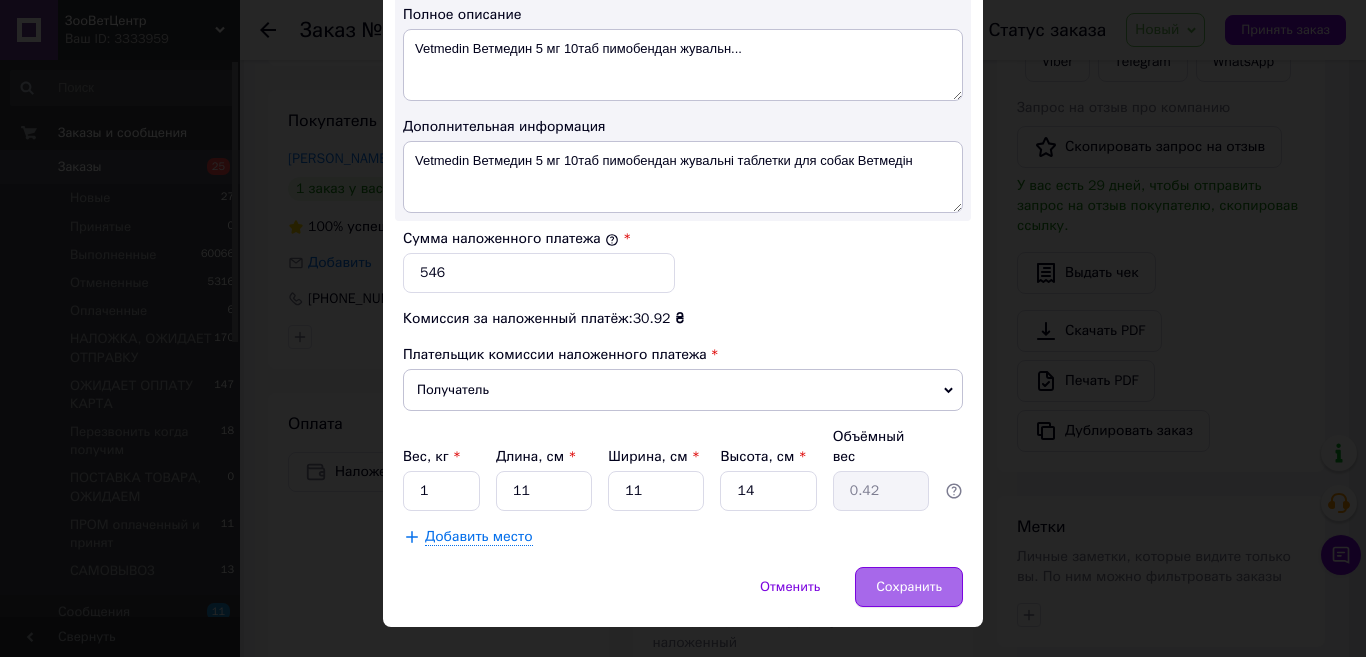 click on "Сохранить" at bounding box center [909, 587] 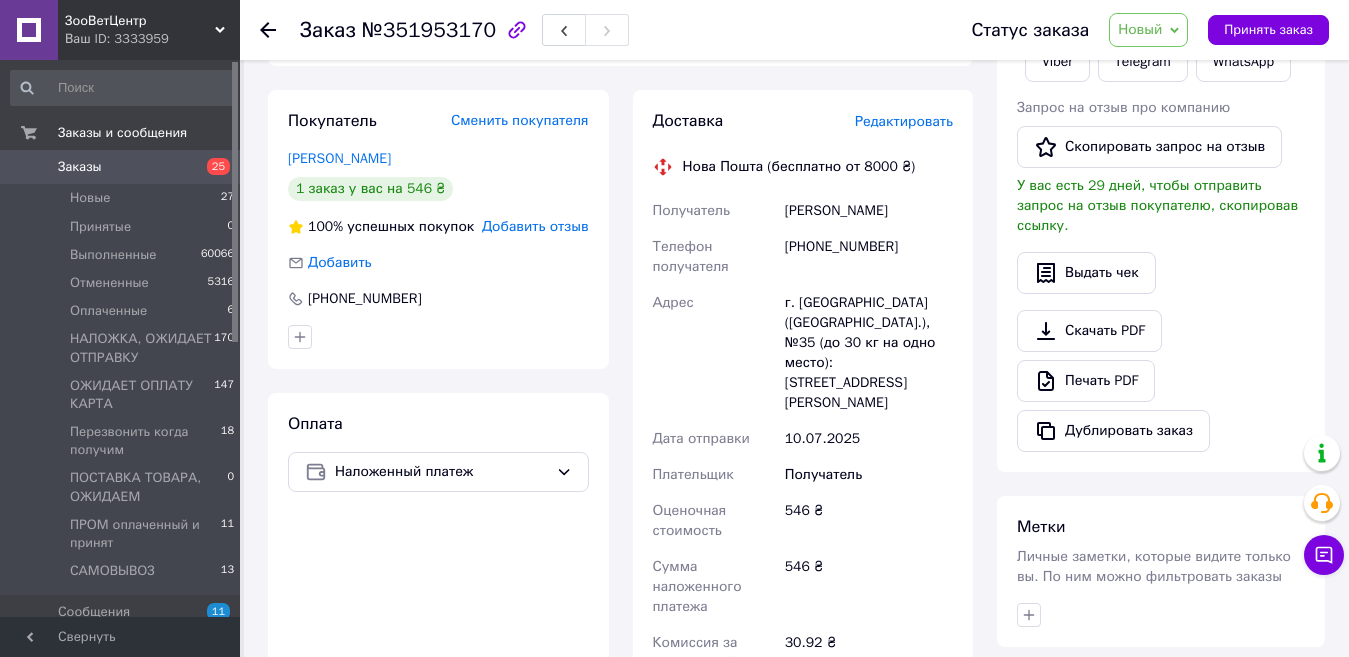 click 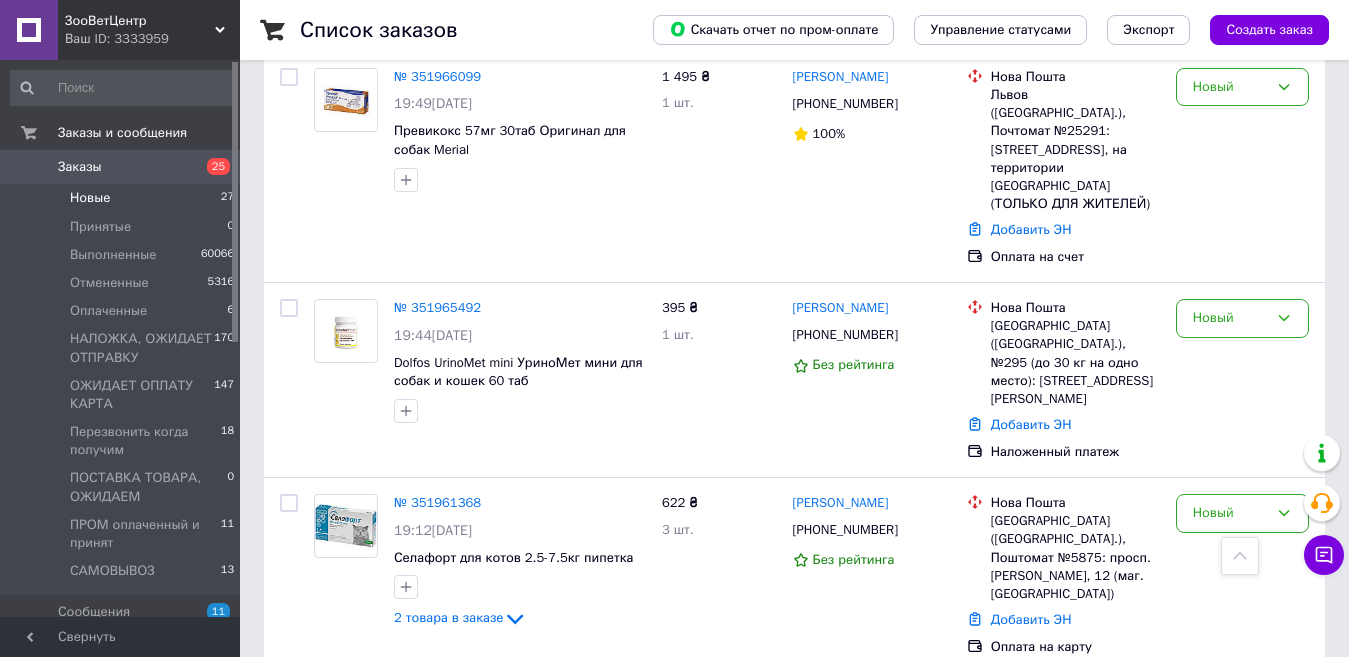 scroll, scrollTop: 4700, scrollLeft: 0, axis: vertical 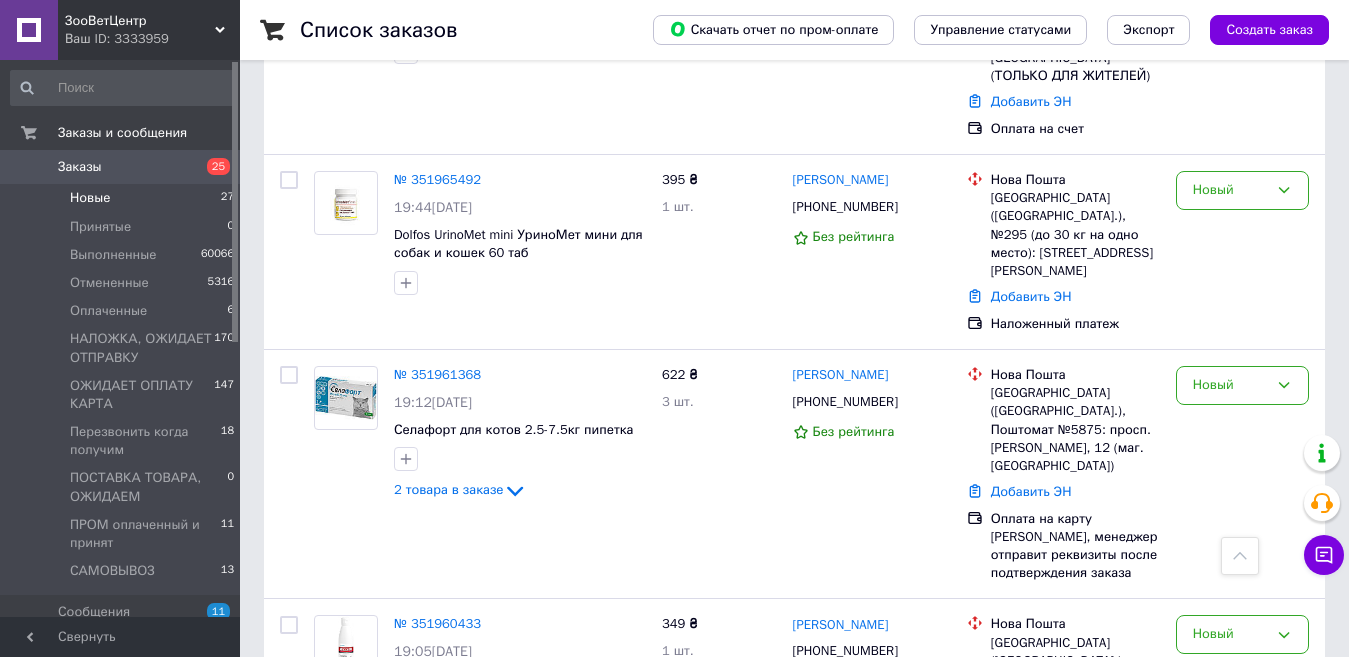 click on "Новый" at bounding box center (1230, 848) 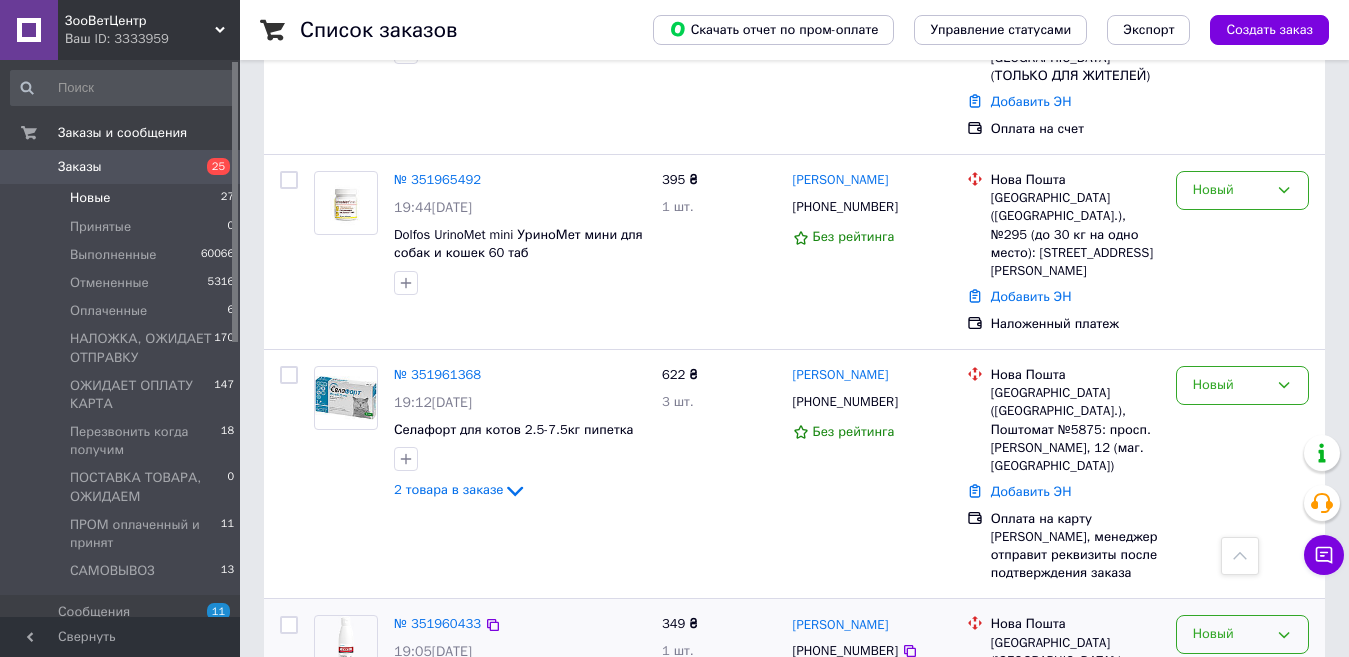 click on "Новый" at bounding box center [1230, 634] 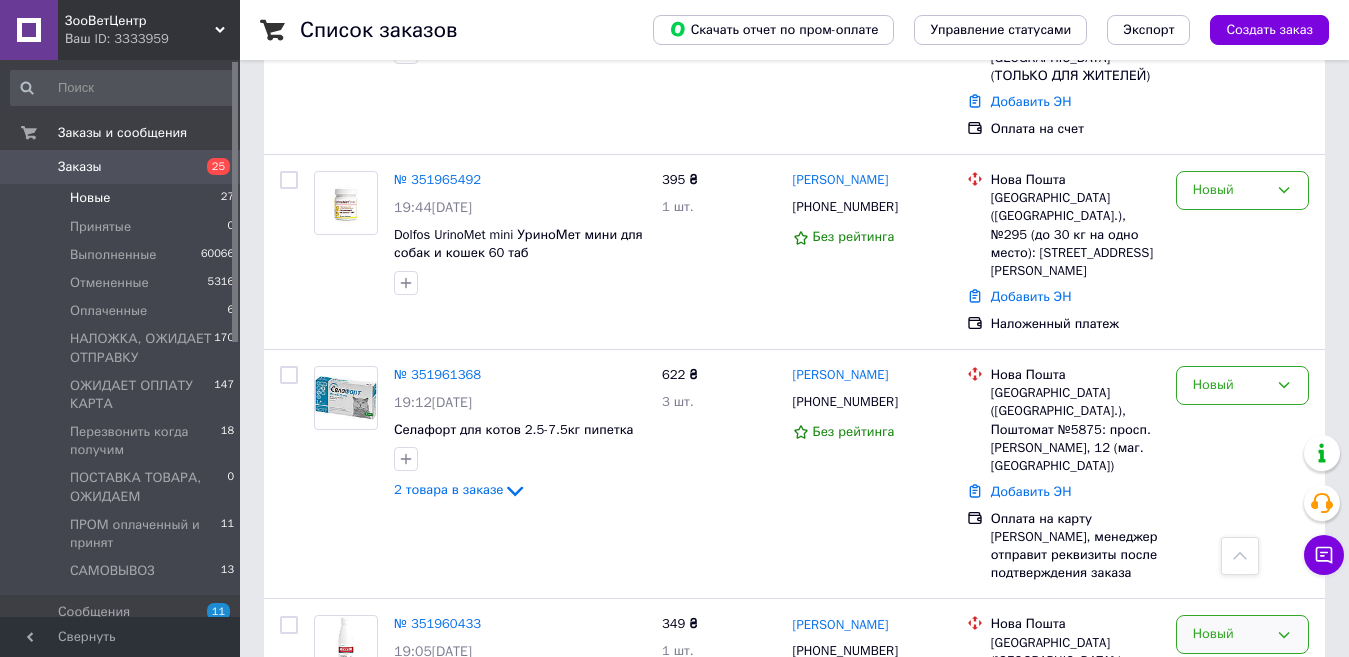 drag, startPoint x: 1203, startPoint y: 258, endPoint x: 1153, endPoint y: 403, distance: 153.37862 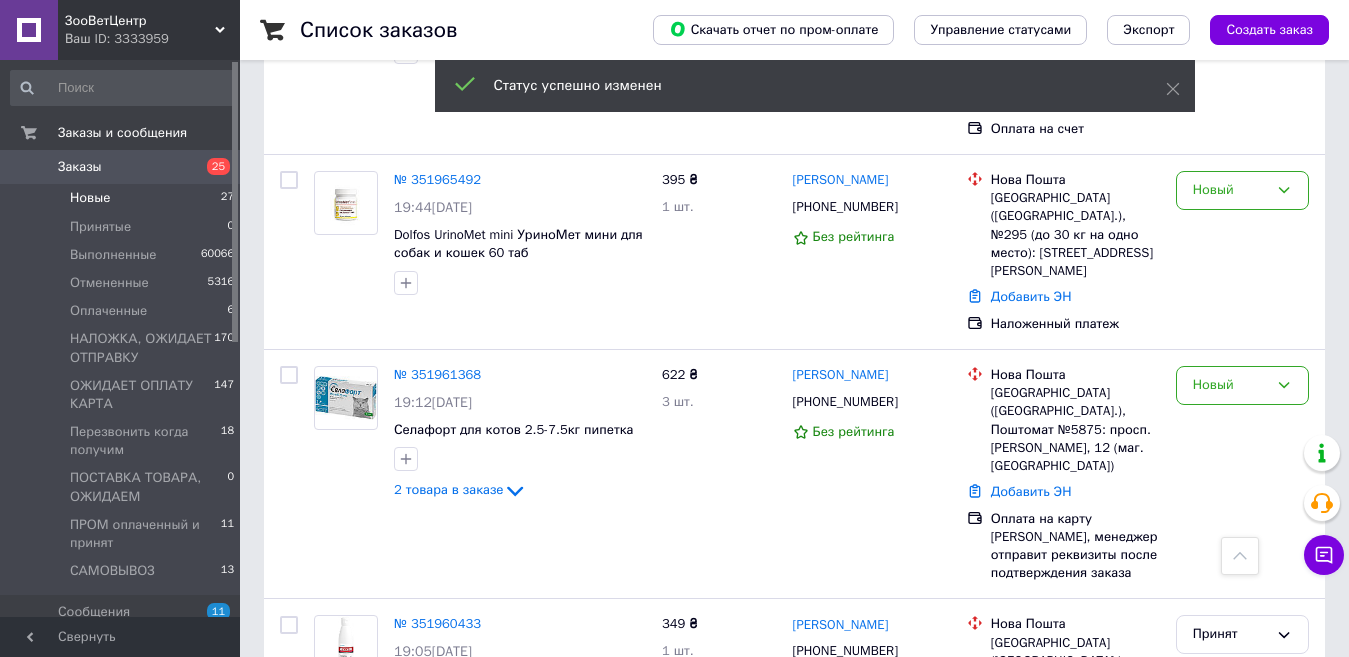 scroll, scrollTop: 4505, scrollLeft: 0, axis: vertical 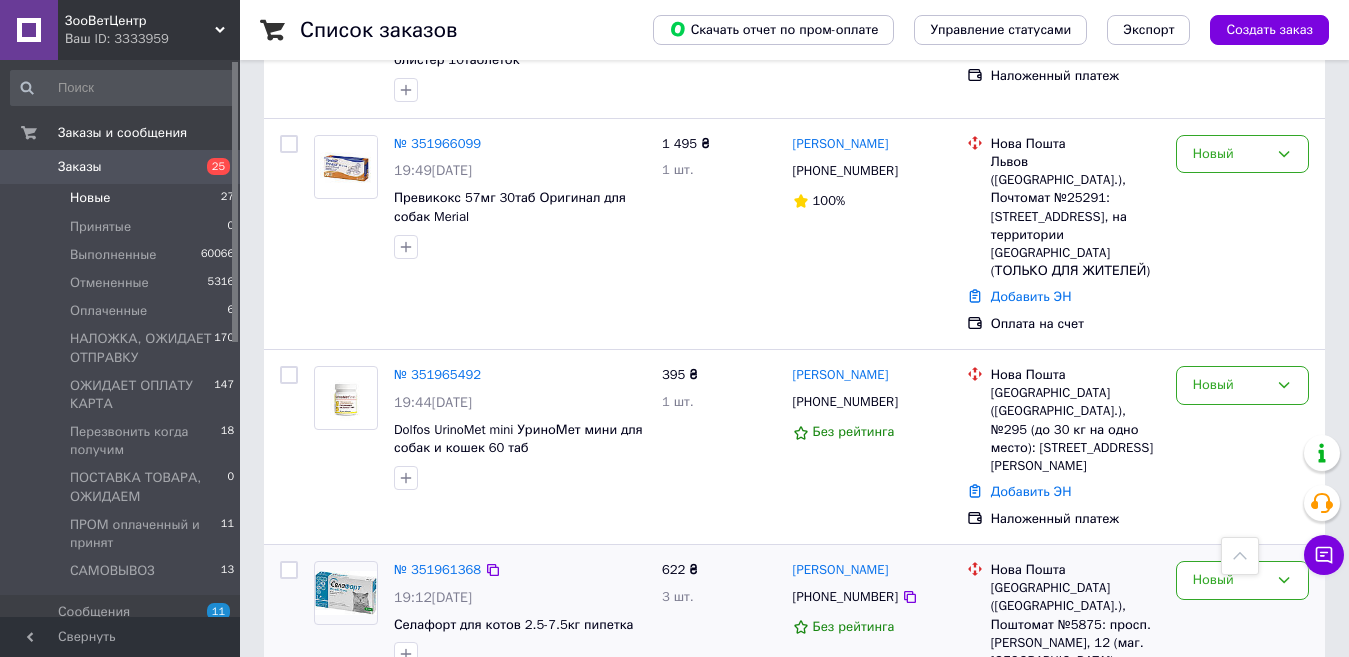 click on "2 товара в заказе" at bounding box center [448, 685] 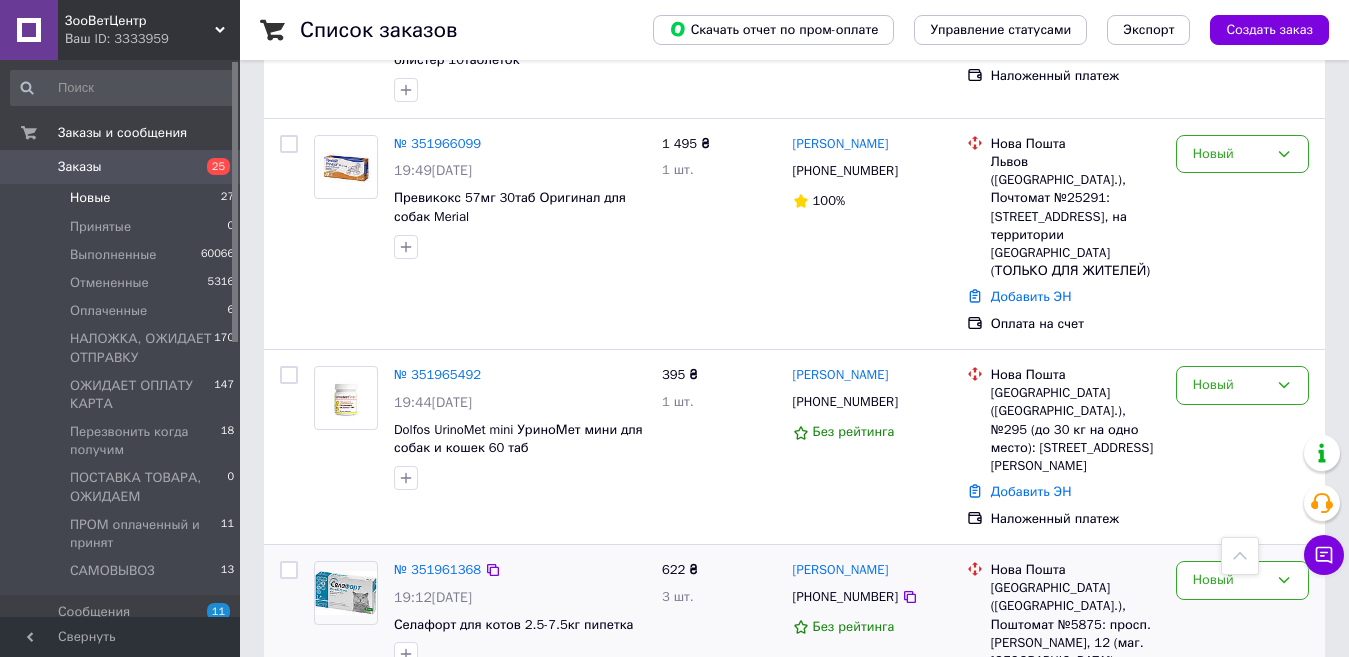 click on "Новый" at bounding box center (1242, 669) 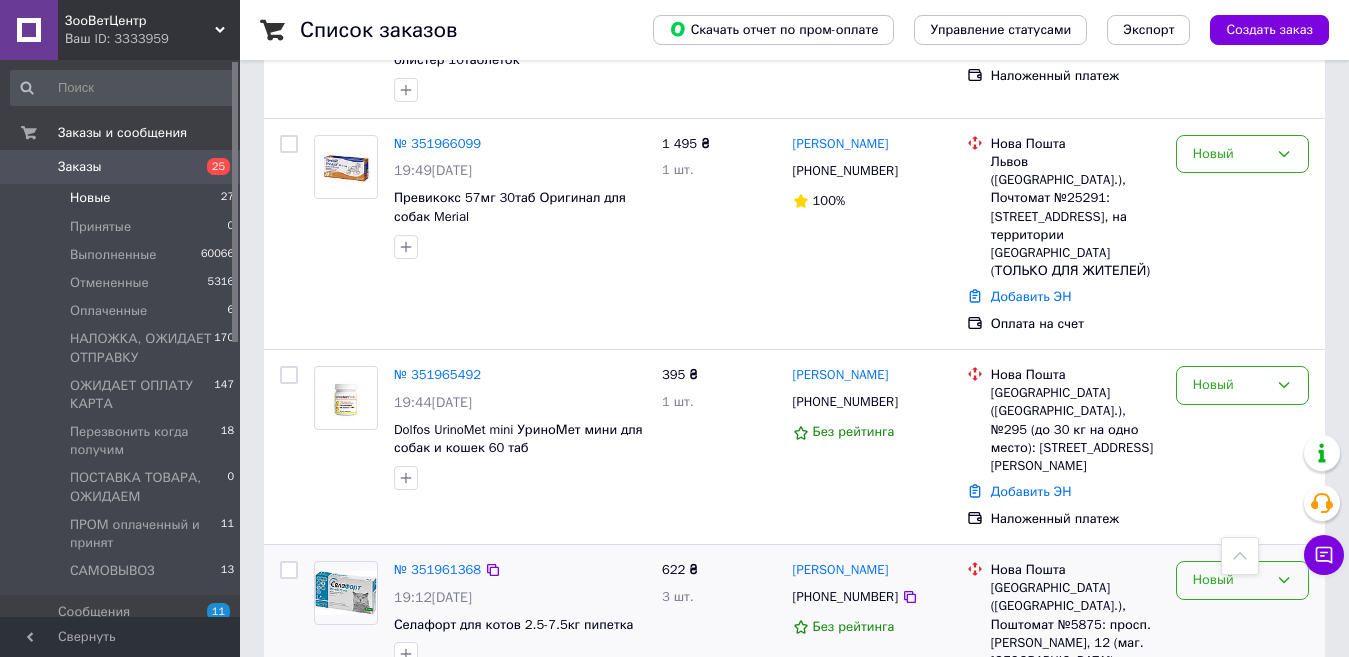 click on "Новый" at bounding box center (1230, 580) 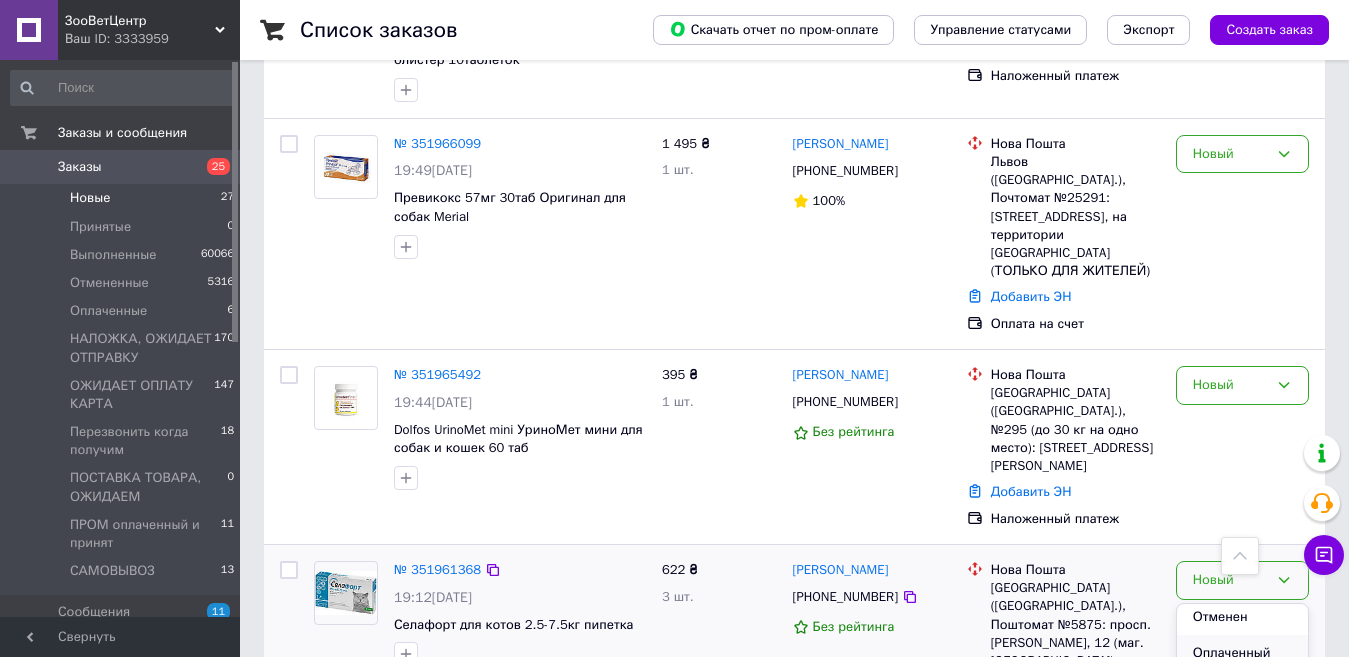 scroll, scrollTop: 100, scrollLeft: 0, axis: vertical 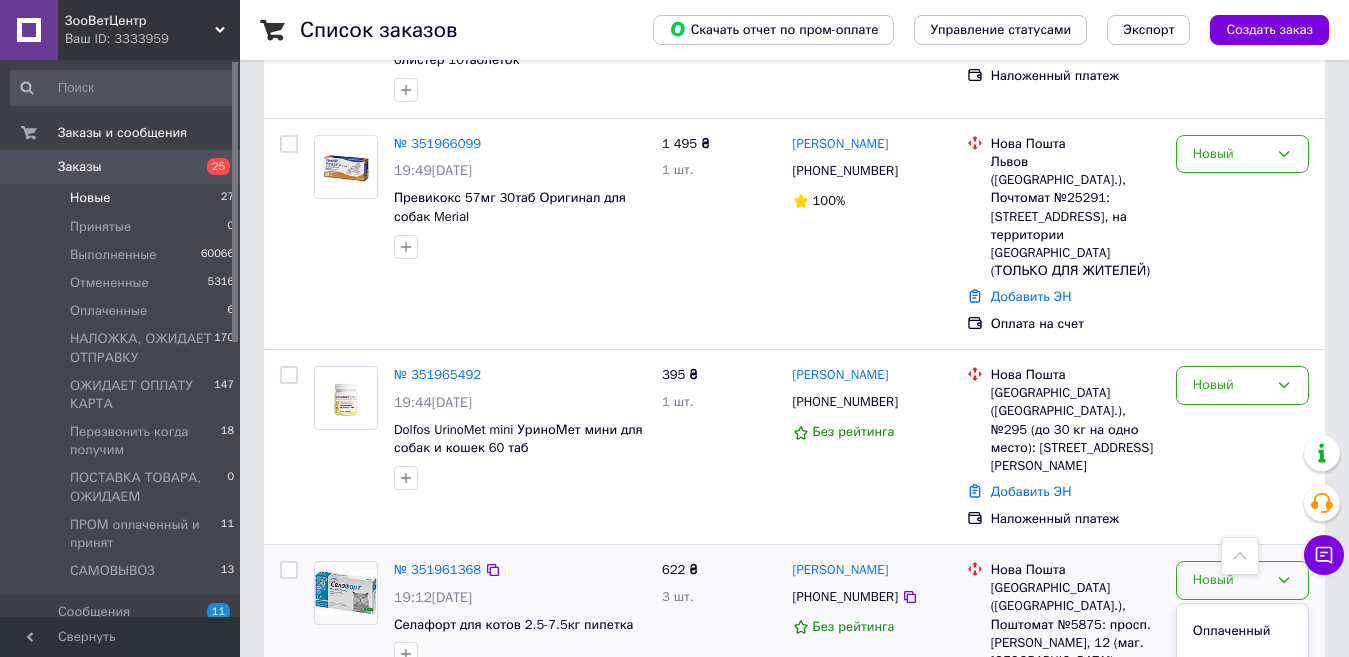 click on "ОЖИДАЕТ ОПЛАТУ КАРТА" at bounding box center (1242, 756) 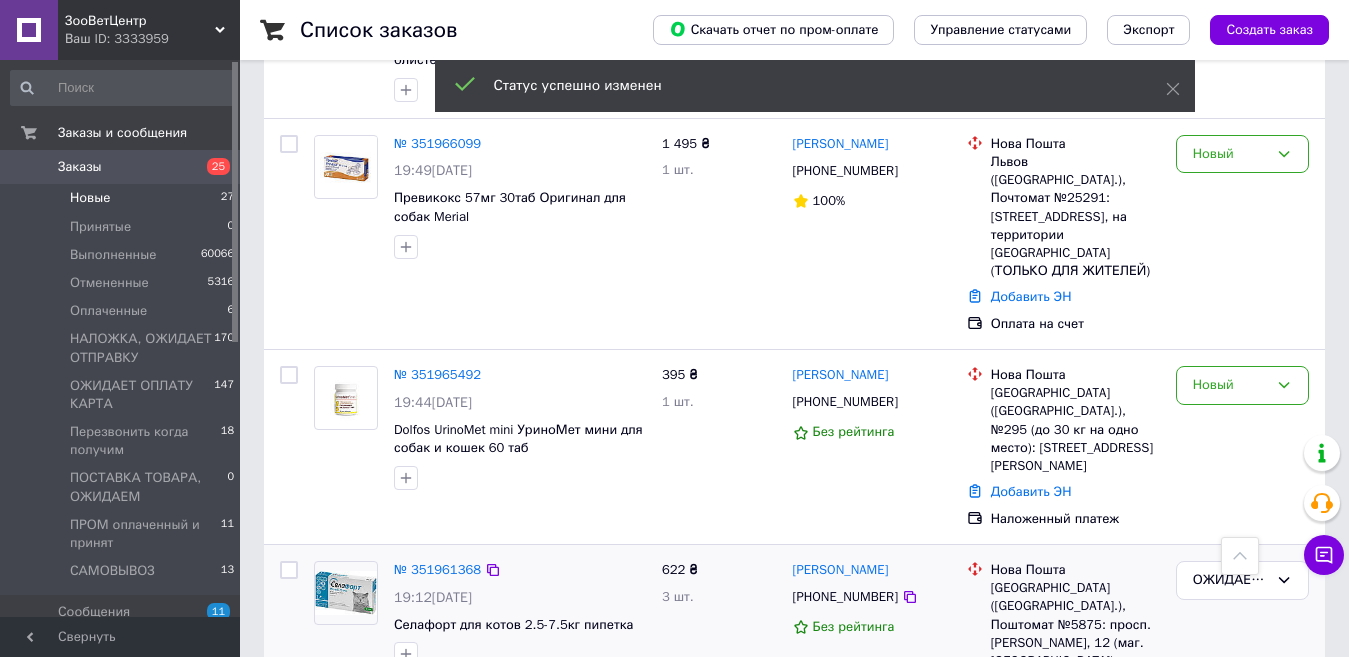 scroll, scrollTop: 4471, scrollLeft: 0, axis: vertical 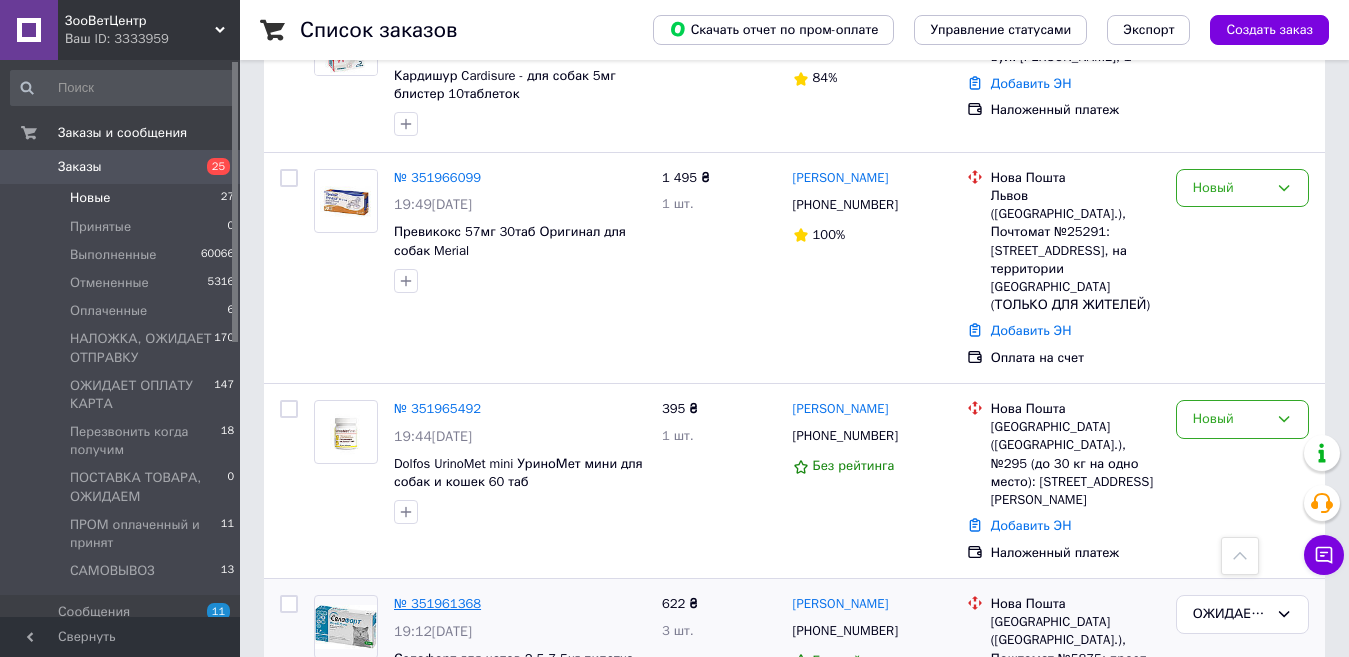 click on "№ 351961368" at bounding box center (437, 603) 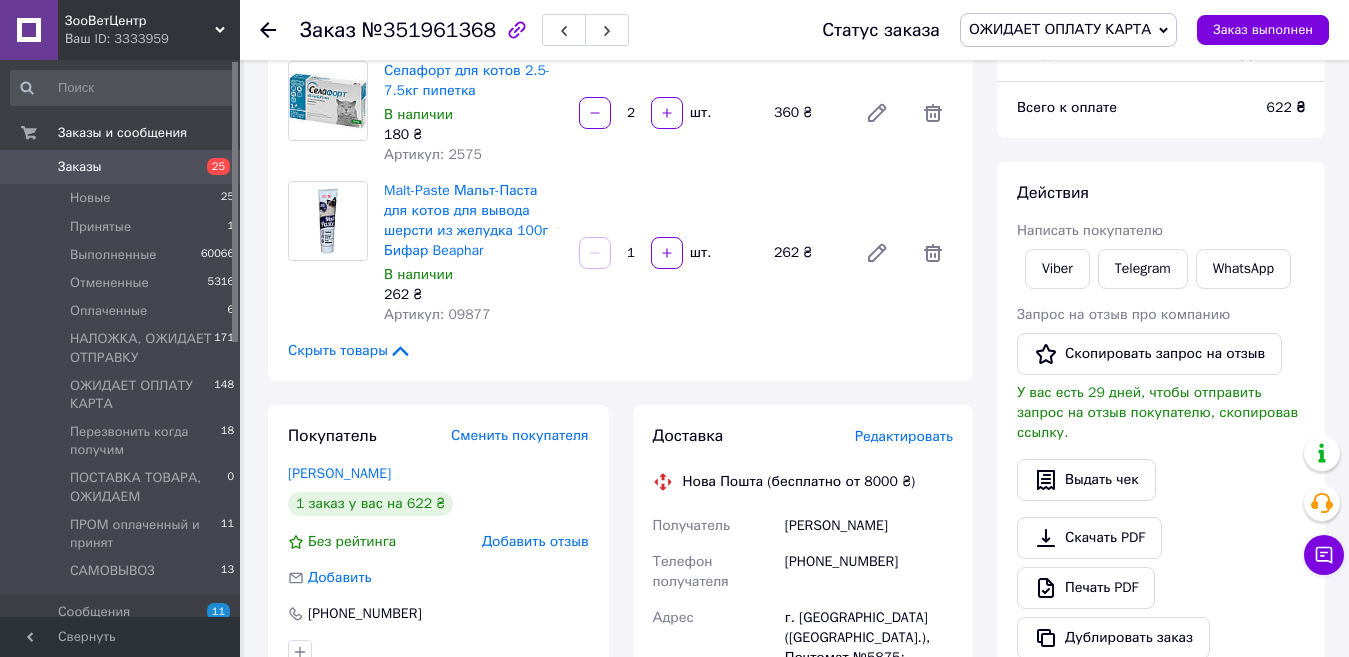 scroll, scrollTop: 65, scrollLeft: 0, axis: vertical 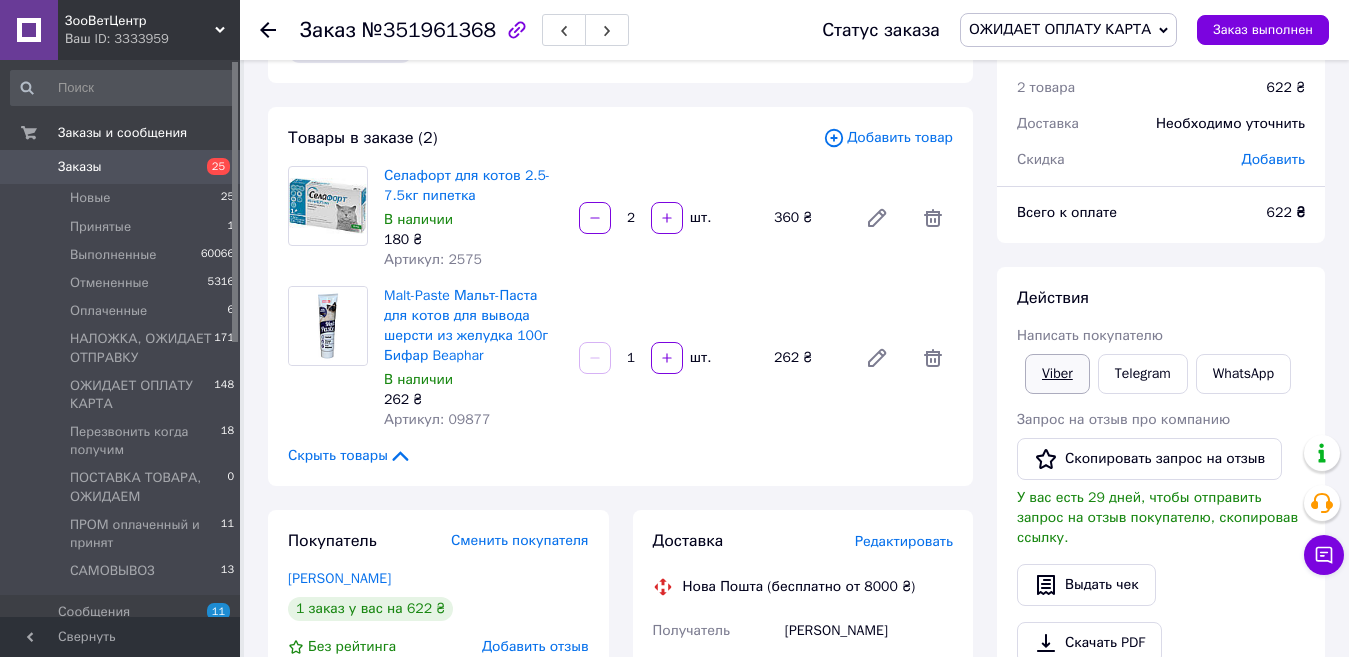 click on "Viber" at bounding box center [1057, 374] 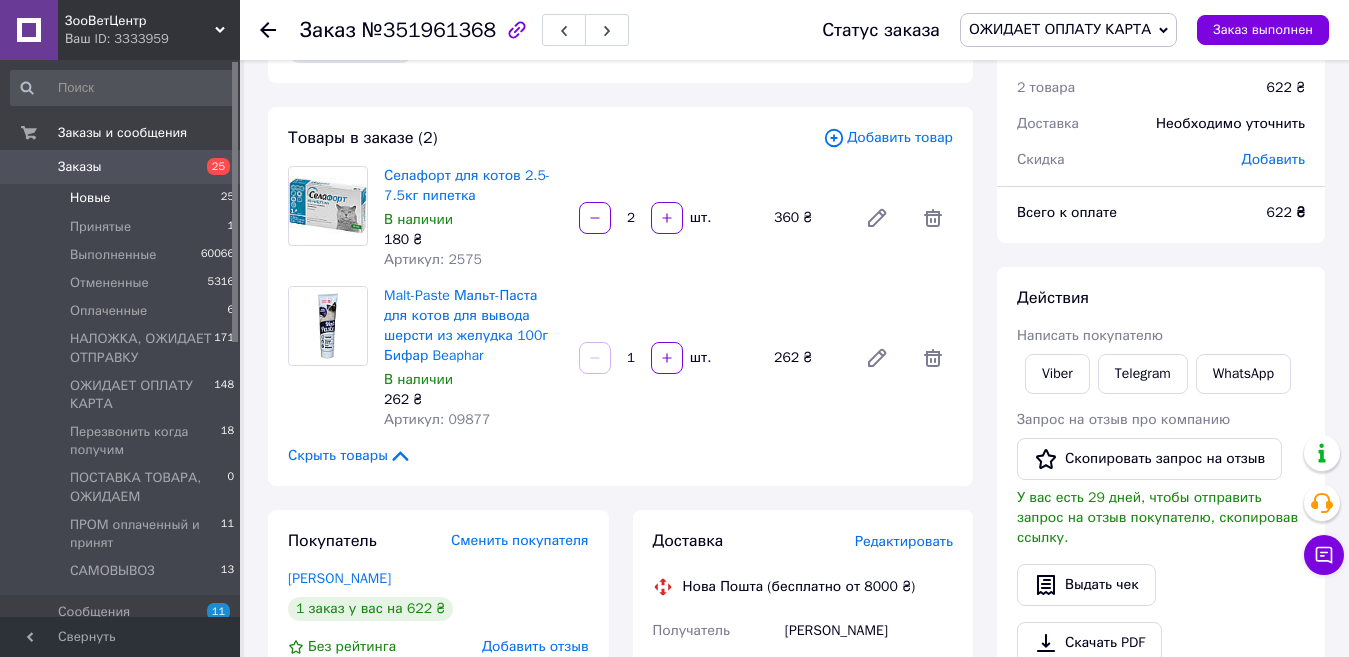 click on "Новые 25" at bounding box center [123, 198] 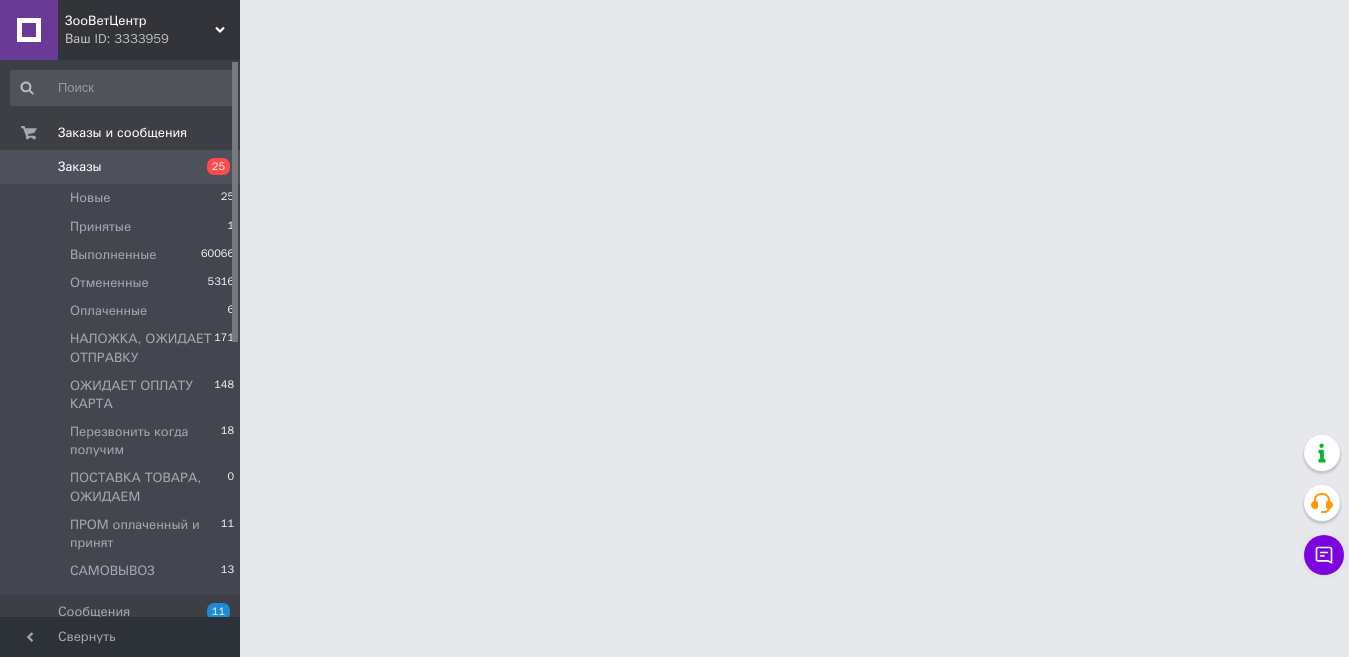 scroll, scrollTop: 0, scrollLeft: 0, axis: both 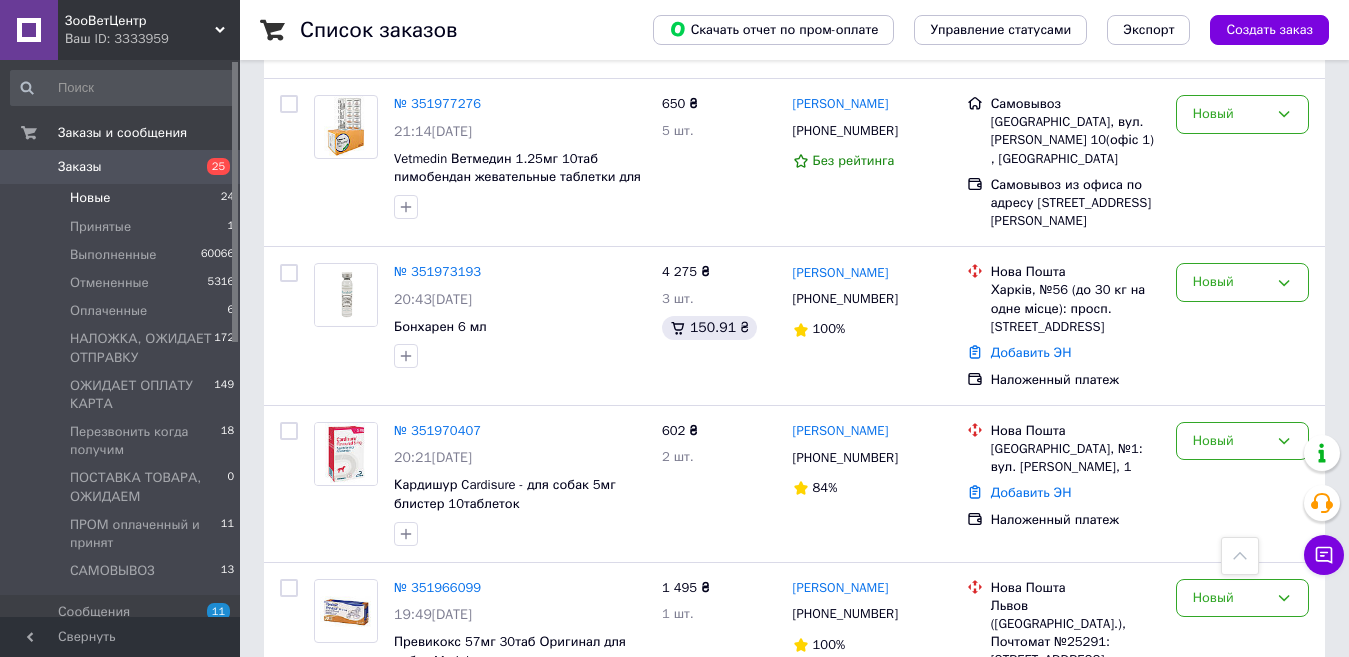 click on "Новый" at bounding box center [1242, 829] 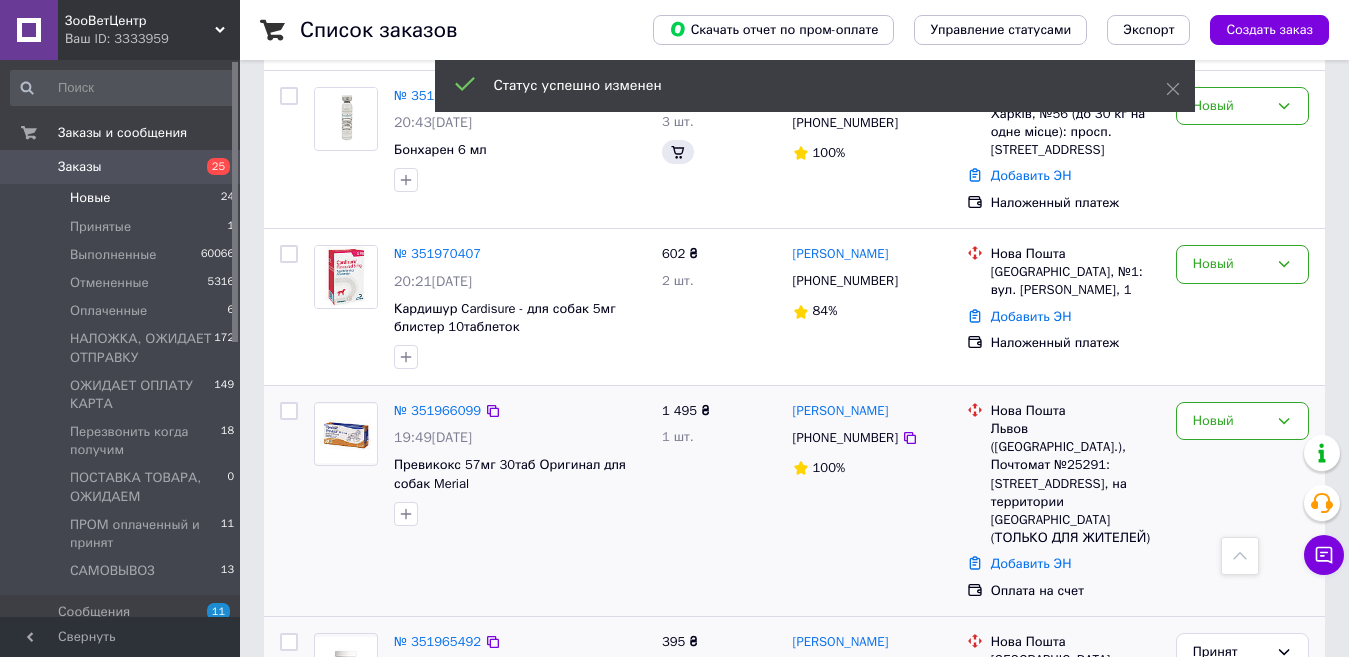 scroll, scrollTop: 4079, scrollLeft: 0, axis: vertical 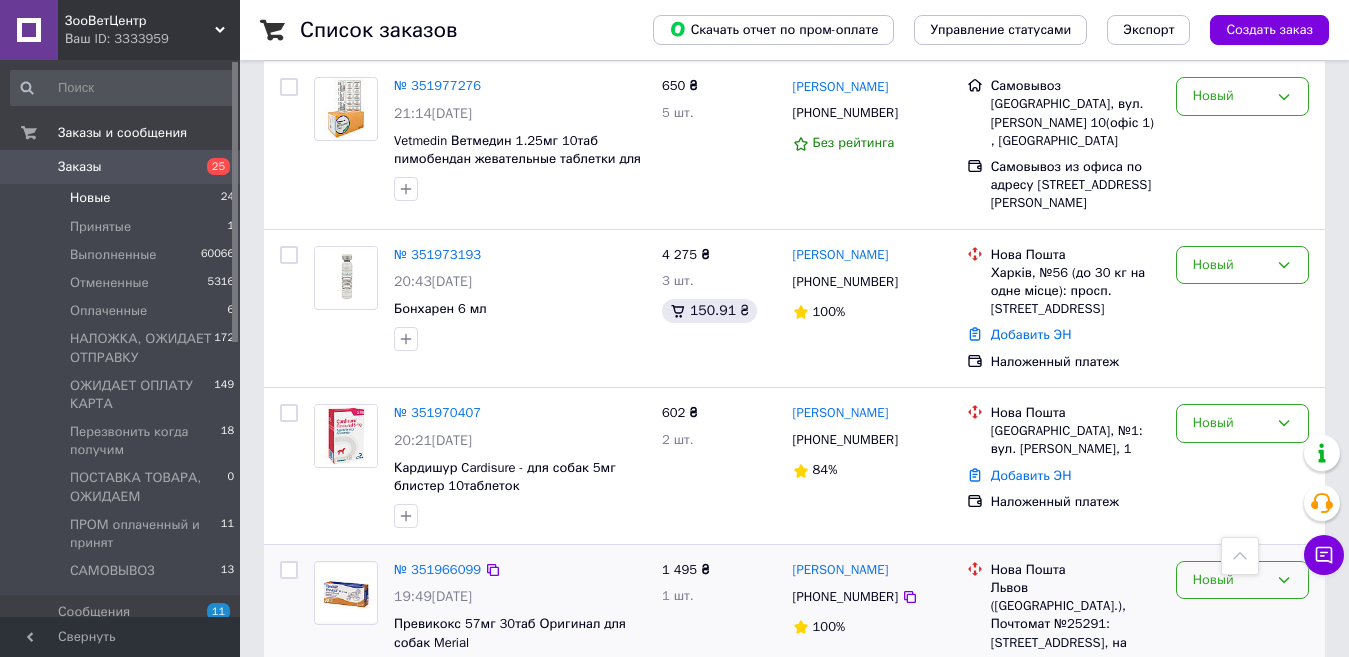 click on "Новый" at bounding box center (1242, 580) 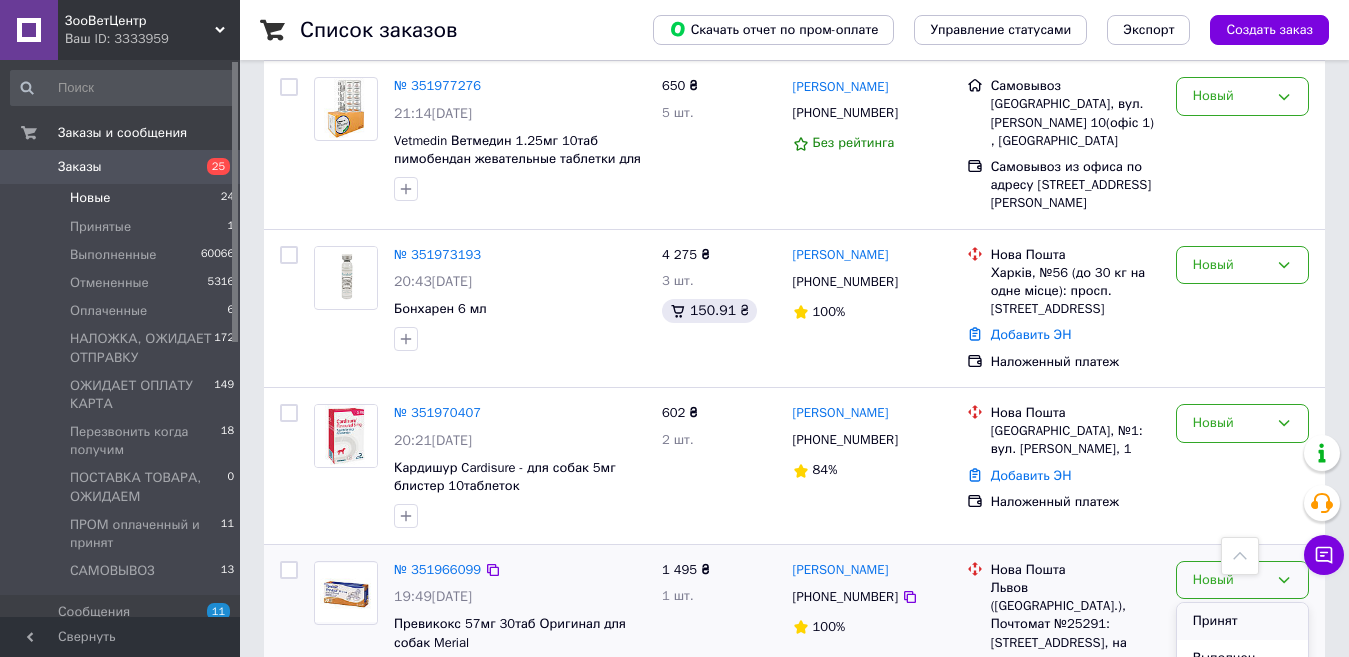 click on "Принят" at bounding box center (1242, 621) 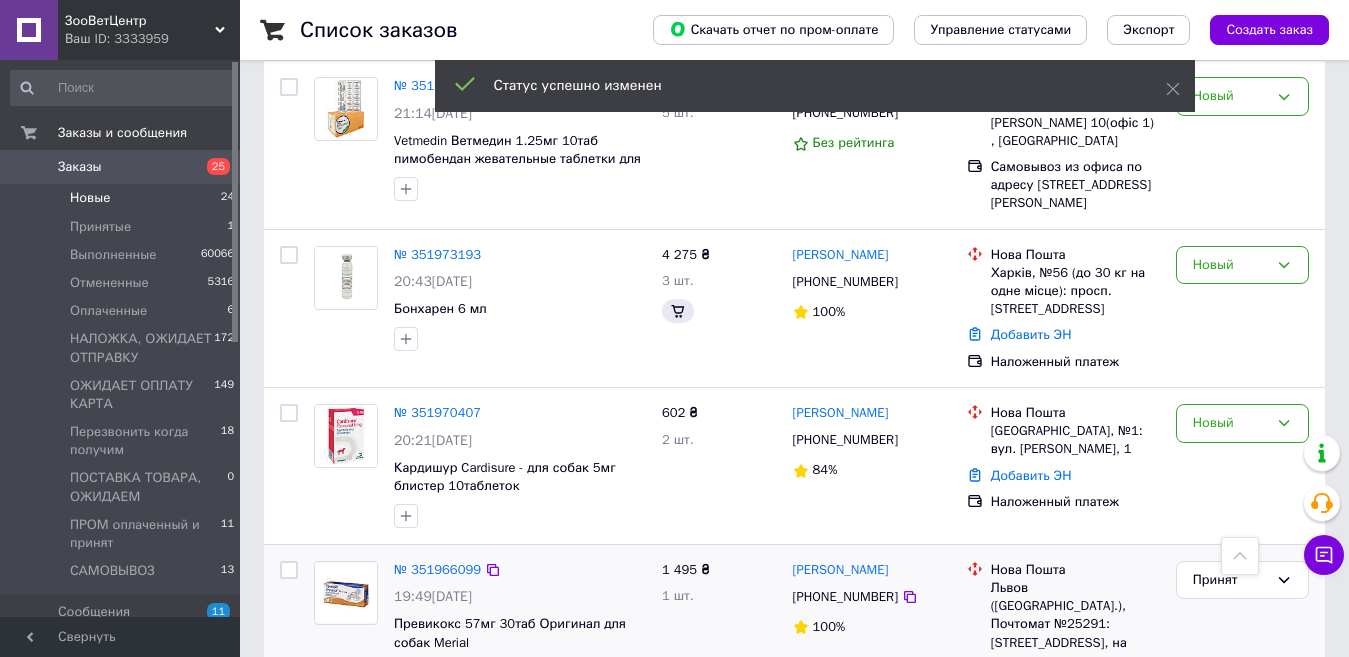 scroll, scrollTop: 3921, scrollLeft: 0, axis: vertical 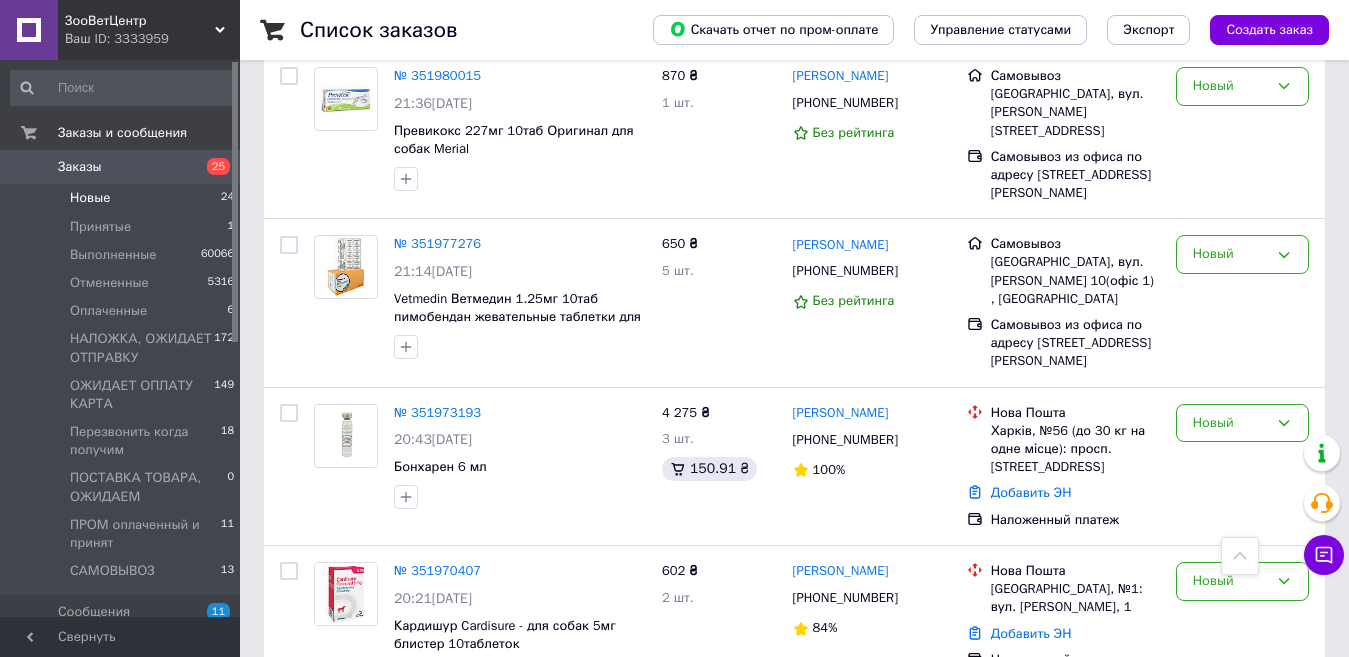 click on "Принят" at bounding box center (1230, 738) 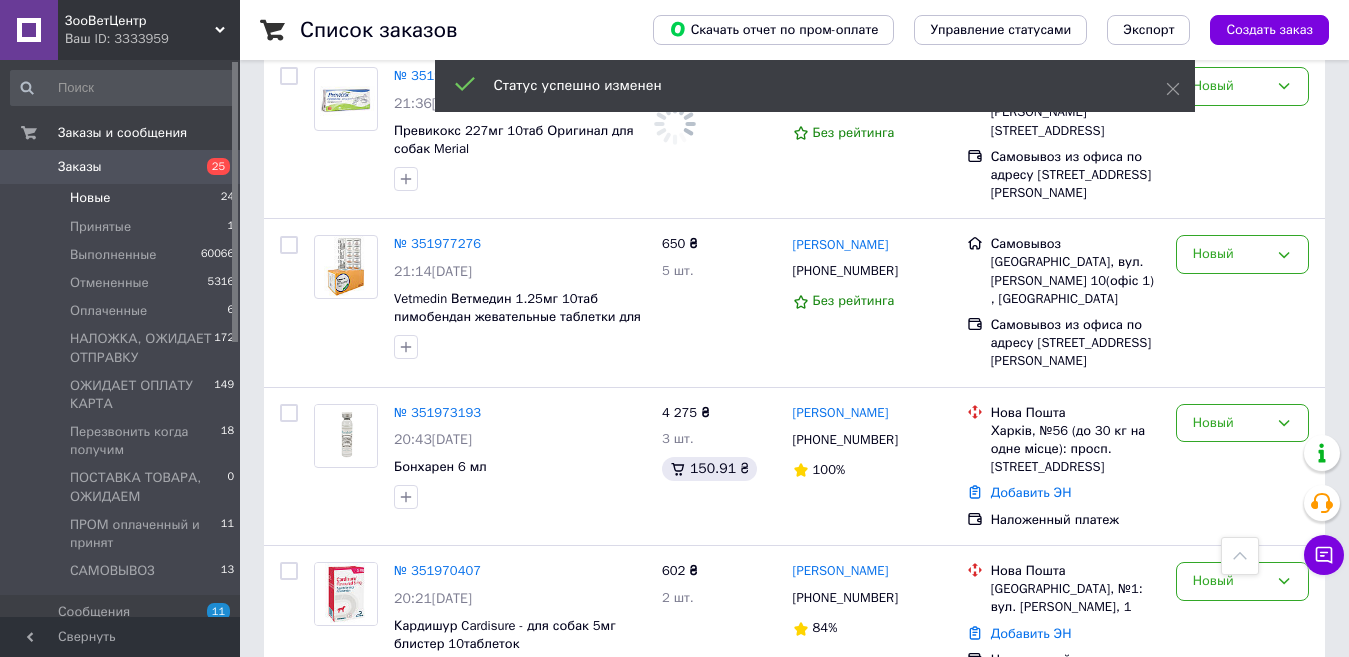 click on "№ 351966099" at bounding box center (437, 727) 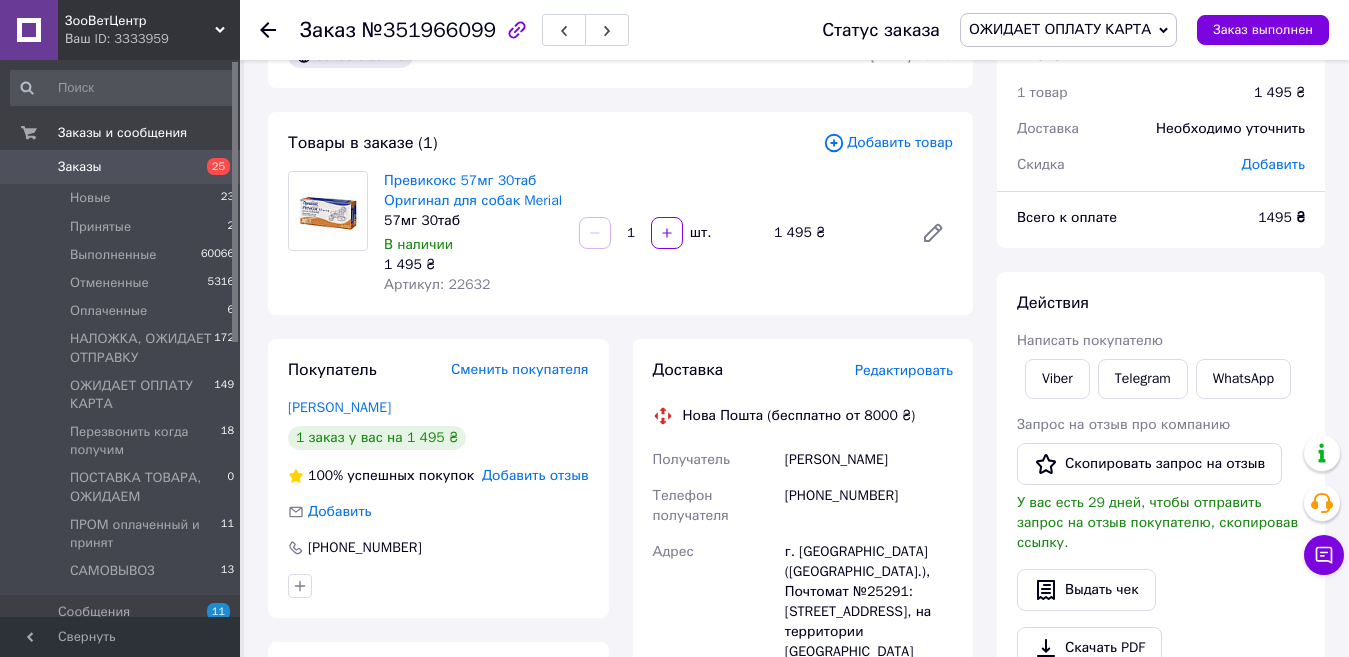 scroll, scrollTop: 0, scrollLeft: 0, axis: both 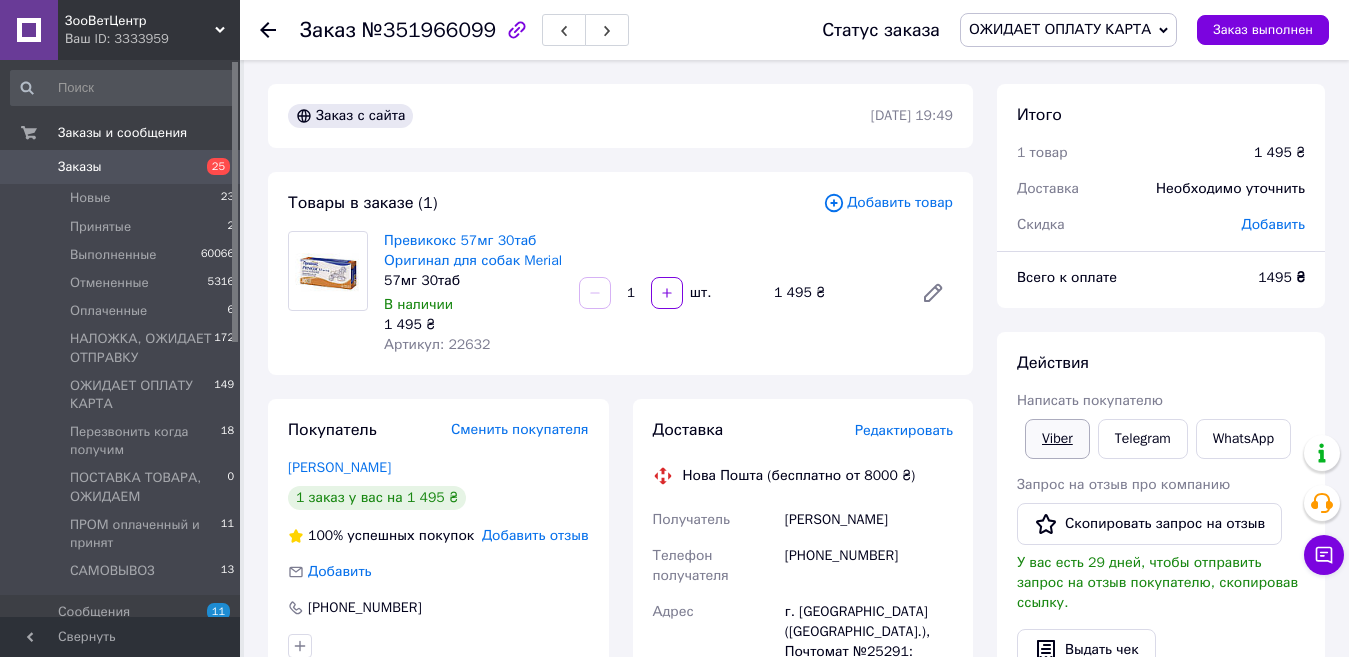click on "Viber" at bounding box center [1057, 439] 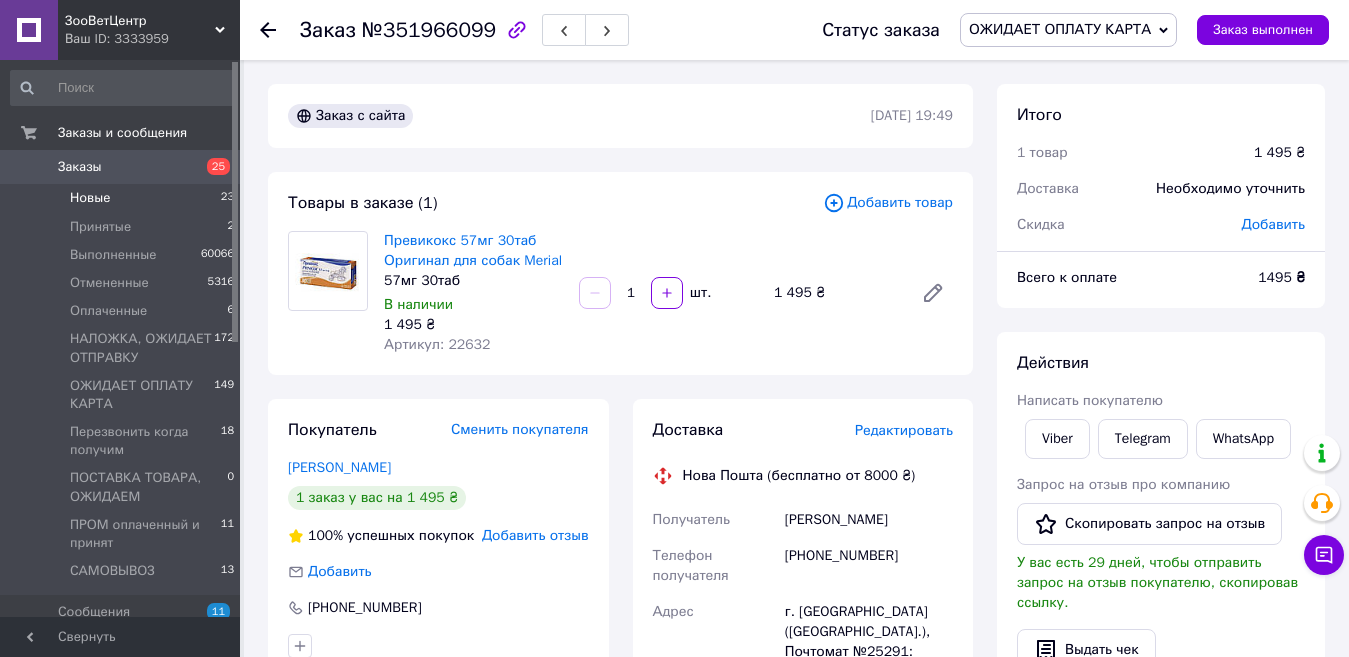 click on "Новые" at bounding box center (90, 198) 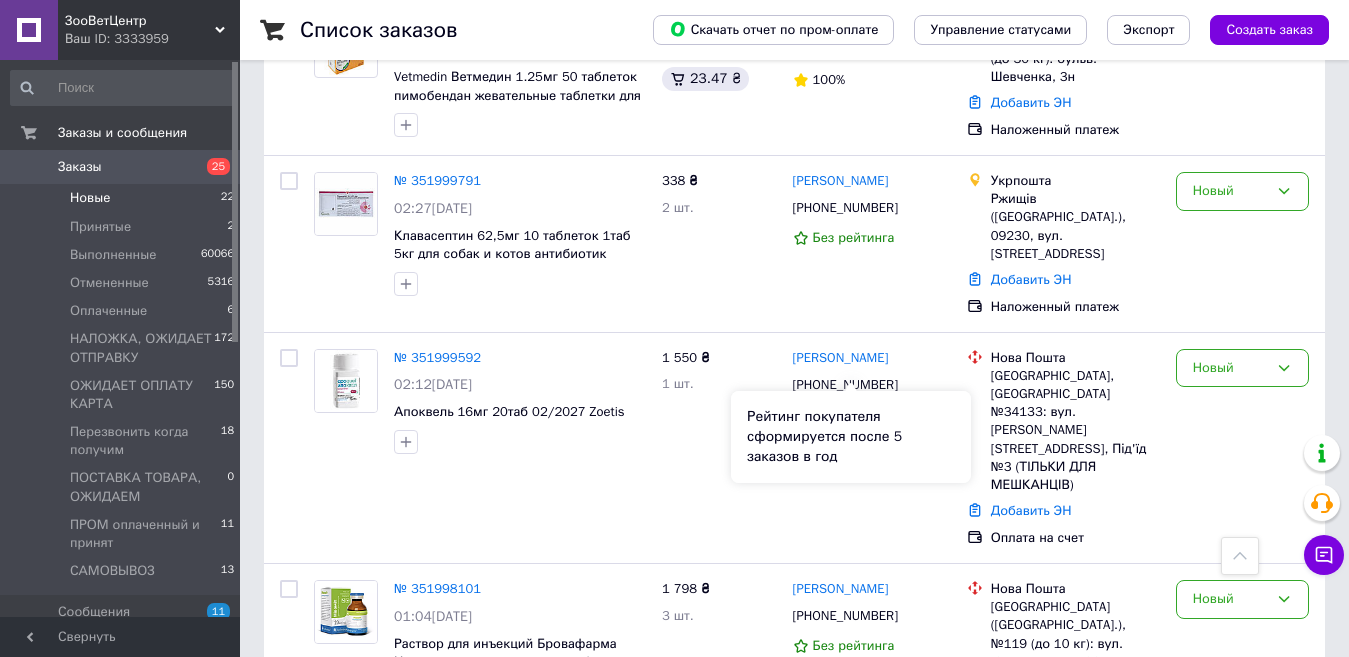 scroll, scrollTop: 3726, scrollLeft: 0, axis: vertical 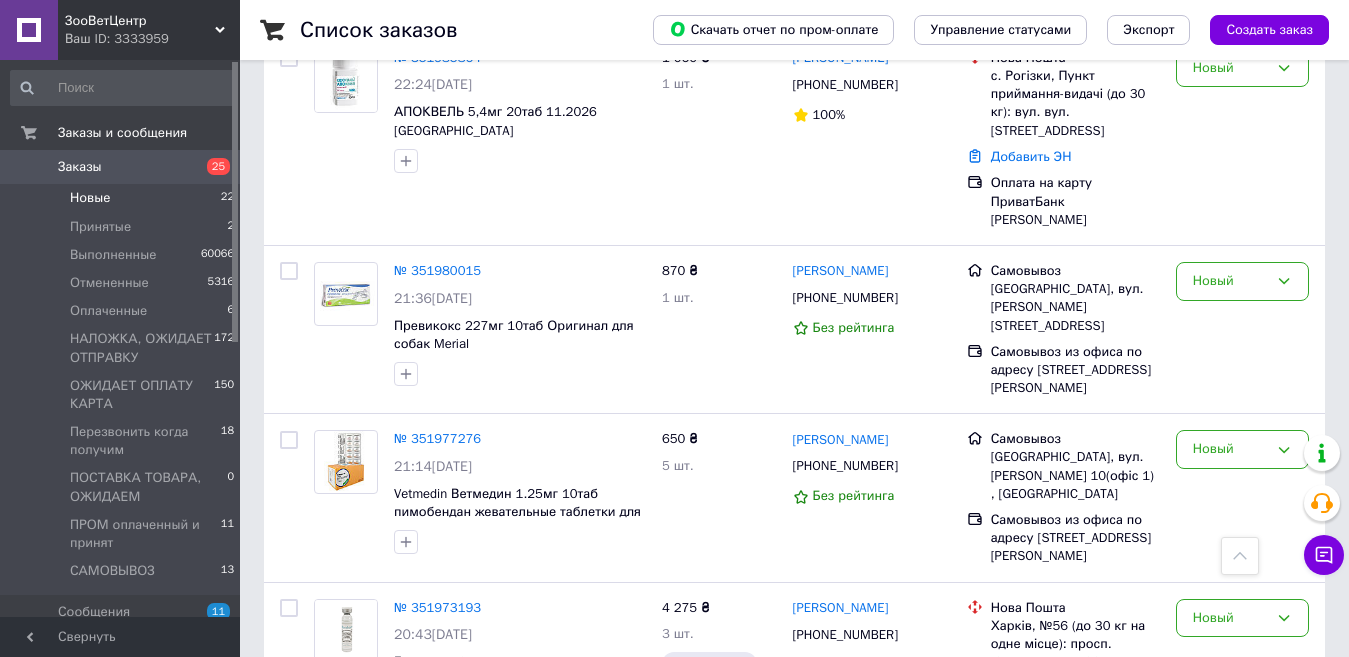 drag, startPoint x: 1225, startPoint y: 446, endPoint x: 1220, endPoint y: 463, distance: 17.720045 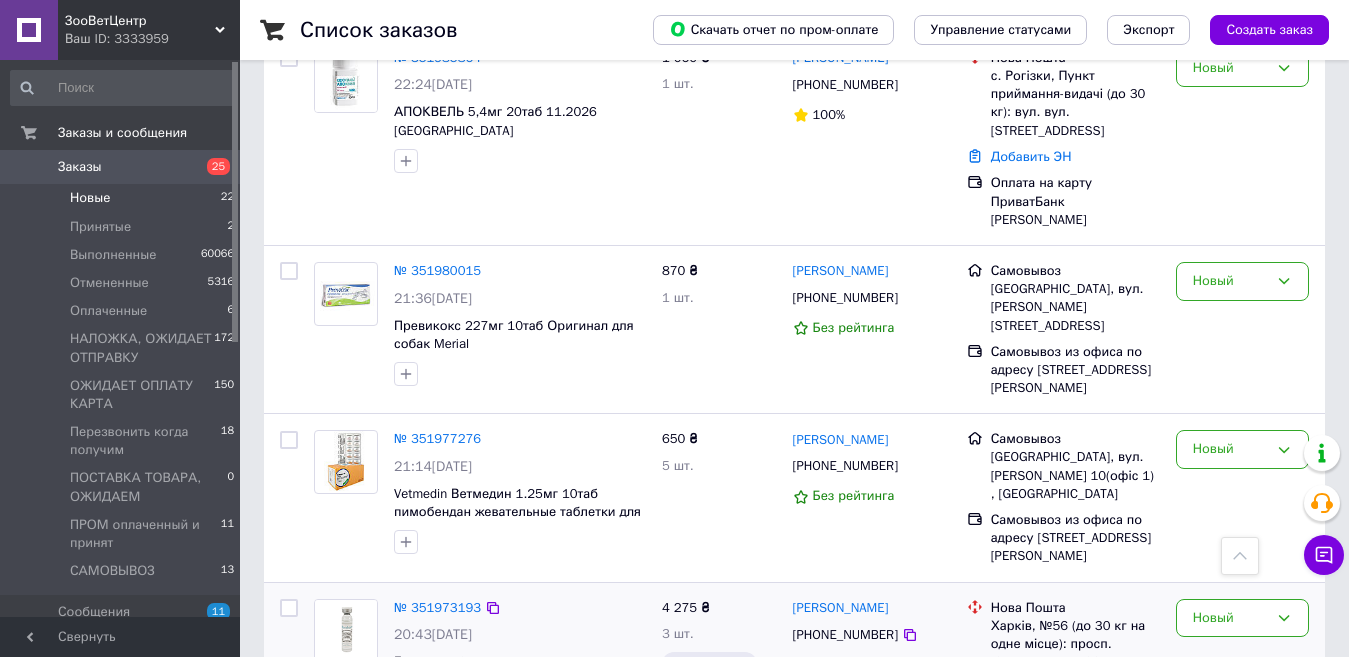 drag, startPoint x: 1200, startPoint y: 556, endPoint x: 962, endPoint y: 408, distance: 280.26416 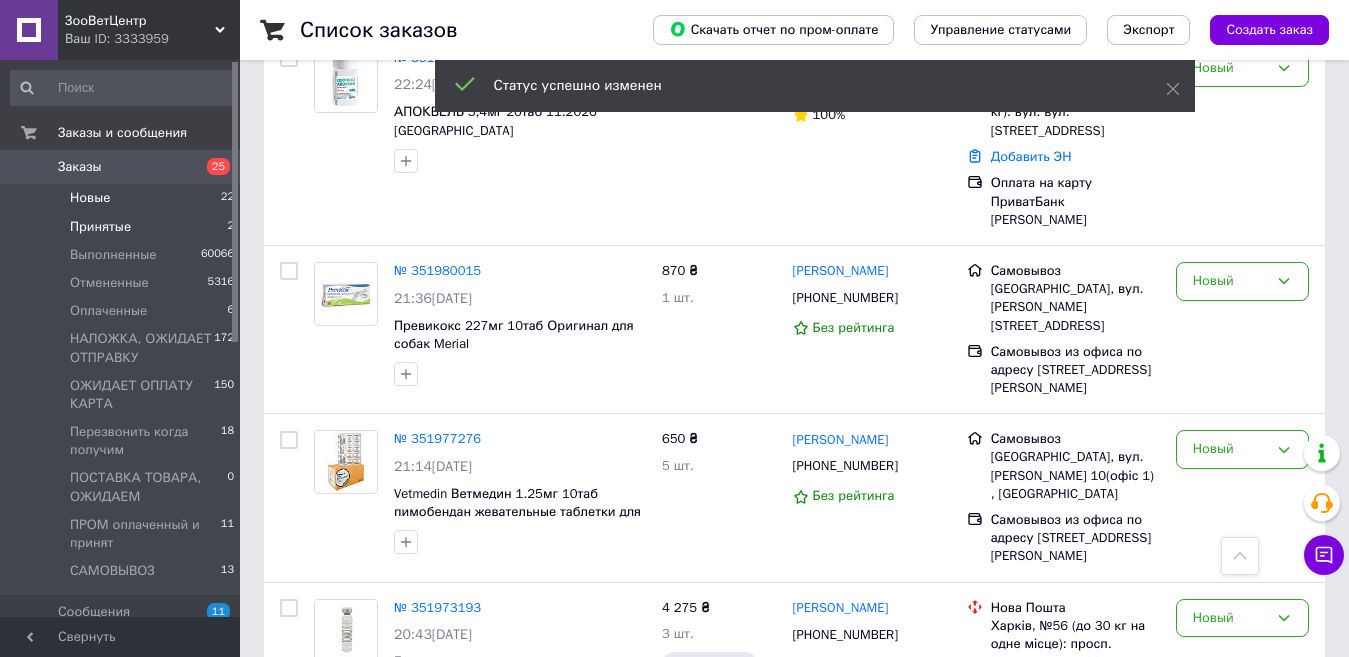 click on "Принятые" at bounding box center (100, 227) 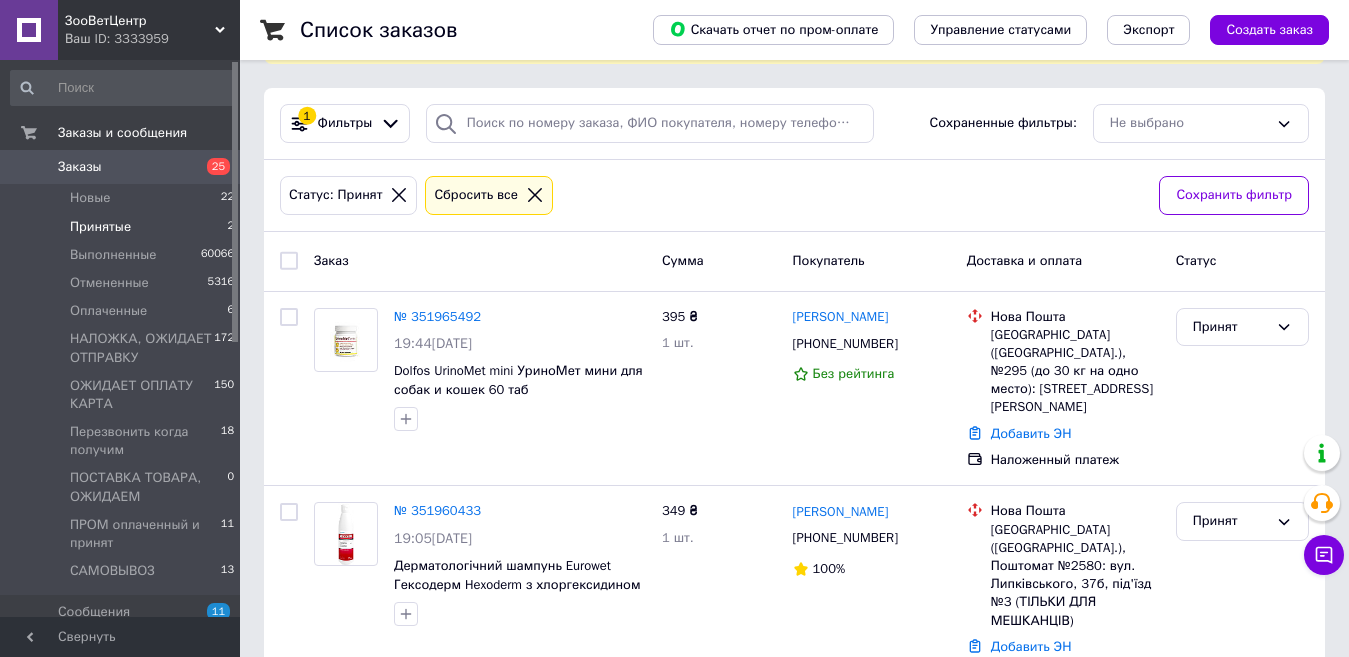 scroll, scrollTop: 161, scrollLeft: 0, axis: vertical 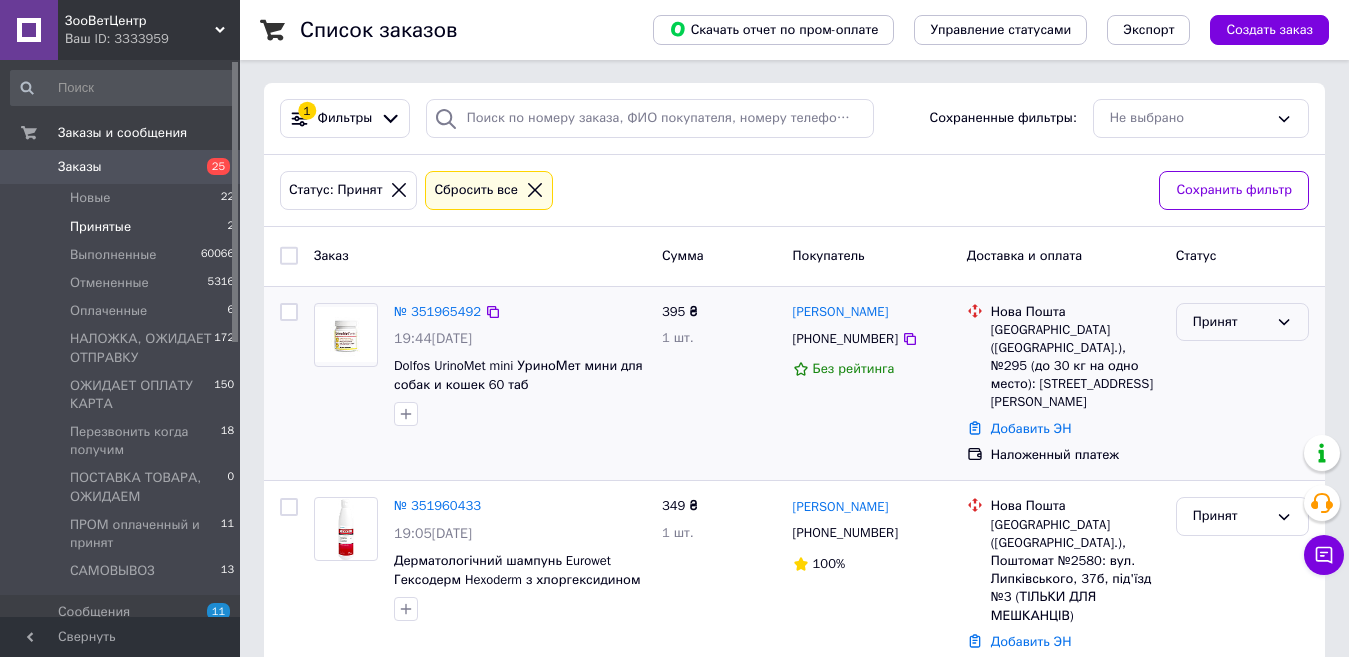 click on "Принят" at bounding box center [1230, 322] 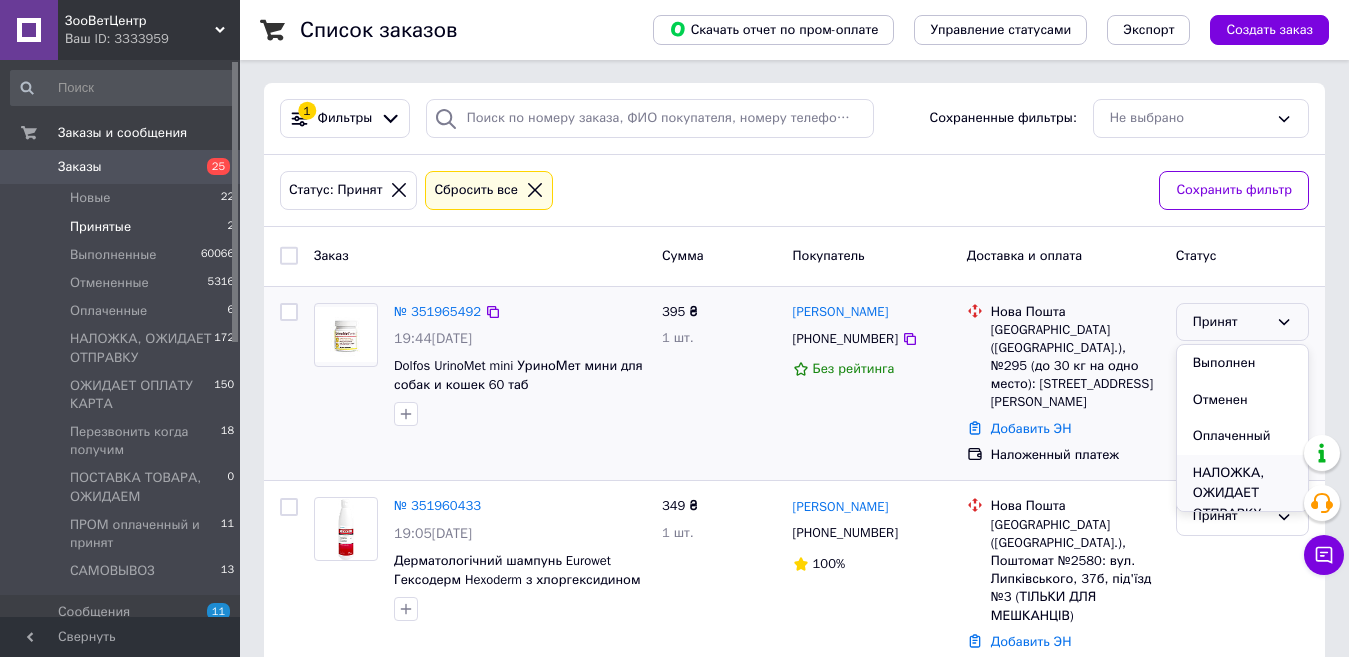 click on "НАЛОЖКА, ОЖИДАЕТ ОТПРАВКУ" at bounding box center [1242, 494] 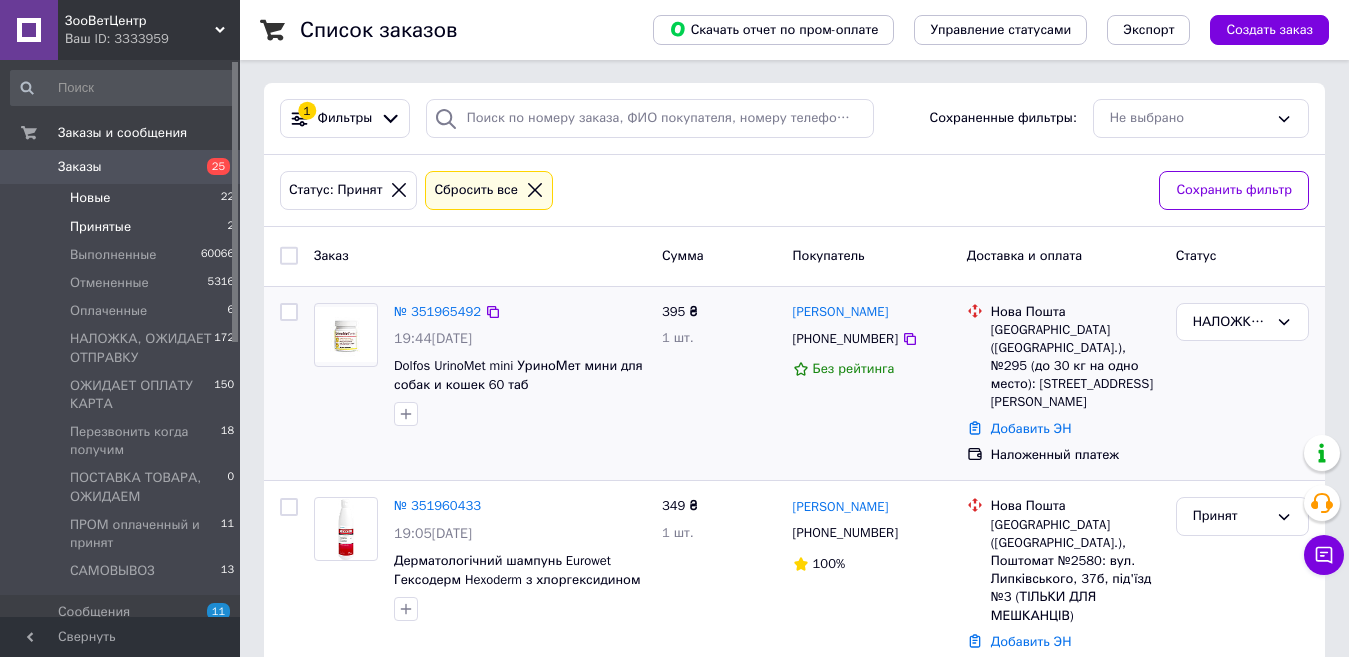 click on "Новые 22" at bounding box center (123, 198) 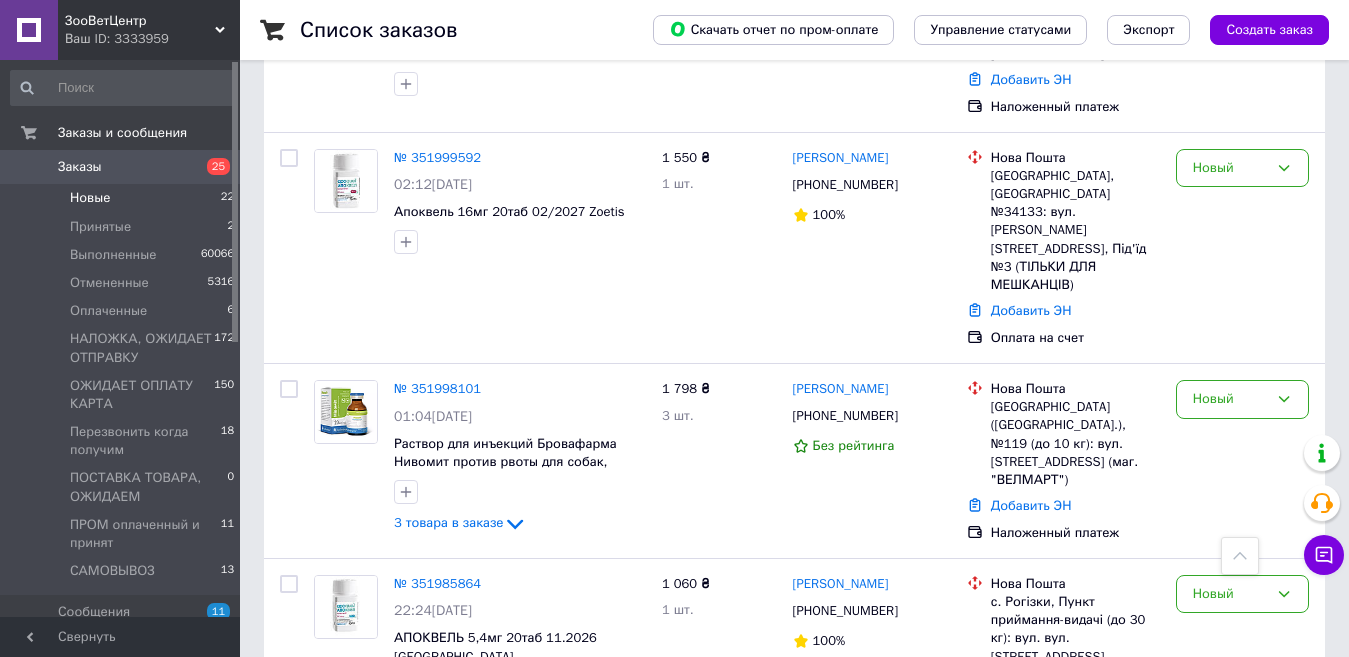 scroll, scrollTop: 3726, scrollLeft: 0, axis: vertical 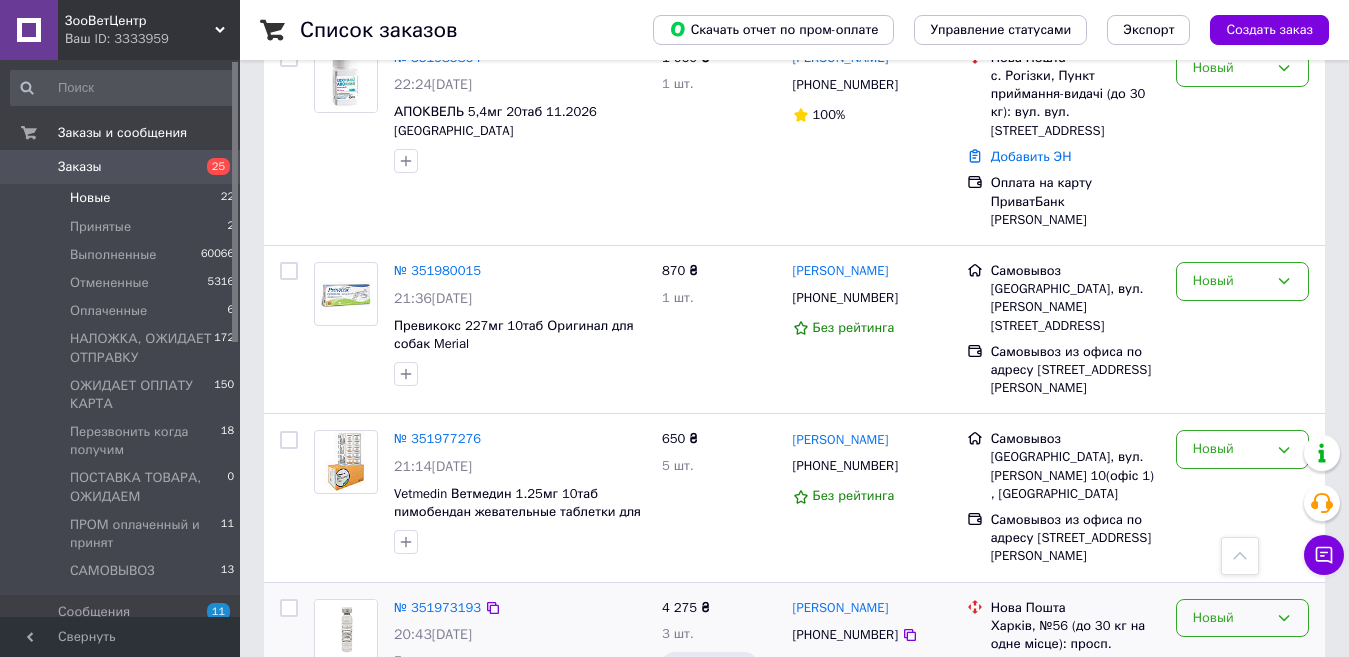 click on "Новый" at bounding box center (1230, 618) 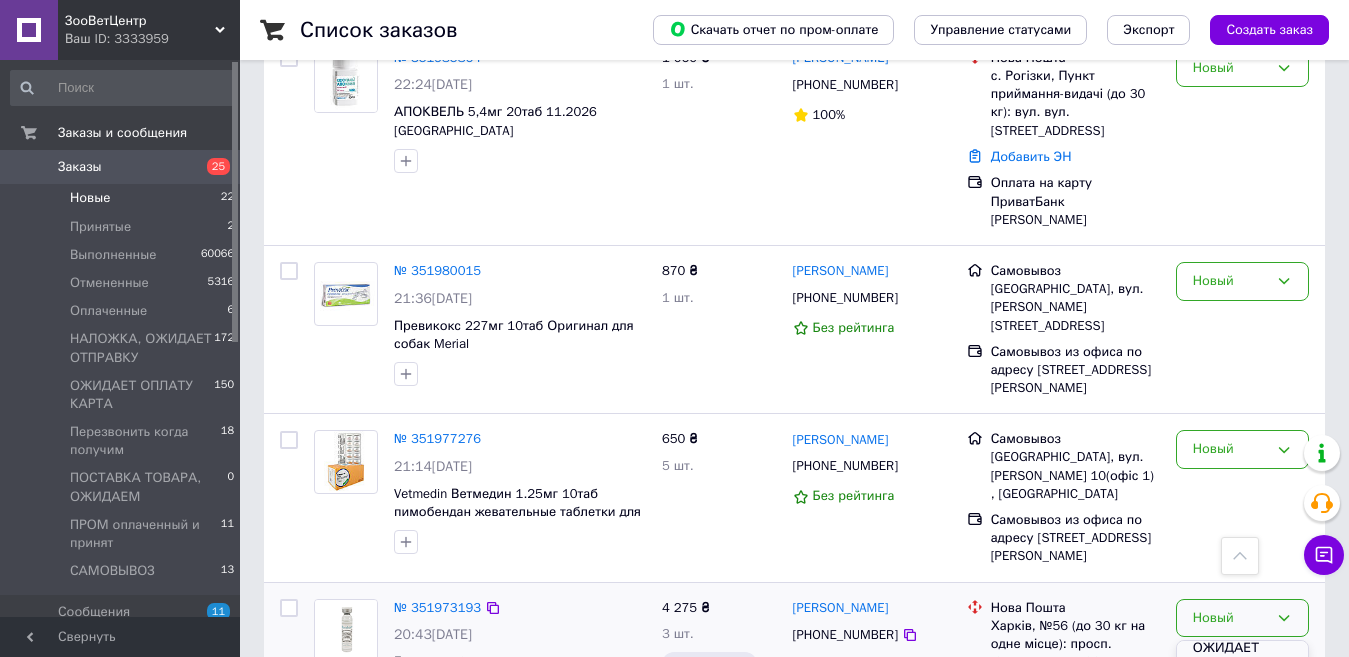 scroll, scrollTop: 200, scrollLeft: 0, axis: vertical 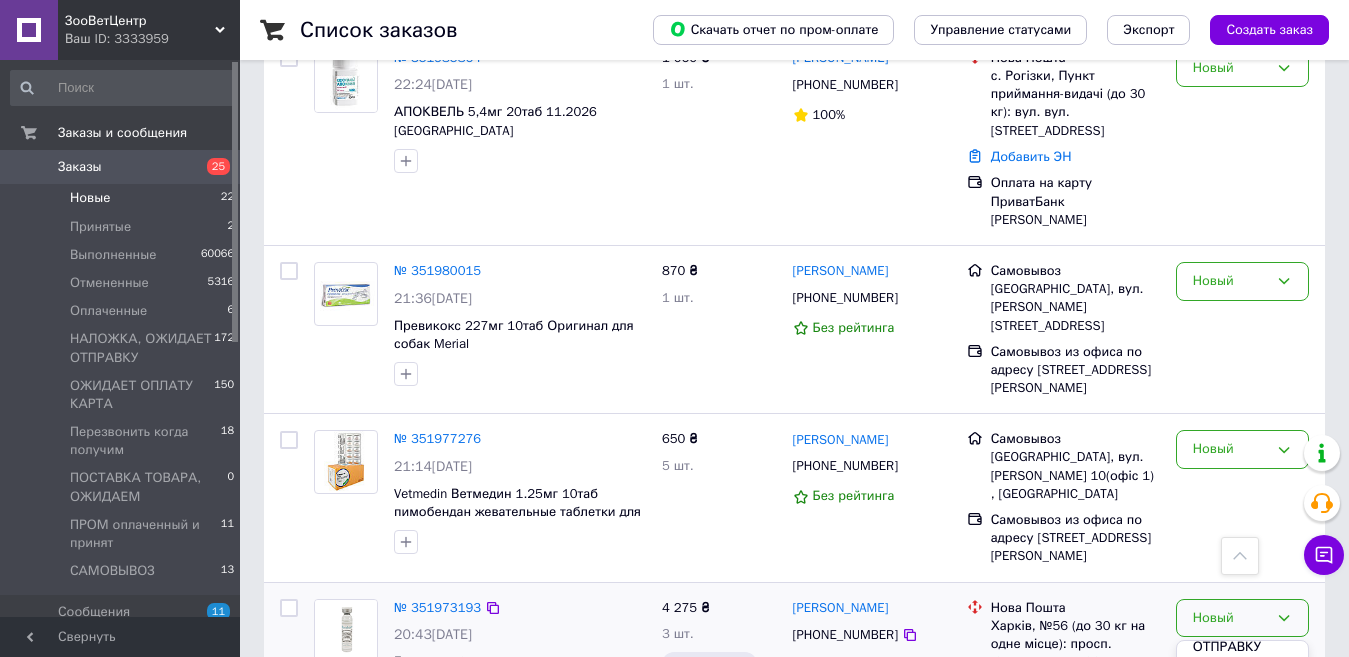 click on "ОЖИДАЕТ ОПЛАТУ КАРТА" at bounding box center [1242, 693] 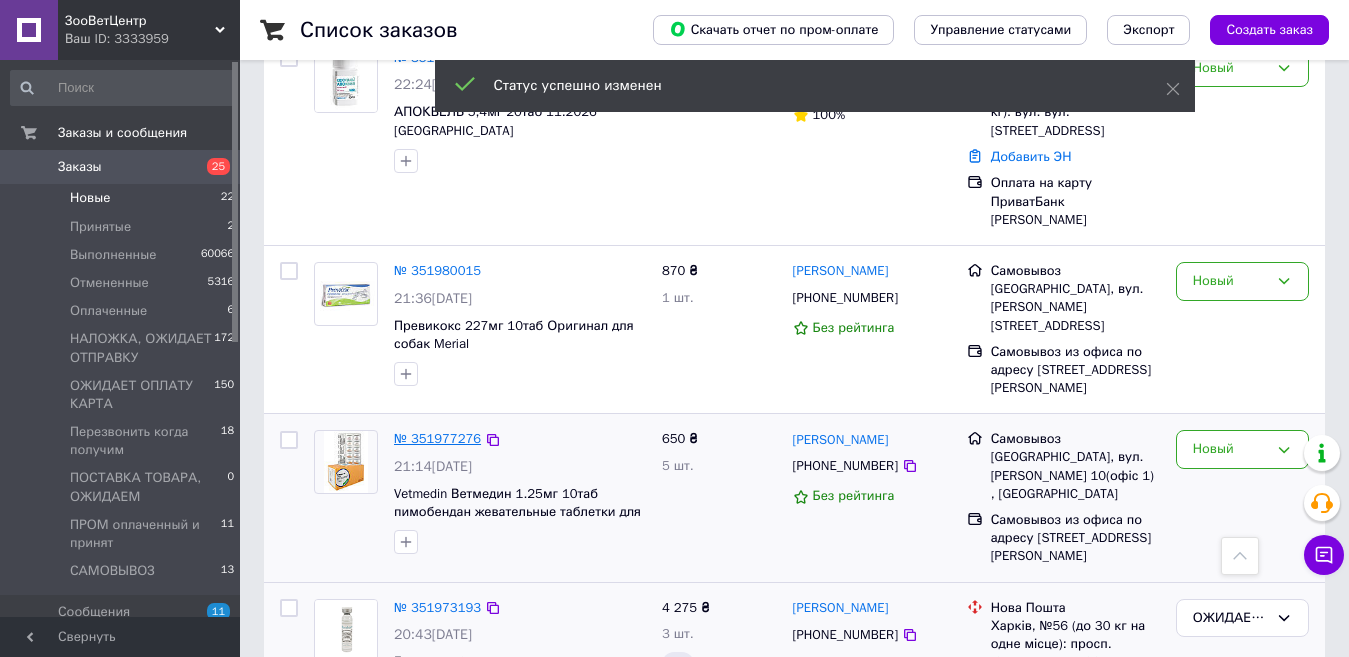 scroll, scrollTop: 3569, scrollLeft: 0, axis: vertical 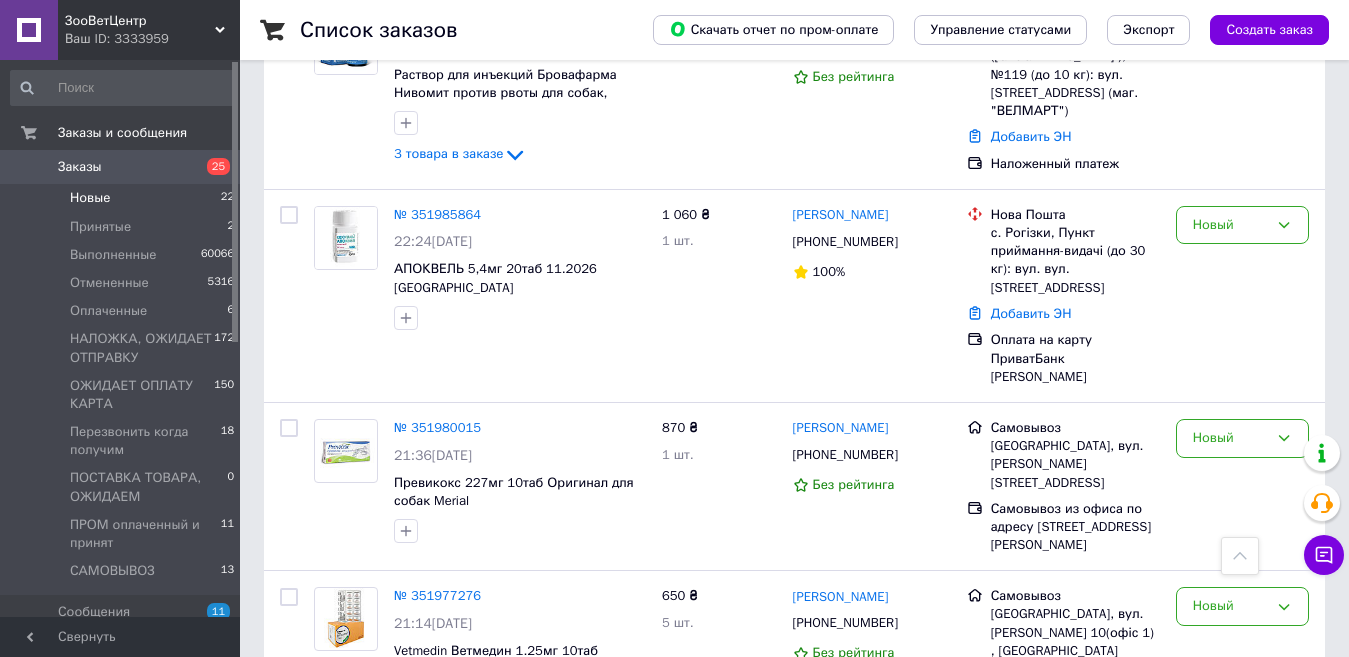 click on "№ 351973193" at bounding box center [437, 764] 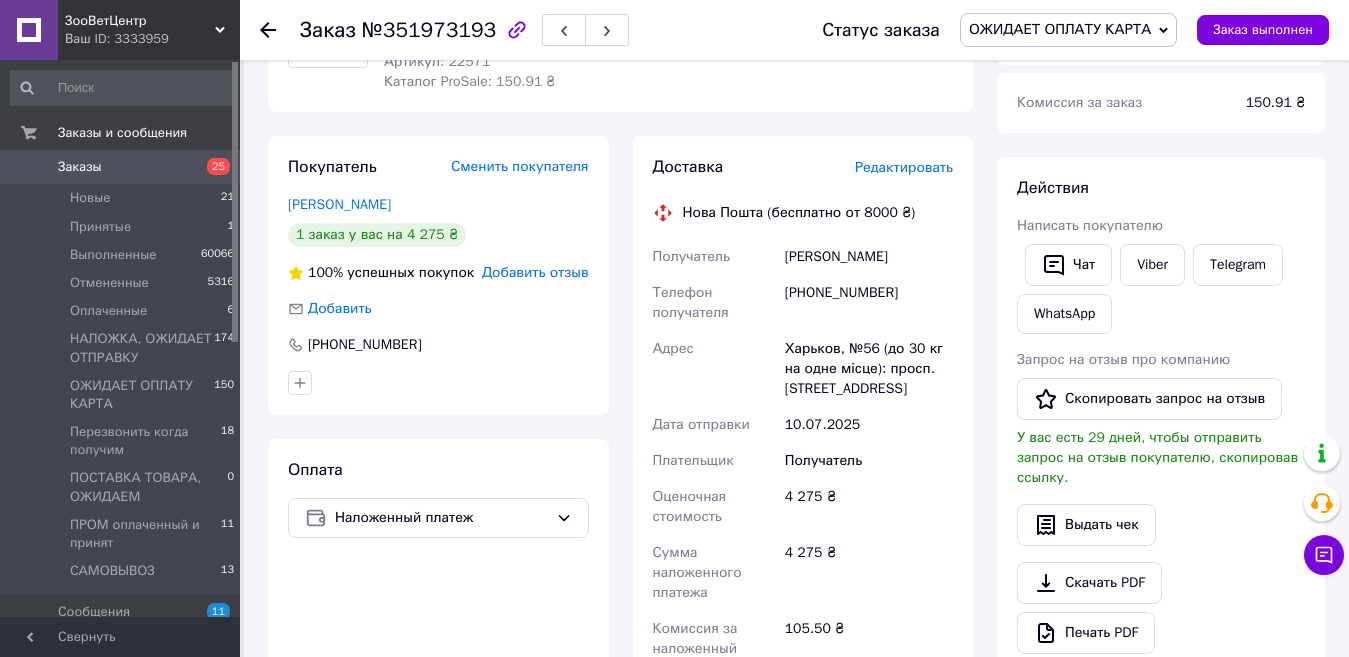 scroll, scrollTop: 278, scrollLeft: 0, axis: vertical 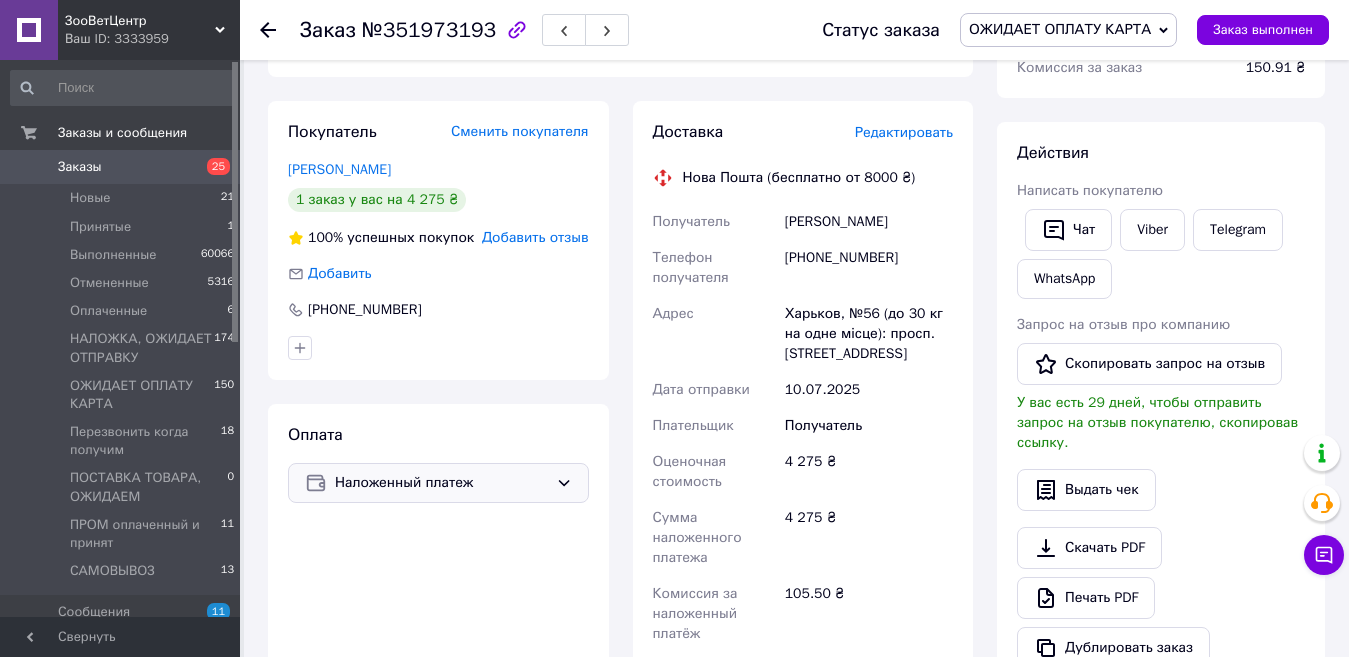 drag, startPoint x: 557, startPoint y: 490, endPoint x: 551, endPoint y: 499, distance: 10.816654 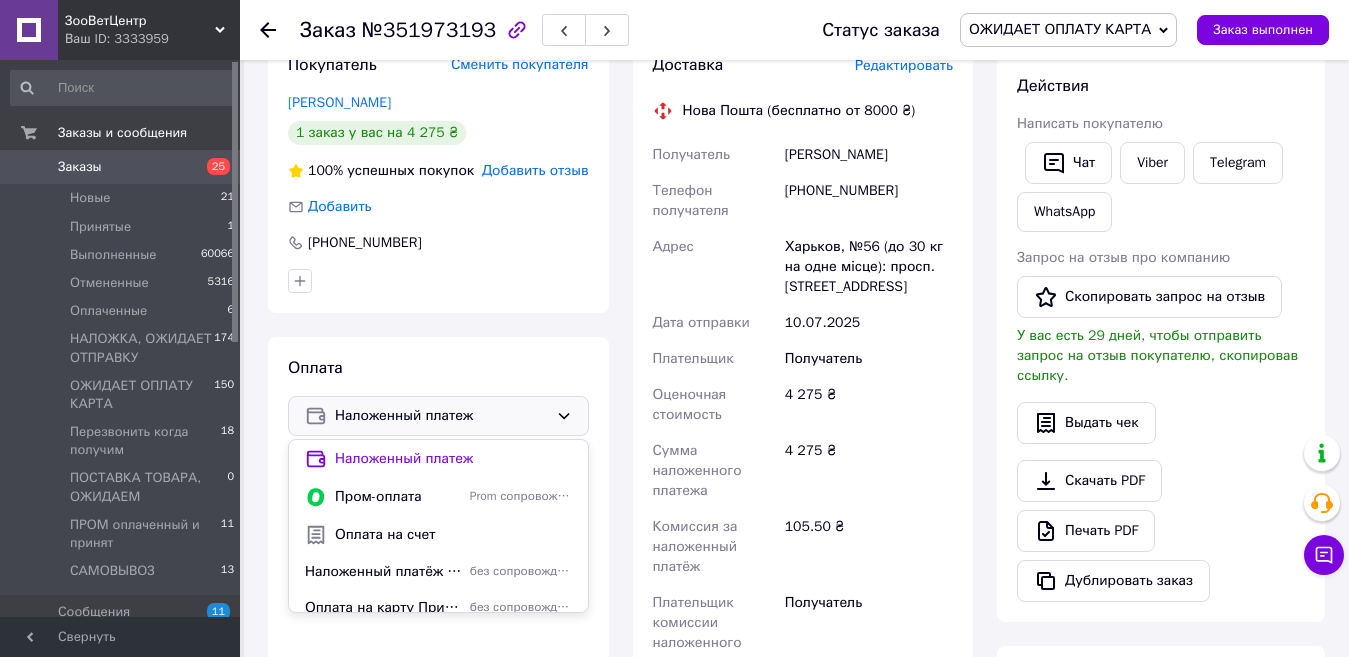 scroll, scrollTop: 478, scrollLeft: 0, axis: vertical 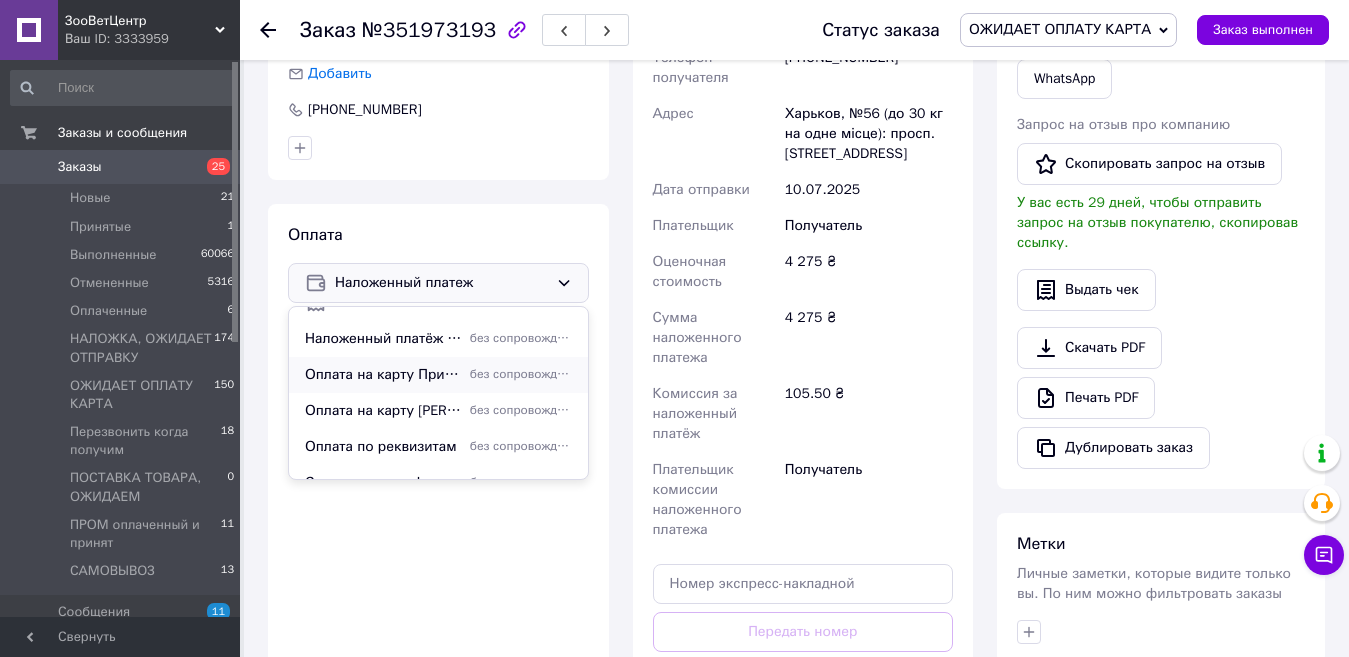 click on "Оплата на карту ПриватБанк [PERSON_NAME]" at bounding box center (383, 375) 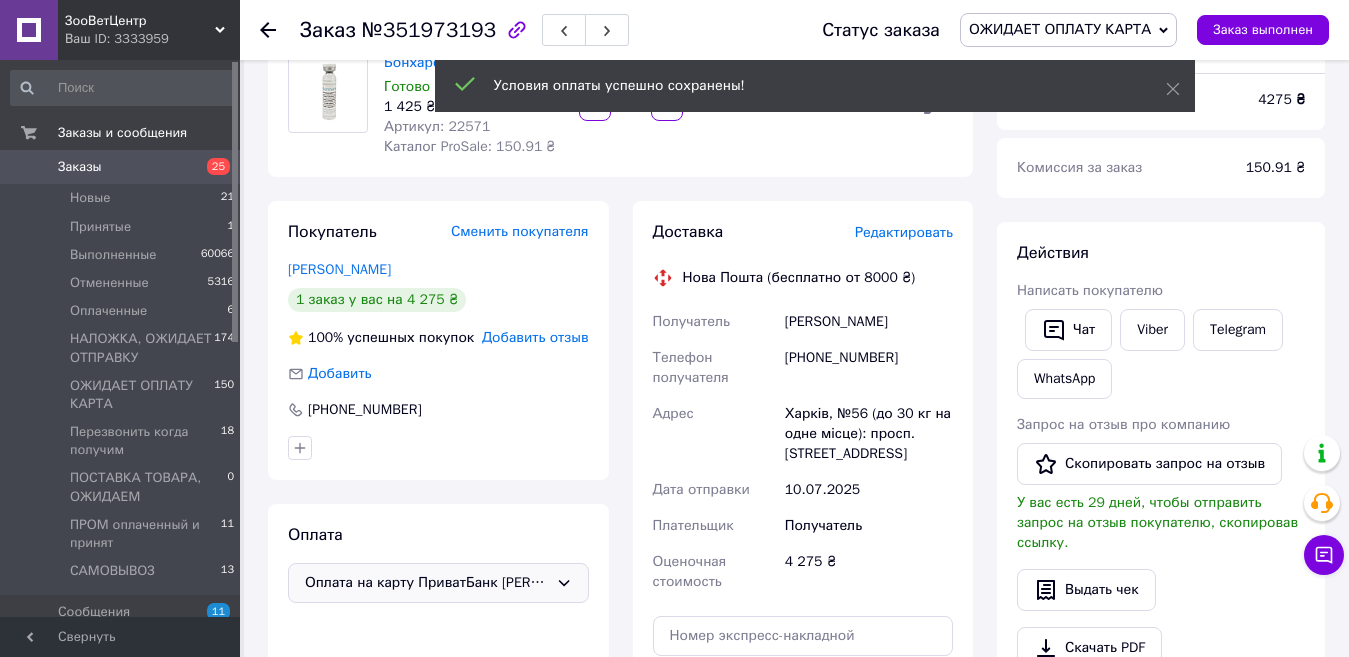 scroll, scrollTop: 0, scrollLeft: 0, axis: both 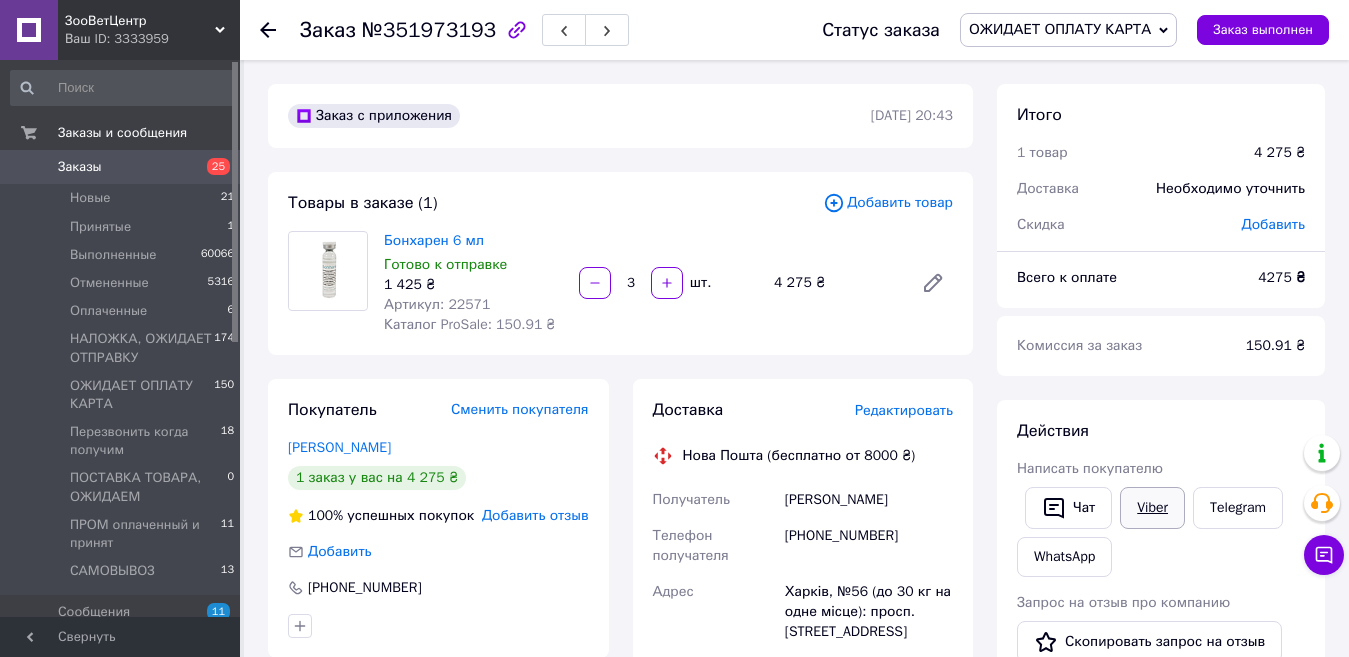 click on "Viber" at bounding box center (1152, 508) 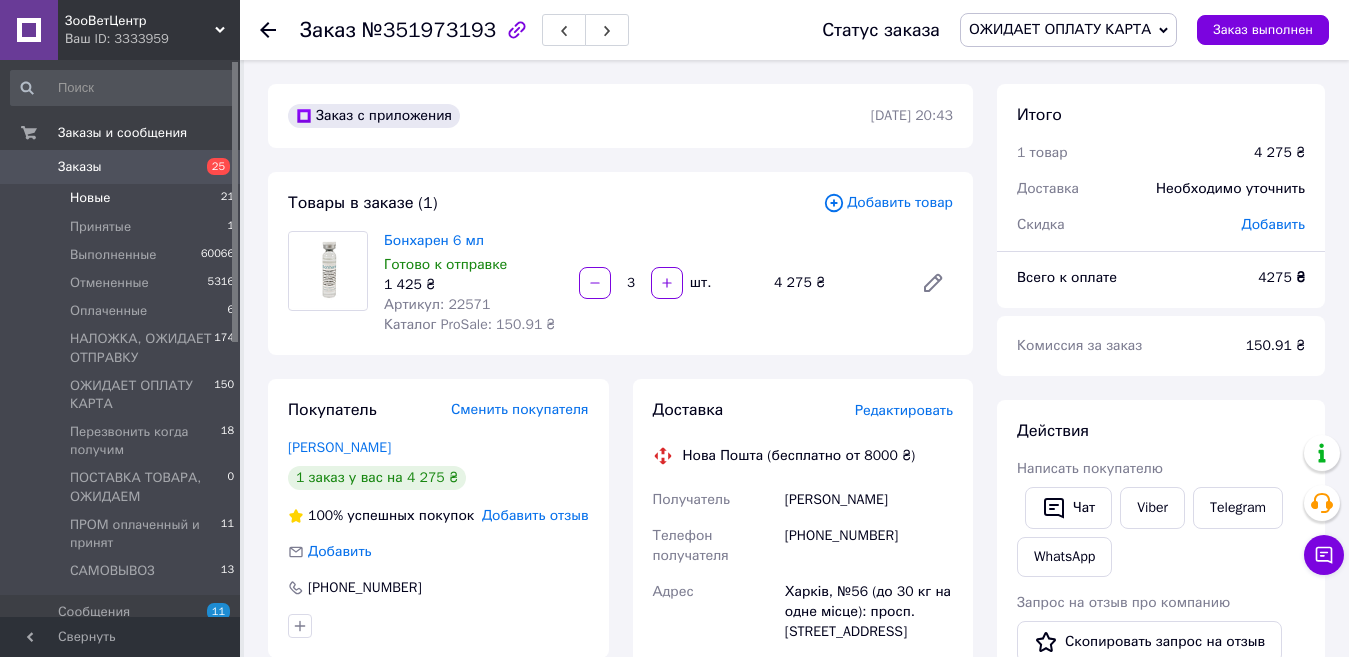 click on "Новые 21" at bounding box center [123, 198] 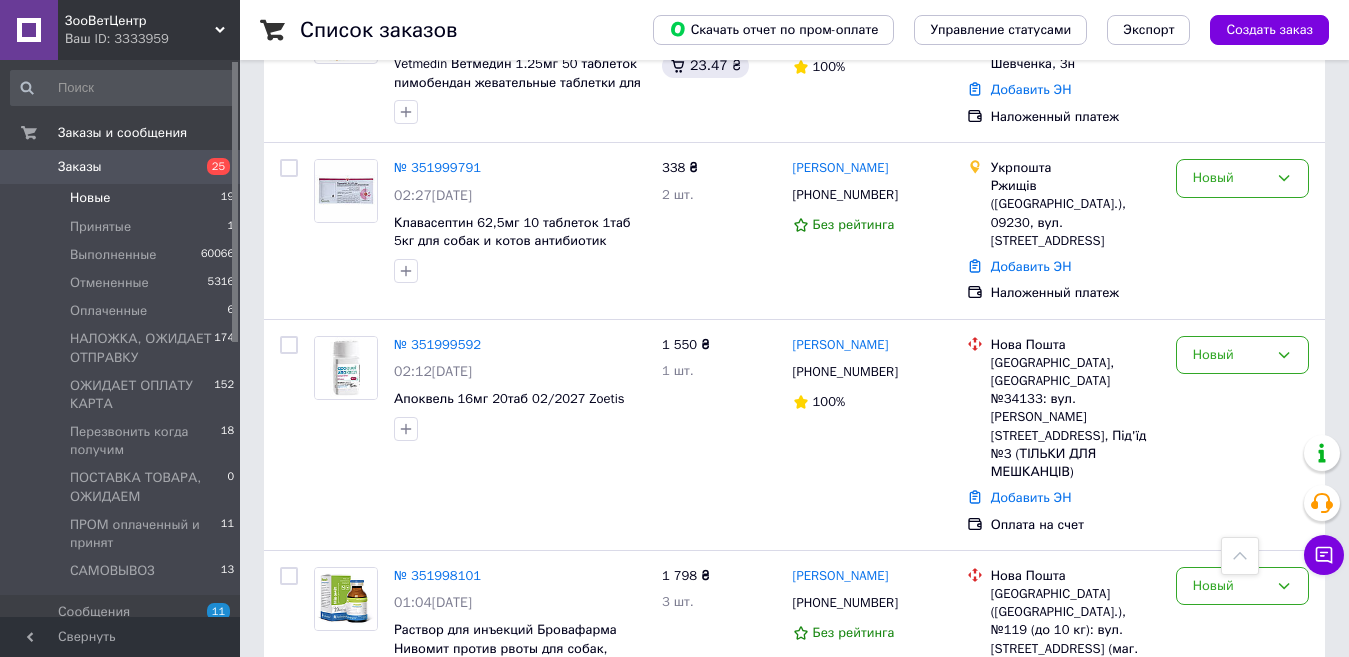 scroll, scrollTop: 3137, scrollLeft: 0, axis: vertical 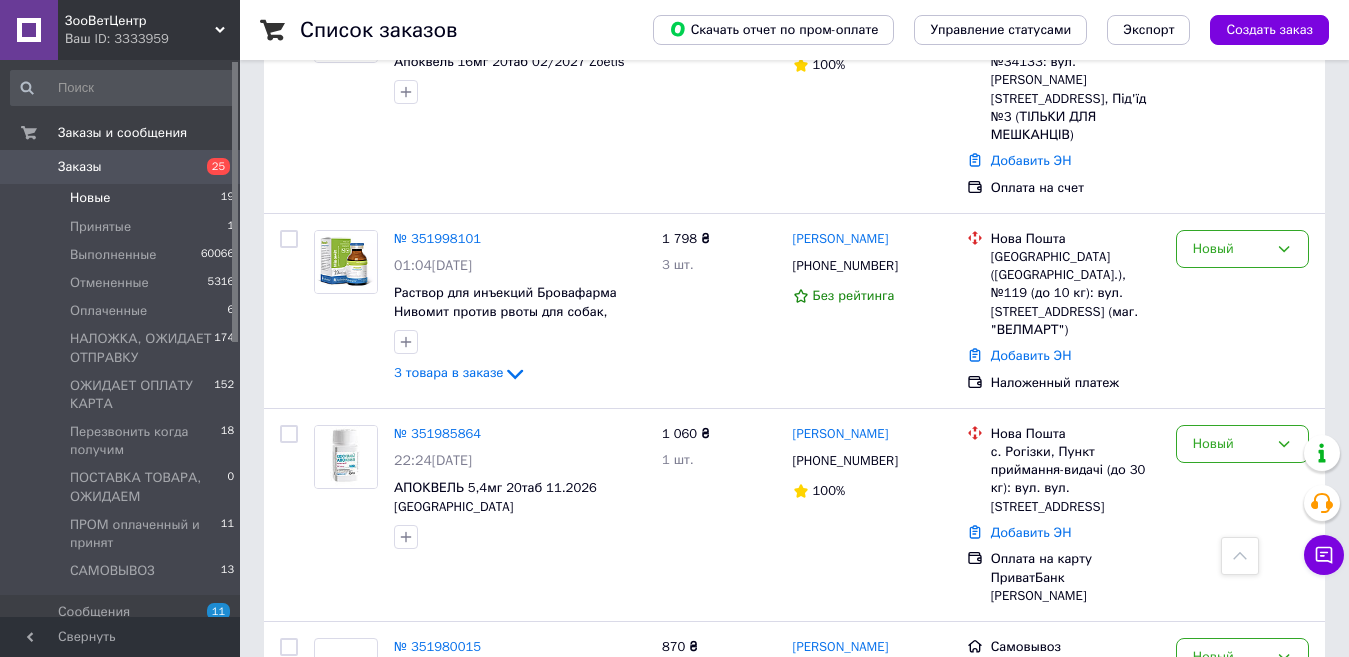 click on "Новый" at bounding box center (1230, 825) 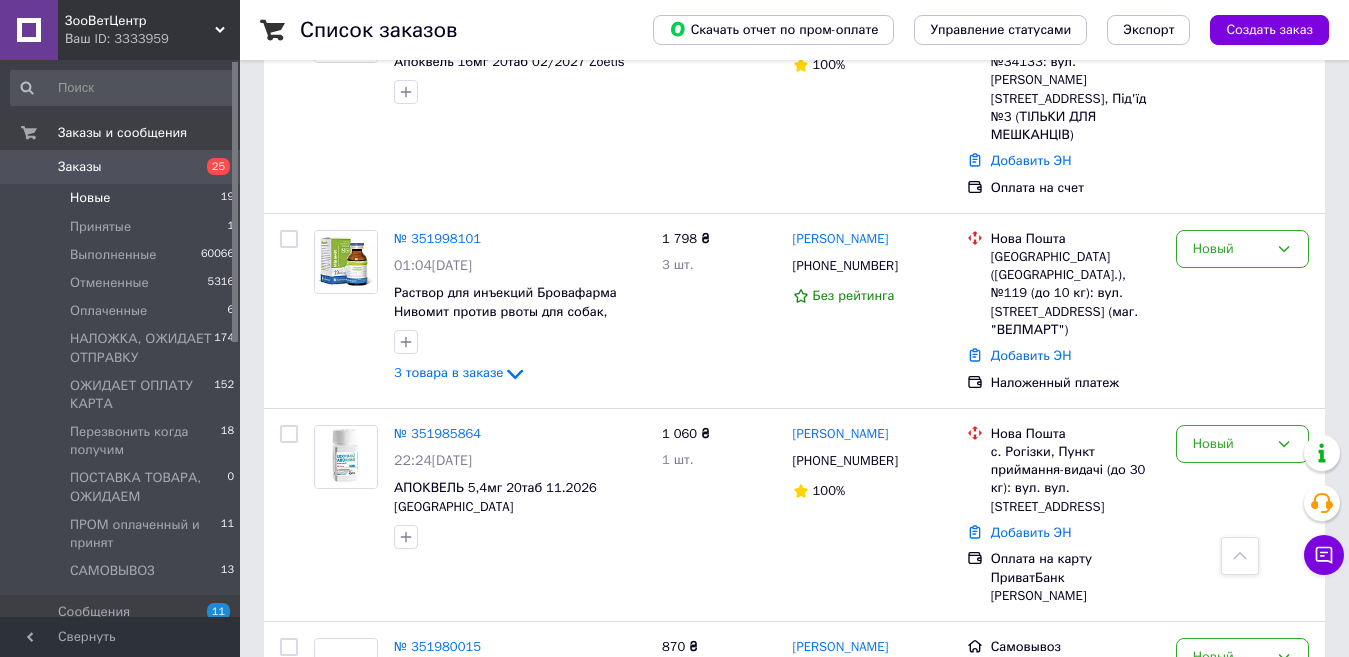 scroll, scrollTop: 364, scrollLeft: 0, axis: vertical 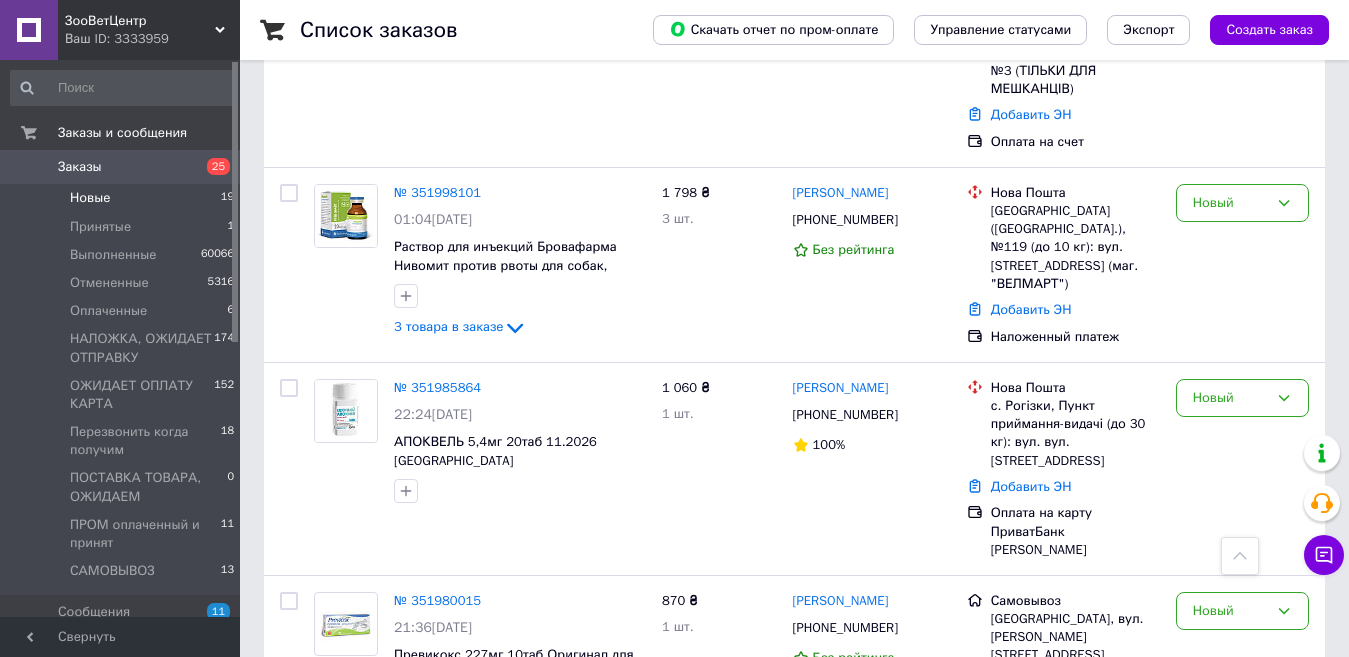 drag, startPoint x: 1211, startPoint y: 632, endPoint x: 925, endPoint y: 606, distance: 287.17938 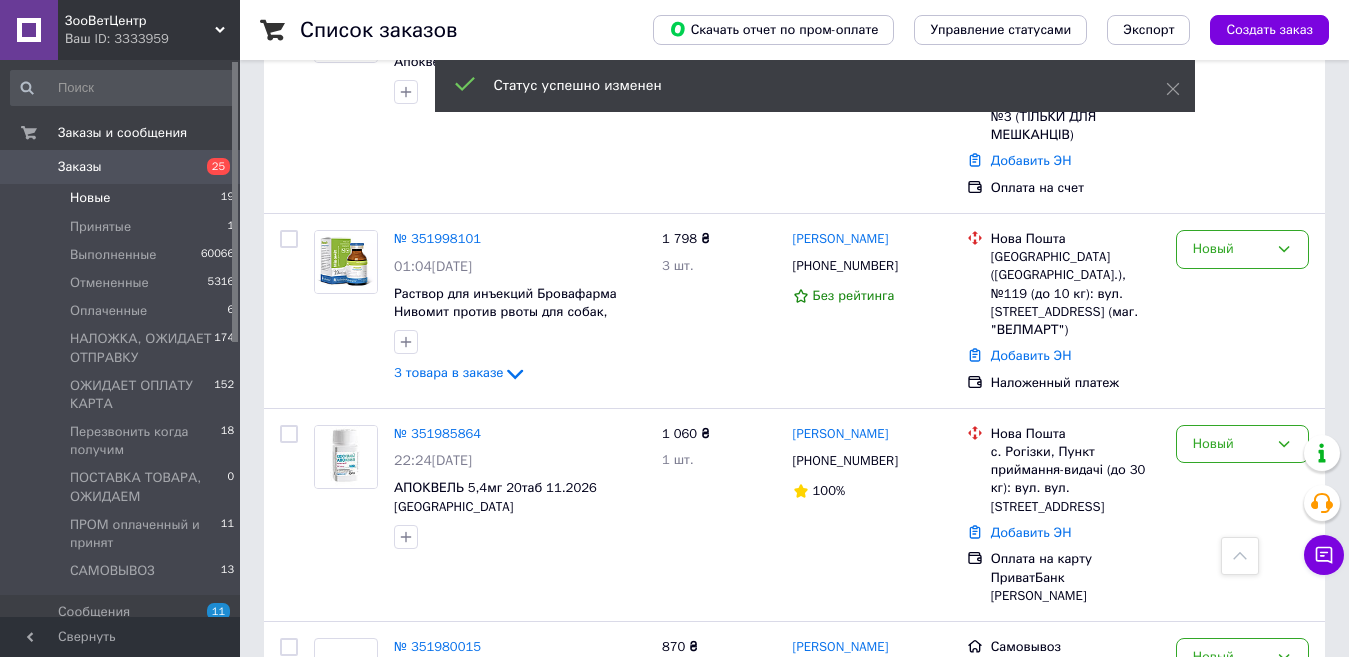 click on "№ 351977276" at bounding box center [437, 814] 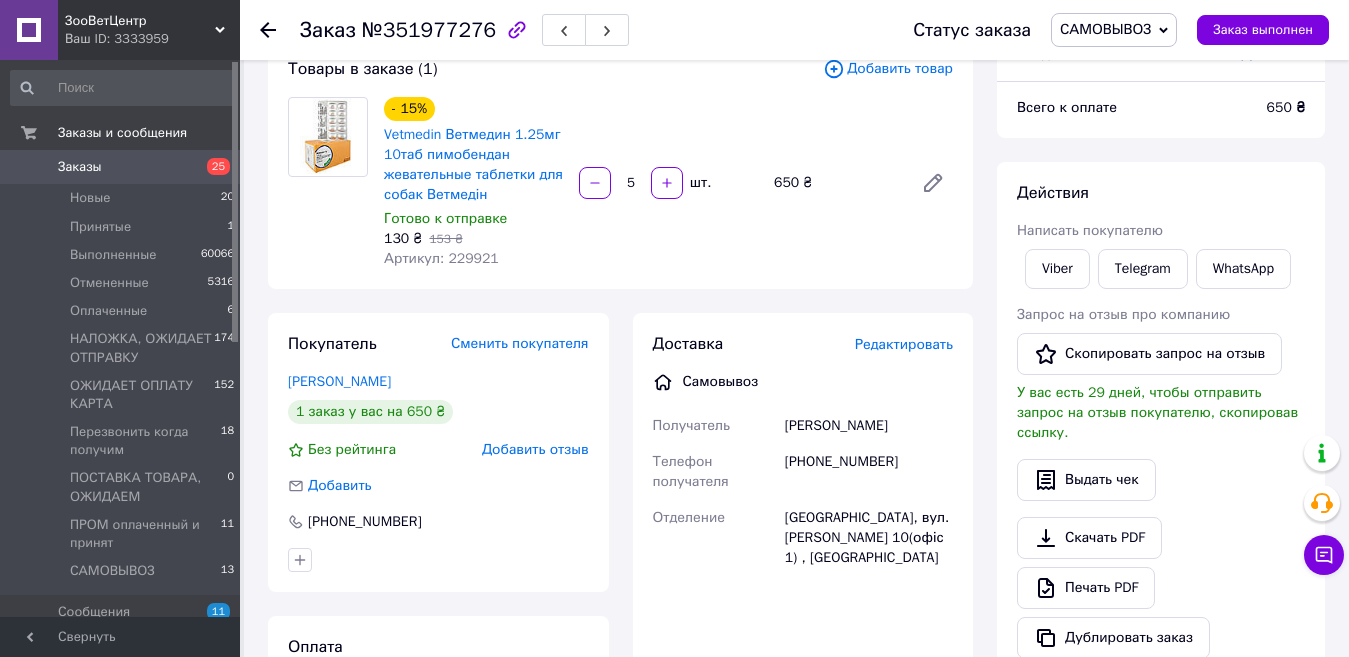 scroll, scrollTop: 24, scrollLeft: 0, axis: vertical 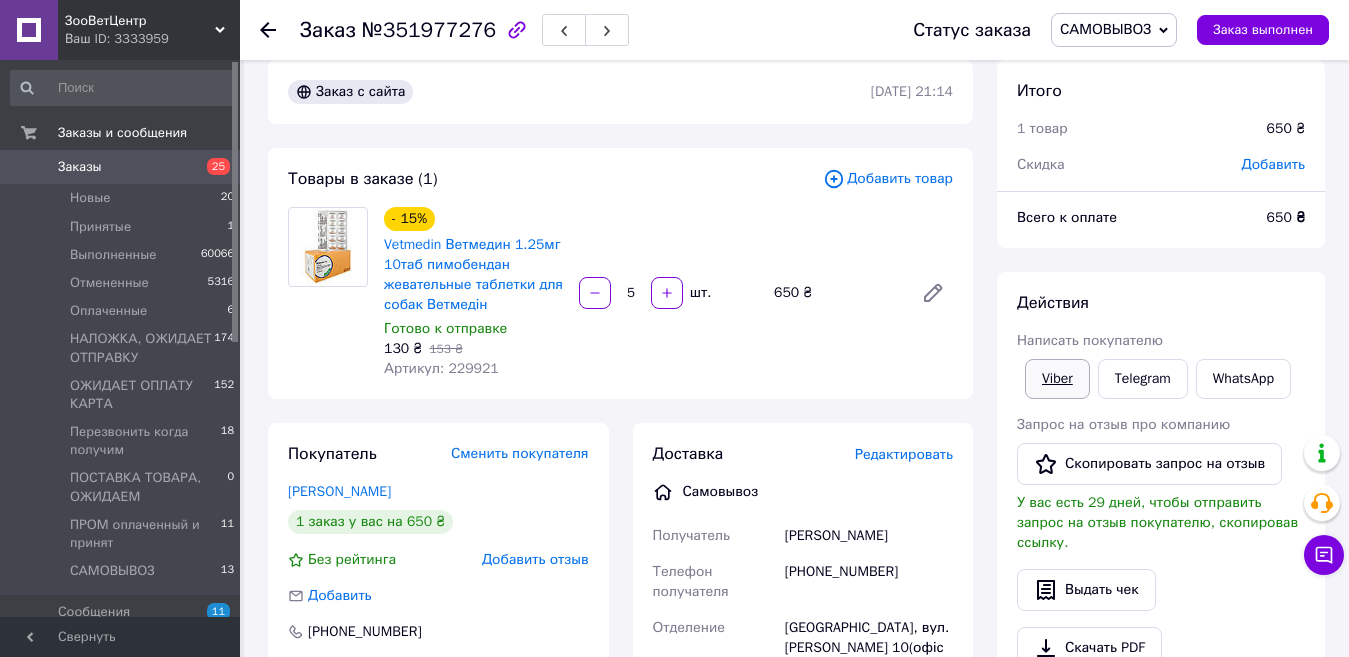click on "Viber" at bounding box center [1057, 379] 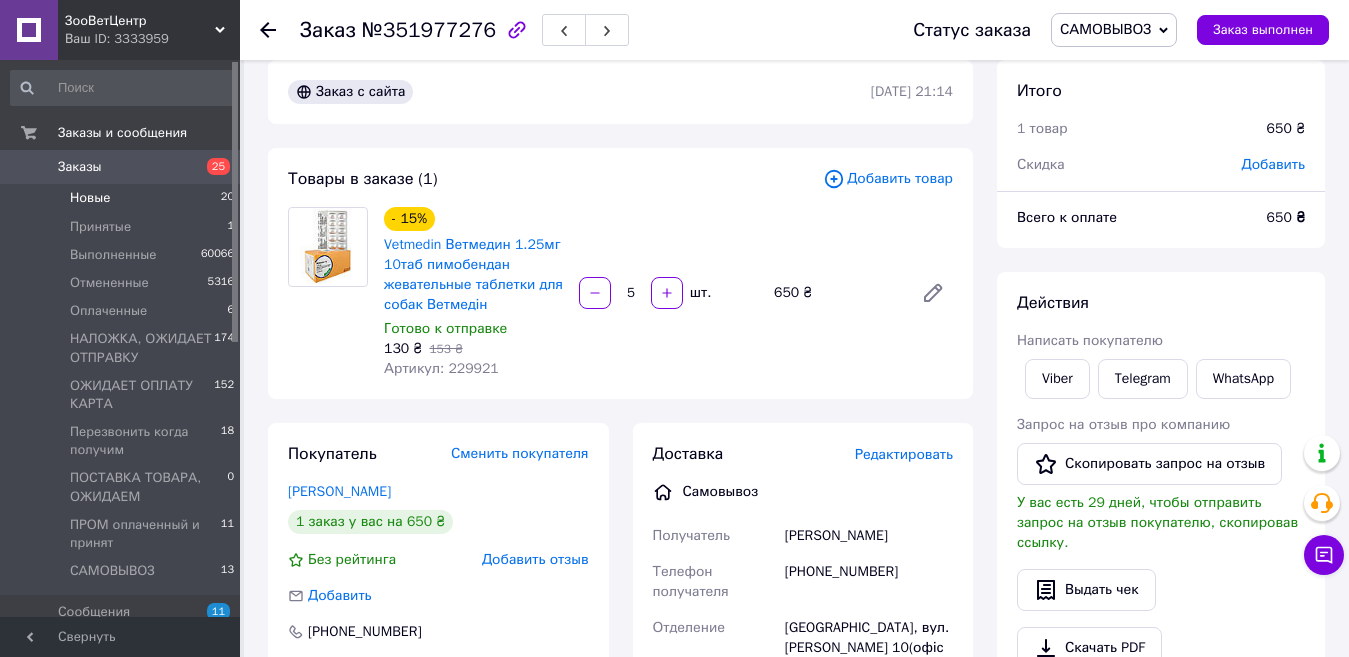 click on "Новые" at bounding box center [90, 198] 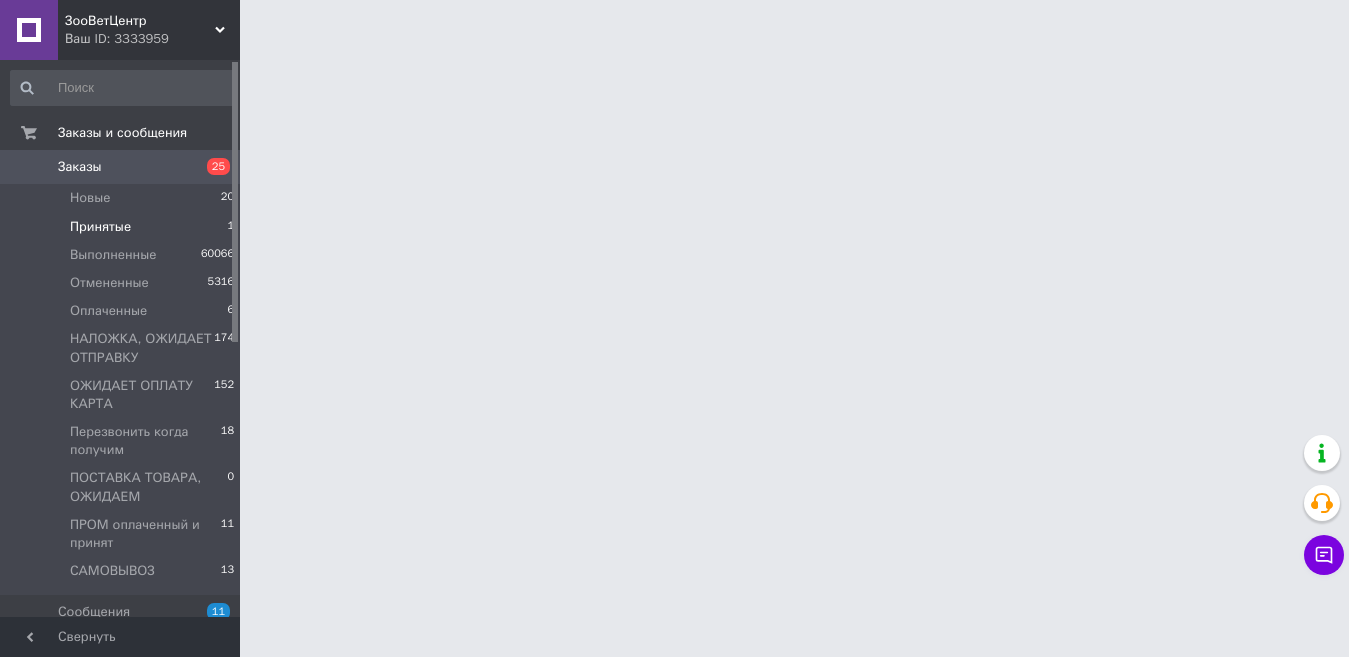 scroll, scrollTop: 0, scrollLeft: 0, axis: both 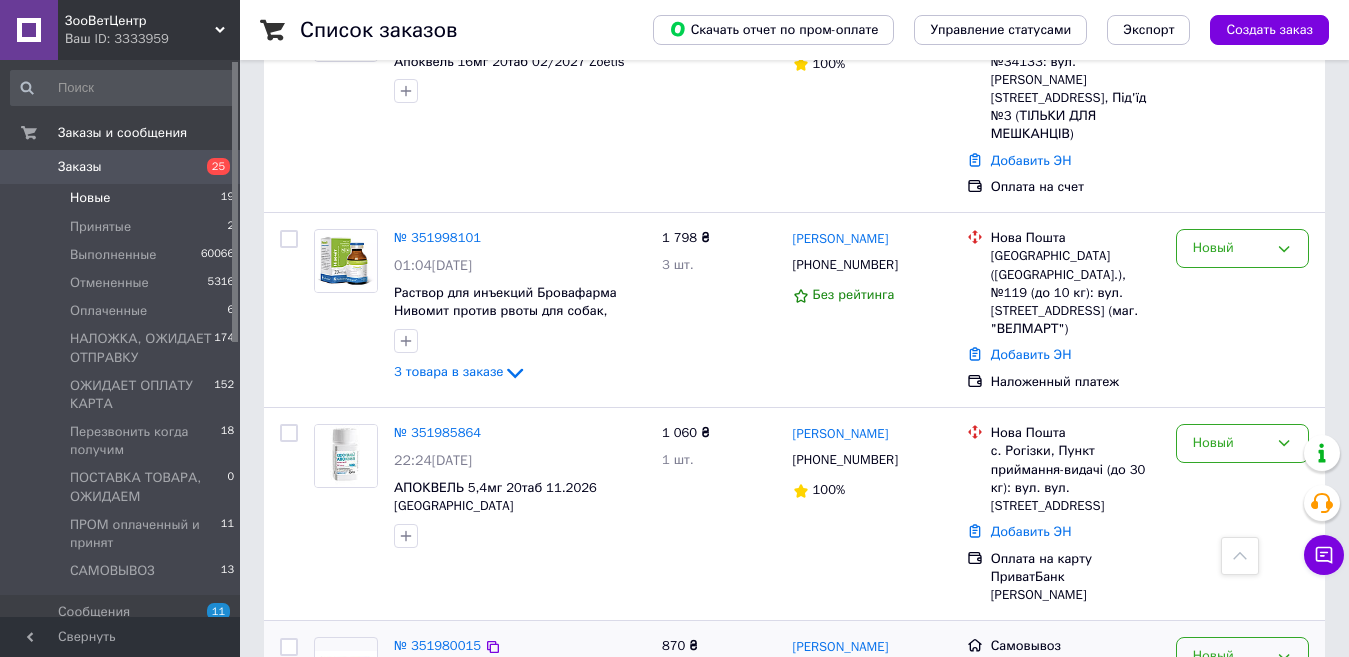 click on "Новый" at bounding box center [1242, 656] 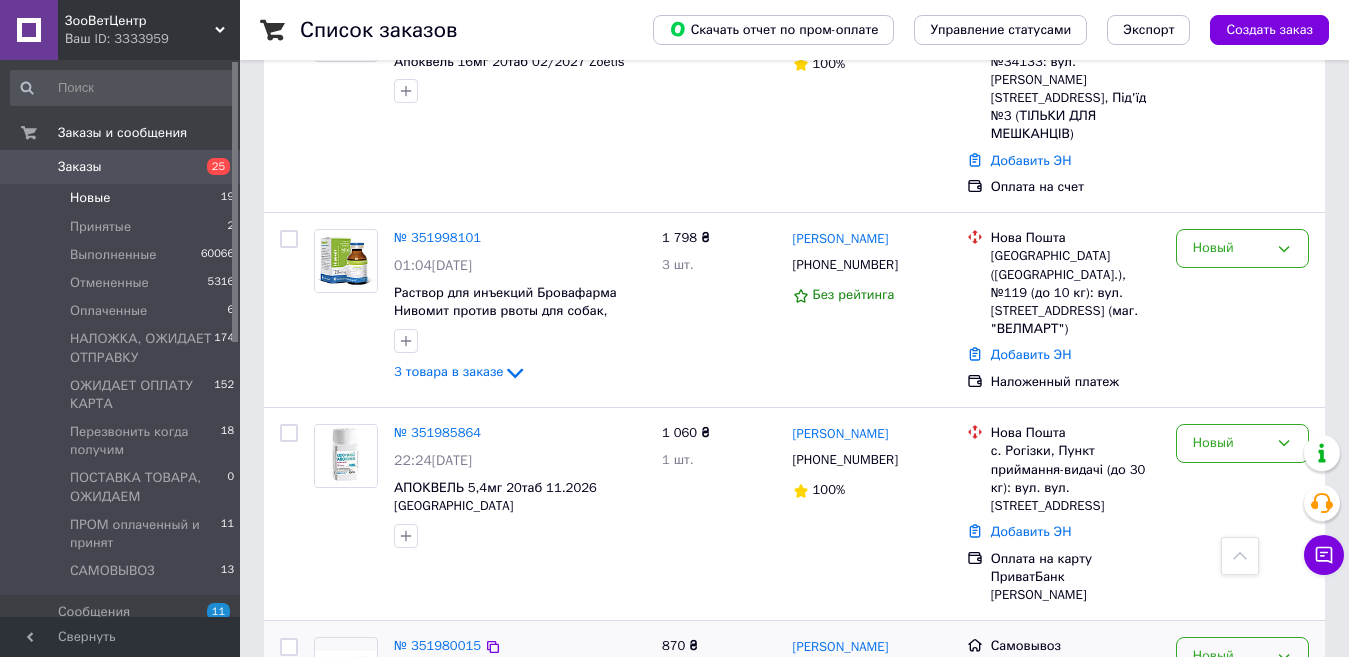 scroll, scrollTop: 364, scrollLeft: 0, axis: vertical 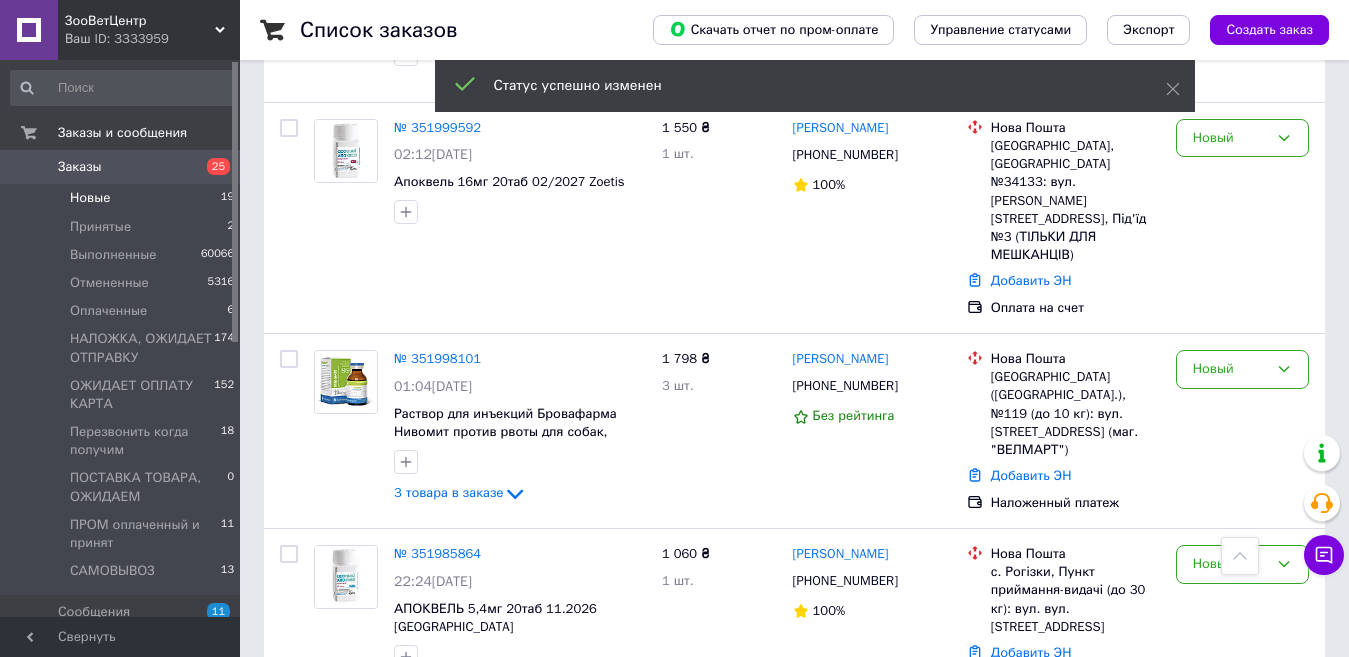 click on "№ 351980015" at bounding box center [437, 766] 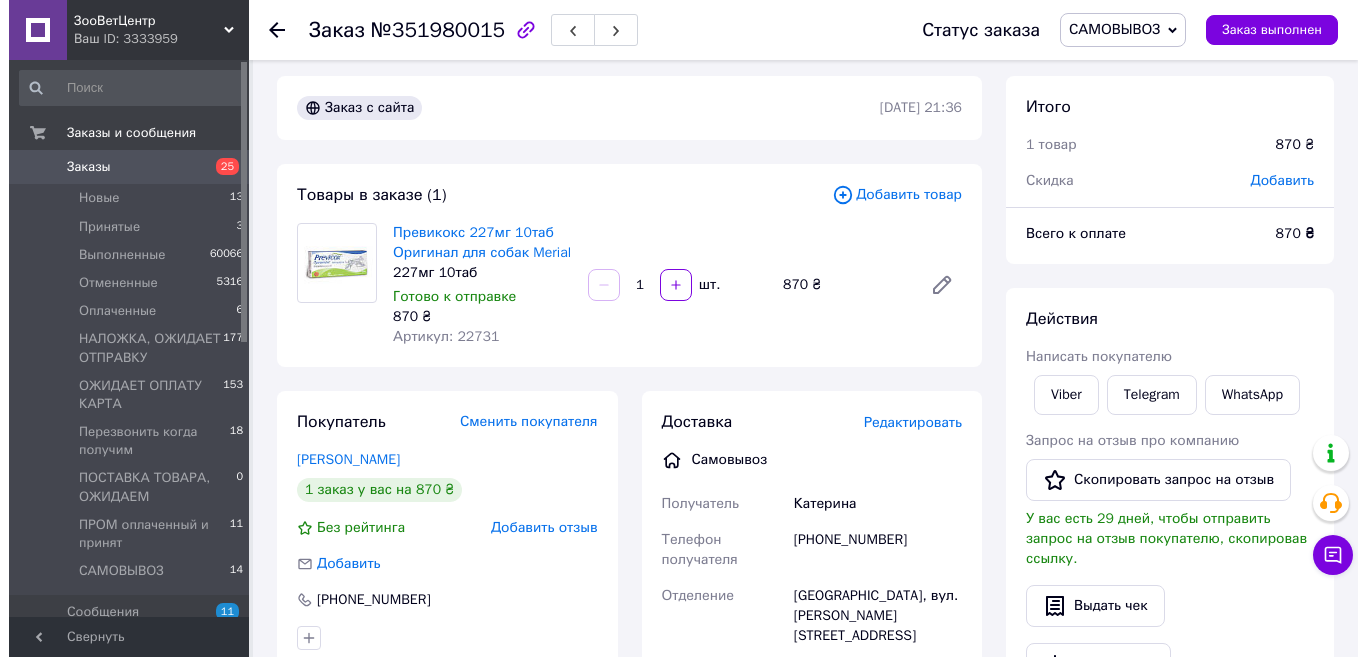 scroll, scrollTop: 0, scrollLeft: 0, axis: both 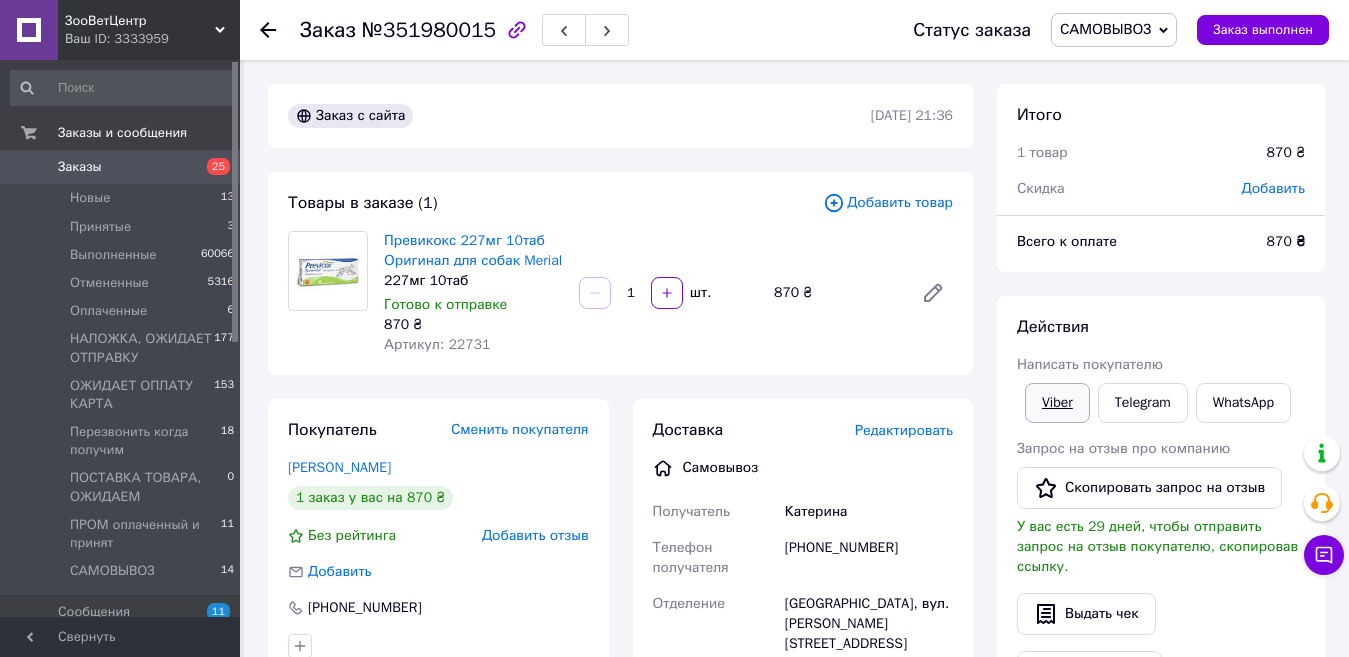 click on "Viber" at bounding box center (1057, 403) 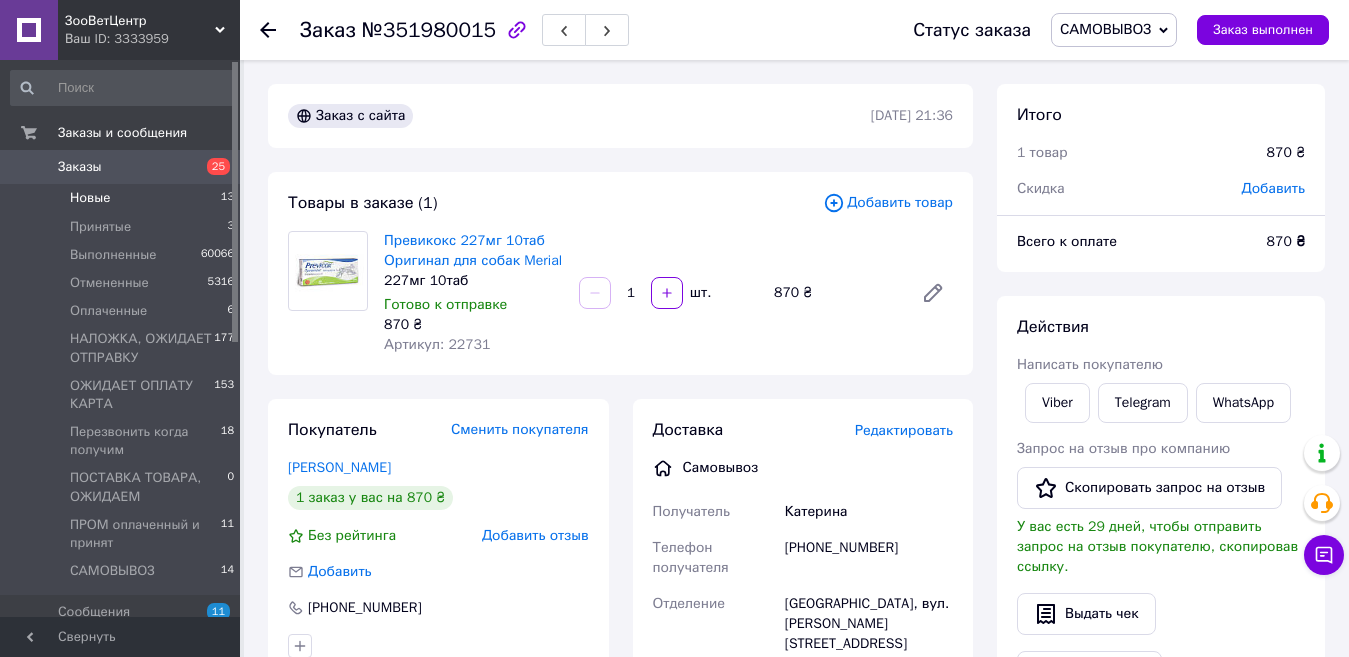 click on "Новые" at bounding box center (90, 198) 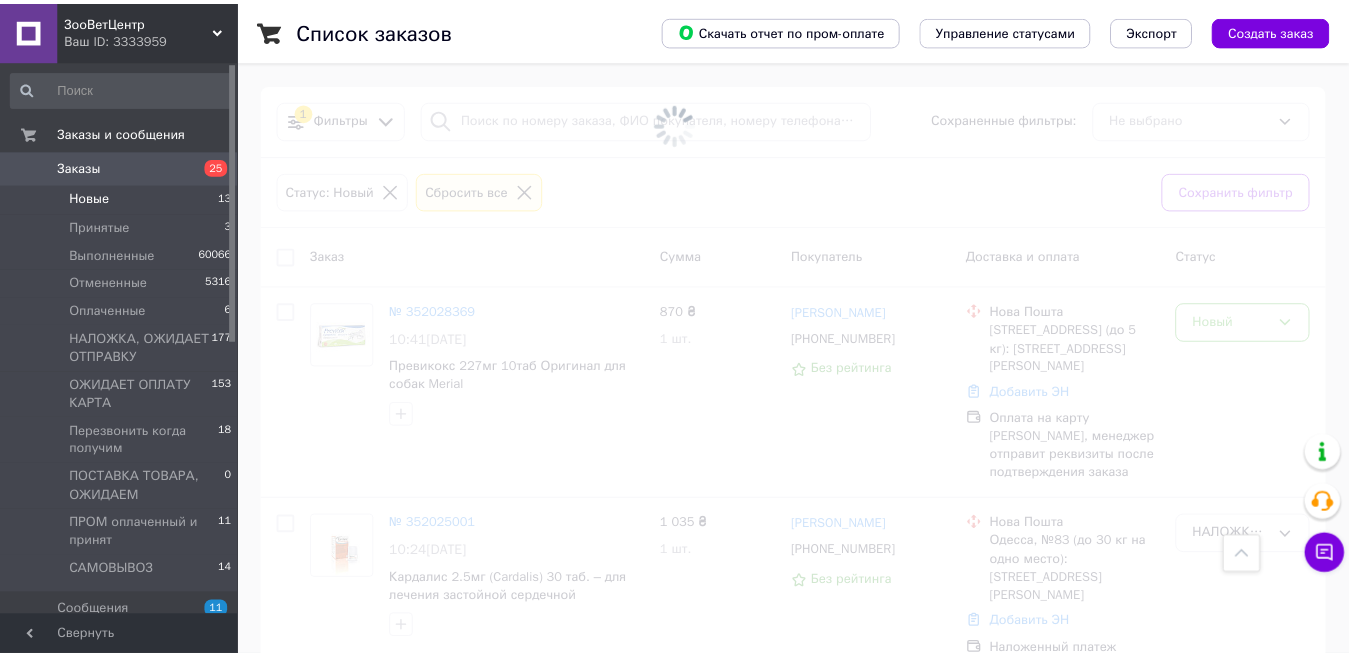 scroll, scrollTop: 1200, scrollLeft: 0, axis: vertical 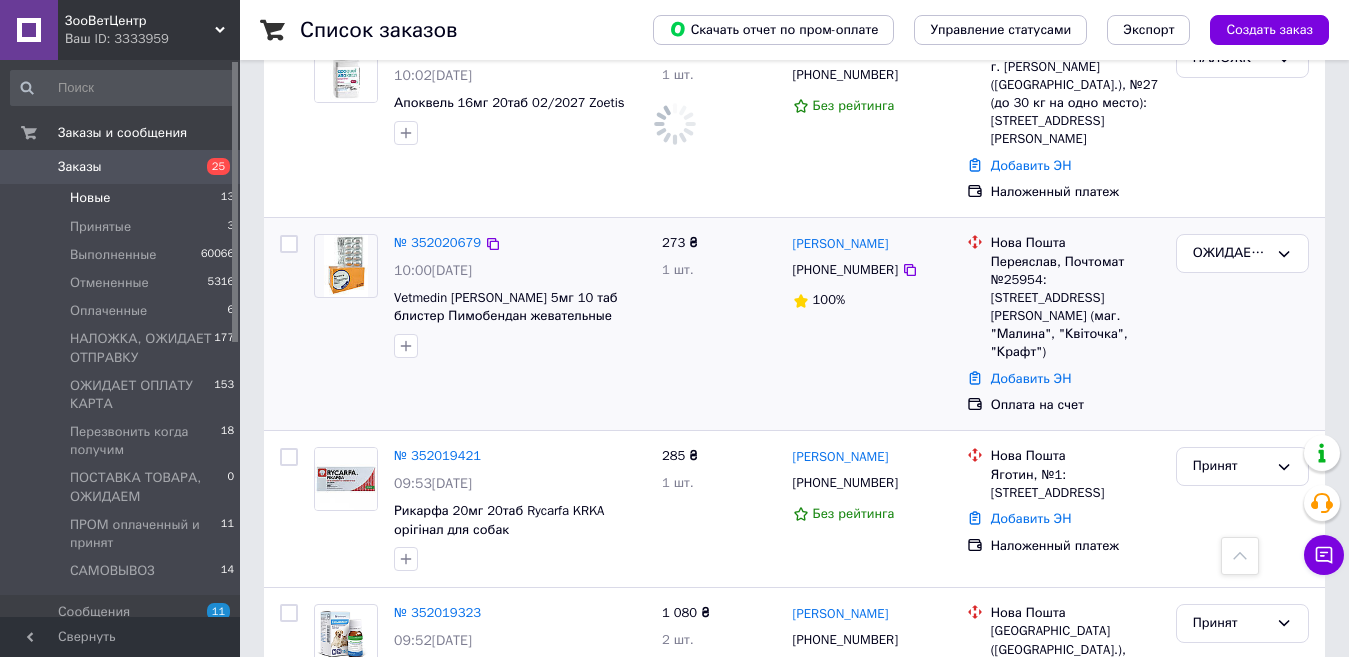 click on "Новые" at bounding box center [90, 198] 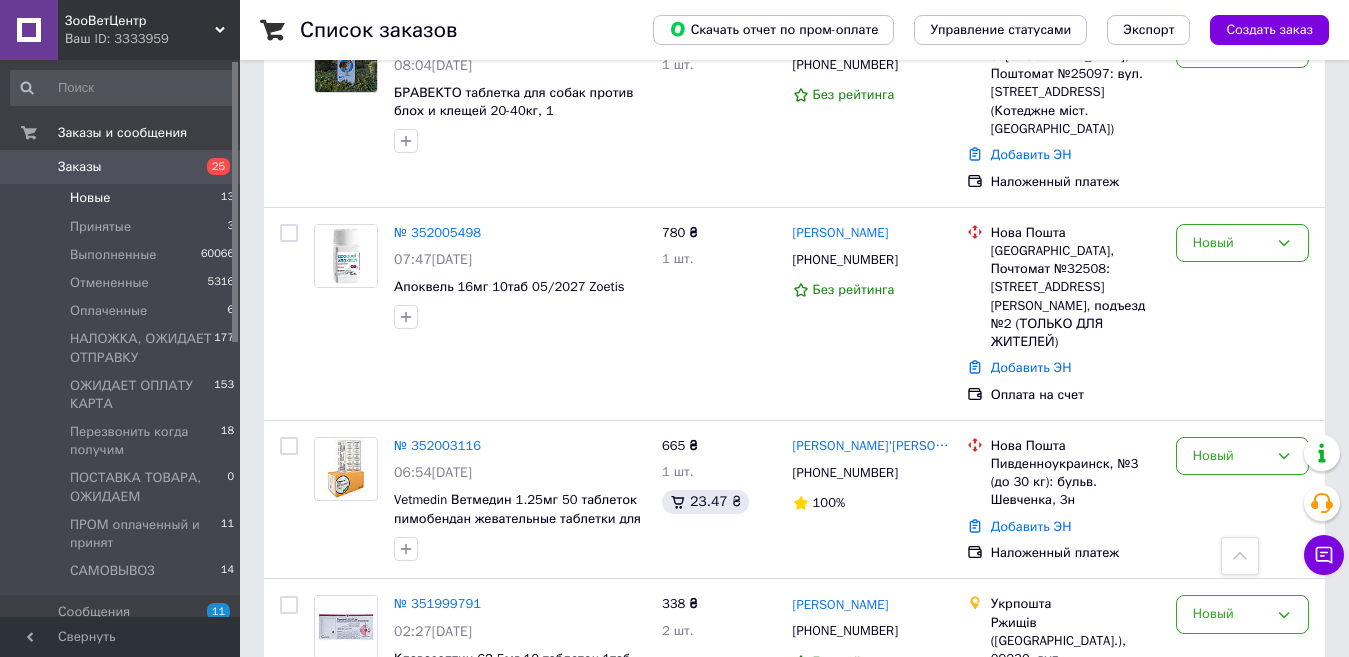scroll, scrollTop: 2172, scrollLeft: 0, axis: vertical 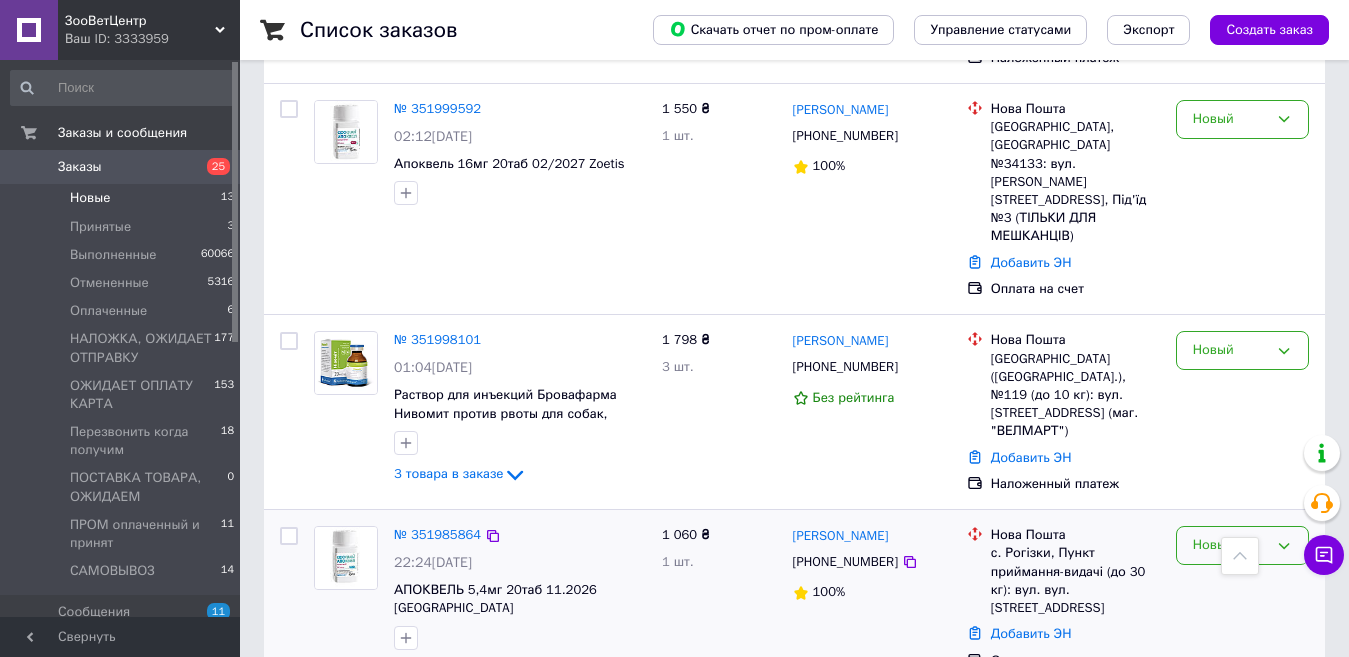 click on "Новый" at bounding box center [1230, 545] 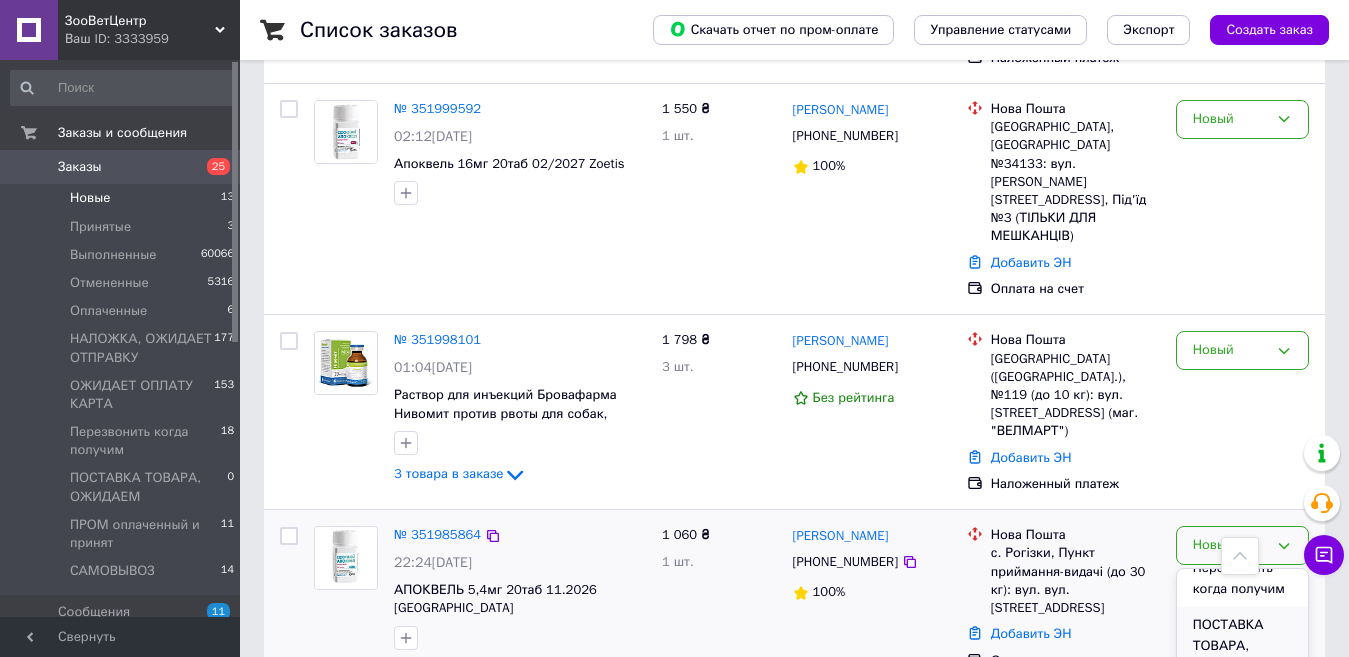scroll, scrollTop: 200, scrollLeft: 0, axis: vertical 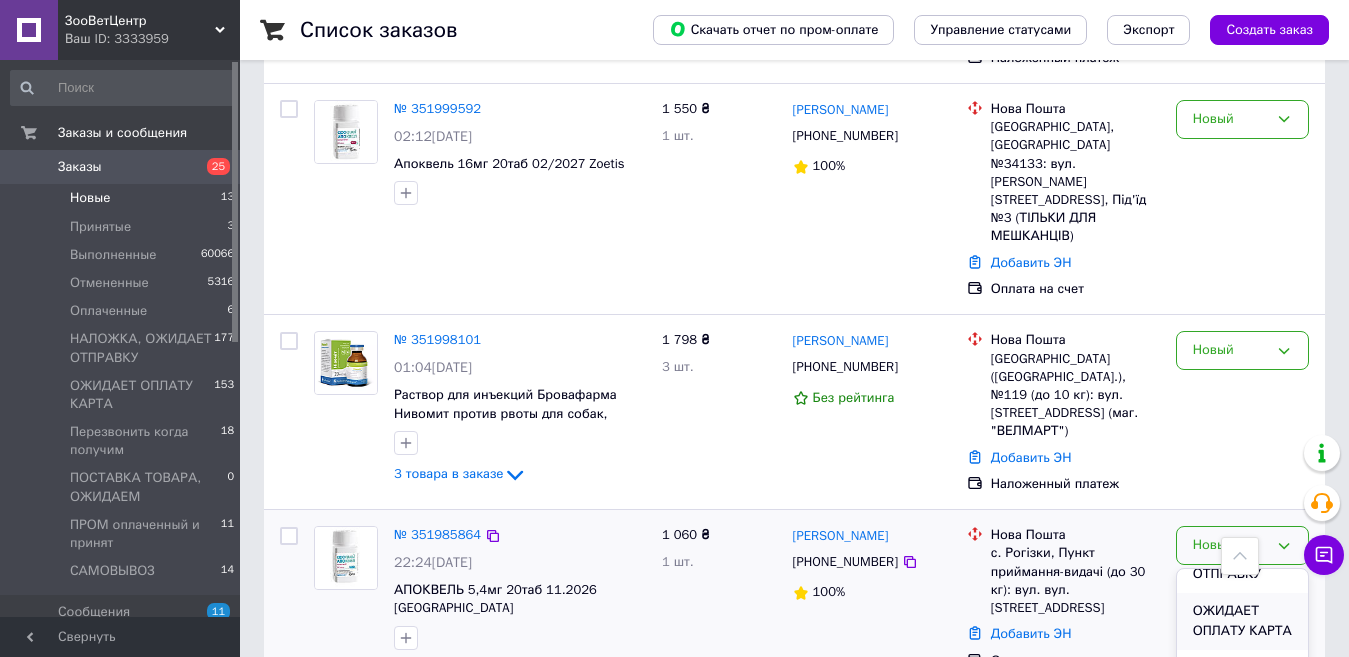 click on "ОЖИДАЕТ ОПЛАТУ КАРТА" at bounding box center (1242, 621) 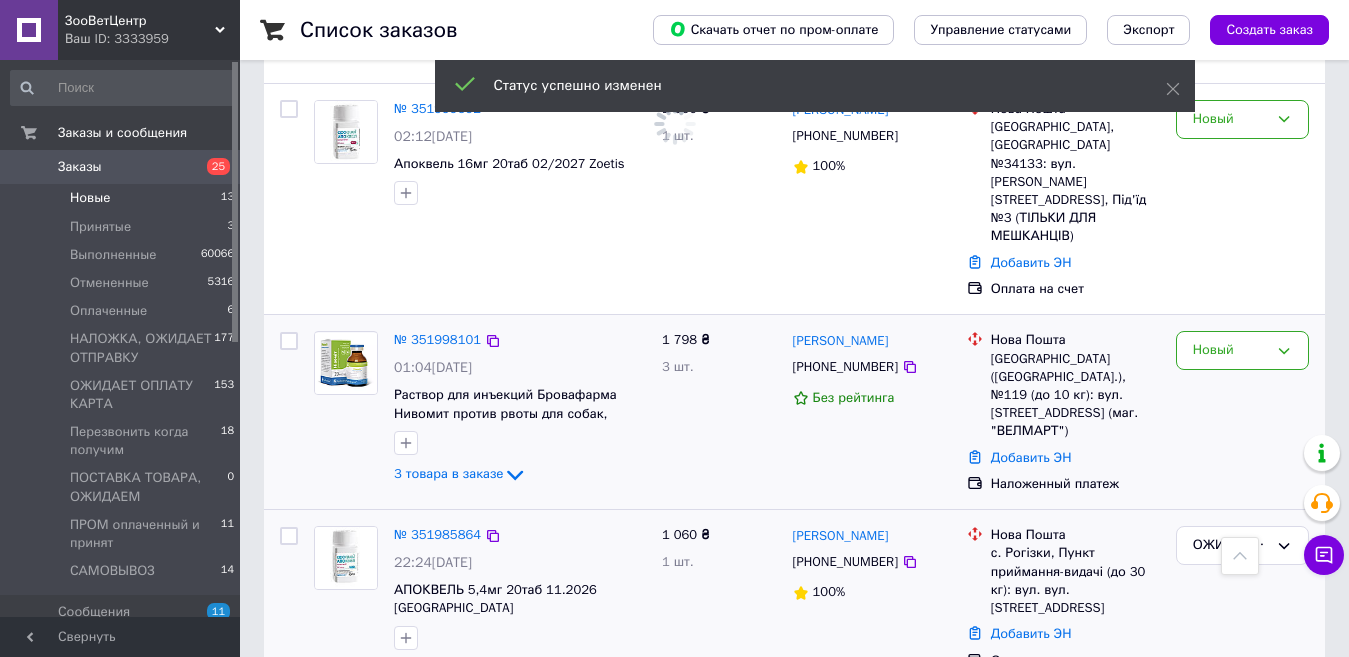 scroll, scrollTop: 1077, scrollLeft: 0, axis: vertical 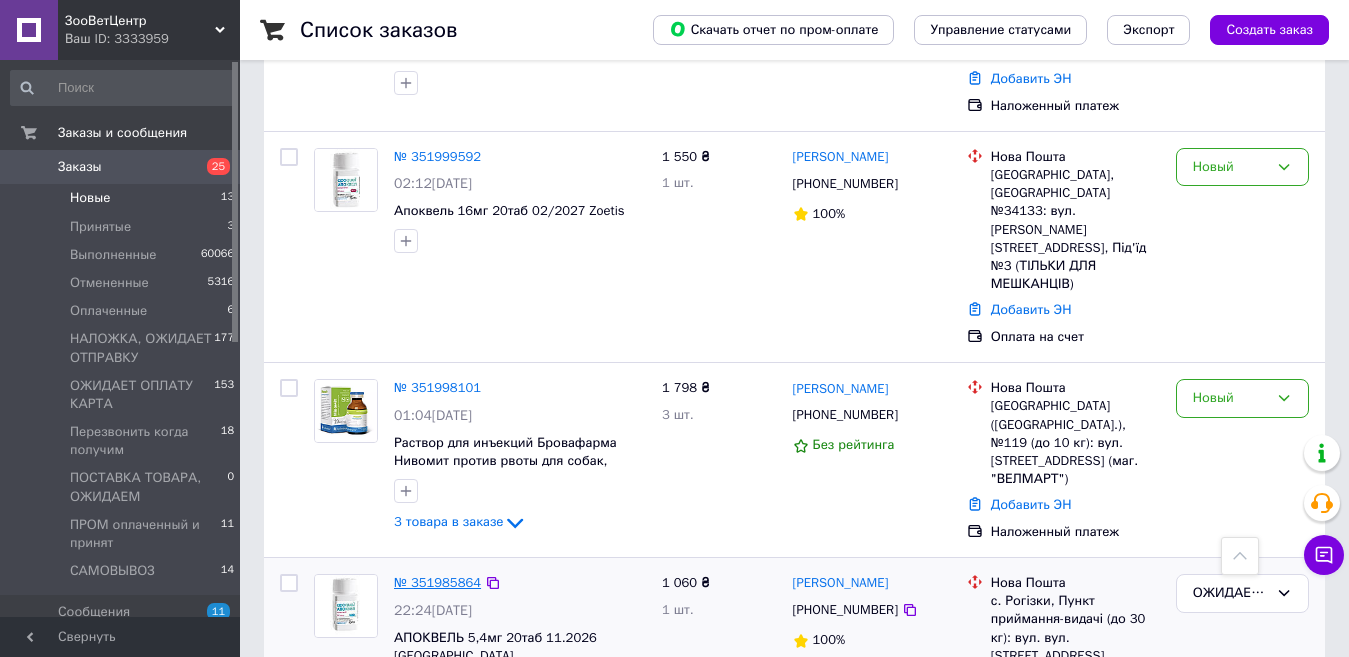 click on "№ 351985864" at bounding box center (437, 582) 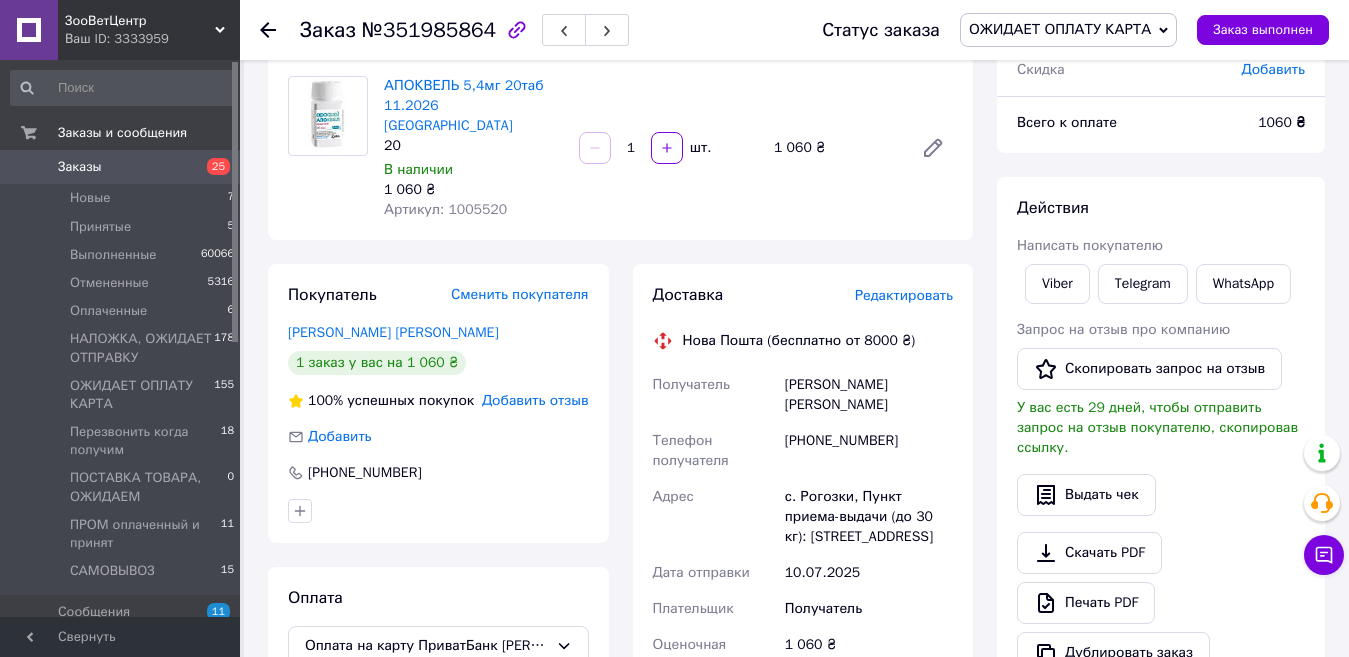 scroll, scrollTop: 0, scrollLeft: 0, axis: both 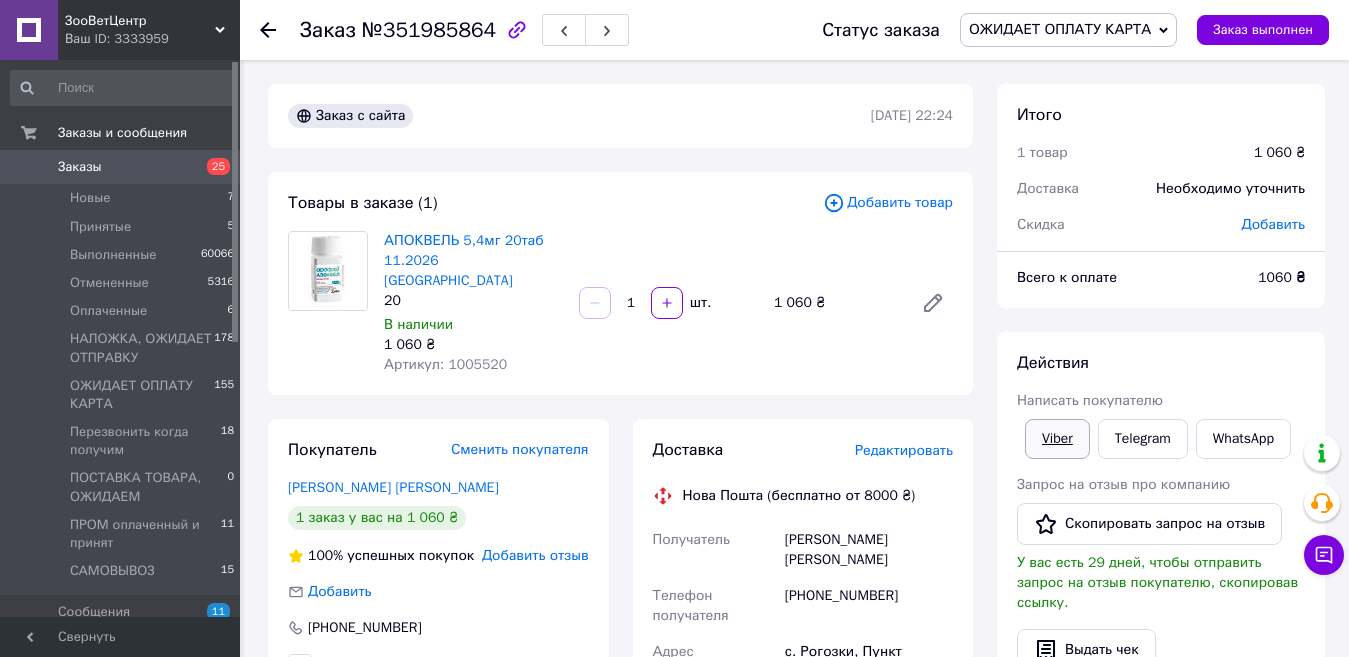 drag, startPoint x: 1052, startPoint y: 432, endPoint x: 1069, endPoint y: 460, distance: 32.75668 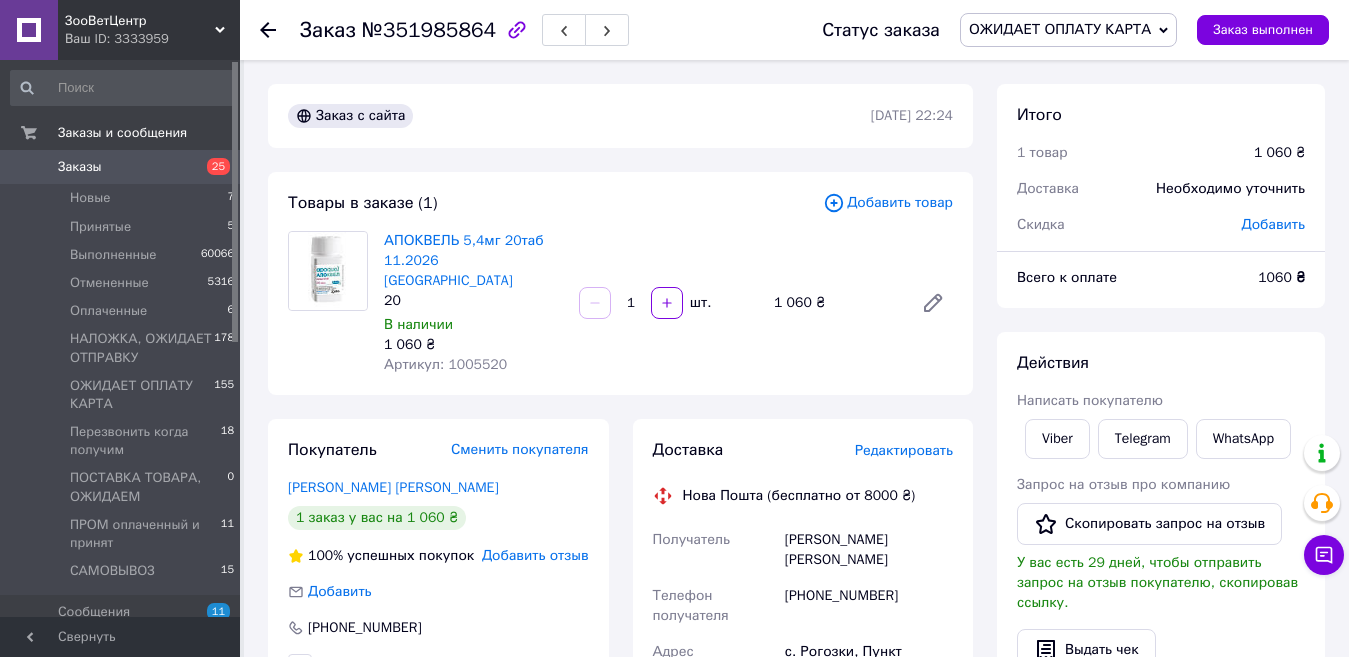 click on "Viber" at bounding box center [1057, 439] 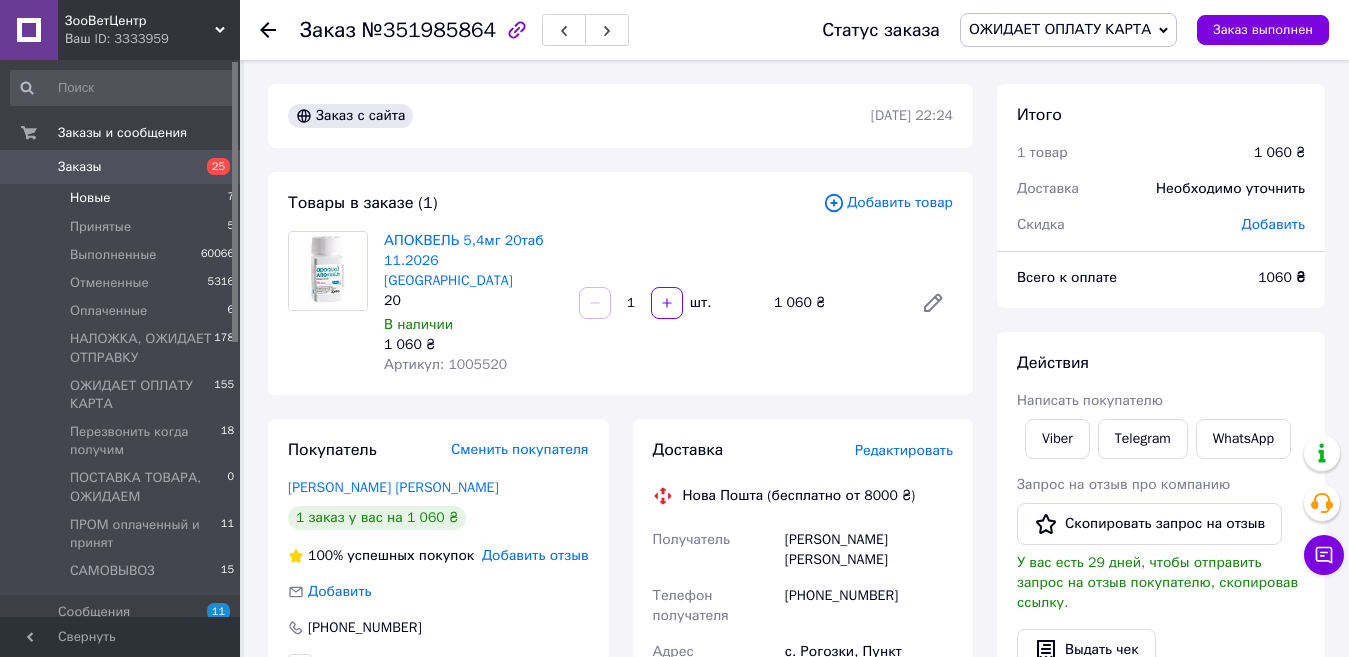 click on "Новые" at bounding box center (90, 198) 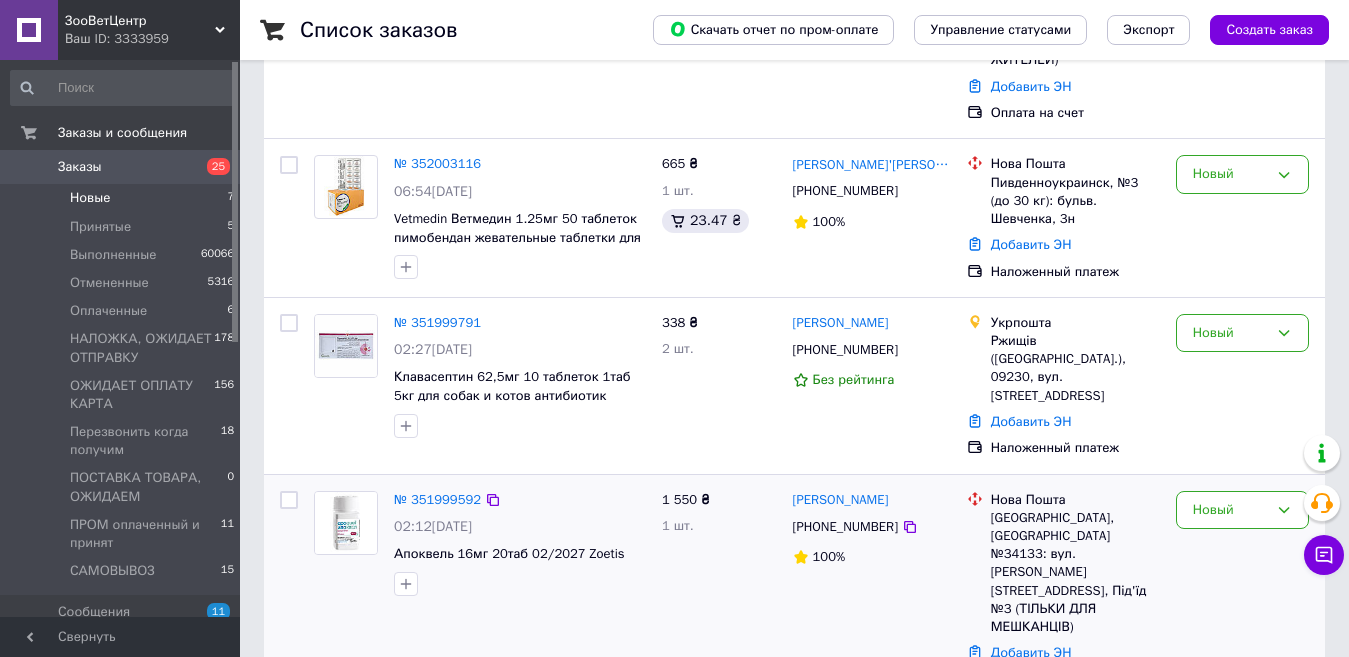 scroll, scrollTop: 1039, scrollLeft: 0, axis: vertical 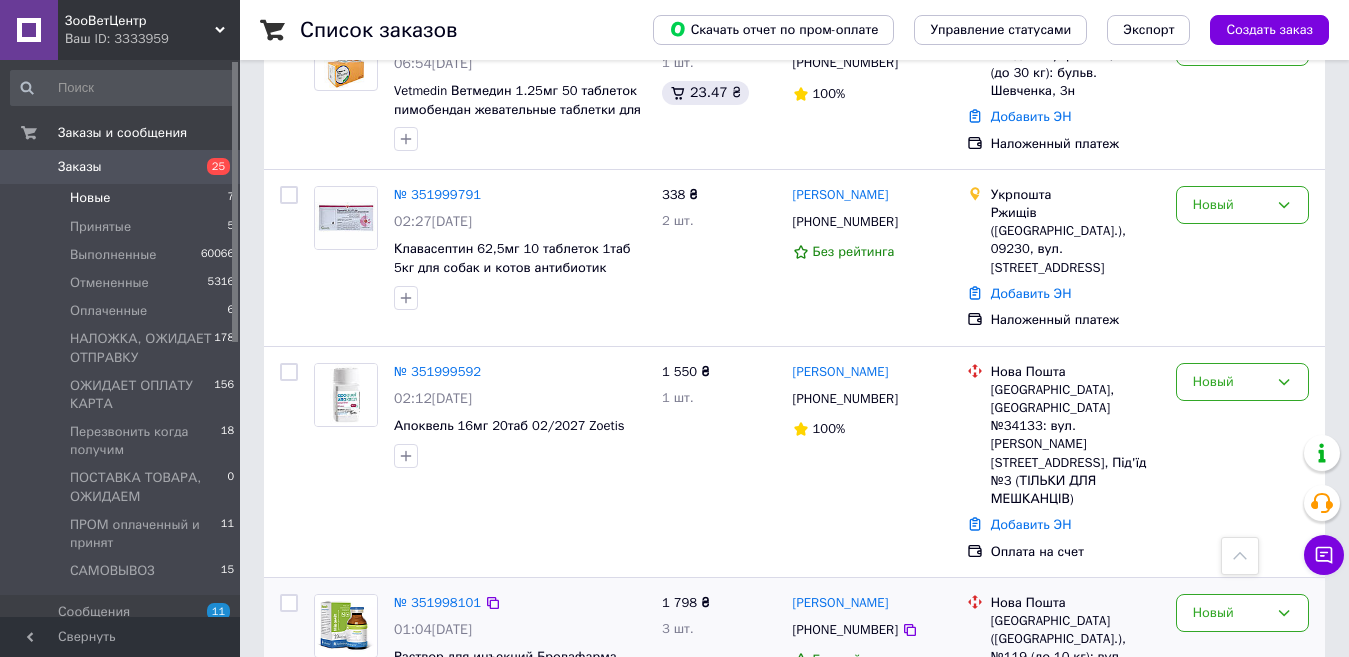 click on "3 товара в заказе" at bounding box center [448, 736] 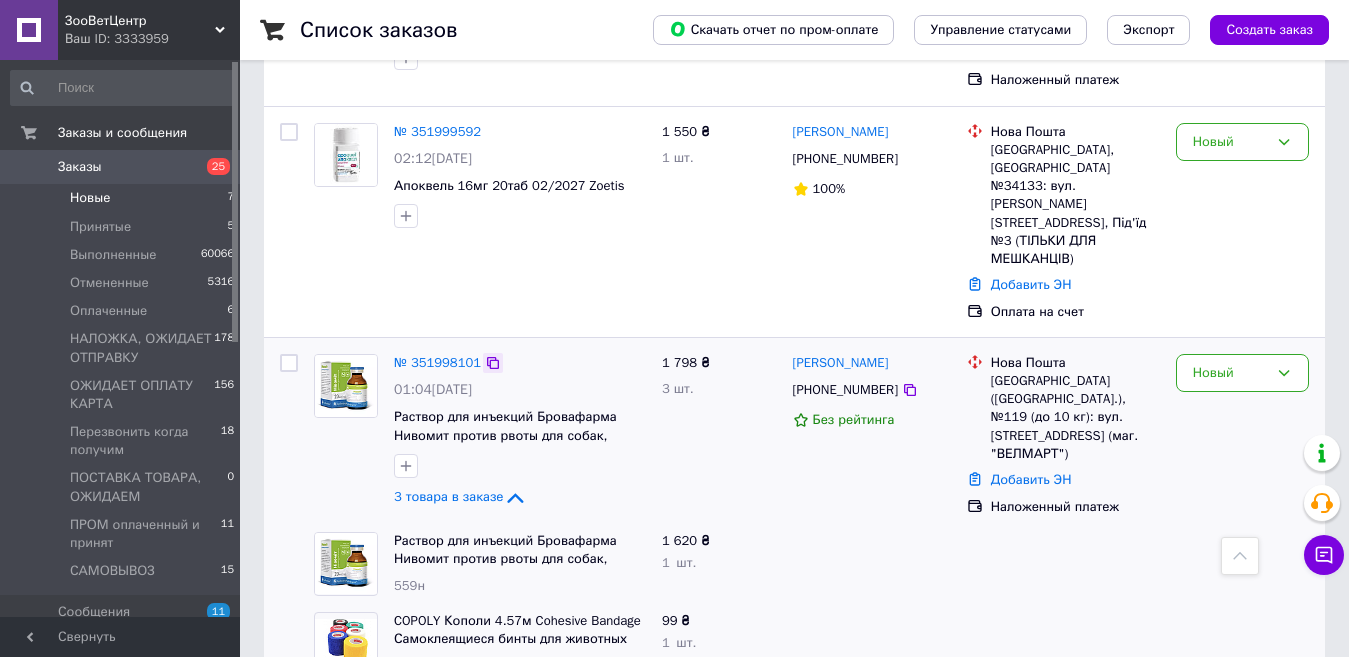 scroll, scrollTop: 1280, scrollLeft: 0, axis: vertical 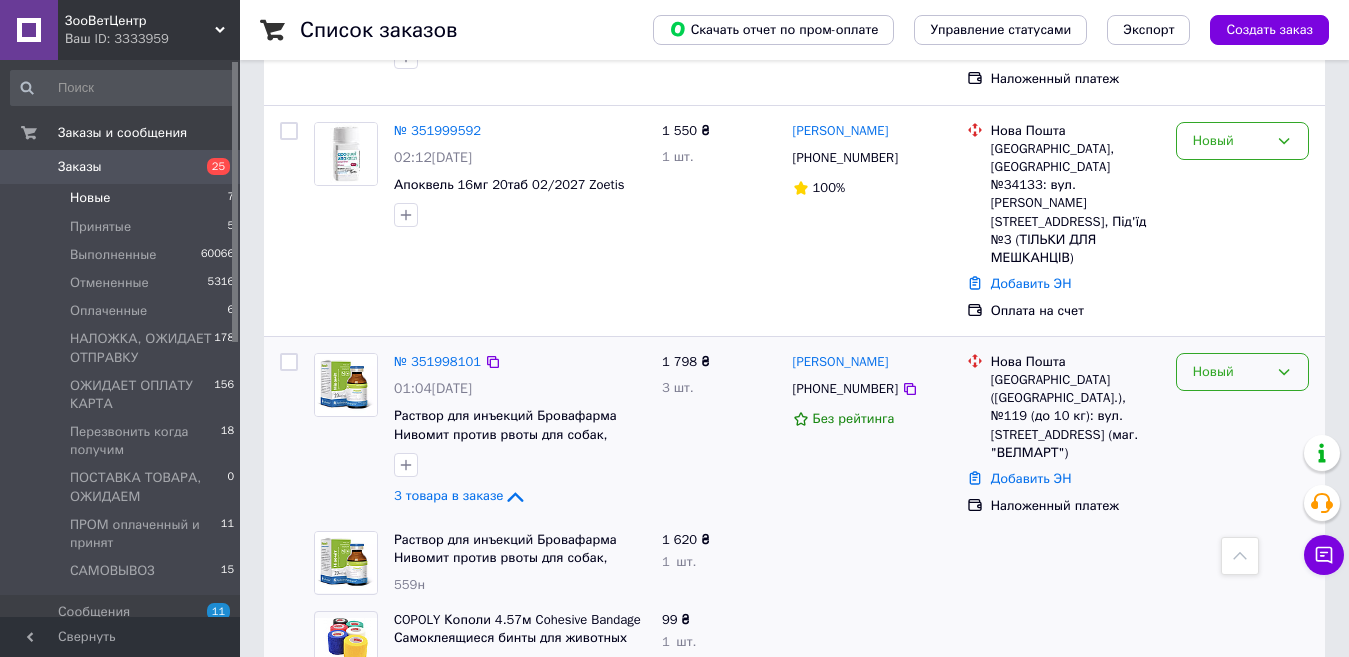 click on "Новый" at bounding box center [1230, 372] 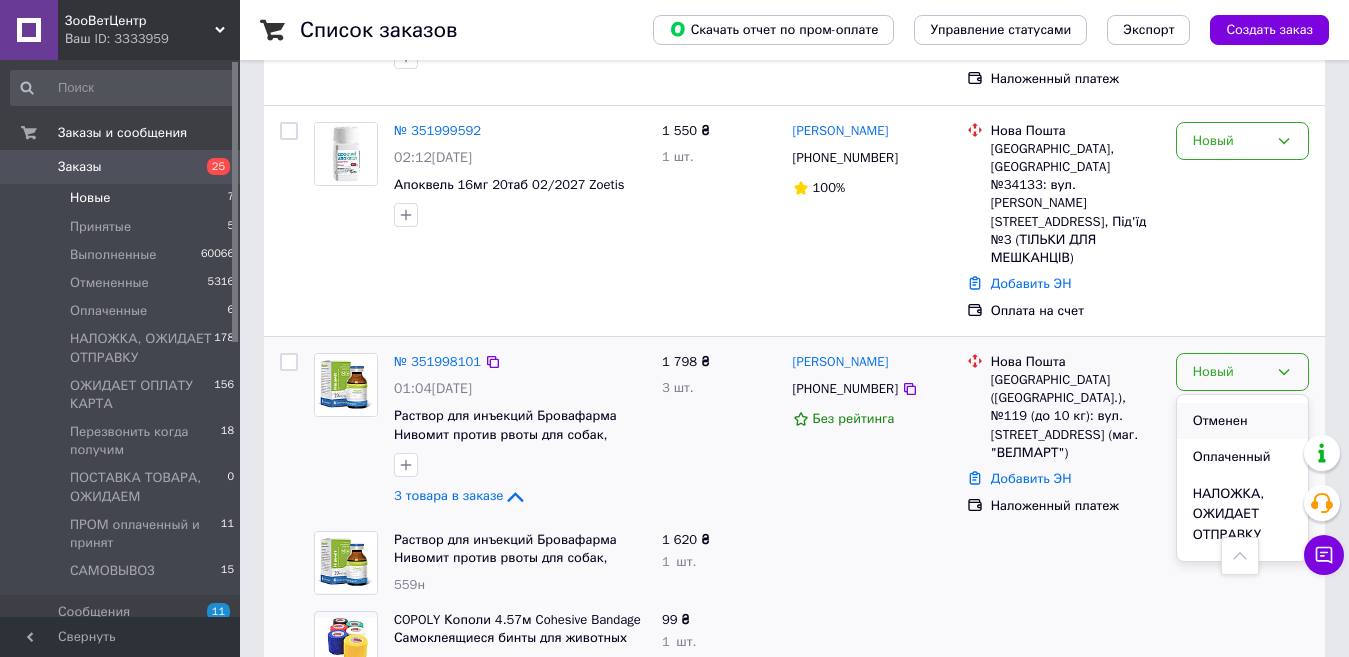 scroll, scrollTop: 100, scrollLeft: 0, axis: vertical 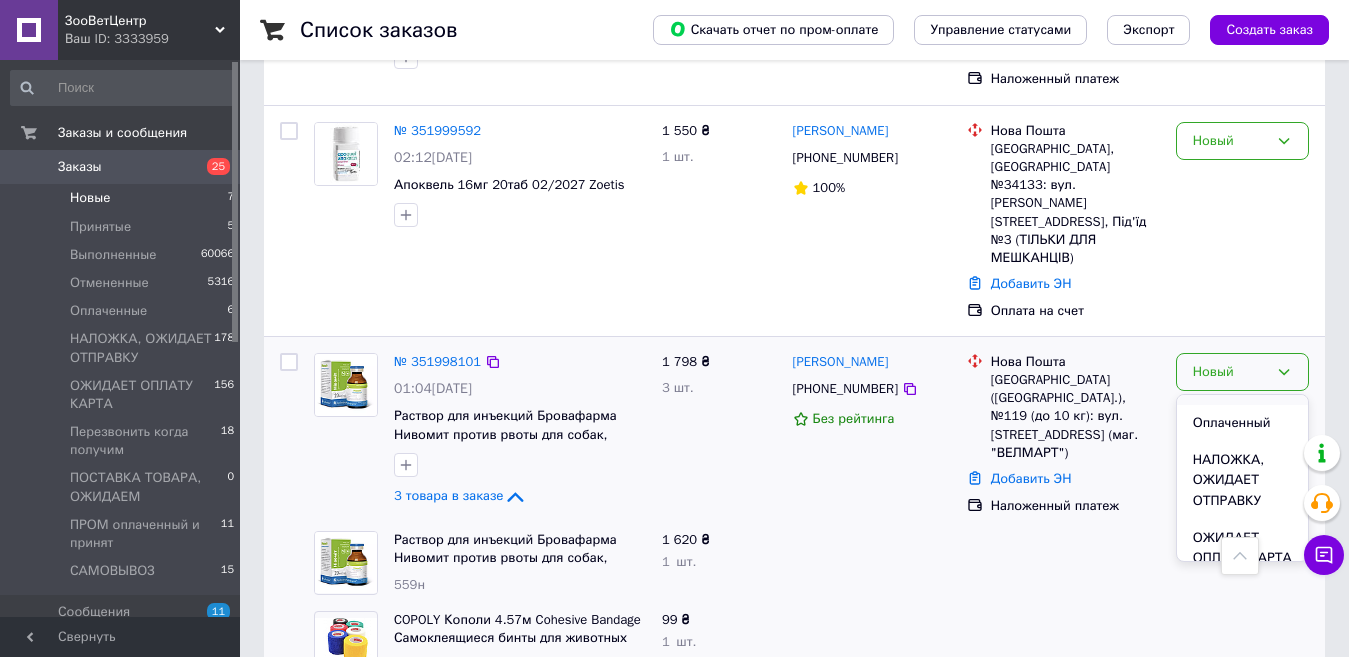 click on "НАЛОЖКА, ОЖИДАЕТ ОТПРАВКУ" at bounding box center (1242, 481) 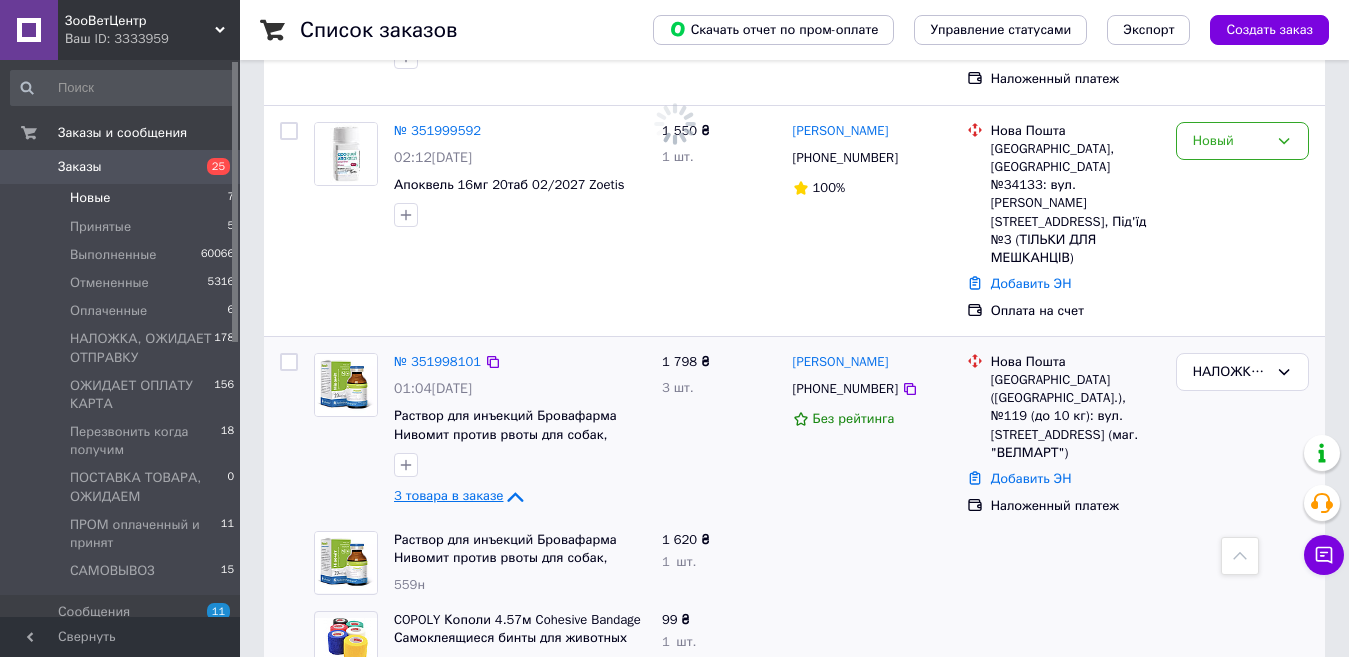 click on "3 товара в заказе" at bounding box center [448, 495] 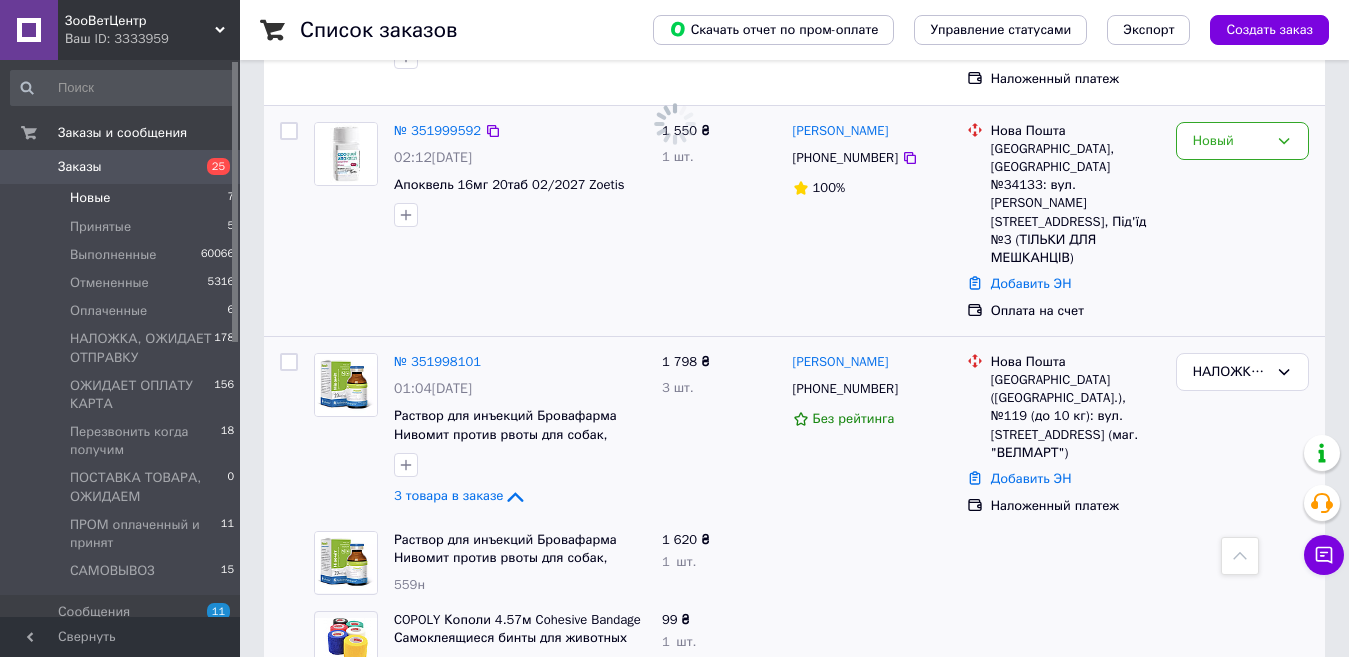 scroll, scrollTop: 1039, scrollLeft: 0, axis: vertical 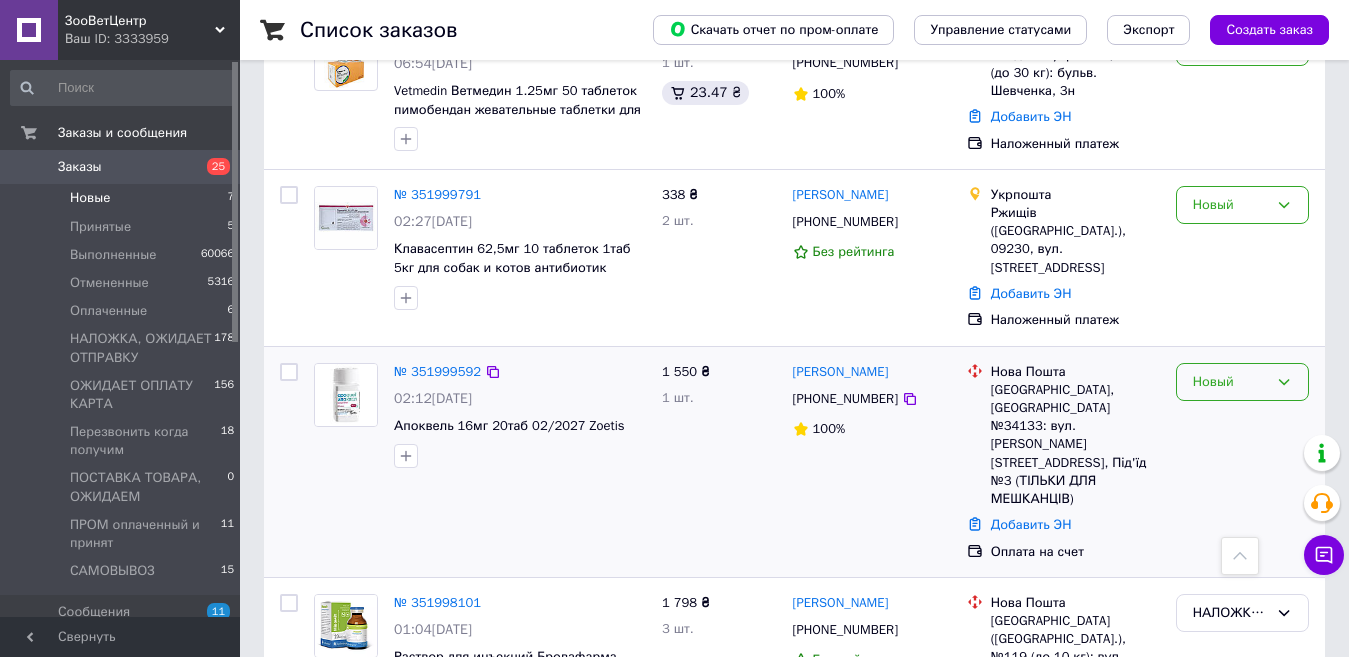 click on "Новый" at bounding box center [1230, 382] 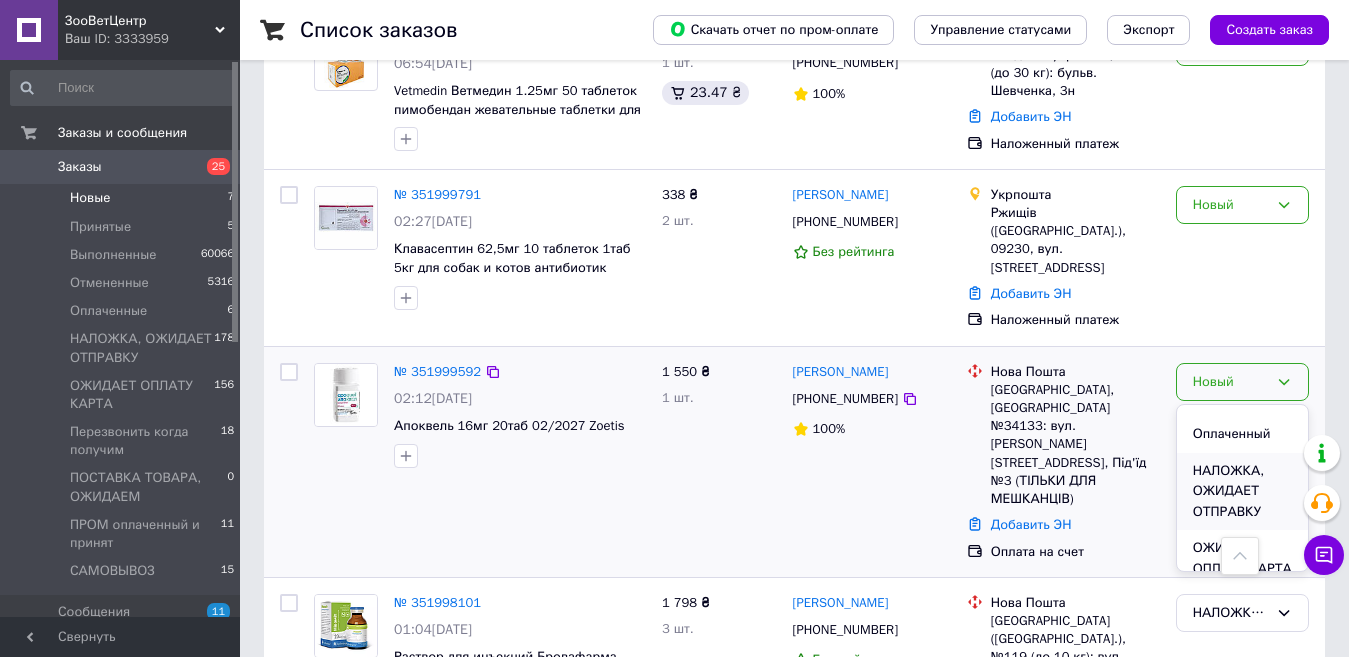 scroll, scrollTop: 100, scrollLeft: 0, axis: vertical 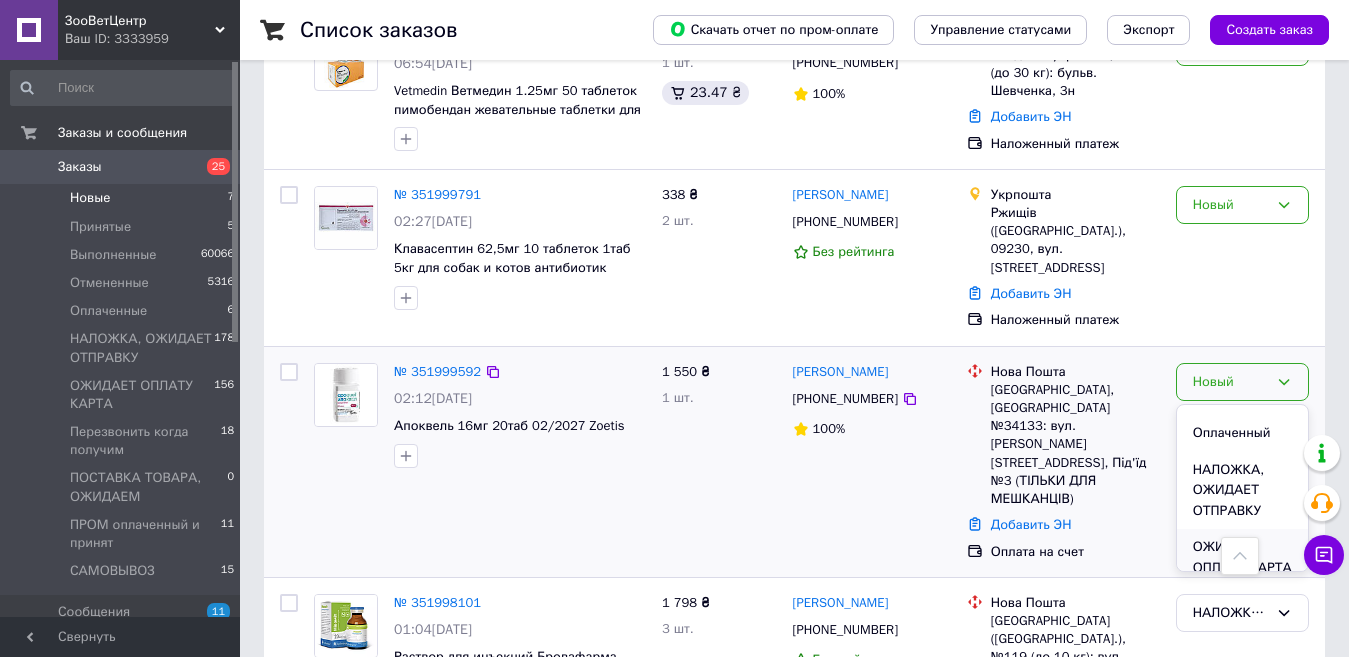 click on "ОЖИДАЕТ ОПЛАТУ КАРТА" at bounding box center [1242, 557] 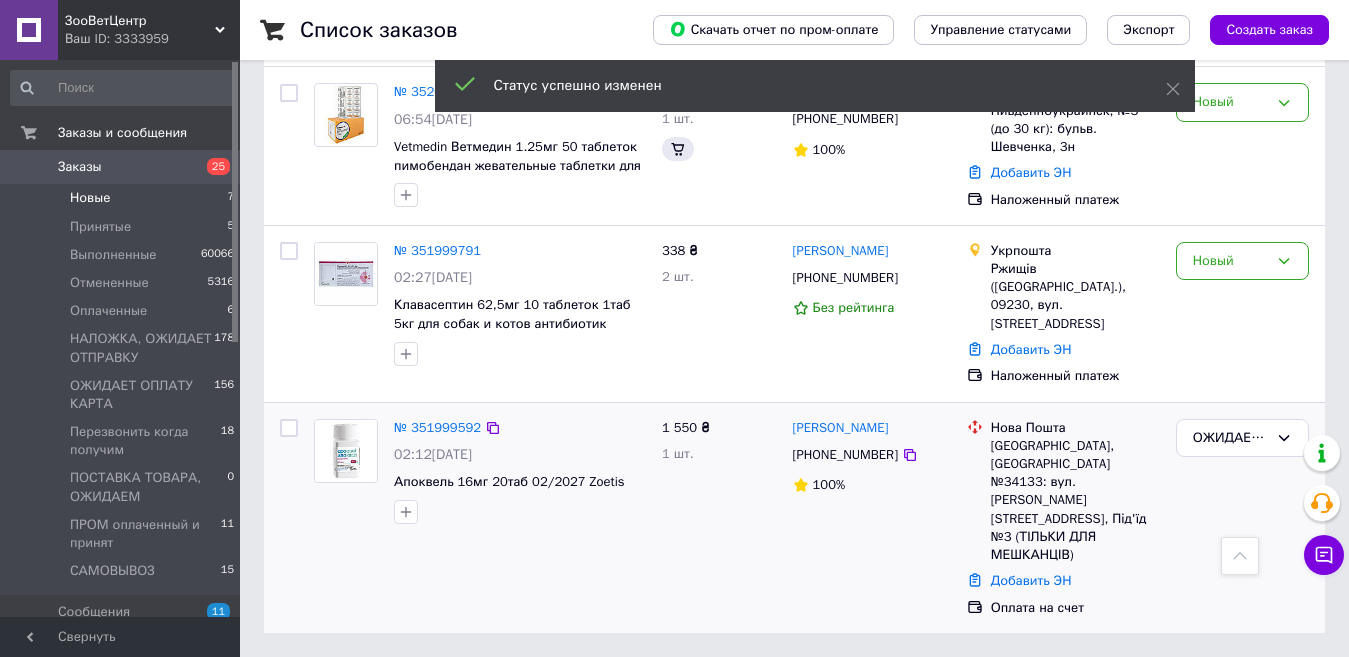 scroll, scrollTop: 850, scrollLeft: 0, axis: vertical 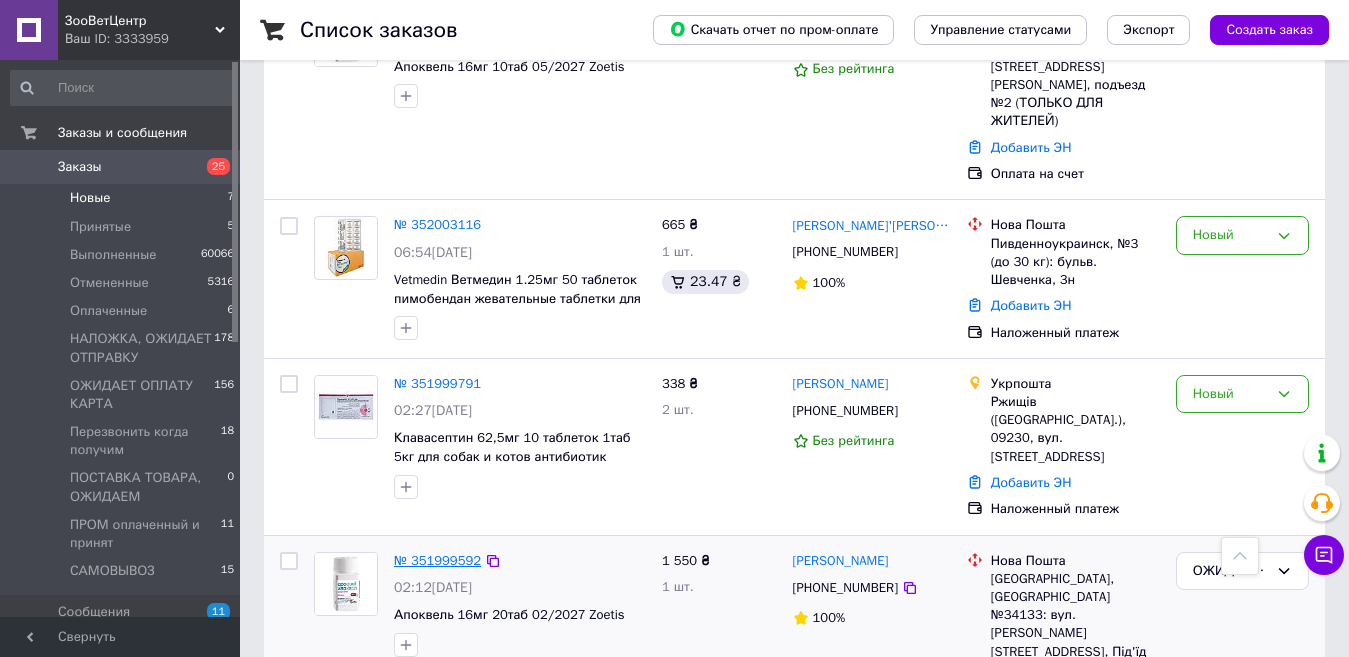 click on "№ 351999592" at bounding box center [437, 560] 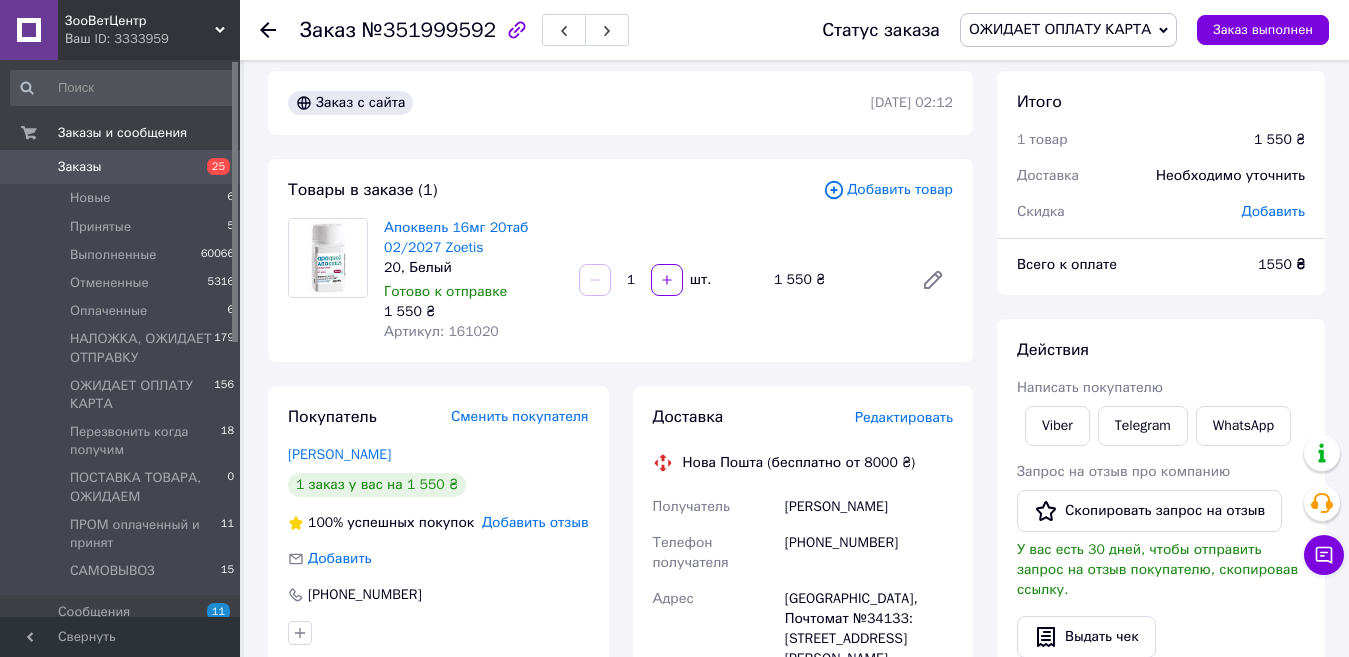 scroll, scrollTop: 0, scrollLeft: 0, axis: both 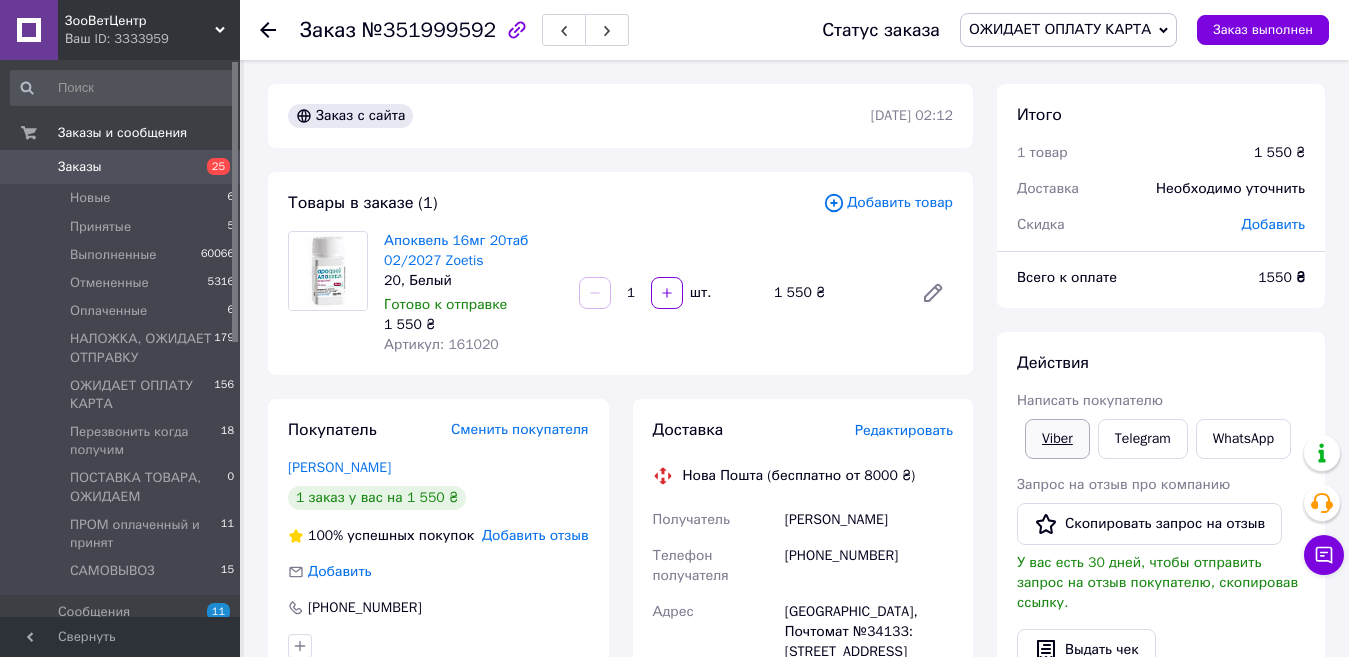 click on "Viber" at bounding box center [1057, 439] 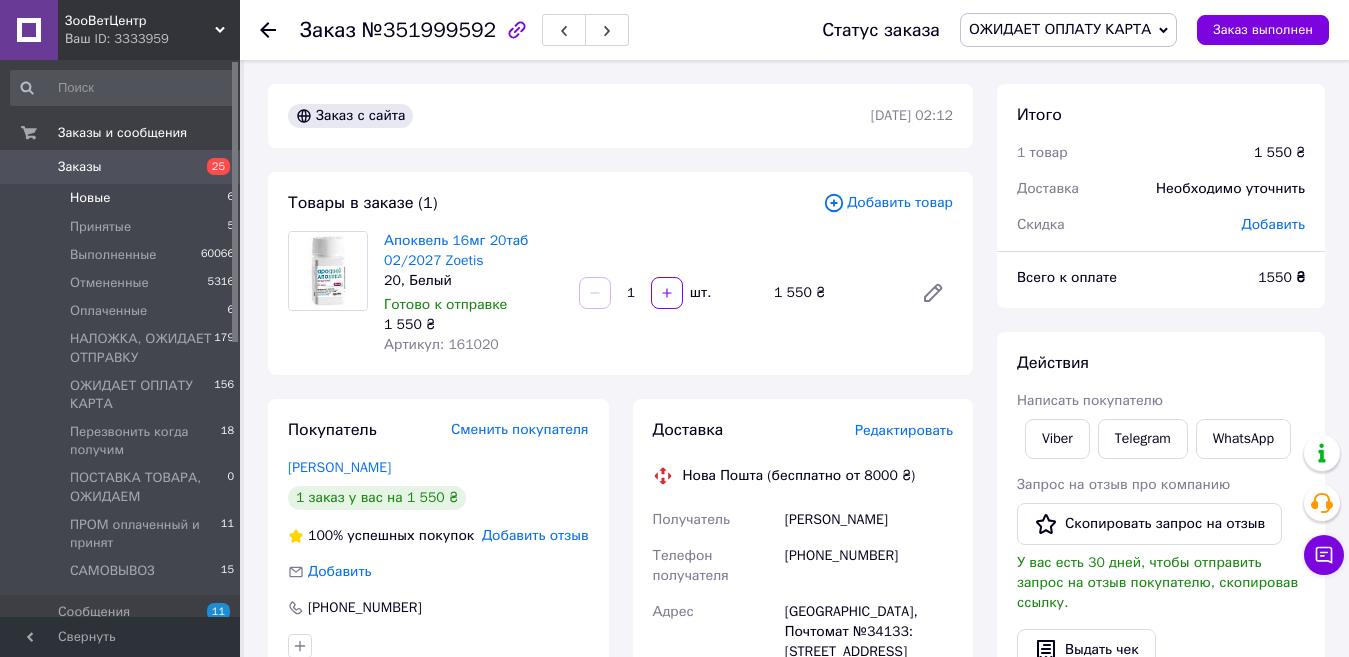 click on "Новые 6" at bounding box center (123, 198) 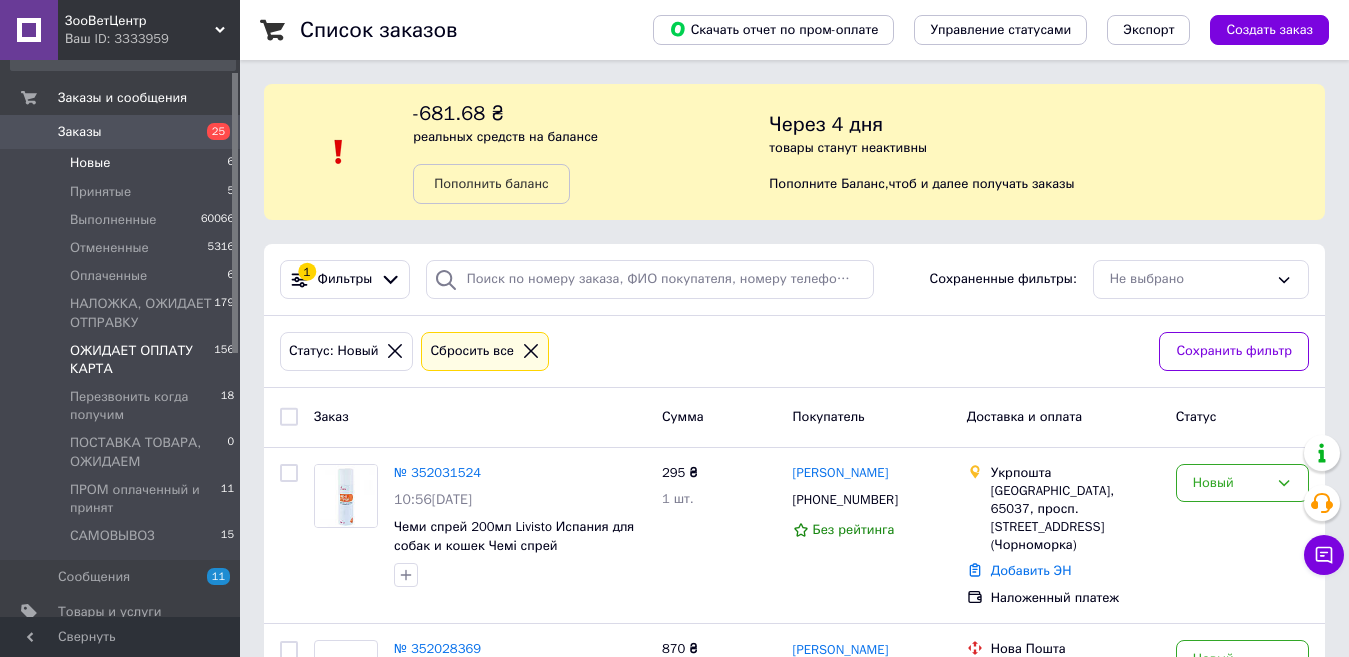 scroll, scrollTop: 0, scrollLeft: 0, axis: both 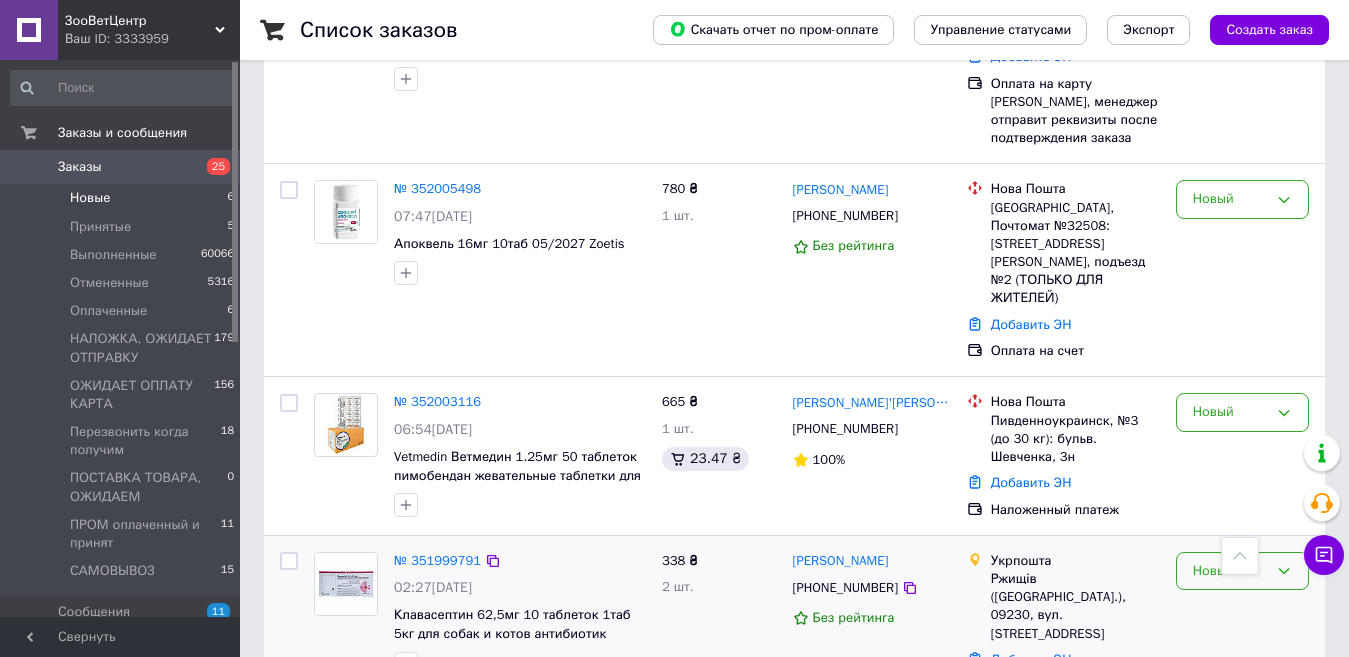 click on "Новый" at bounding box center [1230, 571] 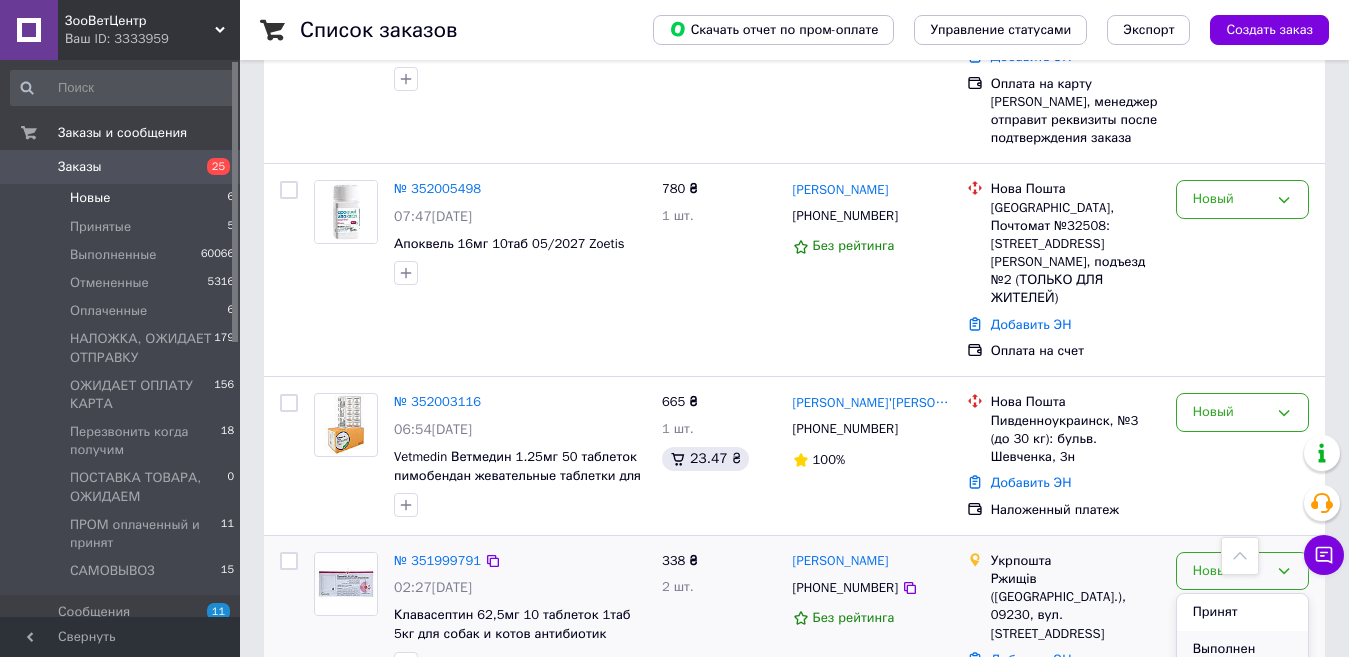 scroll, scrollTop: 100, scrollLeft: 0, axis: vertical 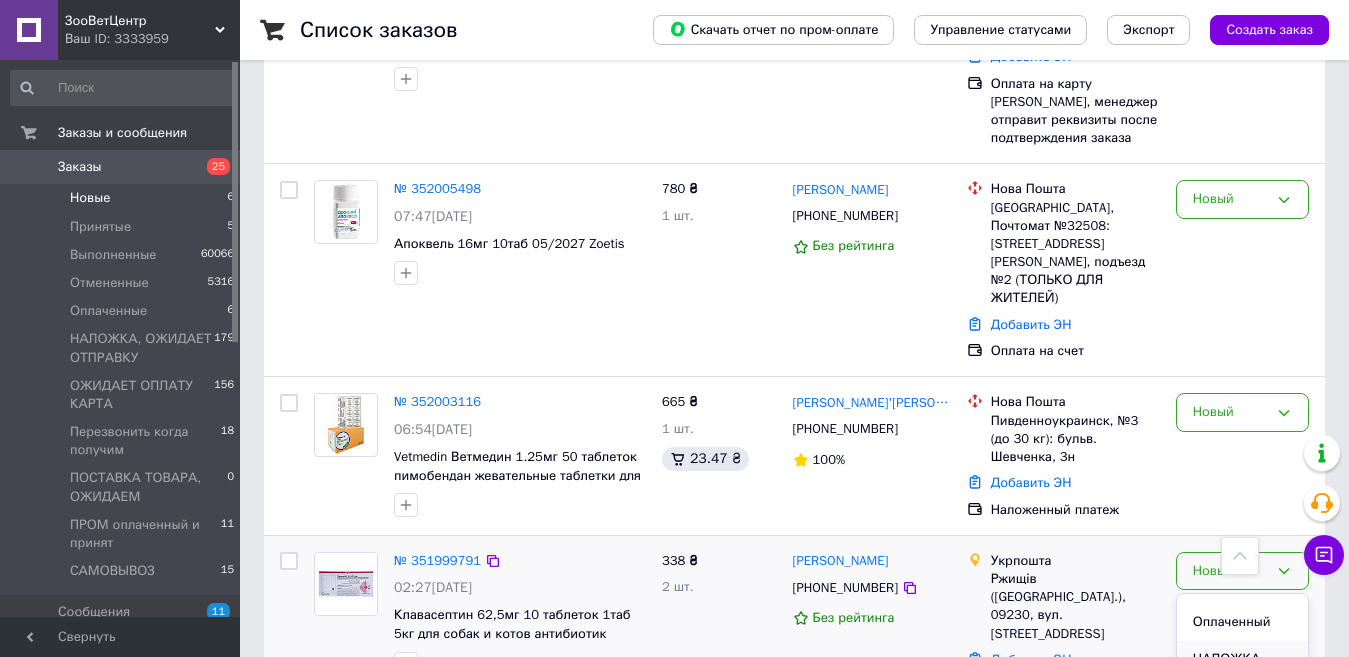 click on "НАЛОЖКА, ОЖИДАЕТ ОТПРАВКУ" at bounding box center [1242, 680] 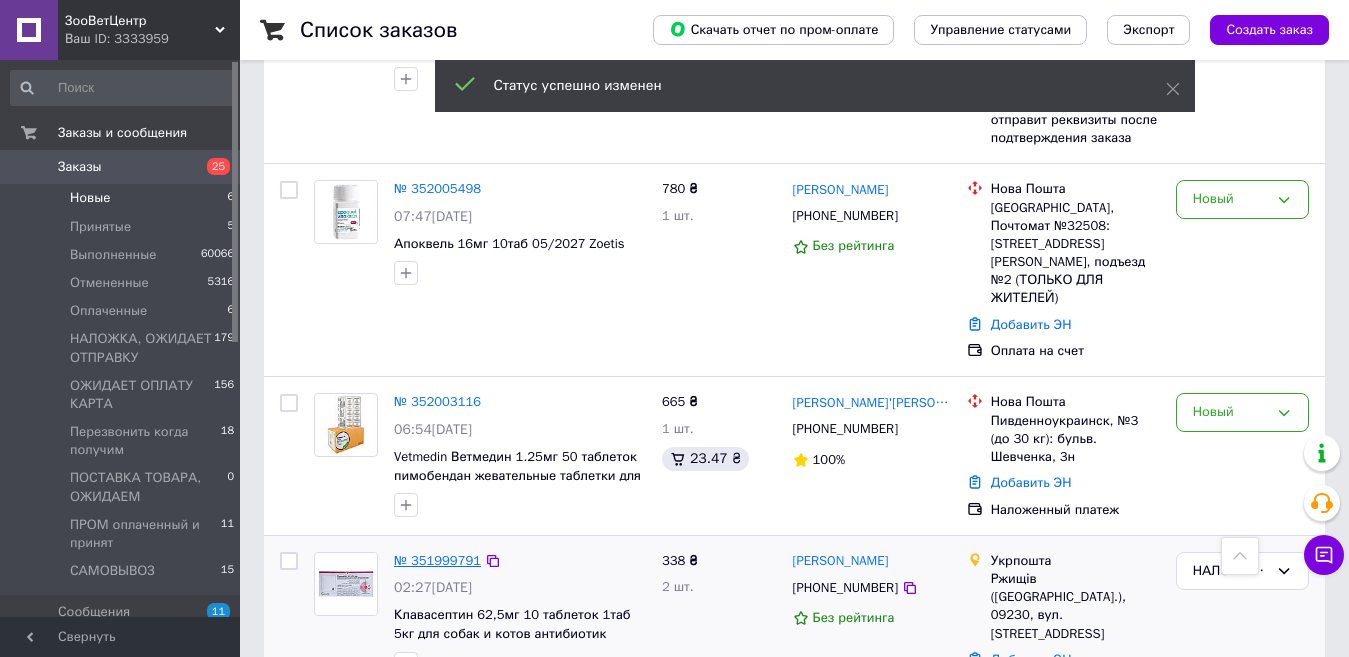 click on "№ 351999791" at bounding box center [437, 560] 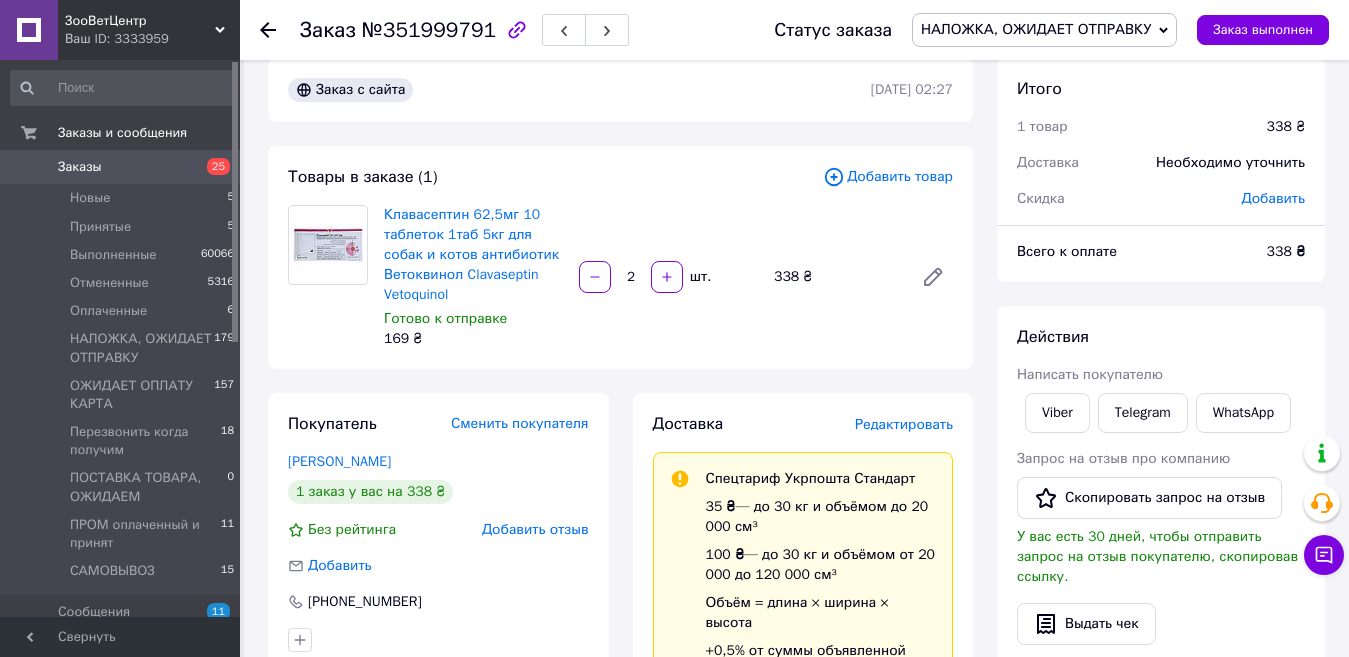 scroll, scrollTop: 0, scrollLeft: 0, axis: both 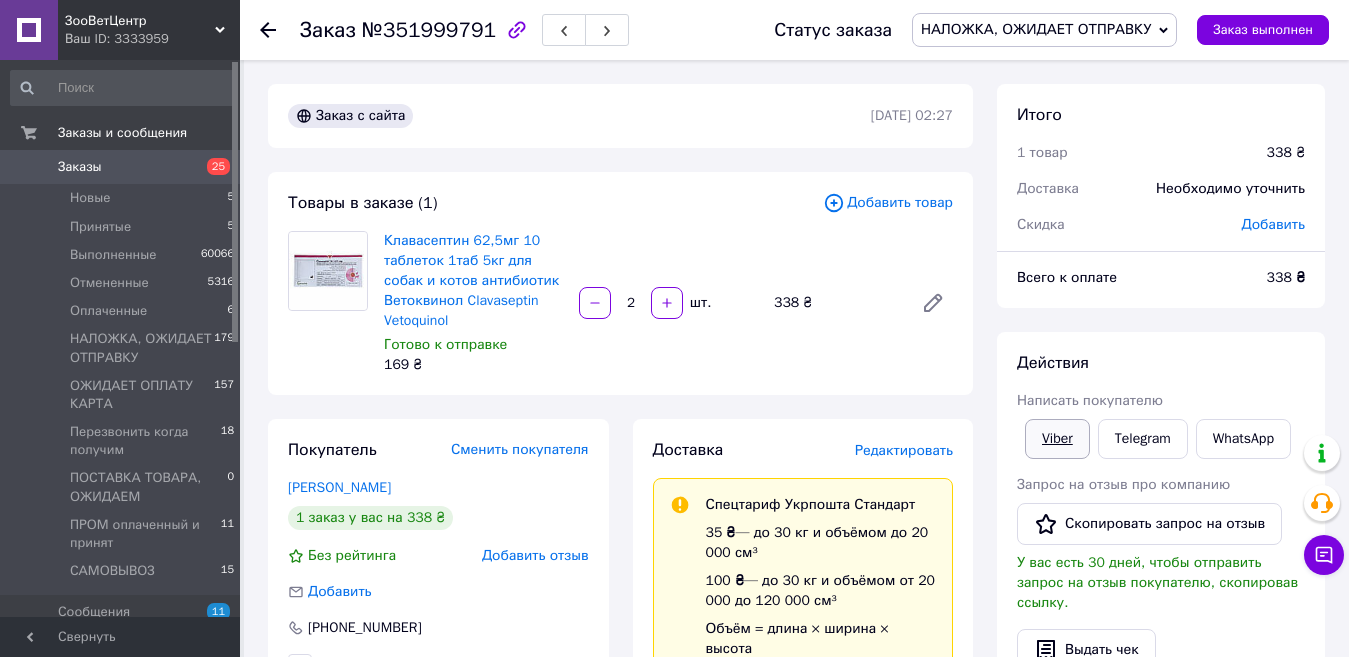 click on "Viber" at bounding box center (1057, 439) 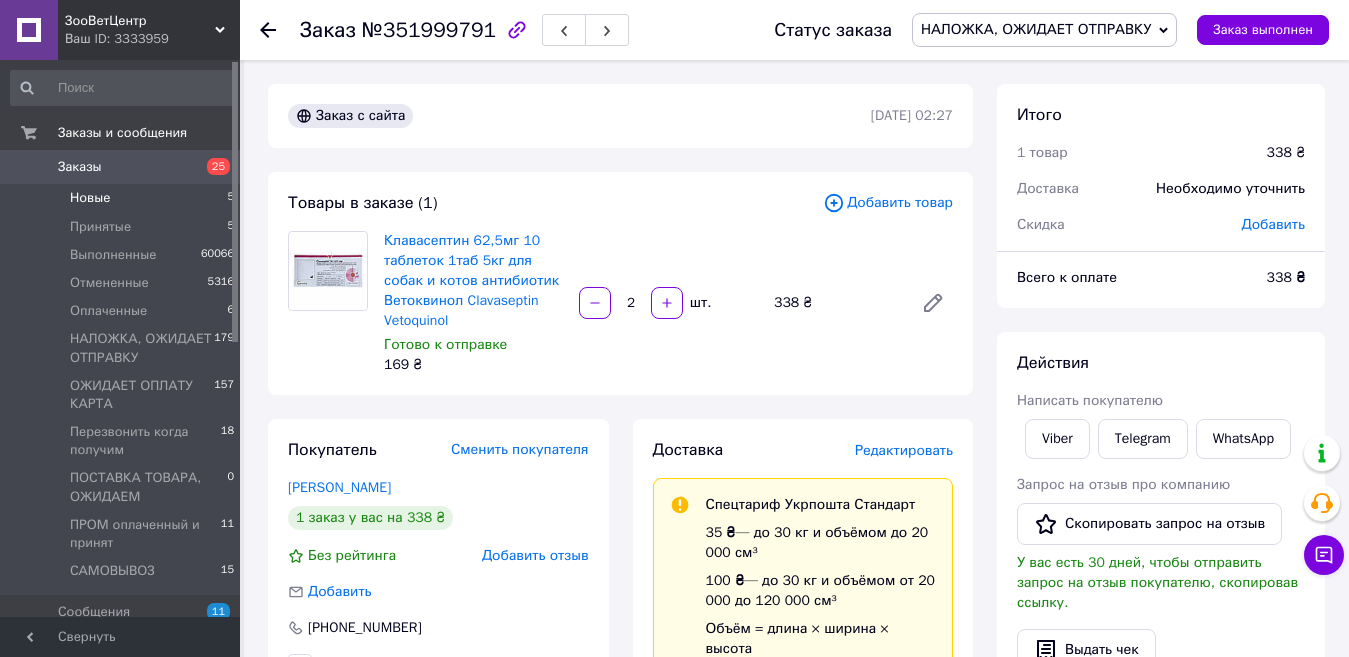 click on "Новые" at bounding box center [90, 198] 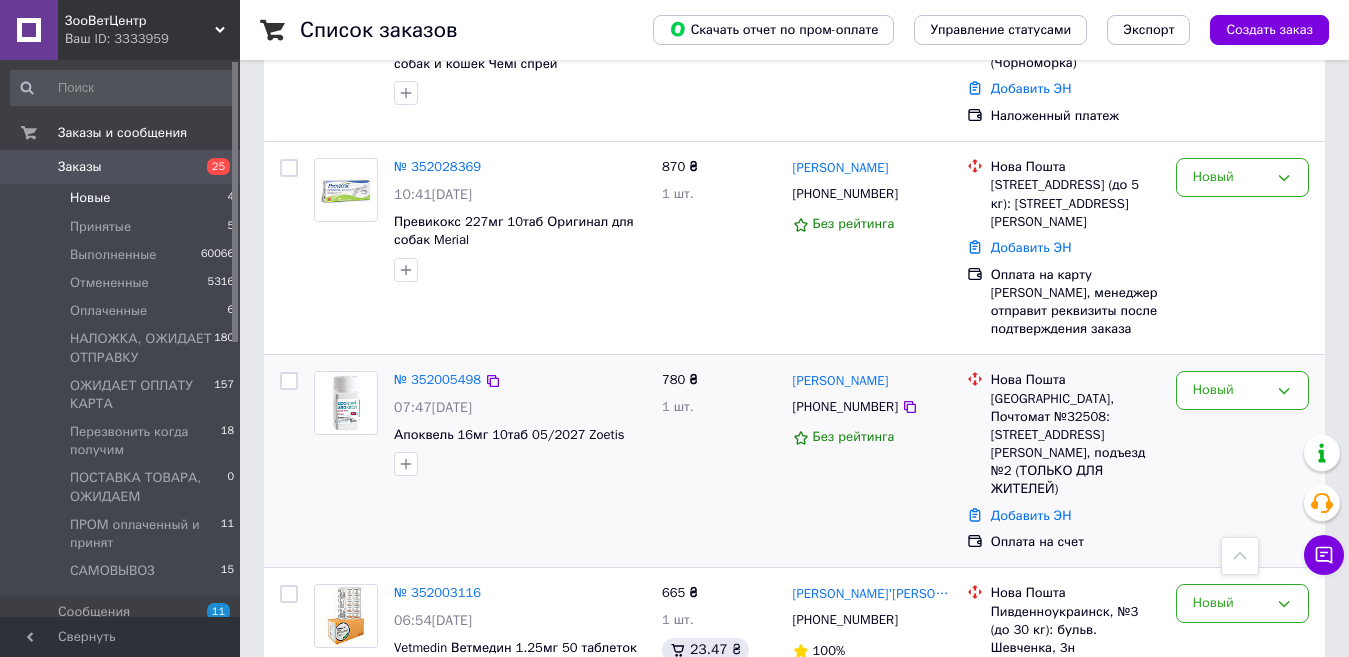 scroll, scrollTop: 517, scrollLeft: 0, axis: vertical 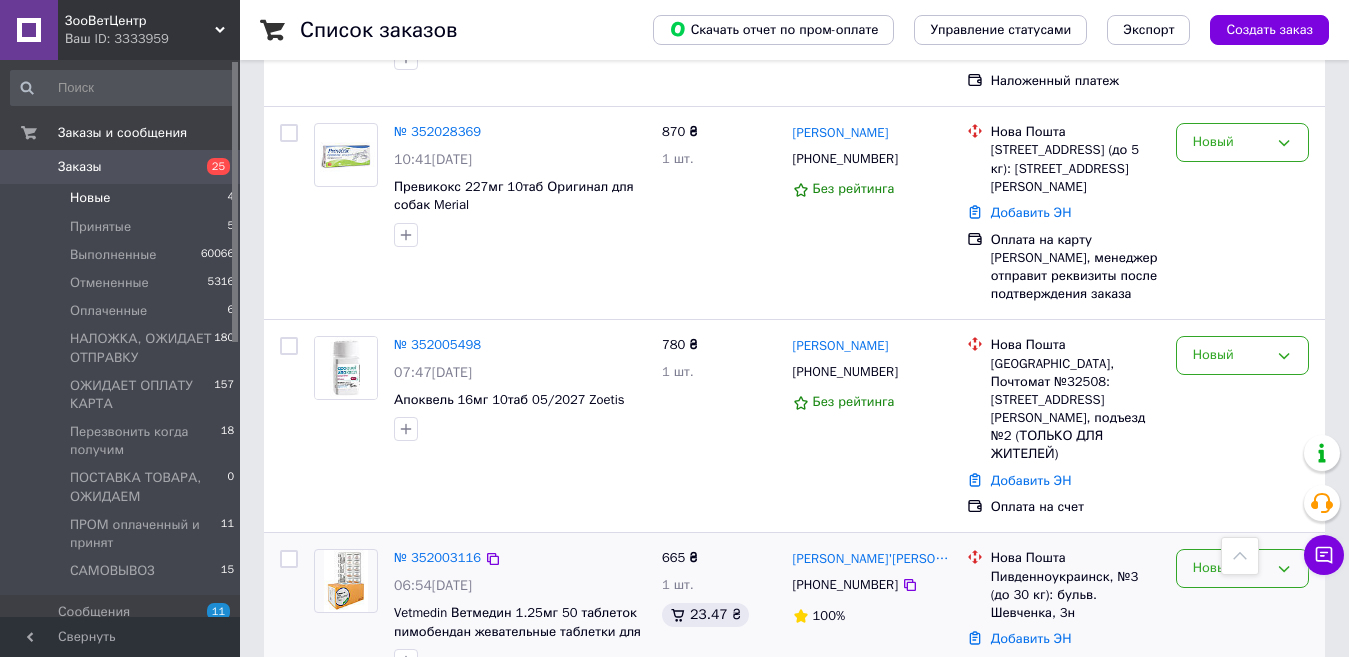 click on "Новый" at bounding box center (1242, 568) 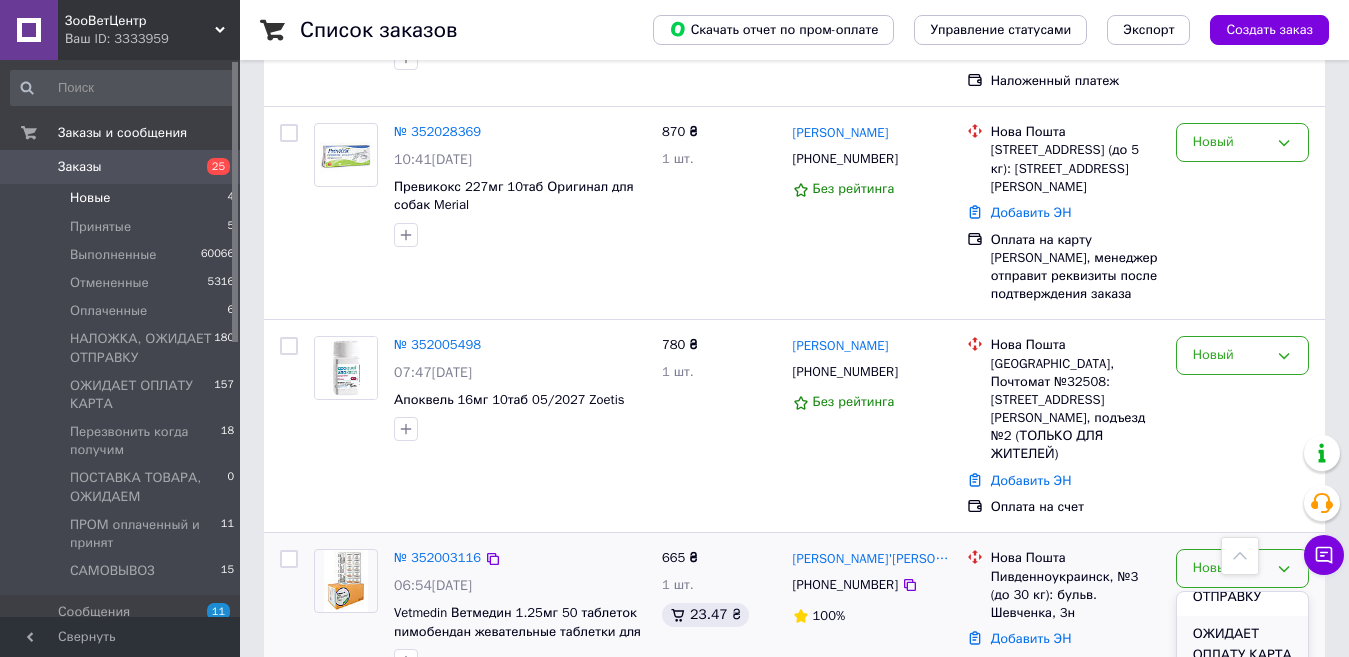 scroll, scrollTop: 100, scrollLeft: 0, axis: vertical 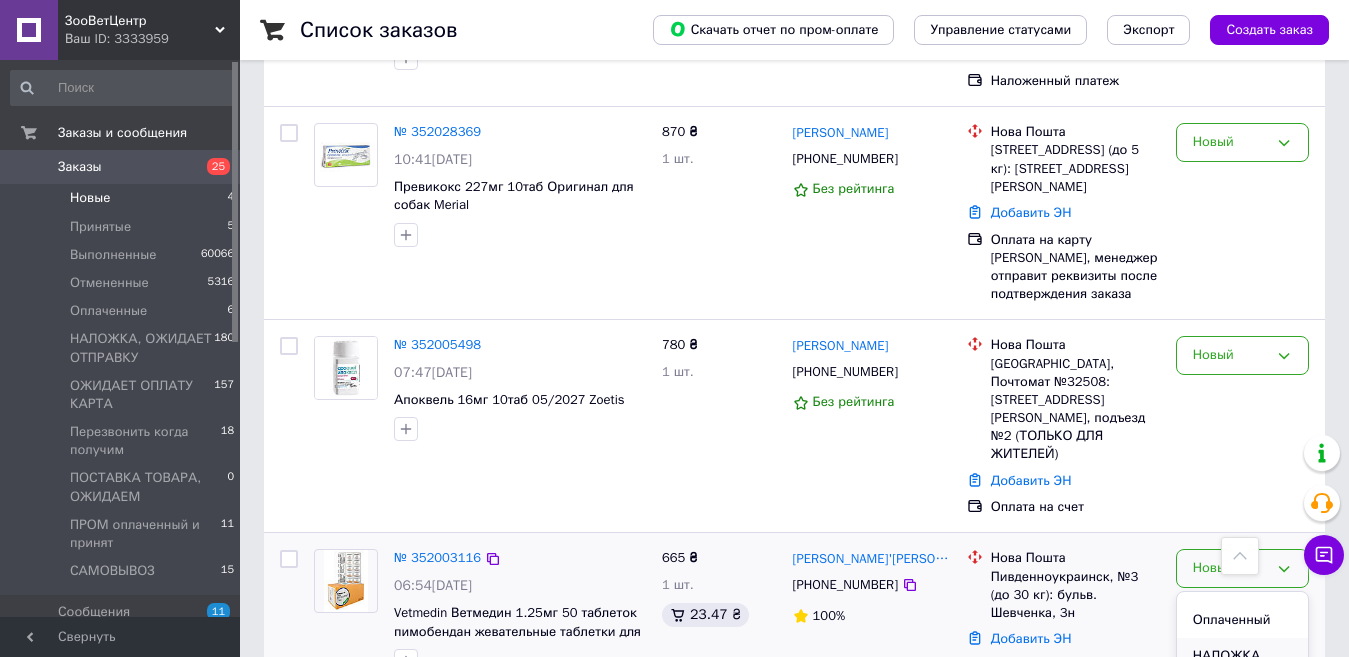 click on "НАЛОЖКА, ОЖИДАЕТ ОТПРАВКУ" at bounding box center (1242, 677) 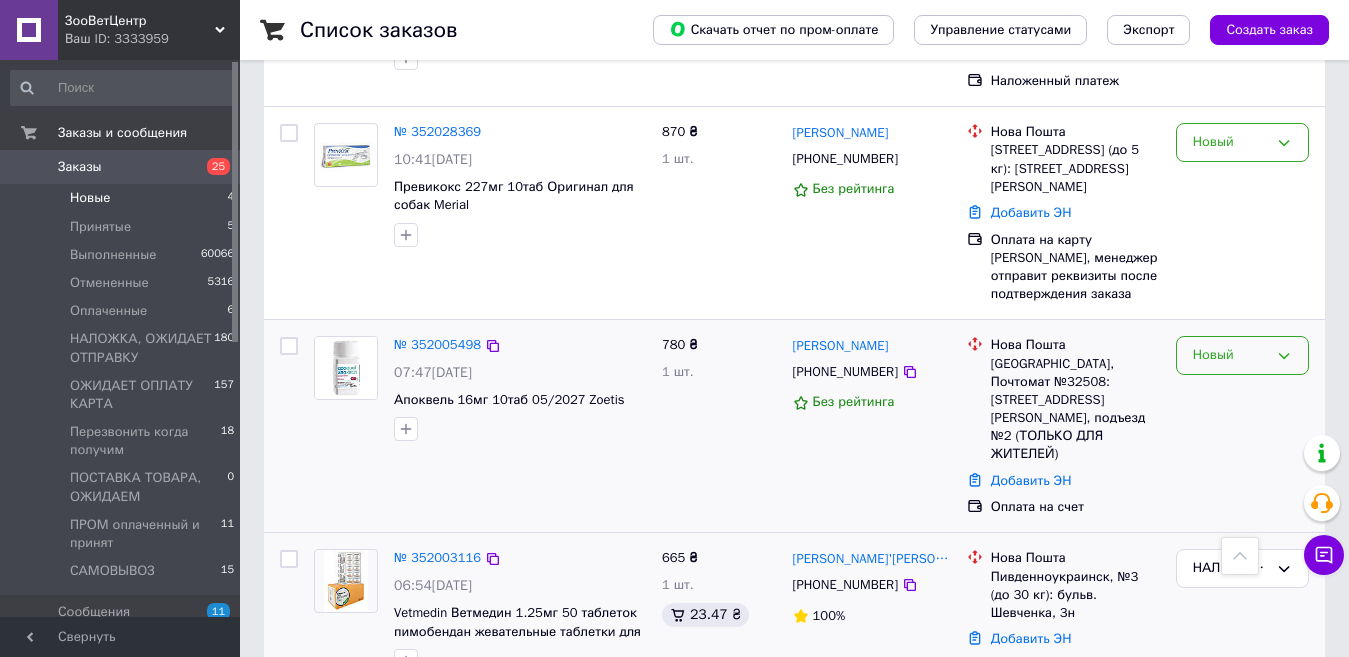 click on "Новый" at bounding box center [1230, 355] 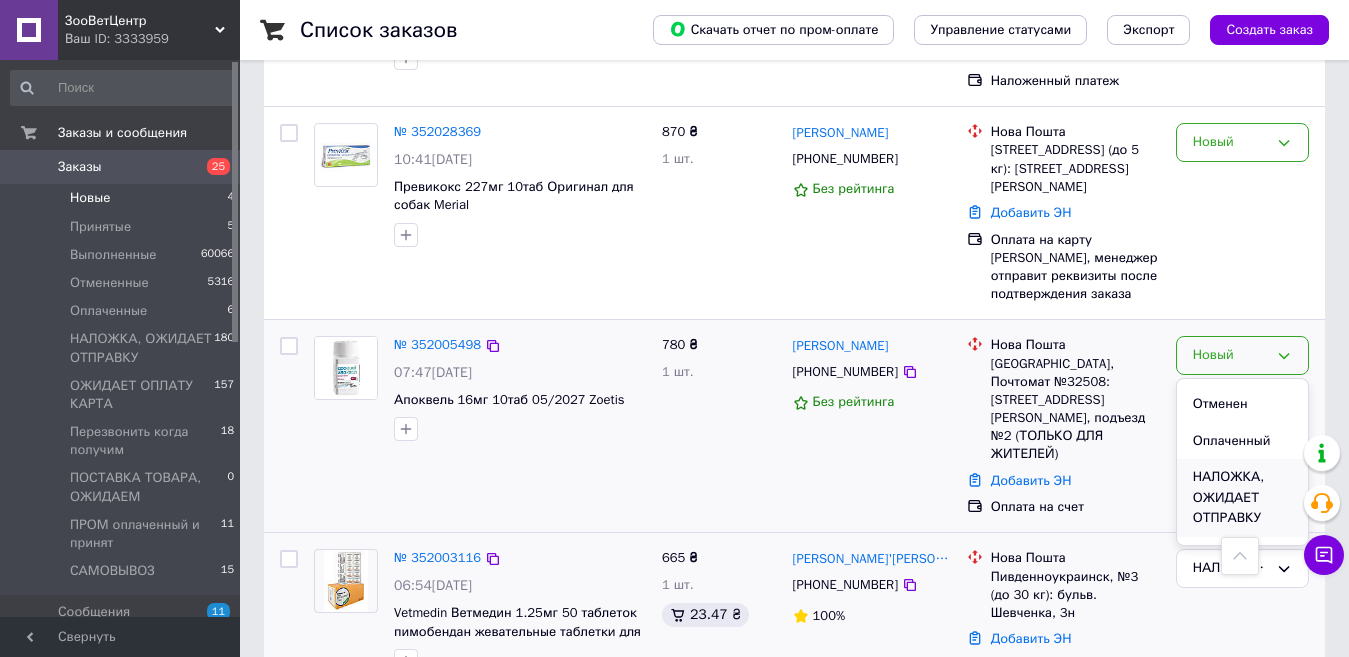 scroll, scrollTop: 100, scrollLeft: 0, axis: vertical 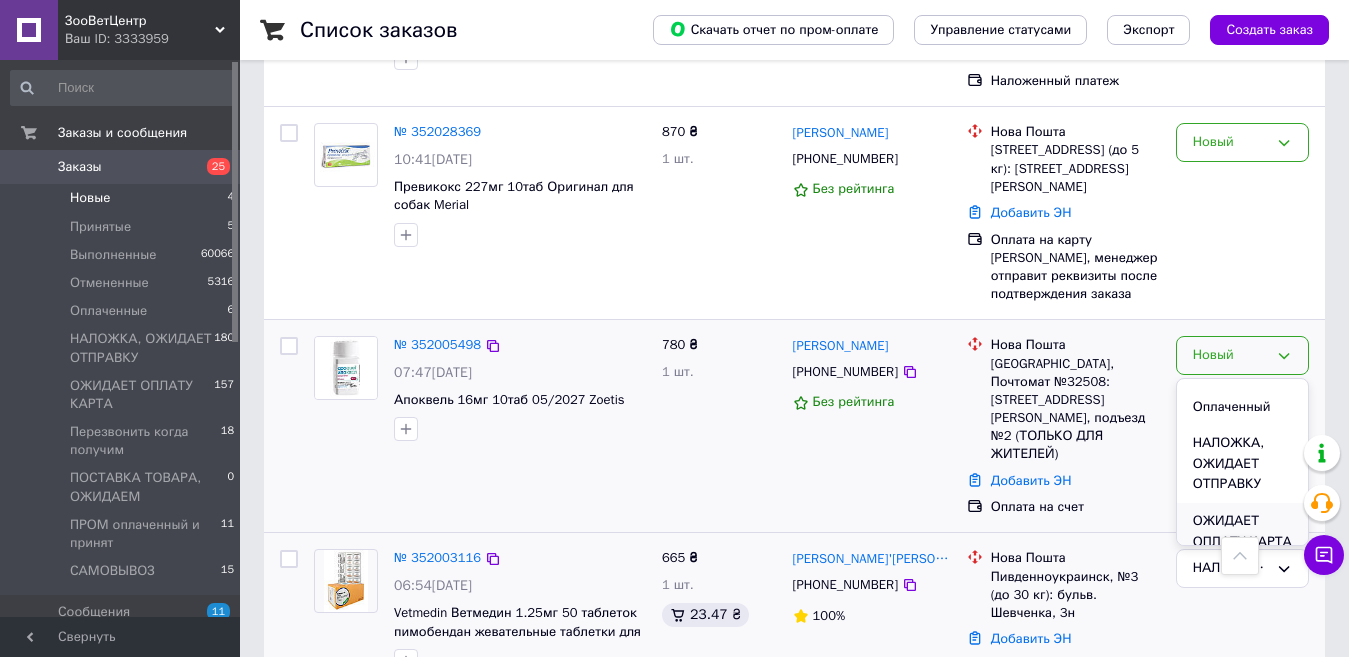 click on "ОЖИДАЕТ ОПЛАТУ КАРТА" at bounding box center (1242, 531) 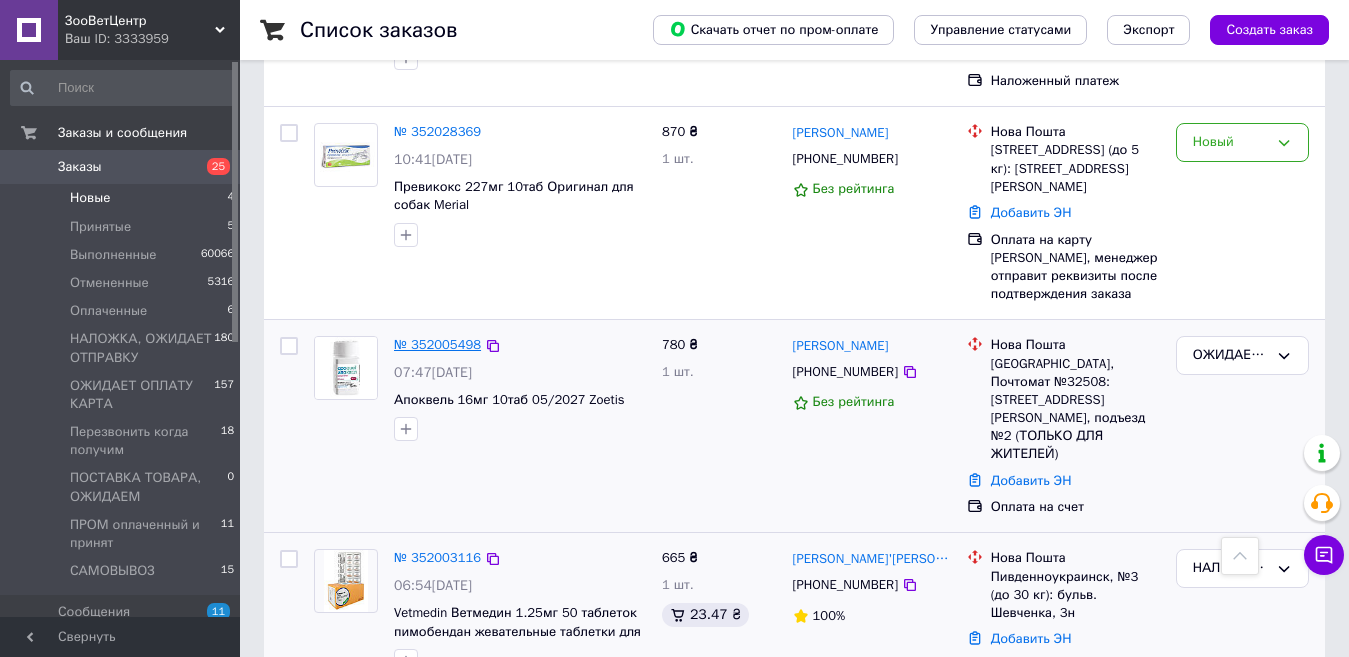click on "№ 352005498" at bounding box center (437, 344) 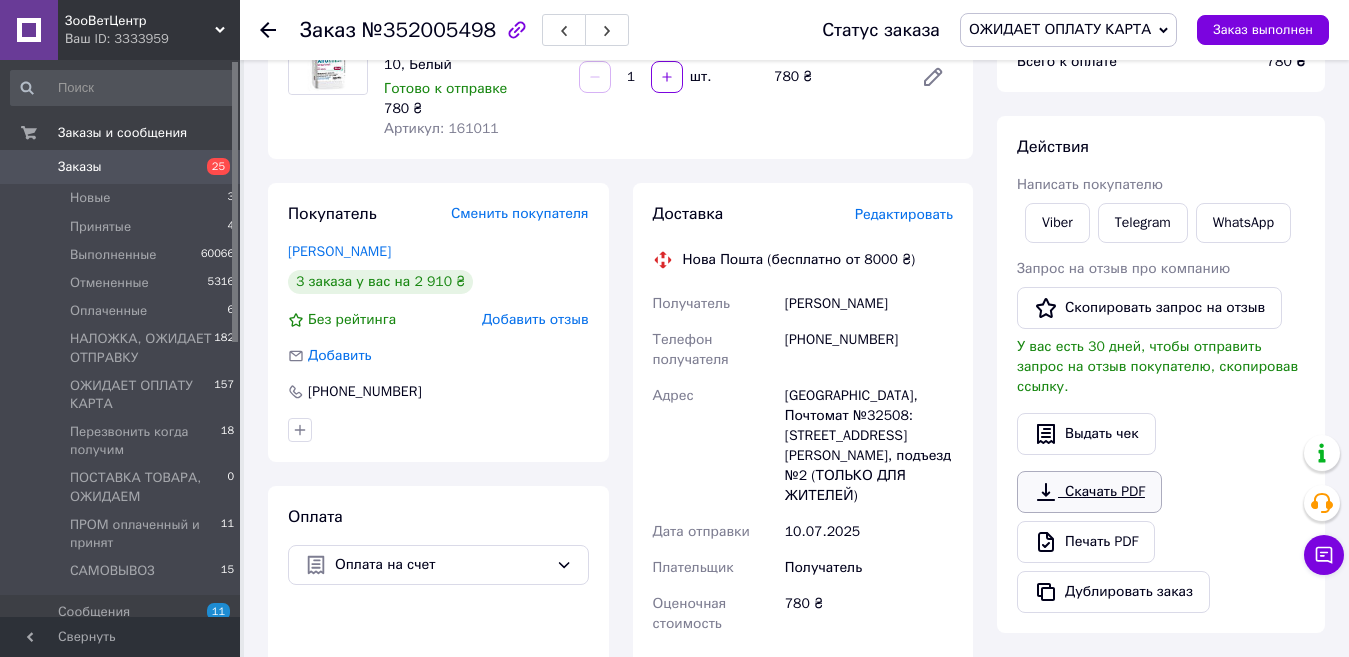 scroll, scrollTop: 117, scrollLeft: 0, axis: vertical 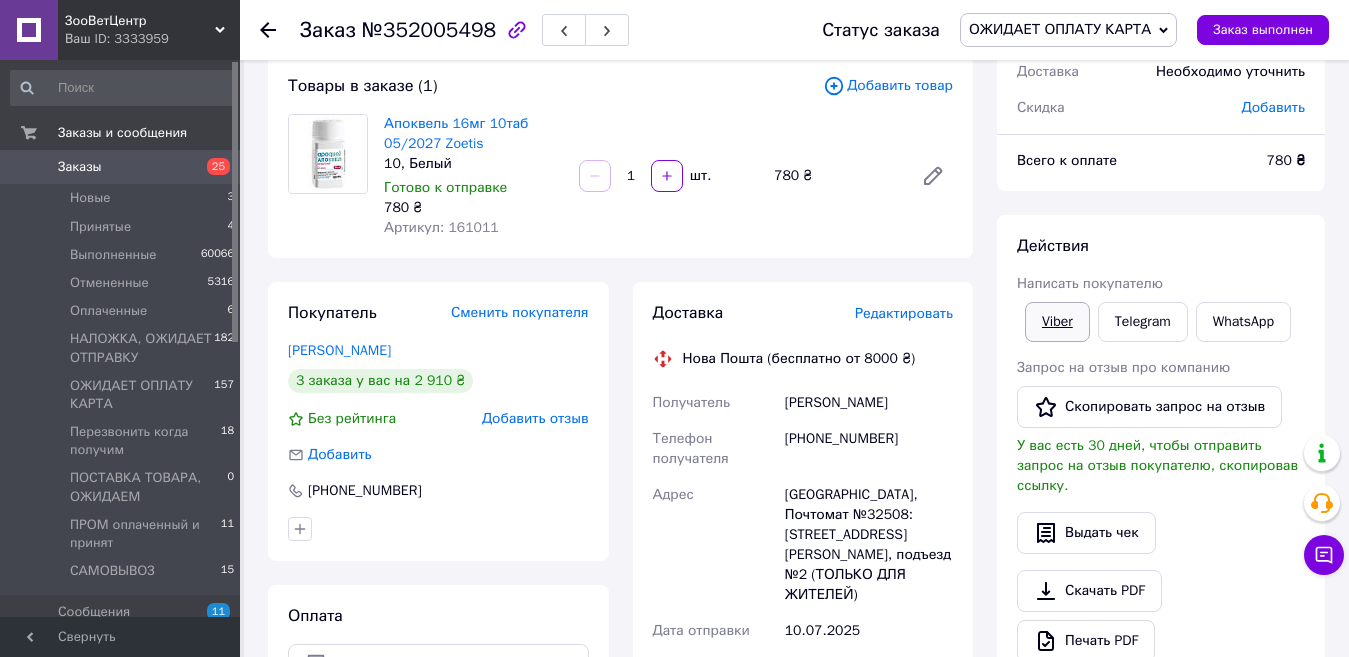 click on "Viber" at bounding box center (1057, 322) 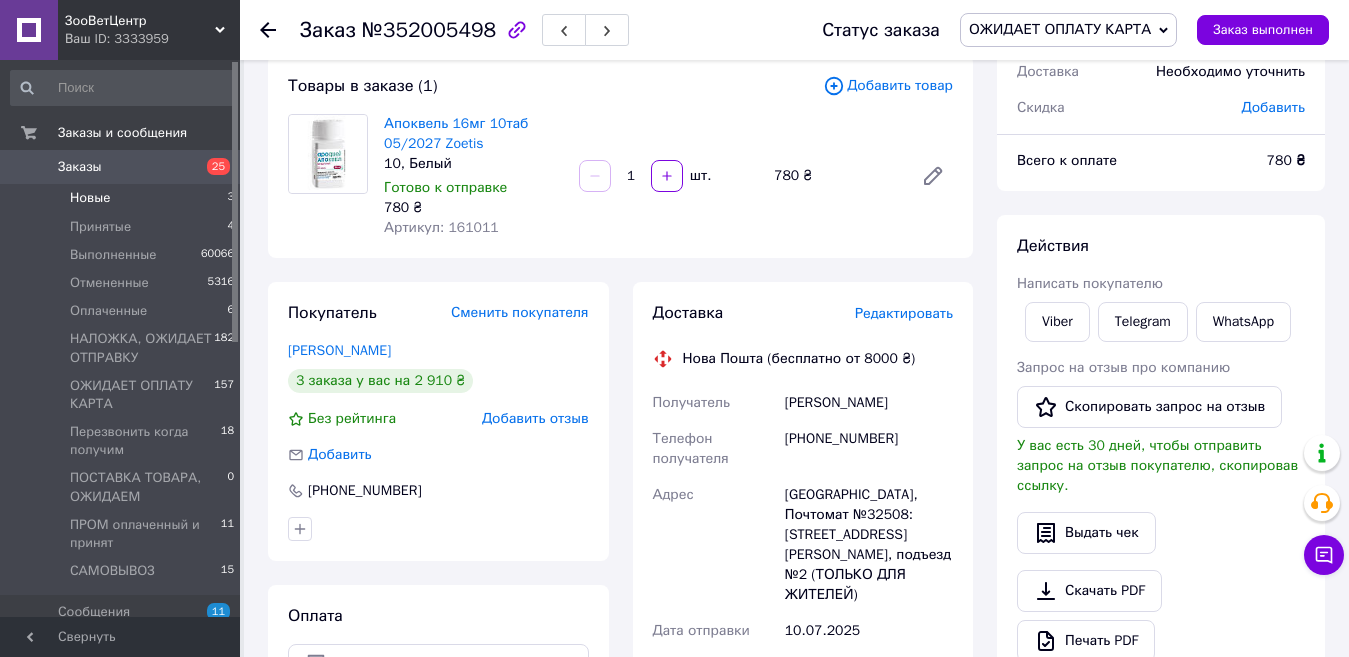 click on "Новые 3" at bounding box center [123, 198] 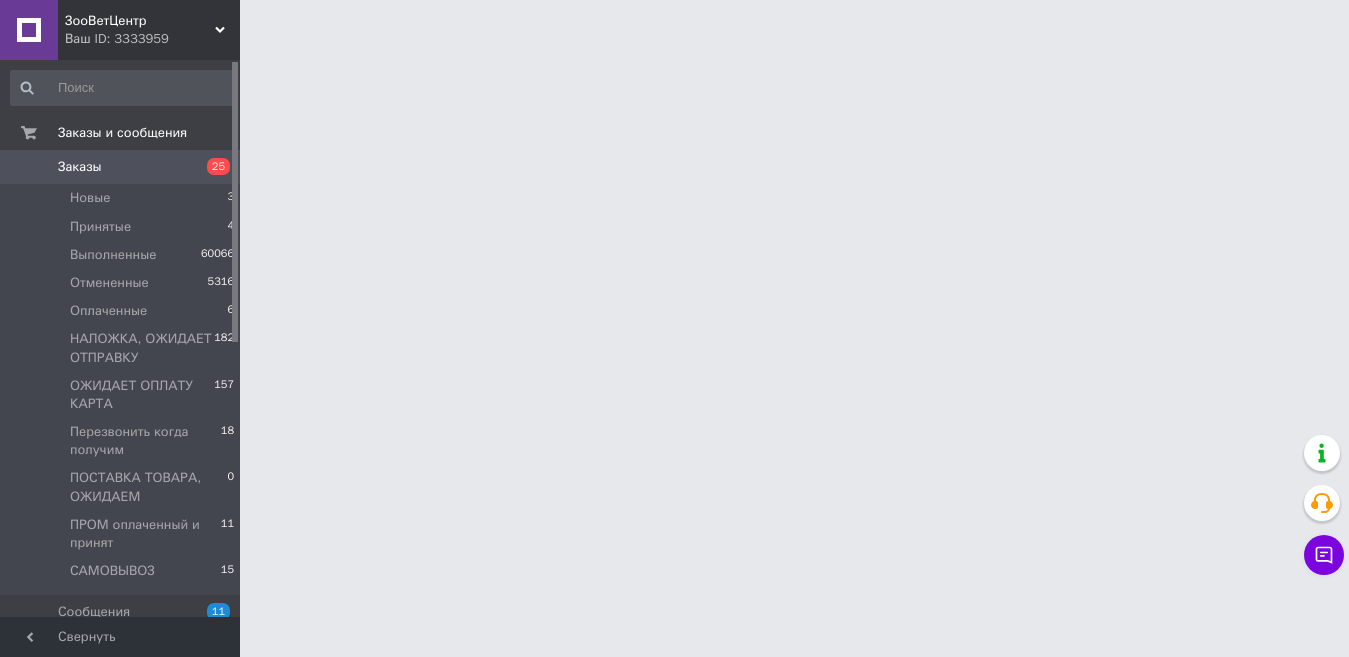 scroll, scrollTop: 0, scrollLeft: 0, axis: both 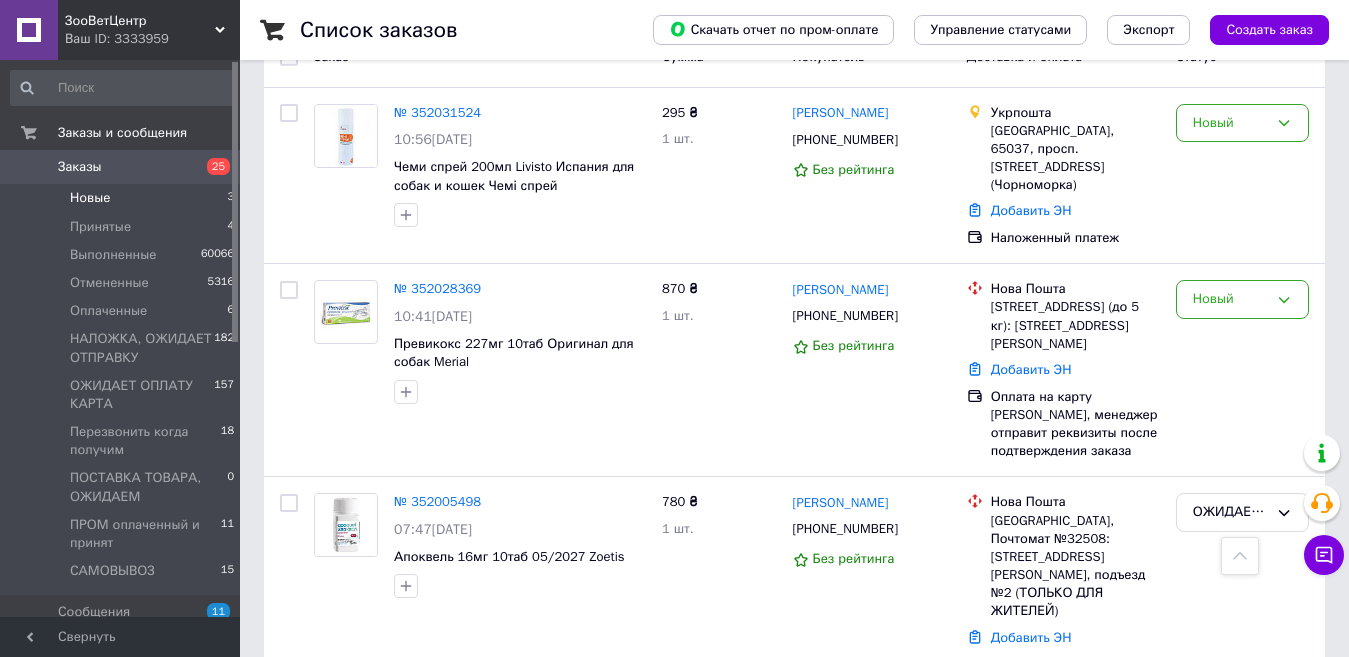 click on "Заказы" at bounding box center (80, 167) 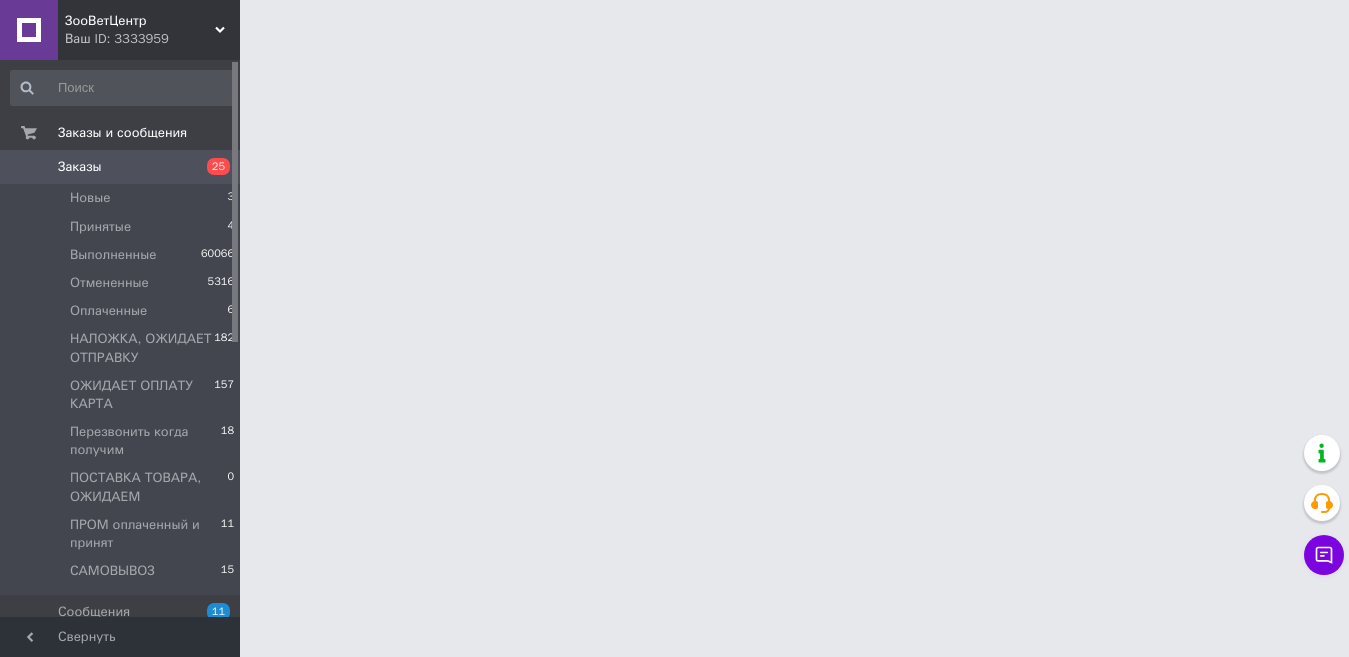 scroll, scrollTop: 0, scrollLeft: 0, axis: both 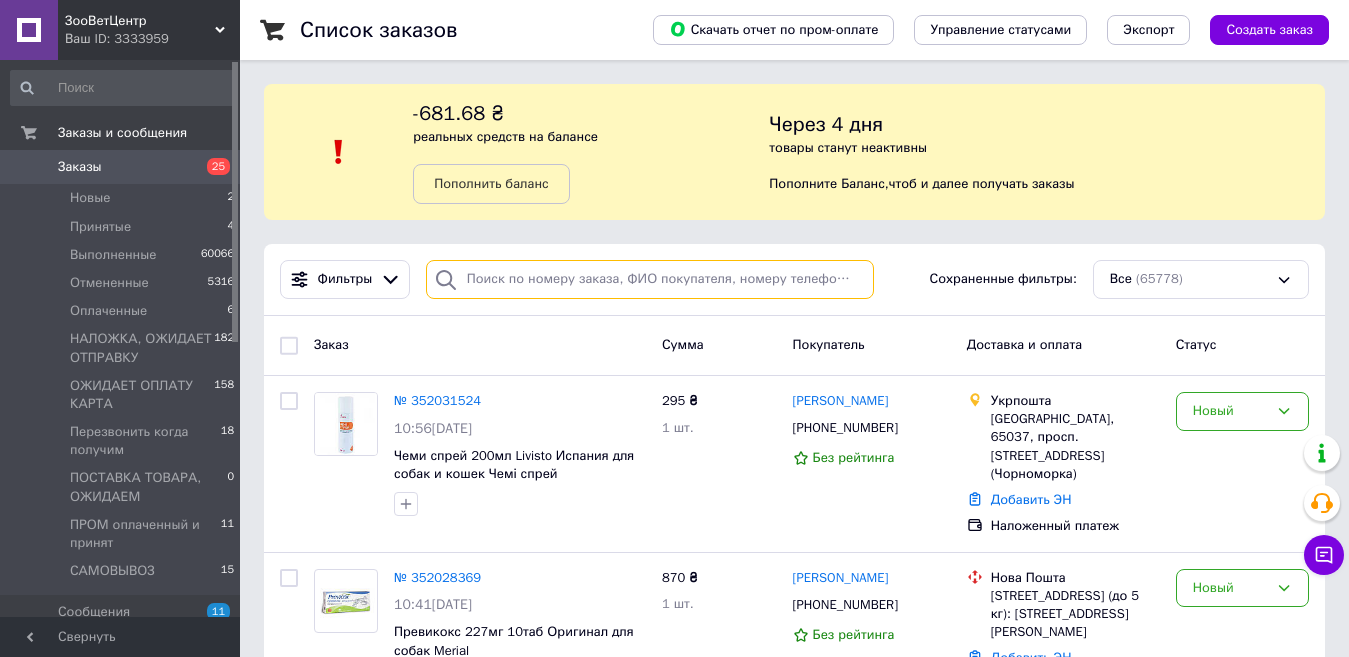 click at bounding box center (650, 279) 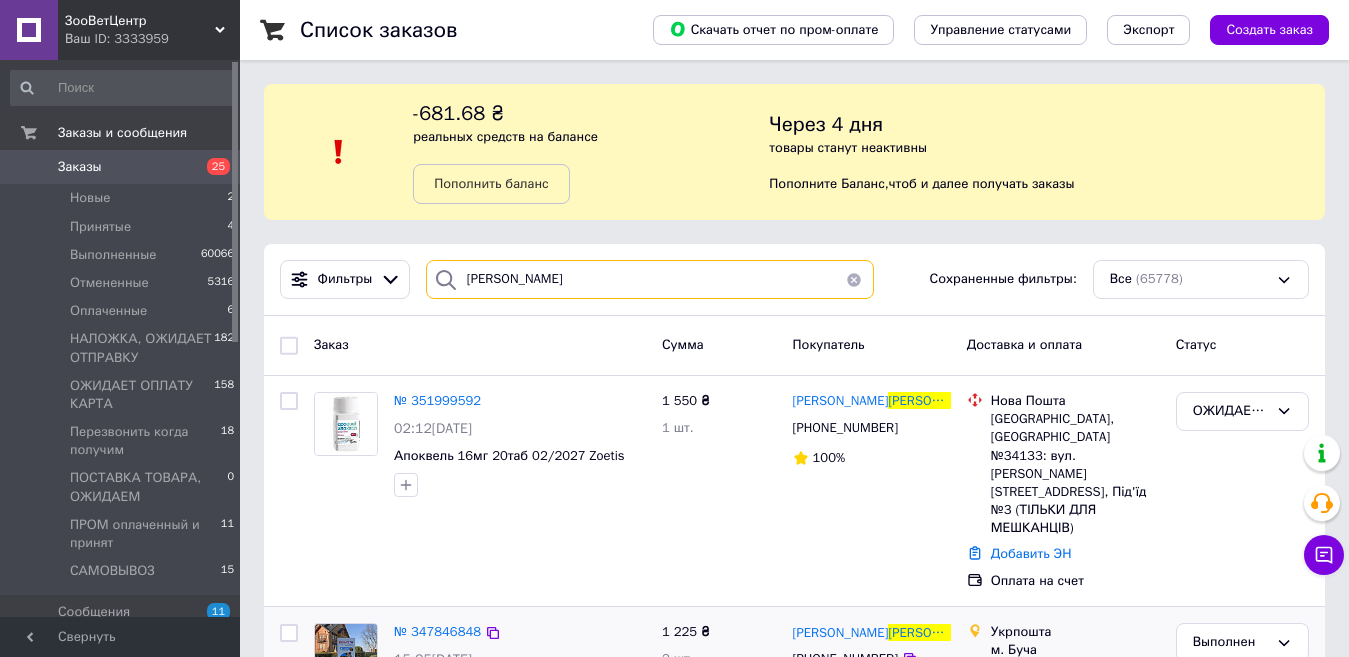 type on "кошелева" 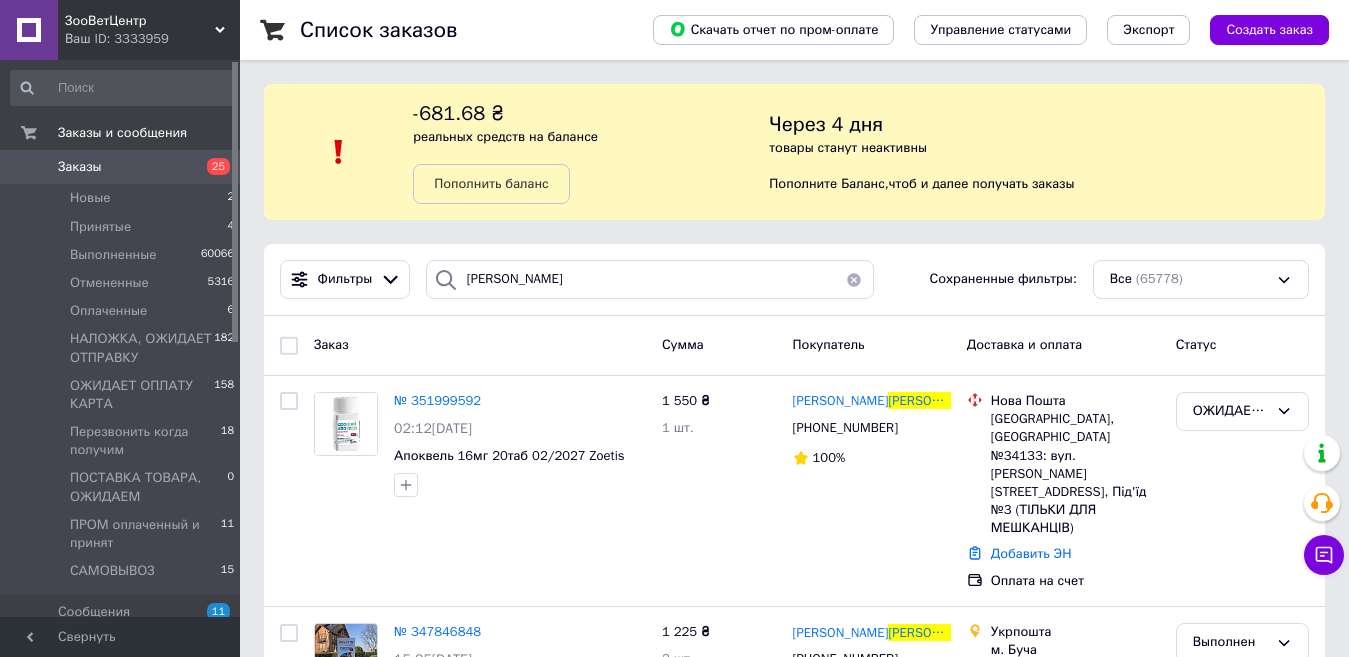 drag, startPoint x: 1203, startPoint y: 222, endPoint x: 1176, endPoint y: 217, distance: 27.45906 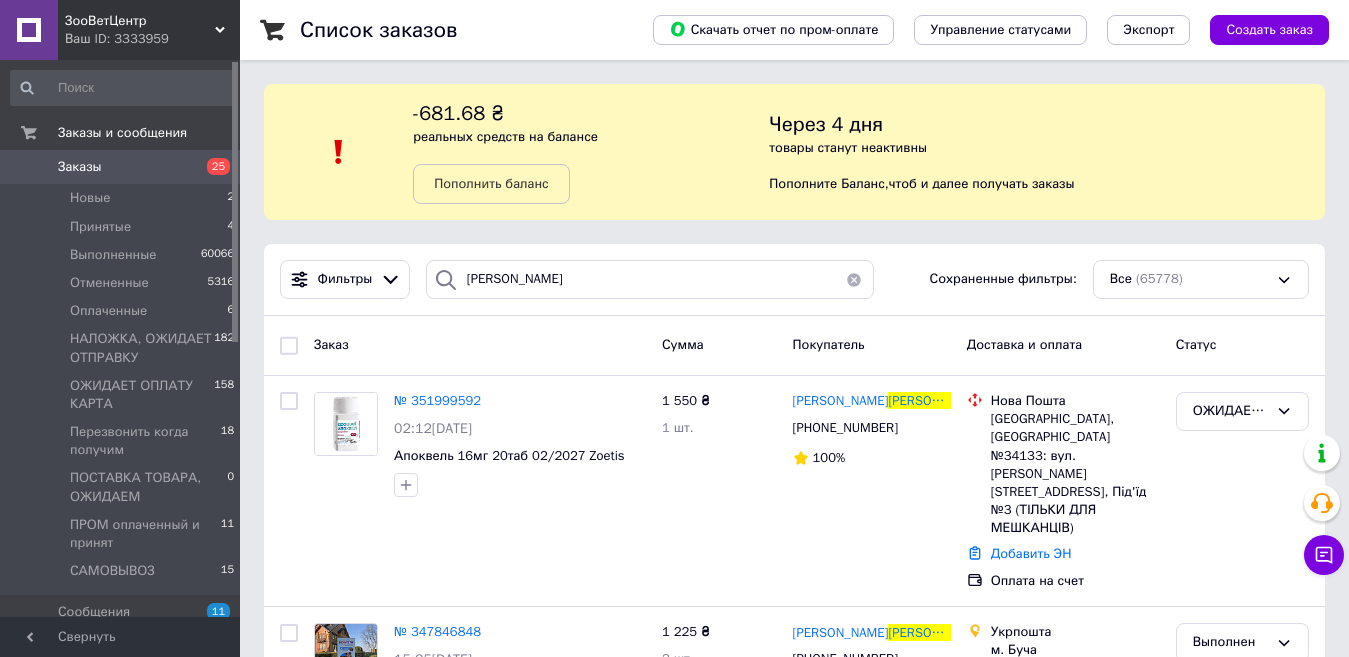click on "Заказы" at bounding box center (121, 167) 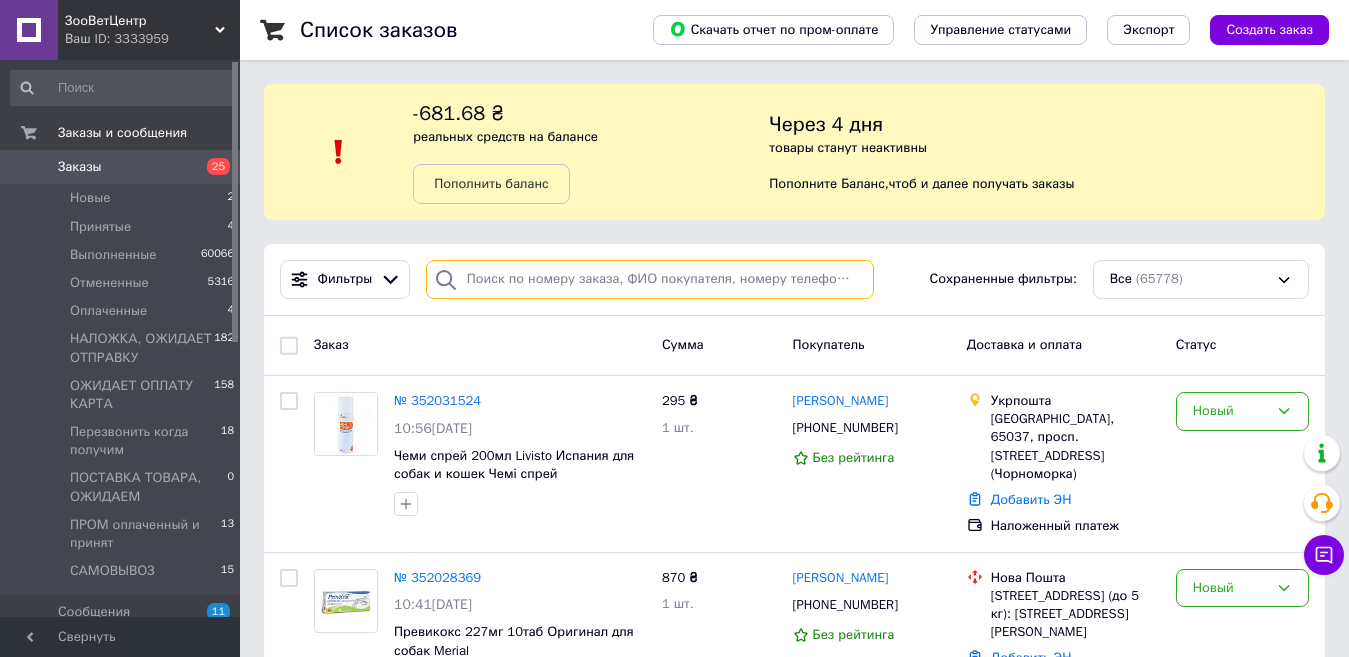 click at bounding box center (650, 279) 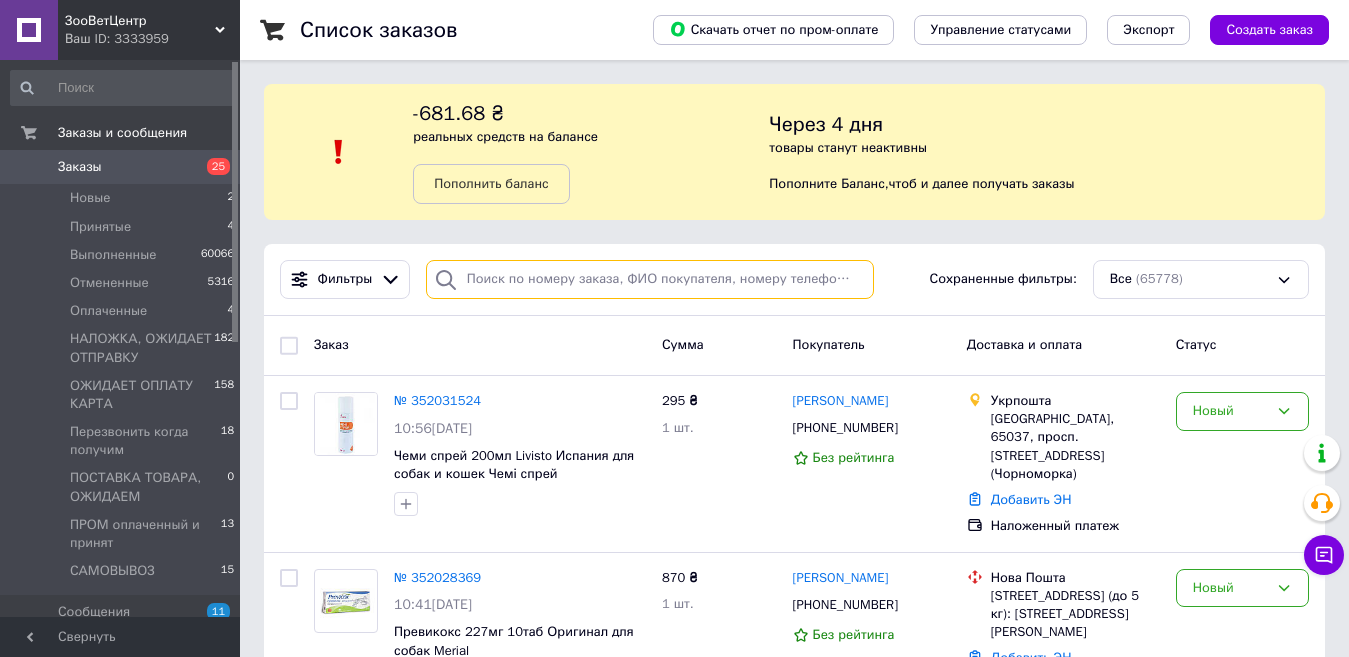 paste on "0938247616" 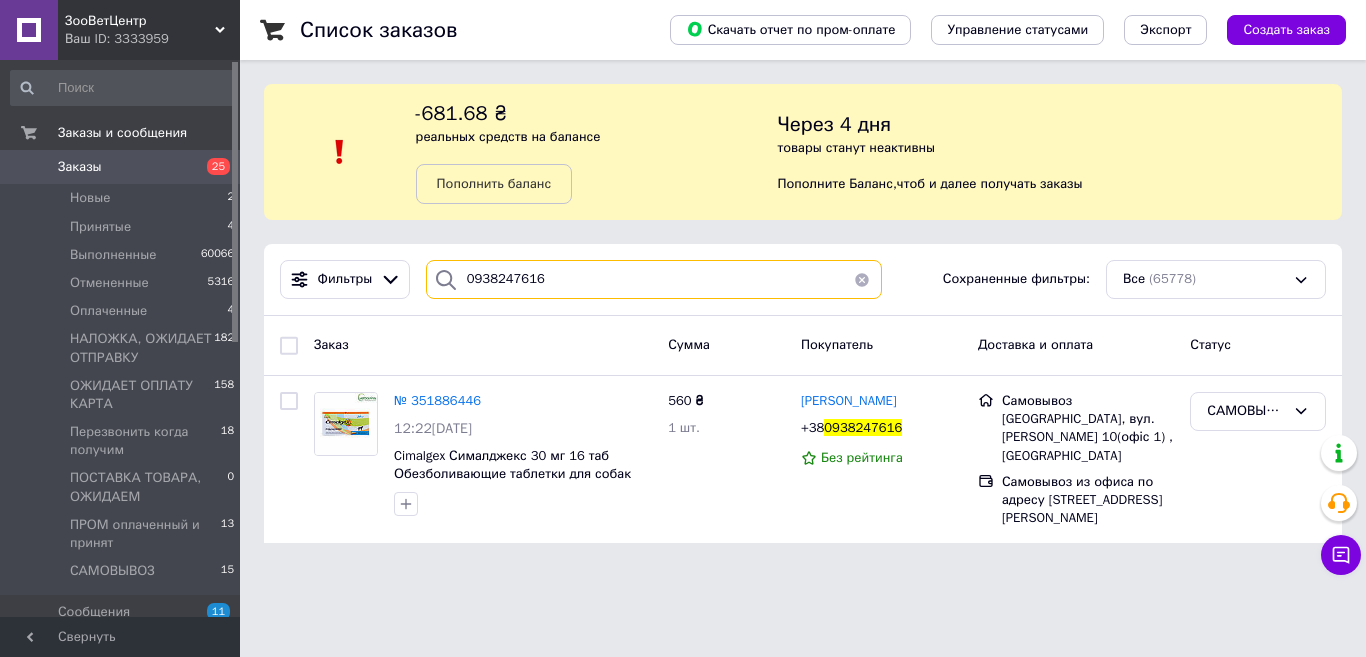 type on "0938247616" 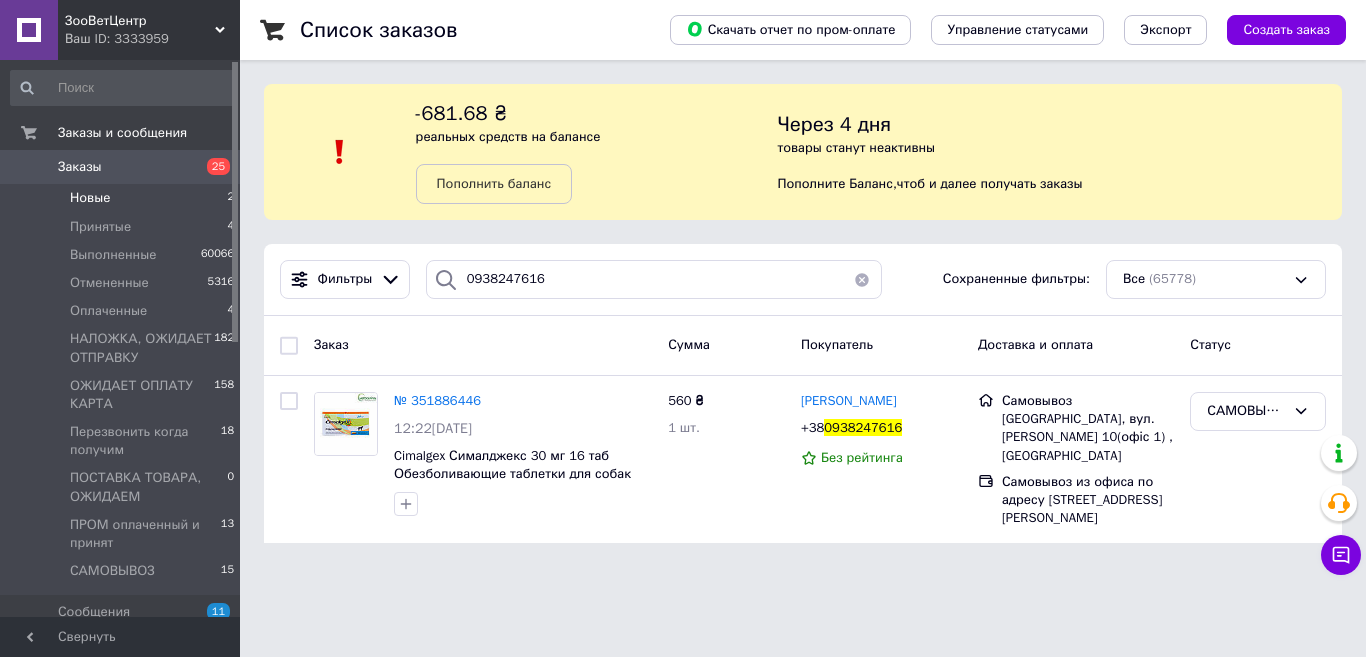 click on "Новые" at bounding box center [90, 198] 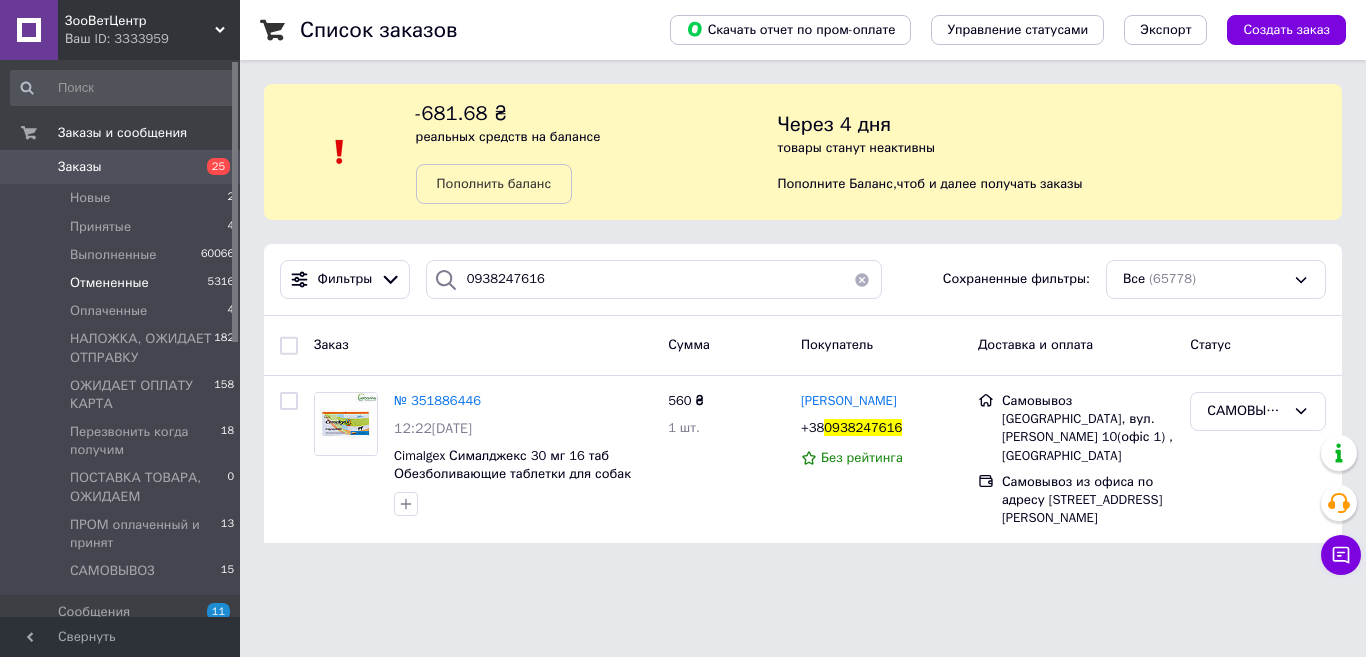 type 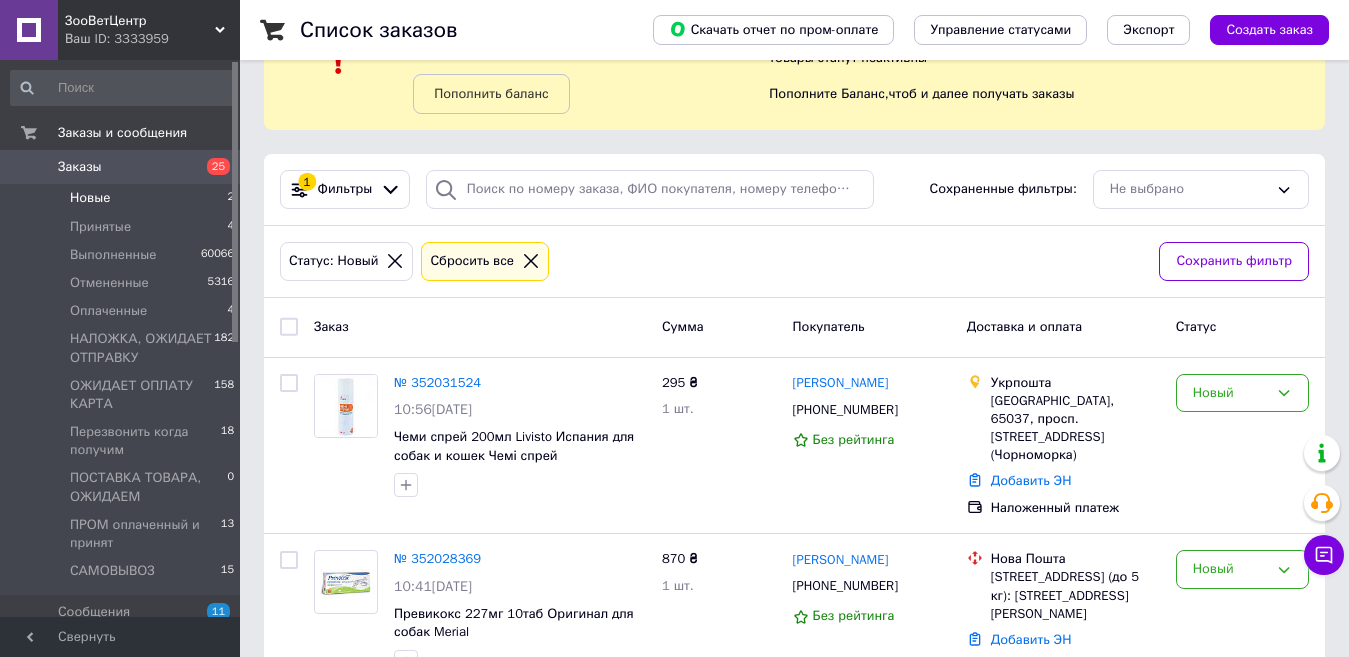 scroll, scrollTop: 183, scrollLeft: 0, axis: vertical 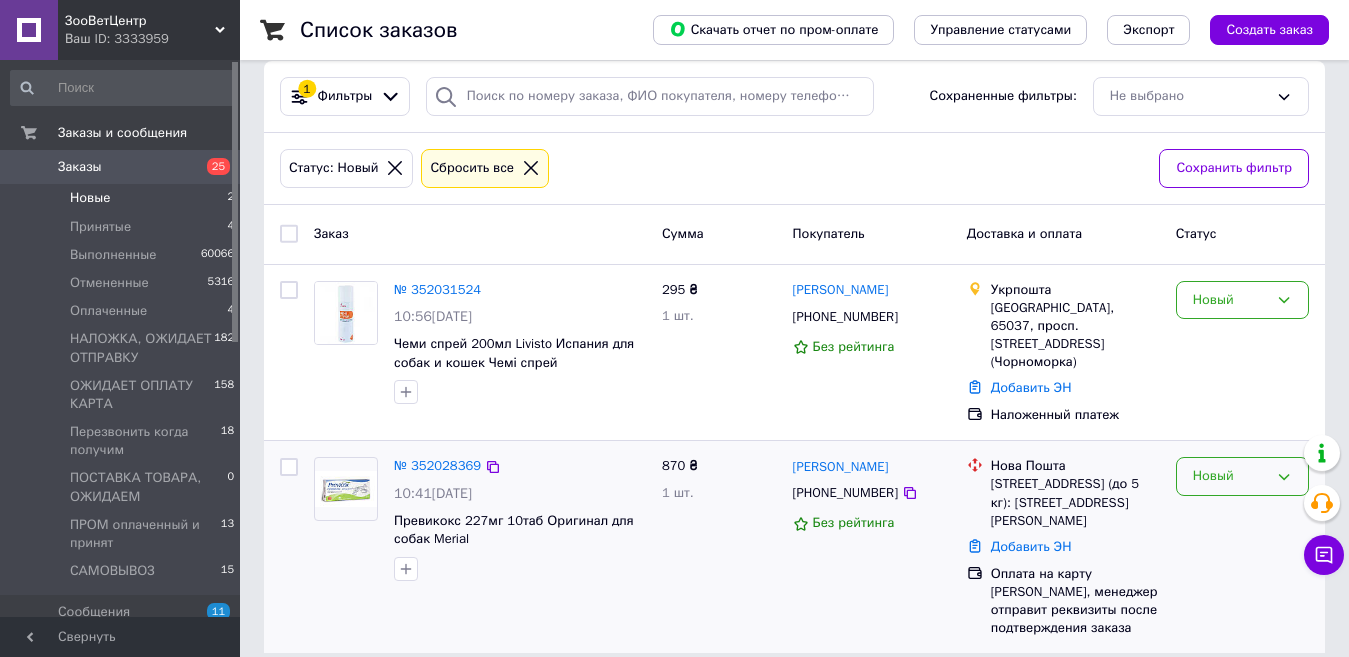 click on "Новый" at bounding box center (1230, 476) 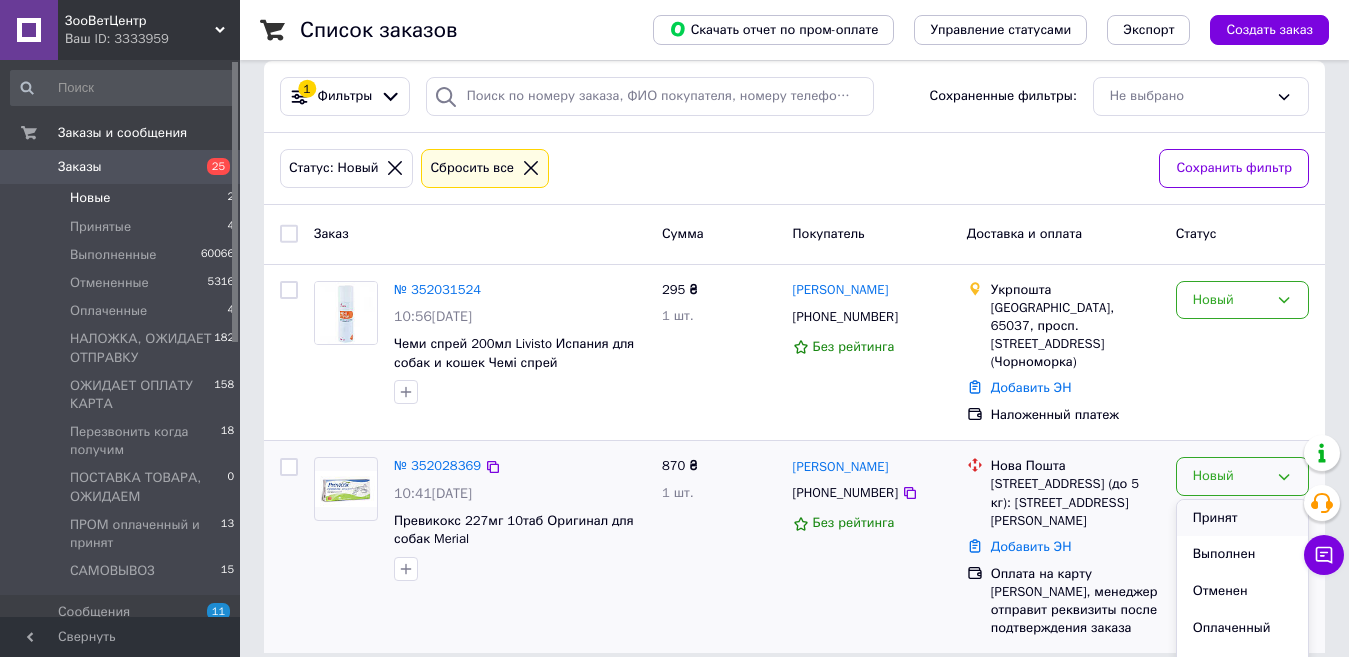 click on "Принят" at bounding box center (1242, 518) 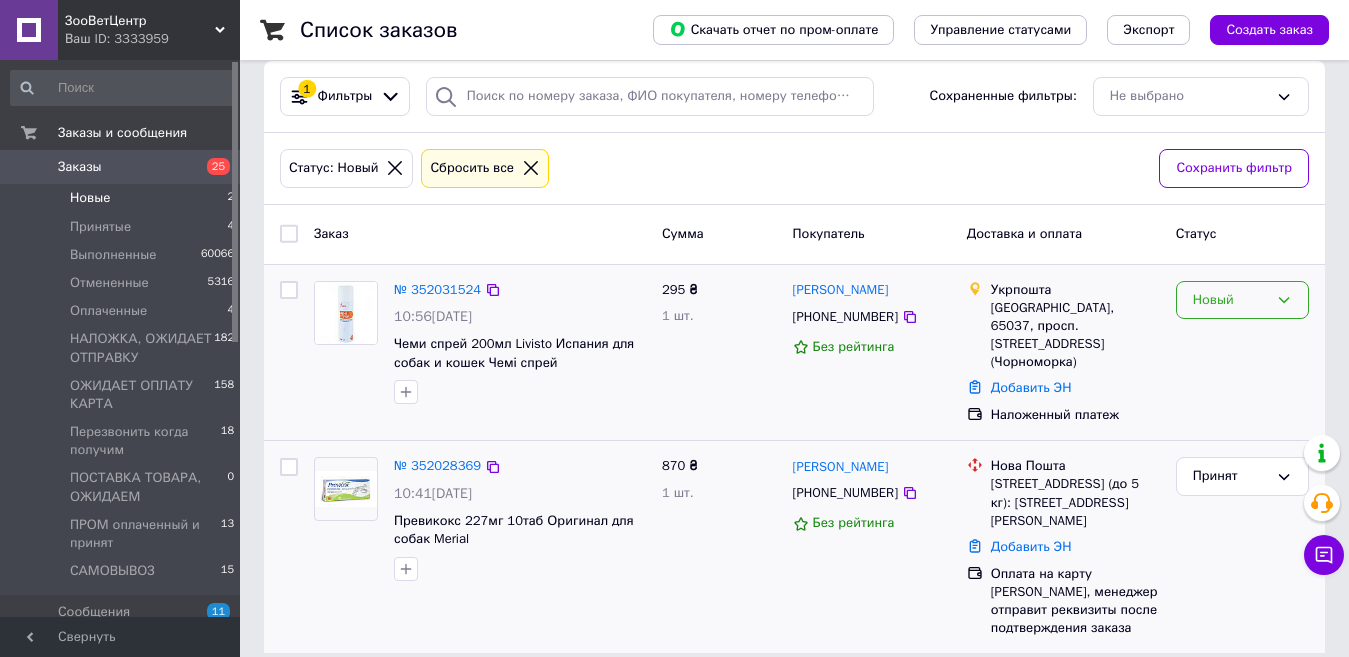 click on "Новый" at bounding box center [1230, 300] 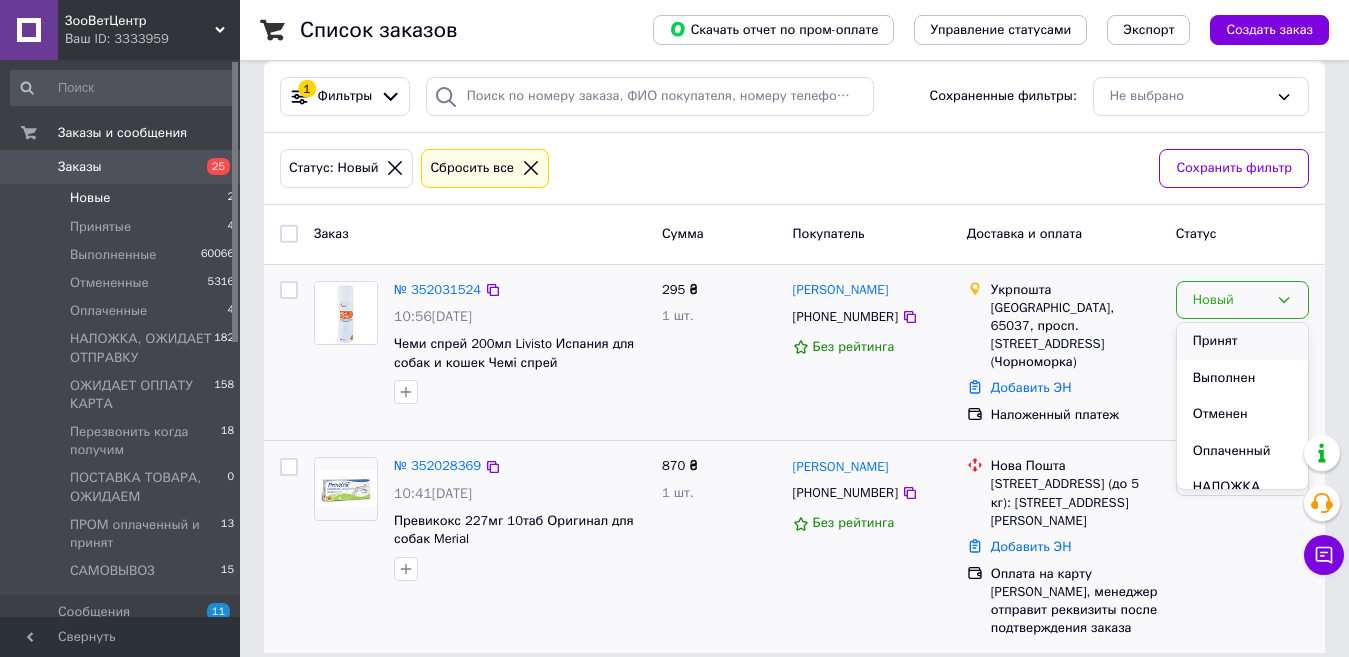 click on "Принят" at bounding box center (1242, 341) 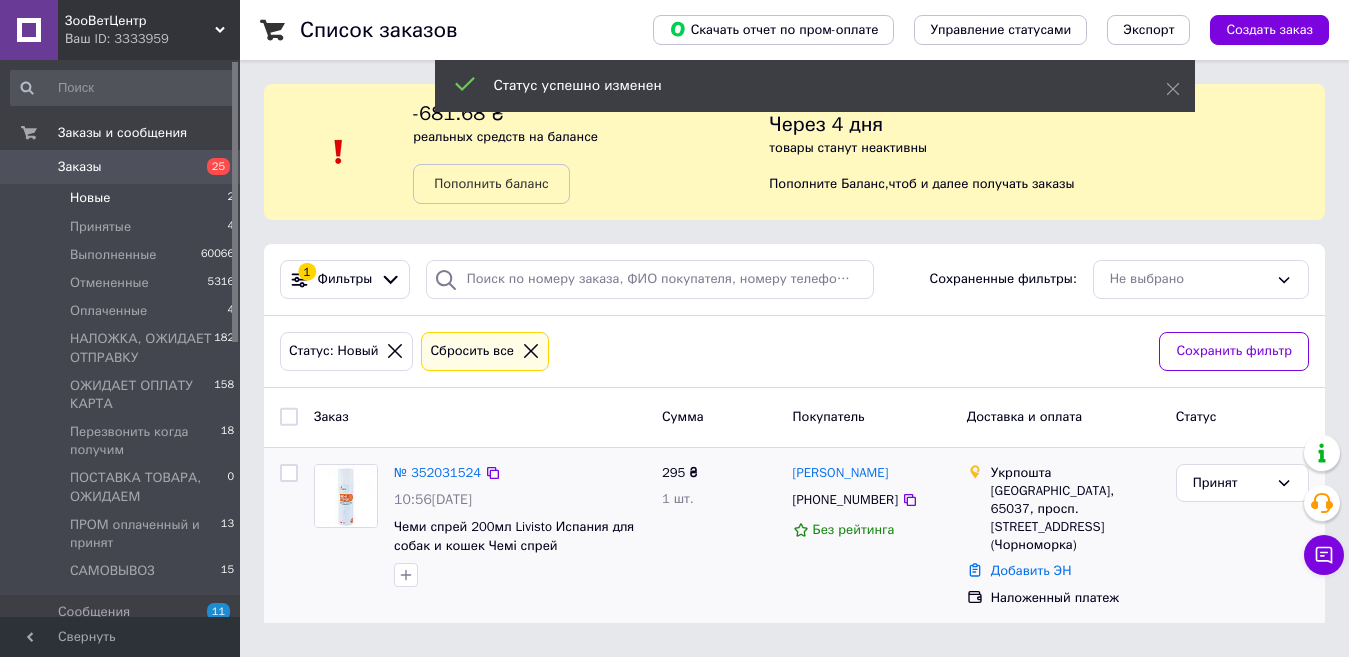 scroll, scrollTop: 0, scrollLeft: 0, axis: both 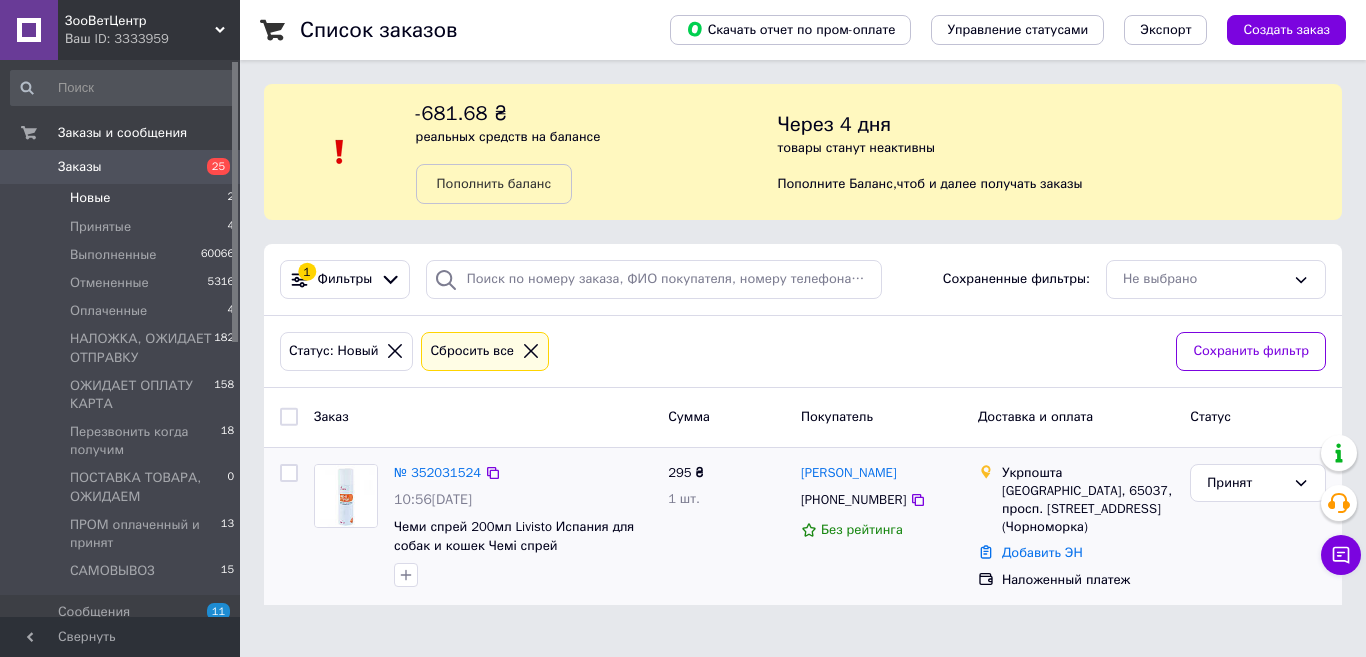 click on "Заказы" at bounding box center (80, 167) 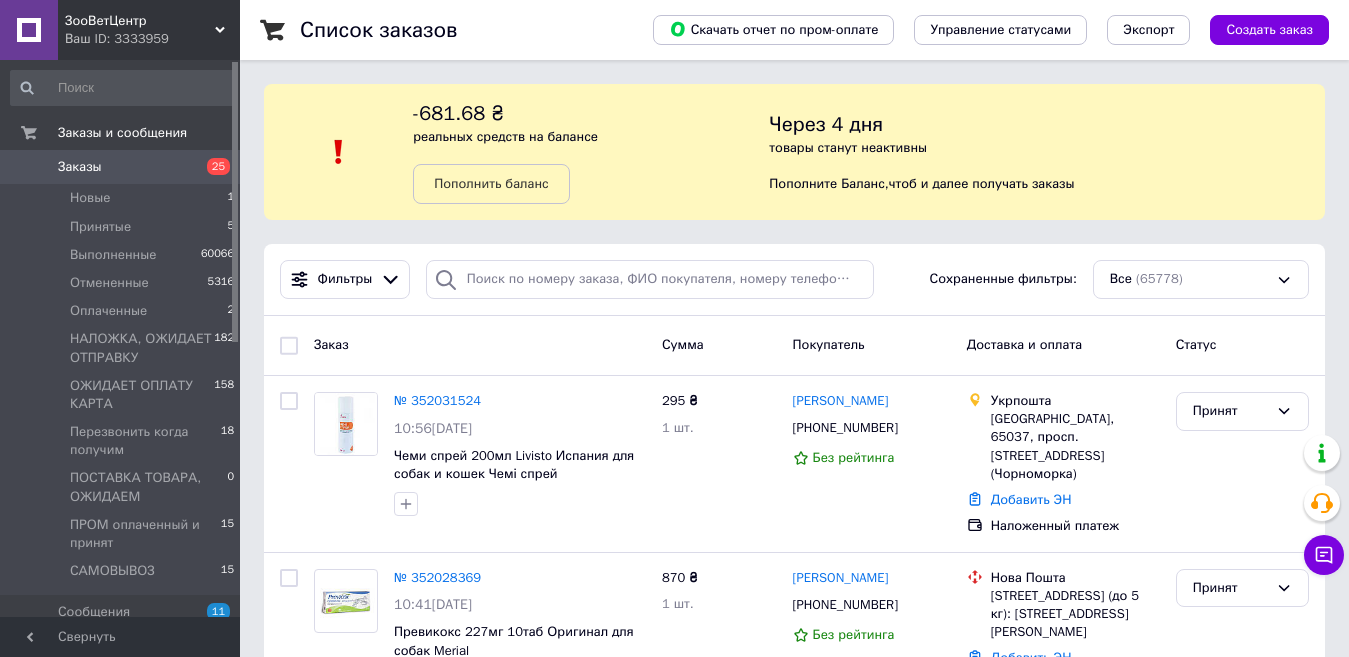 click on "реальных средств на балансе" at bounding box center (505, 136) 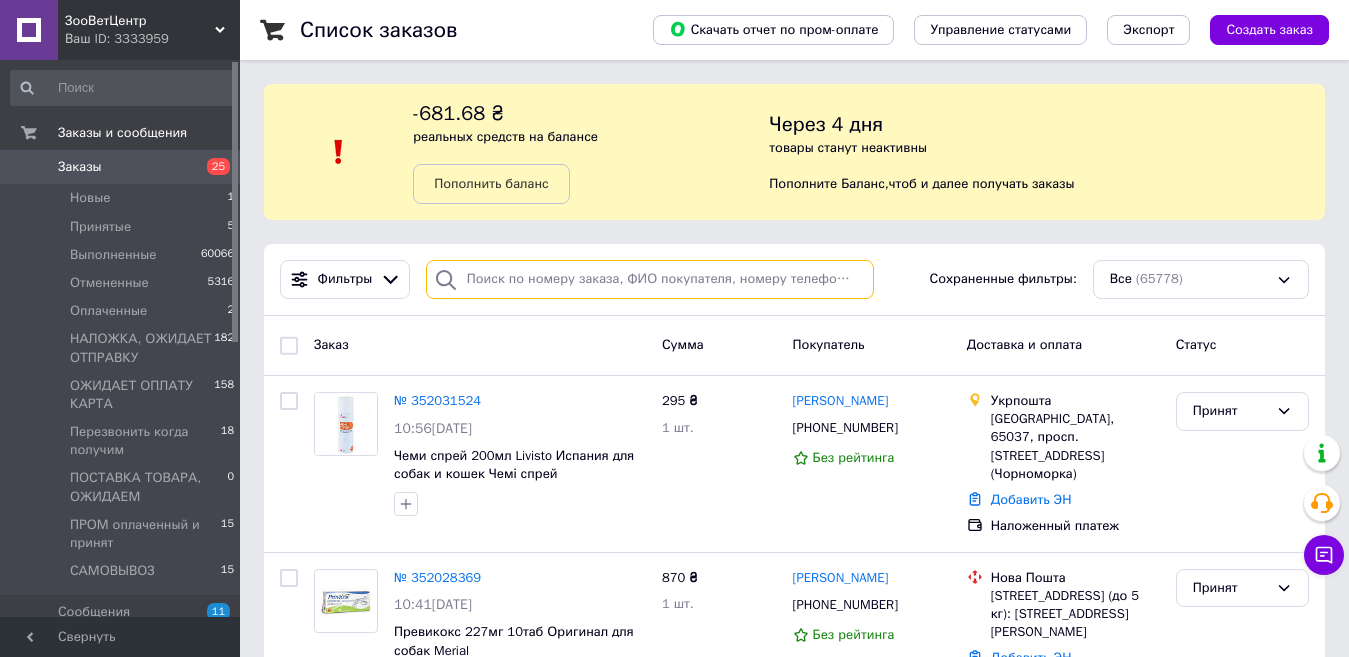 click at bounding box center (650, 279) 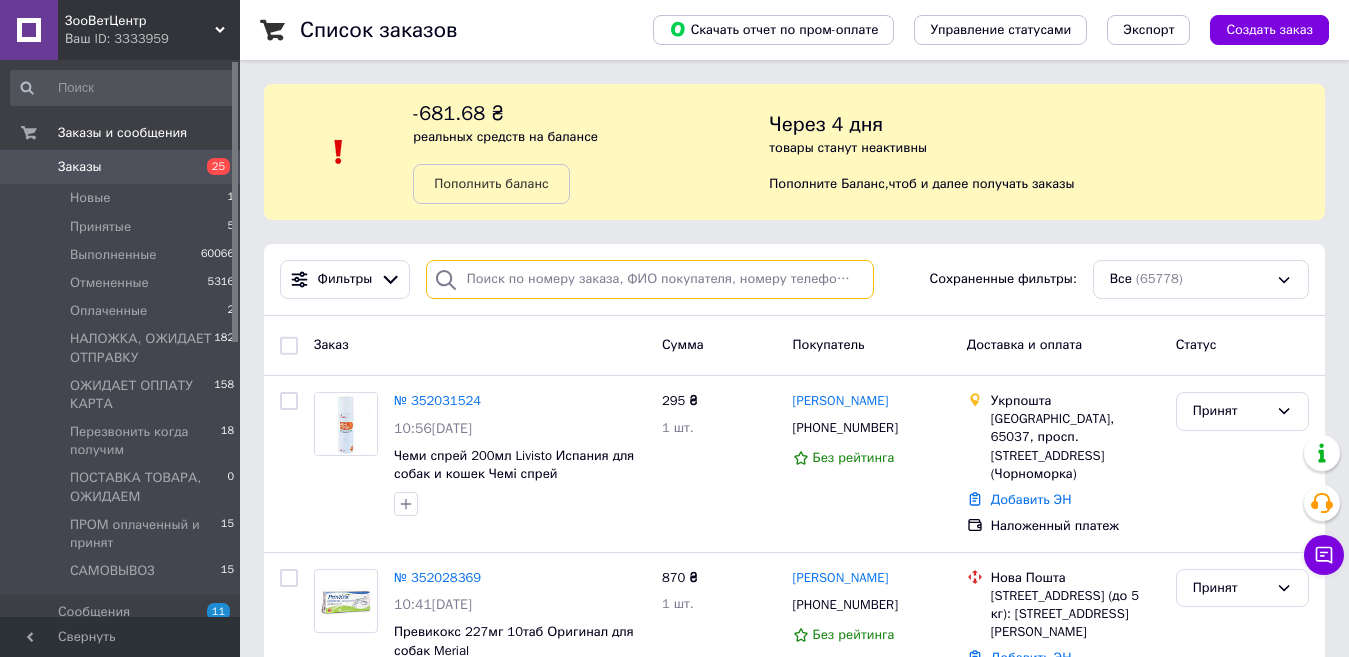 paste on "0509170707" 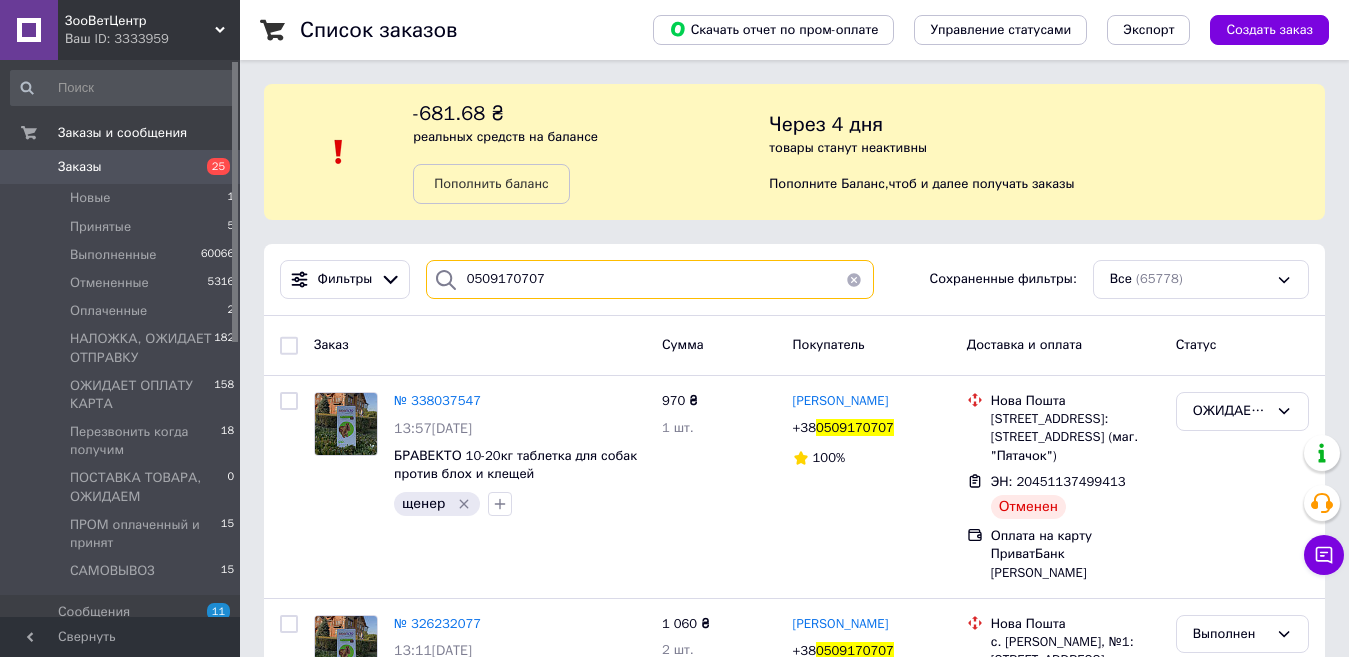 type on "0509170707" 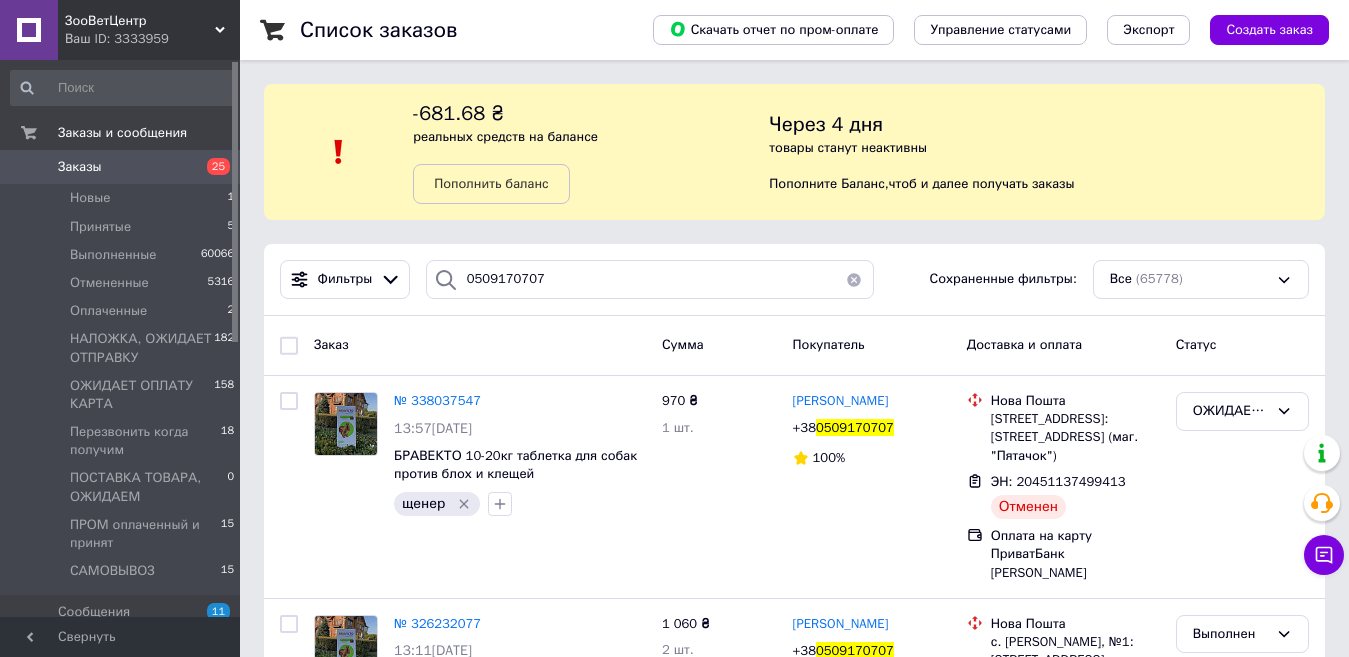click at bounding box center (854, 279) 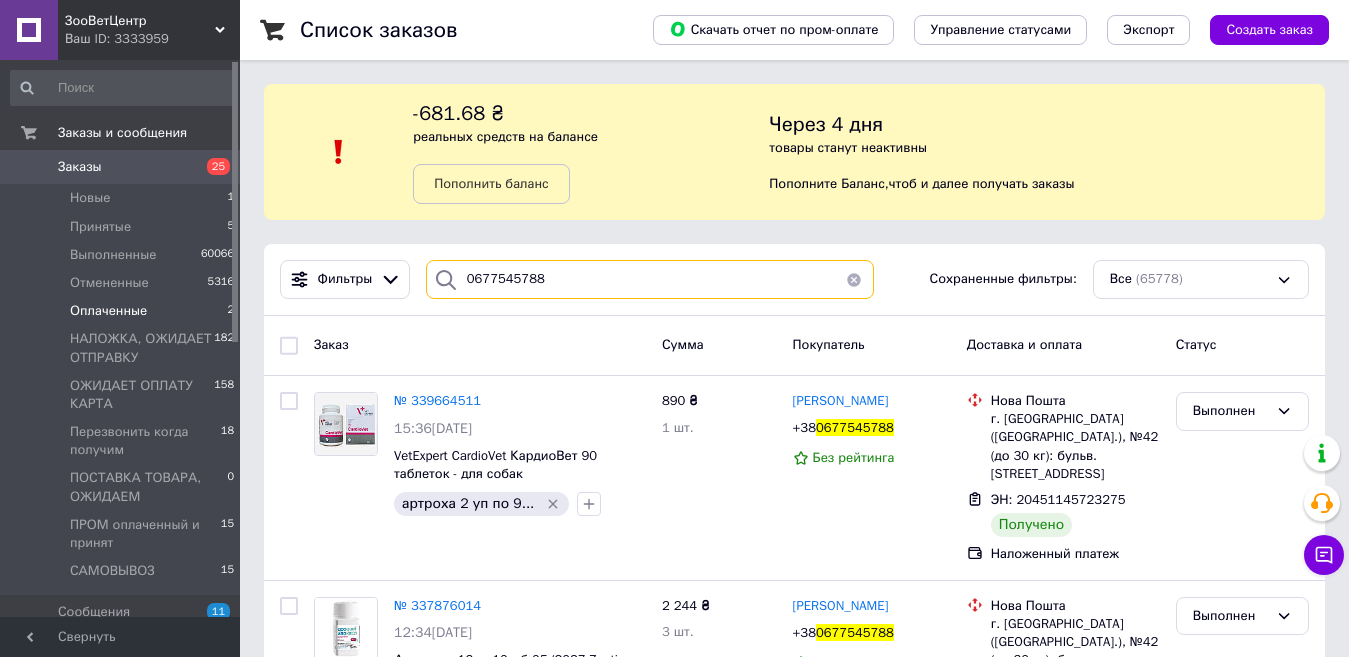 type on "0677545788" 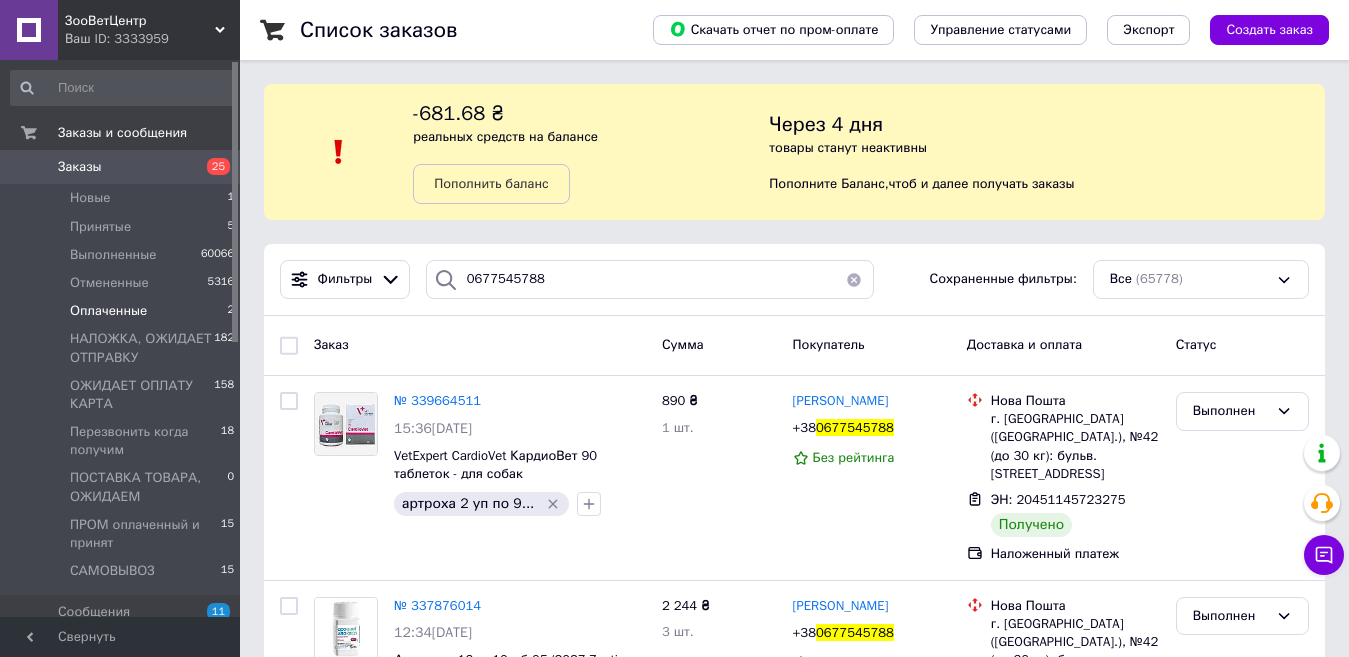 click on "Оплаченные" at bounding box center (108, 311) 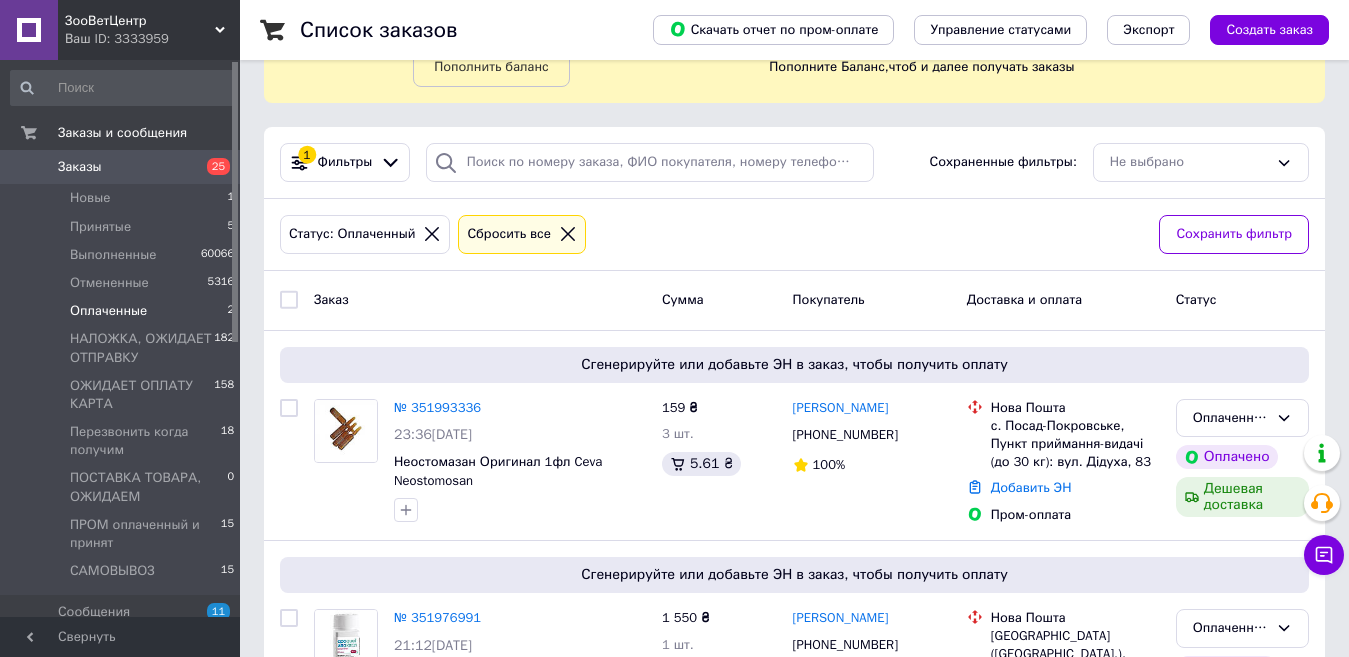 scroll, scrollTop: 253, scrollLeft: 0, axis: vertical 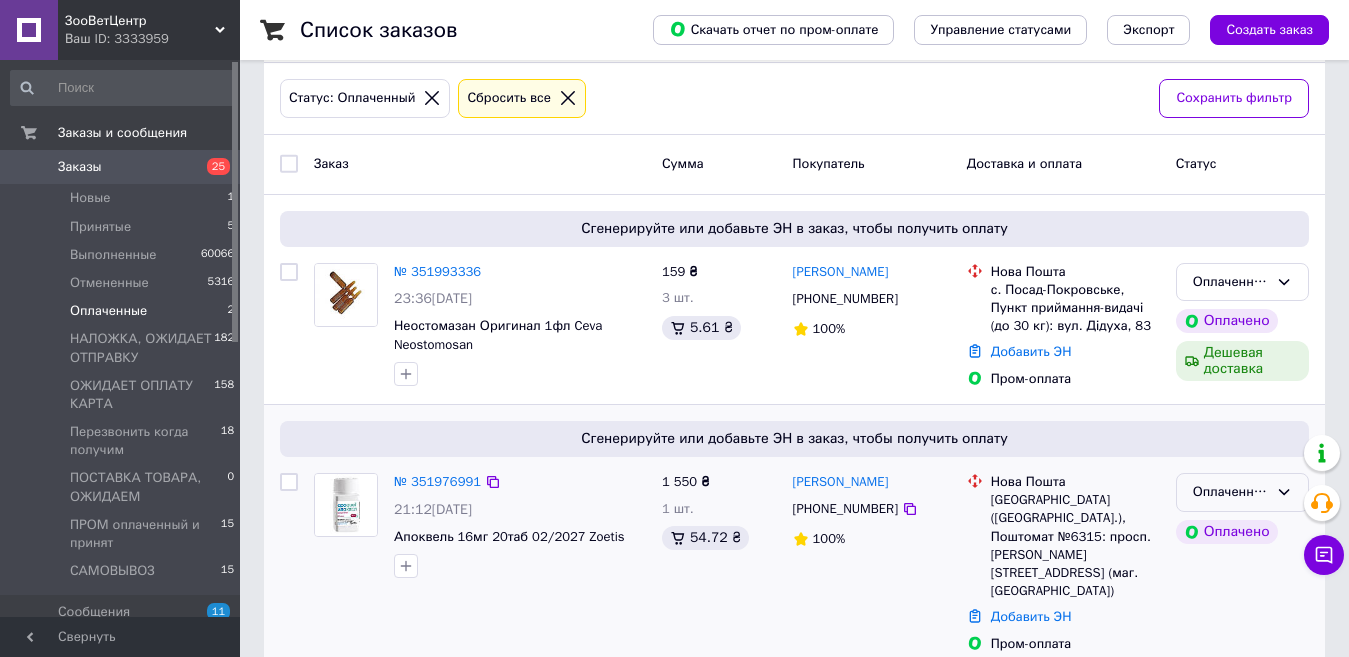 click on "Оплаченный" at bounding box center [1230, 492] 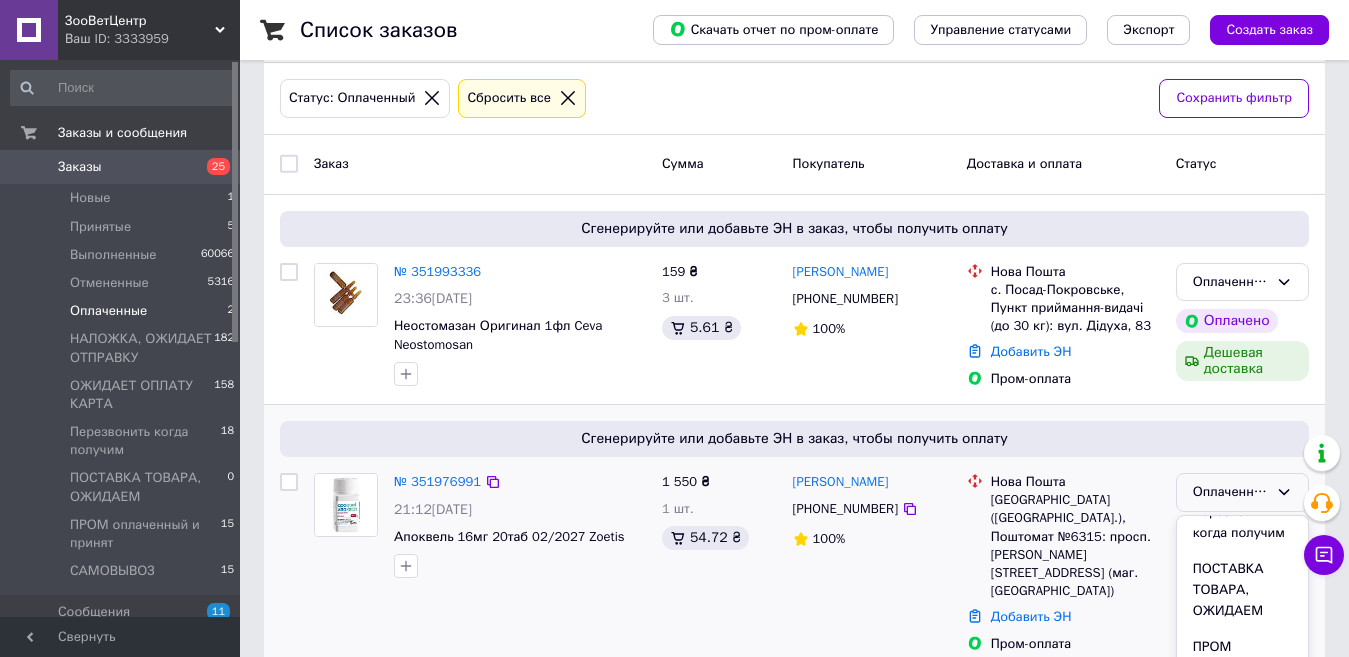 scroll, scrollTop: 300, scrollLeft: 0, axis: vertical 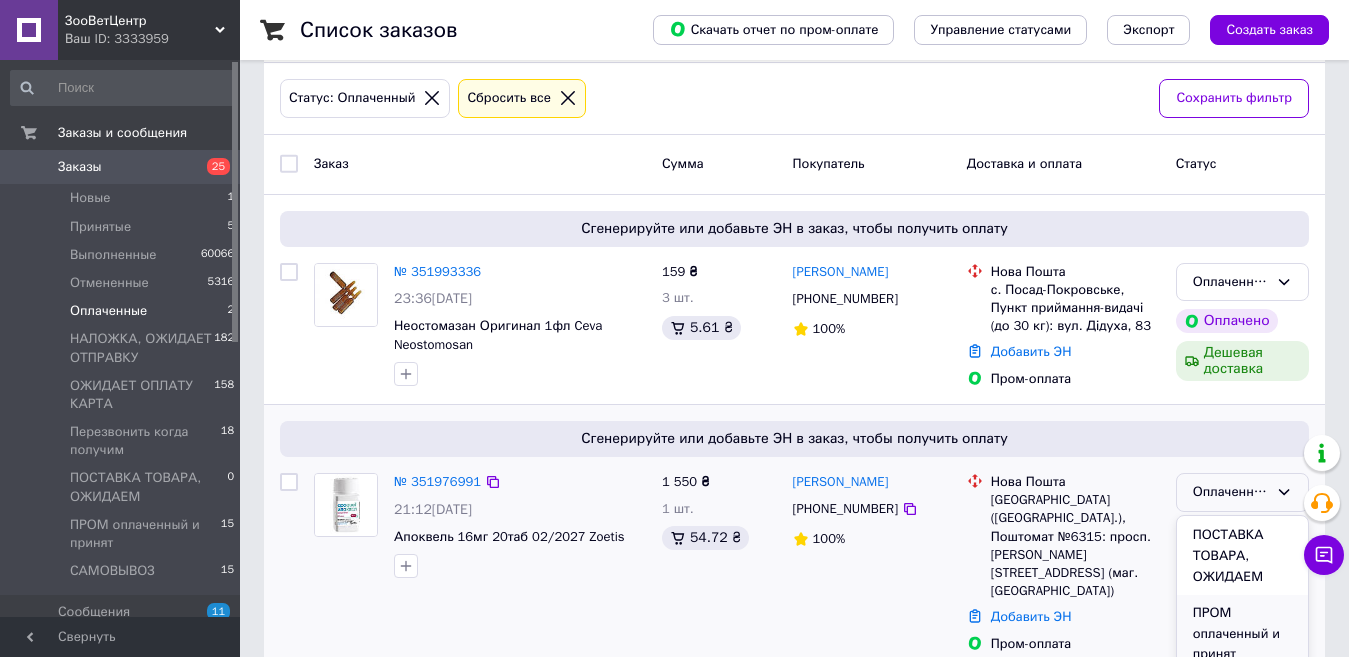 click on "ПРОМ оплаченный и принят" at bounding box center [1242, 634] 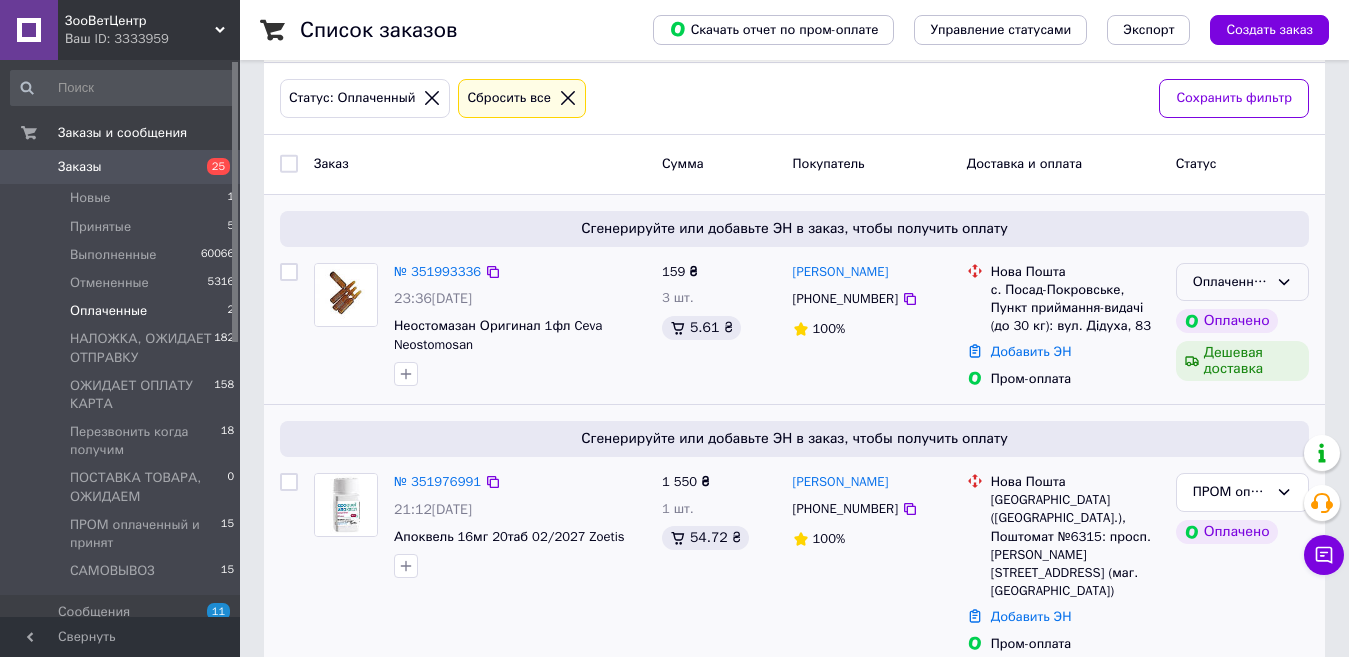 click on "Оплаченный" at bounding box center [1230, 282] 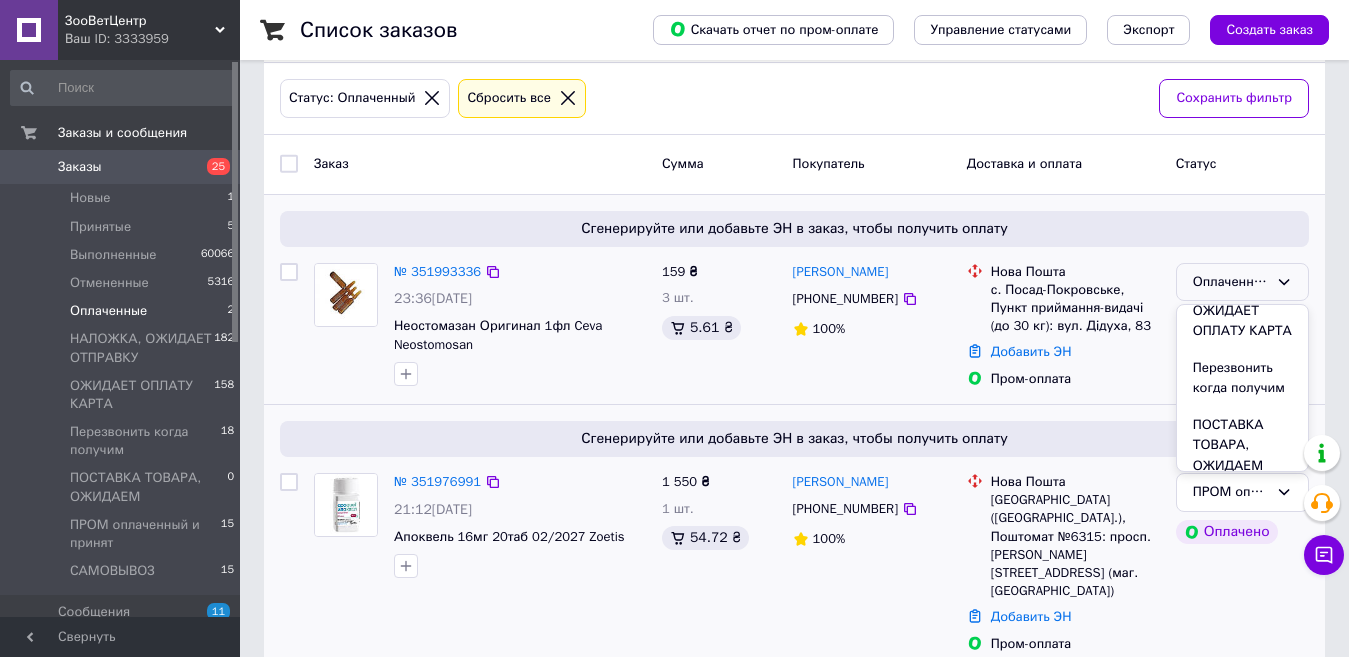 scroll, scrollTop: 300, scrollLeft: 0, axis: vertical 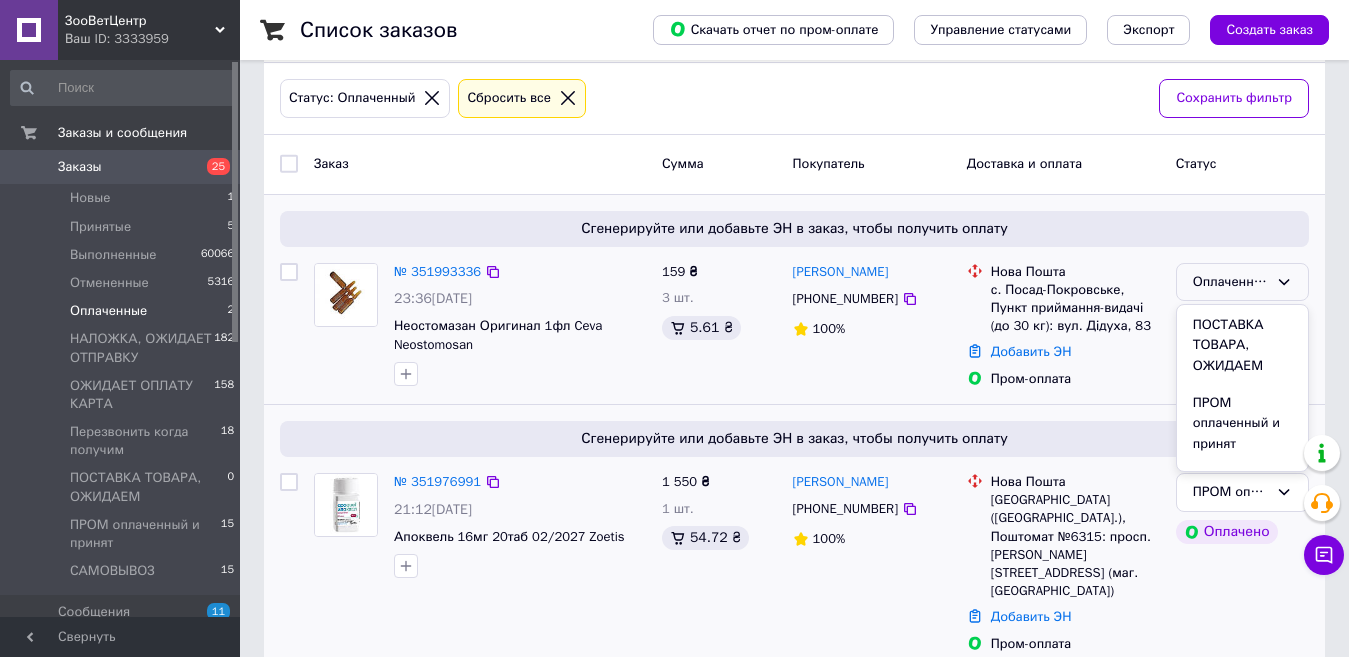 click on "ПРОМ оплаченный и принят" at bounding box center (1242, 424) 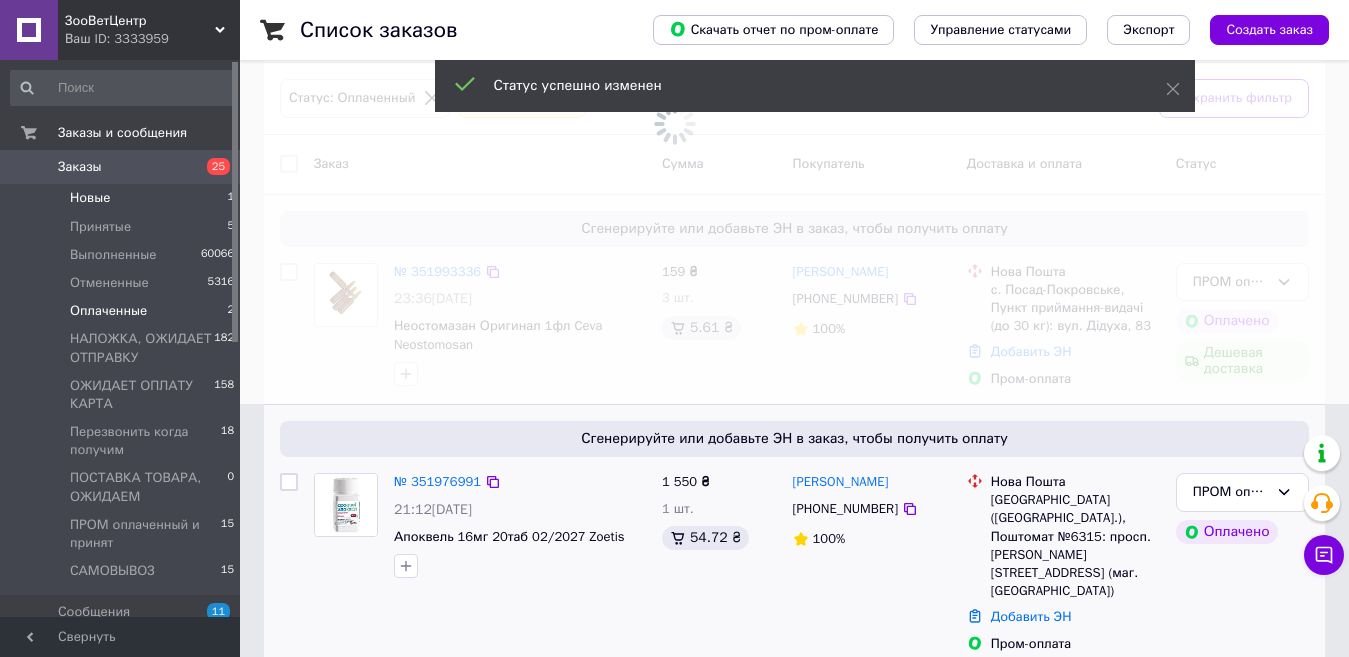 scroll, scrollTop: 24, scrollLeft: 0, axis: vertical 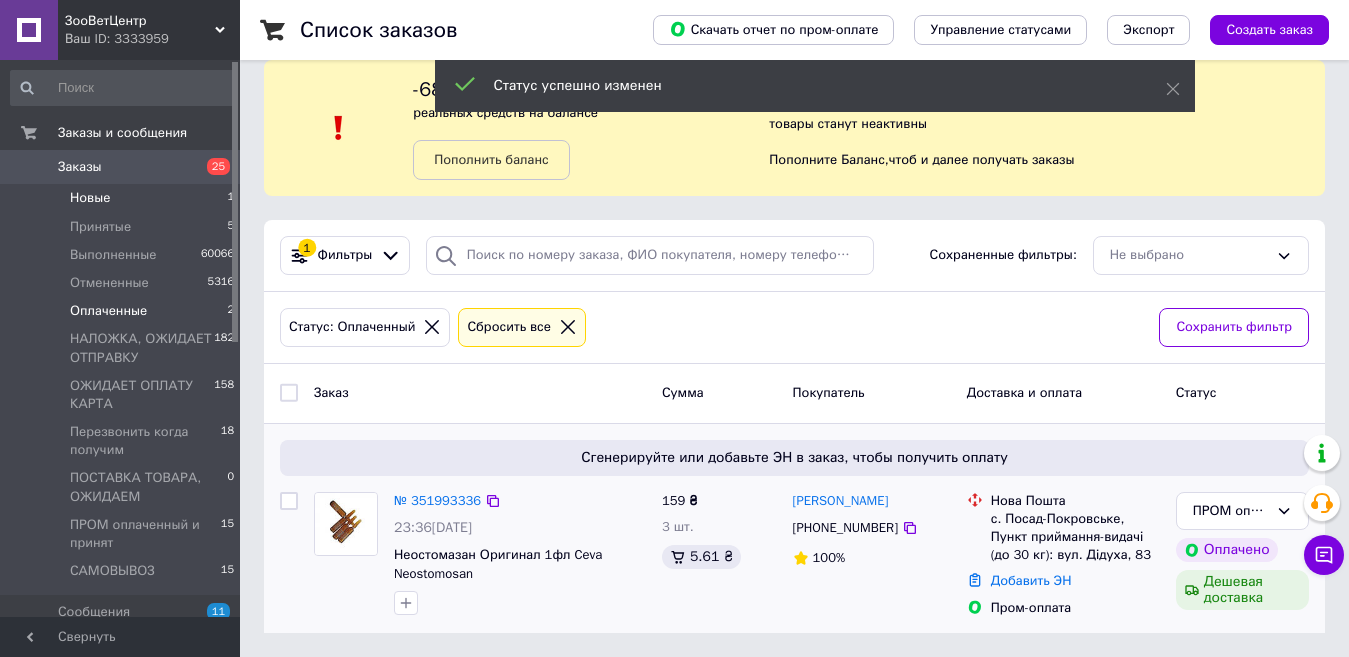 click on "Новые" at bounding box center [90, 198] 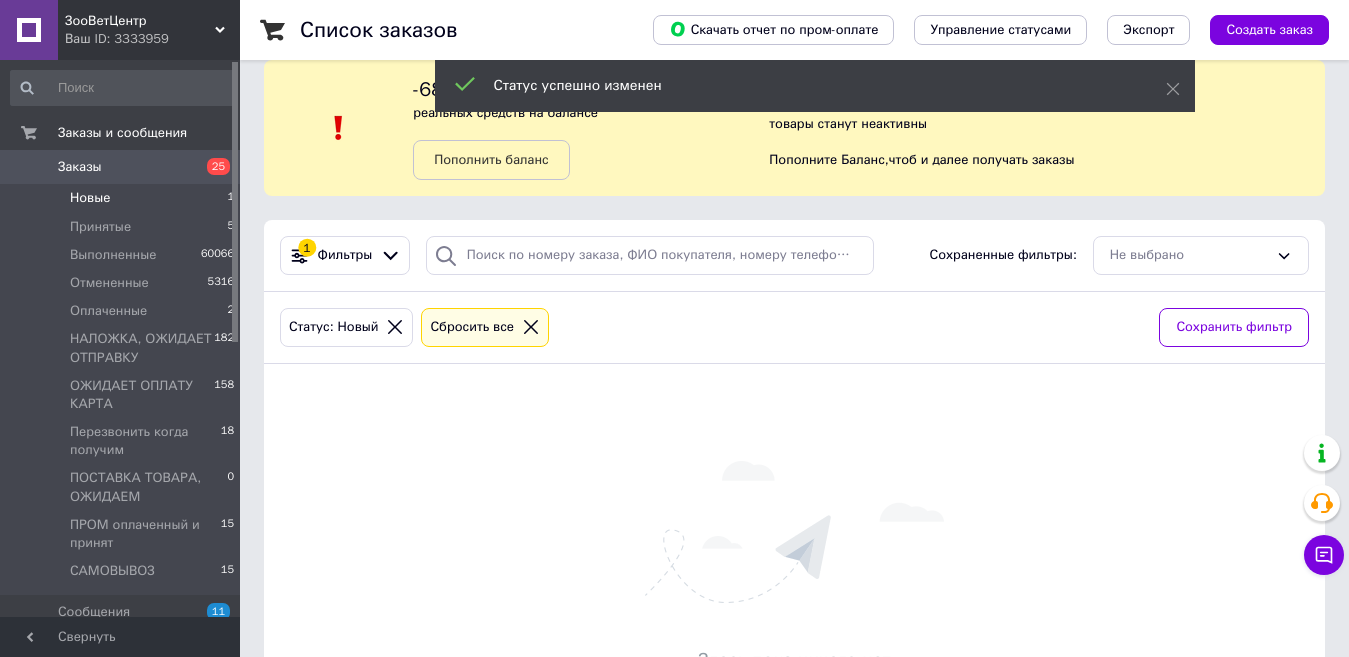 scroll, scrollTop: 0, scrollLeft: 0, axis: both 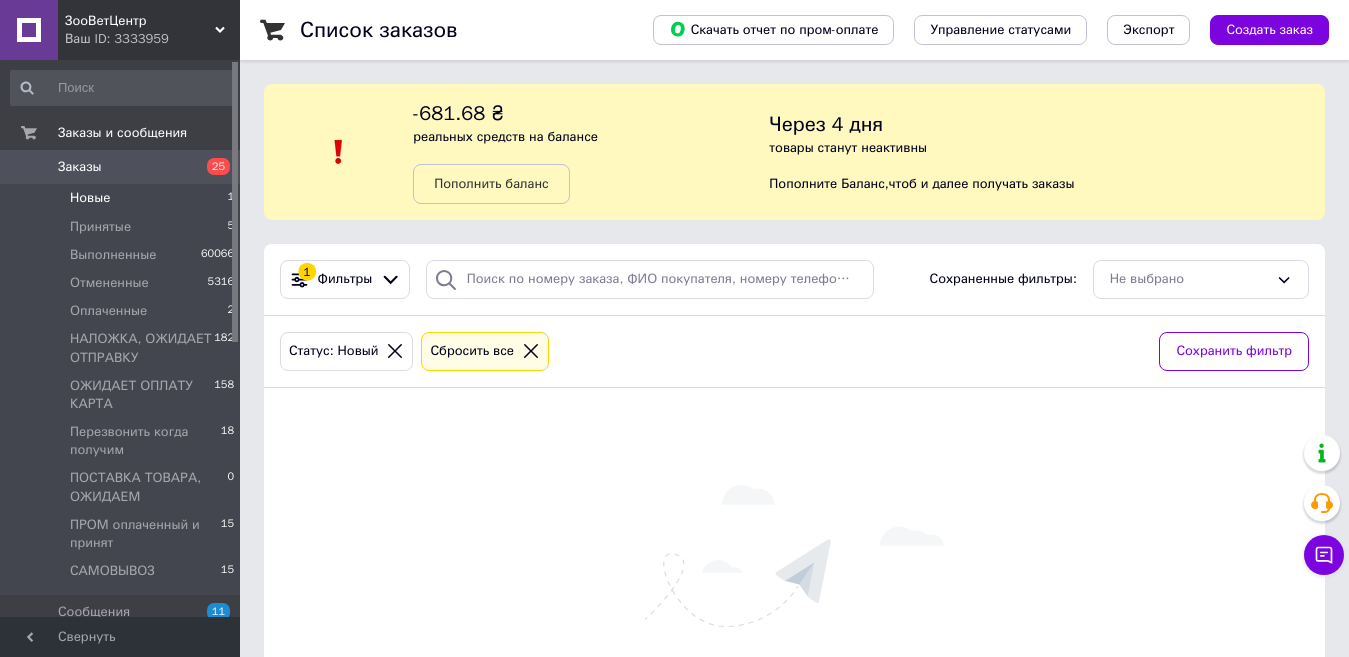 click on "ЗооВетЦентр" at bounding box center [140, 21] 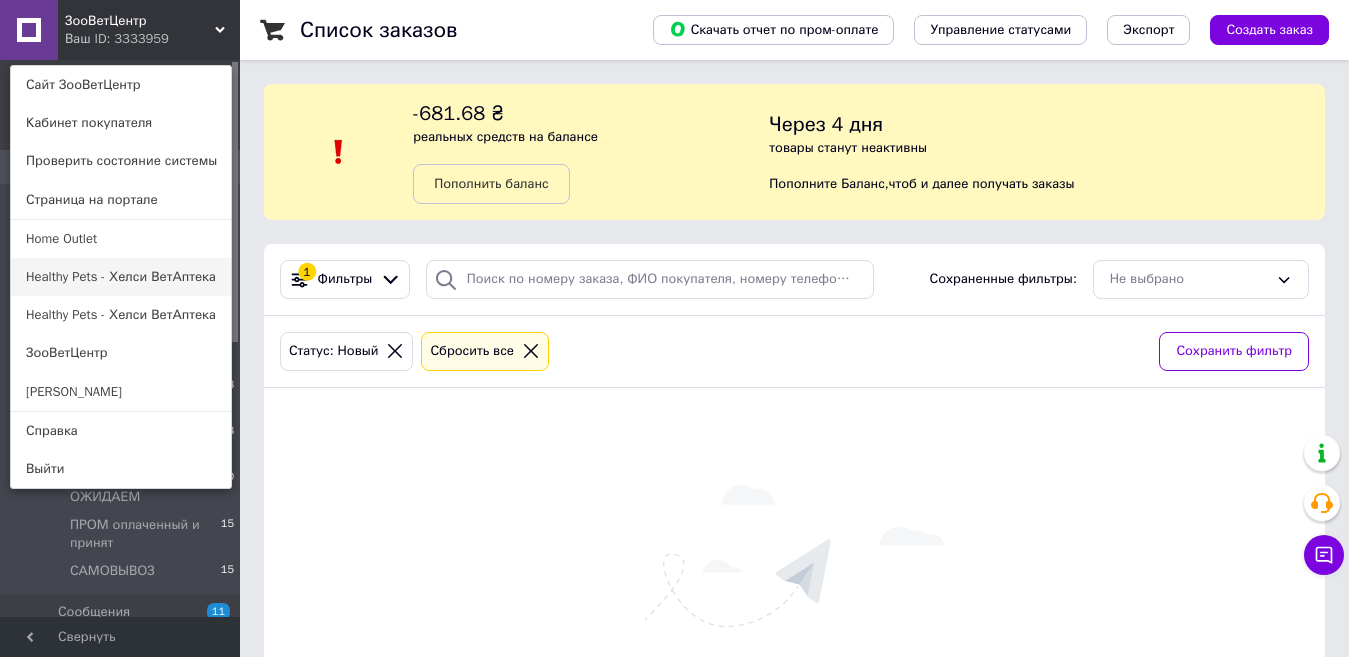 click on "Healthy Pets - Хелси ВетАптека" at bounding box center (121, 277) 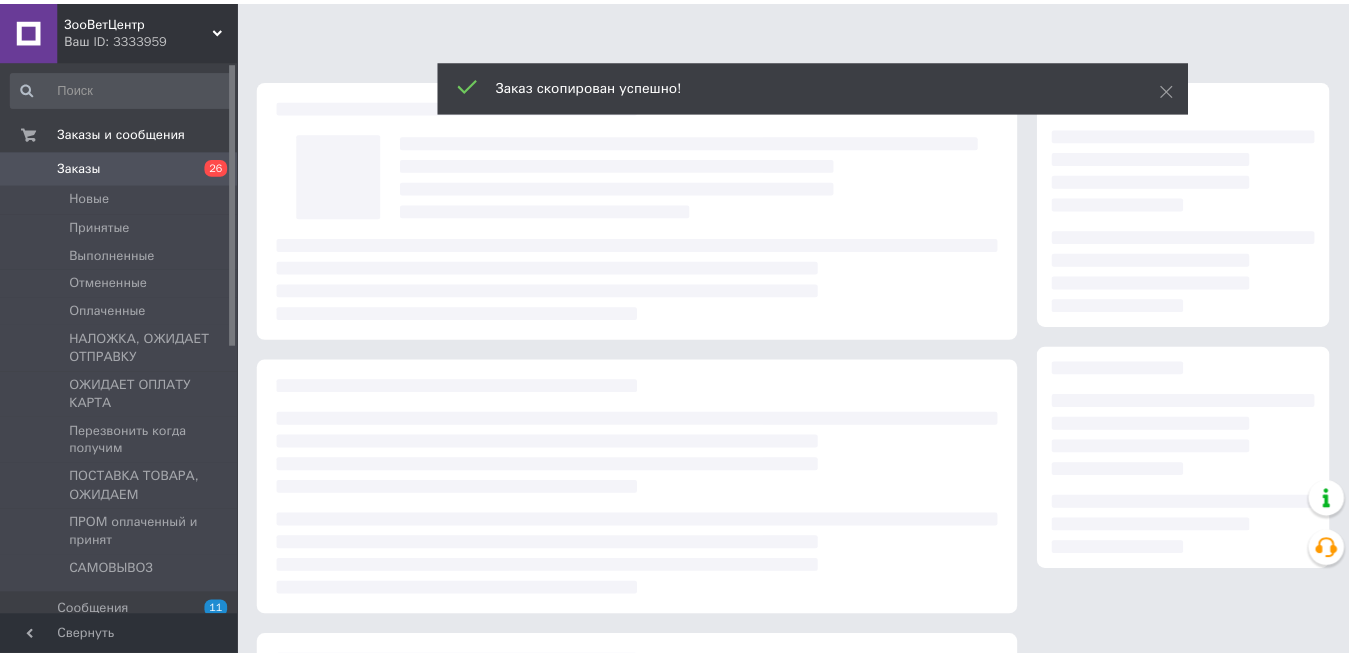 scroll, scrollTop: 0, scrollLeft: 0, axis: both 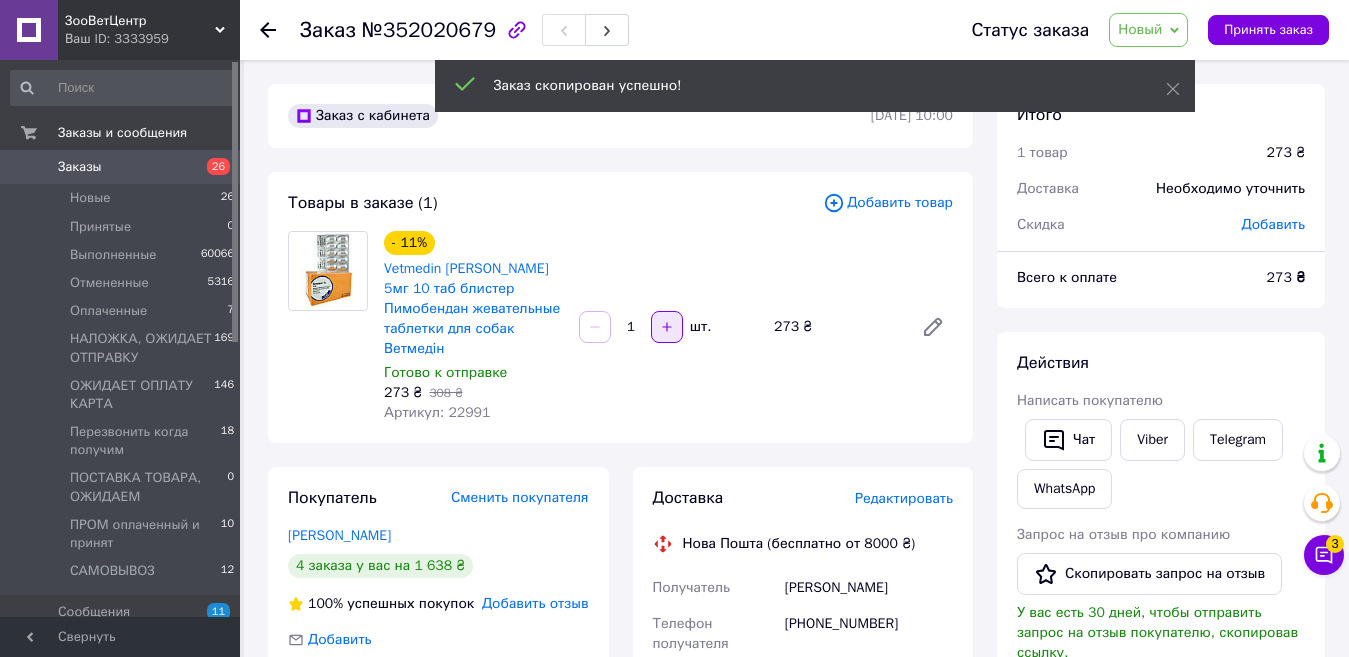 click 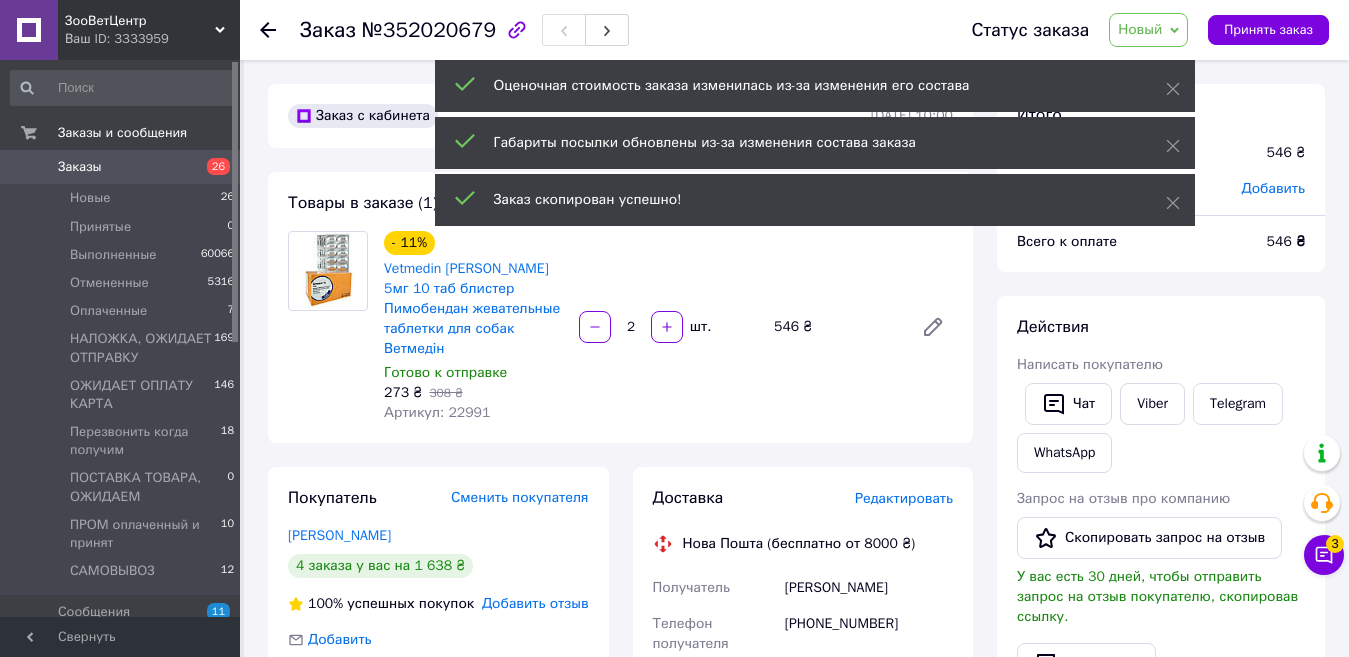 click 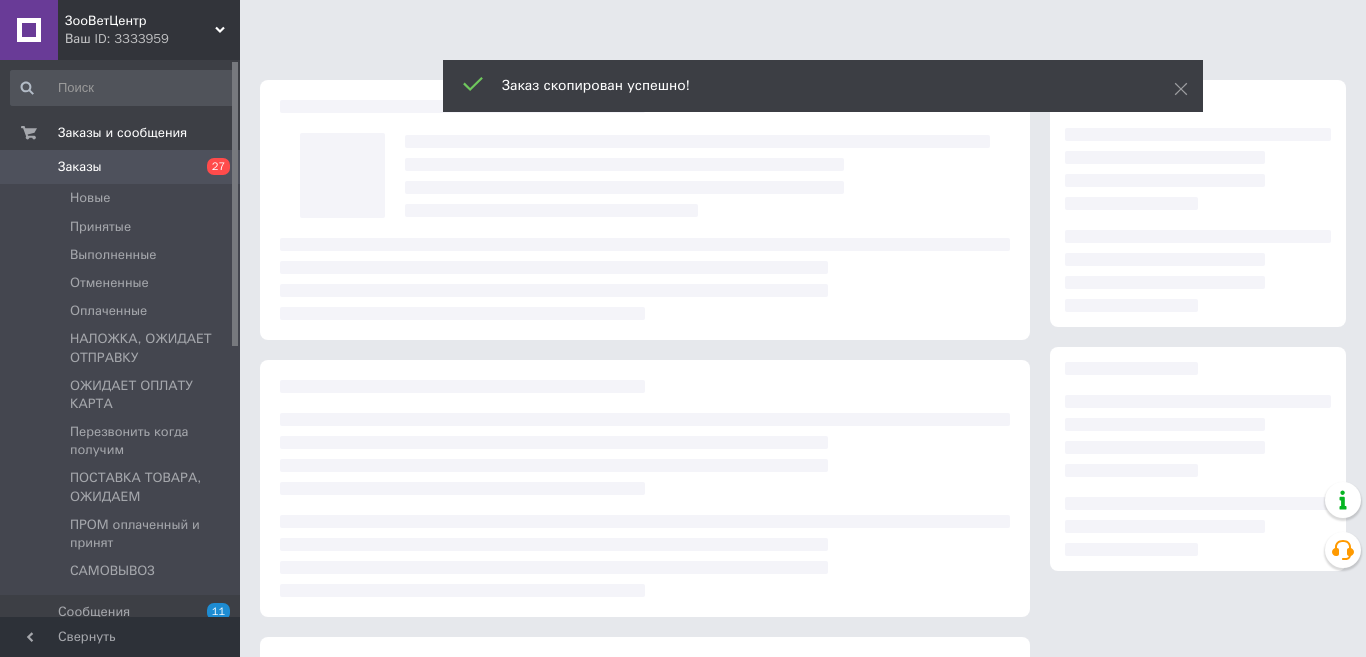 scroll, scrollTop: 0, scrollLeft: 0, axis: both 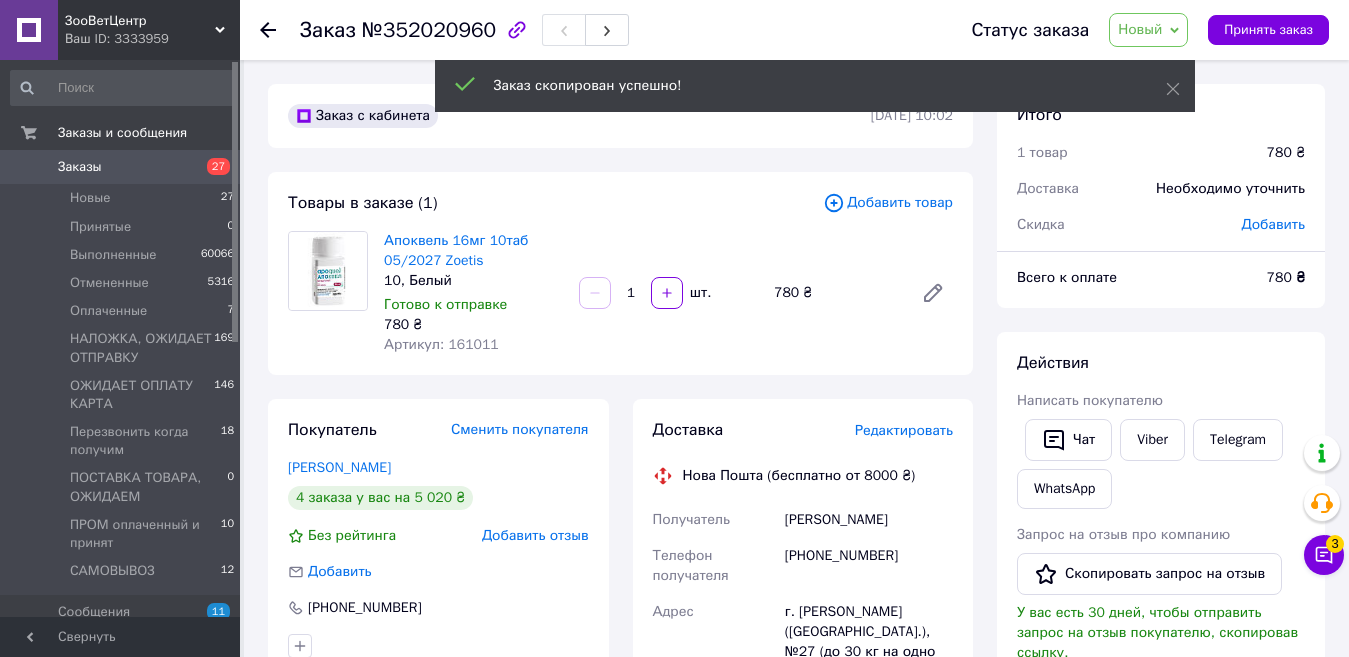 click on "Добавить товар" at bounding box center [888, 203] 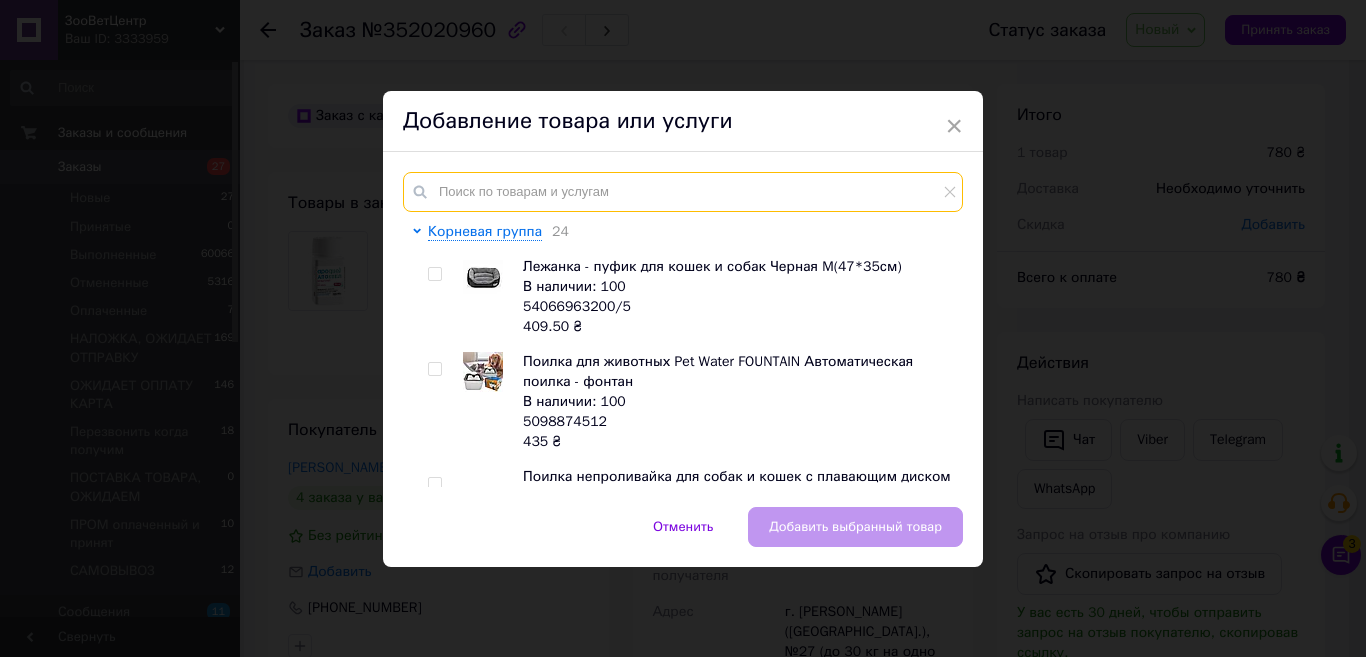 drag, startPoint x: 624, startPoint y: 193, endPoint x: 609, endPoint y: 202, distance: 17.492855 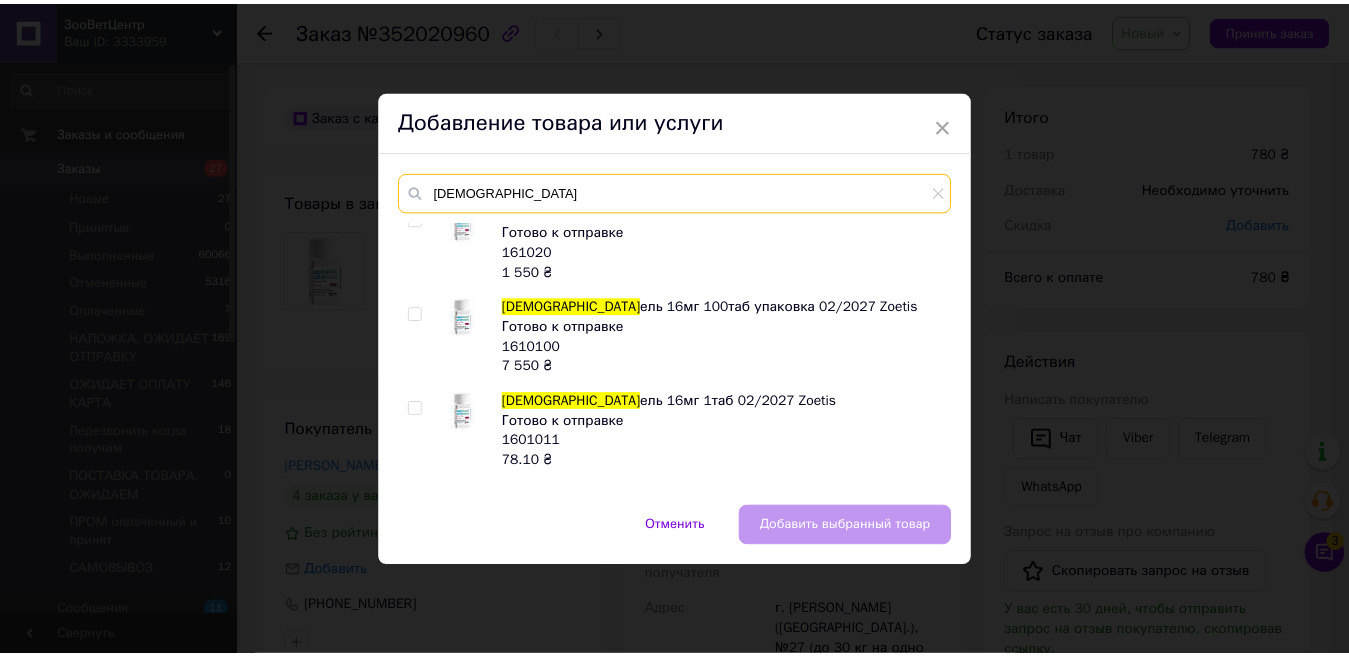 scroll, scrollTop: 1300, scrollLeft: 0, axis: vertical 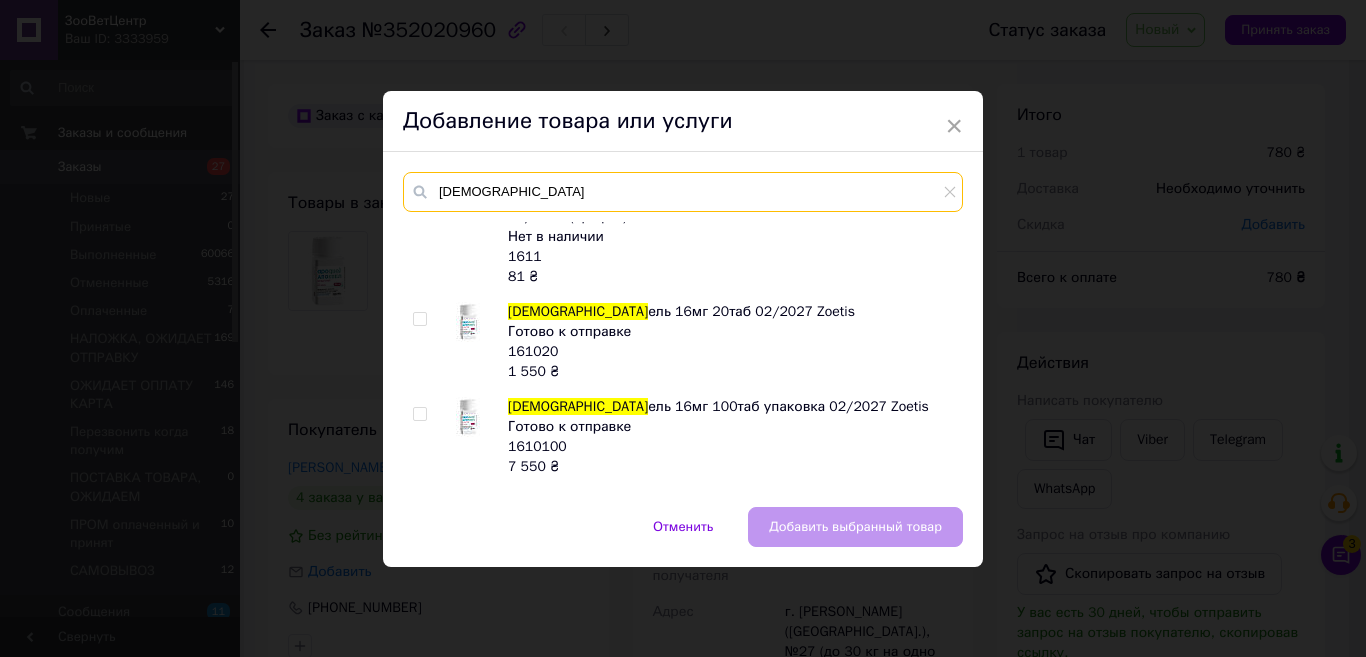 type on "[DEMOGRAPHIC_DATA]" 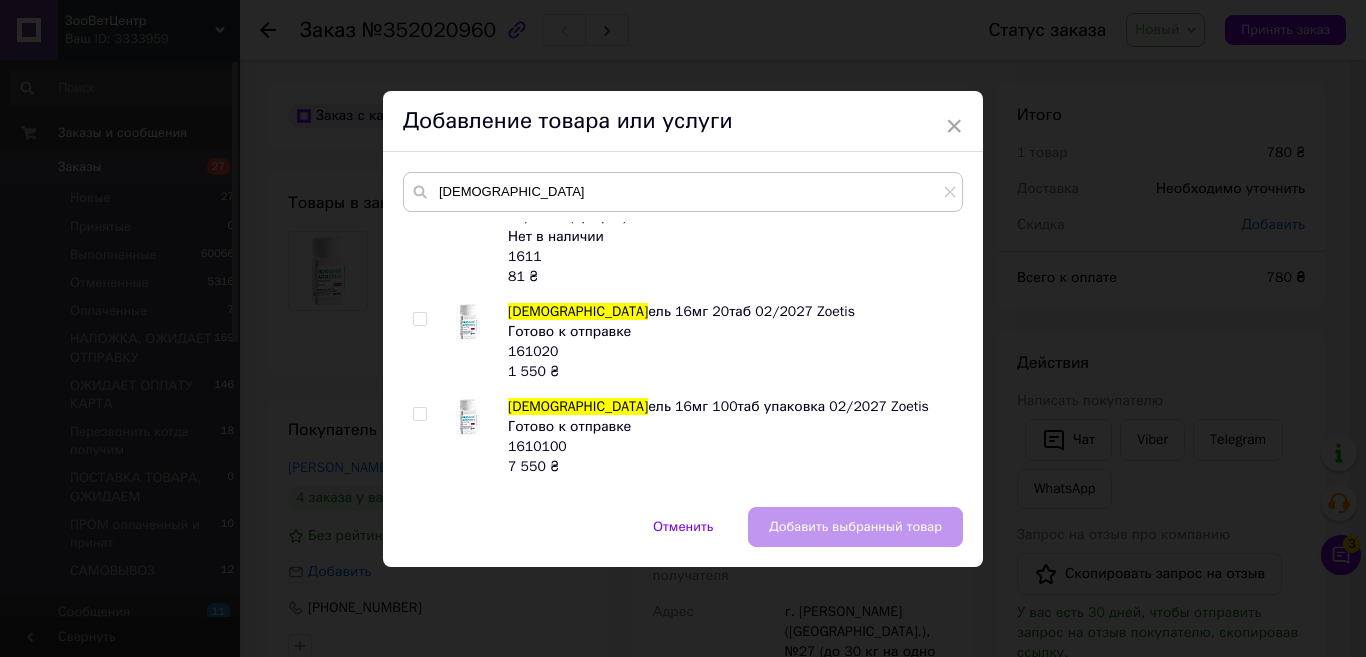 click at bounding box center (419, 319) 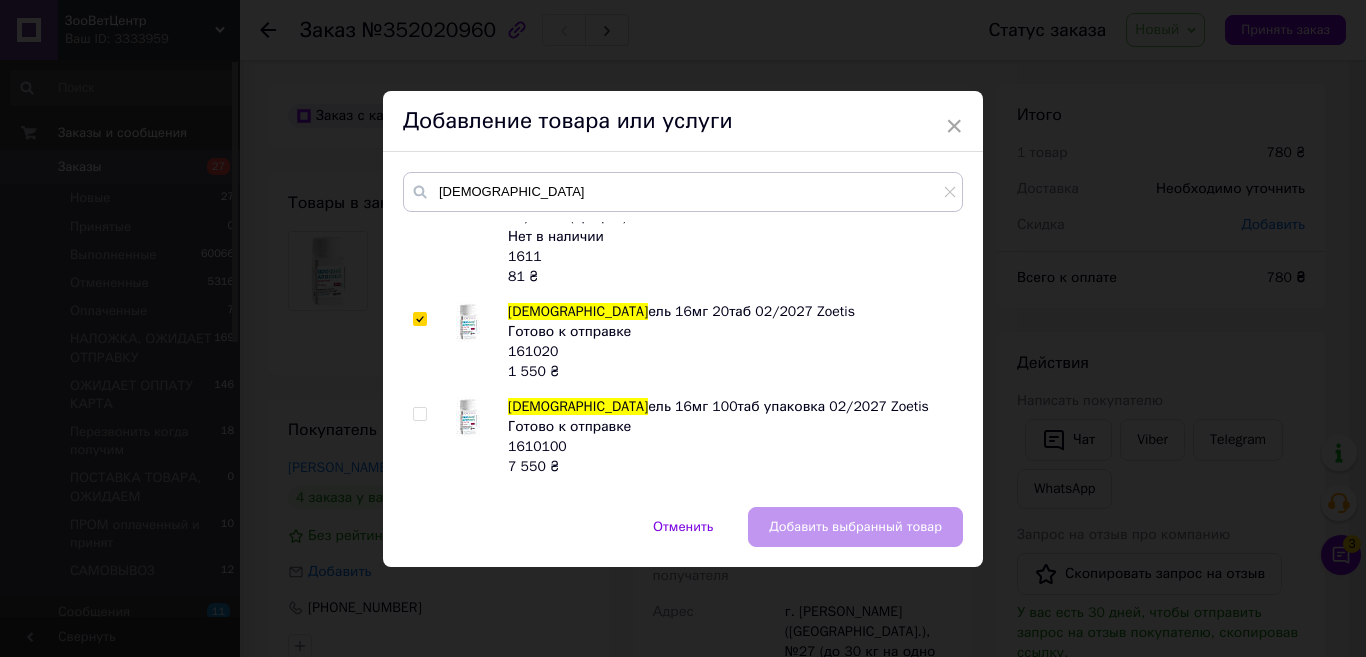 checkbox on "true" 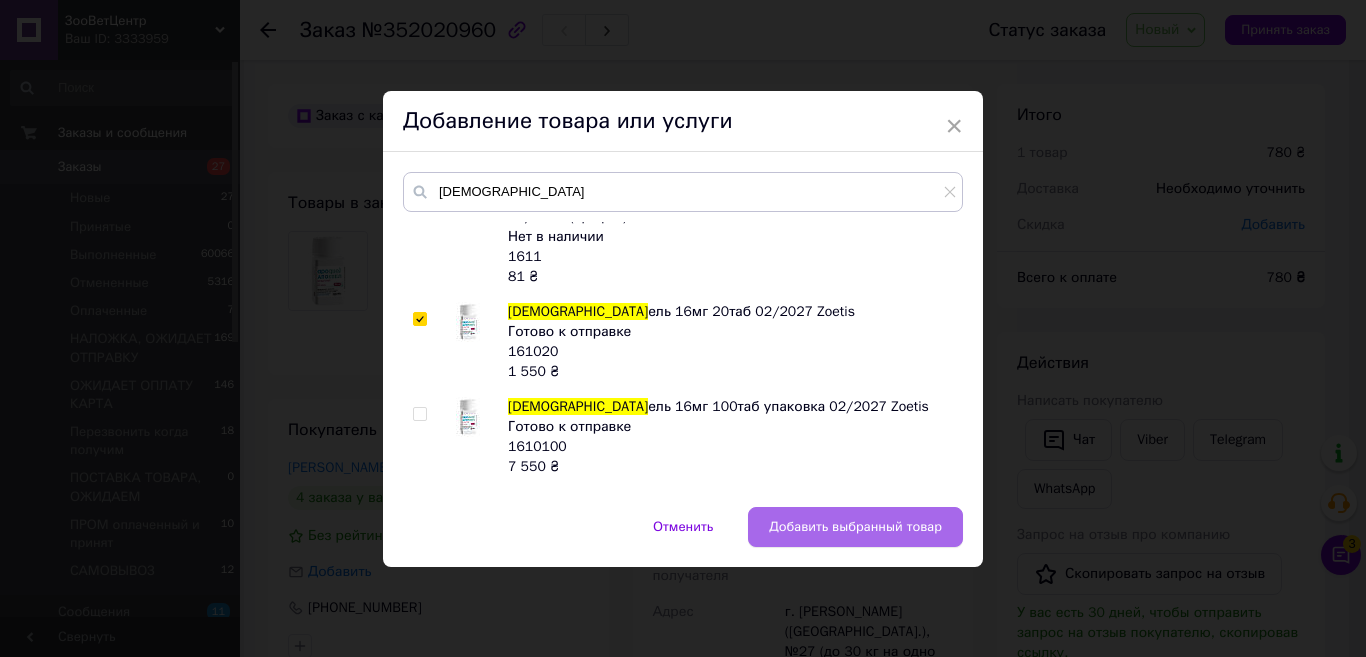 click on "Добавить выбранный товар" at bounding box center (855, 527) 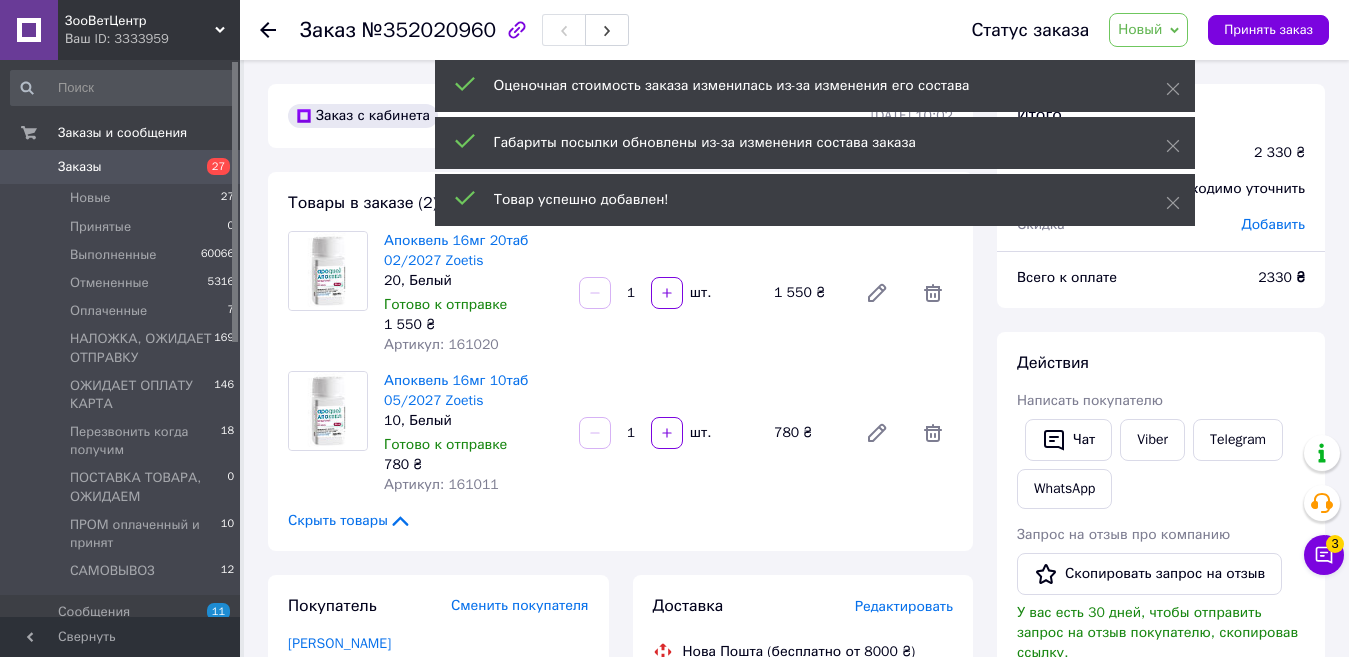 drag, startPoint x: 928, startPoint y: 435, endPoint x: 735, endPoint y: 398, distance: 196.51463 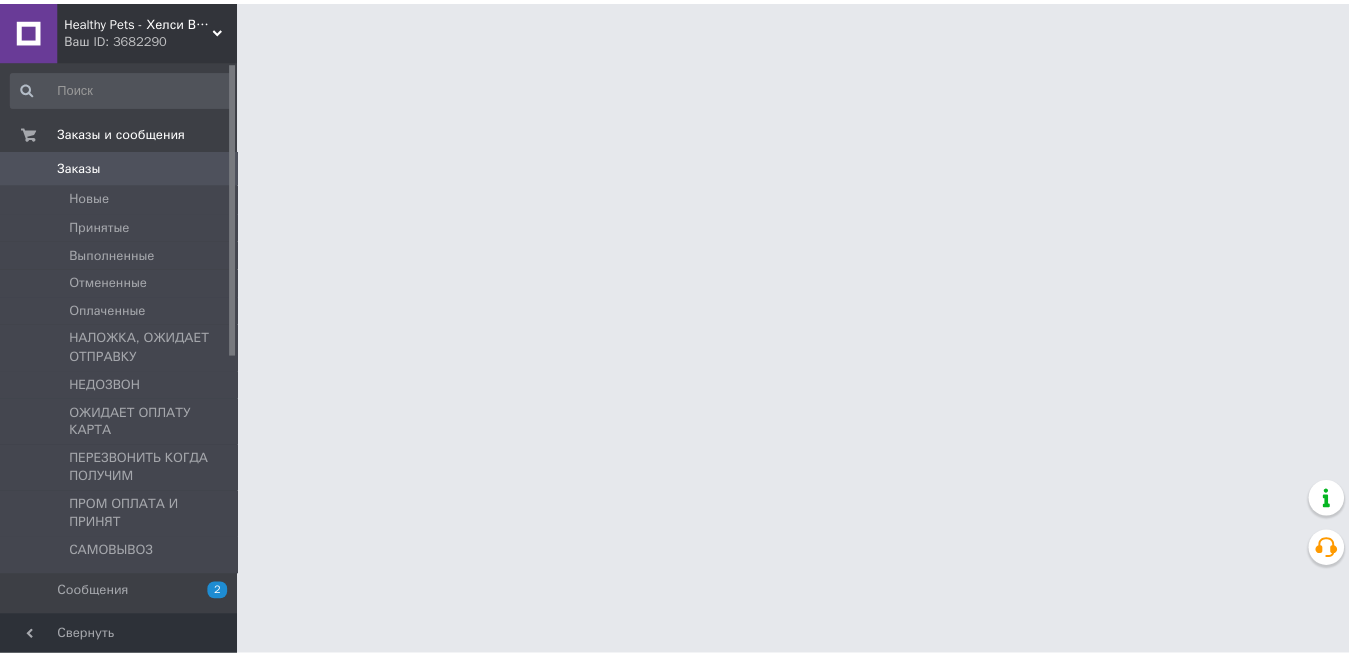 scroll, scrollTop: 0, scrollLeft: 0, axis: both 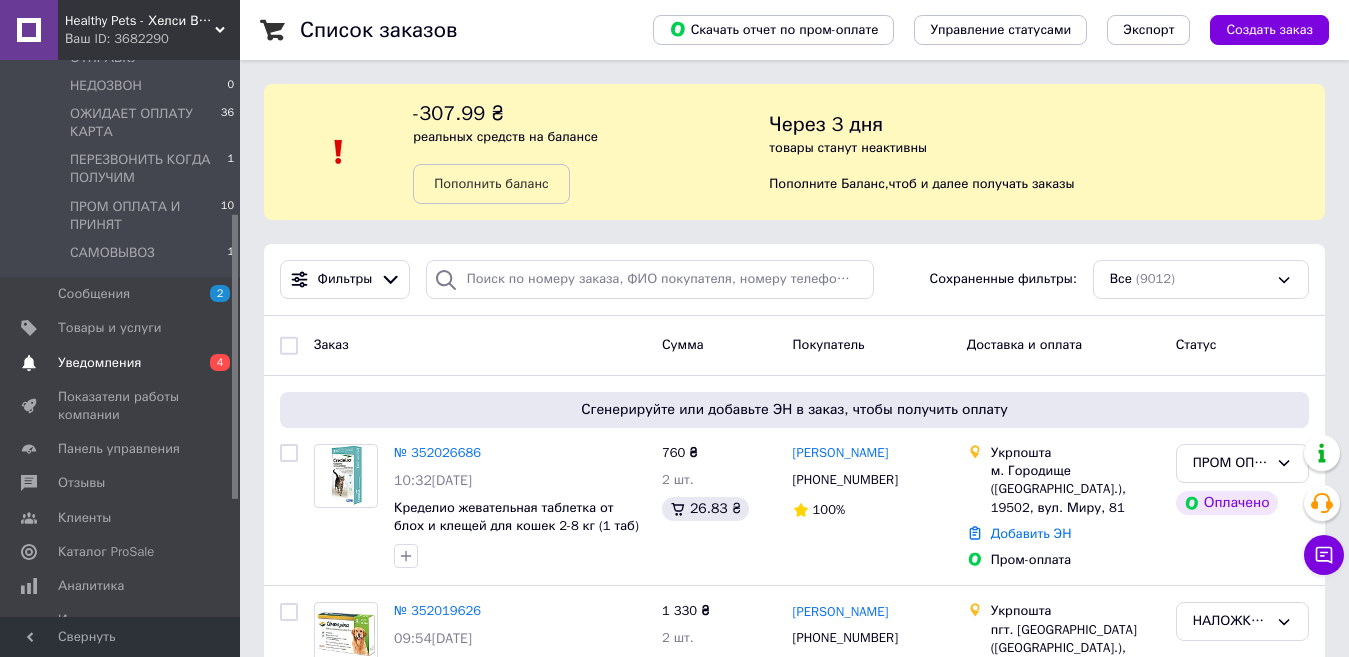 click on "Уведомления" at bounding box center [99, 363] 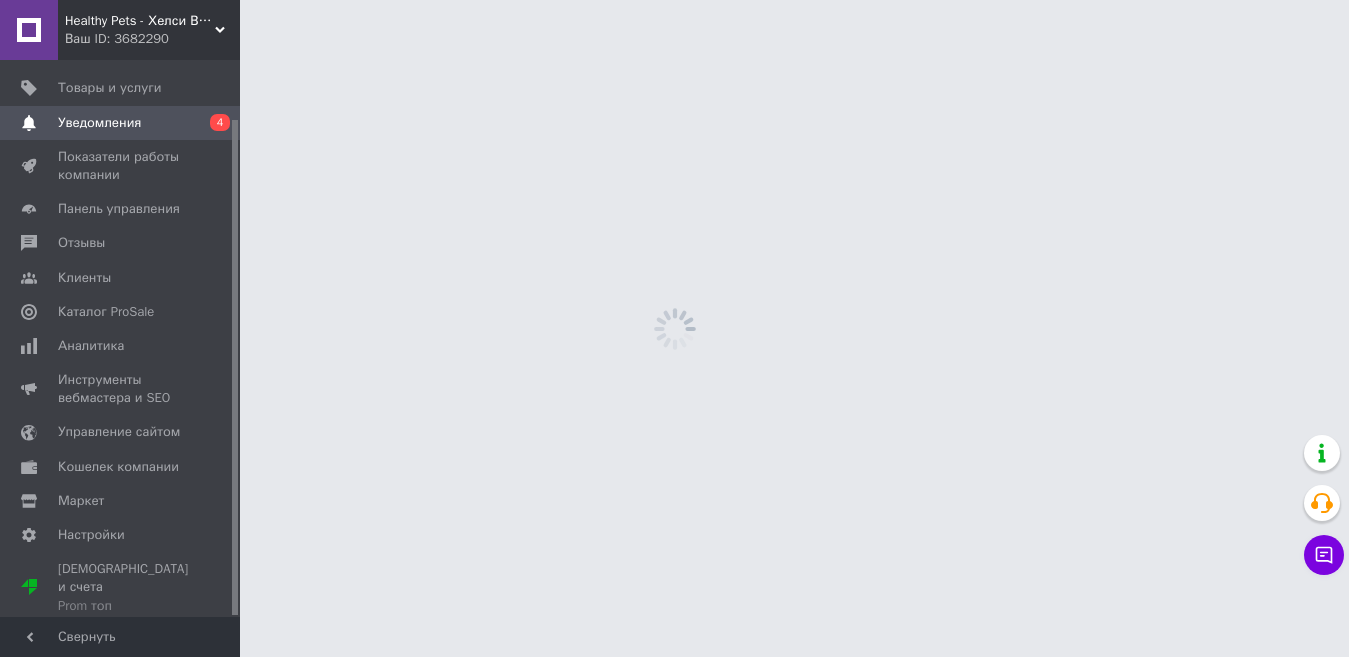 scroll, scrollTop: 66, scrollLeft: 0, axis: vertical 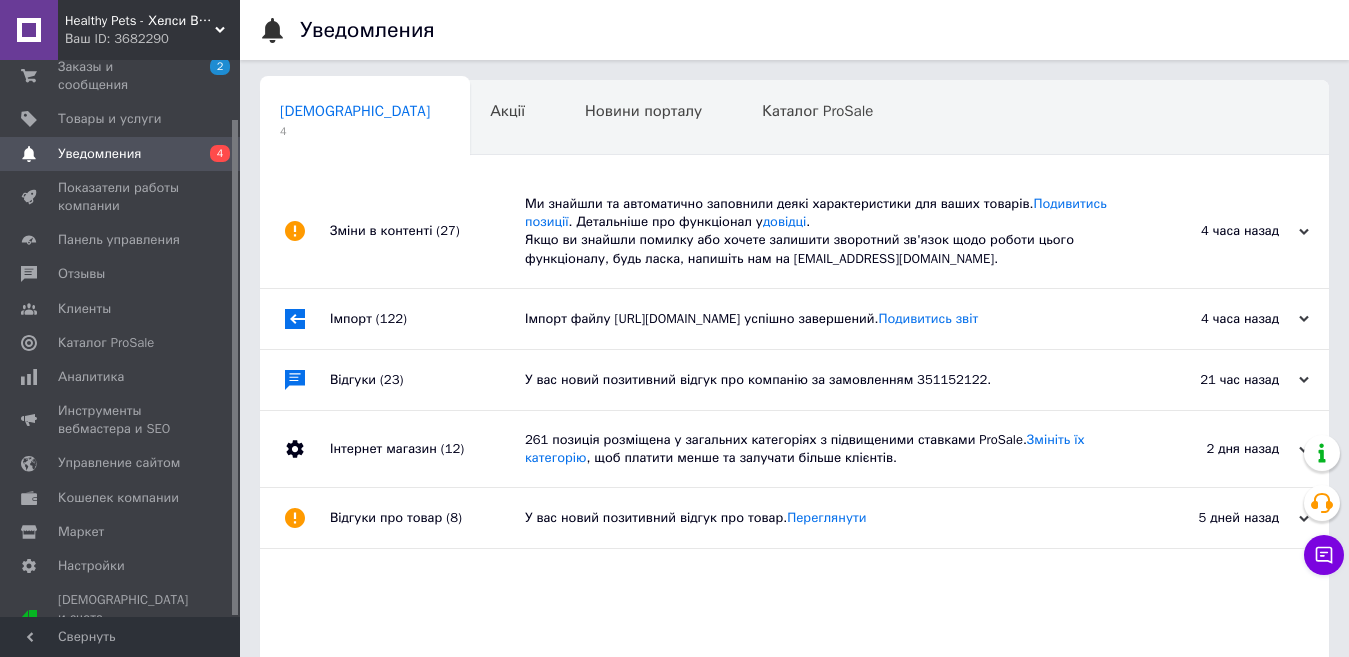 click on "Зміни в контенті   (27)" at bounding box center [427, 231] 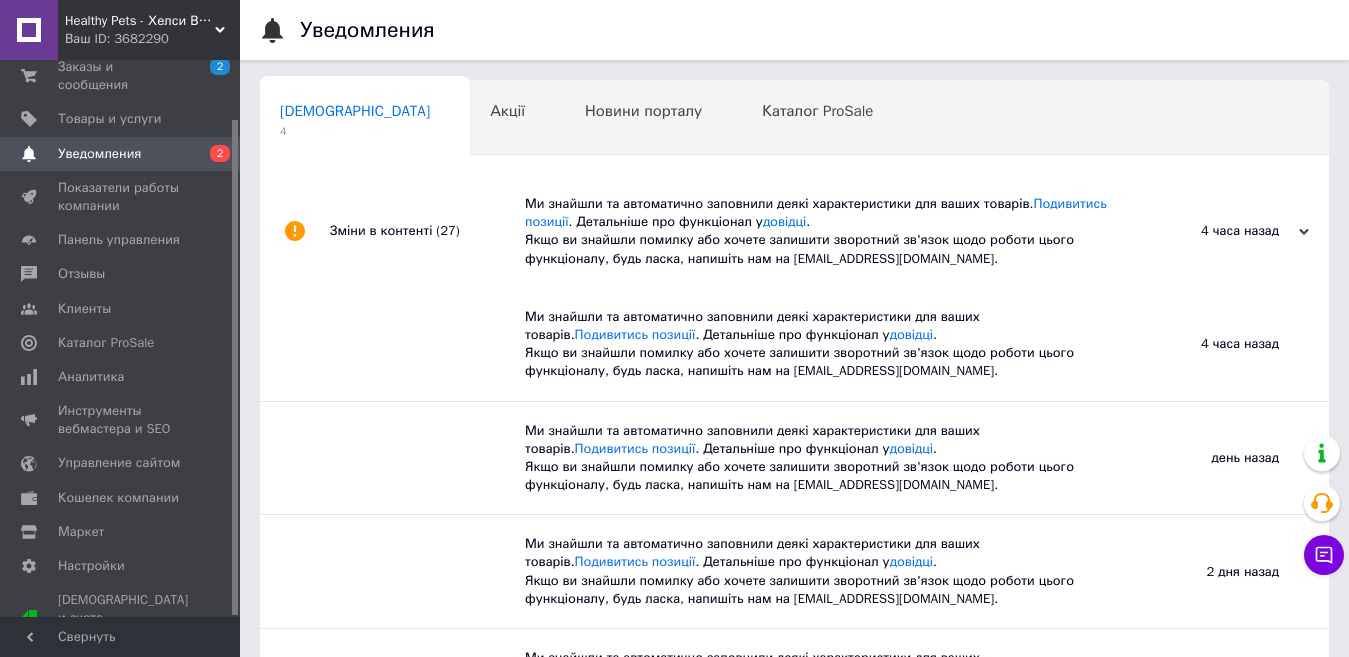 click on "Зміни в контенті   (27)" at bounding box center [427, 231] 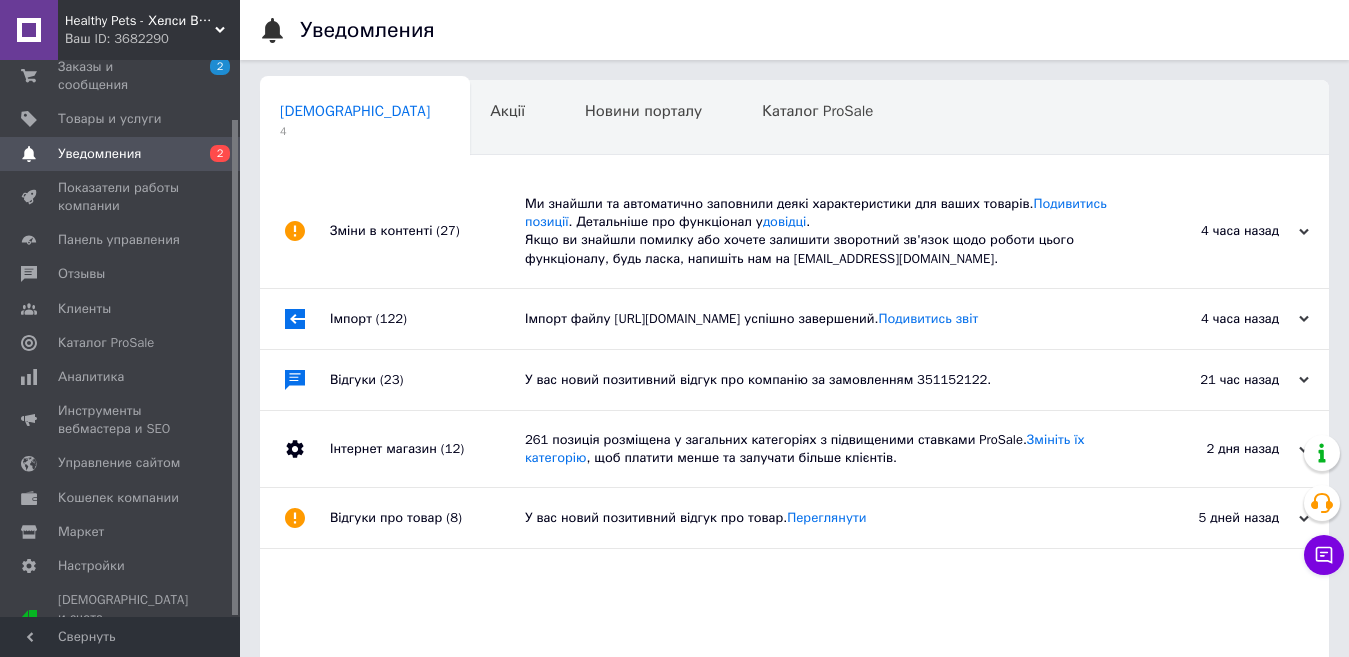click on "Імпорт   (122)" at bounding box center (427, 319) 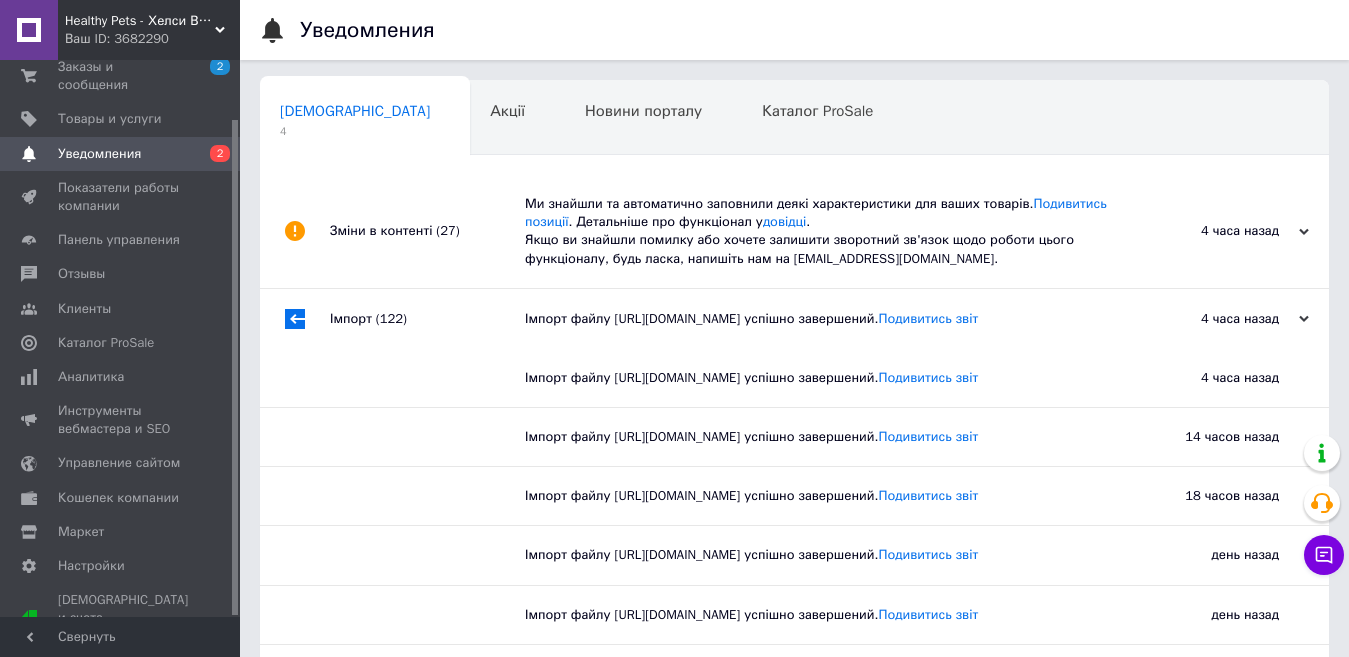 click on "Імпорт   (122)" at bounding box center (427, 319) 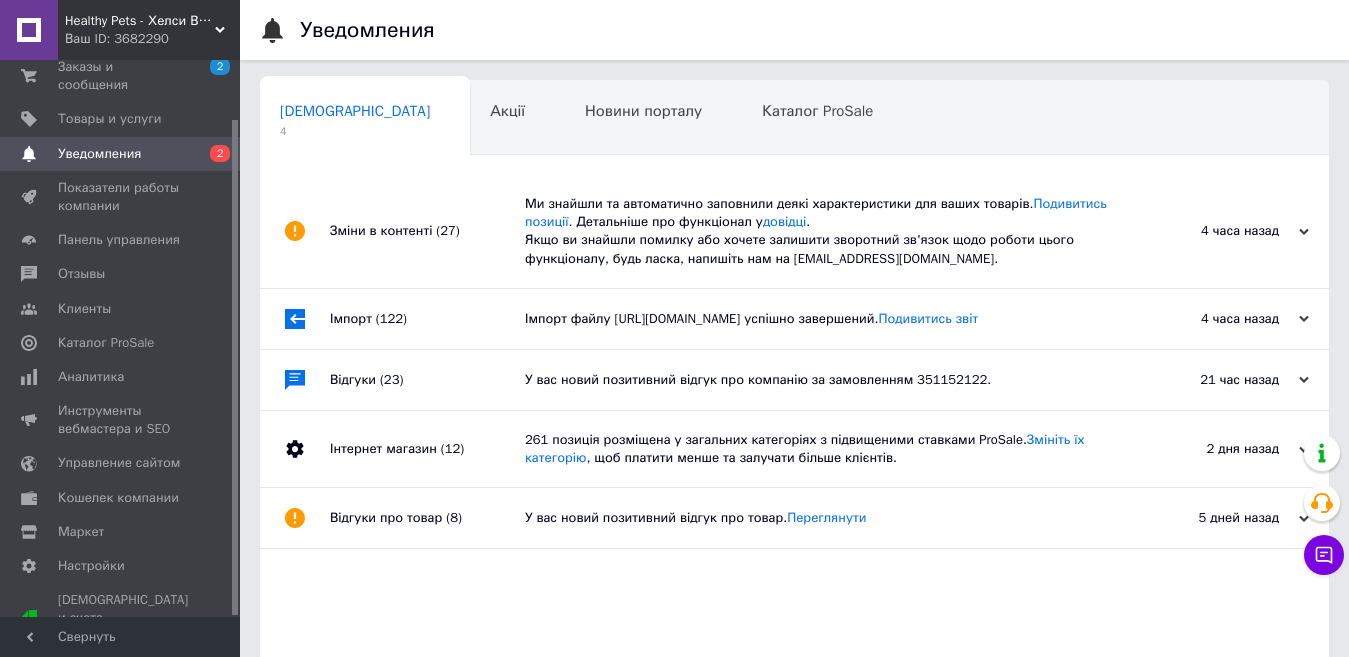 click on "Відгуки   (23)" at bounding box center [427, 380] 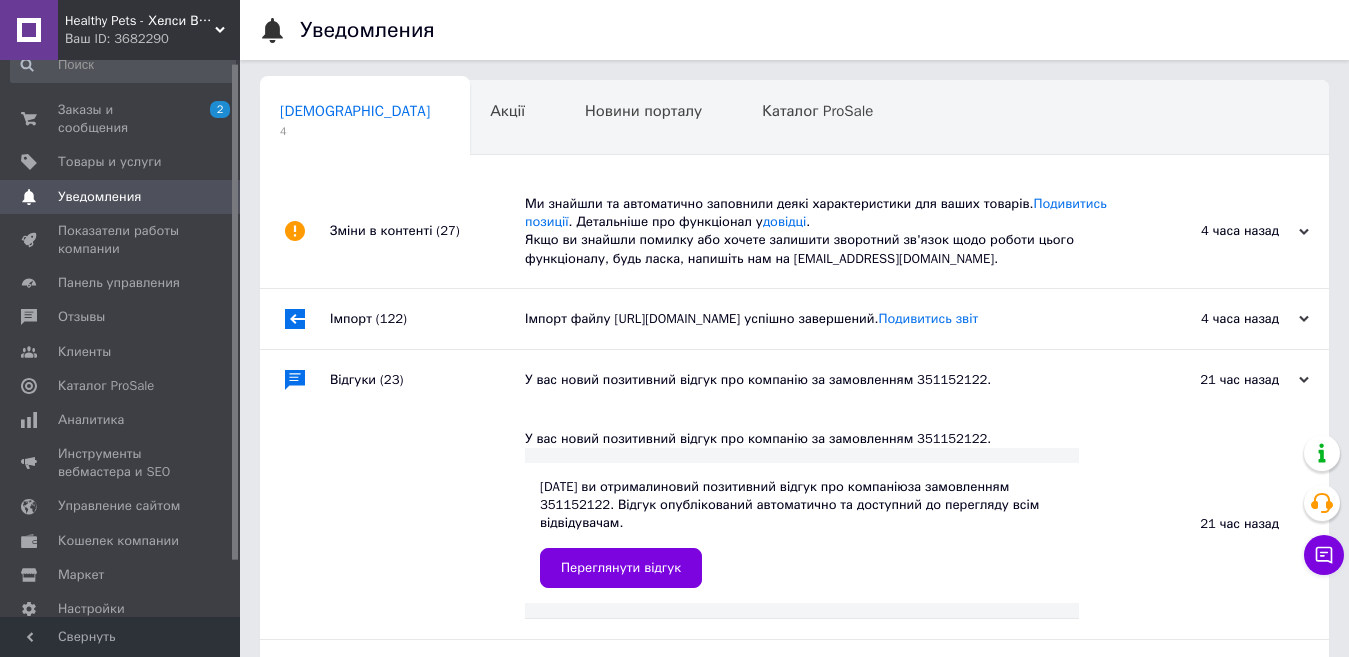 scroll, scrollTop: 0, scrollLeft: 0, axis: both 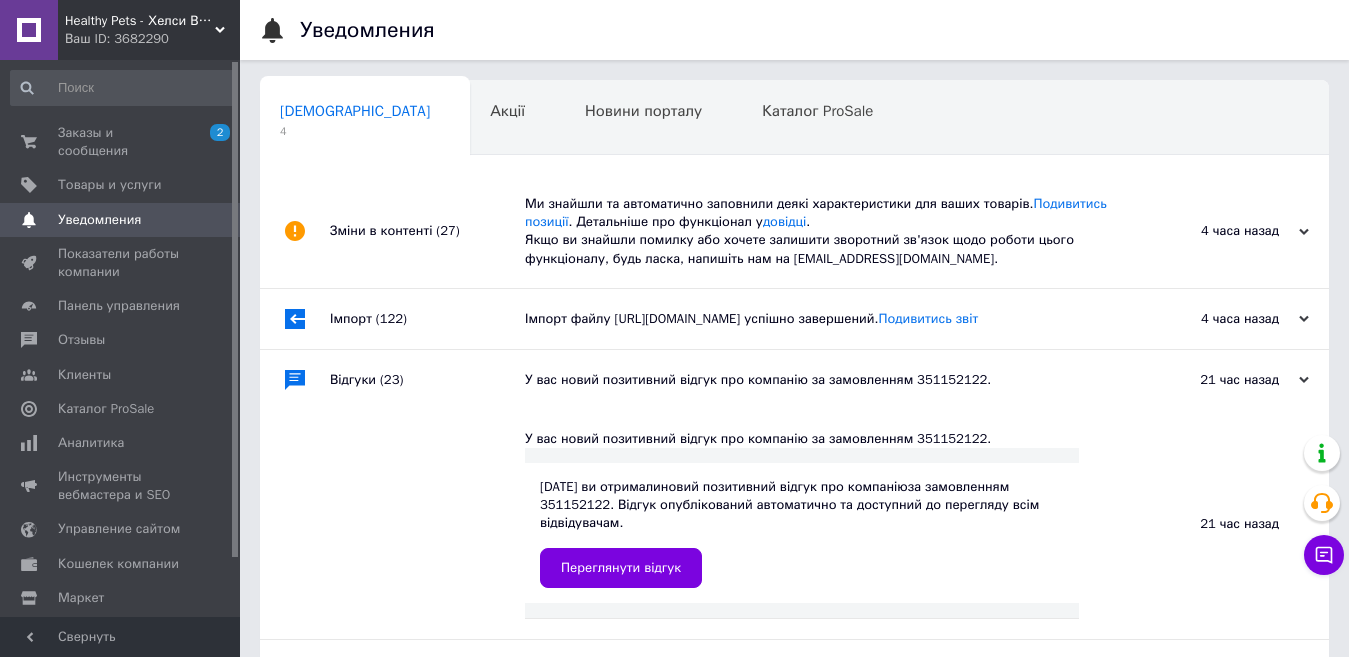 click on "Healthy Pets - Хелси ВетАптека" at bounding box center [140, 21] 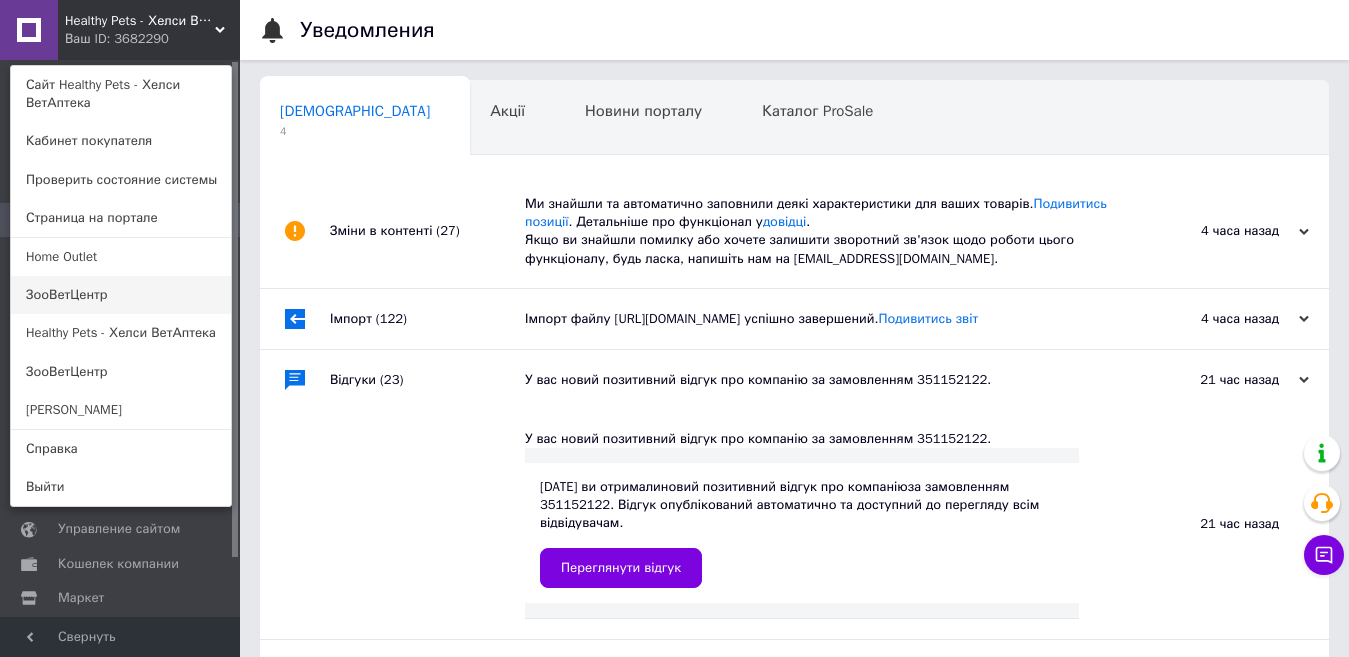 click on "ЗооВетЦентр" at bounding box center [121, 295] 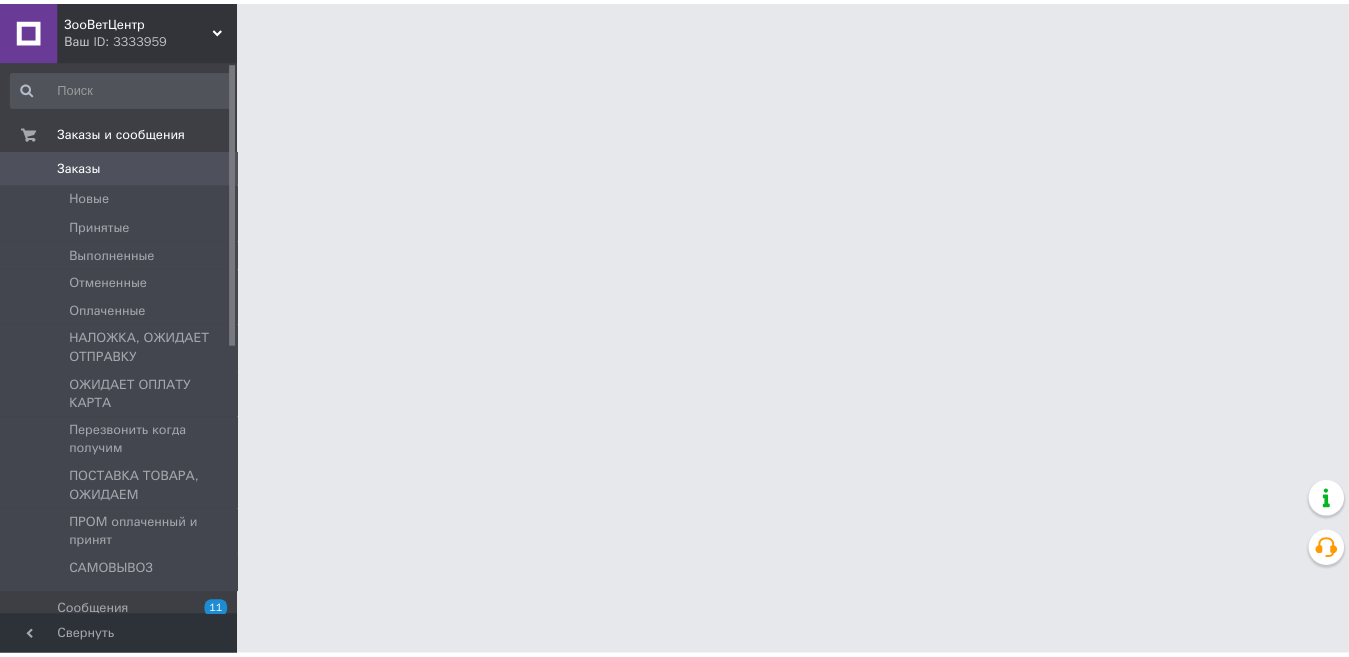 scroll, scrollTop: 0, scrollLeft: 0, axis: both 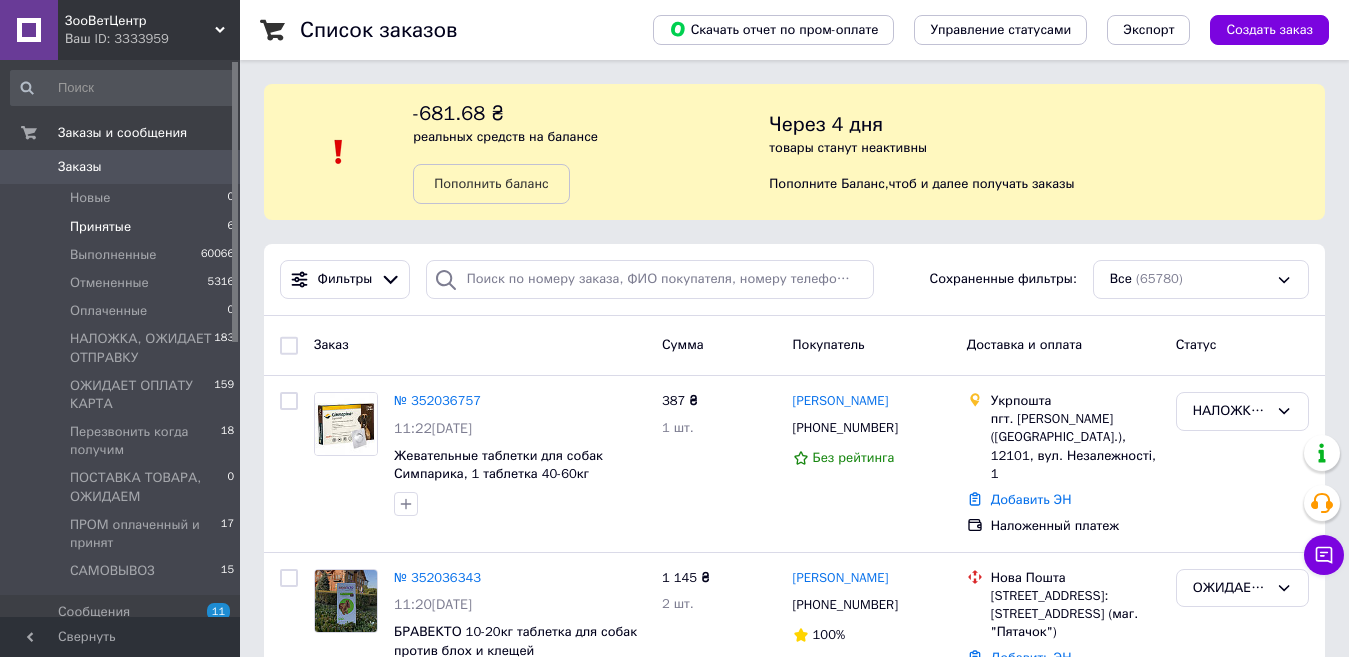 click on "Принятые 6" at bounding box center [123, 227] 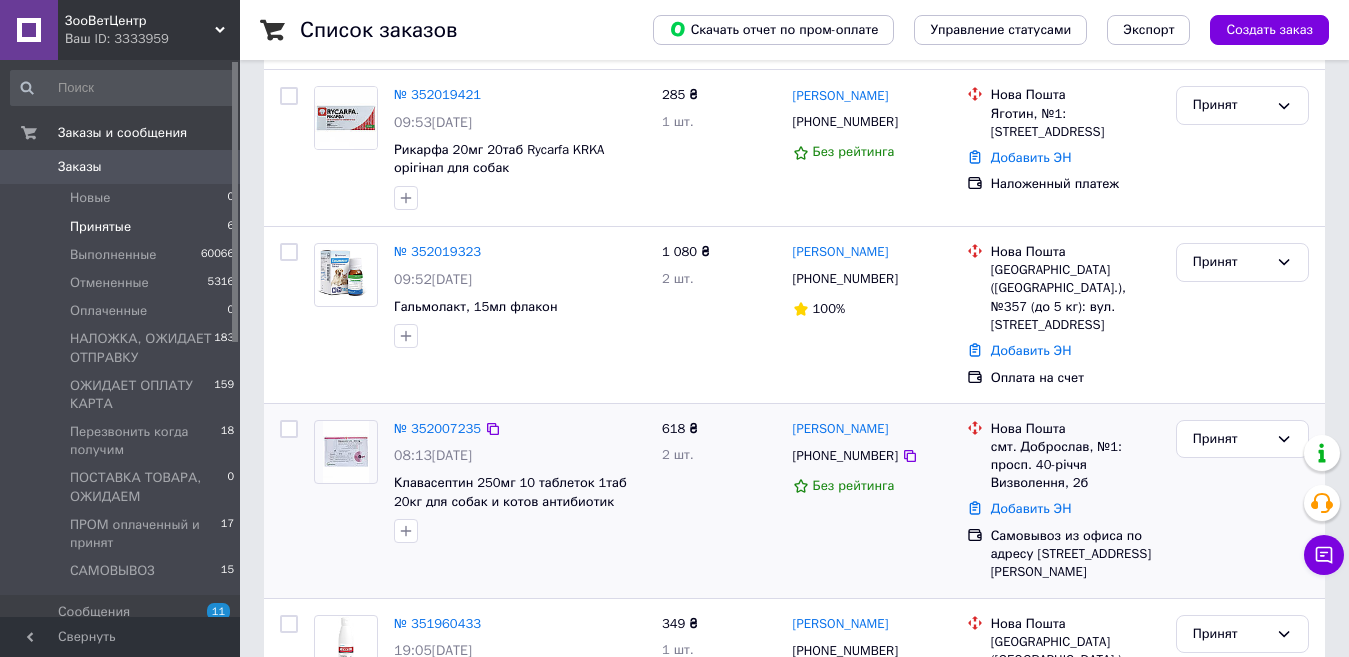 scroll, scrollTop: 870, scrollLeft: 0, axis: vertical 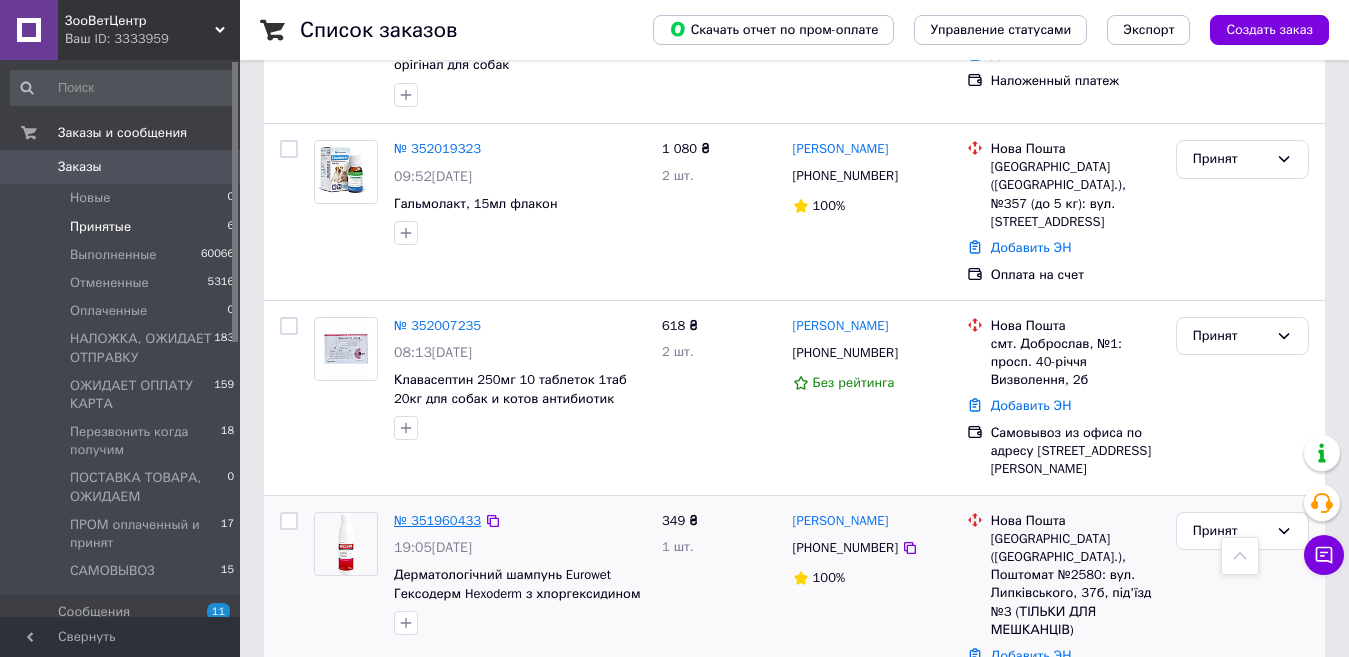 click on "№ 351960433" at bounding box center [437, 520] 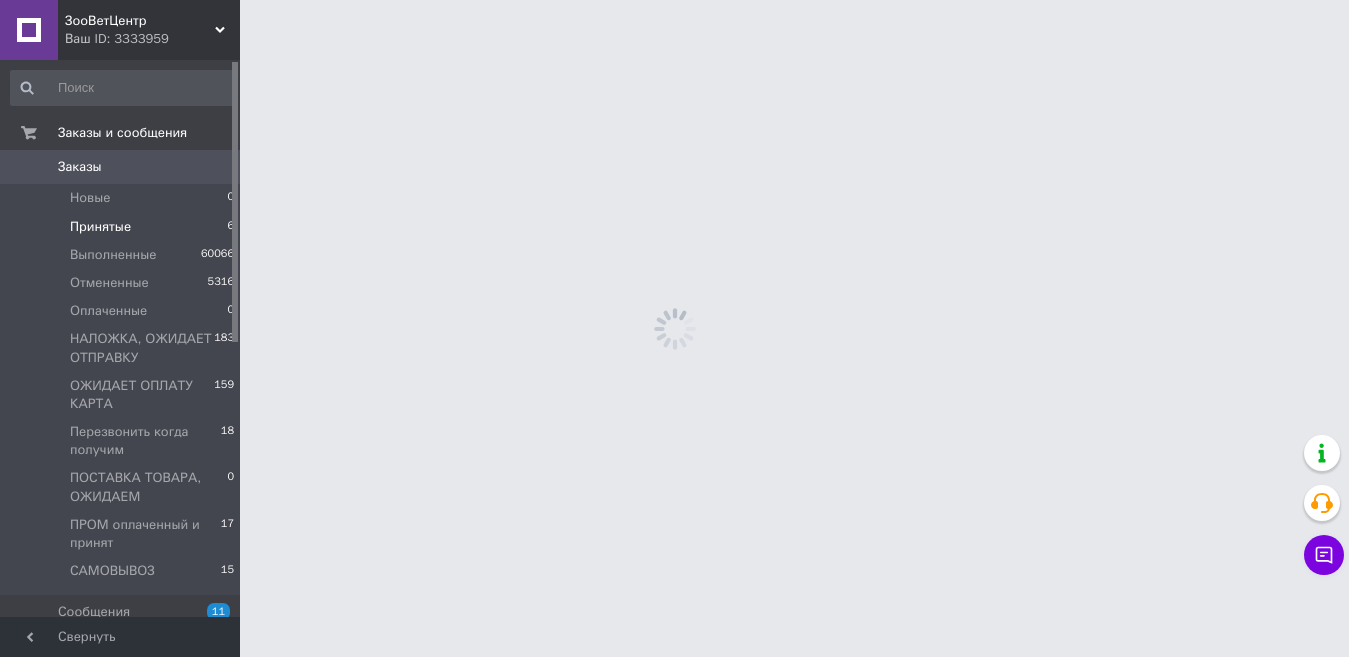 scroll, scrollTop: 0, scrollLeft: 0, axis: both 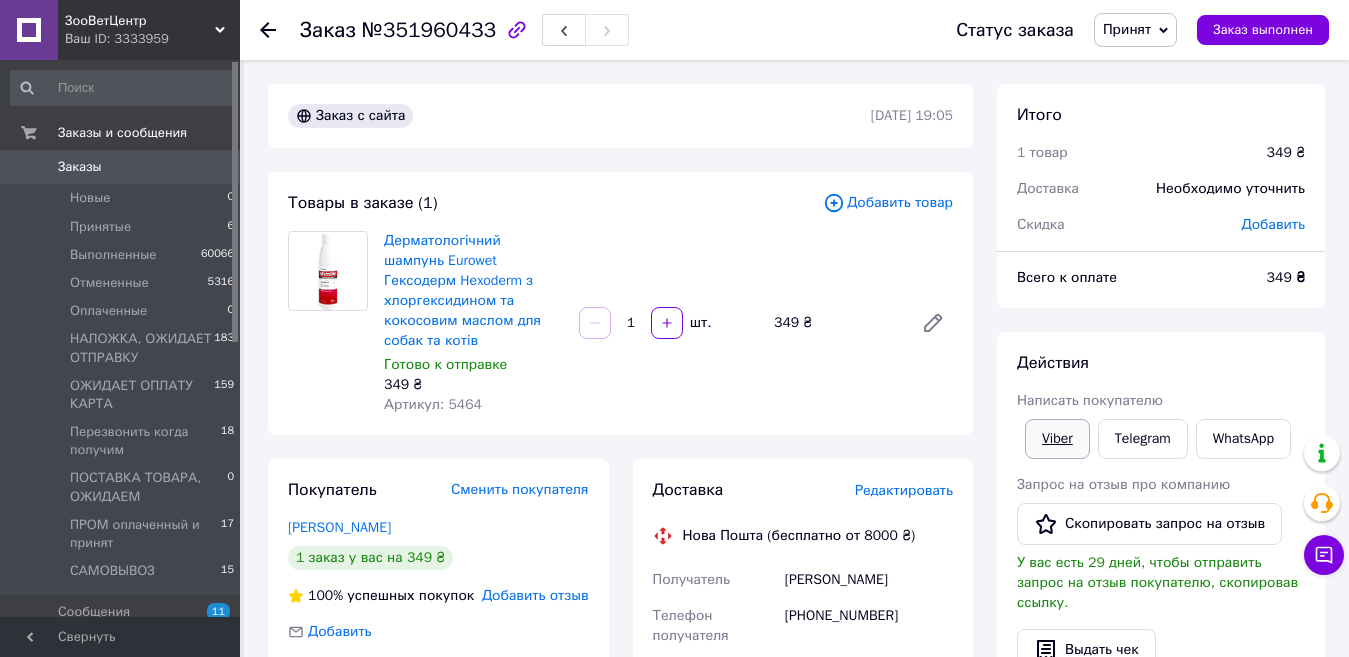 click on "Viber" at bounding box center (1057, 439) 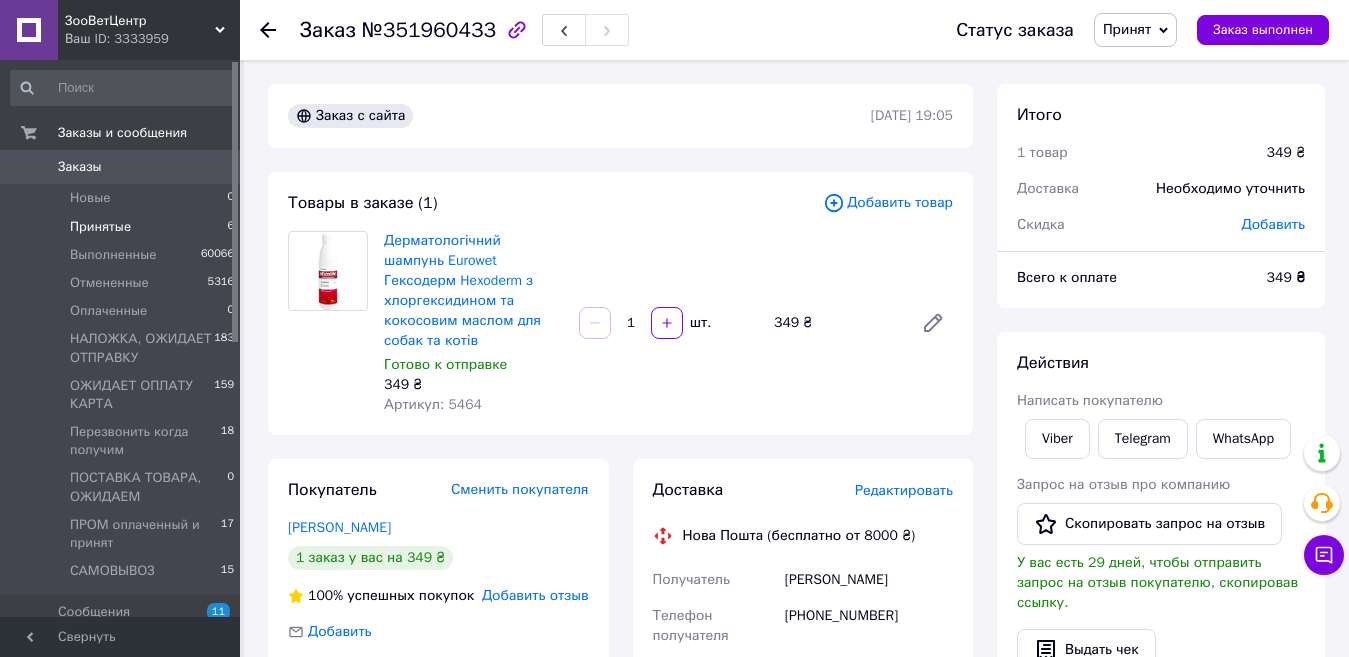 click on "Принятые 6" at bounding box center [123, 227] 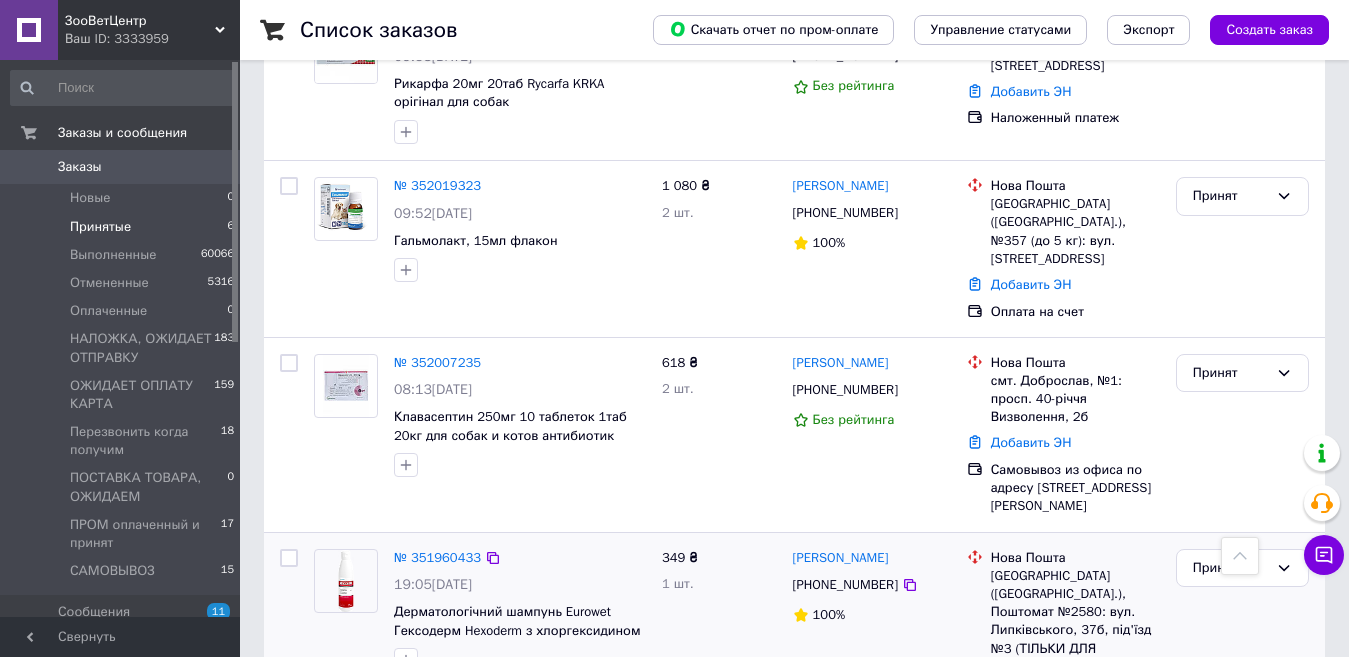 scroll, scrollTop: 870, scrollLeft: 0, axis: vertical 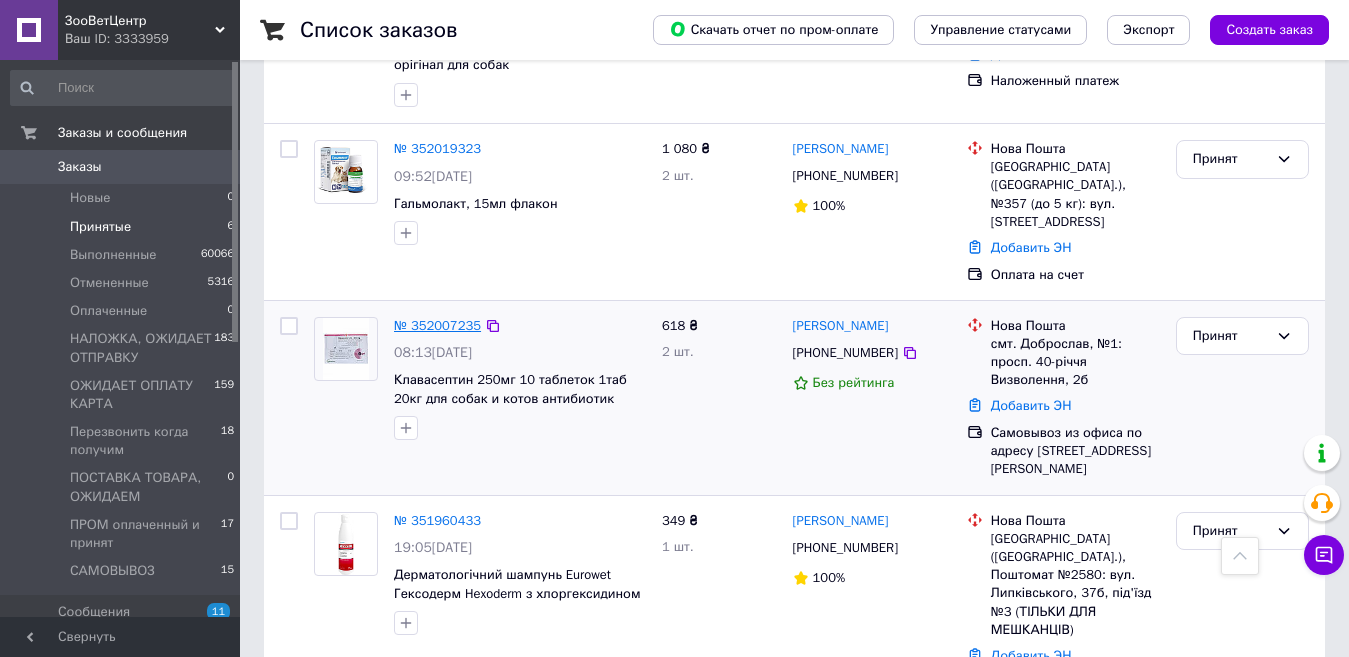 click on "№ 352007235" at bounding box center [437, 325] 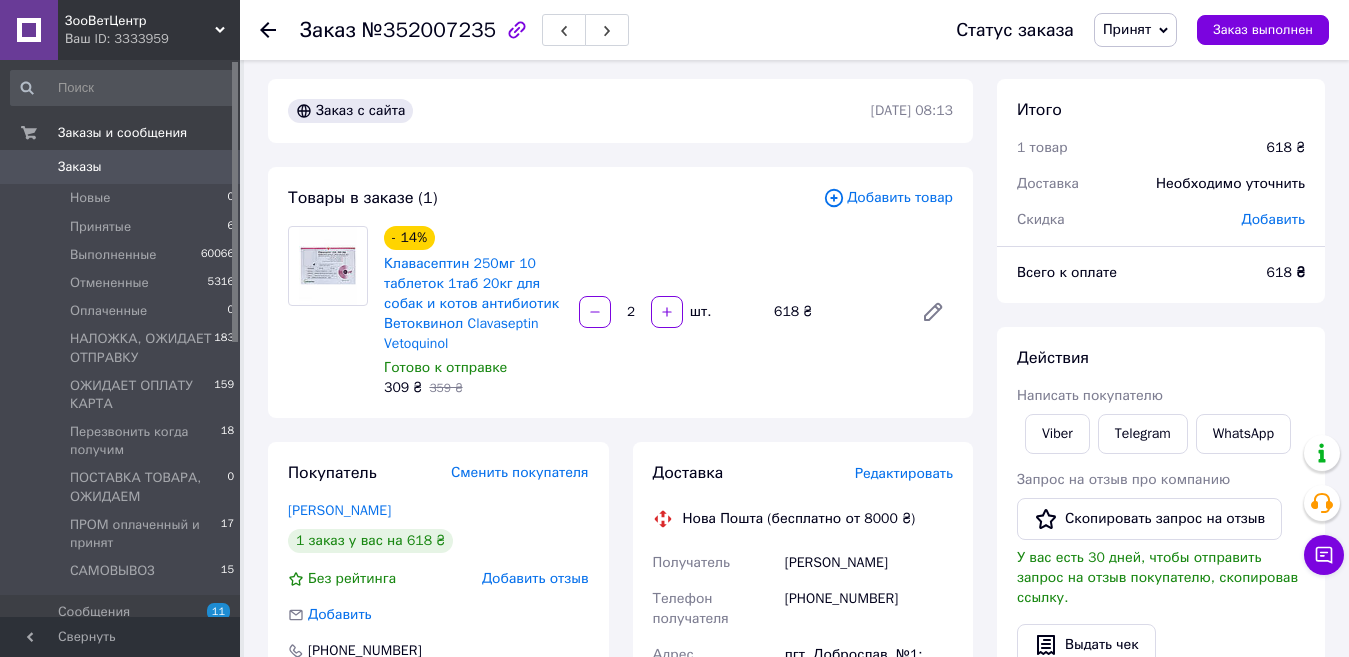 scroll, scrollTop: 0, scrollLeft: 0, axis: both 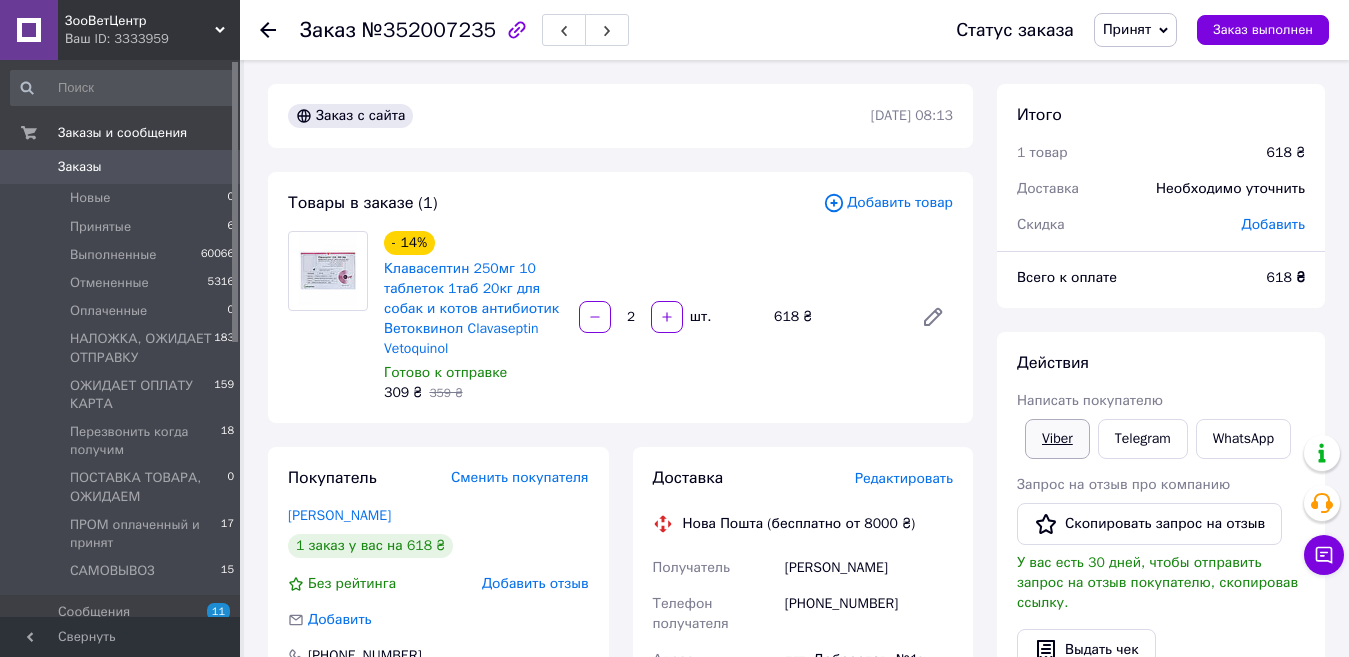 click on "Viber" at bounding box center [1057, 439] 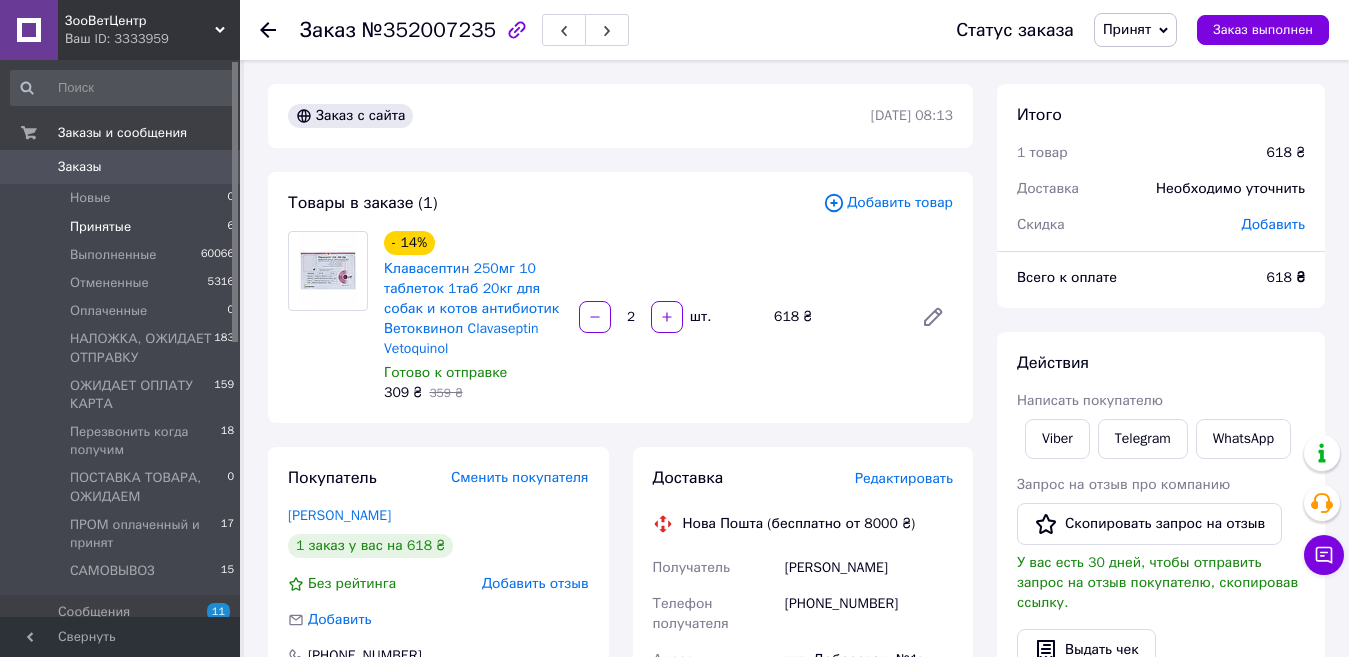 click on "Принятые 6" at bounding box center (123, 227) 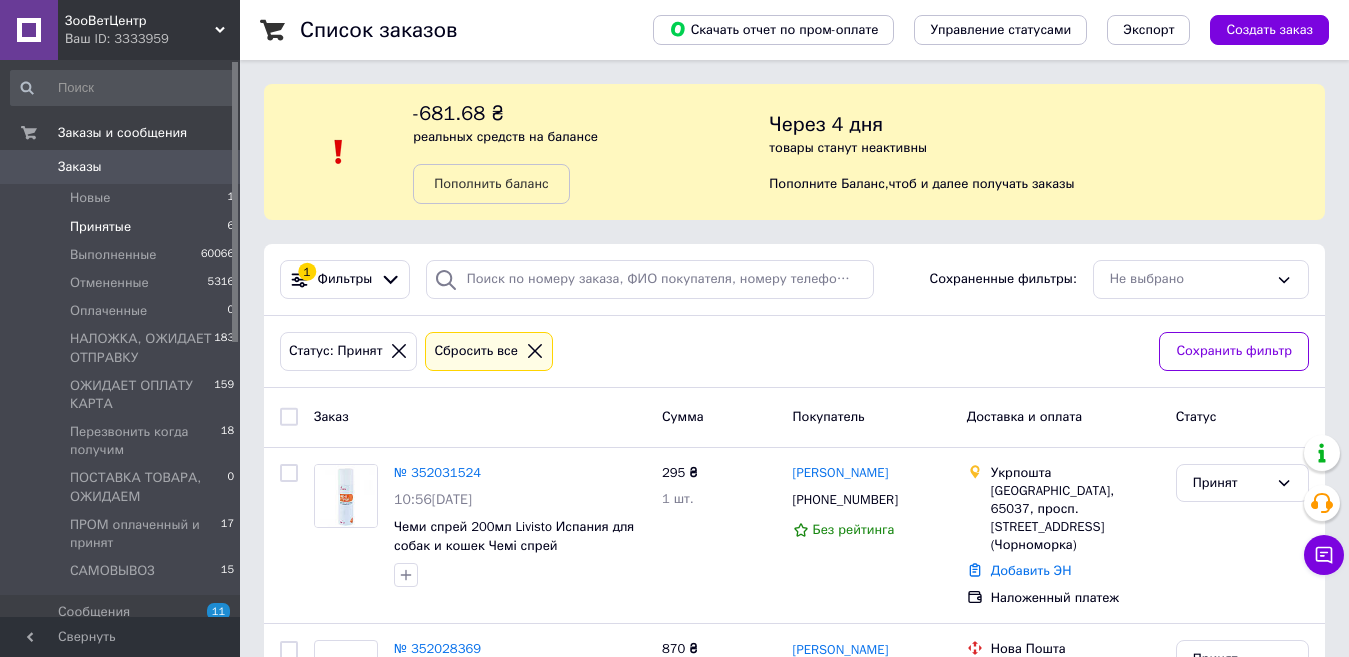 click on "Заказы" at bounding box center (80, 167) 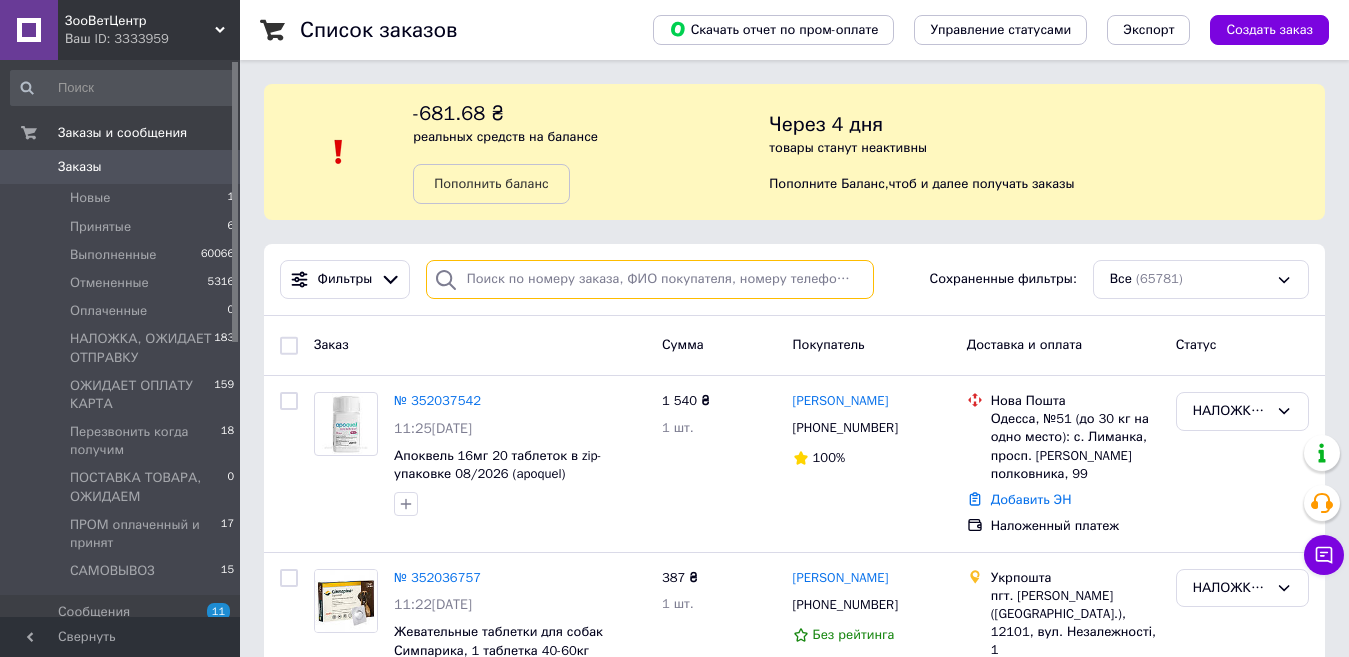click at bounding box center (650, 279) 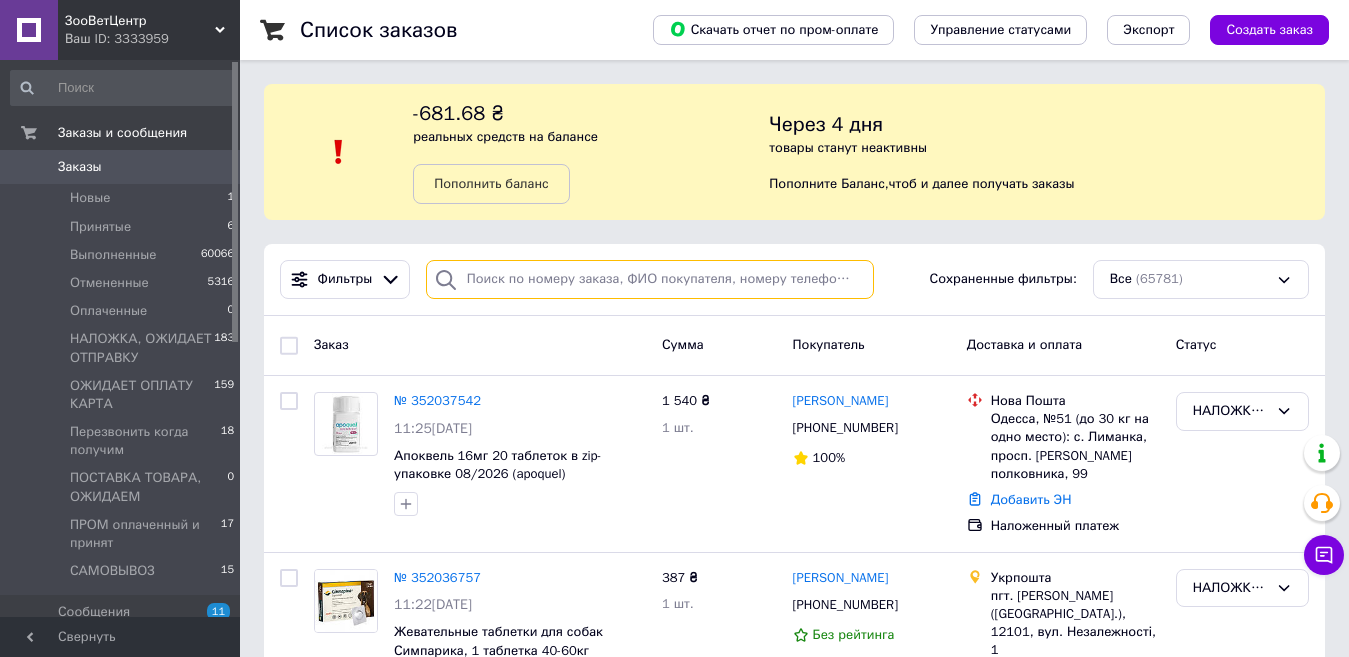 paste on "0957922324" 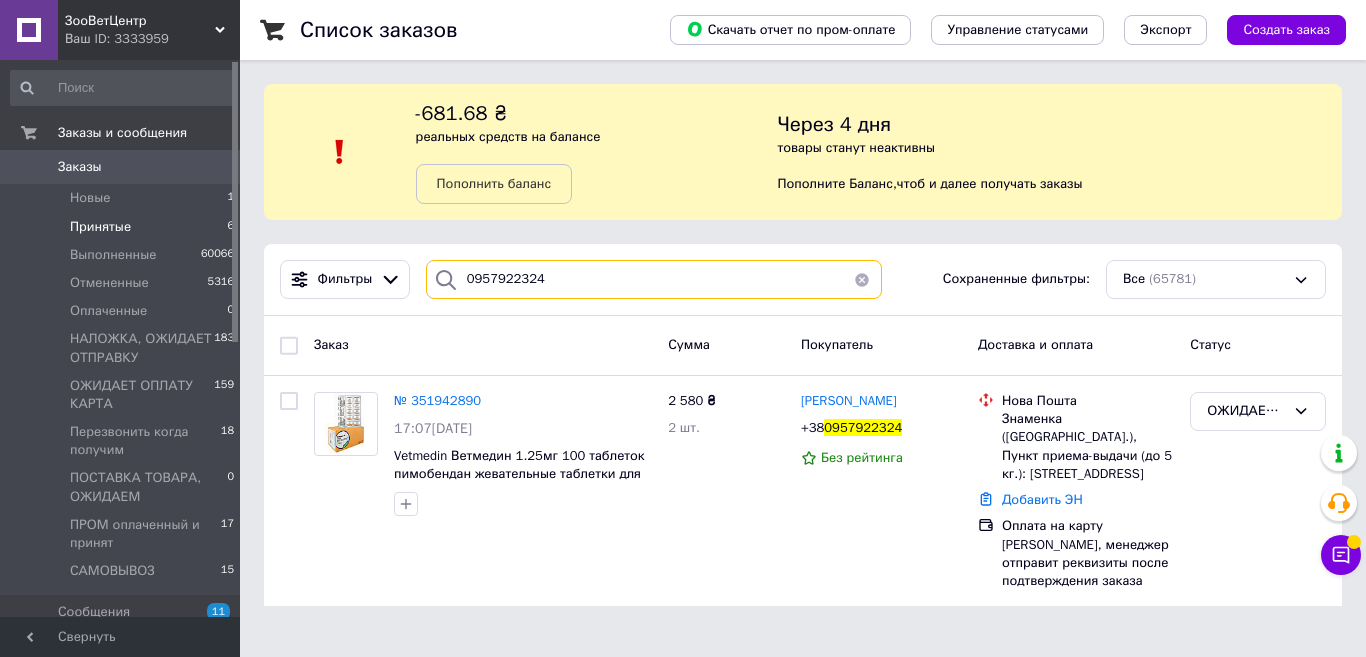 type on "0957922324" 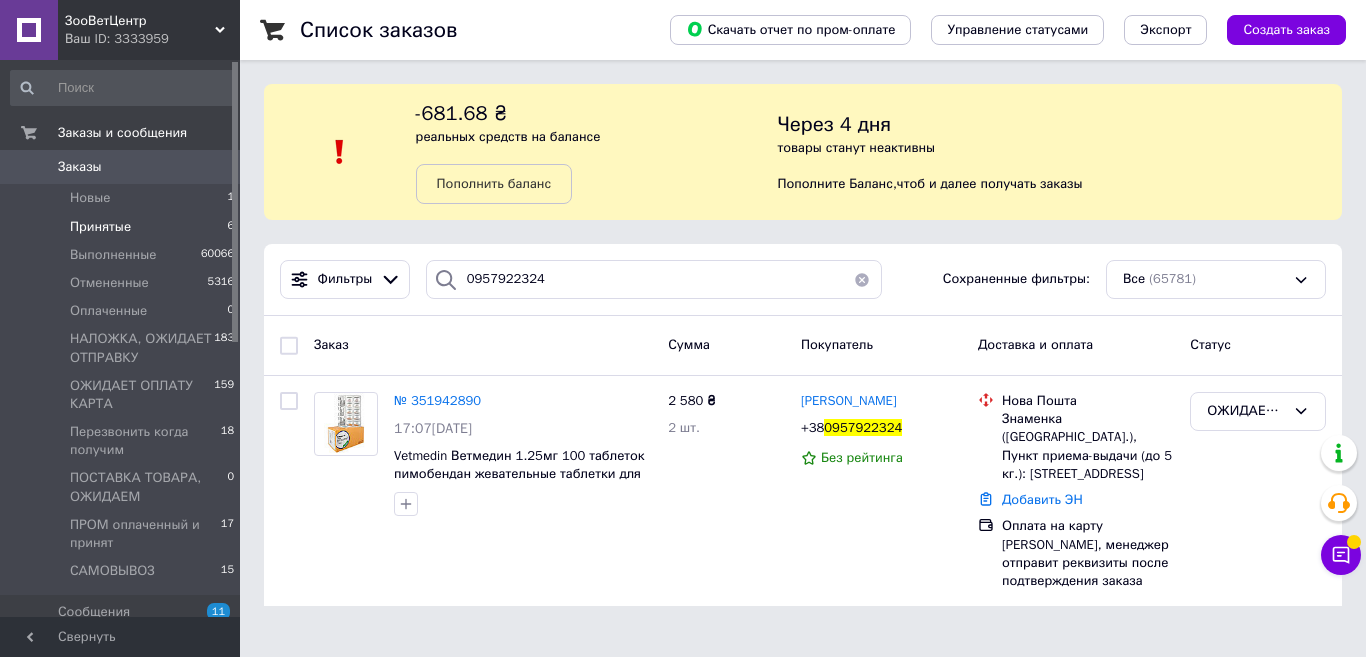 click on "Принятые 6" at bounding box center (123, 227) 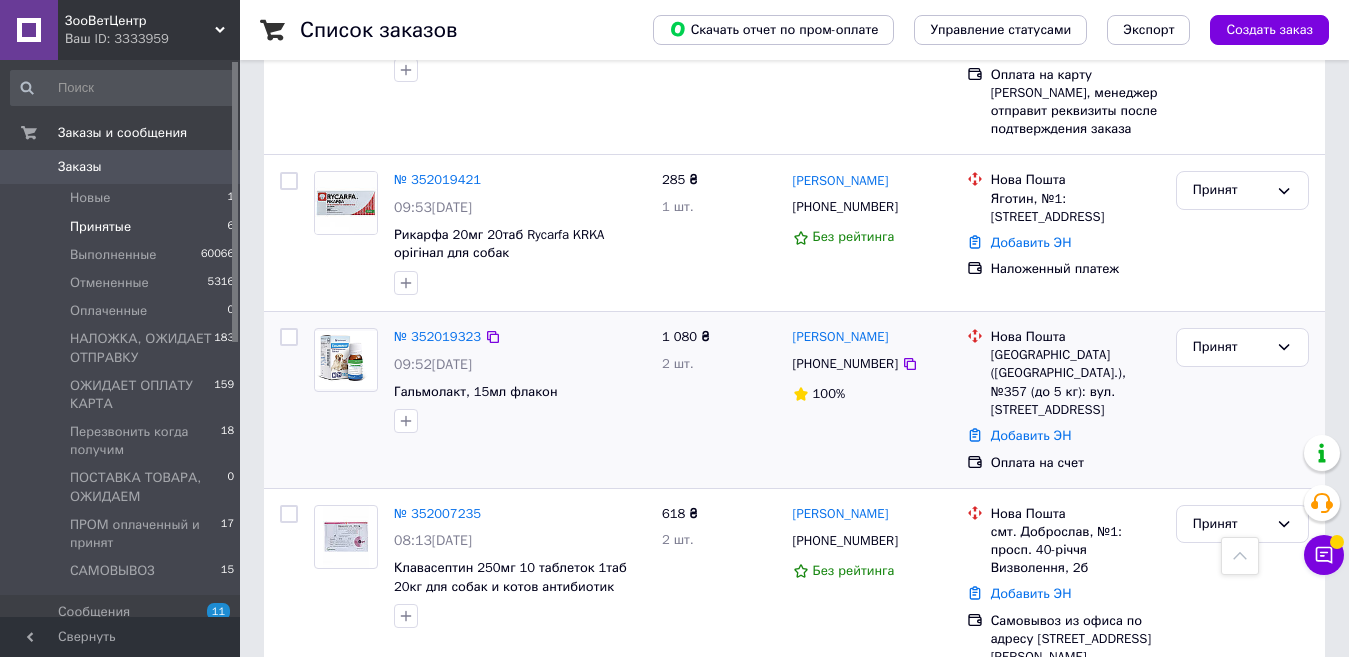 scroll, scrollTop: 670, scrollLeft: 0, axis: vertical 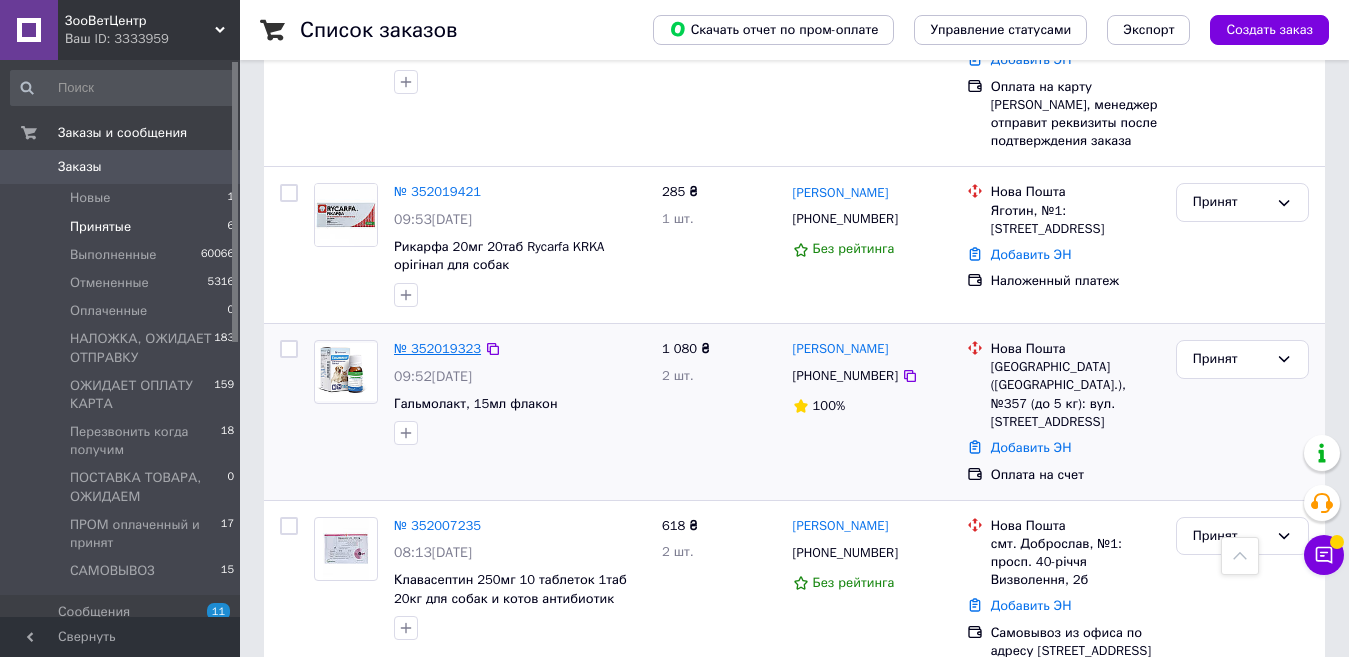 click on "№ 352019323" at bounding box center [437, 348] 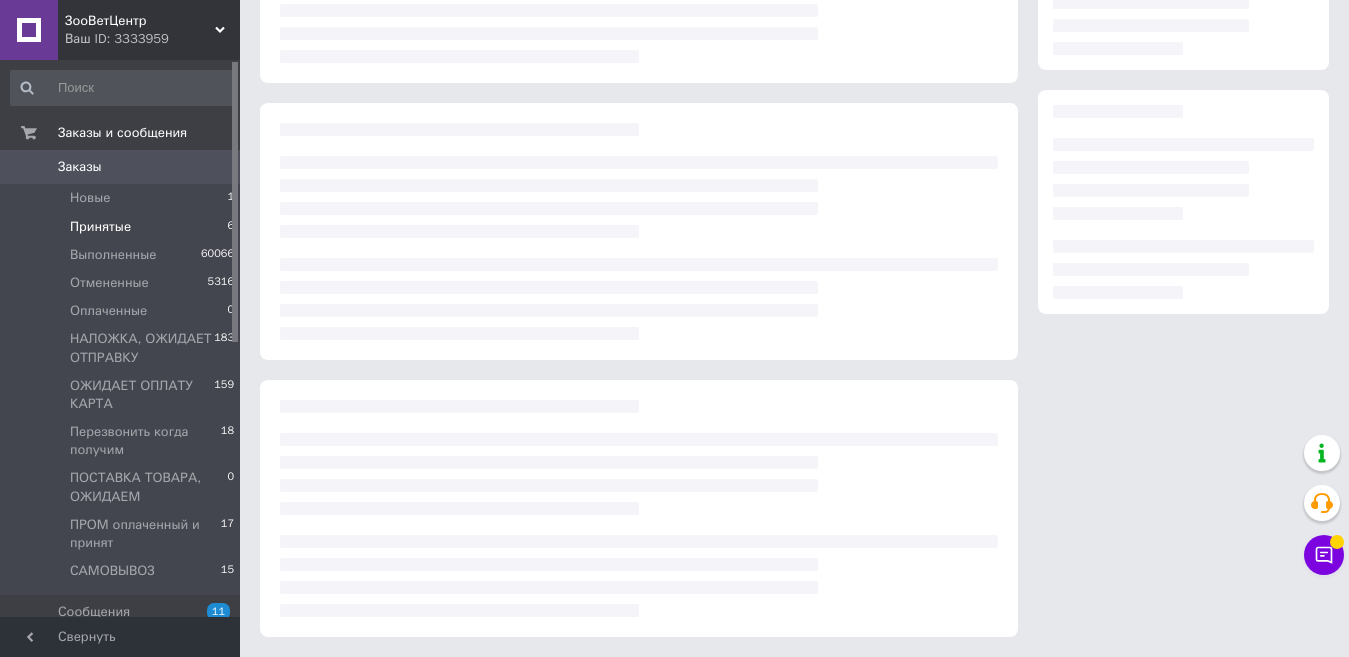 scroll, scrollTop: 0, scrollLeft: 0, axis: both 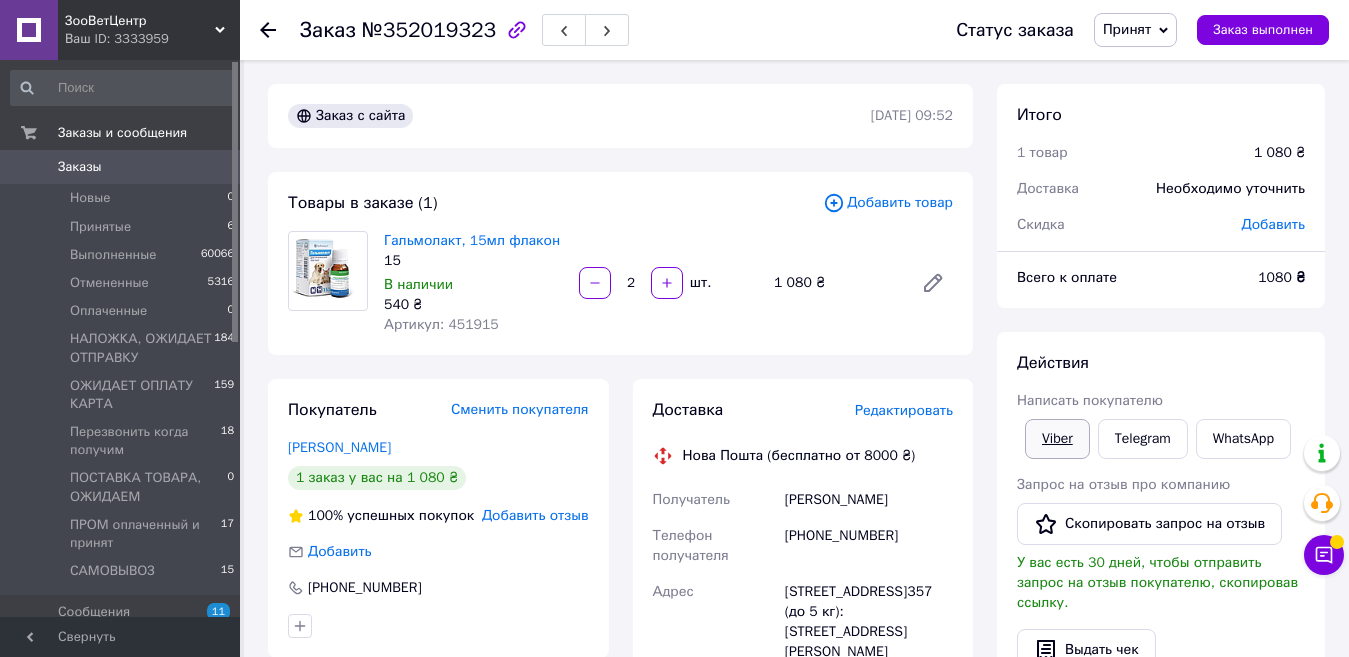 click on "Viber" at bounding box center (1057, 439) 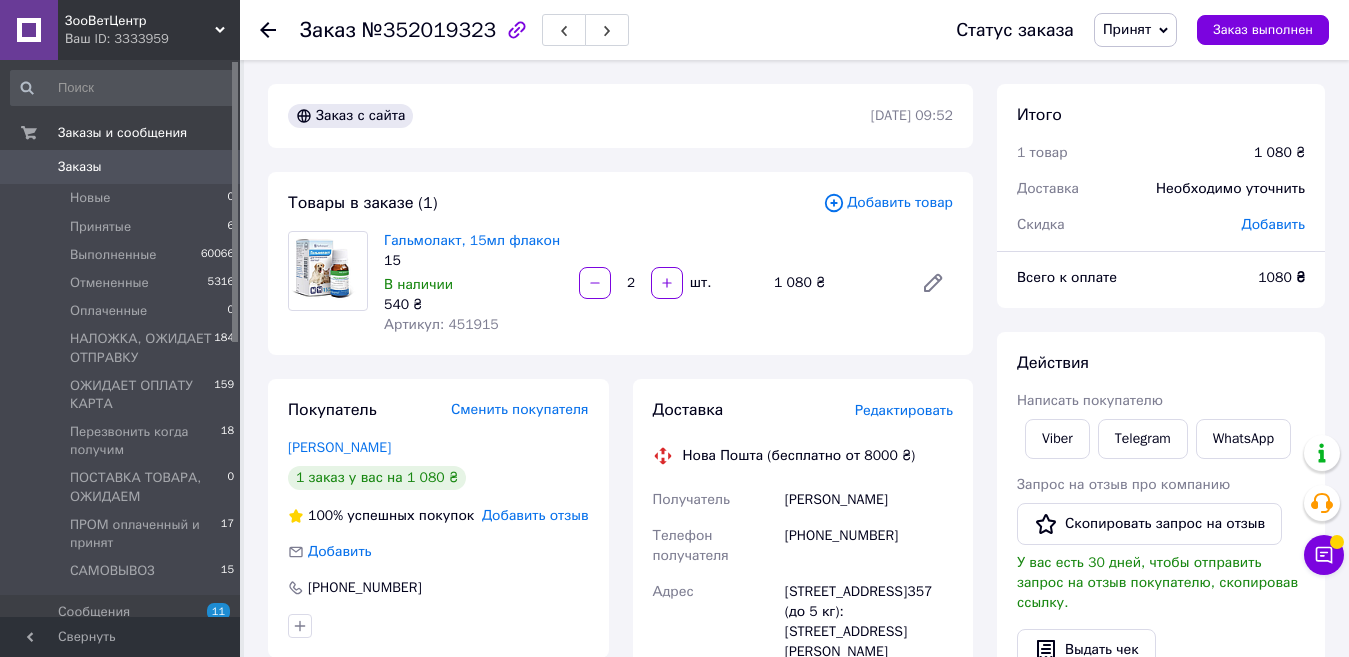 click 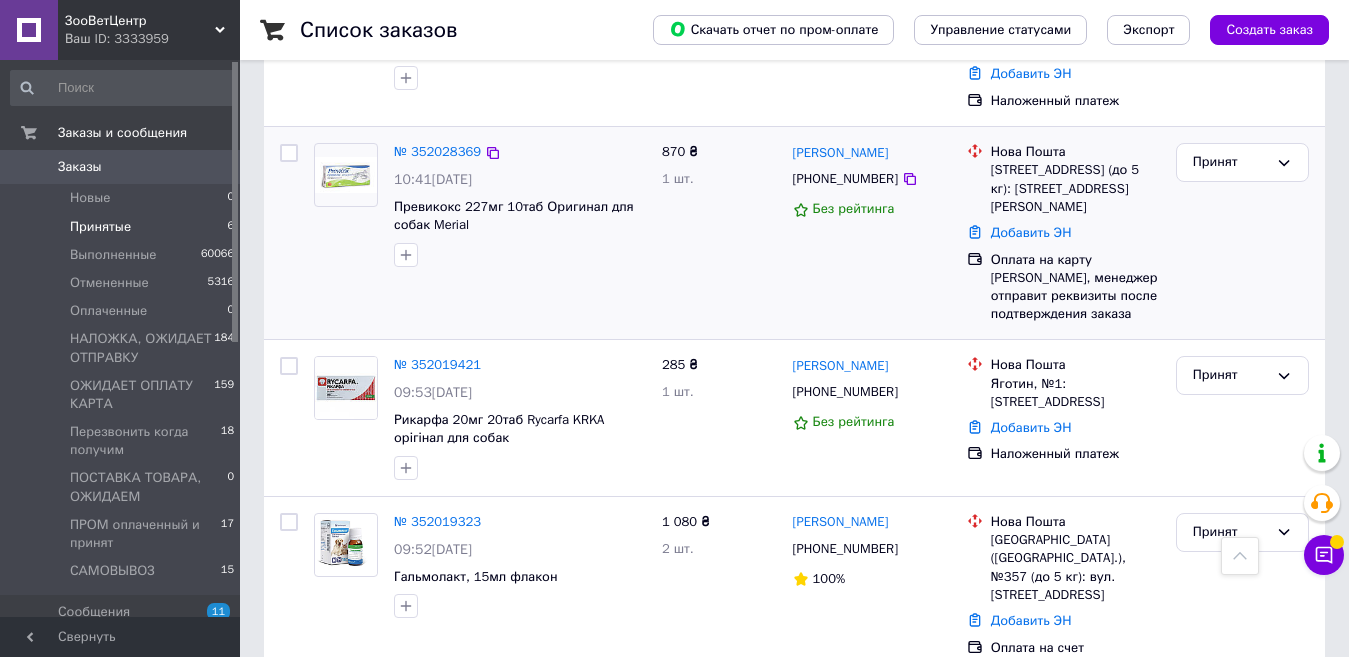 scroll, scrollTop: 470, scrollLeft: 0, axis: vertical 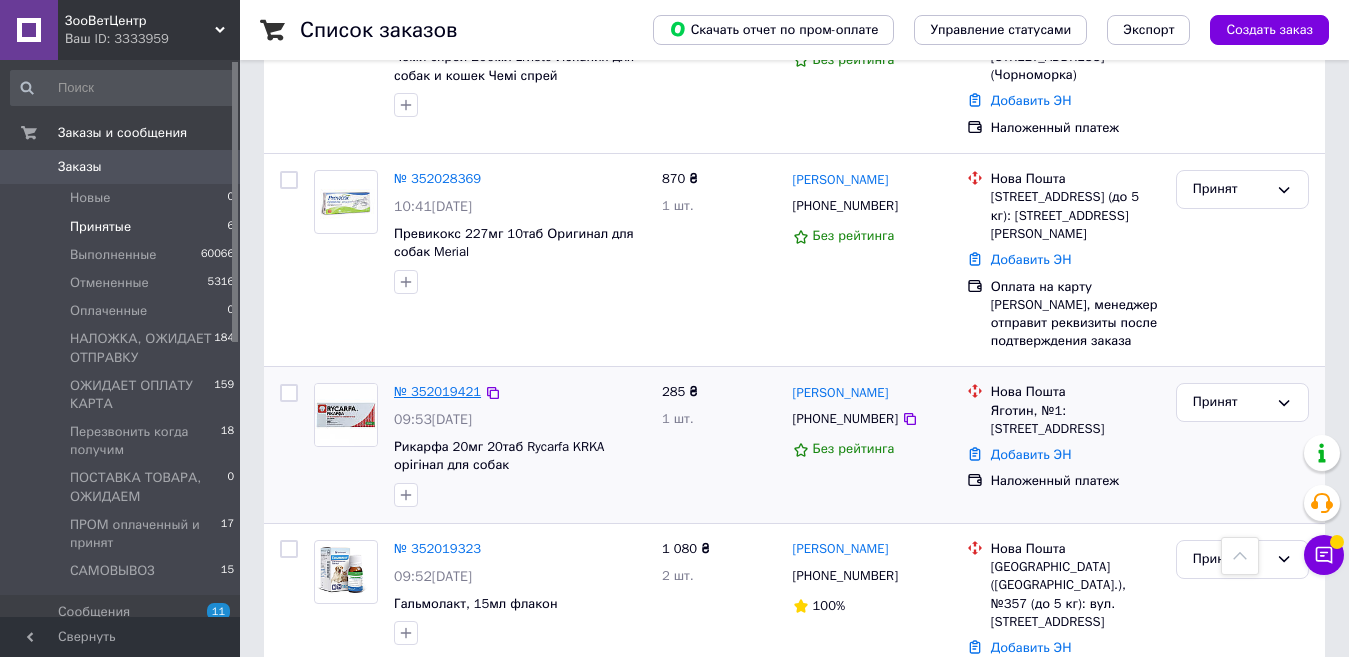 click on "№ 352019421" at bounding box center [437, 391] 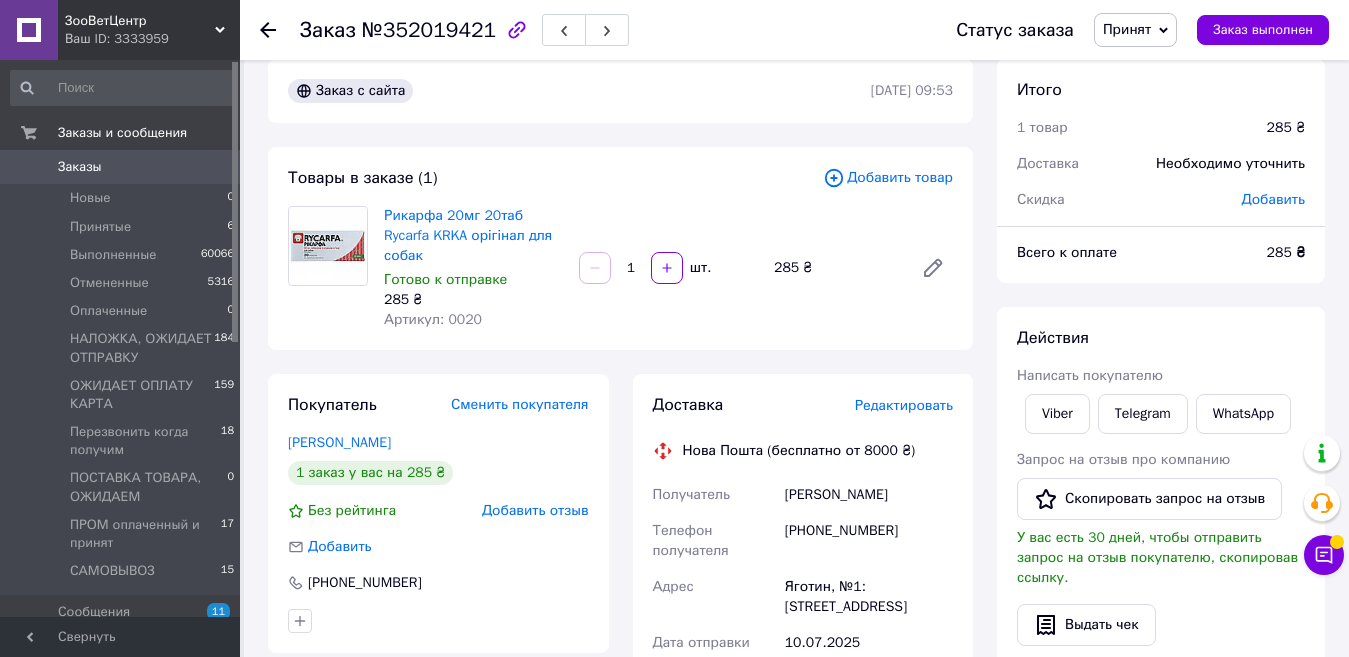 scroll, scrollTop: 0, scrollLeft: 0, axis: both 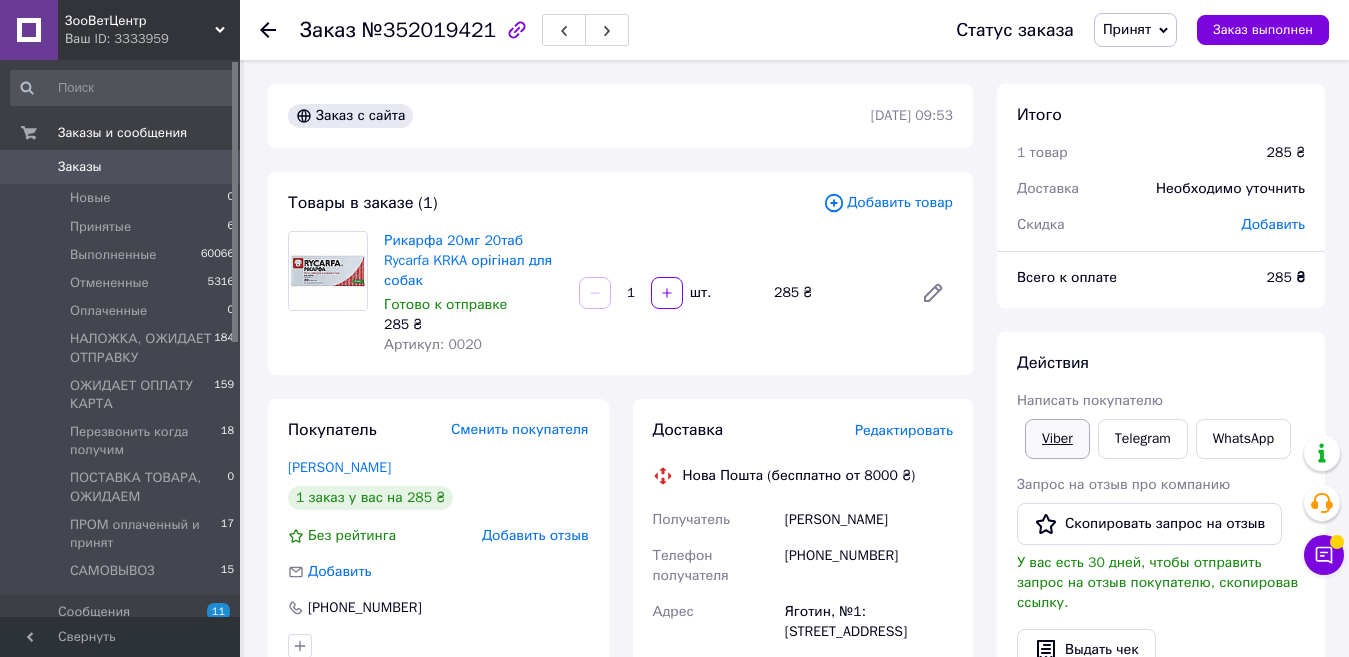 click on "Viber" at bounding box center [1057, 439] 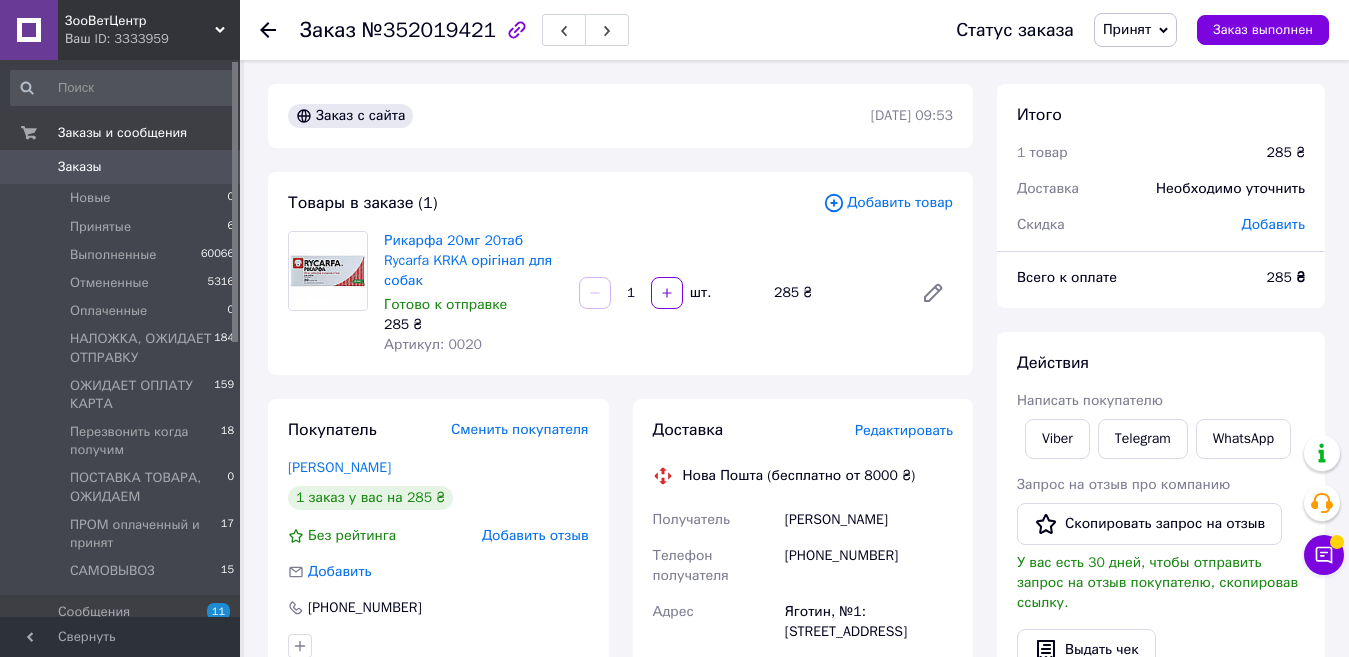 click 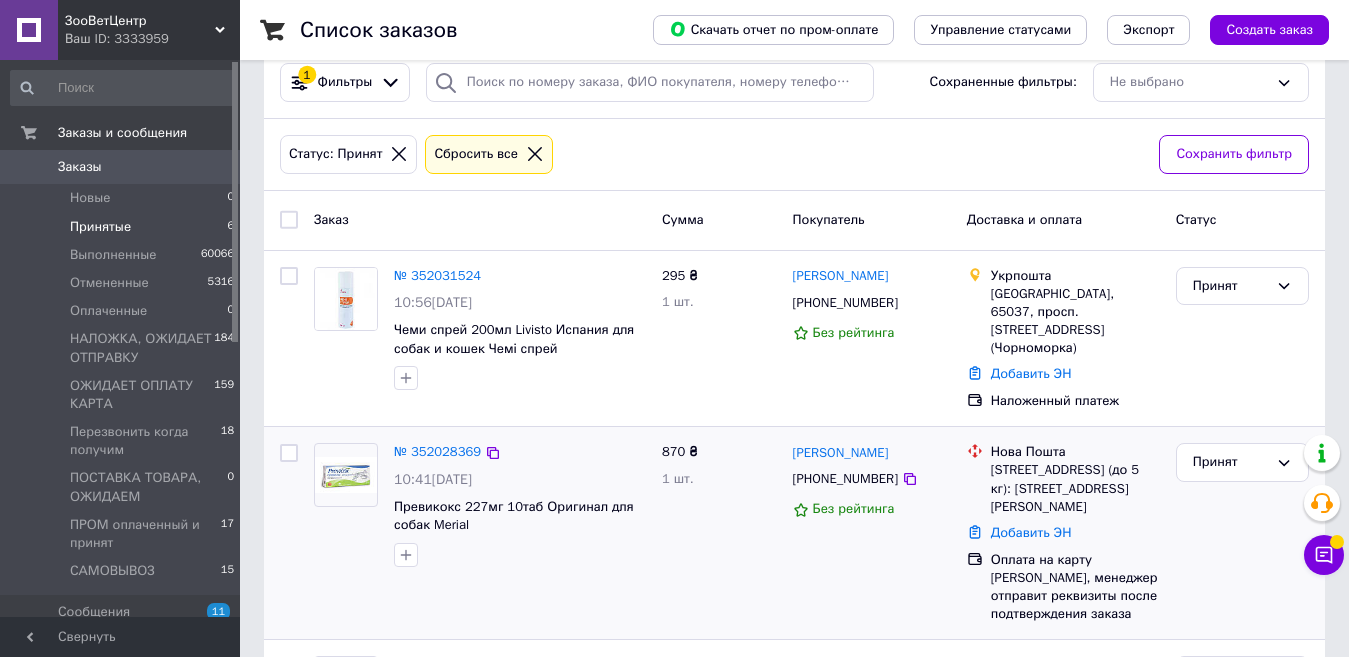 scroll, scrollTop: 200, scrollLeft: 0, axis: vertical 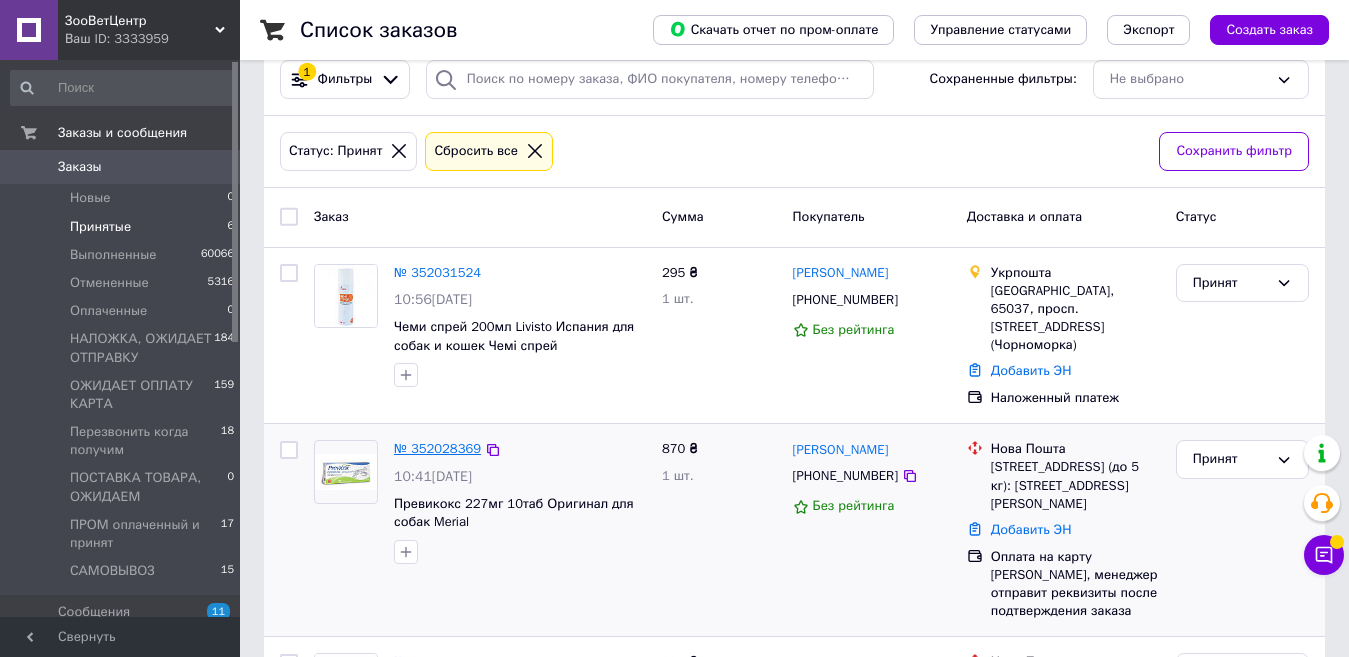 click on "№ 352028369" at bounding box center (437, 448) 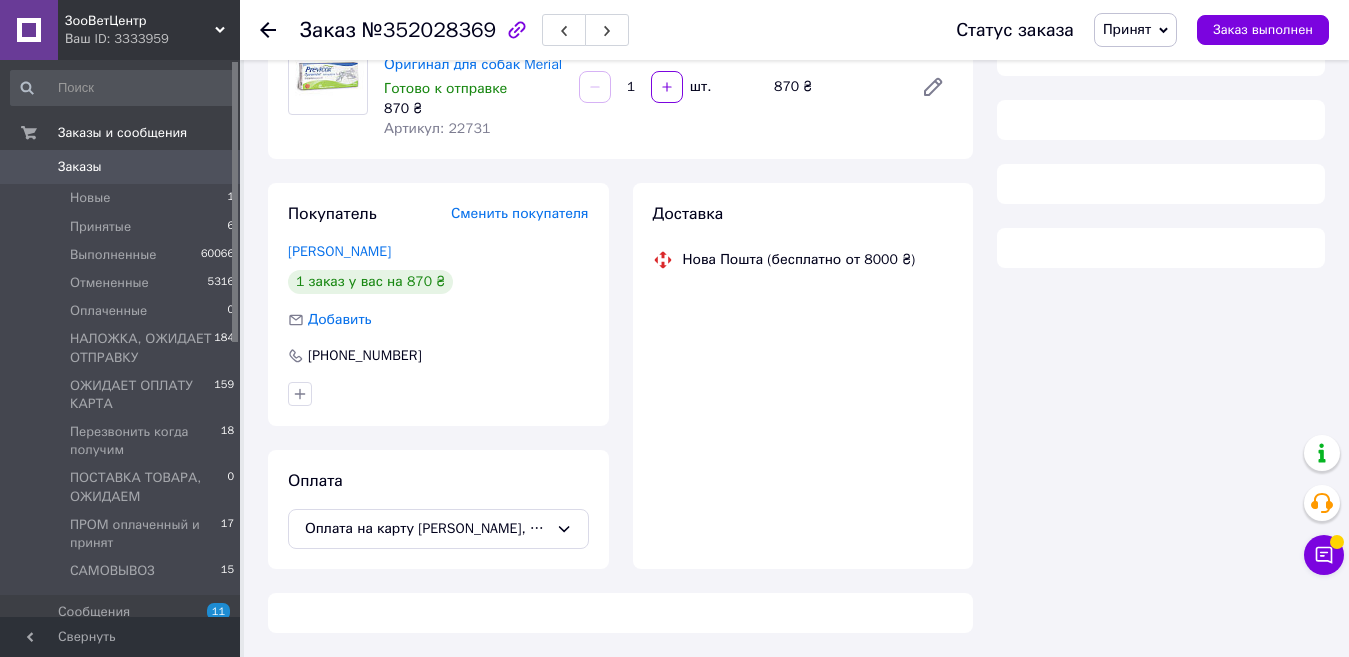 scroll, scrollTop: 200, scrollLeft: 0, axis: vertical 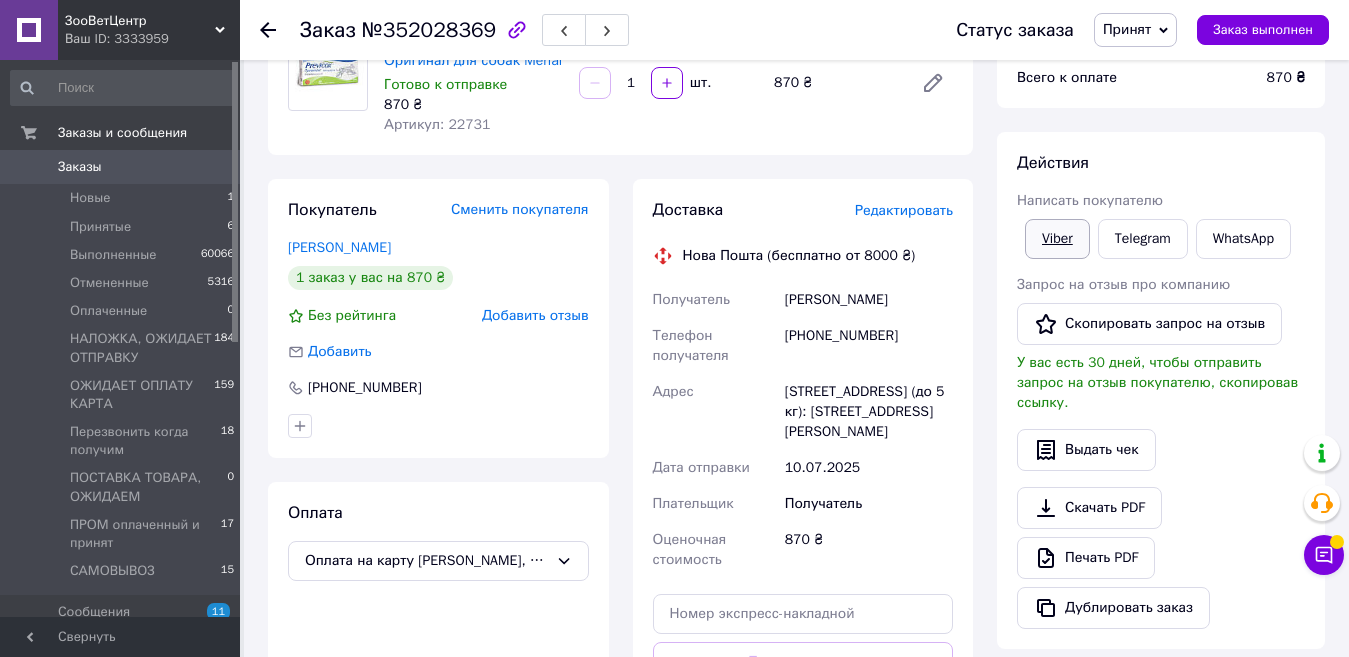 click on "Viber" at bounding box center (1057, 239) 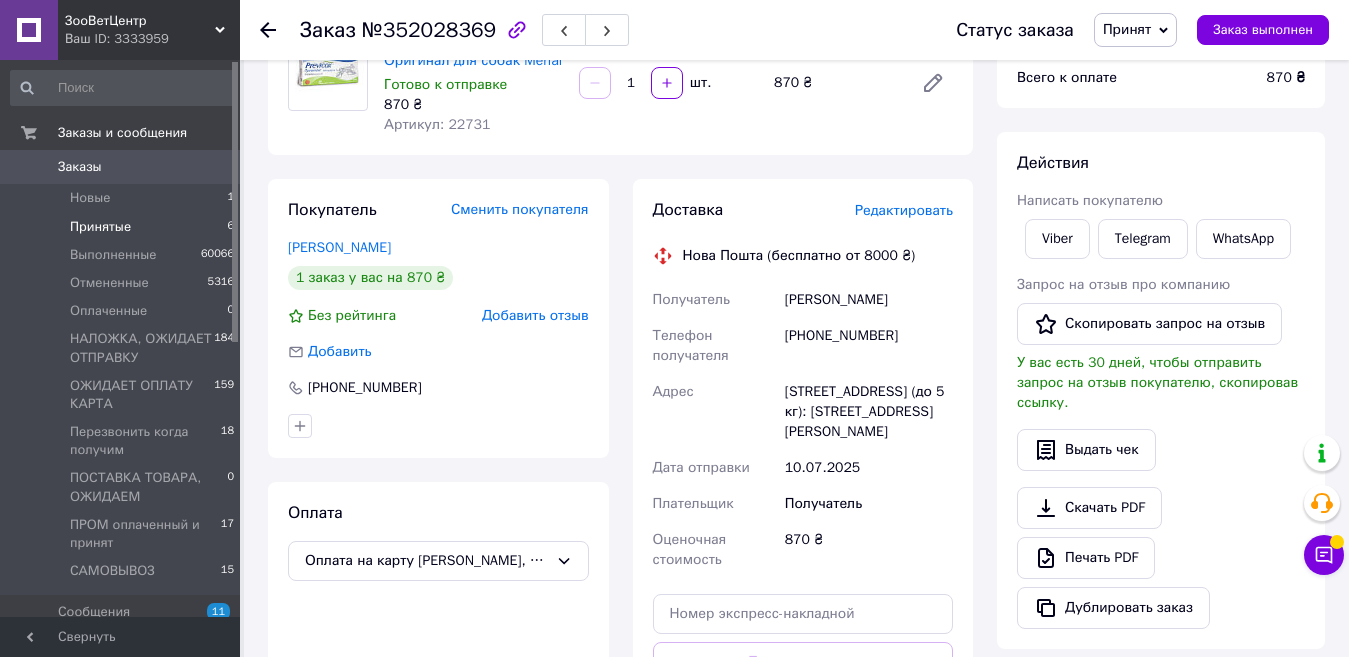click on "Принятые 6" at bounding box center [123, 227] 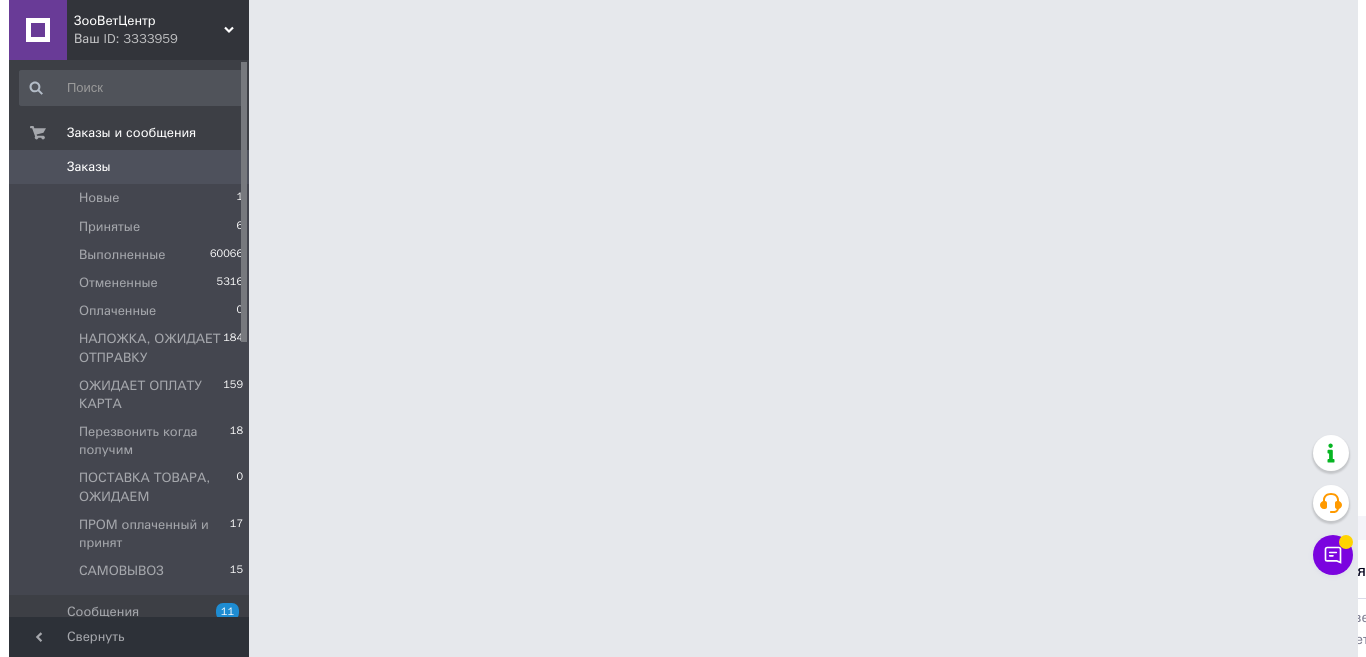 scroll, scrollTop: 0, scrollLeft: 0, axis: both 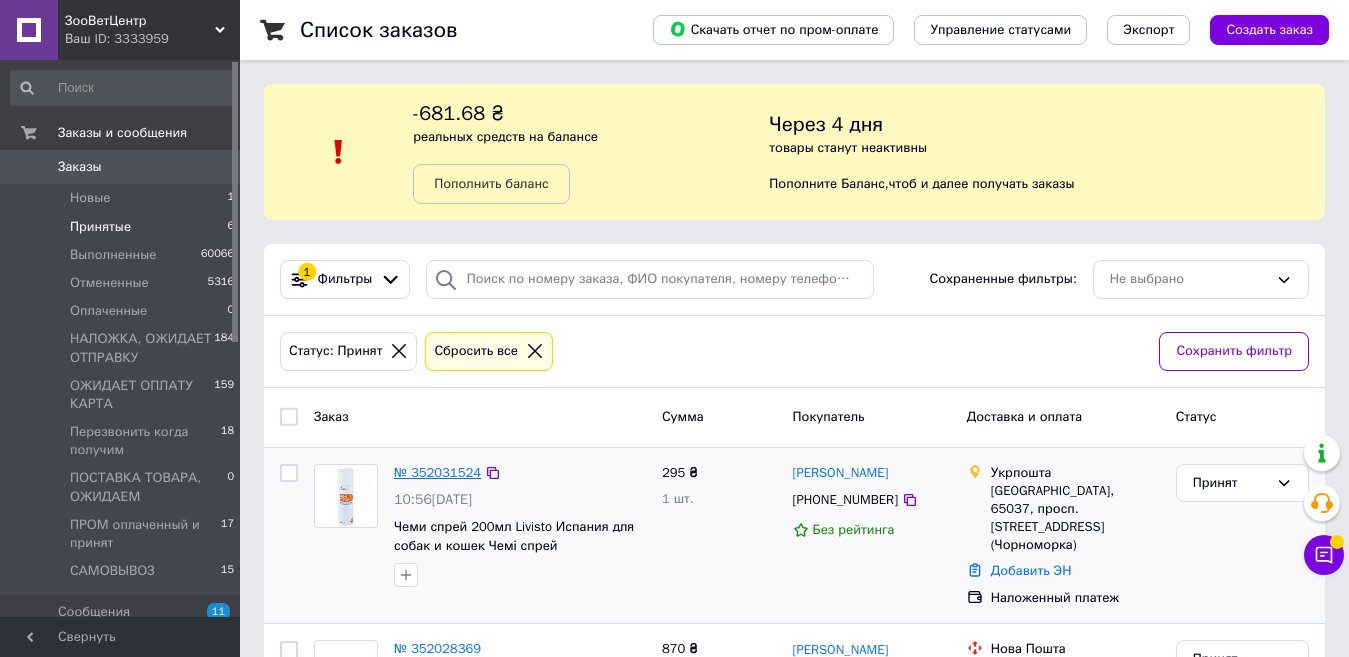 click on "№ 352031524" at bounding box center [437, 472] 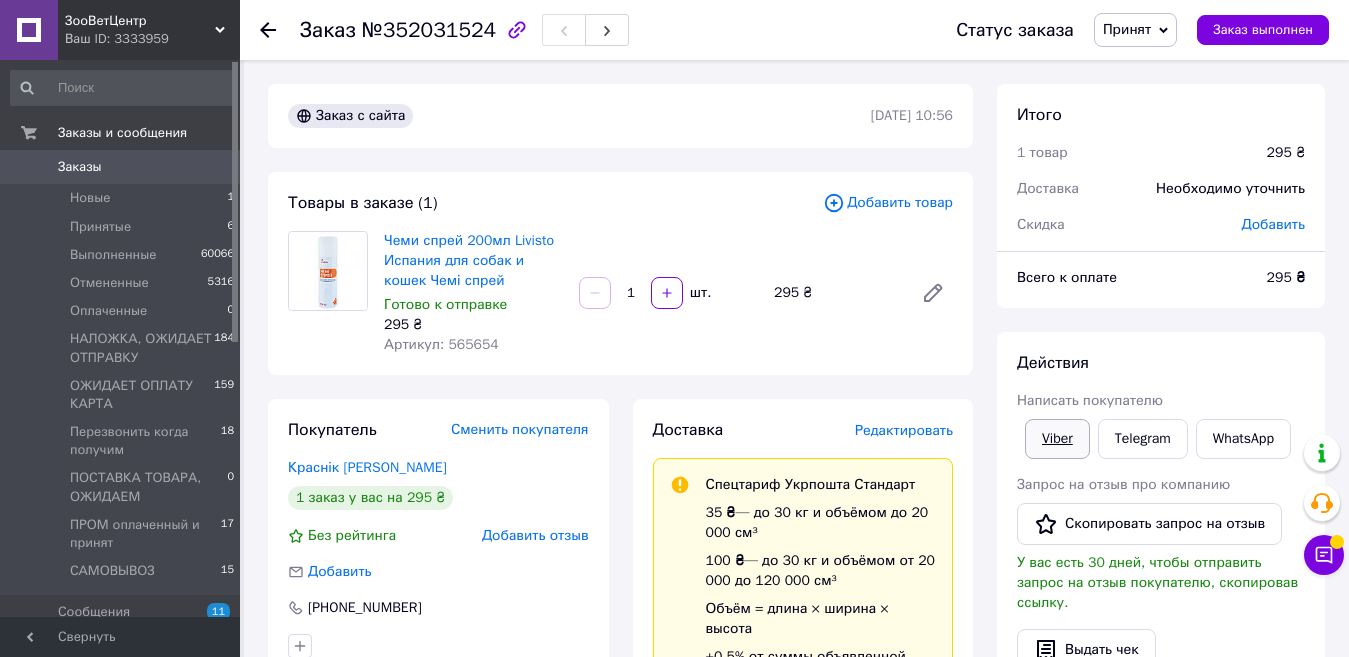 click on "Viber" at bounding box center [1057, 439] 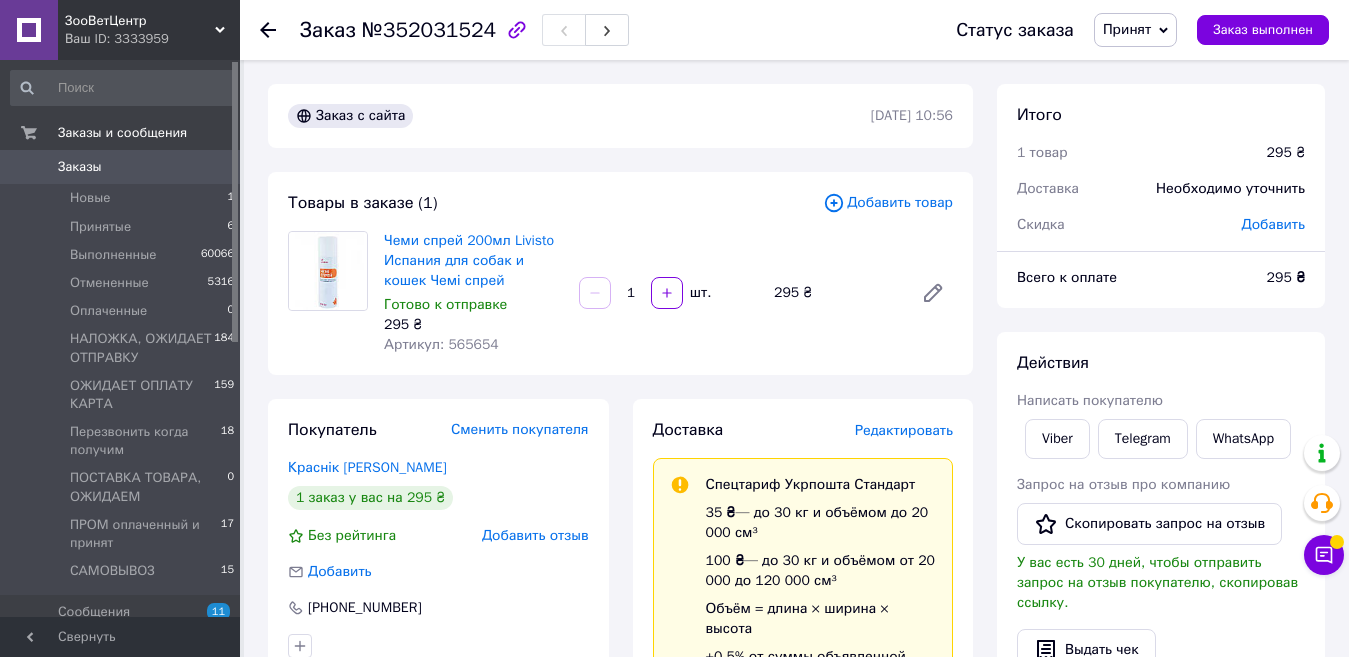 click on "Заказы" at bounding box center (121, 167) 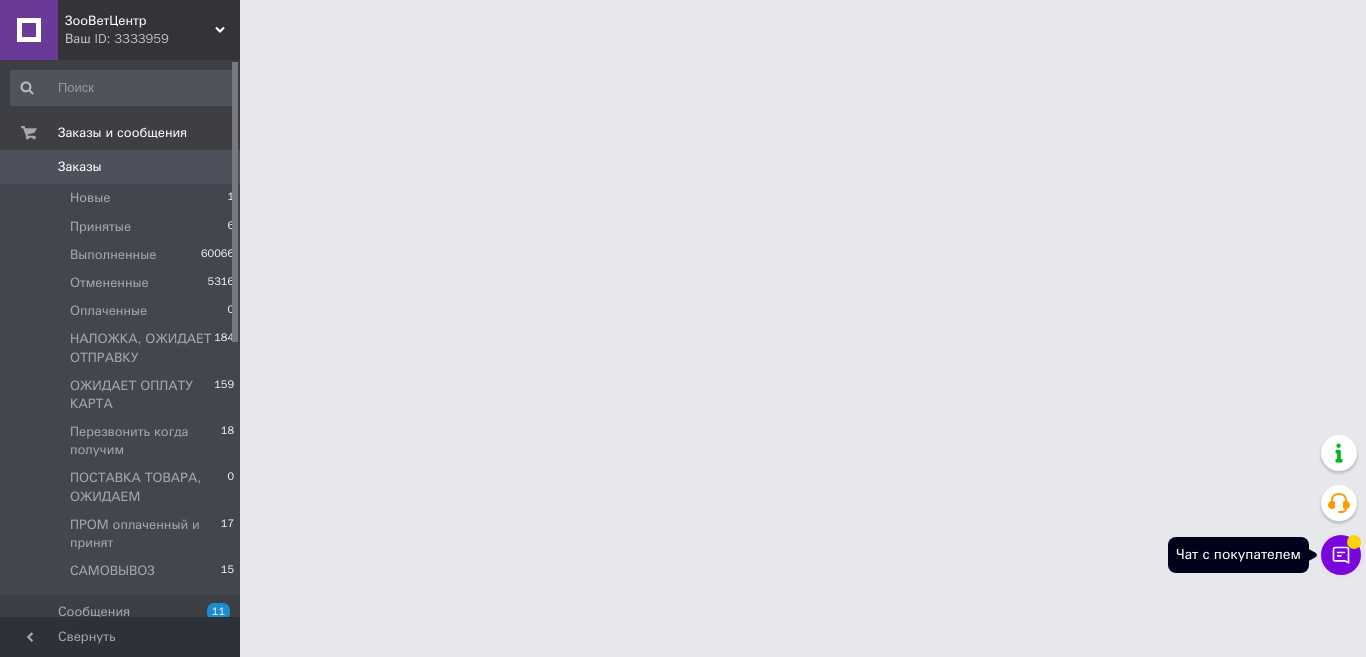click 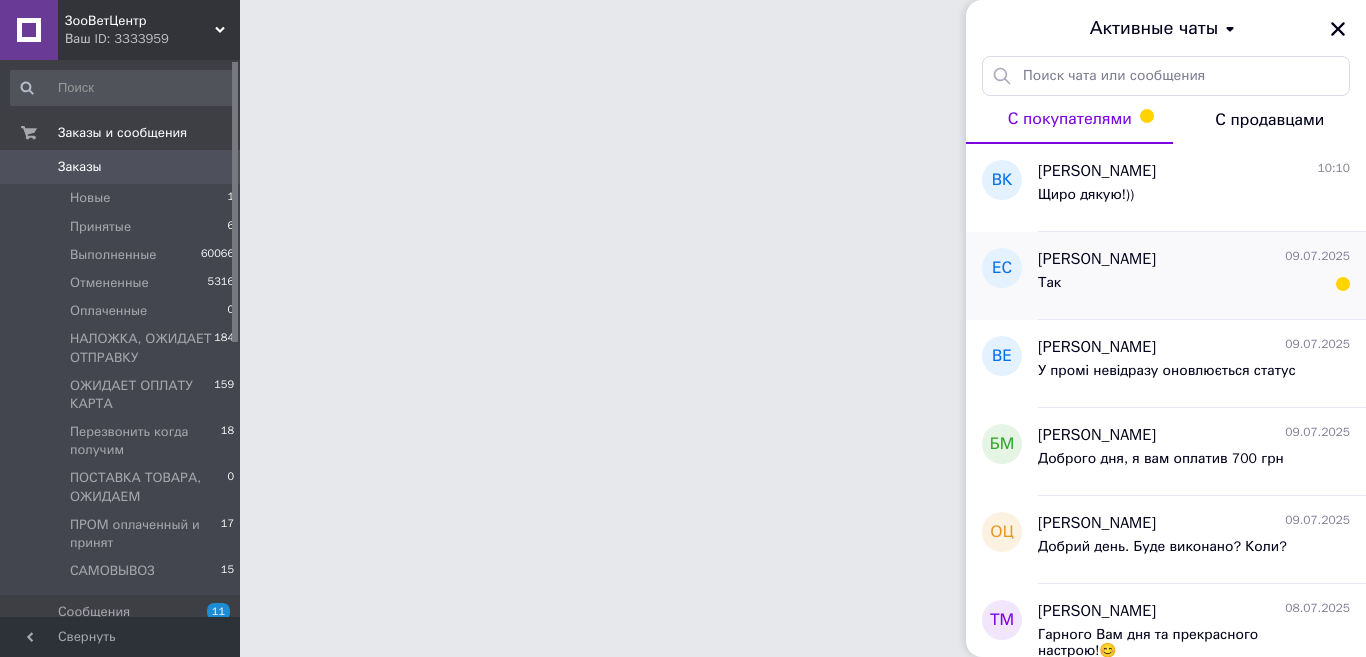 click on "Елена Салех 09.07.2025" at bounding box center [1194, 259] 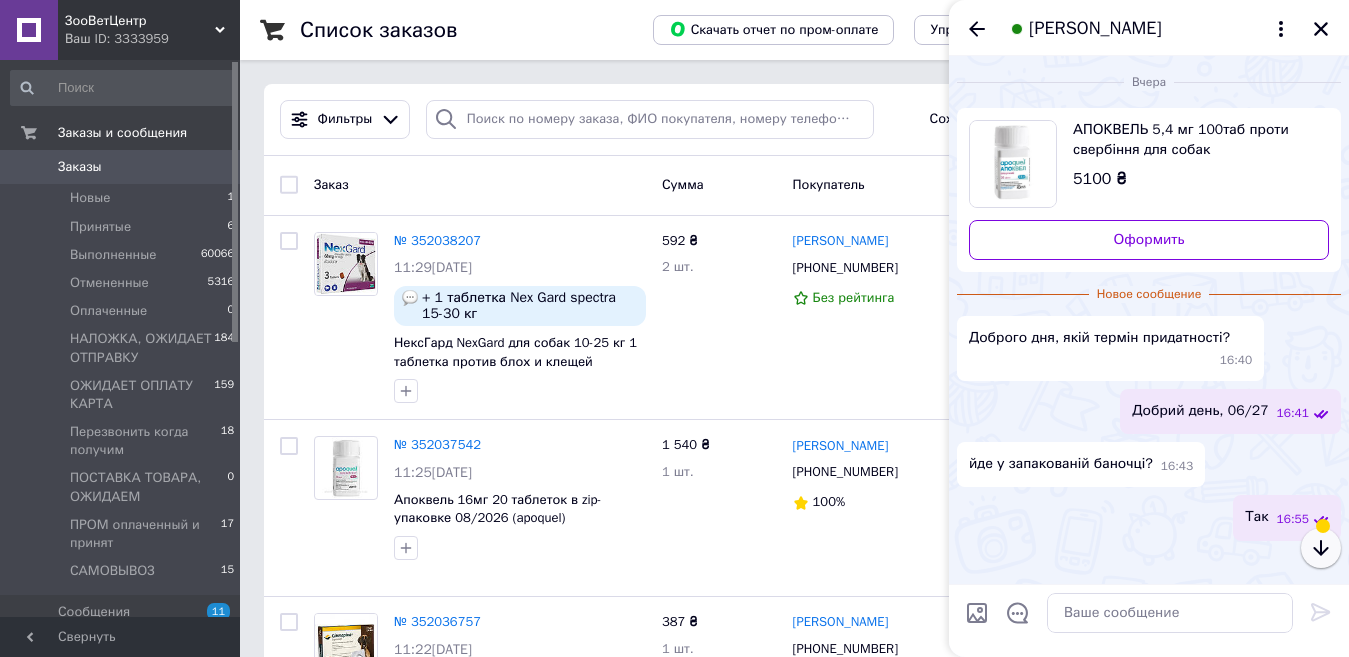 click 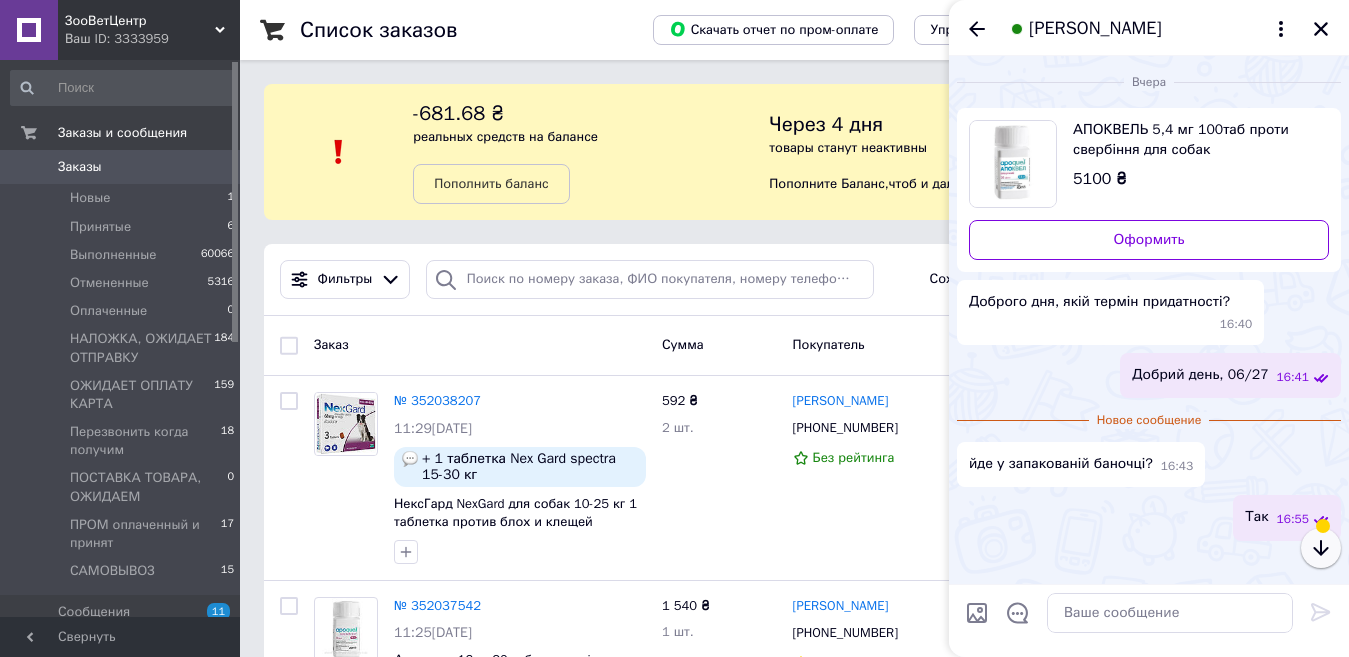 click 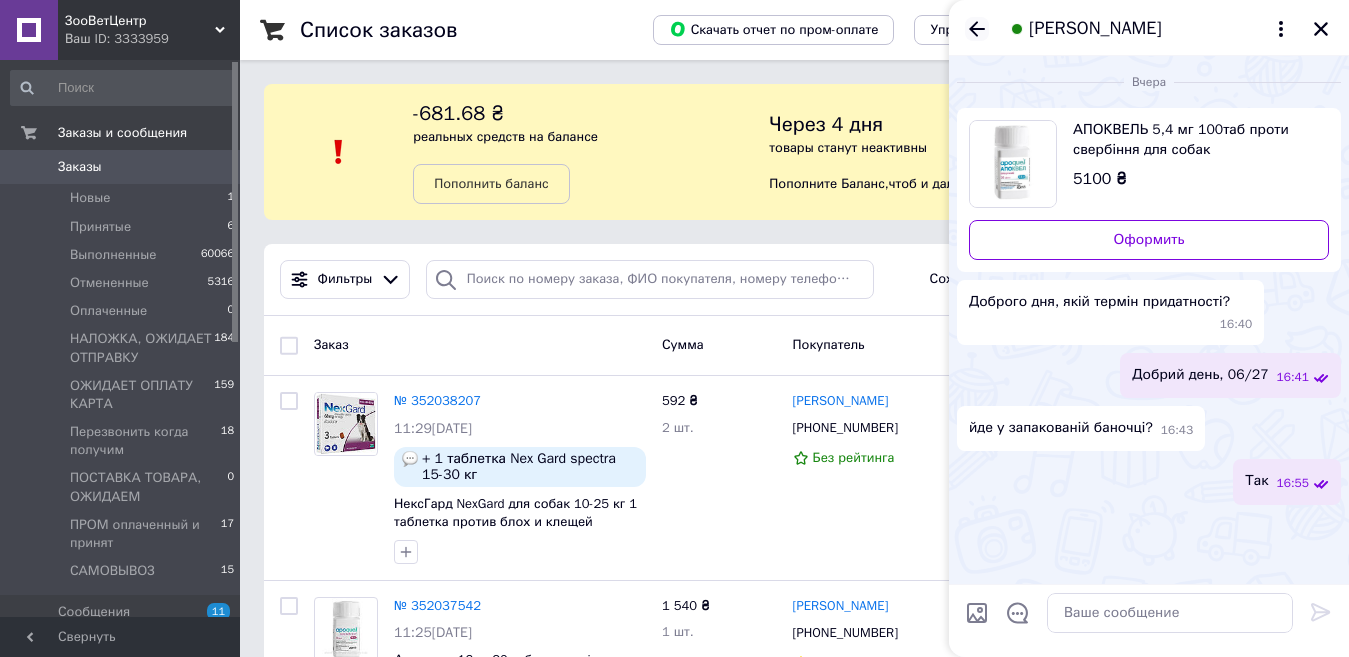 click 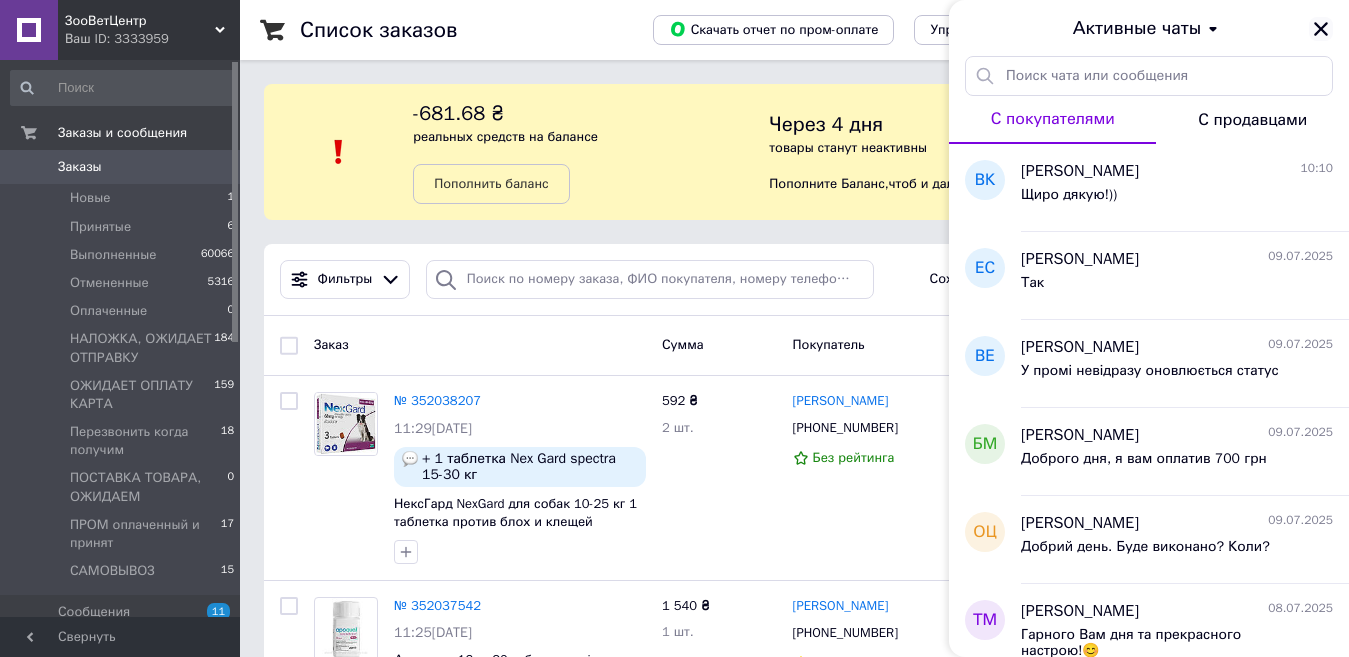 click 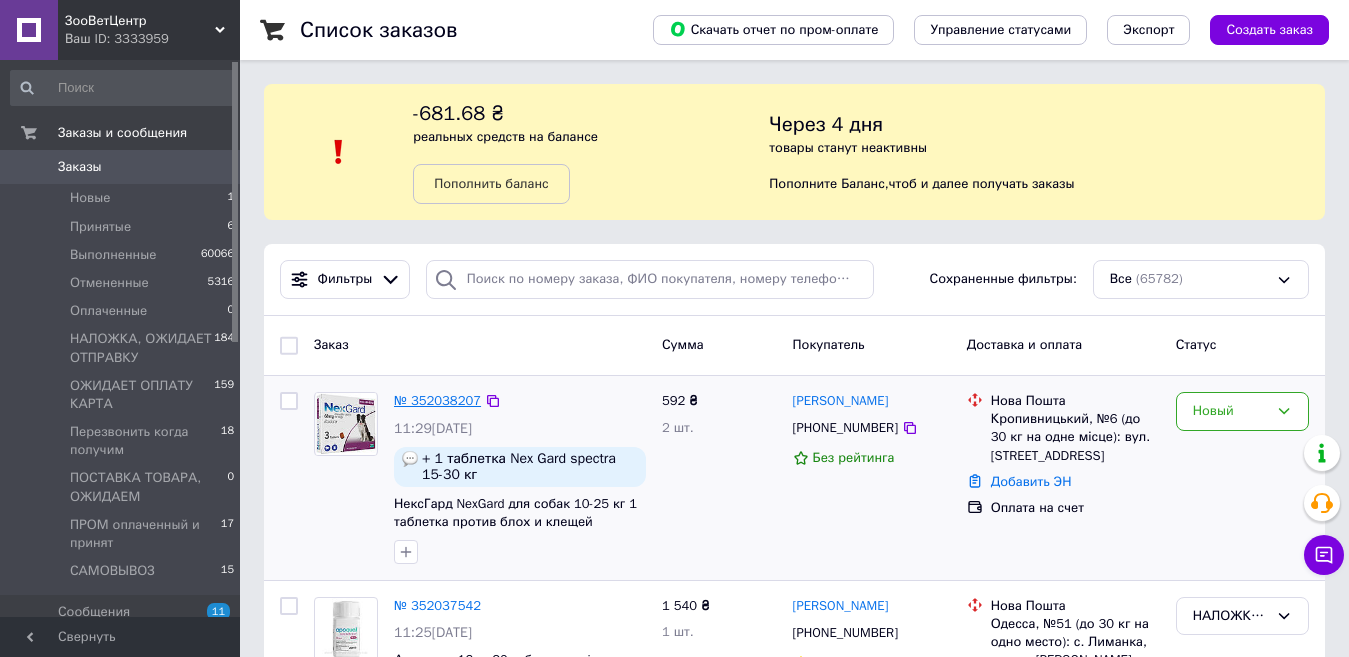 click on "№ 352038207" at bounding box center (437, 400) 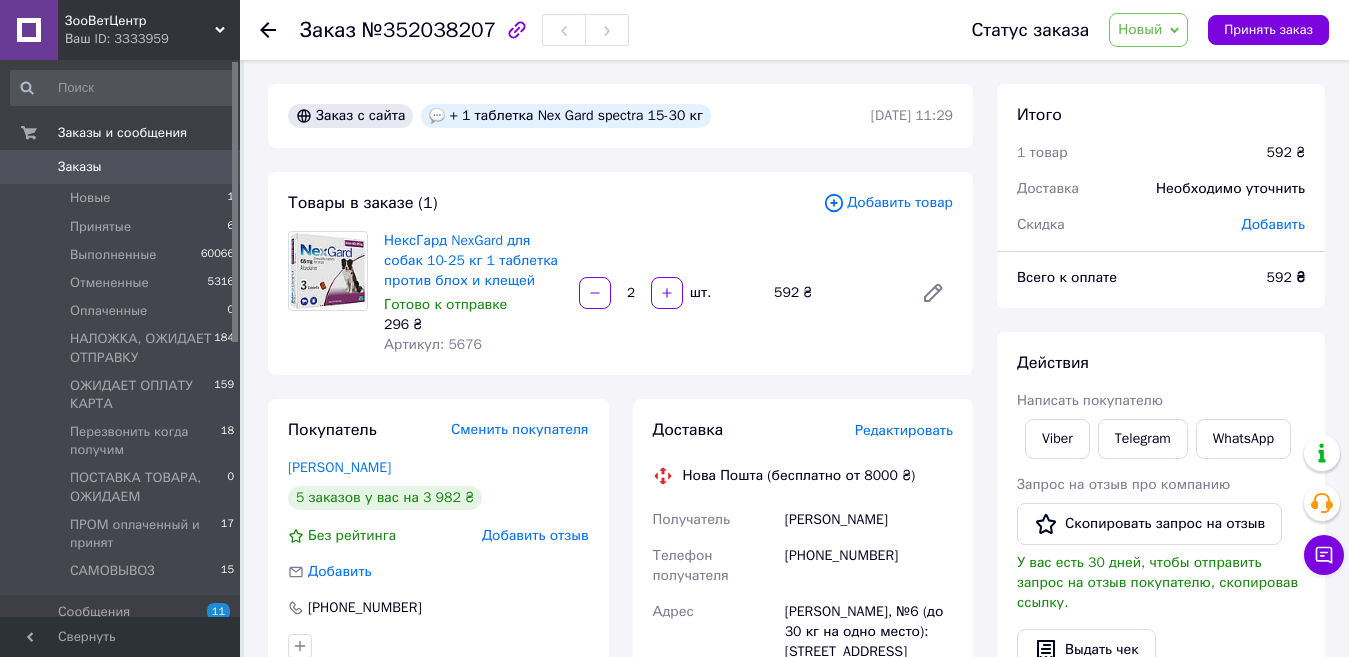 click on "Добавить товар" at bounding box center [888, 203] 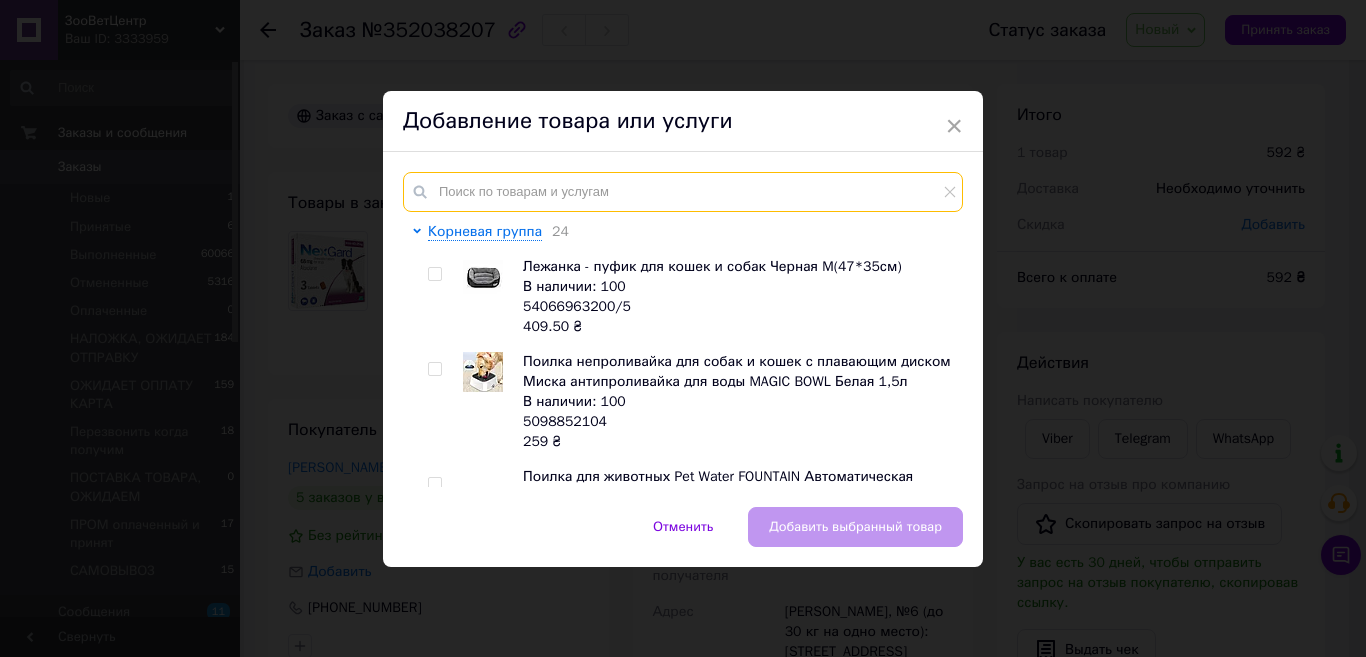 click at bounding box center (683, 192) 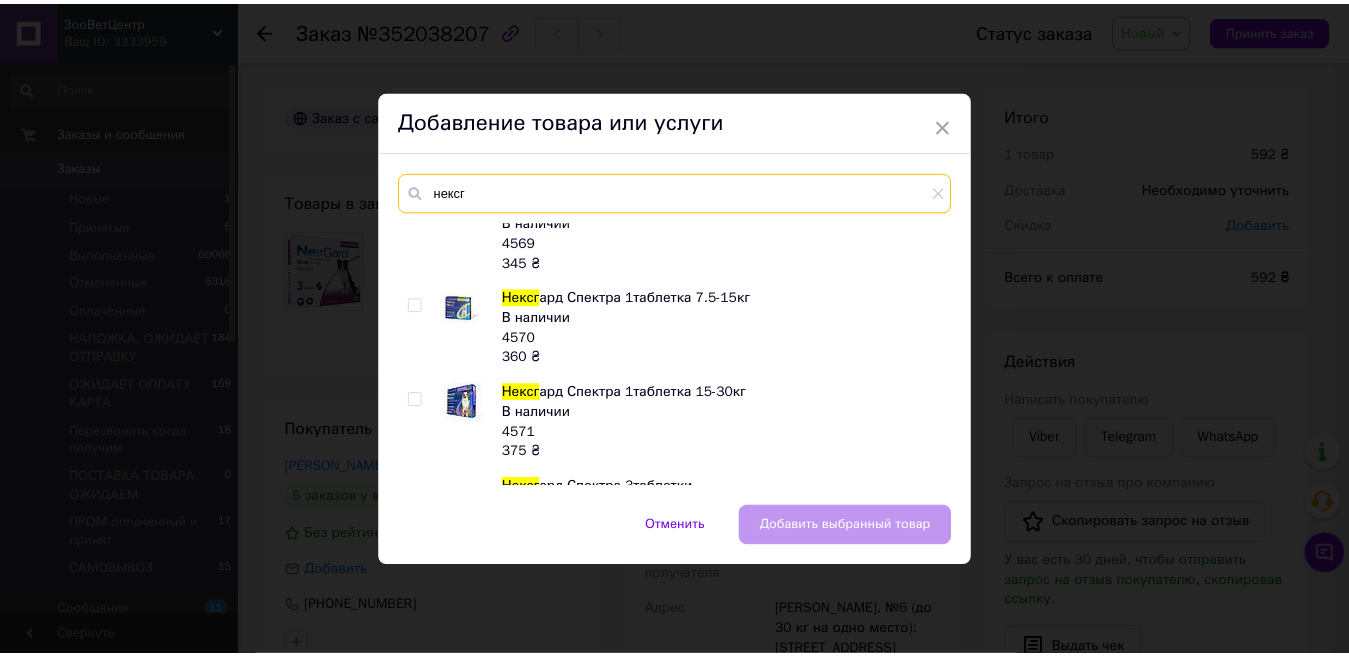 scroll, scrollTop: 600, scrollLeft: 0, axis: vertical 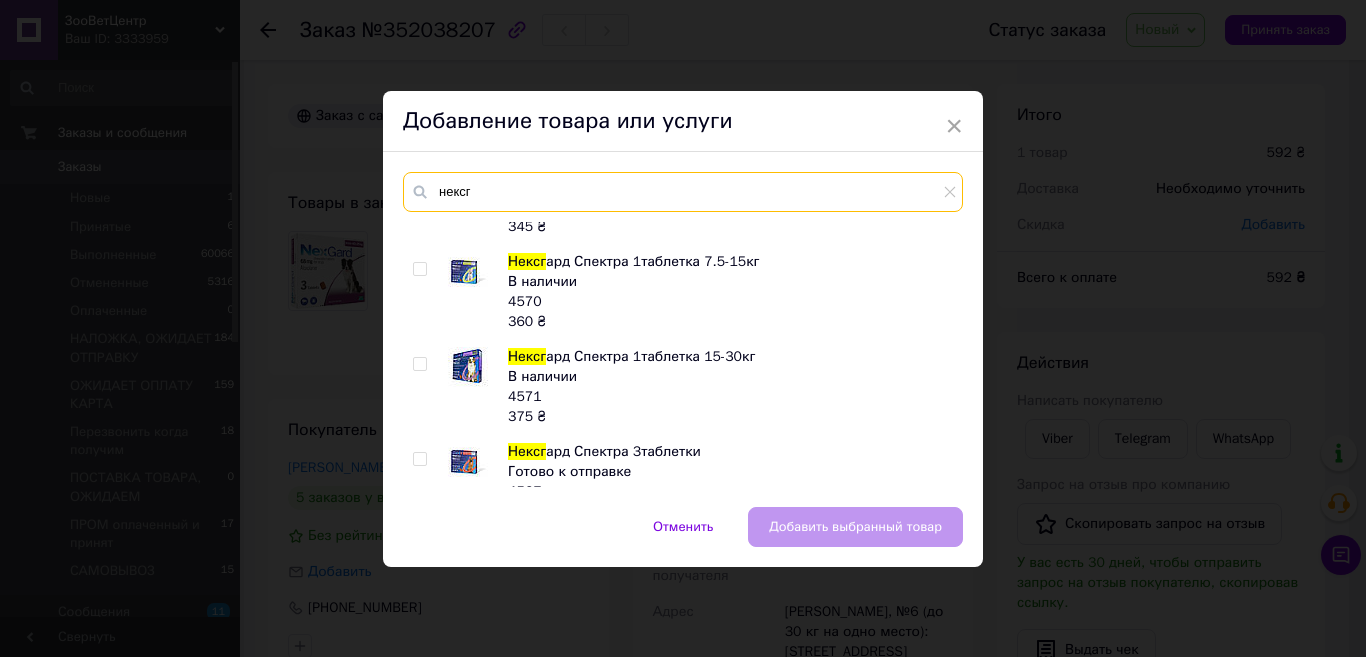type on "нексг" 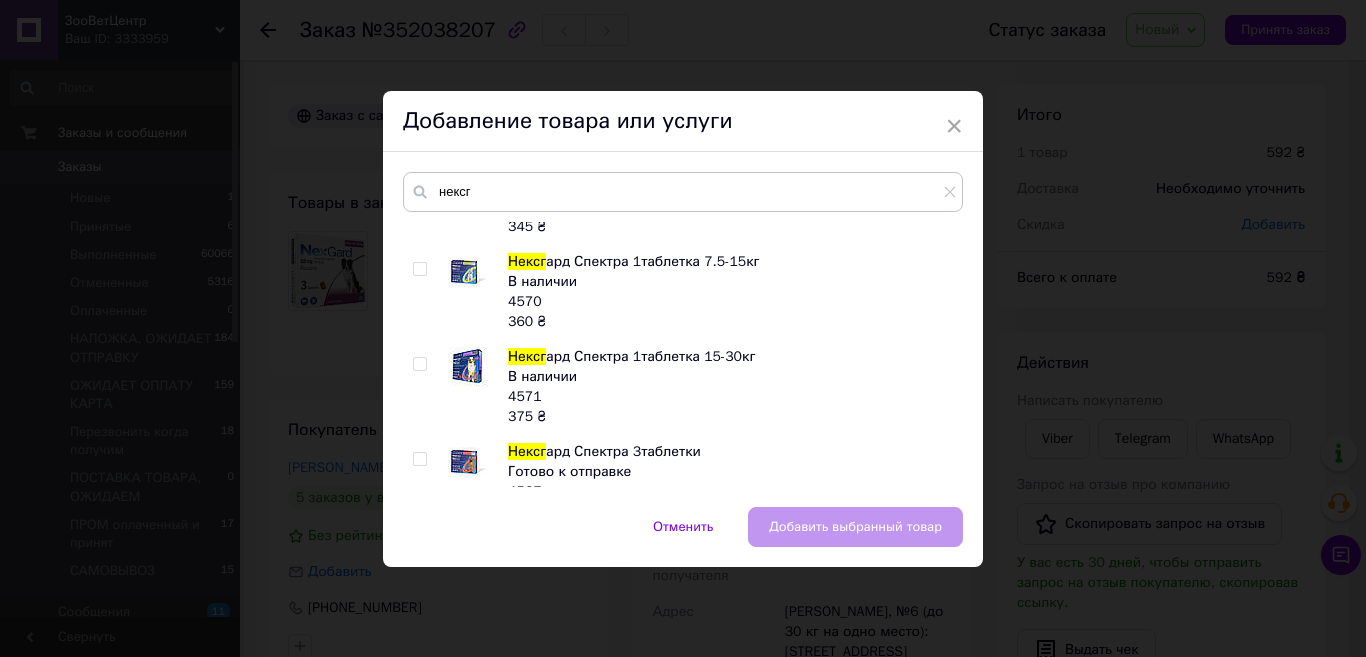 click at bounding box center (419, 364) 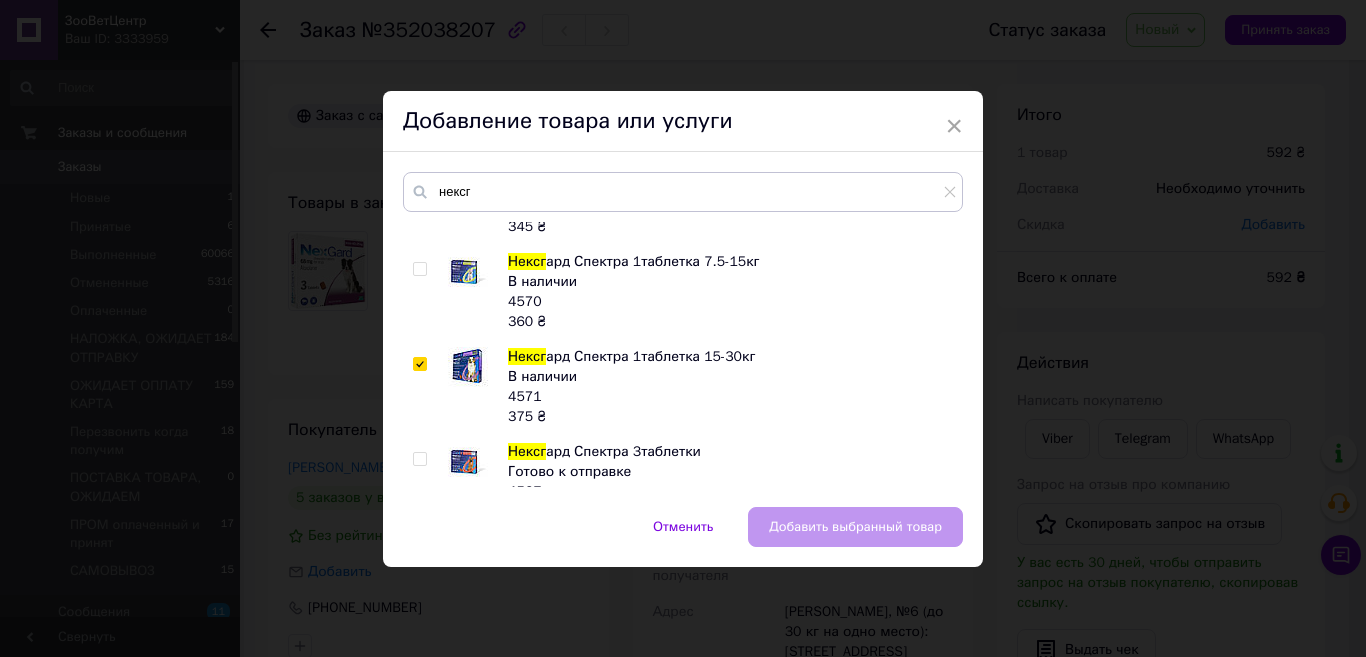 checkbox on "true" 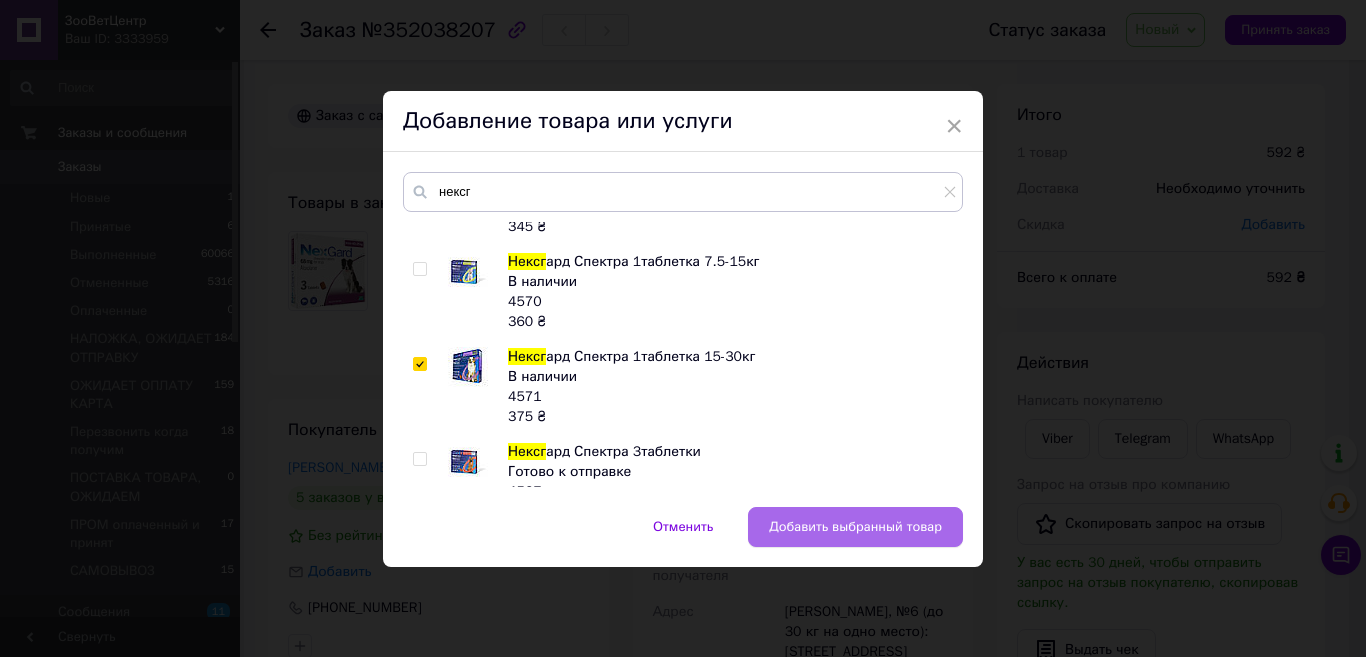 click on "Добавить выбранный товар" at bounding box center (855, 527) 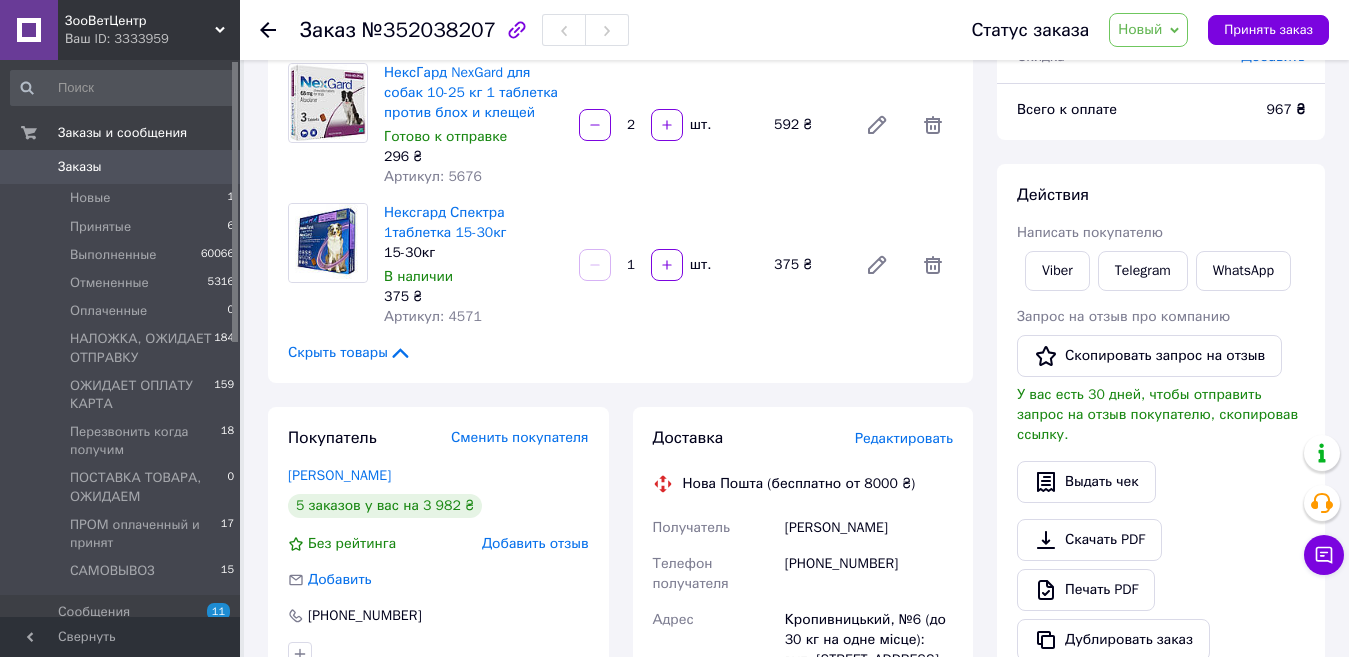 scroll, scrollTop: 400, scrollLeft: 0, axis: vertical 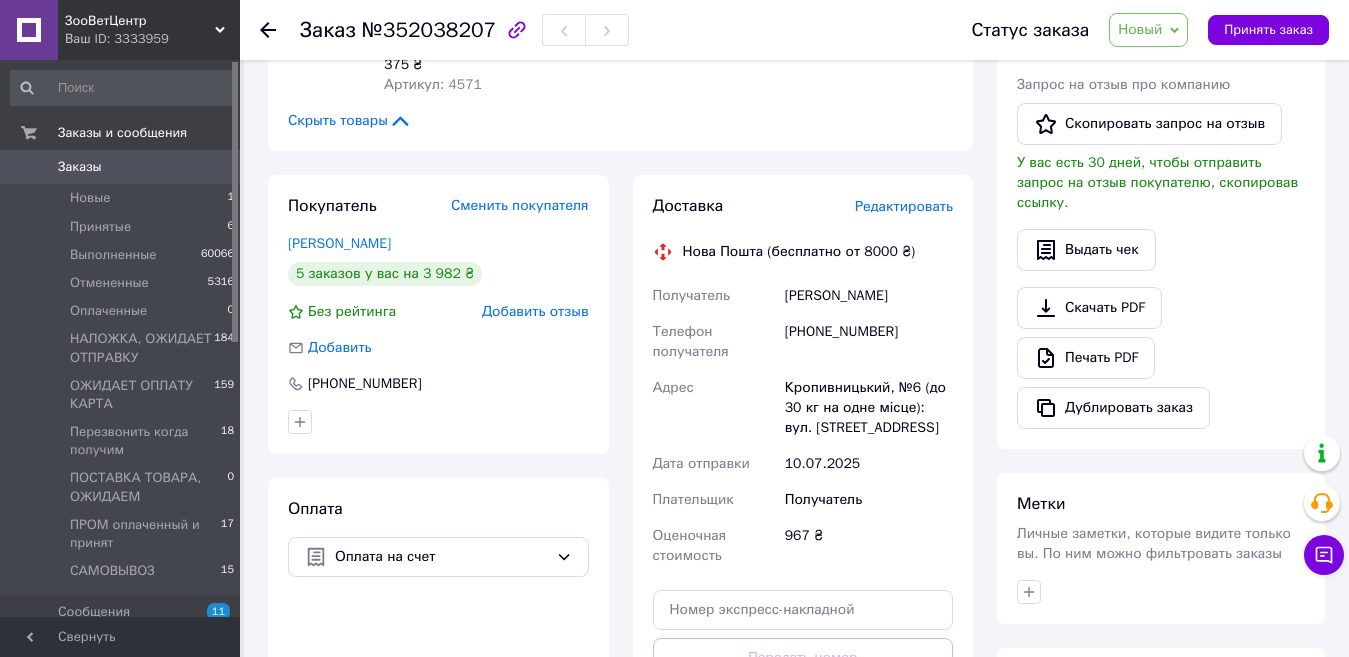 click on "Заказы" at bounding box center [80, 167] 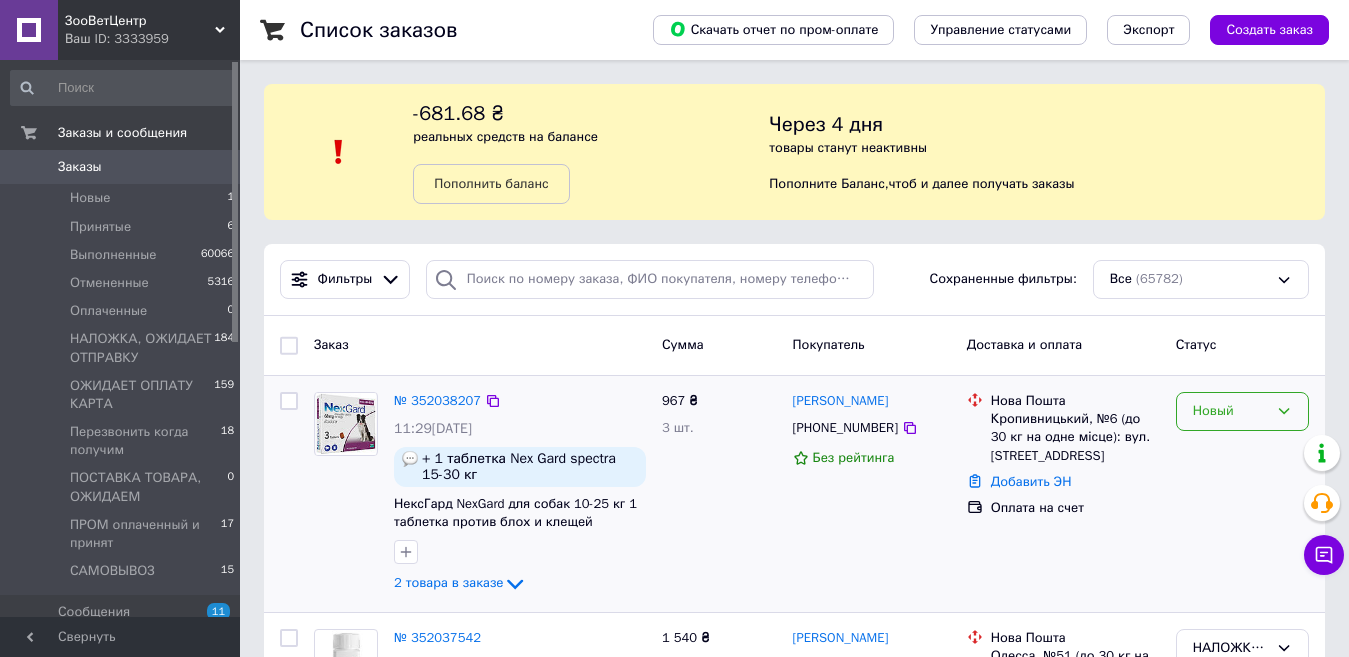 click on "Новый" at bounding box center (1230, 411) 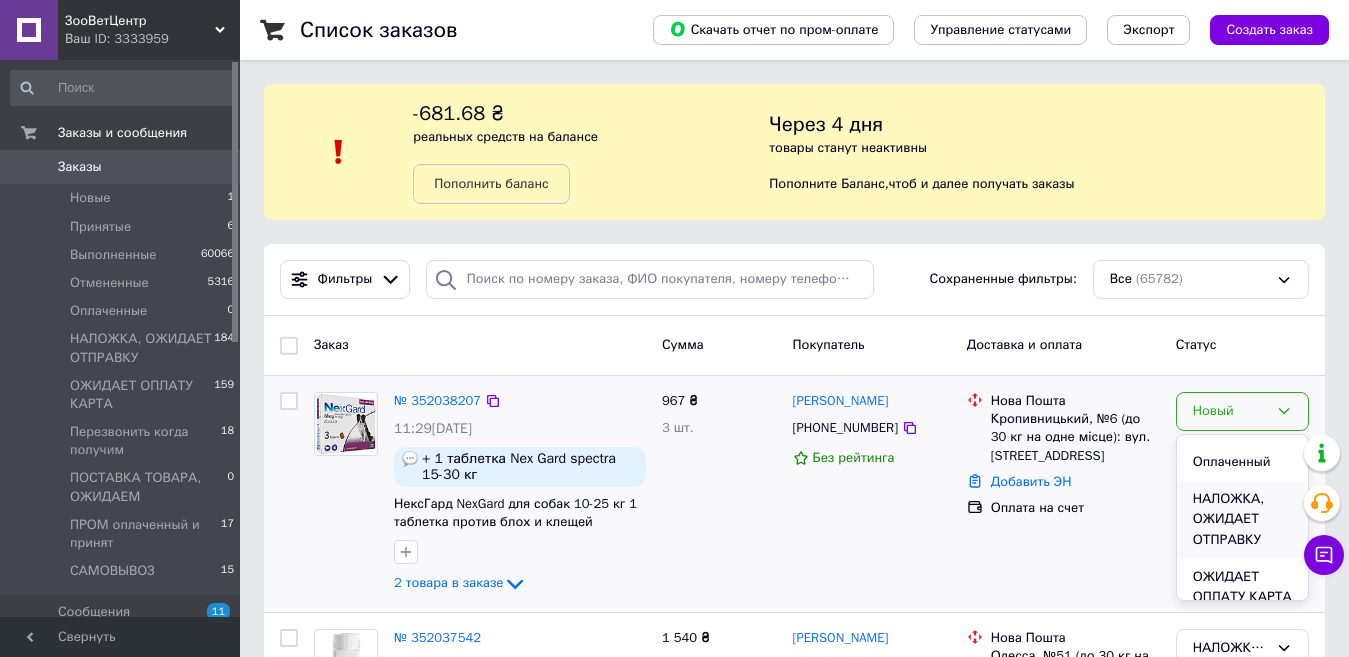 scroll, scrollTop: 0, scrollLeft: 0, axis: both 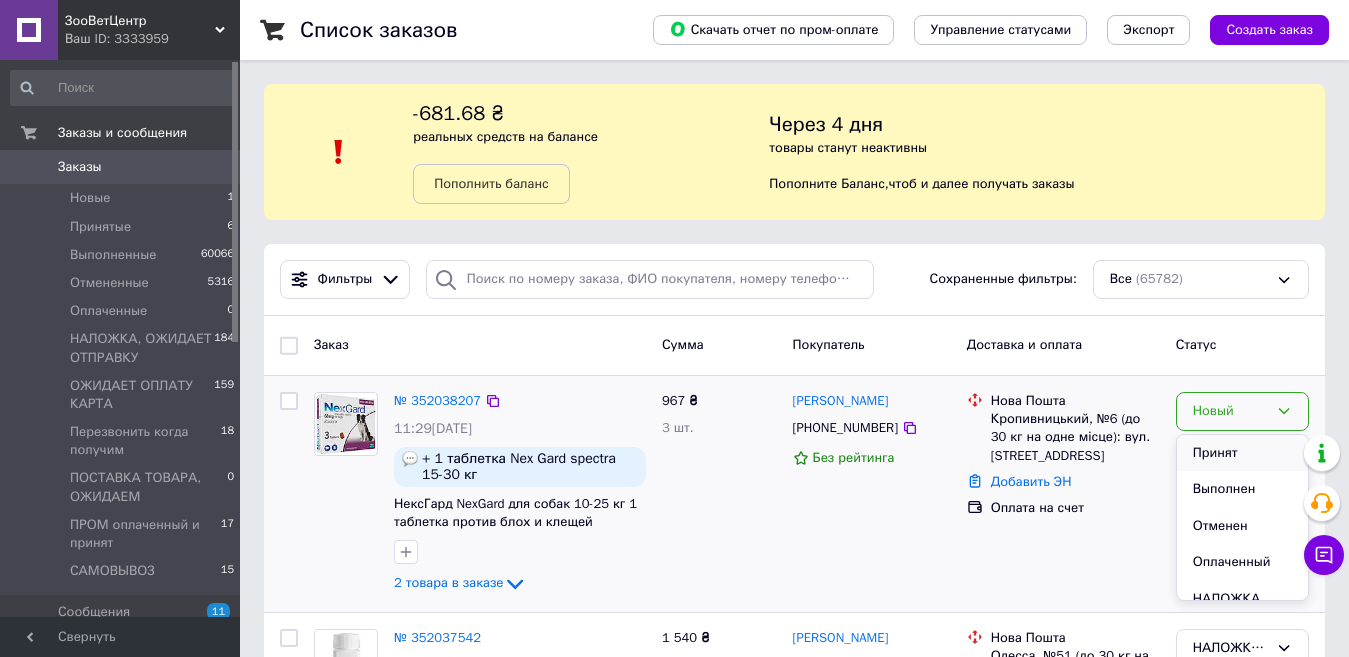 click on "Принят" at bounding box center (1242, 453) 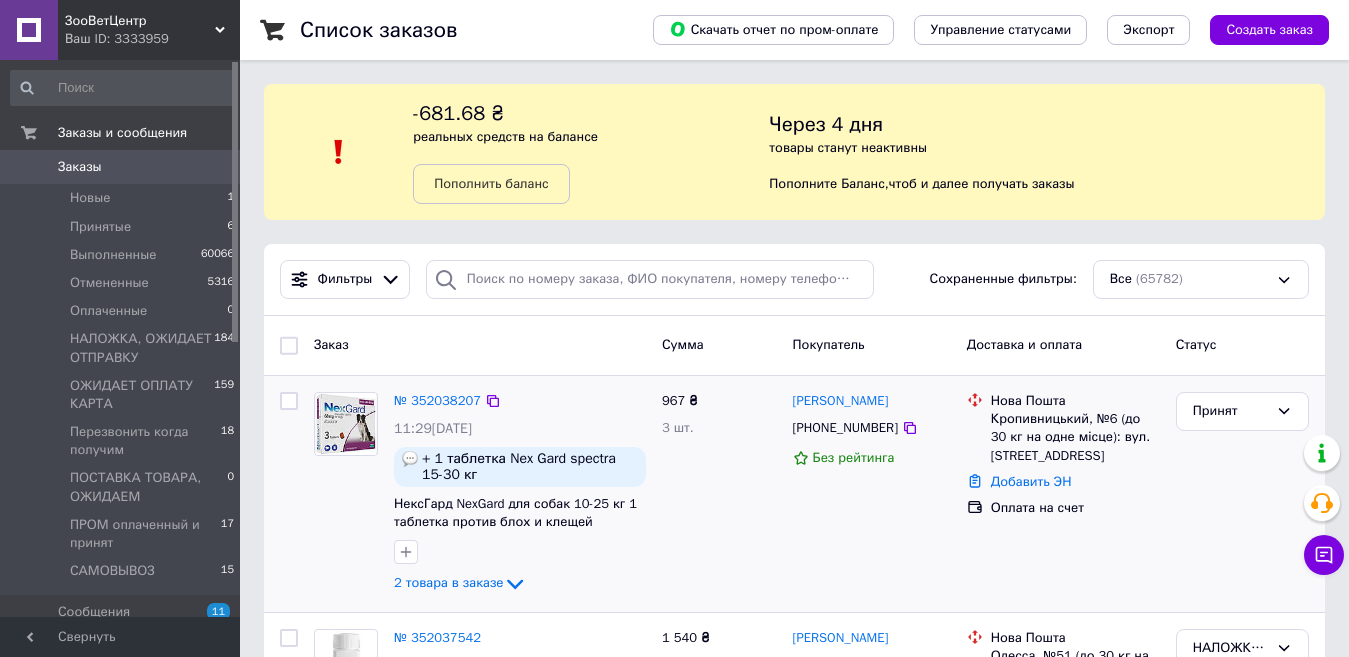 click on "Заказы 0" at bounding box center (123, 167) 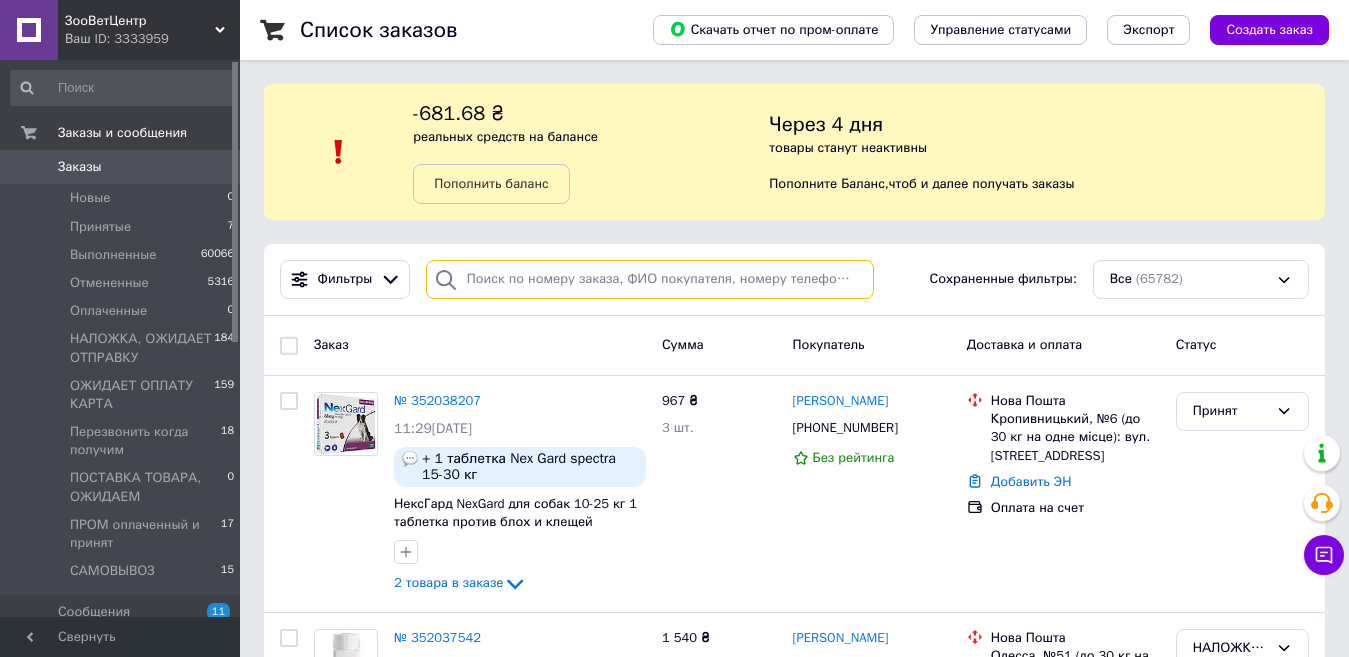 click at bounding box center (650, 279) 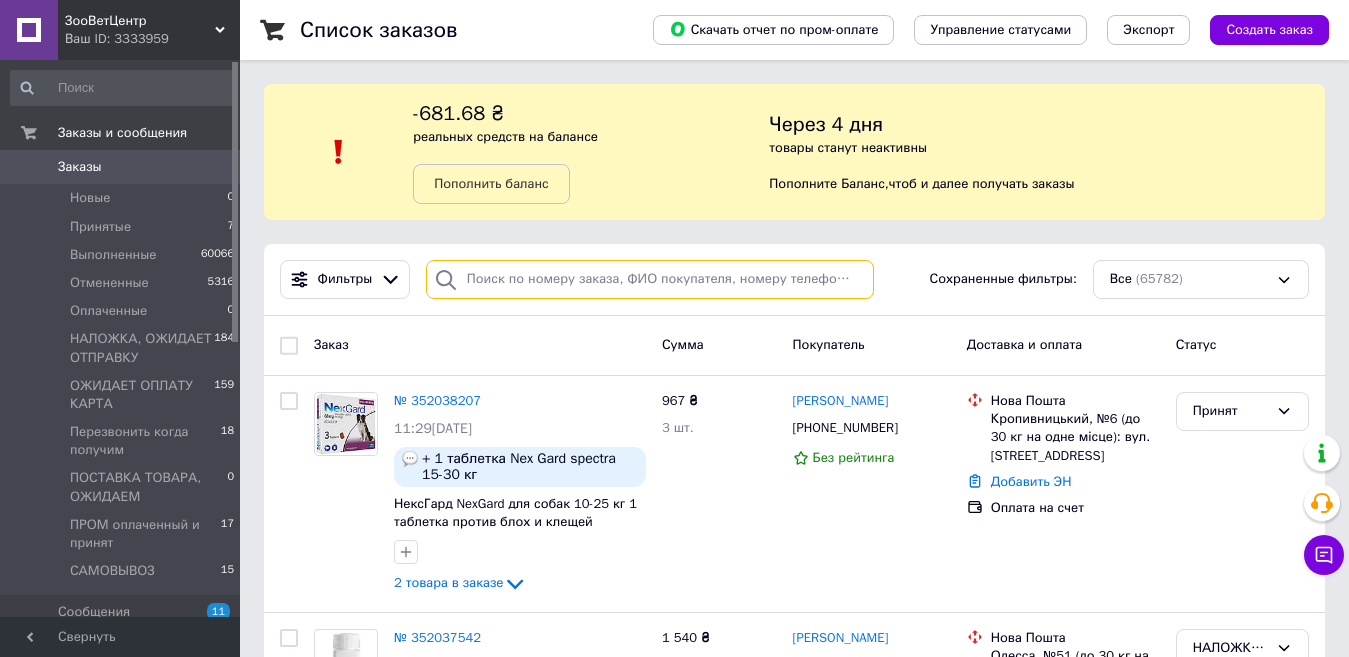paste on "0505957411" 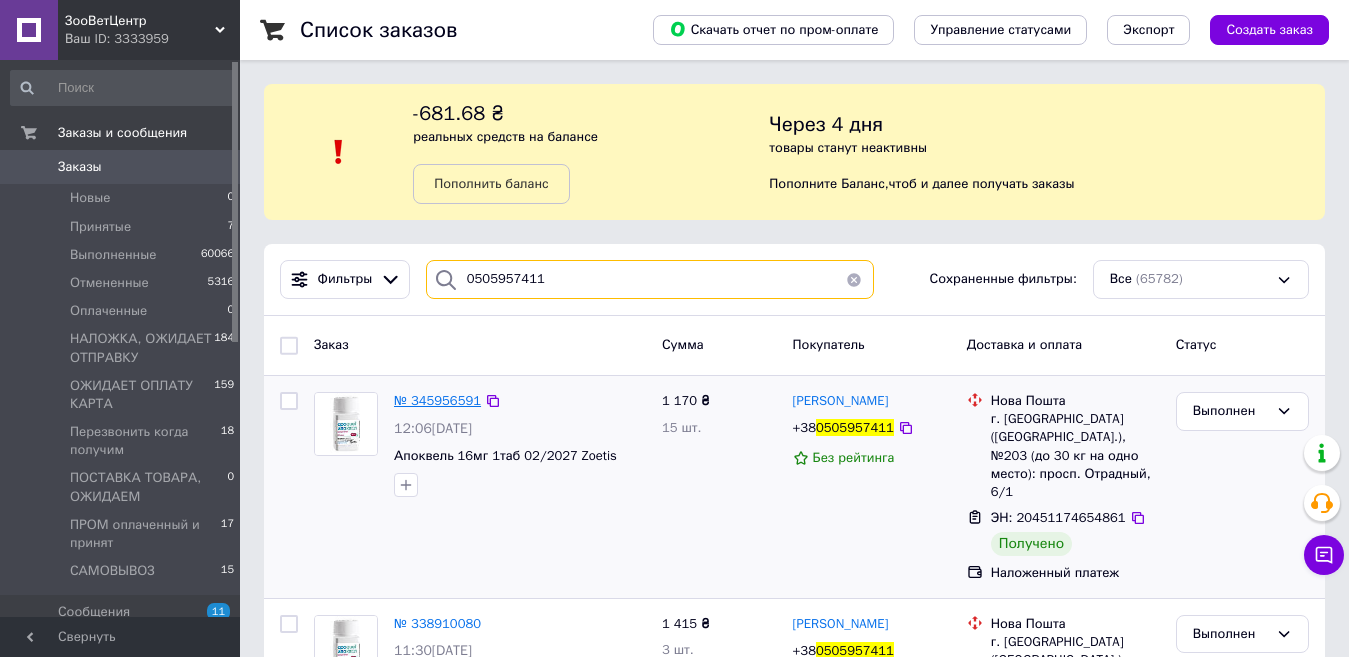 type on "0505957411" 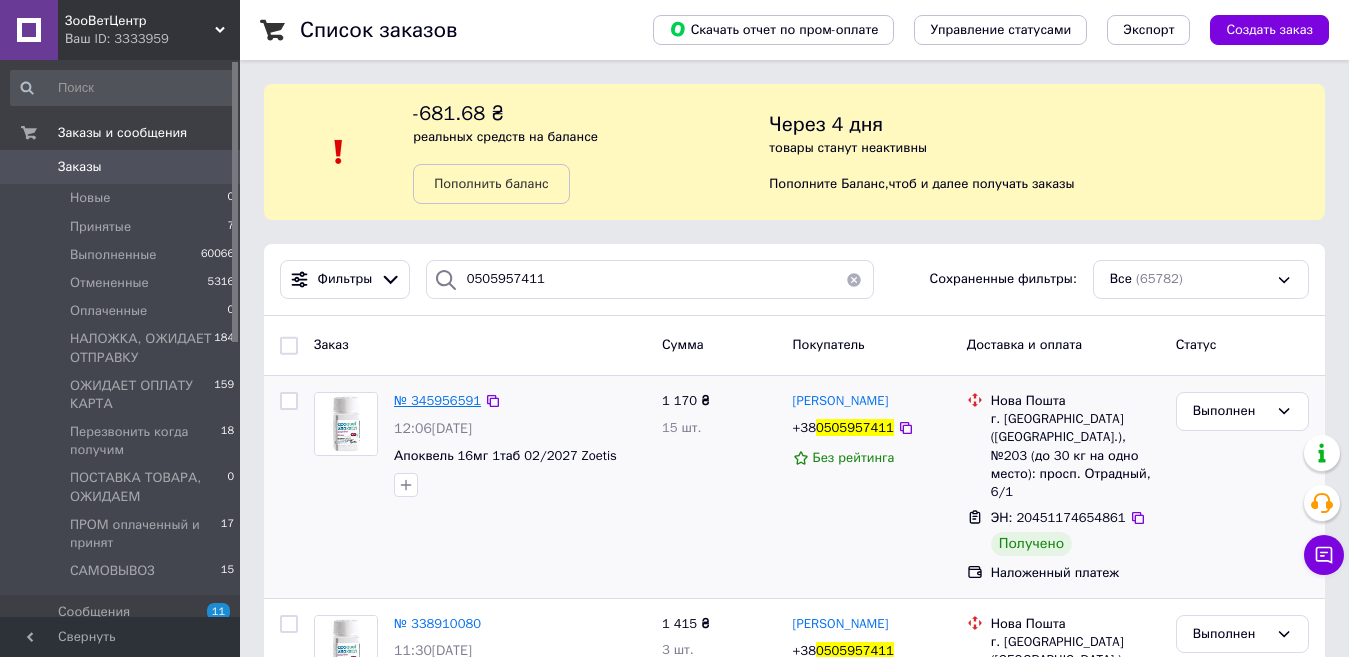 click on "№ 345956591" at bounding box center (437, 400) 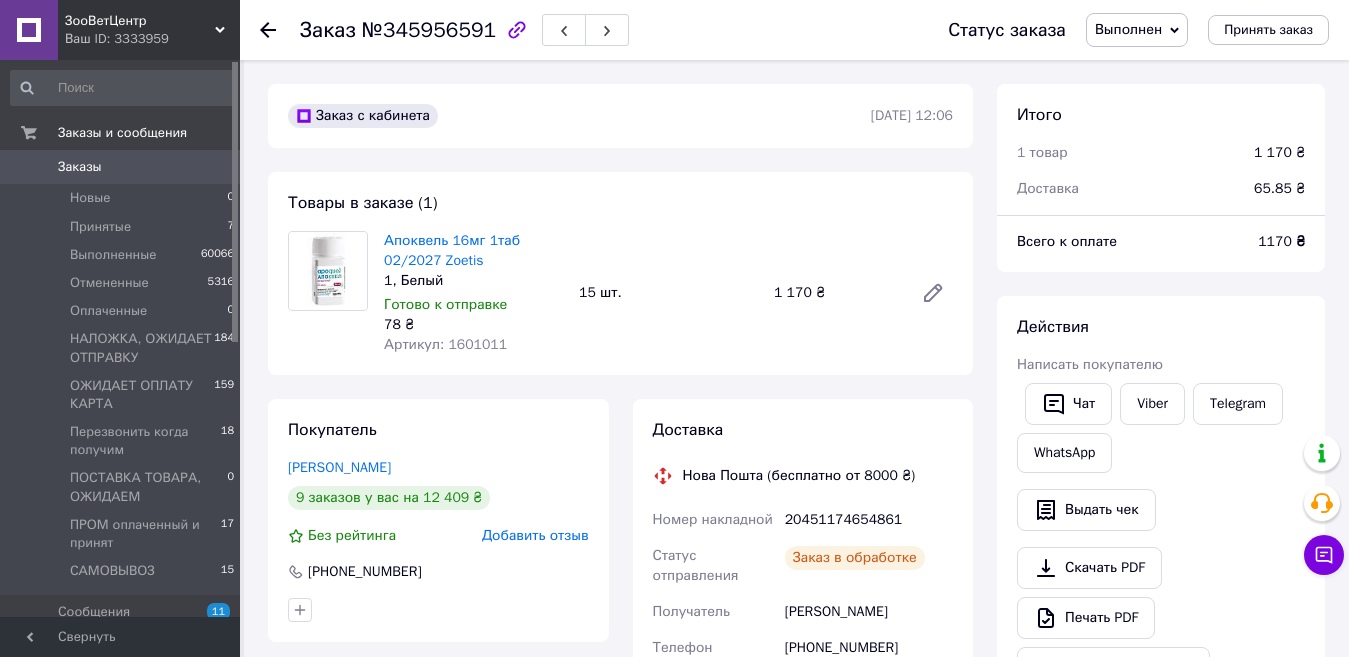 scroll, scrollTop: 480, scrollLeft: 0, axis: vertical 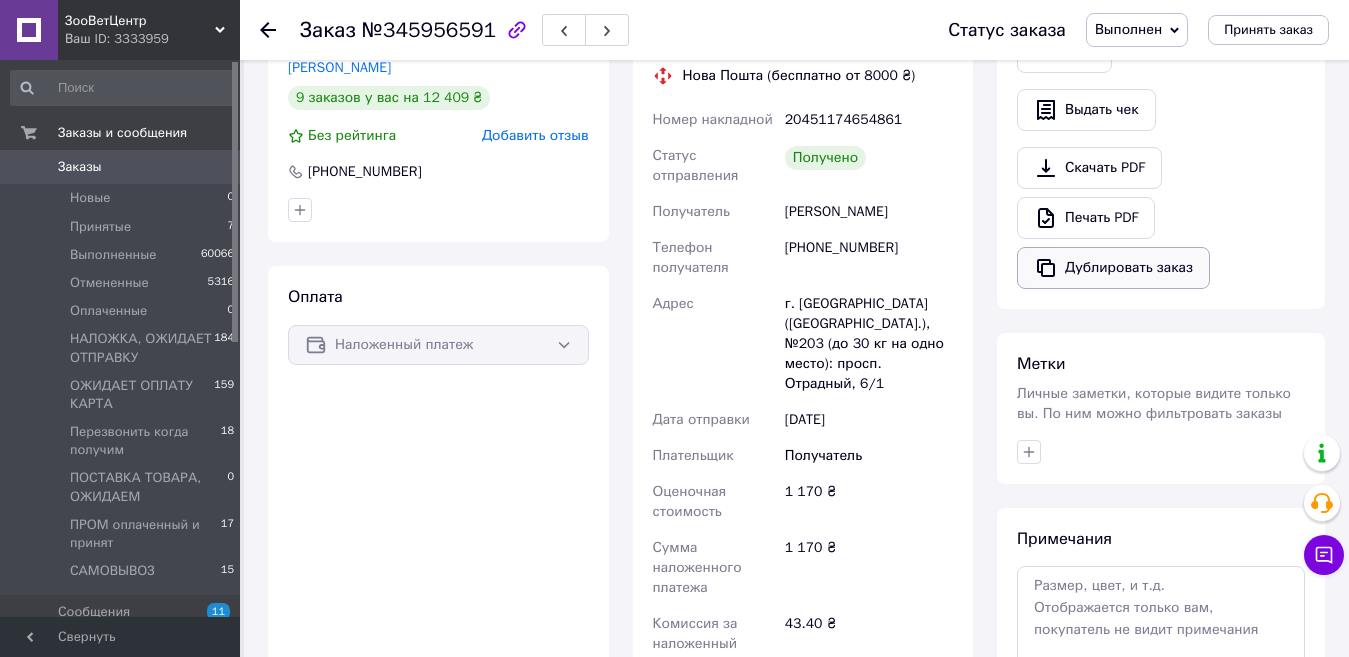 click on "Дублировать заказ" at bounding box center (1113, 268) 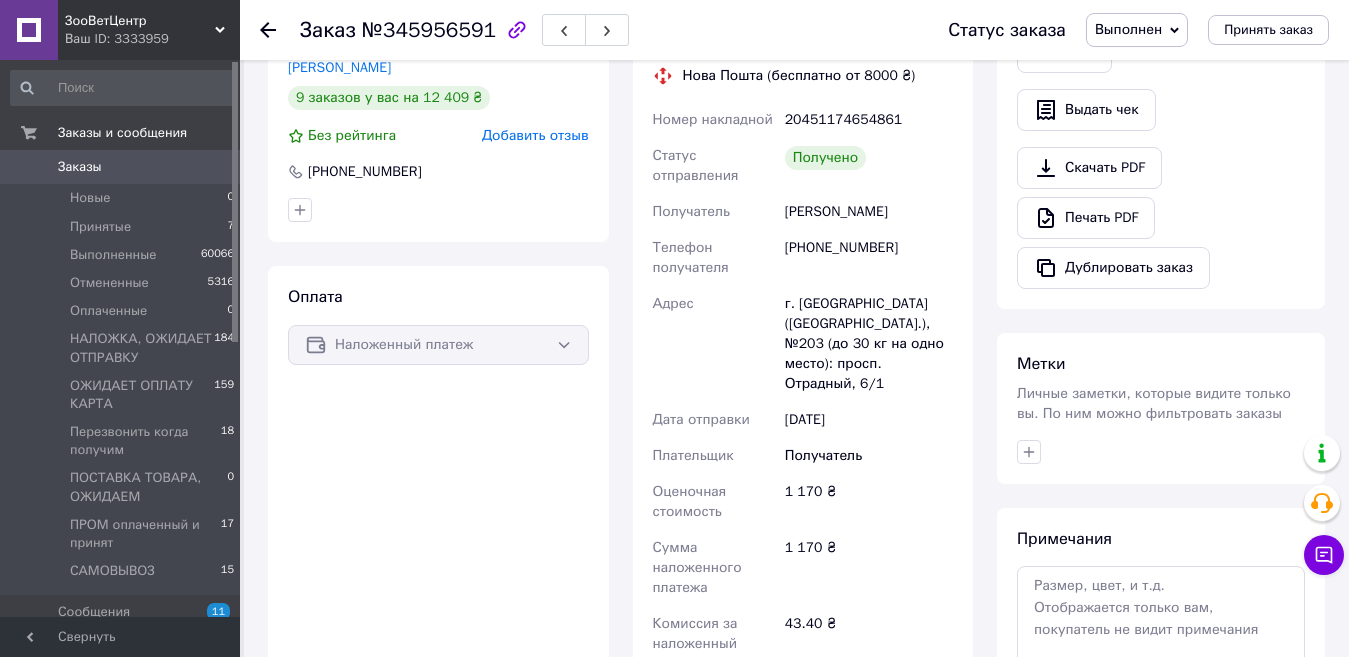 click on "Заказы" at bounding box center (80, 167) 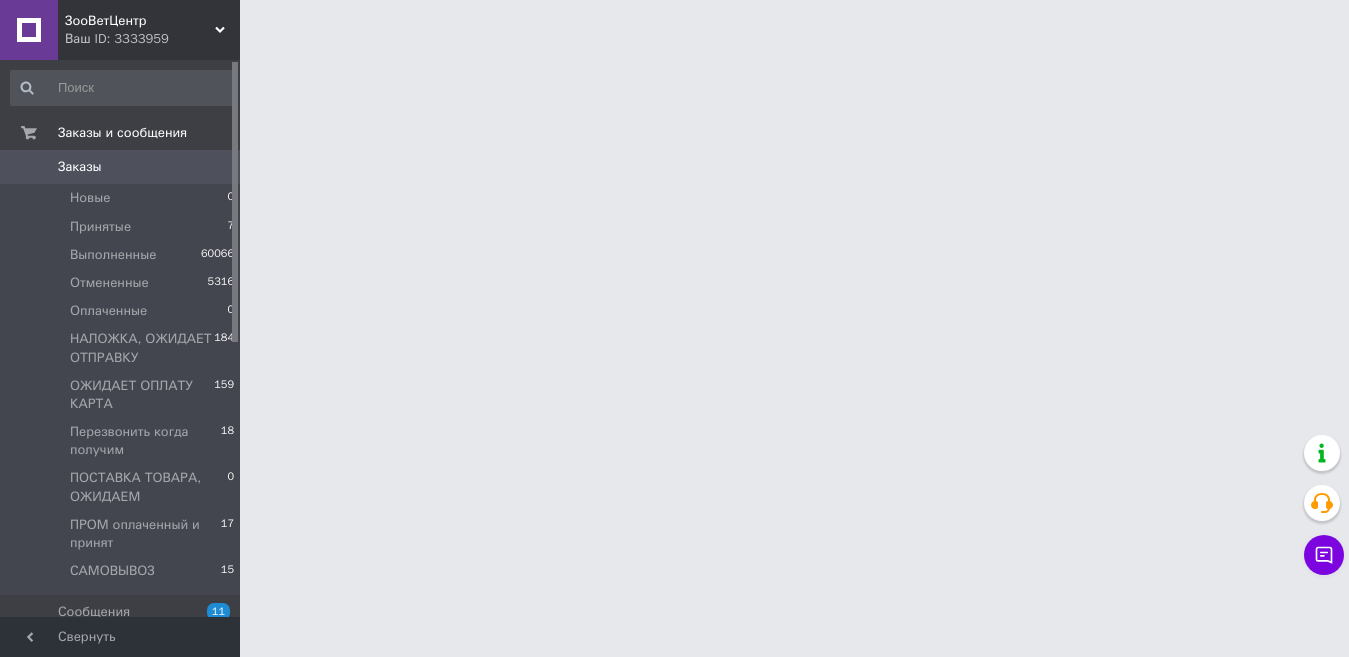 scroll, scrollTop: 0, scrollLeft: 0, axis: both 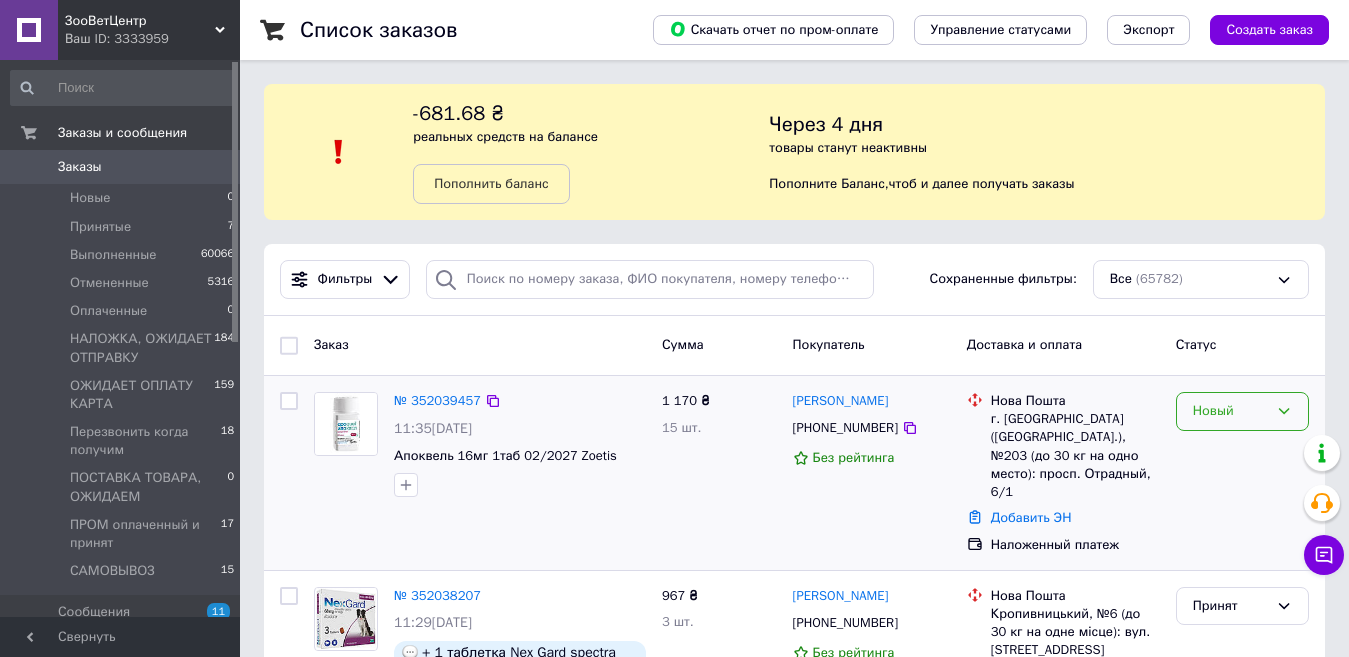 click on "Новый" at bounding box center (1242, 411) 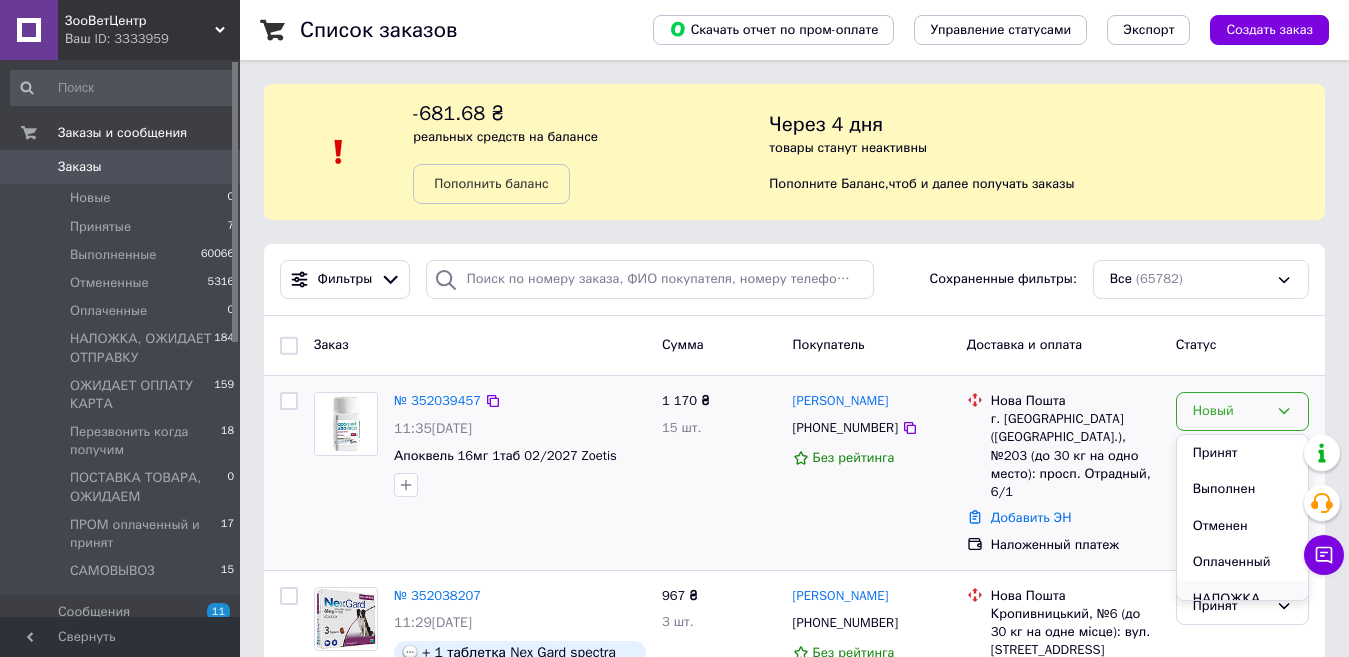 scroll, scrollTop: 100, scrollLeft: 0, axis: vertical 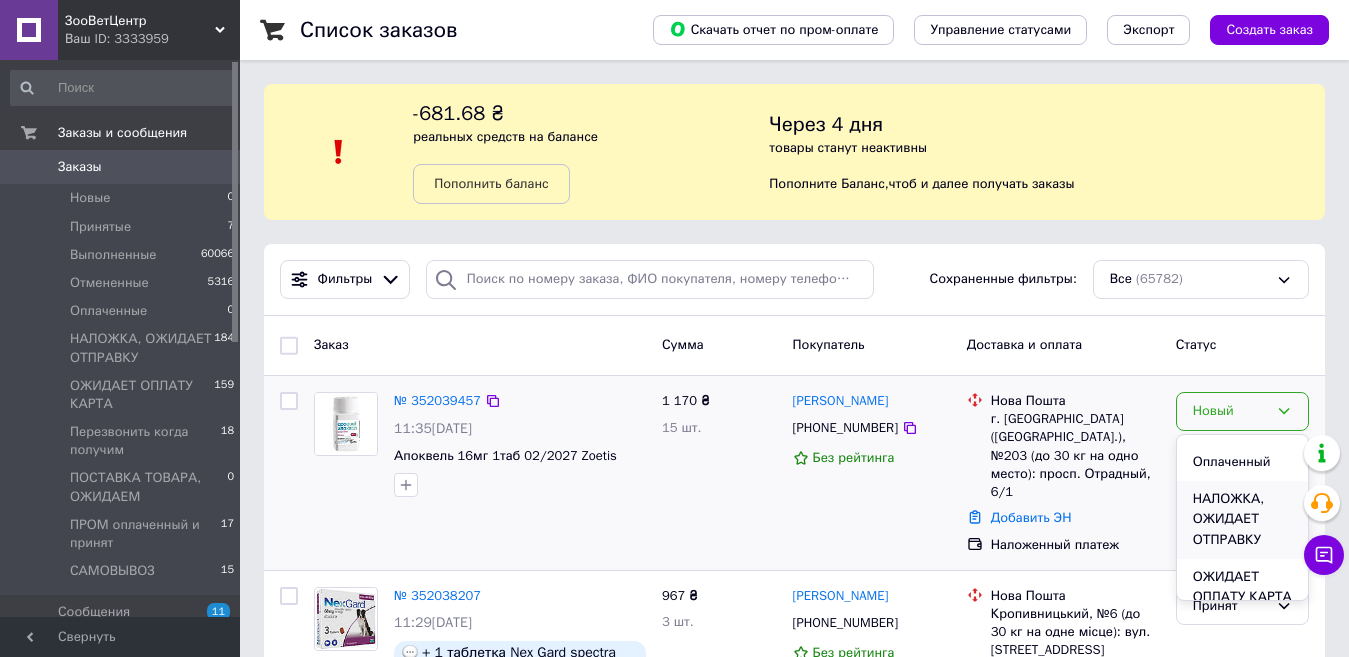 click on "НАЛОЖКА, ОЖИДАЕТ ОТПРАВКУ" at bounding box center [1242, 520] 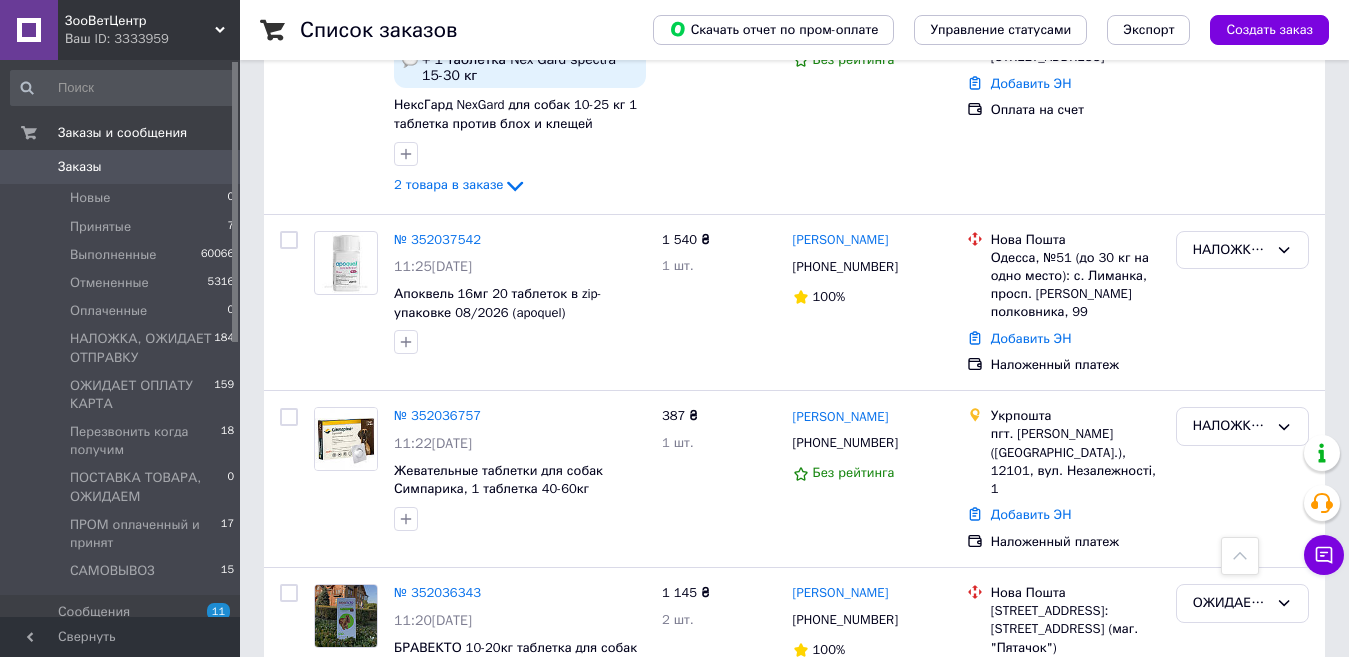 scroll, scrollTop: 600, scrollLeft: 0, axis: vertical 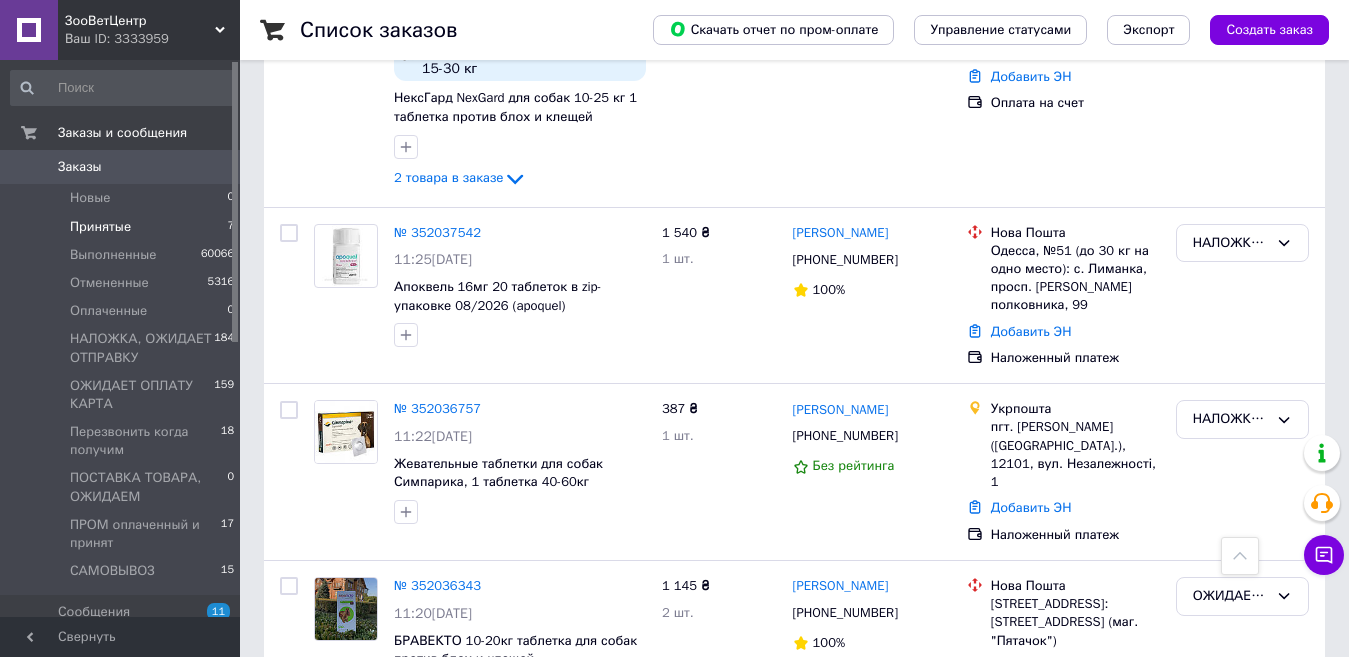click on "Принятые 7" at bounding box center (123, 227) 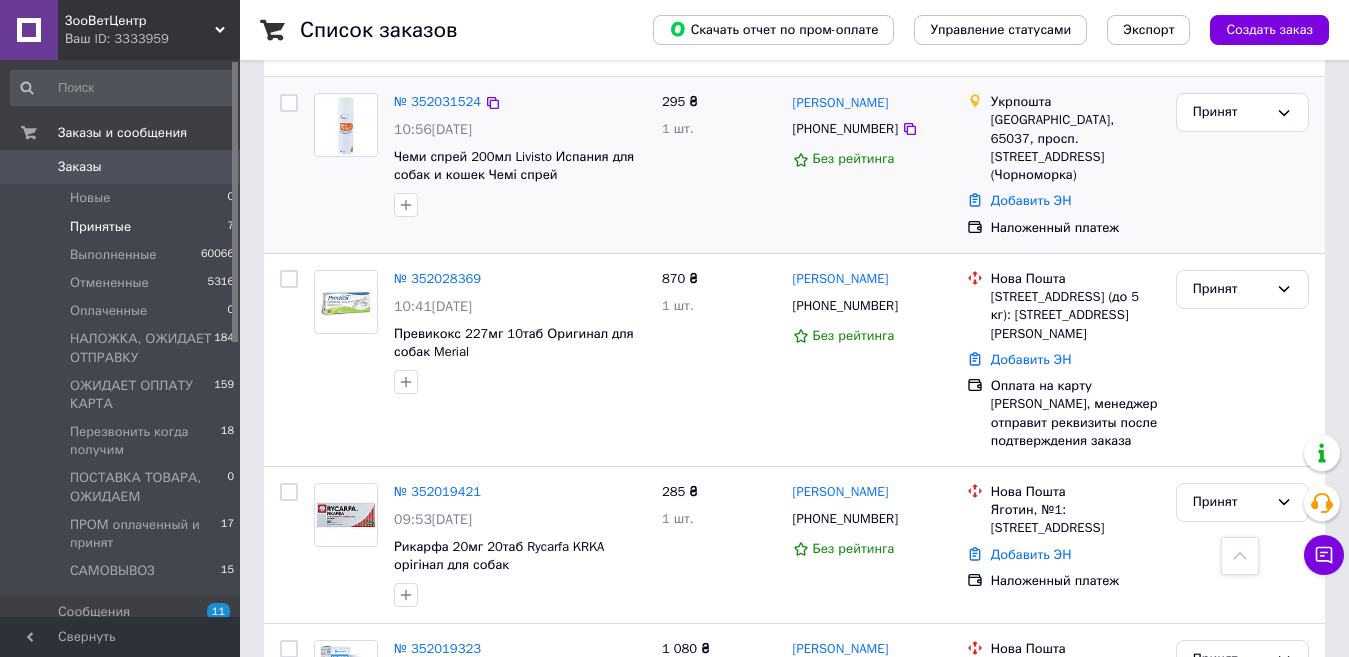 scroll, scrollTop: 707, scrollLeft: 0, axis: vertical 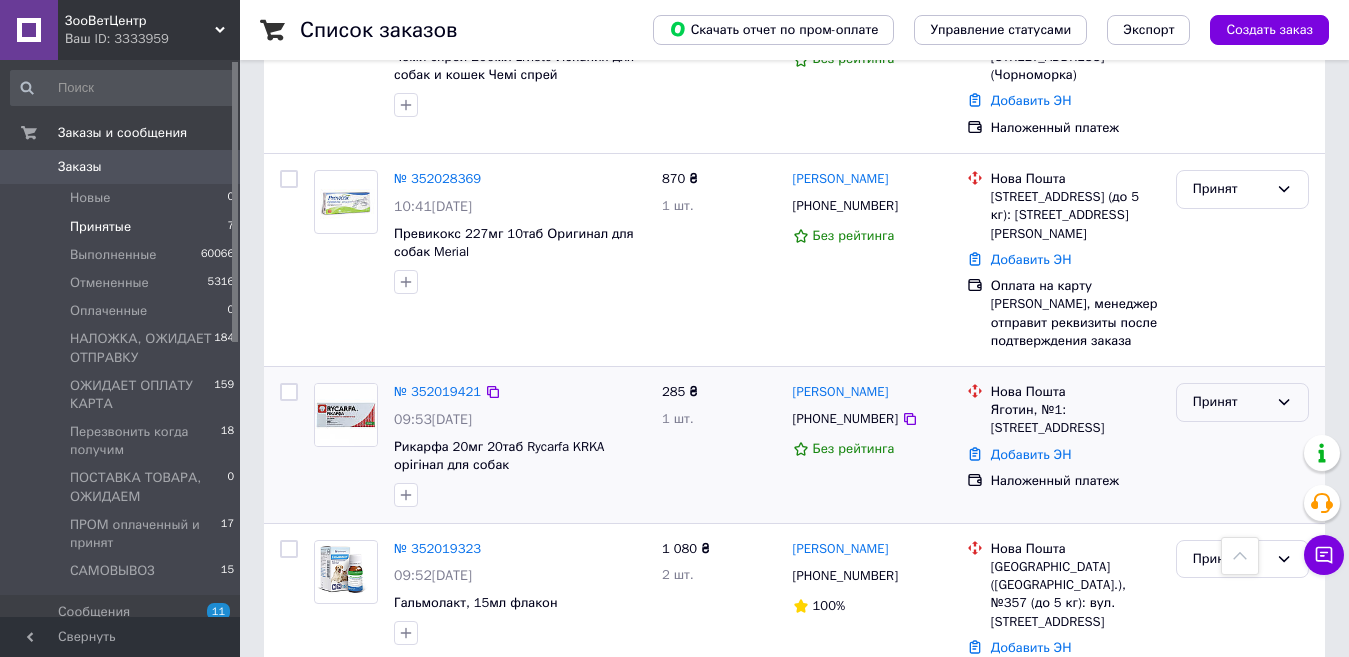 click on "Принят" at bounding box center (1230, 402) 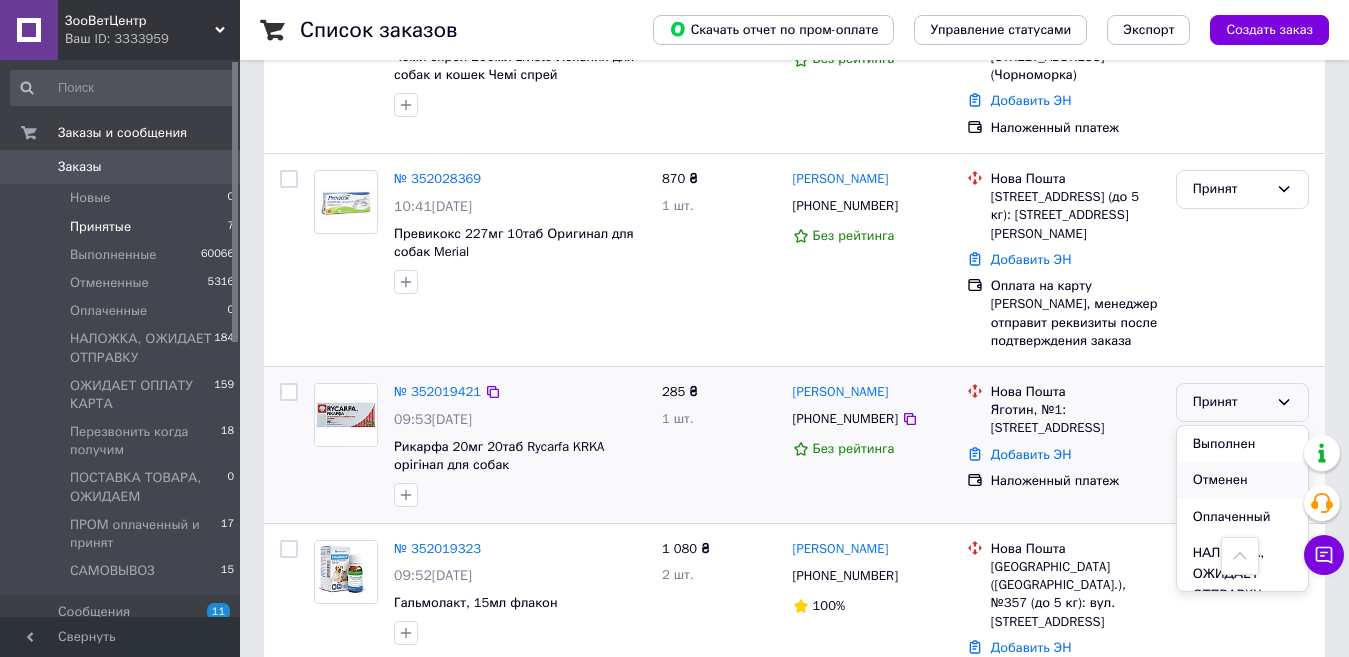 scroll, scrollTop: 100, scrollLeft: 0, axis: vertical 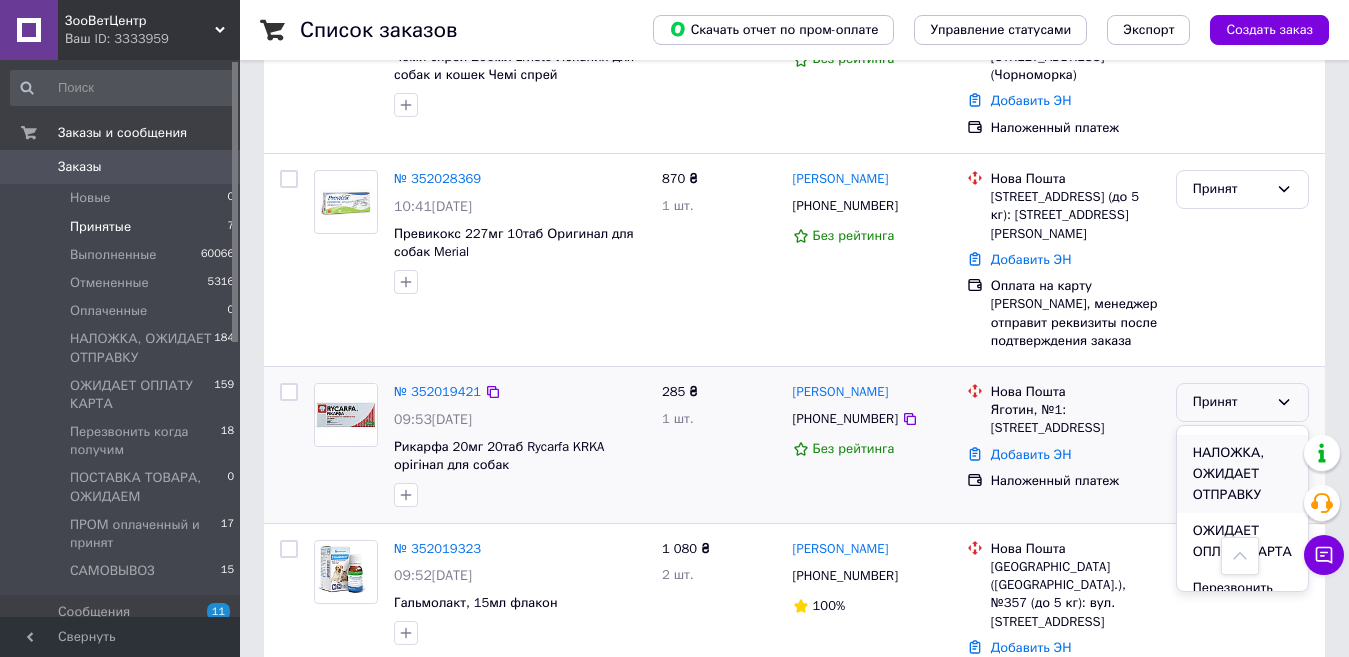 click on "НАЛОЖКА, ОЖИДАЕТ ОТПРАВКУ" at bounding box center (1242, 474) 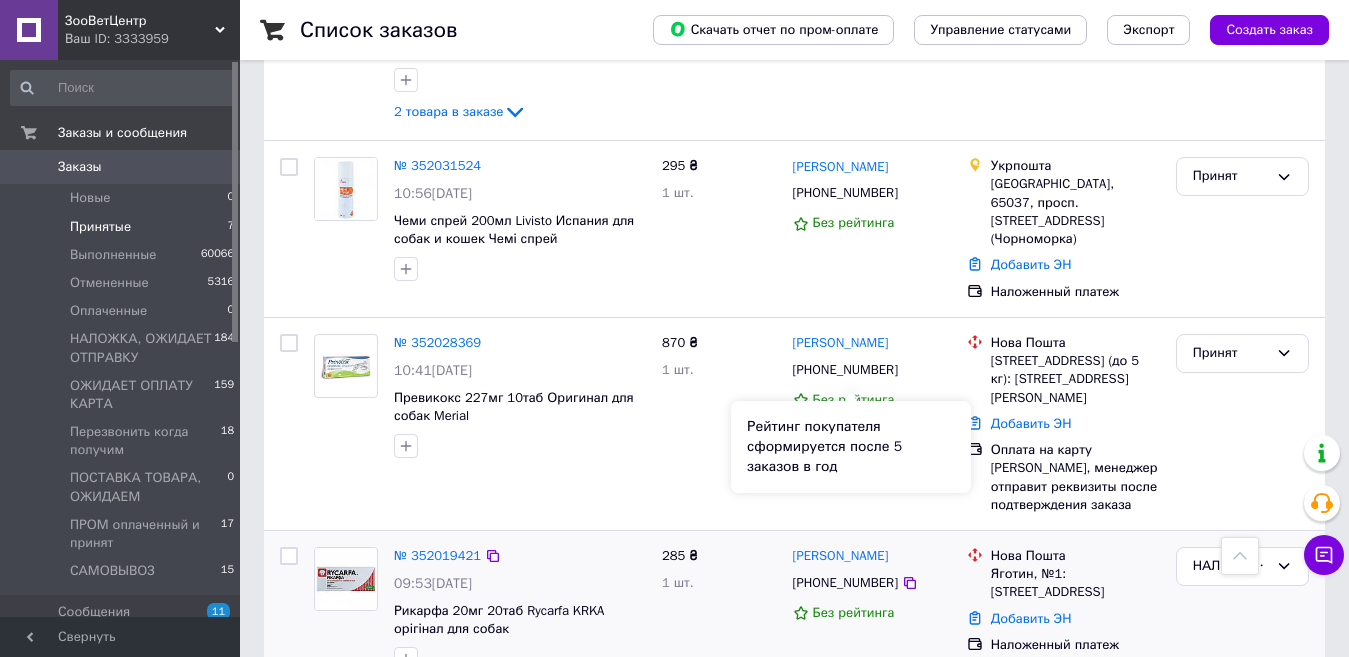 scroll, scrollTop: 507, scrollLeft: 0, axis: vertical 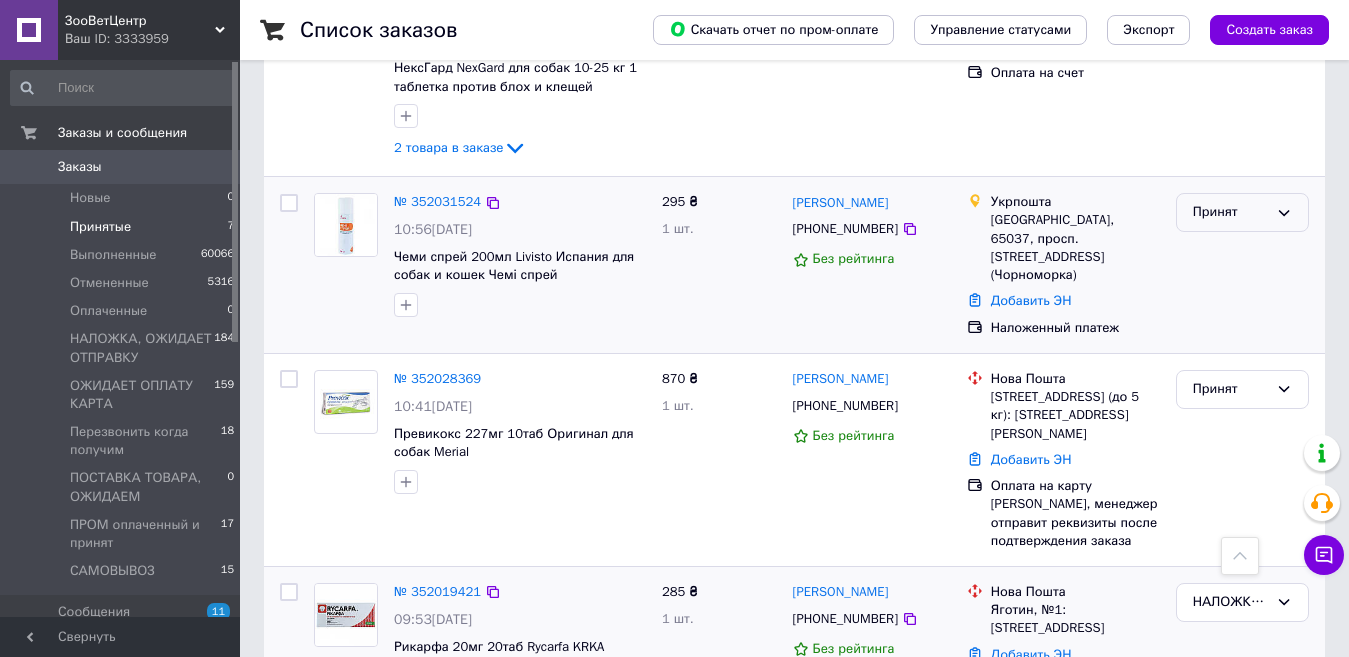 click on "Принят" at bounding box center [1230, 212] 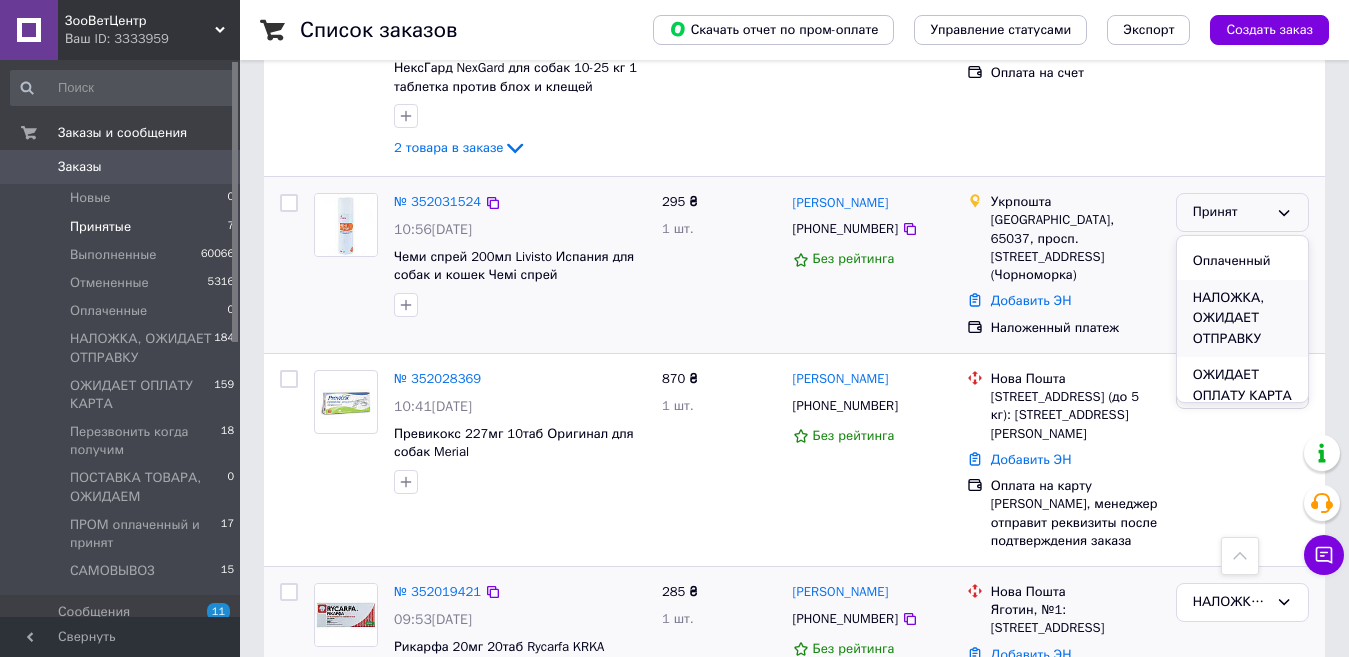 scroll, scrollTop: 100, scrollLeft: 0, axis: vertical 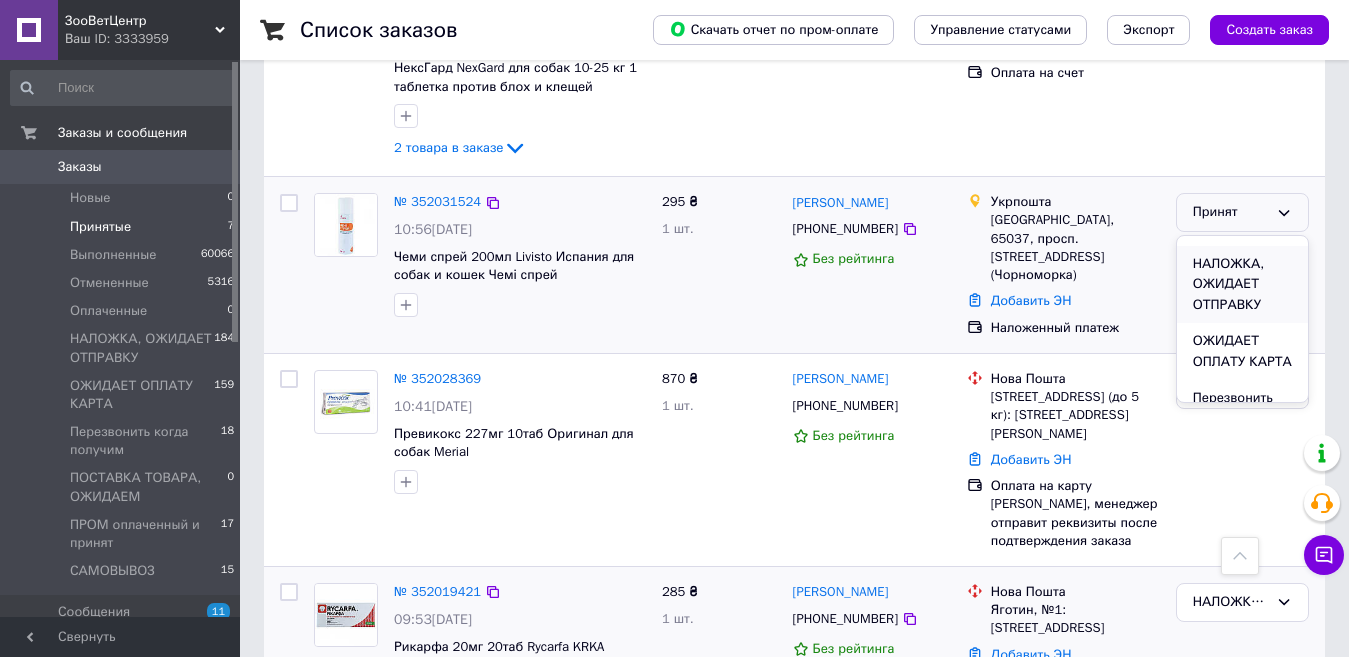 click on "НАЛОЖКА, ОЖИДАЕТ ОТПРАВКУ" at bounding box center (1242, 285) 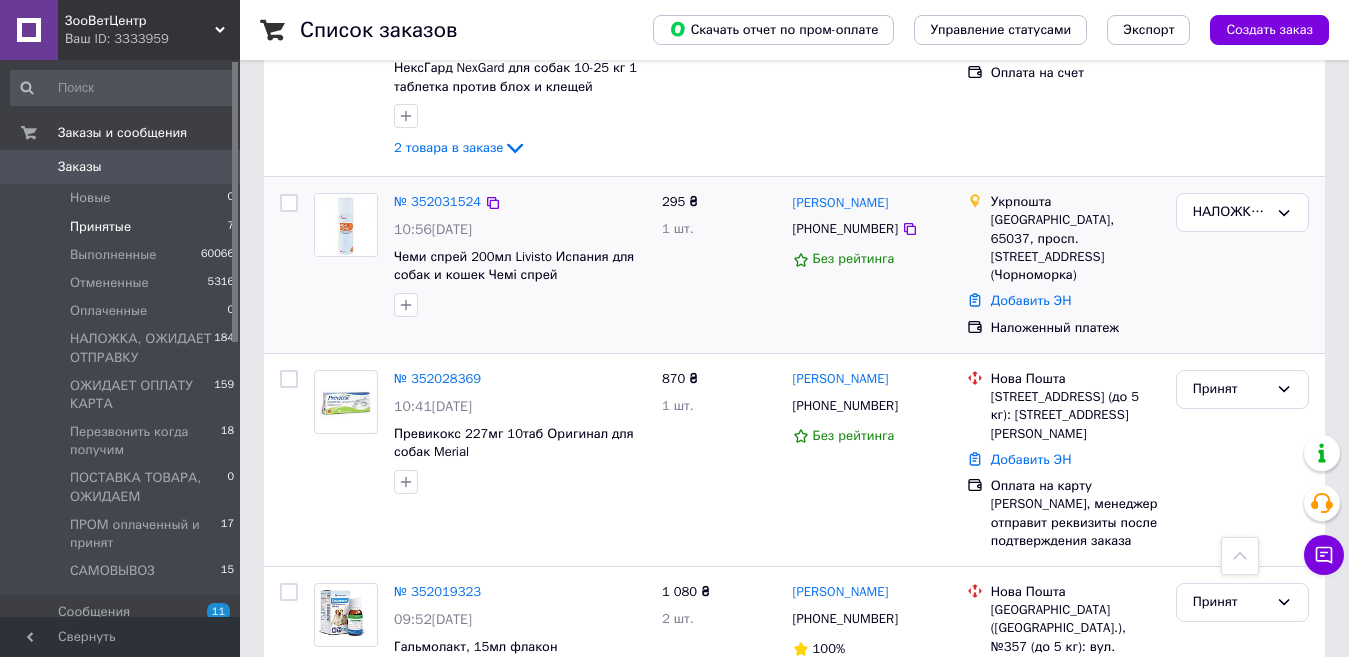 click on "Заказы" at bounding box center (121, 167) 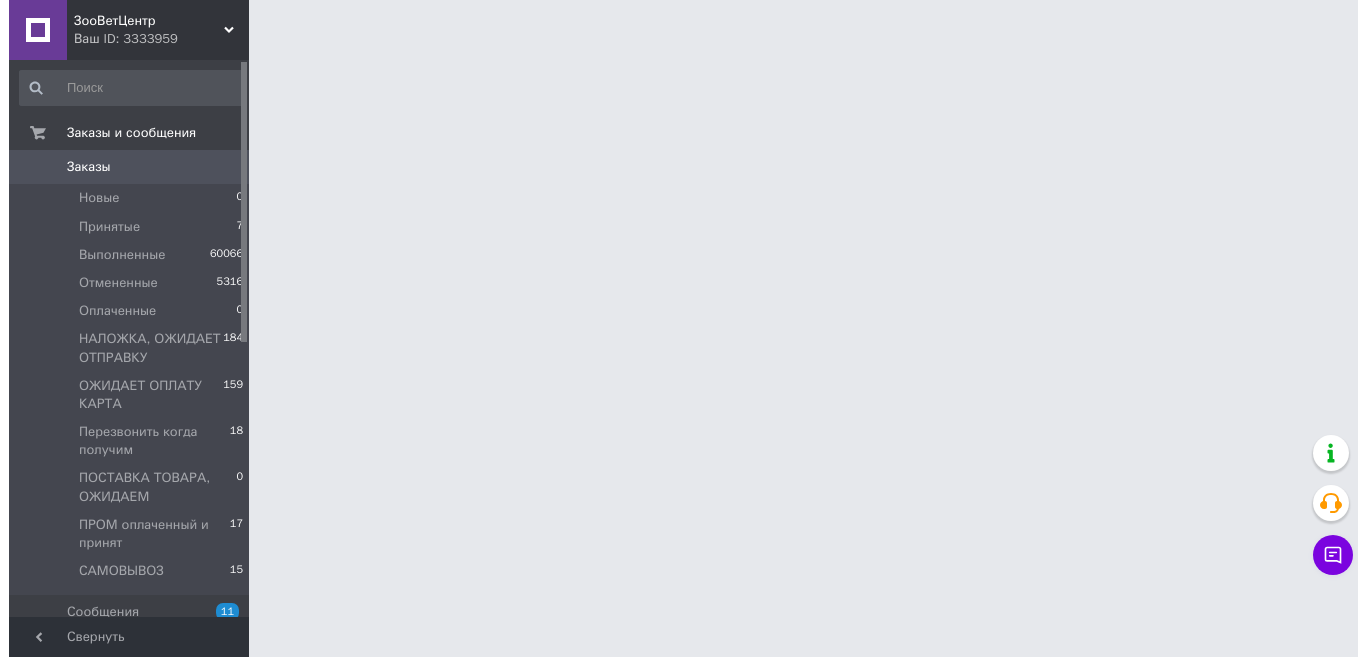 scroll, scrollTop: 0, scrollLeft: 0, axis: both 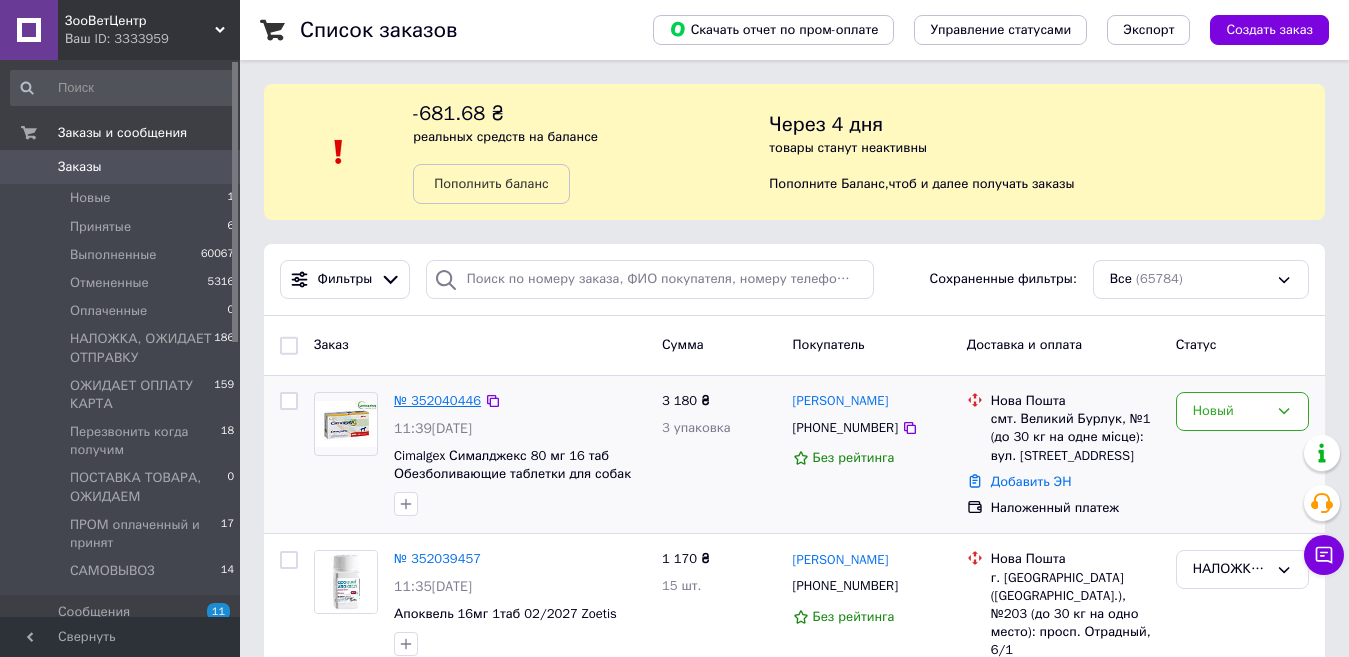 click on "№ 352040446" at bounding box center [437, 400] 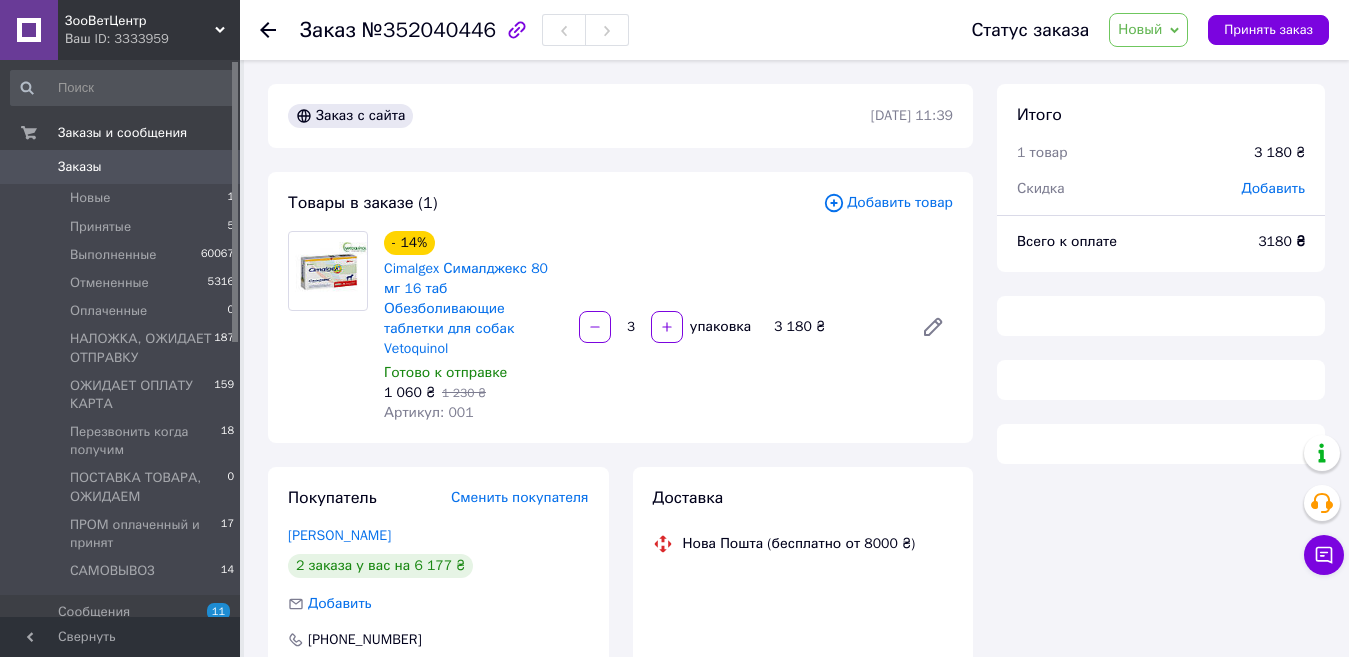 click on "Добавить товар" at bounding box center (888, 203) 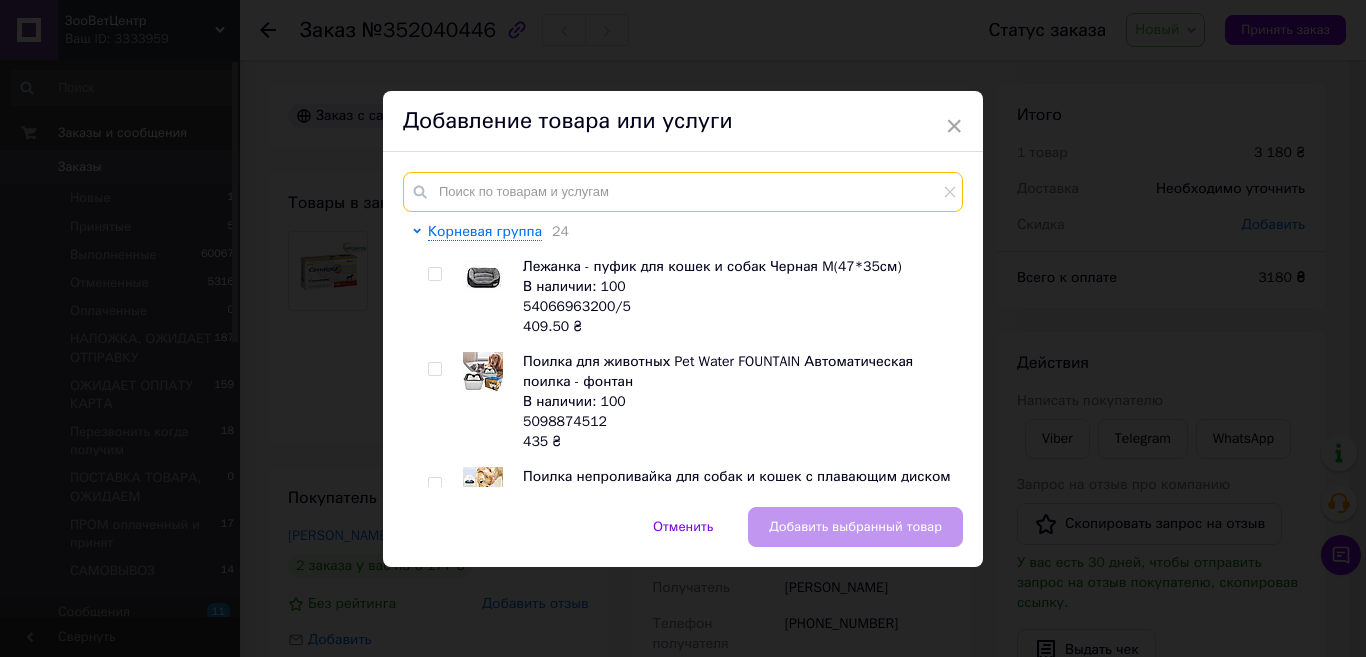 click at bounding box center (683, 192) 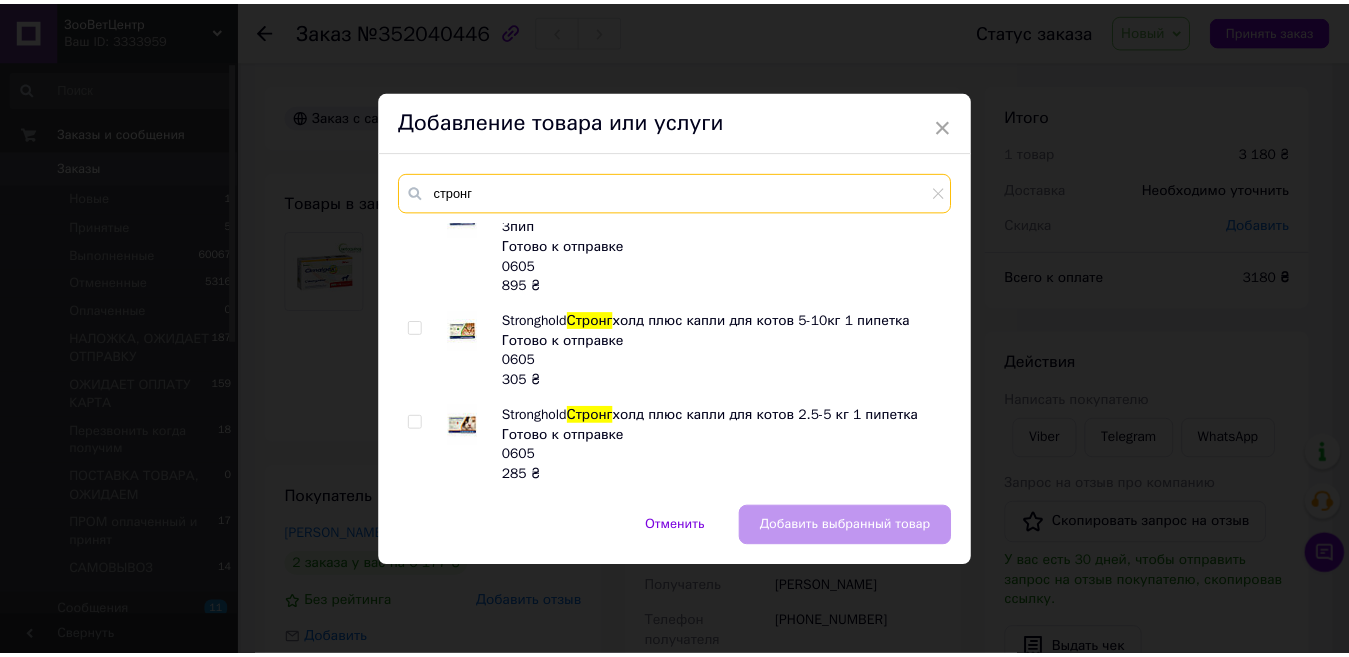 scroll, scrollTop: 300, scrollLeft: 0, axis: vertical 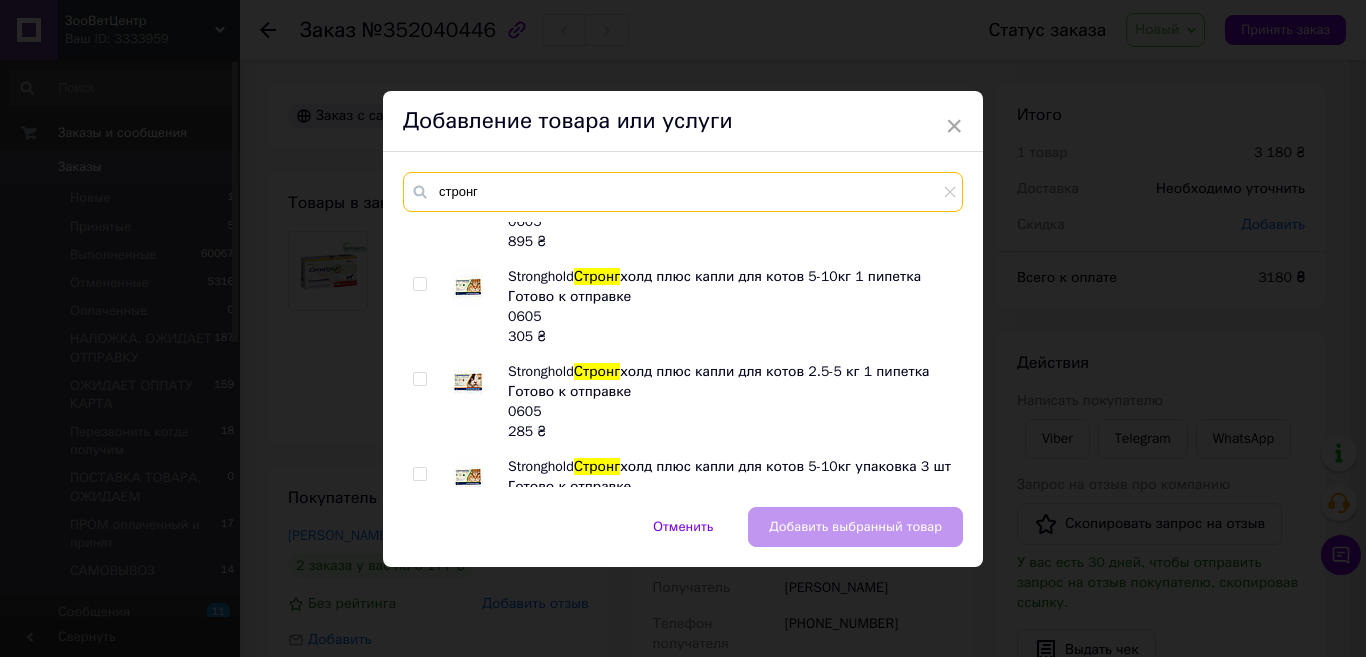 type on "стронг" 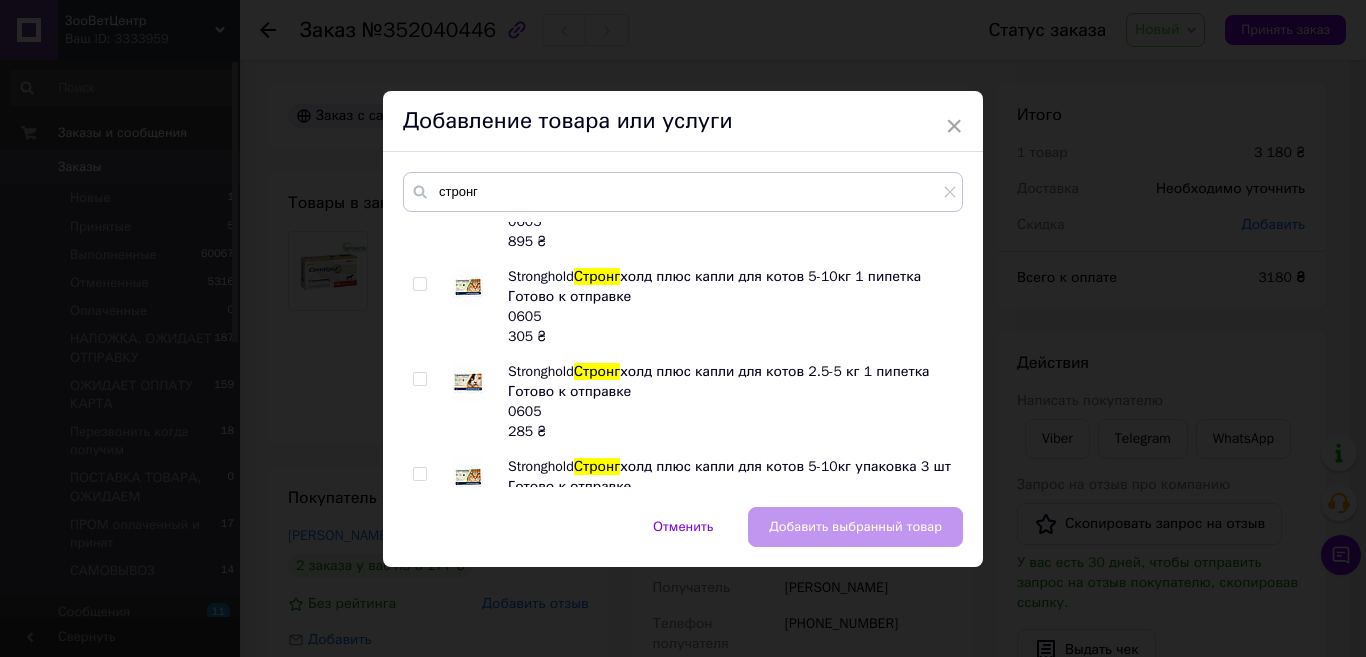 click at bounding box center (419, 379) 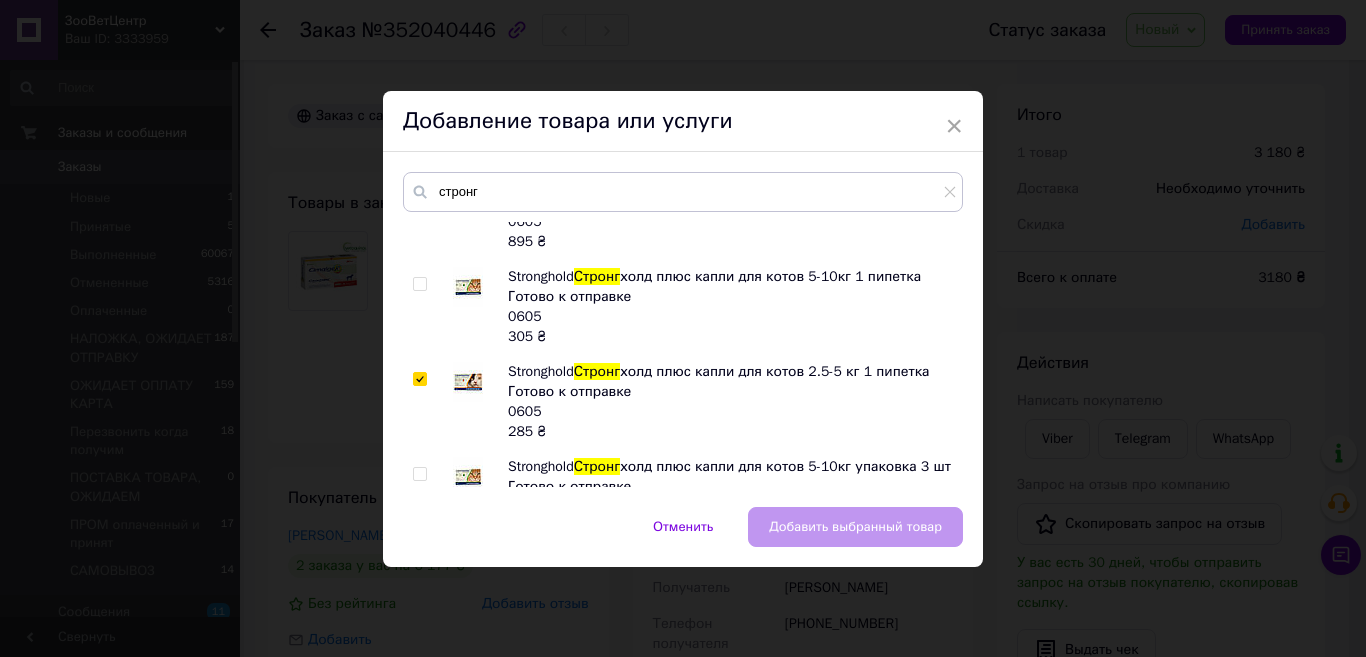 checkbox on "true" 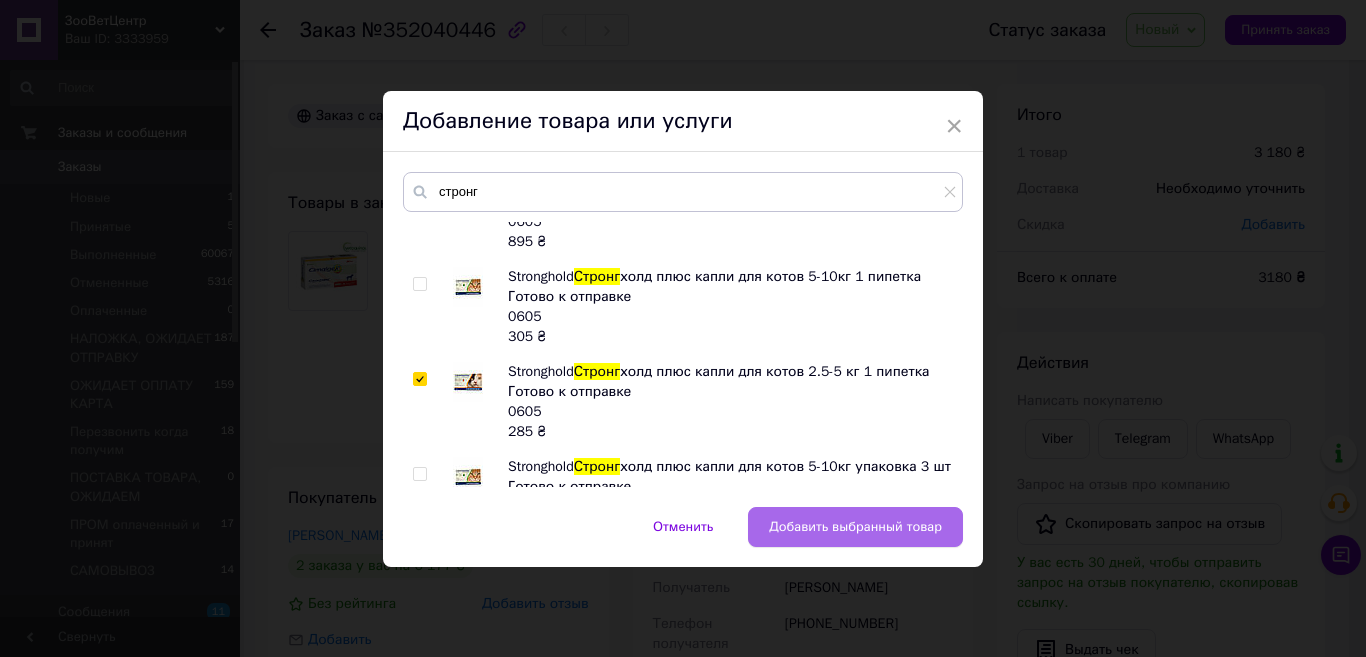 click on "Добавить выбранный товар" at bounding box center (855, 527) 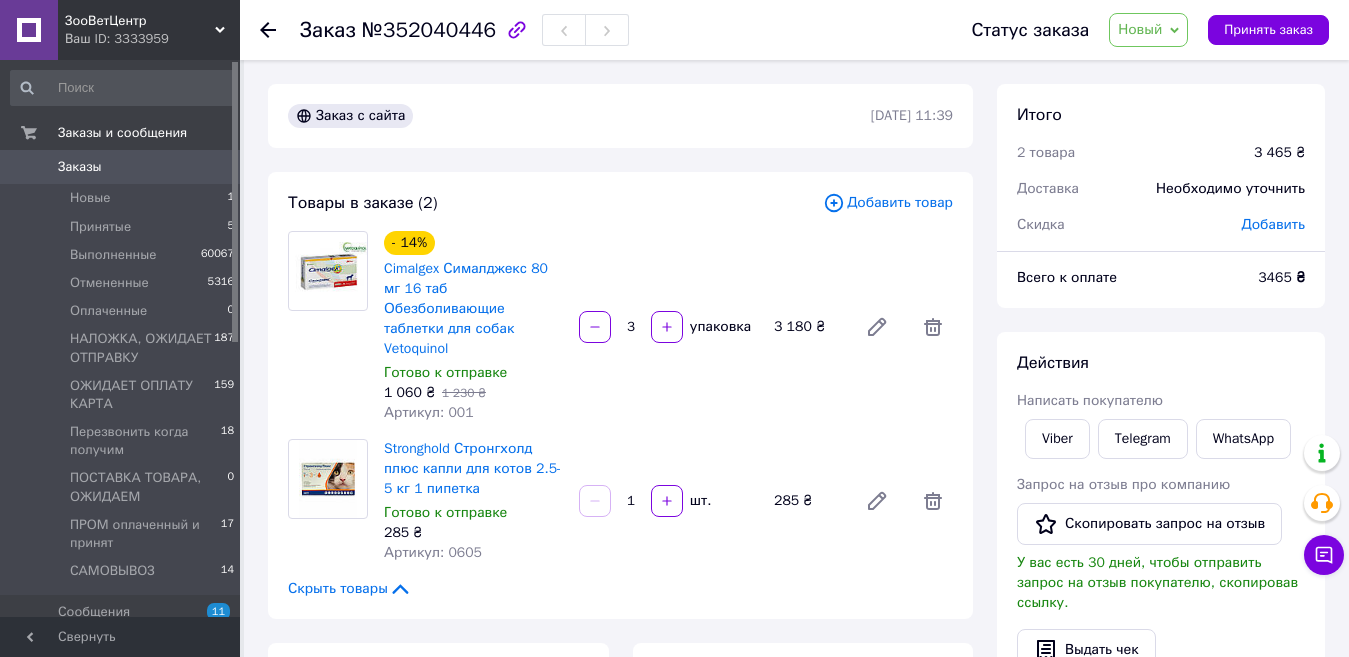click on "Заказы" at bounding box center (121, 167) 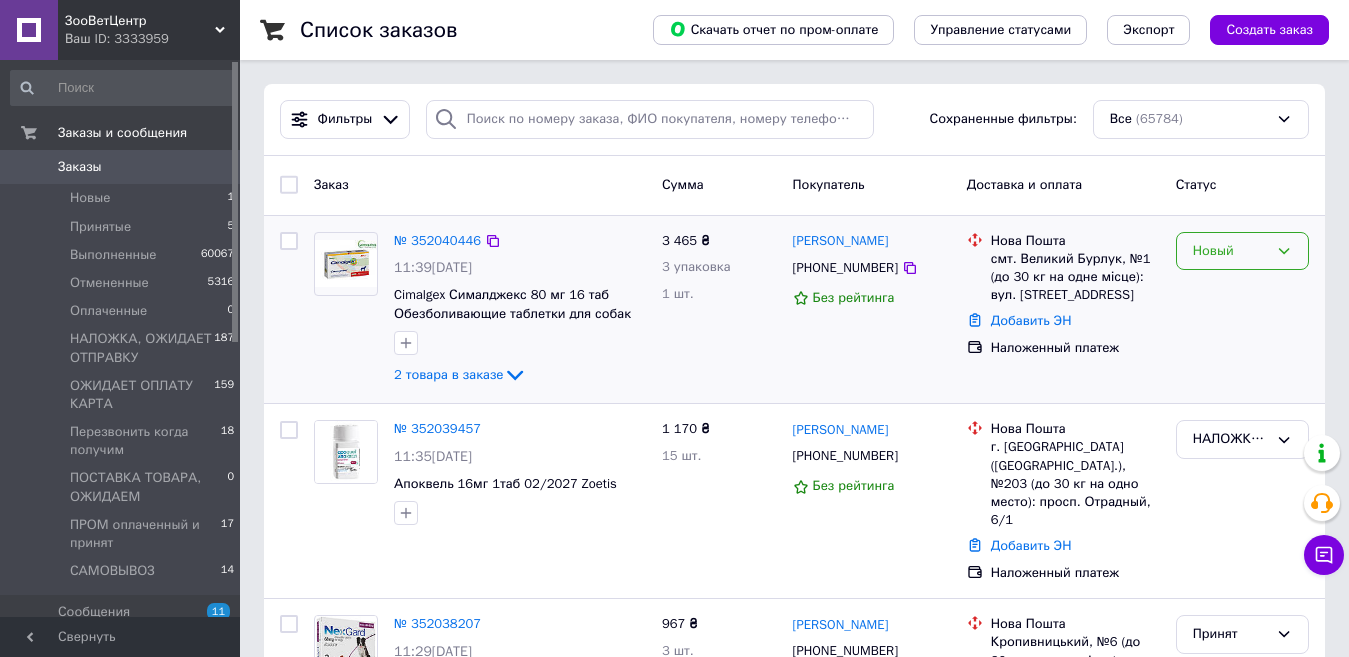 click on "Фильтры Сохраненные фильтры: Все (65784) Заказ Сумма Покупатель Доставка и оплата Статус № 352040446 11:39, 10.07.2025 Cimalgex Сималджекс 80 мг 16 таб Обезболивающие таблетки для собак Vetoquinol 2 товара в заказе 3 465 ₴ 3 упаковка 1 шт. Светлана Кривородько +380999406295 Без рейтинга Нова Пошта смт. Великий Бурлук, №1 (до 30 кг на одне місце): вул. Паркова, 27 Добавить ЭН Наложенный платеж Новый № 352039457 11:35, 10.07.2025 Апоквель 16мг 1таб 02/2027 Zoetis 1 170 ₴ 15 шт. Янина Сидорина +380505957411 Без рейтинга Нова Пошта г. Киев (Киевская обл.), №203 (до 30 кг на одно место): просп. Отрадный, 6/1 Добавить ЭН Наложенный платеж 84%" at bounding box center [794, 10172] 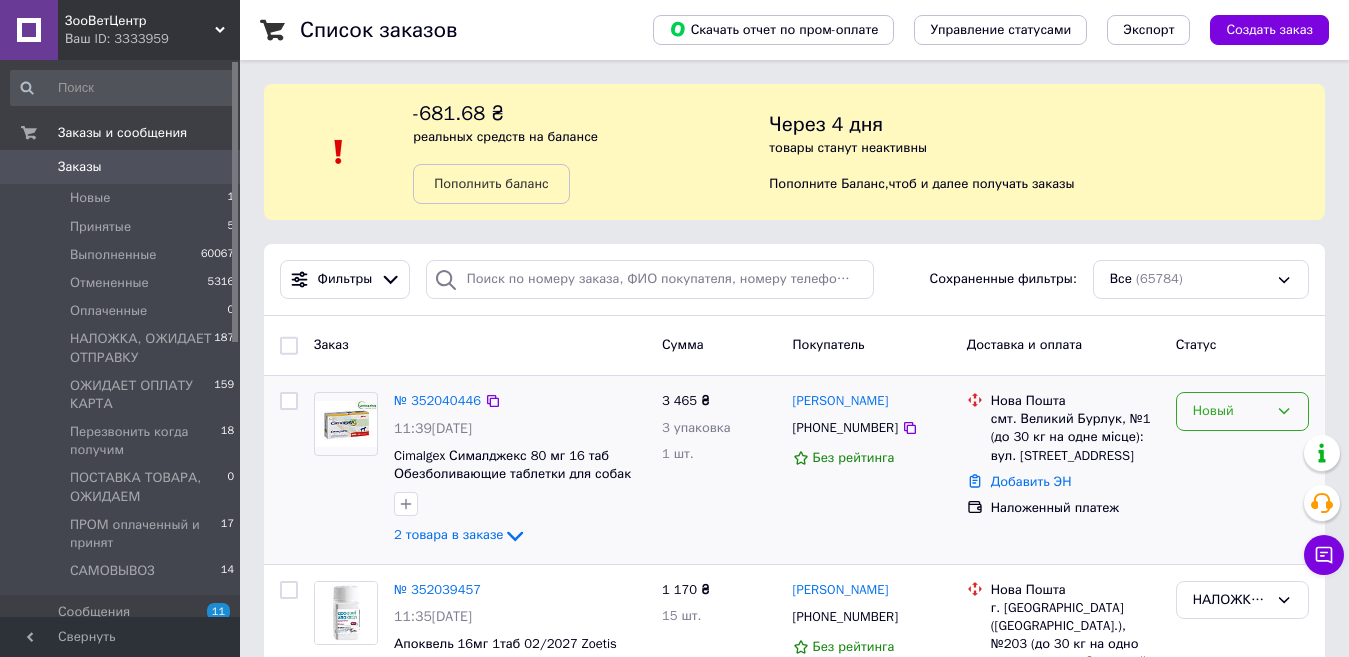 scroll, scrollTop: 100, scrollLeft: 0, axis: vertical 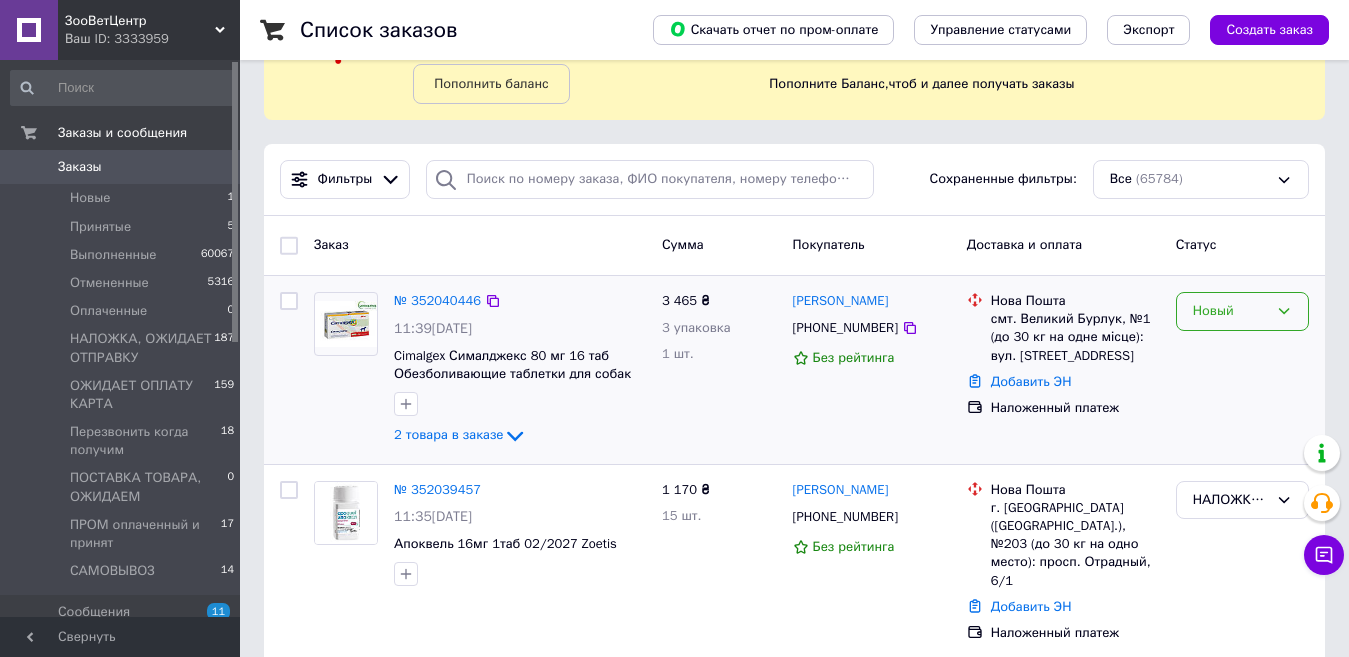 click on "Новый" at bounding box center (1230, 311) 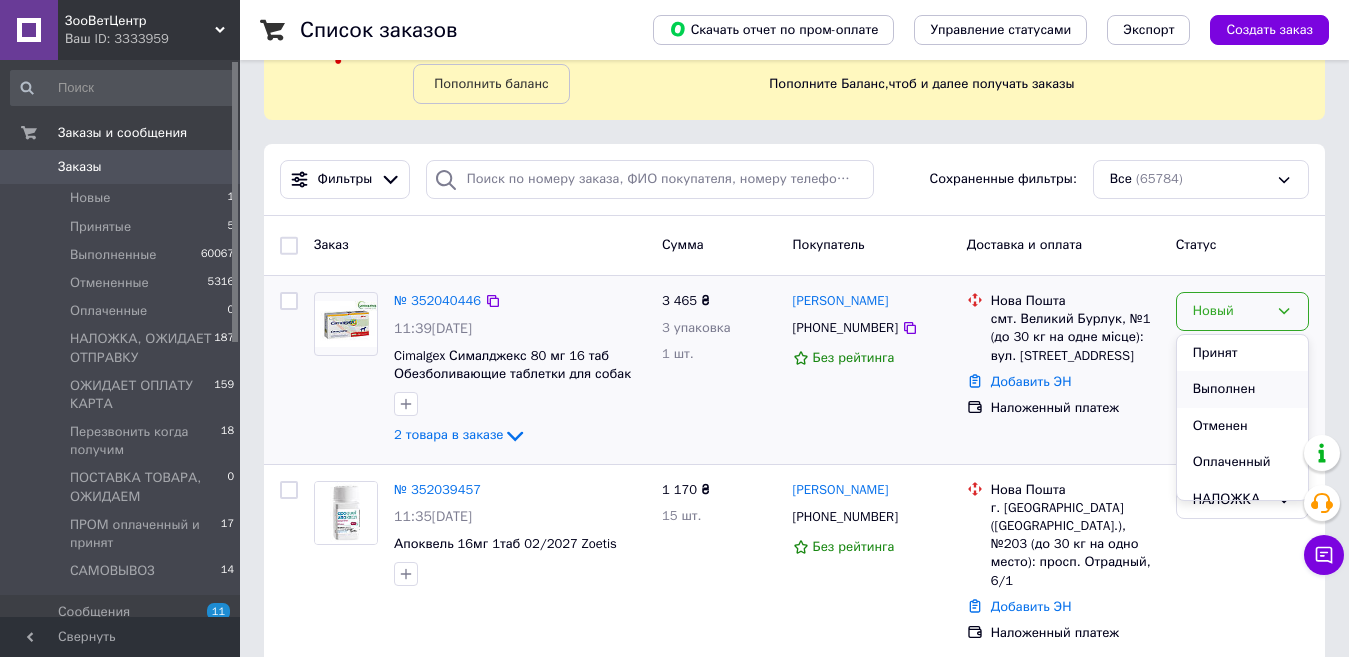 scroll, scrollTop: 100, scrollLeft: 0, axis: vertical 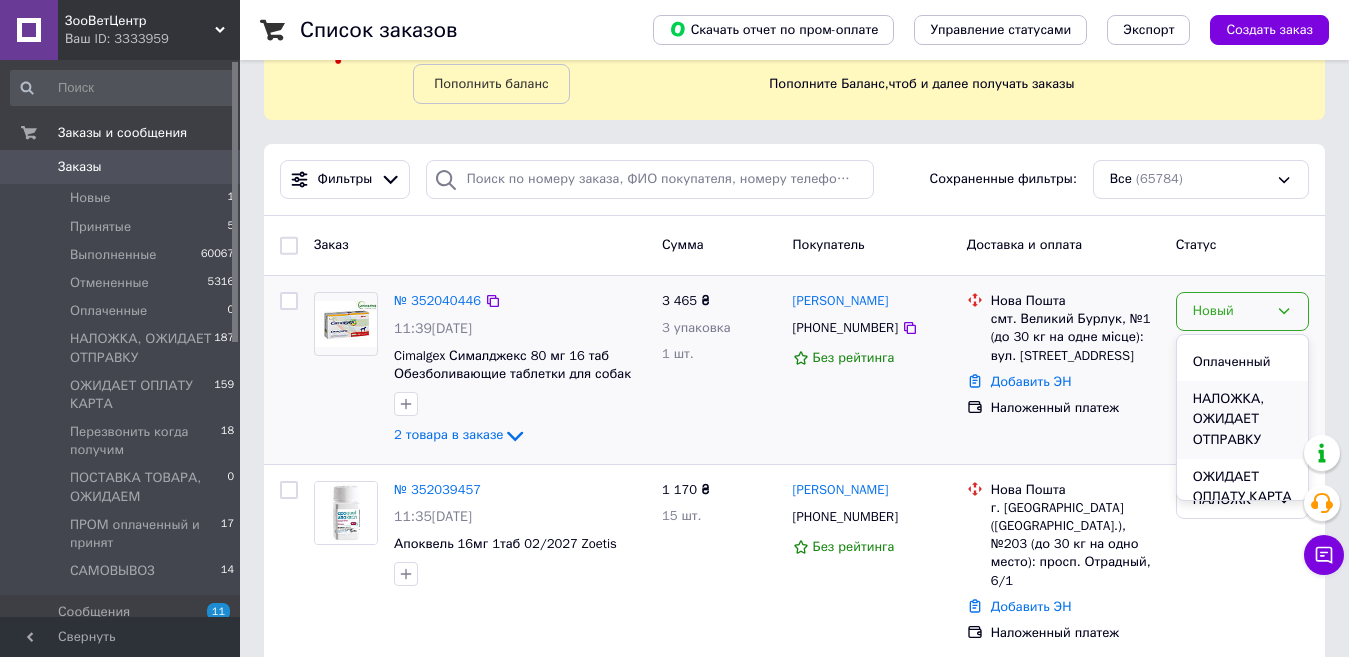 click on "НАЛОЖКА, ОЖИДАЕТ ОТПРАВКУ" at bounding box center (1242, 420) 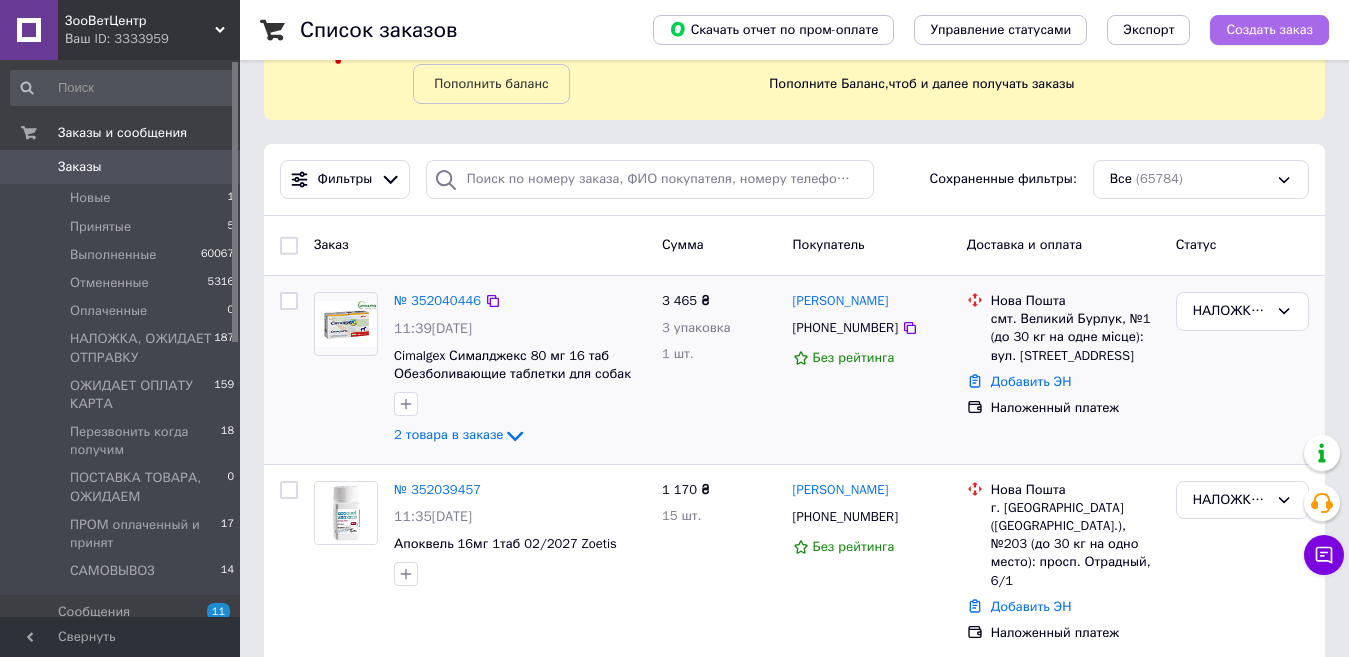click on "Создать заказ" at bounding box center [1269, 30] 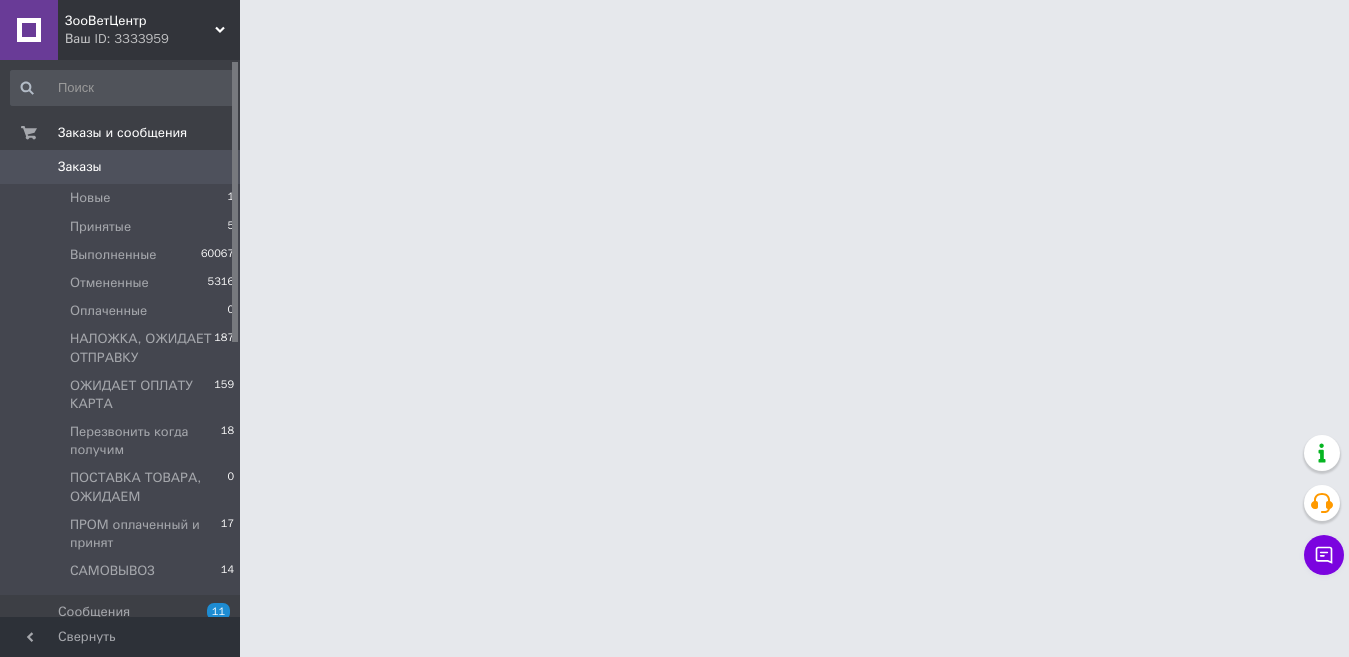 scroll, scrollTop: 0, scrollLeft: 0, axis: both 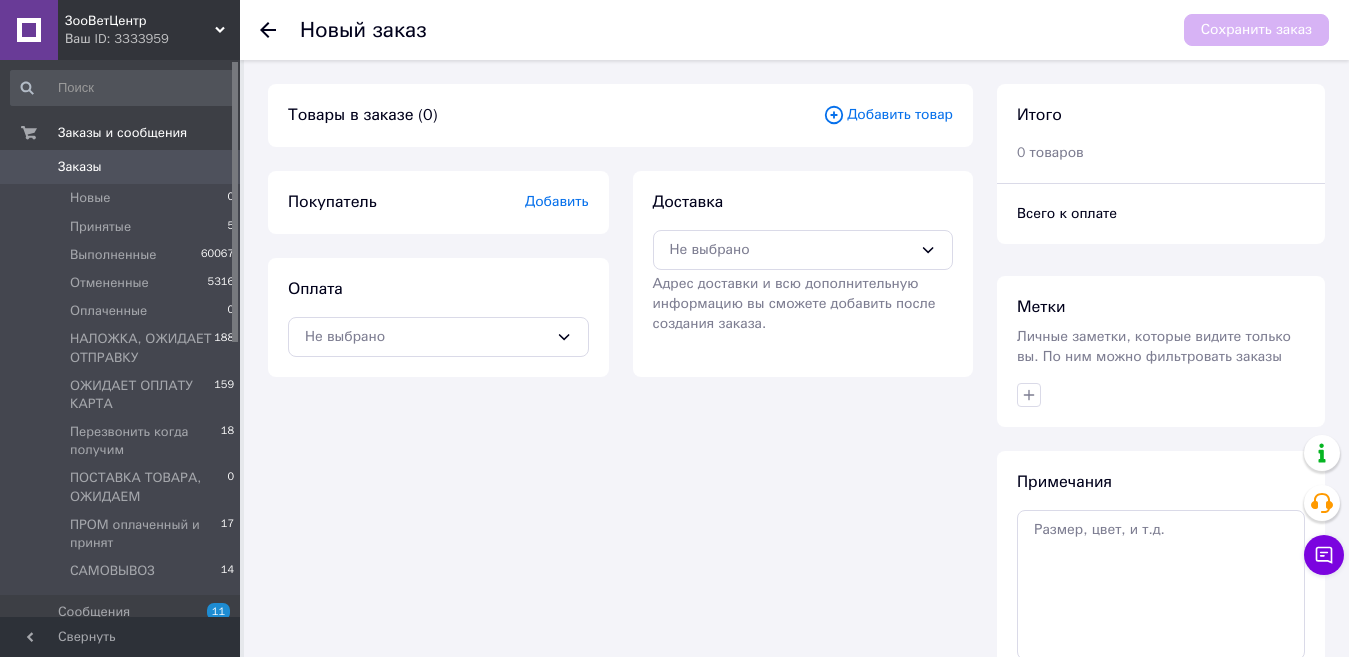 click on "Добавить товар" at bounding box center [888, 115] 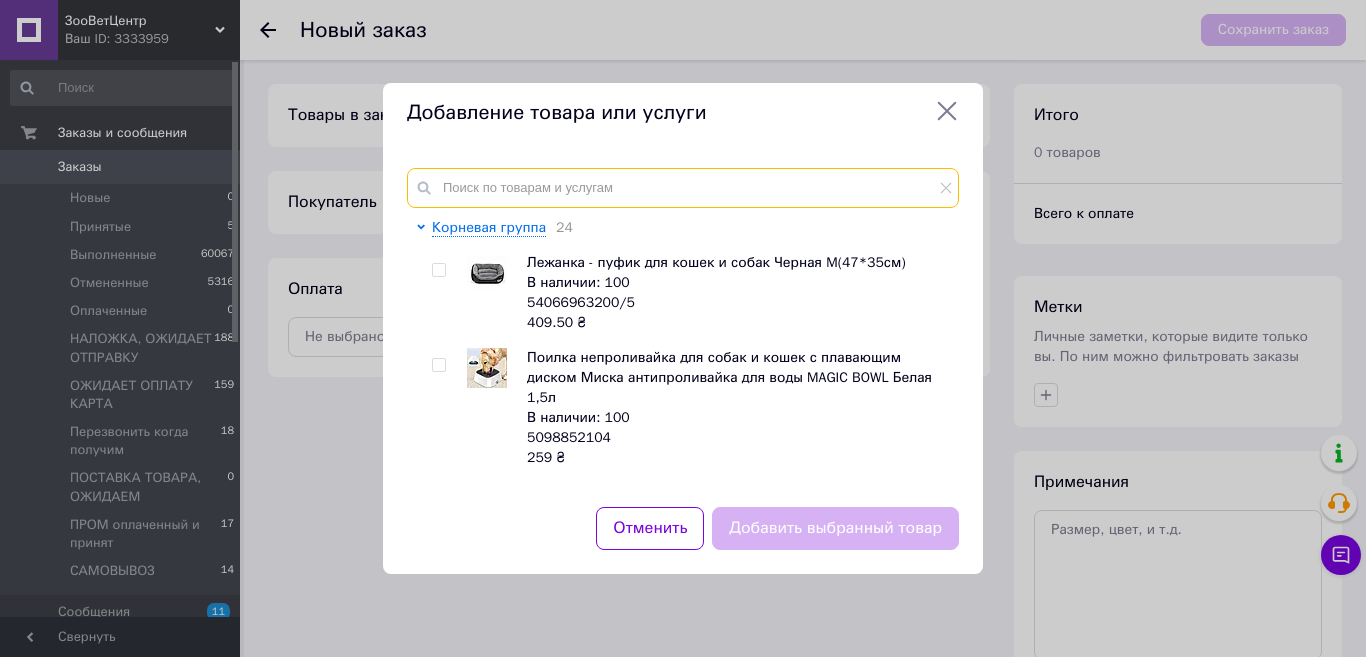 click at bounding box center [683, 188] 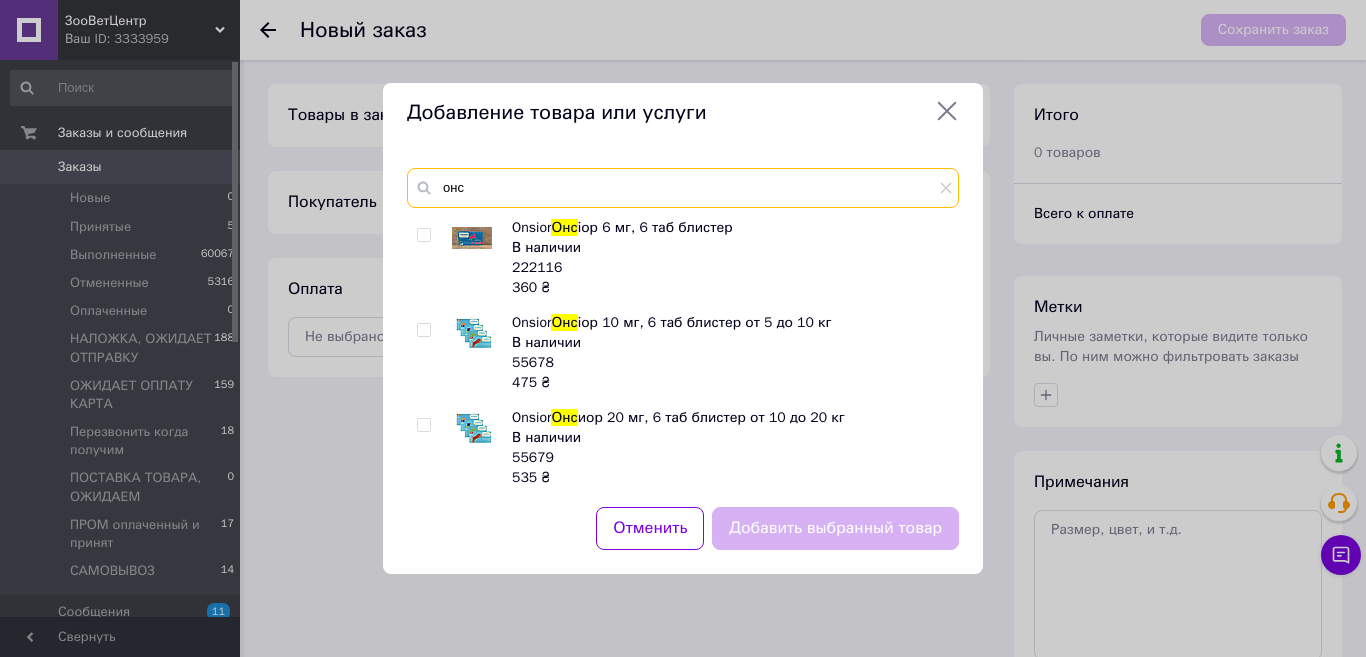 type on "онс" 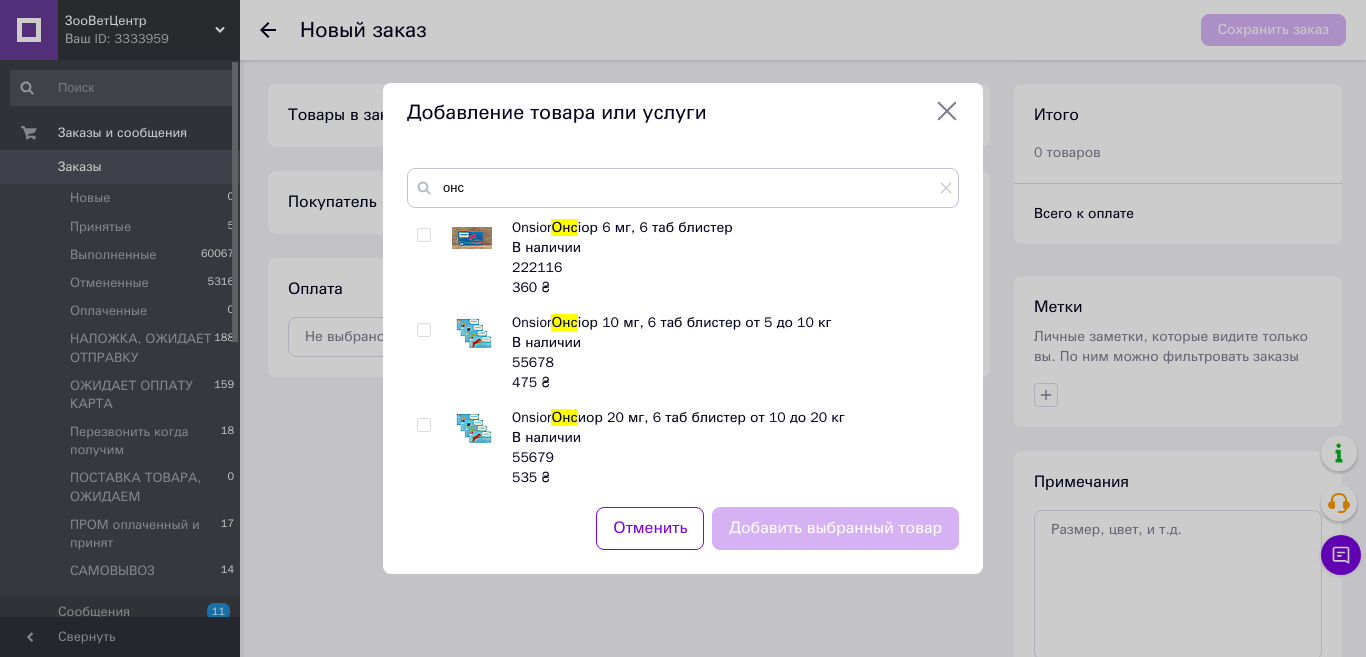 click at bounding box center [423, 330] 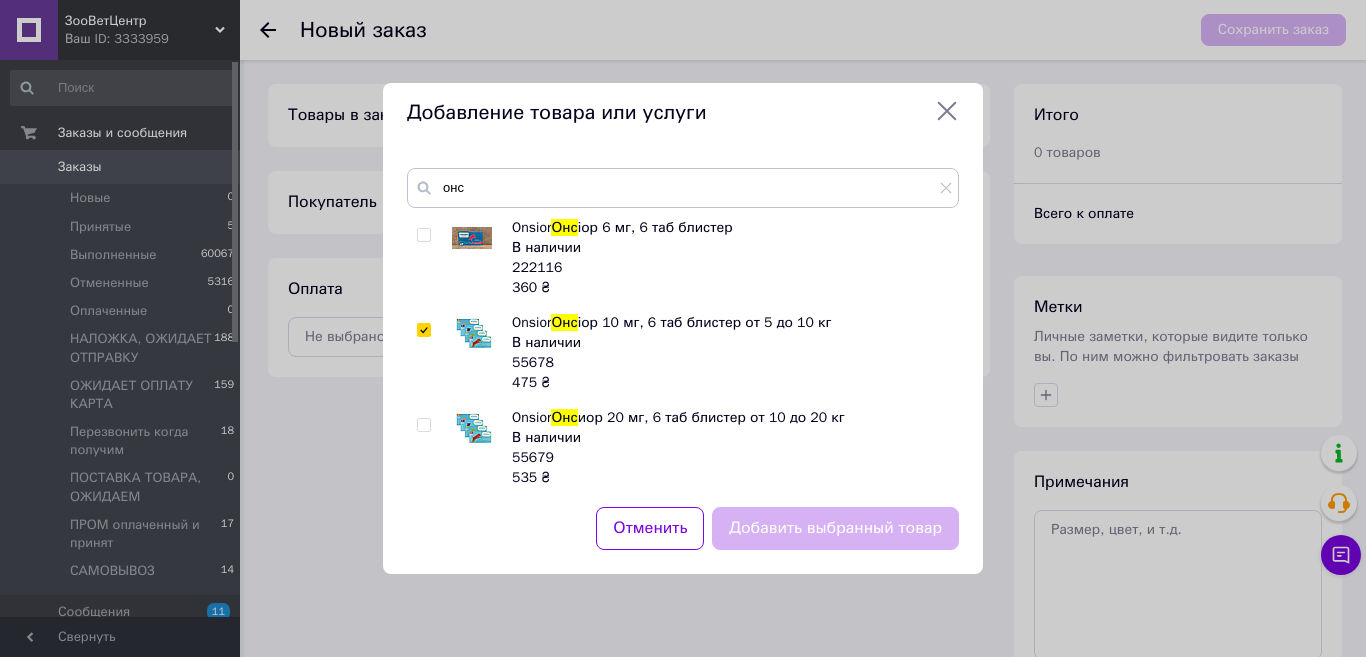 checkbox on "true" 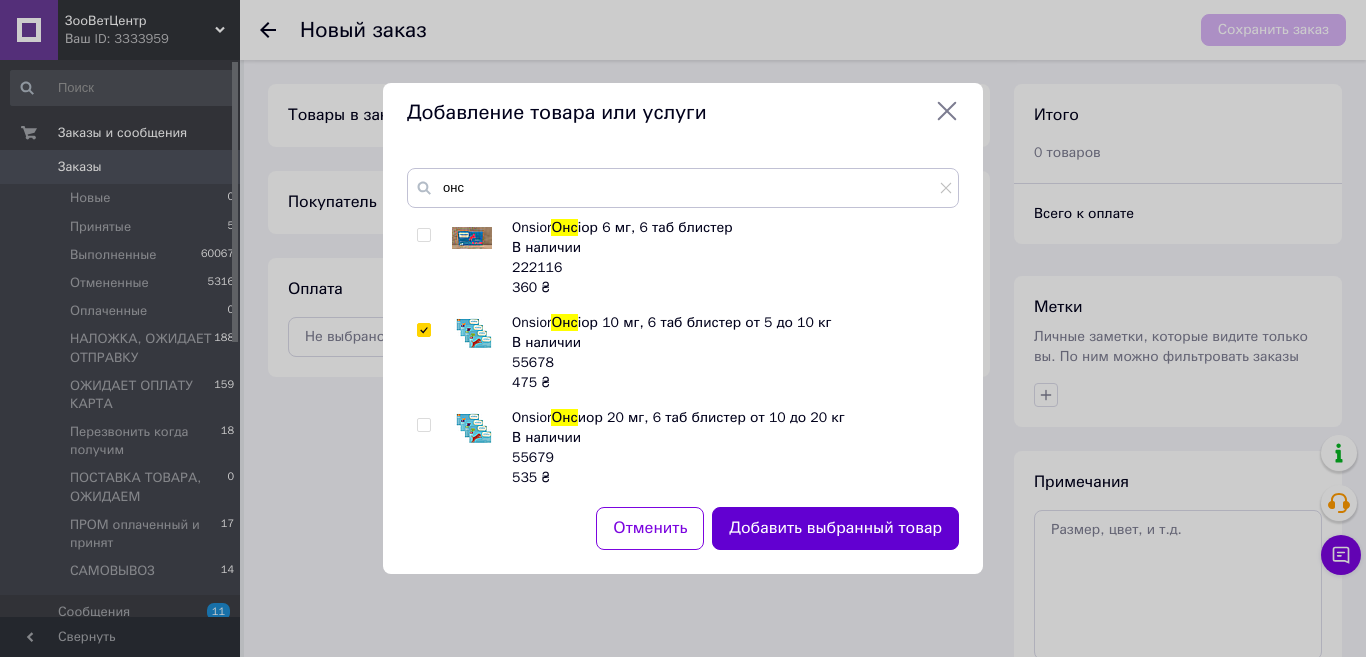 click on "Добавить выбранный товар" at bounding box center (835, 528) 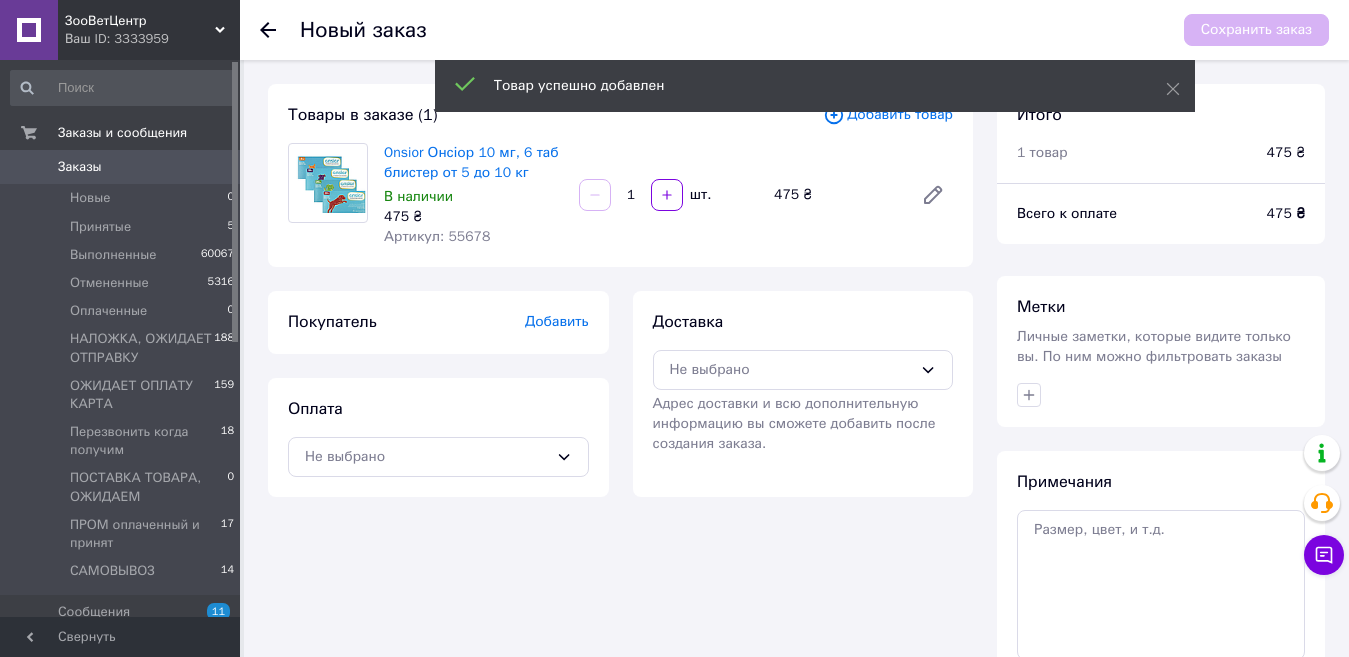 click on "Добавить" at bounding box center (557, 321) 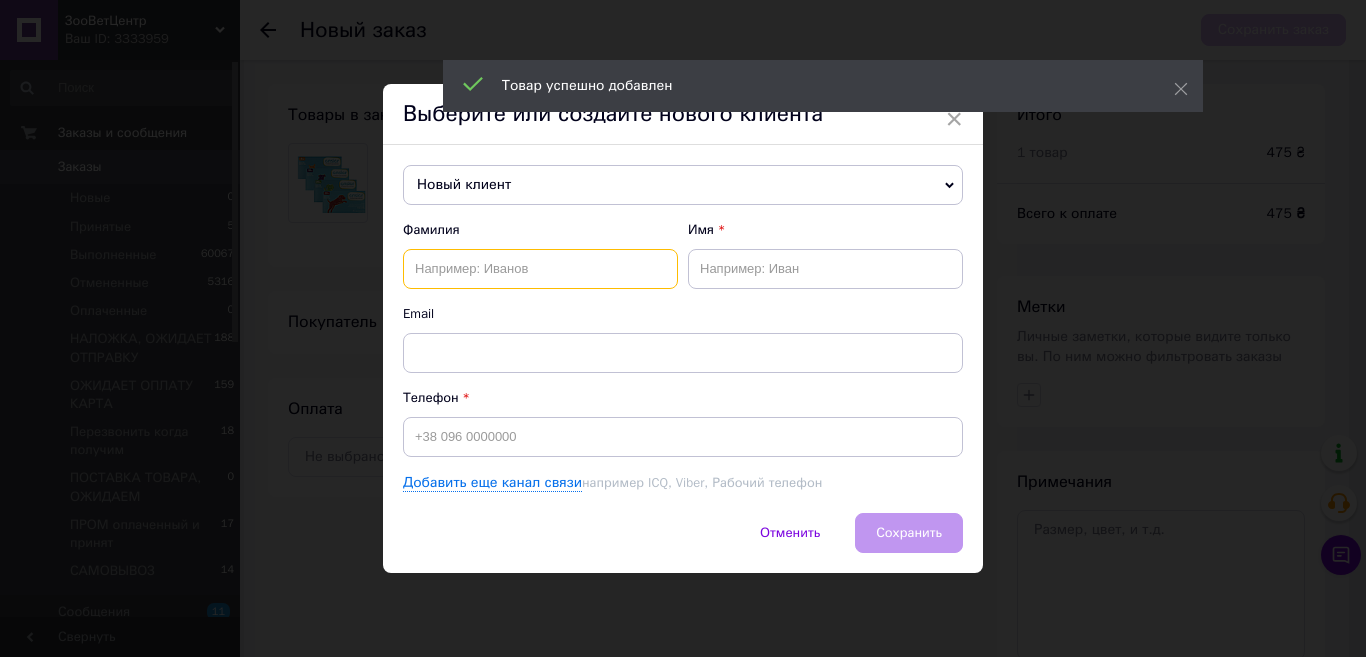 click at bounding box center (540, 269) 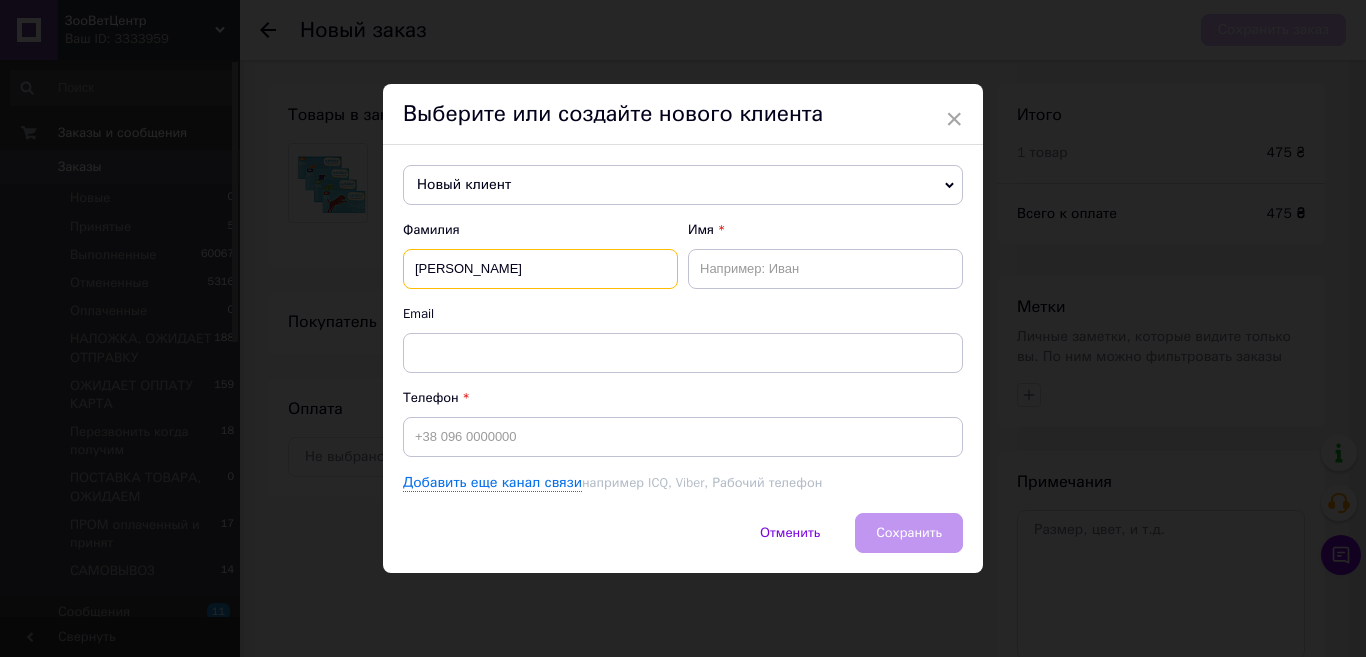 type on "Лейтес" 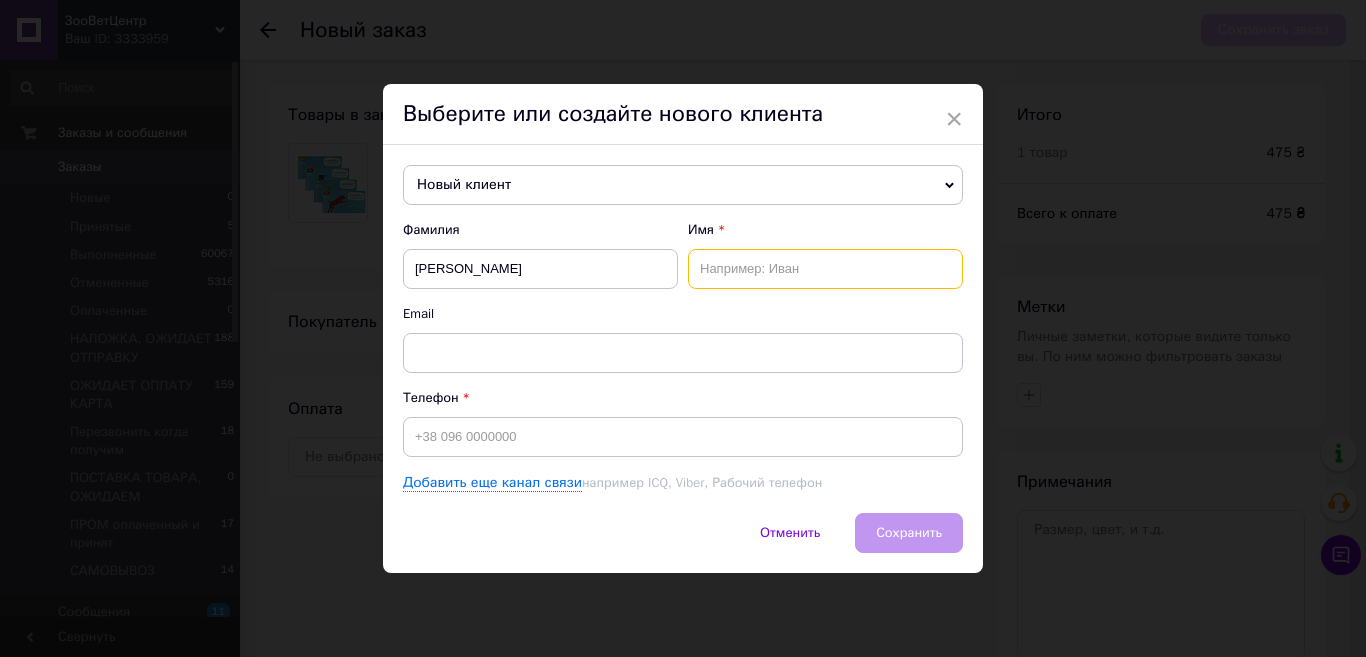 click at bounding box center [825, 269] 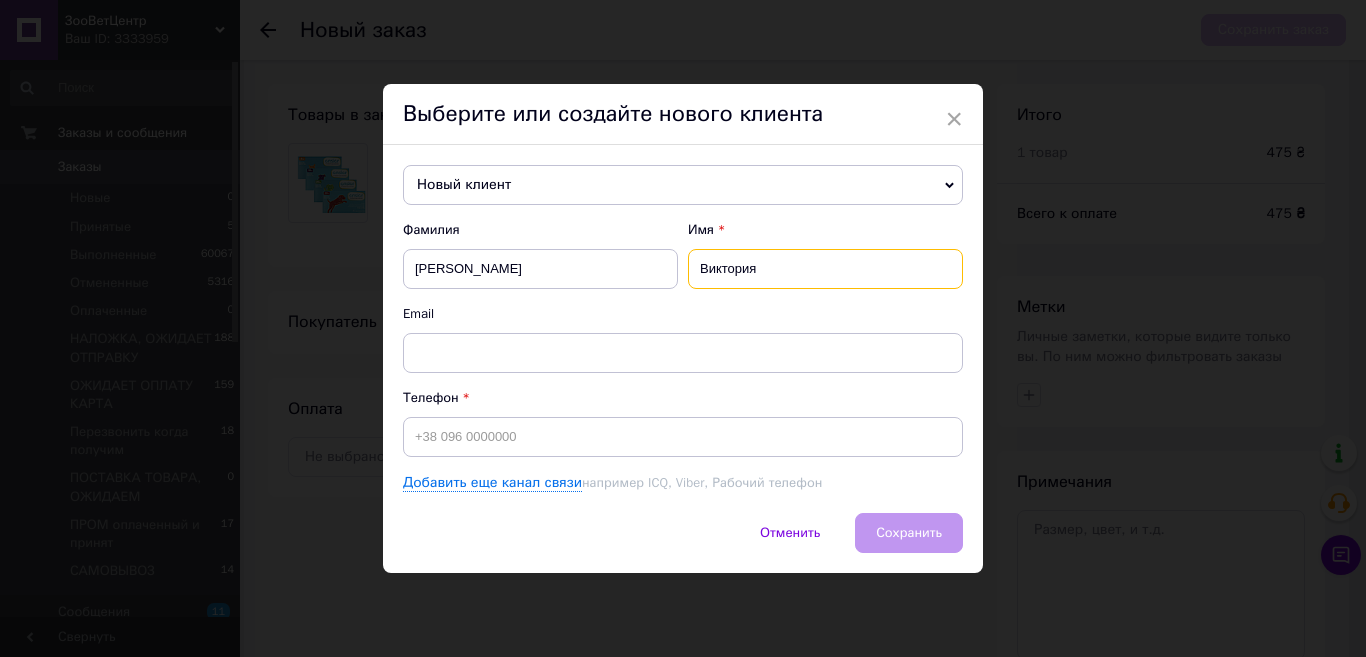 type on "Виктория" 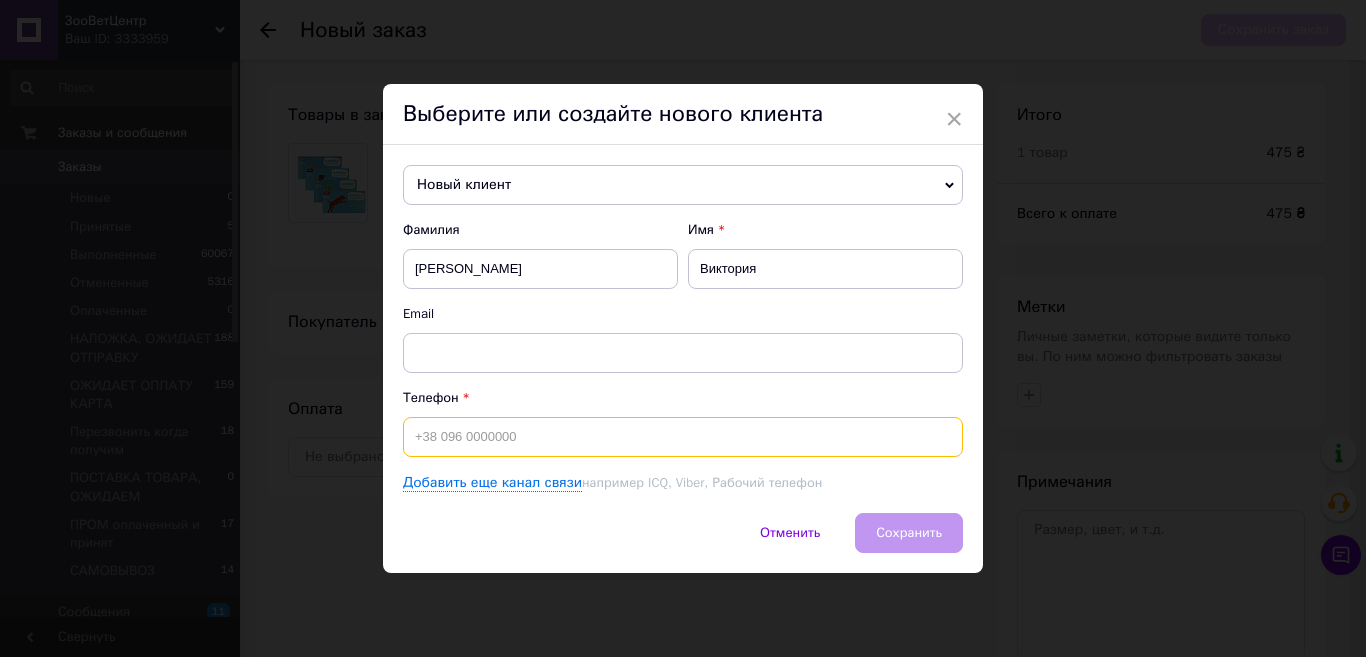 click at bounding box center (683, 437) 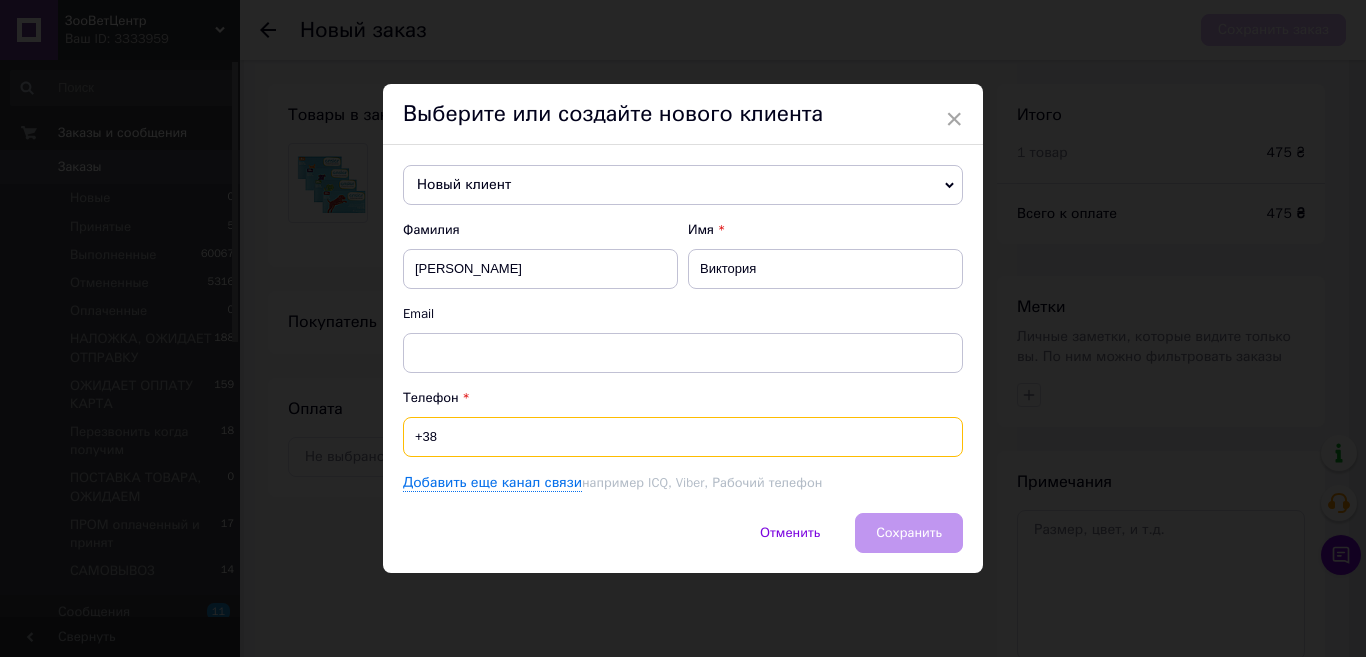 paste on "0663486048" 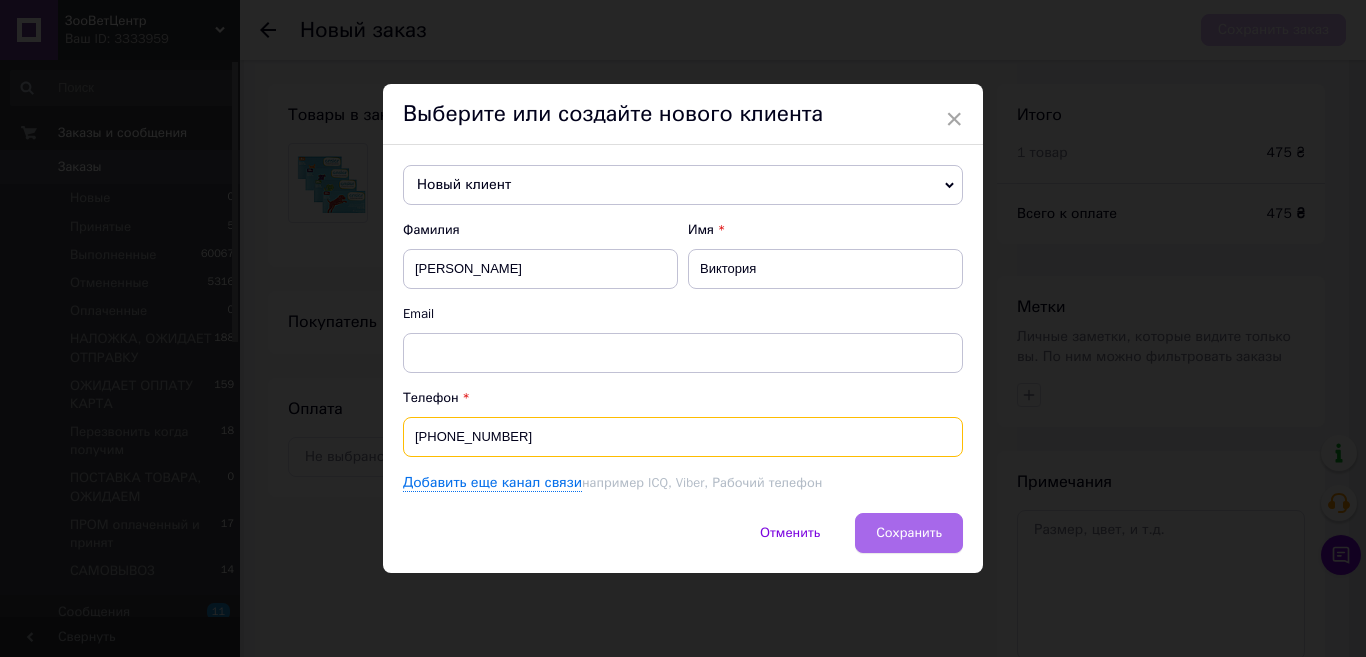 type on "[PHONE_NUMBER]" 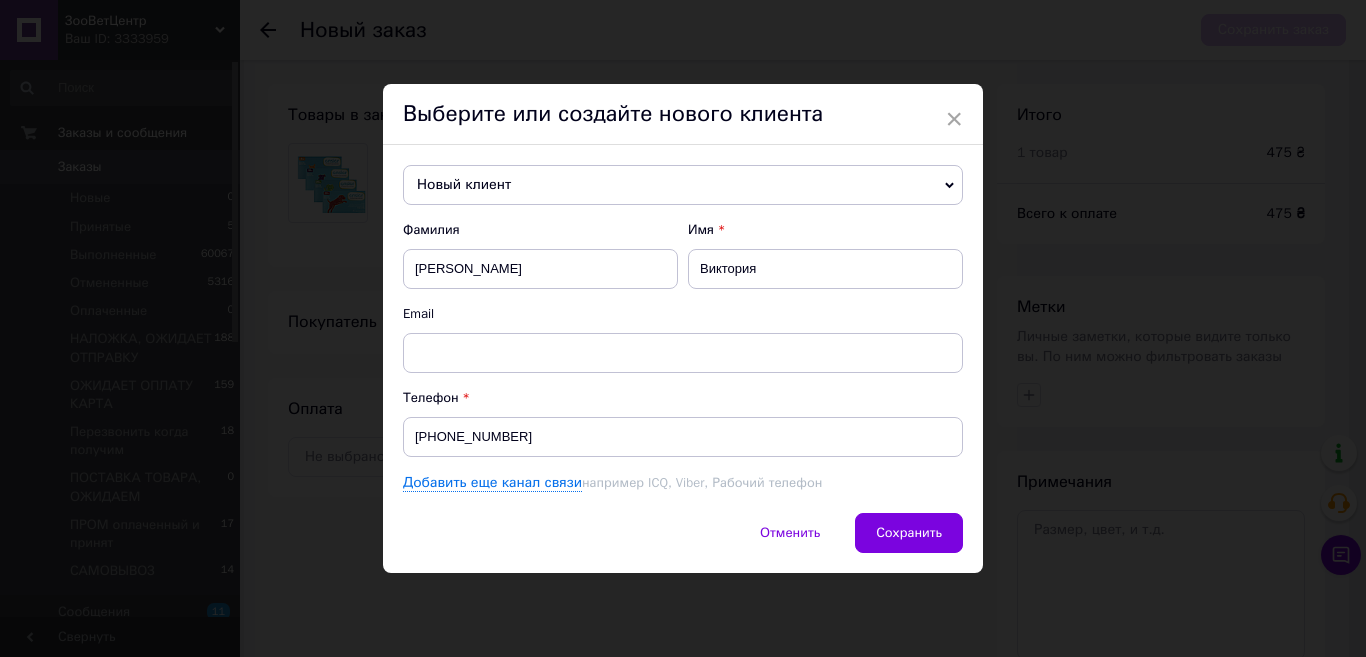 drag, startPoint x: 900, startPoint y: 523, endPoint x: 978, endPoint y: 531, distance: 78.40918 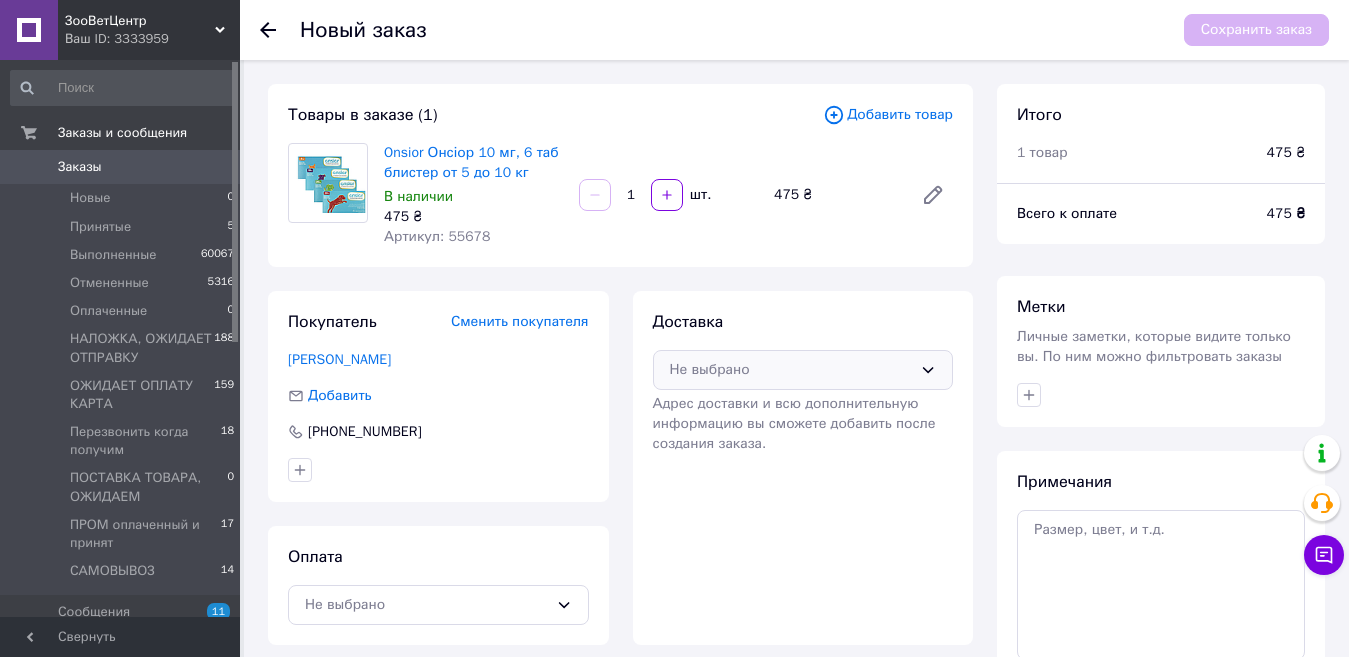 click 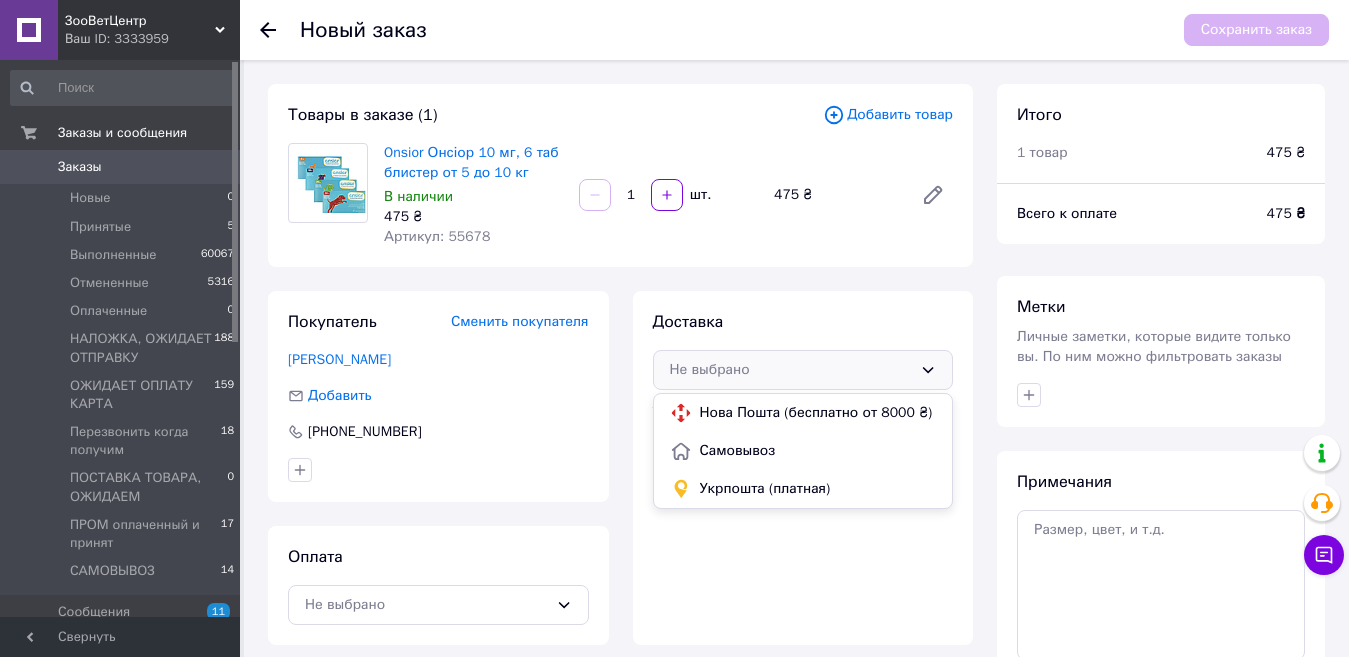 drag, startPoint x: 780, startPoint y: 450, endPoint x: 679, endPoint y: 523, distance: 124.61942 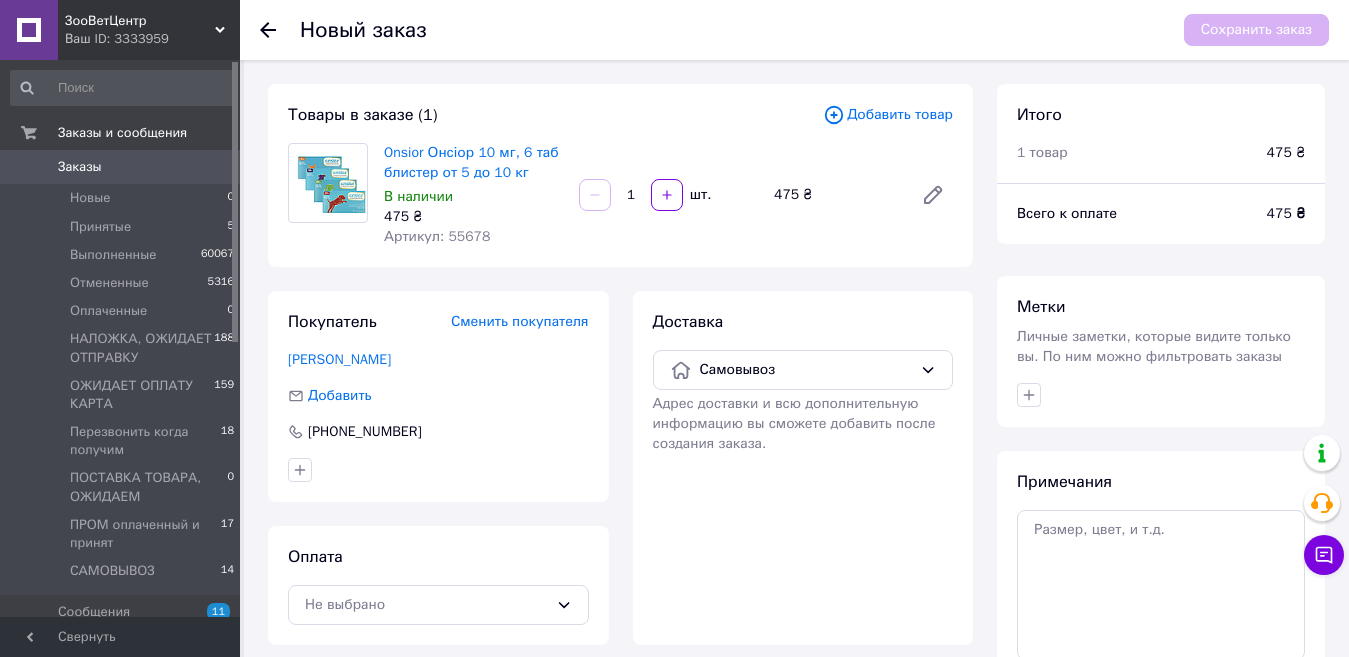 scroll, scrollTop: 167, scrollLeft: 0, axis: vertical 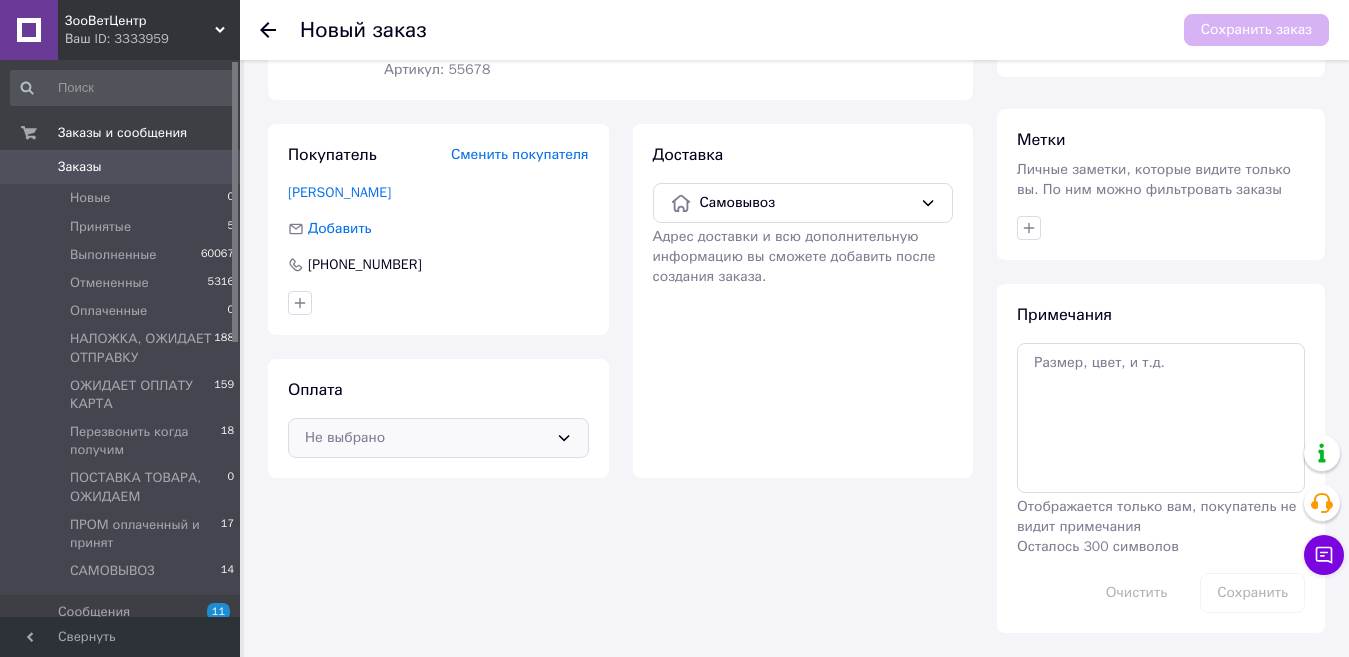 click 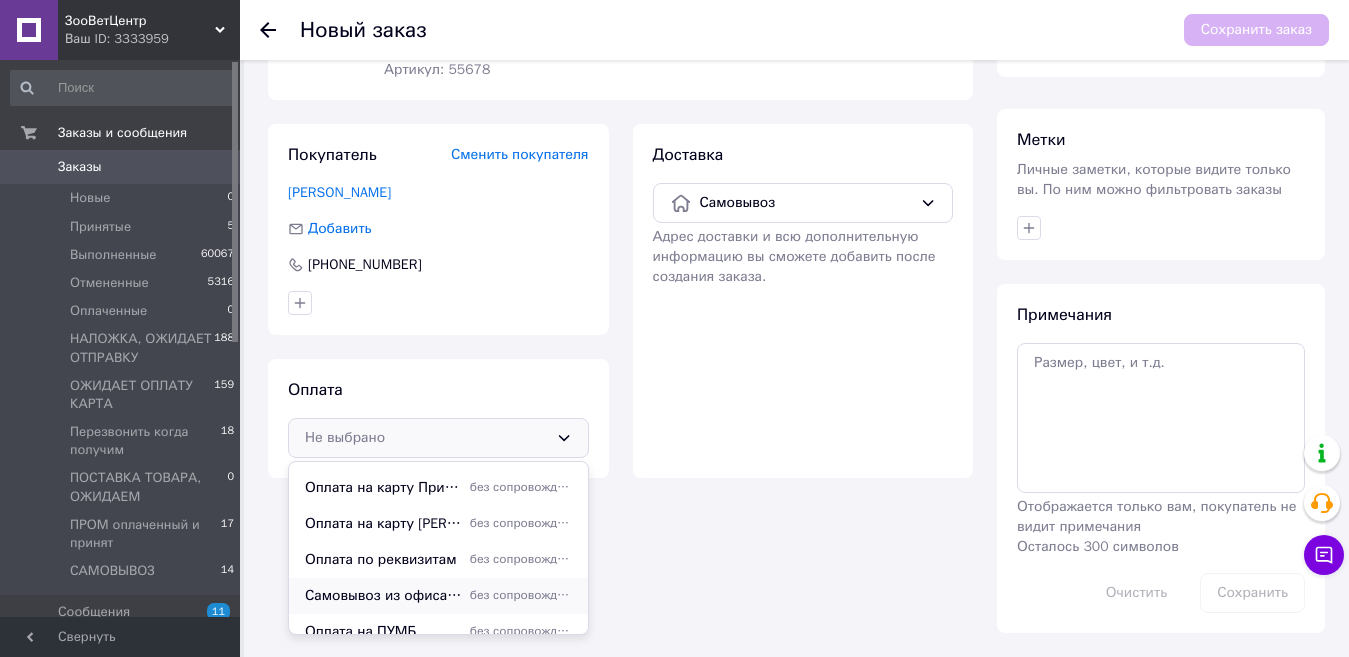 scroll, scrollTop: 158, scrollLeft: 0, axis: vertical 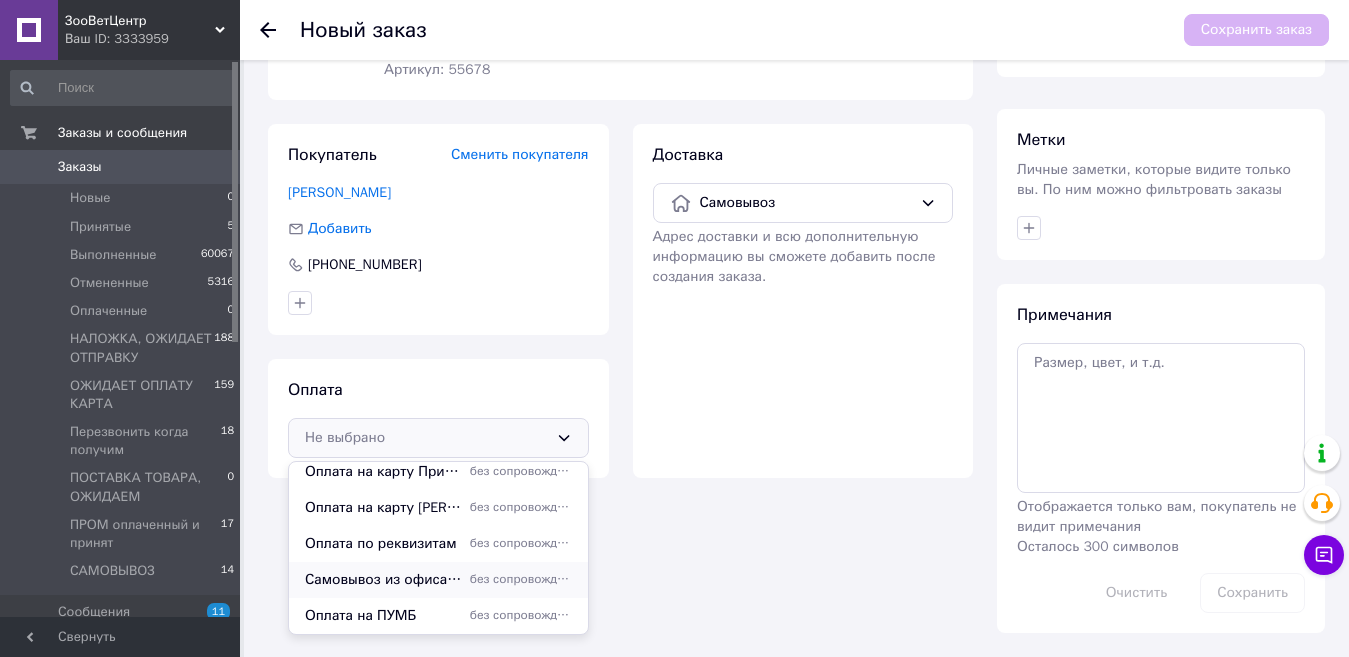 click on "Самовывоз из офиса по адресу [STREET_ADDRESS][PERSON_NAME]" at bounding box center (383, 580) 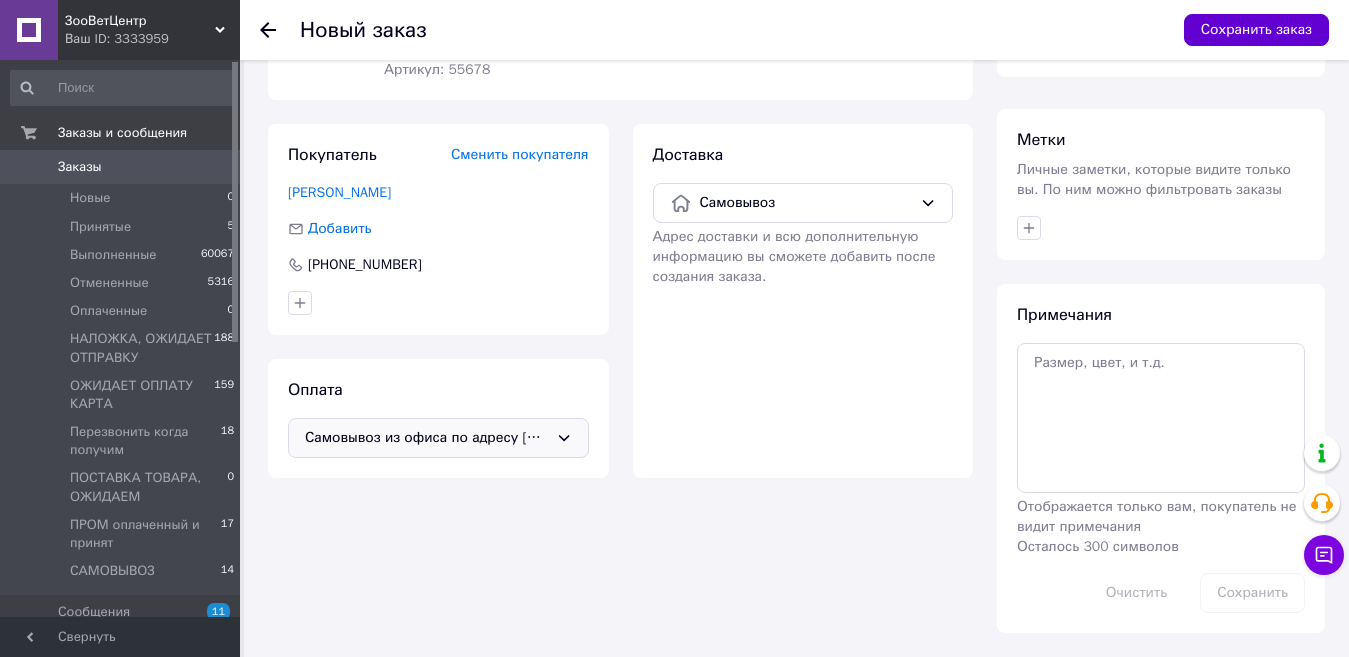 click on "Сохранить заказ" at bounding box center [1256, 30] 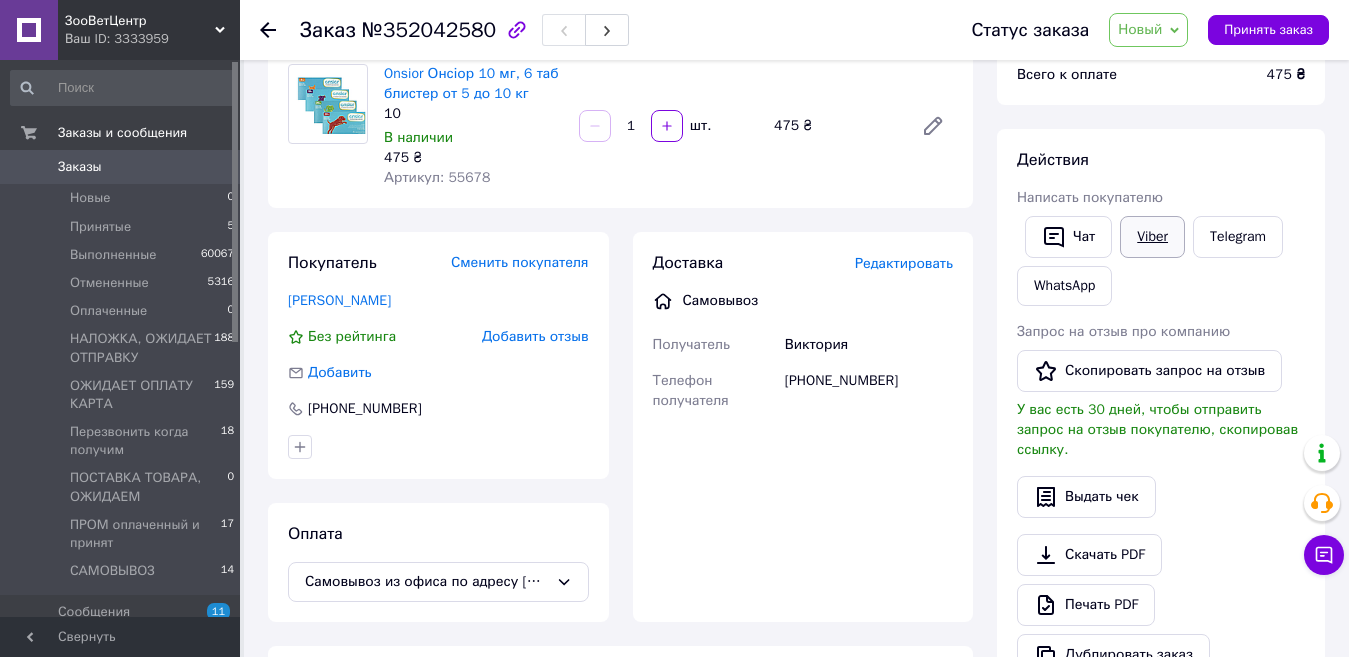 click on "Viber" at bounding box center (1152, 237) 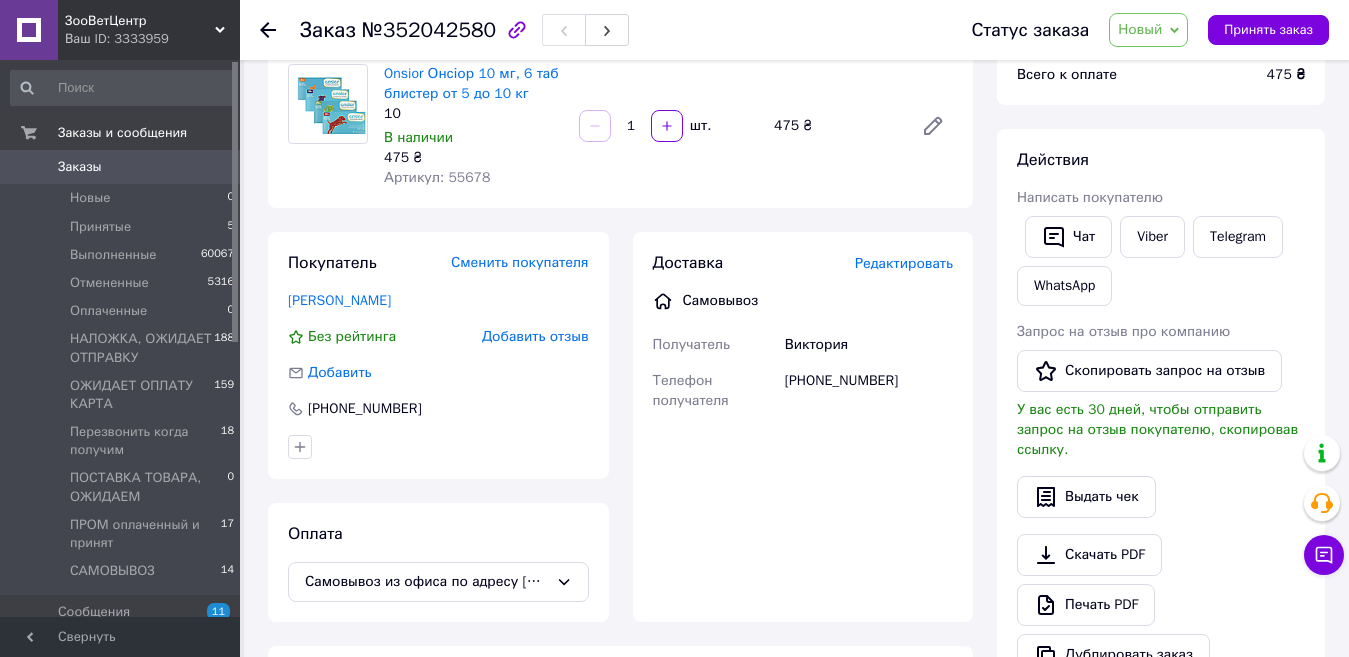 click on "Заказы" at bounding box center (80, 167) 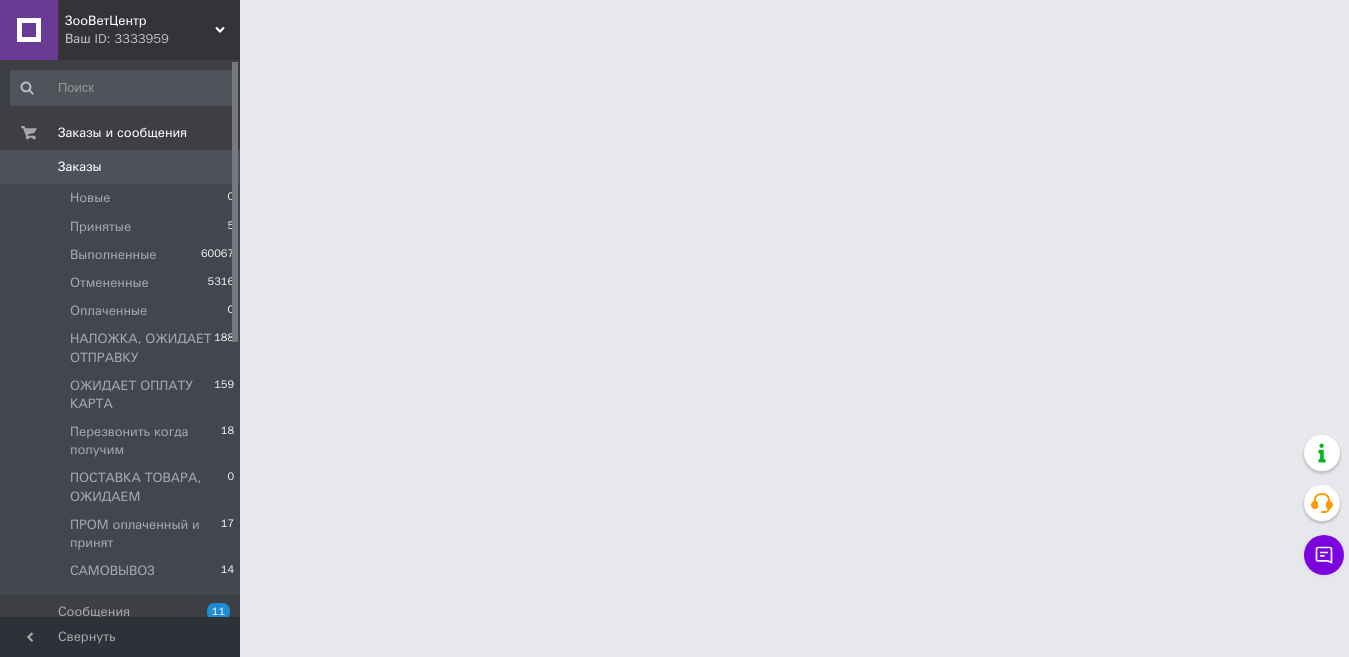 scroll, scrollTop: 0, scrollLeft: 0, axis: both 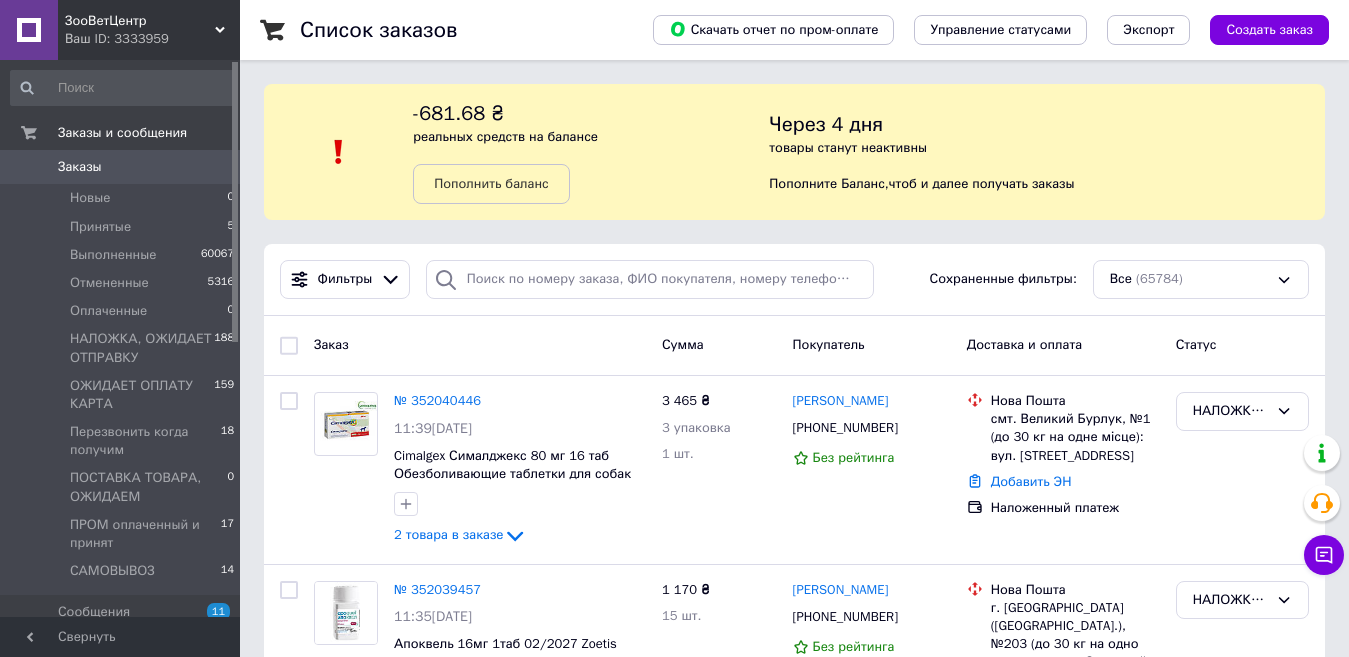 click on "Заказы" at bounding box center [121, 167] 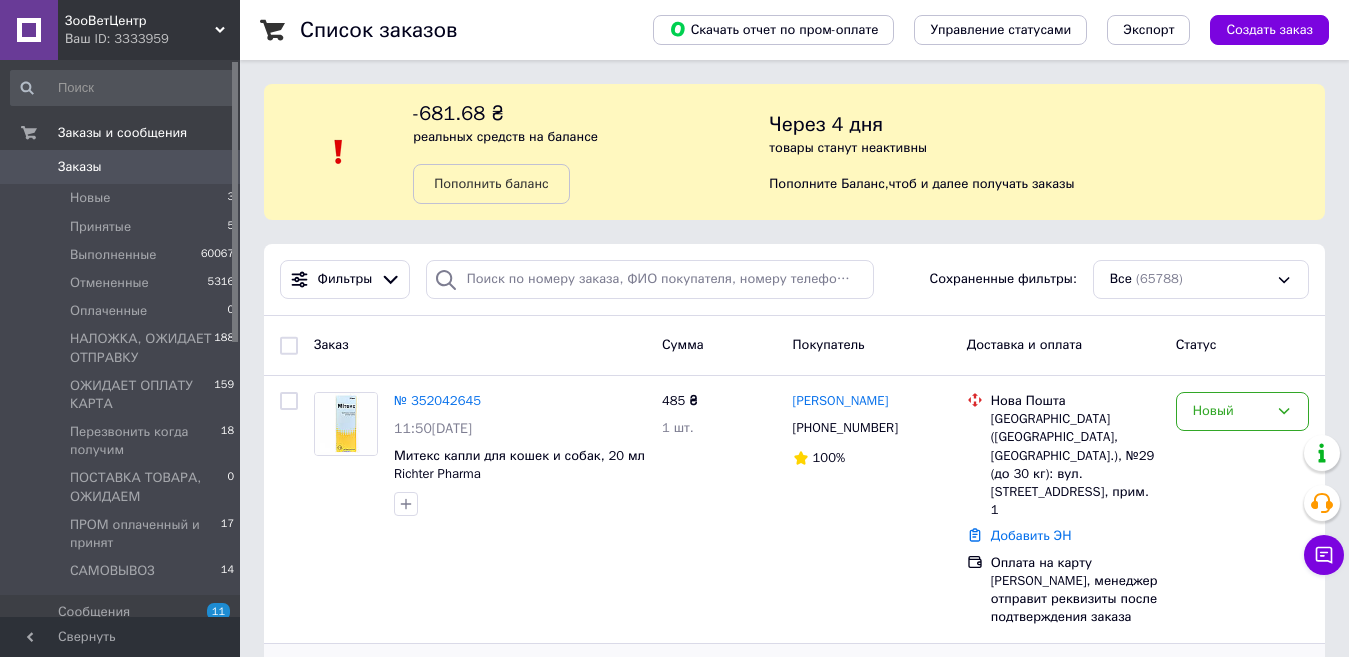 scroll, scrollTop: 400, scrollLeft: 0, axis: vertical 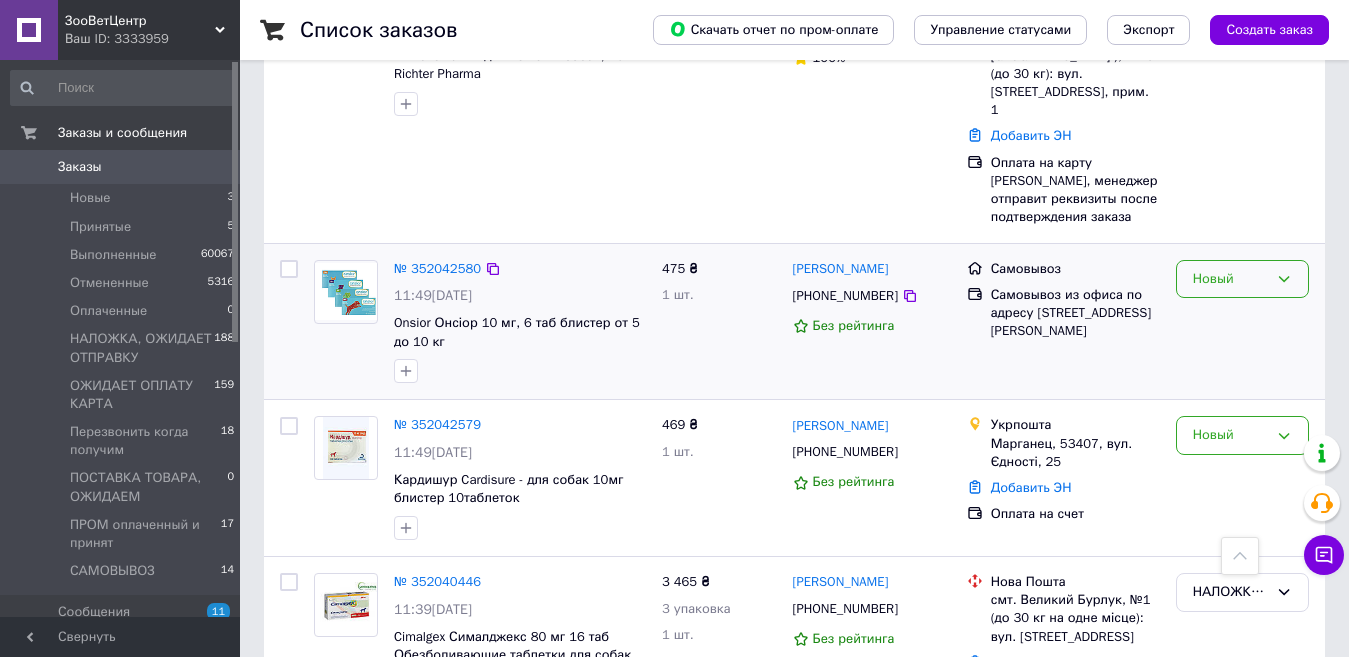 drag, startPoint x: 1188, startPoint y: 242, endPoint x: 1193, endPoint y: 252, distance: 11.18034 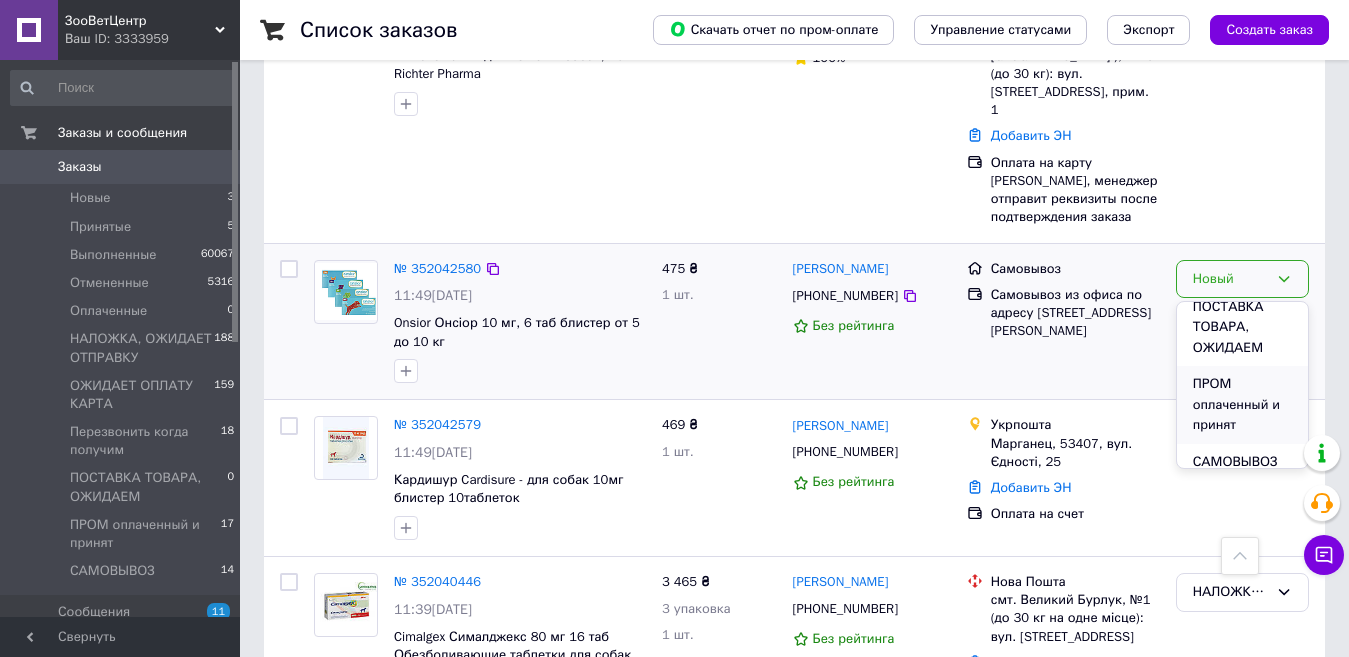 scroll, scrollTop: 364, scrollLeft: 0, axis: vertical 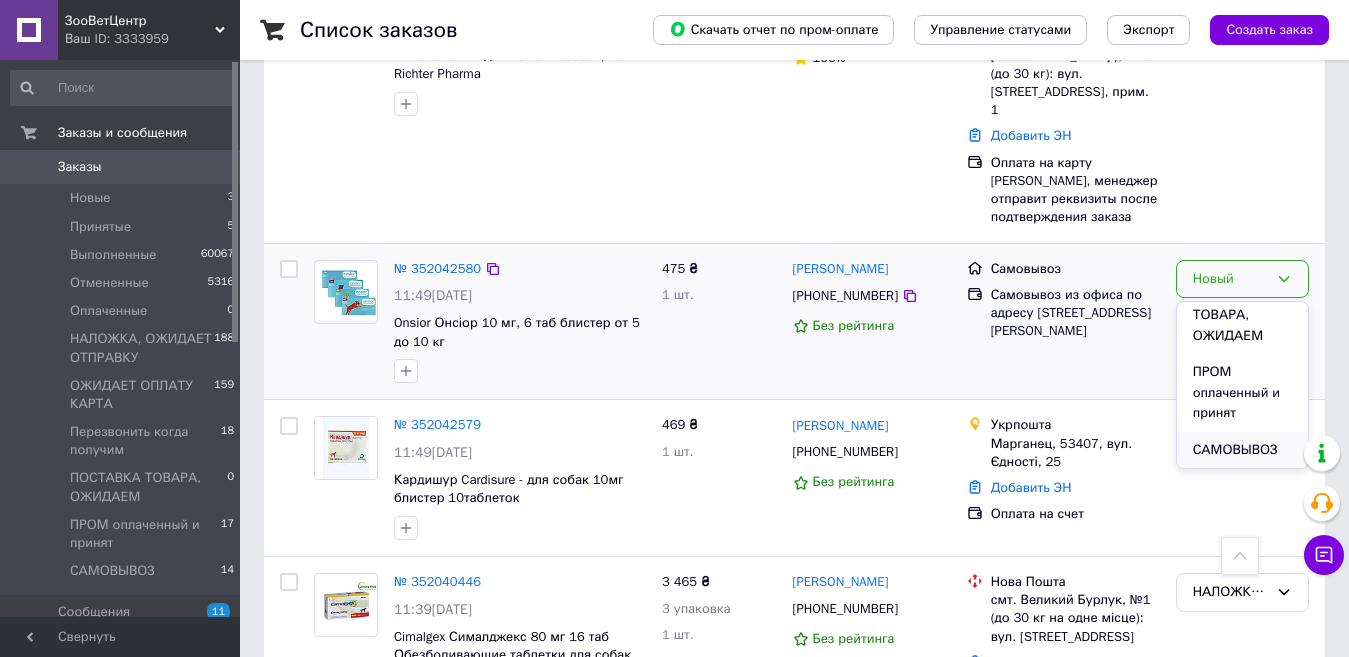 click on "САМОВЫВОЗ" at bounding box center (1242, 450) 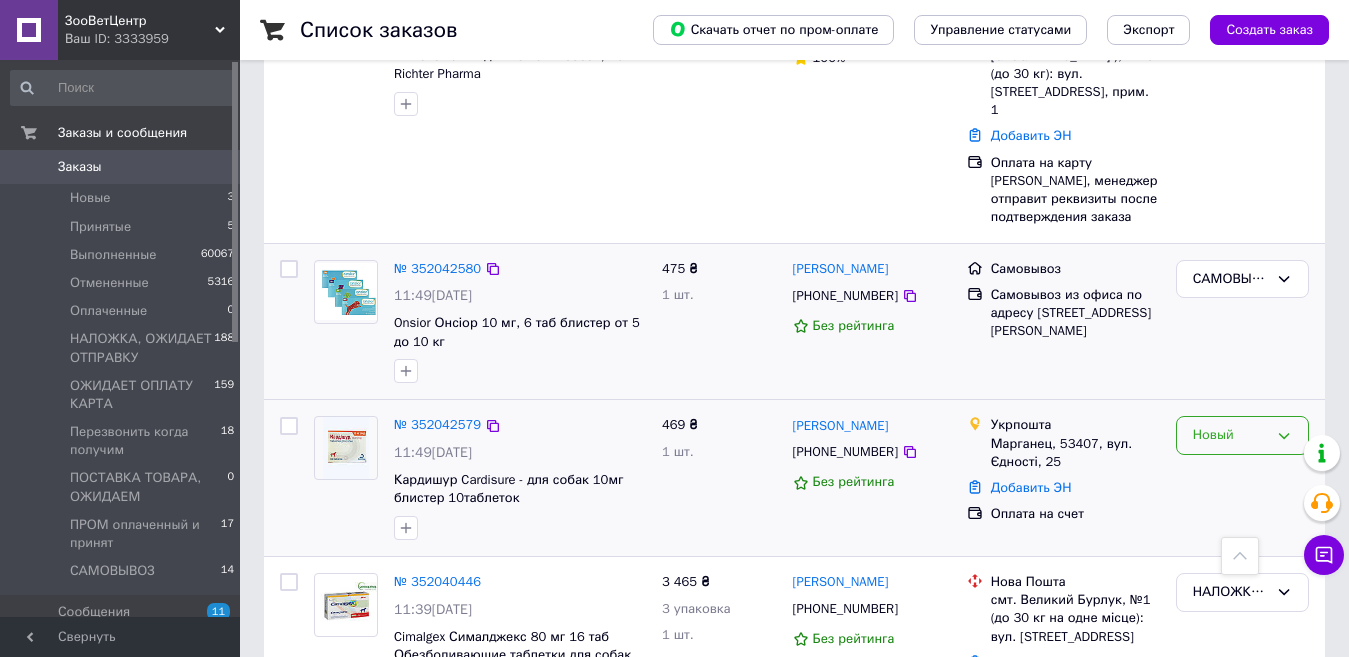 click on "Новый" at bounding box center (1242, 435) 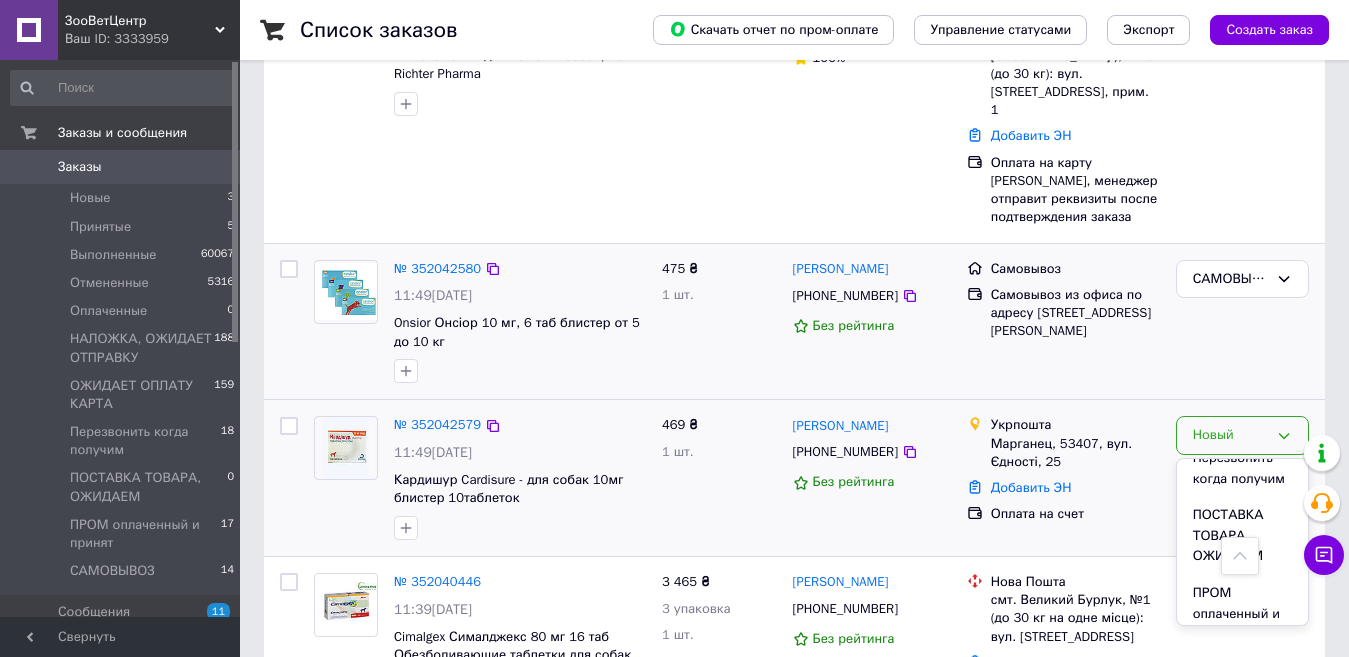 scroll, scrollTop: 200, scrollLeft: 0, axis: vertical 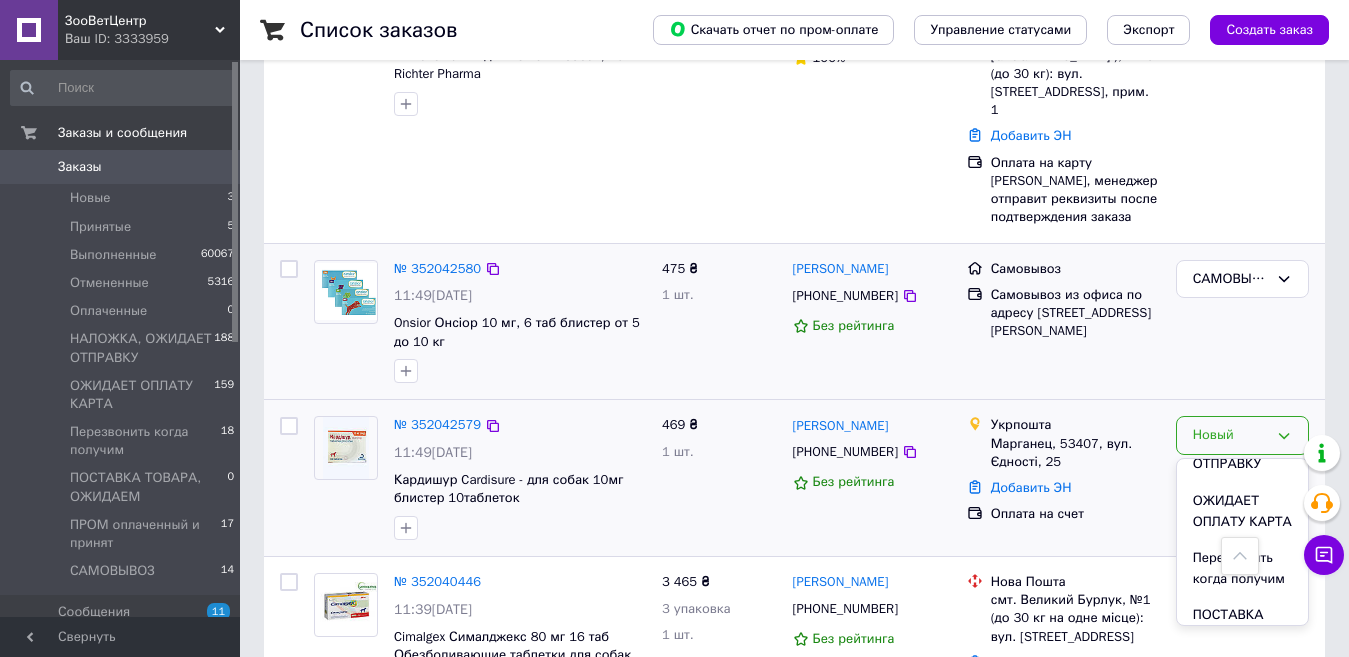click on "ОЖИДАЕТ ОПЛАТУ КАРТА" at bounding box center (1242, 511) 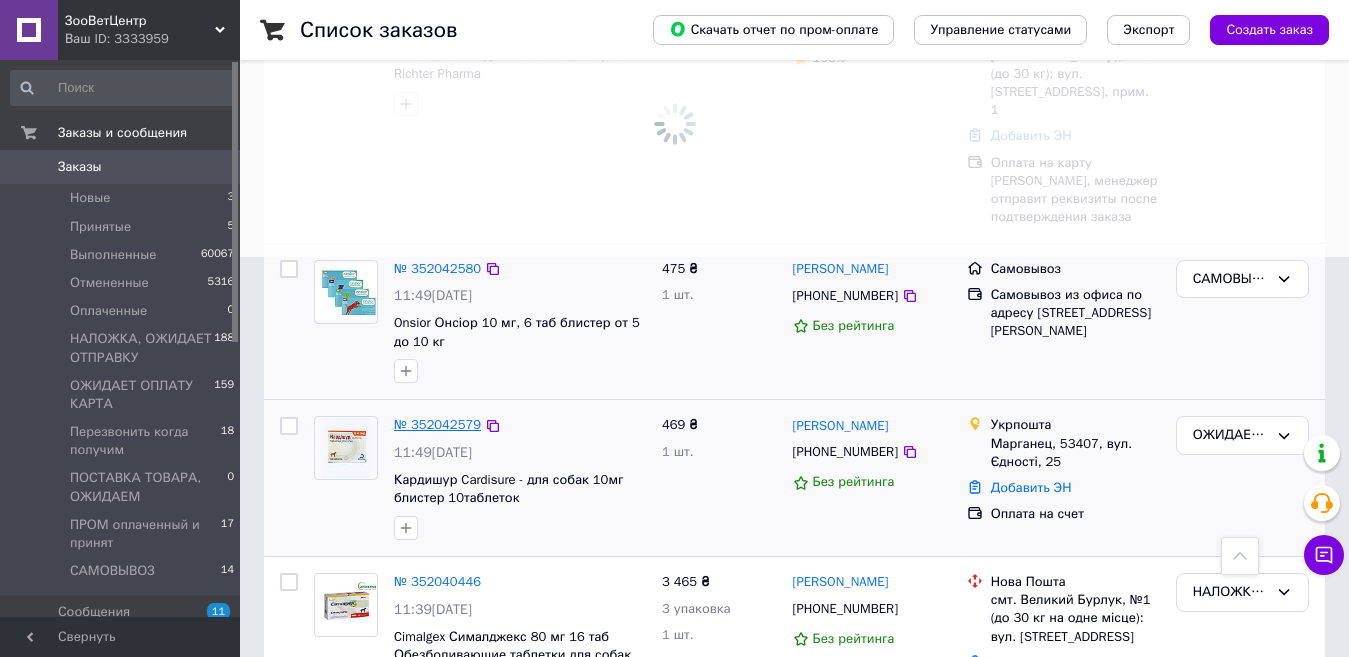 click on "№ 352042579" at bounding box center [437, 424] 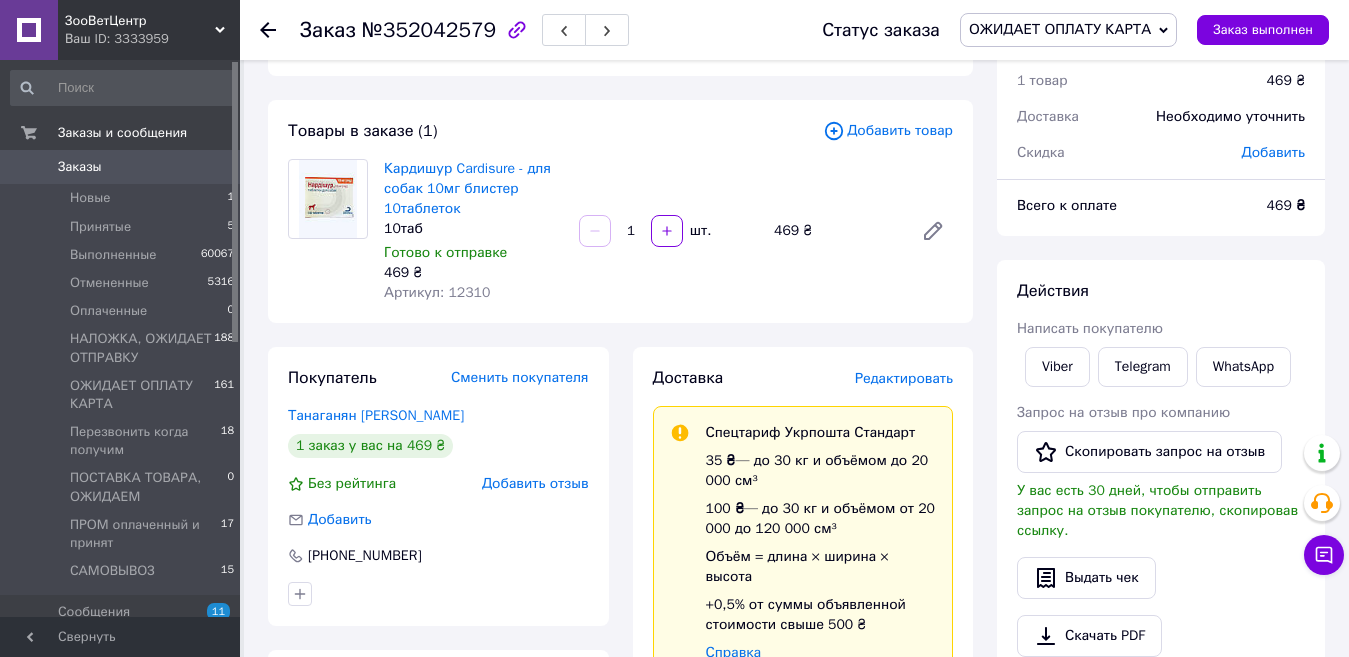 scroll, scrollTop: 0, scrollLeft: 0, axis: both 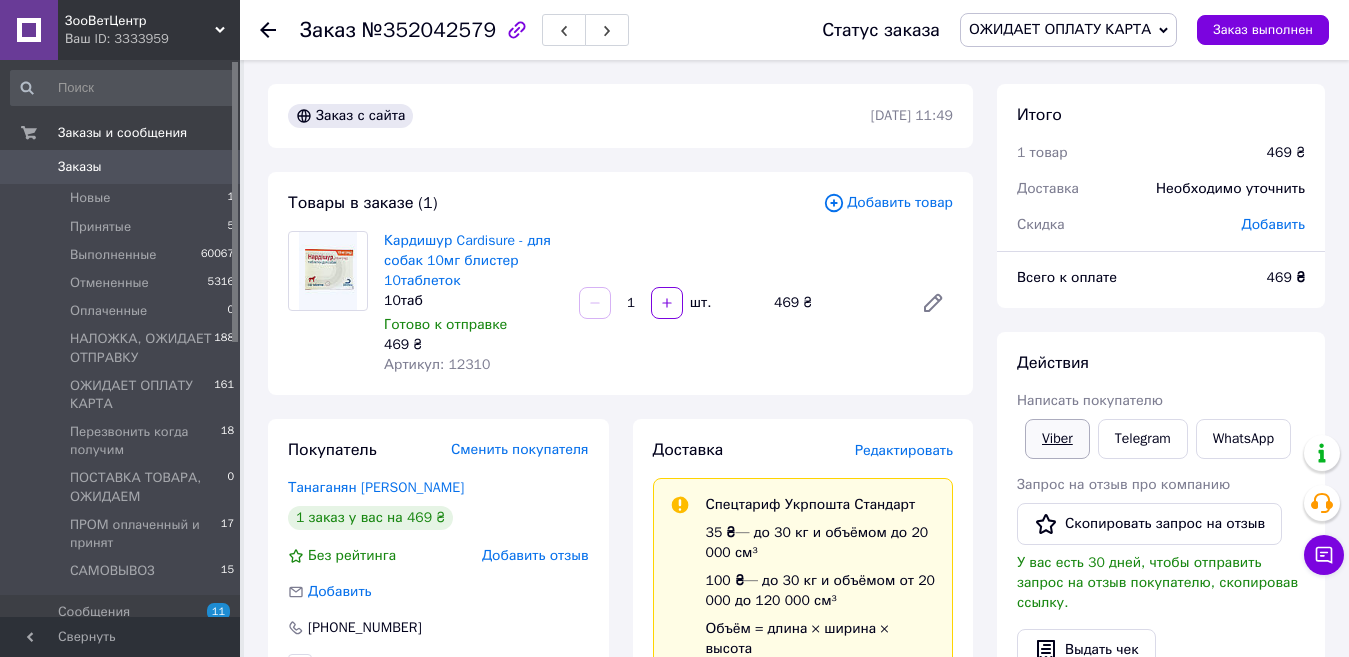 click on "Viber" at bounding box center (1057, 439) 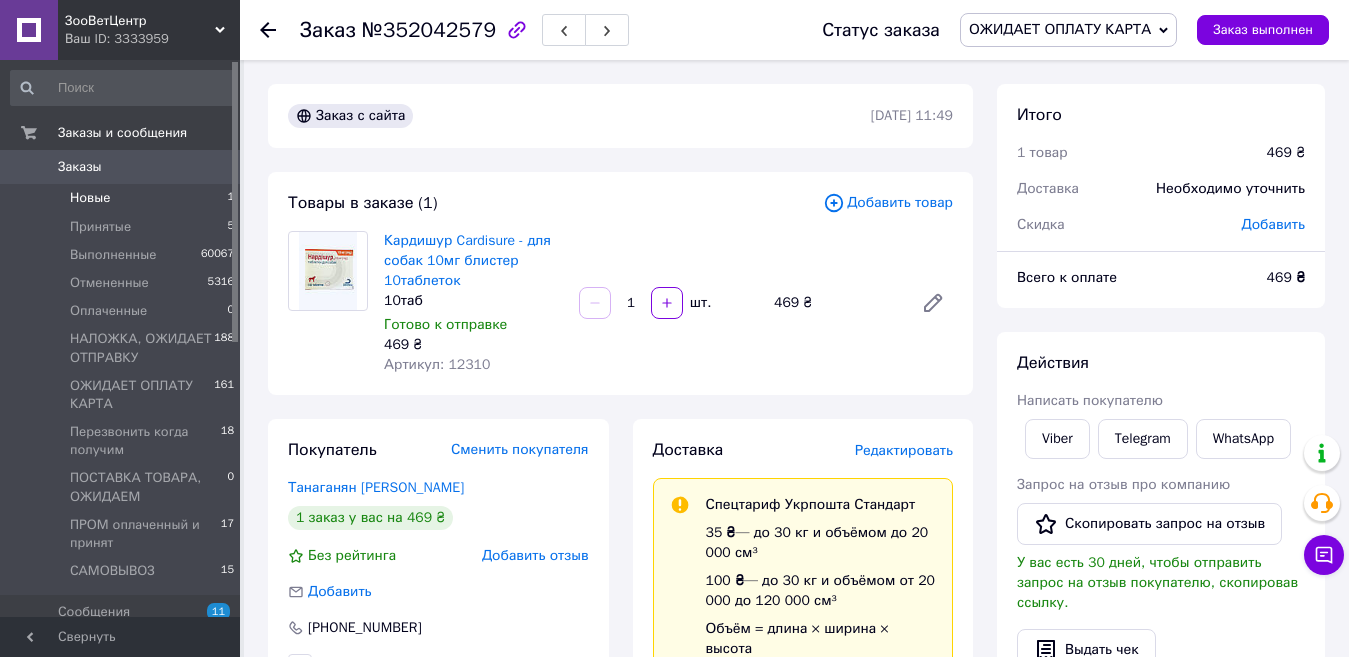 click on "Новые" at bounding box center (90, 198) 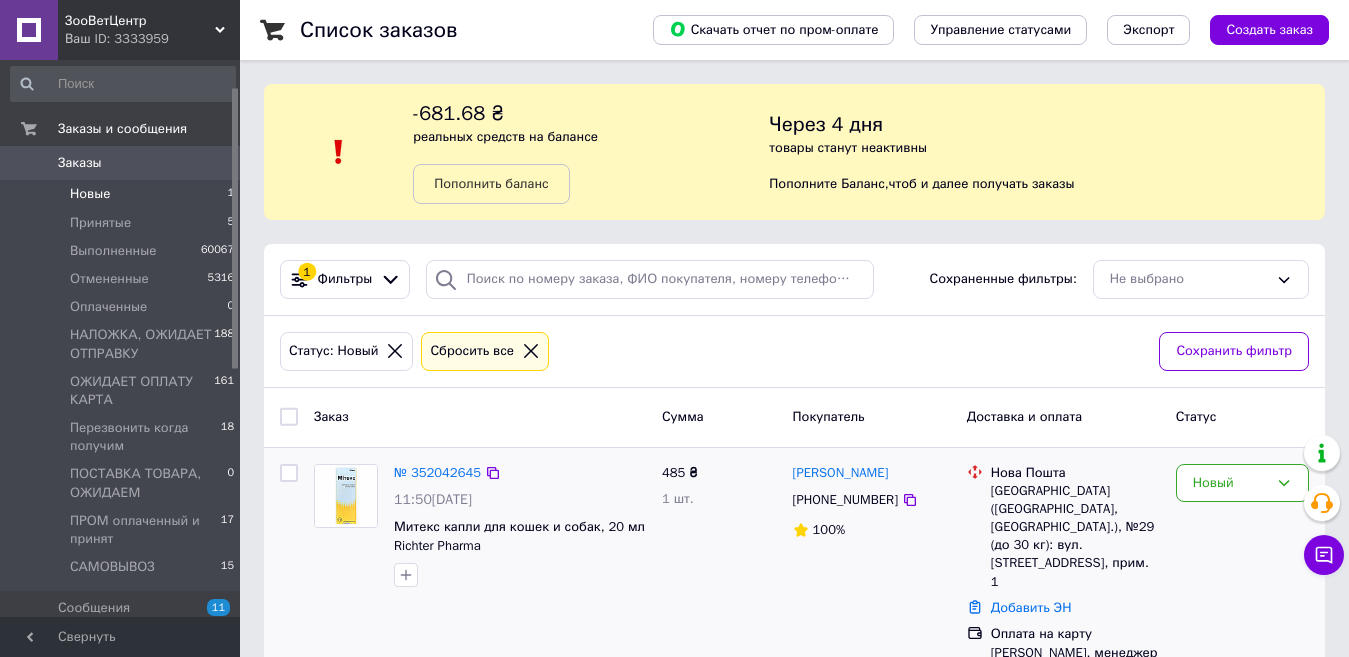 scroll, scrollTop: 0, scrollLeft: 0, axis: both 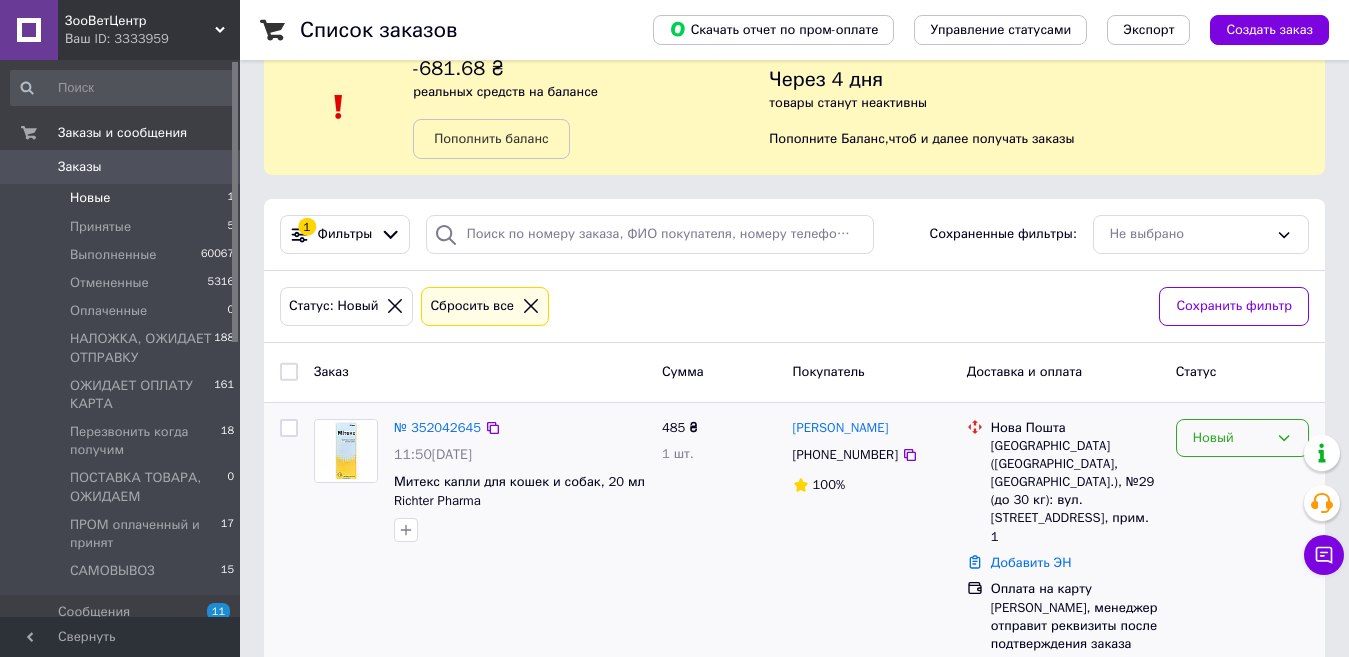 click on "Новый" at bounding box center (1230, 438) 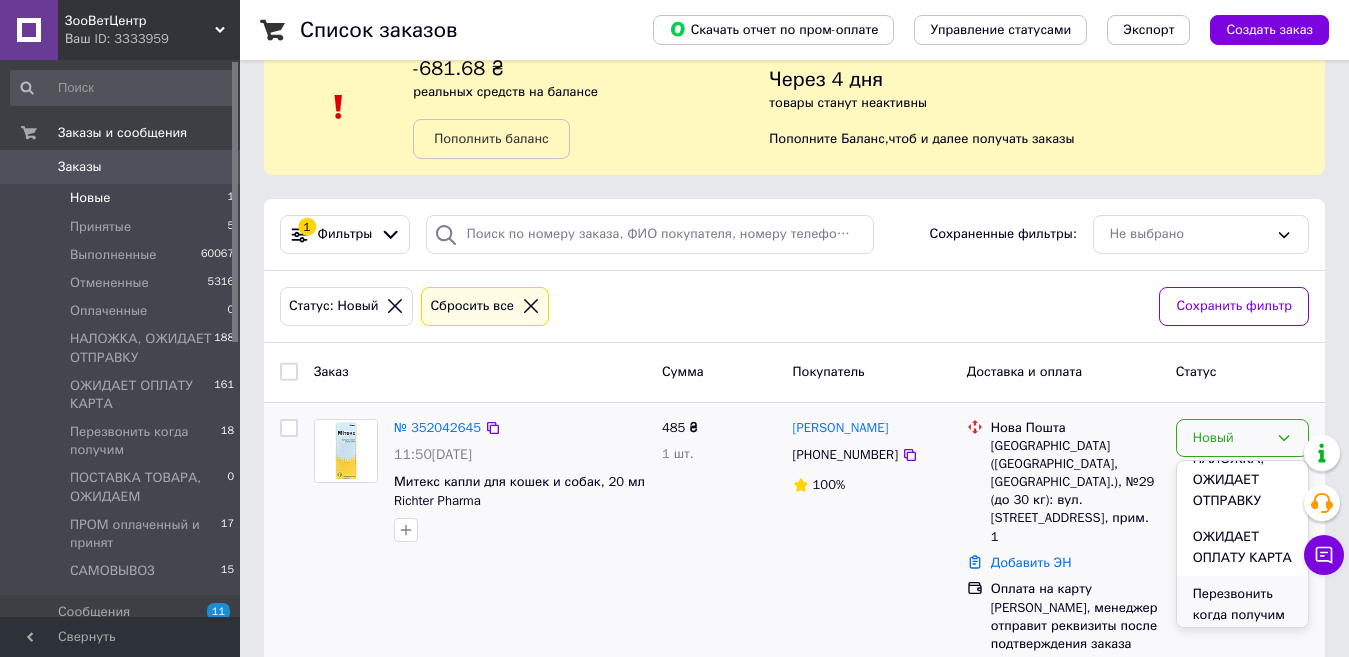 scroll, scrollTop: 200, scrollLeft: 0, axis: vertical 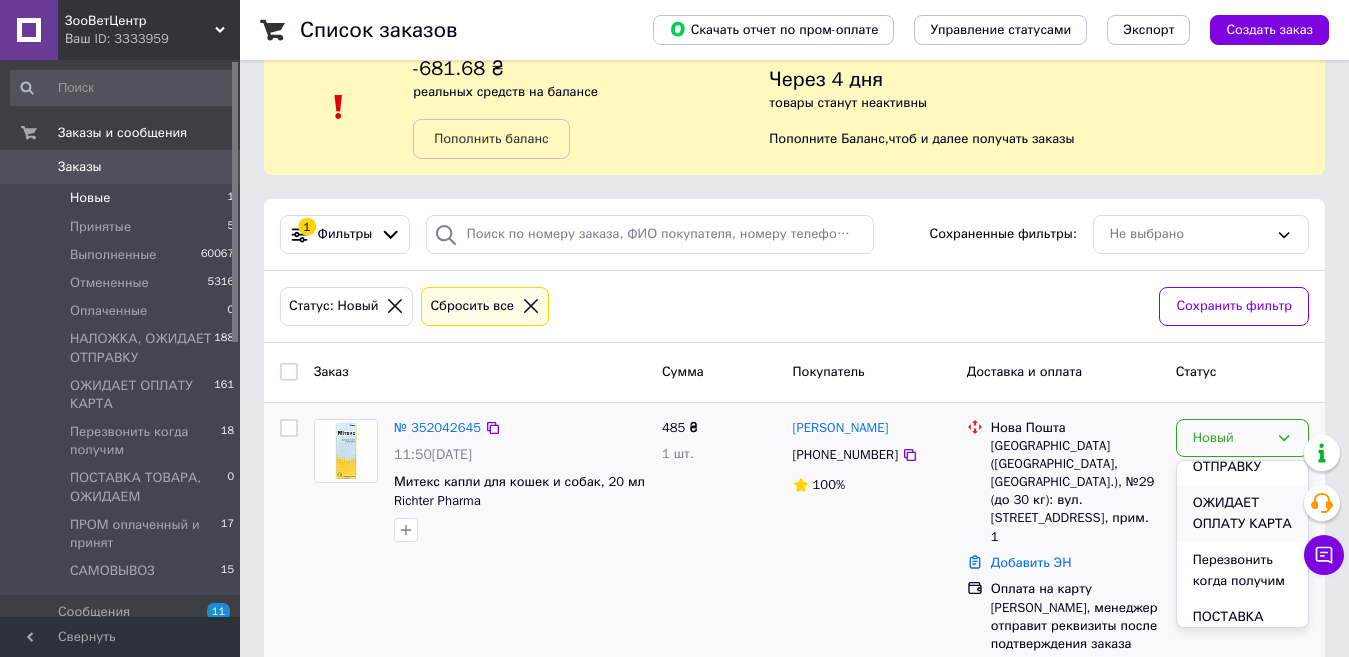 click on "ОЖИДАЕТ ОПЛАТУ КАРТА" at bounding box center (1242, 513) 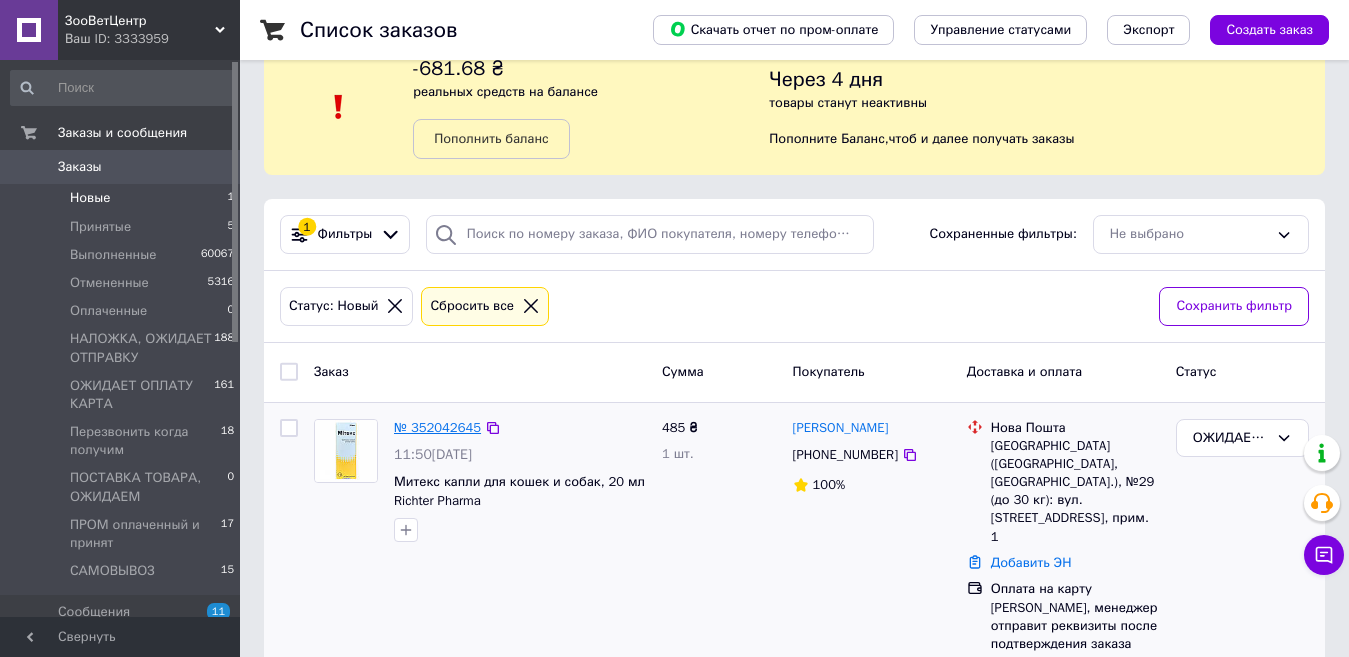 click on "№ 352042645" at bounding box center (437, 427) 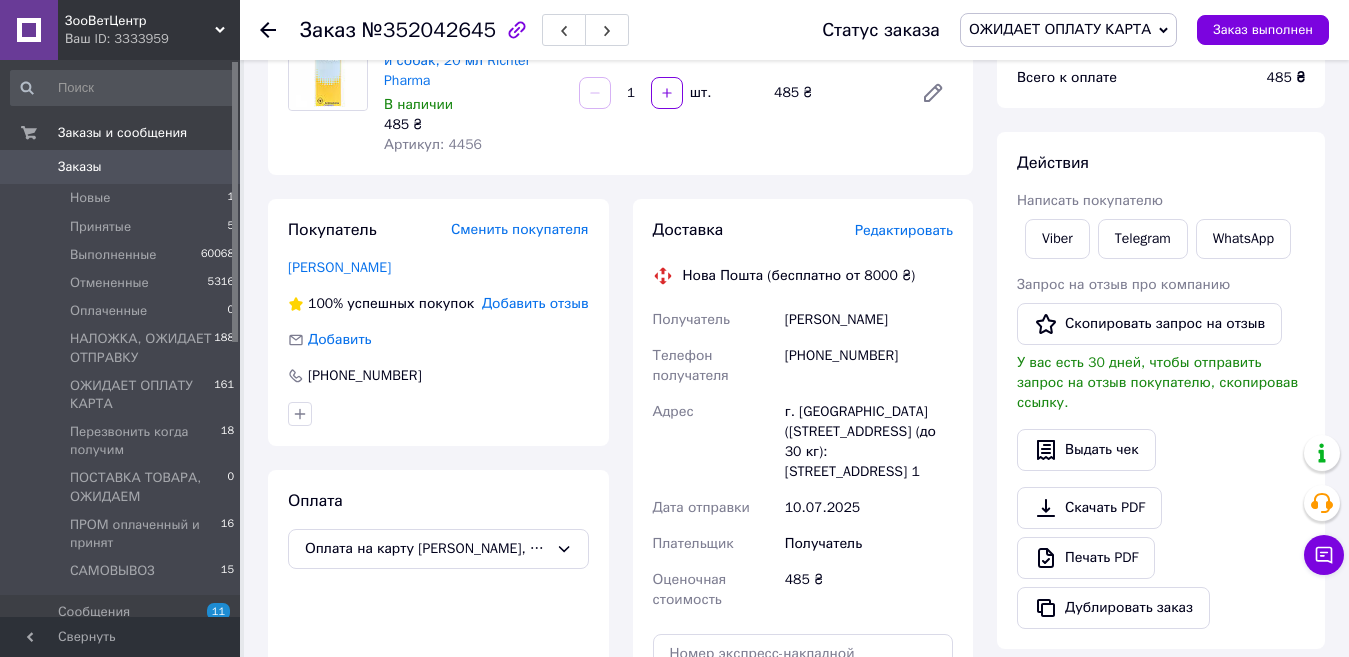 scroll, scrollTop: 0, scrollLeft: 0, axis: both 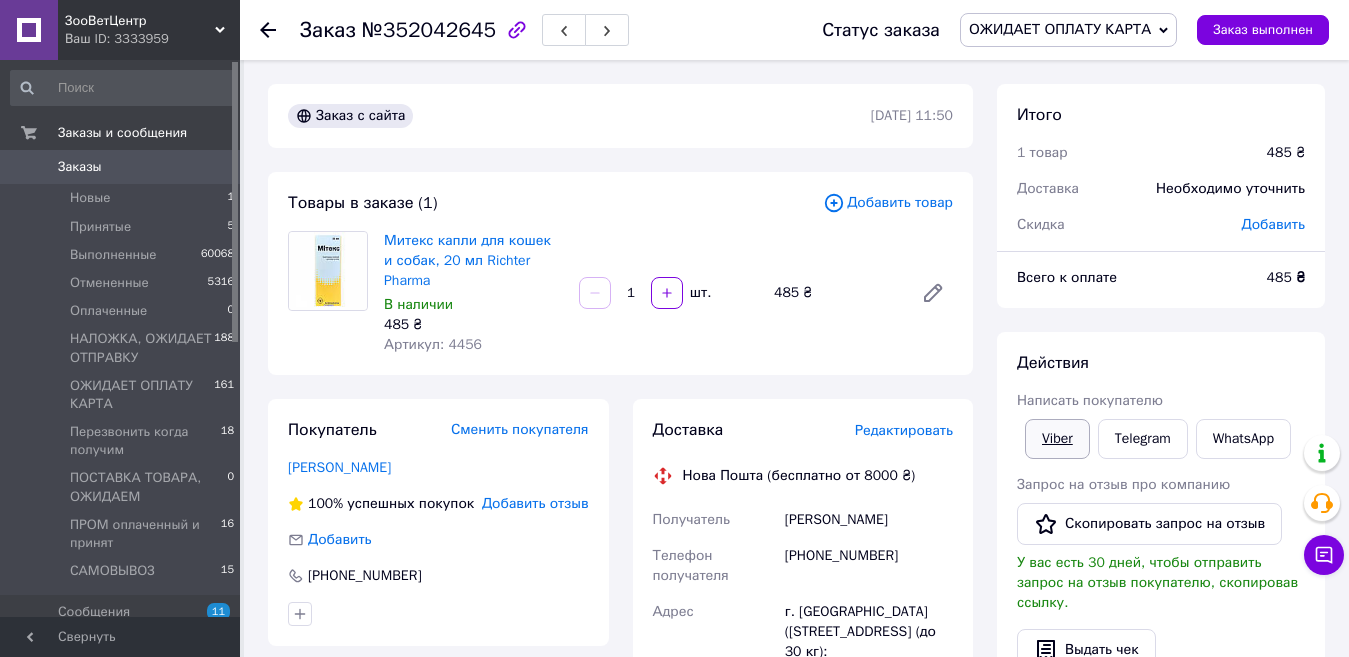 click on "Viber" at bounding box center (1057, 439) 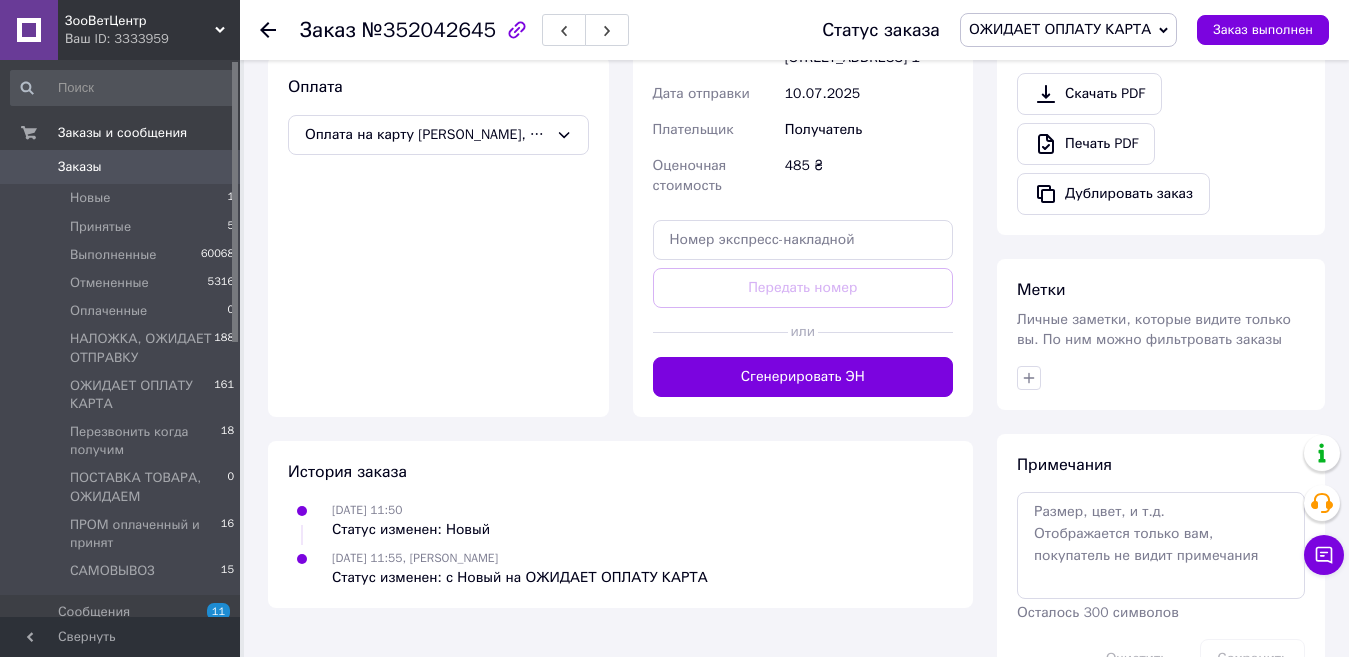 scroll, scrollTop: 660, scrollLeft: 0, axis: vertical 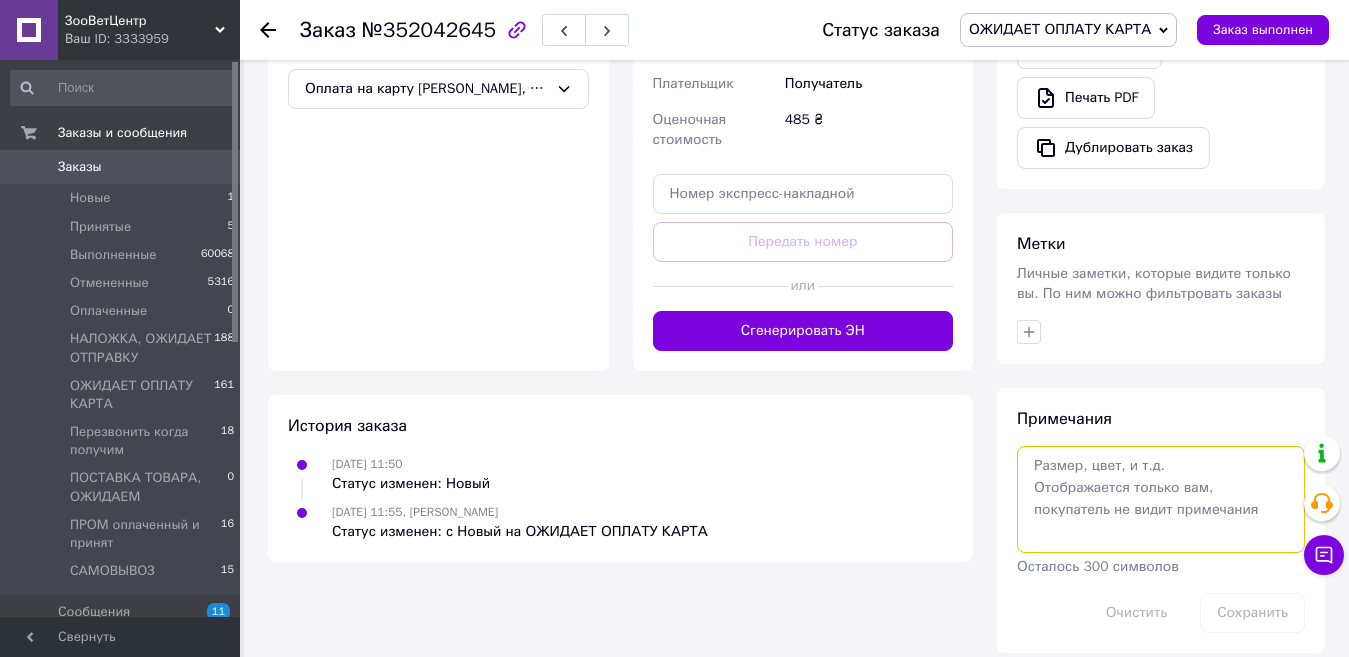 drag, startPoint x: 1084, startPoint y: 451, endPoint x: 1068, endPoint y: 460, distance: 18.35756 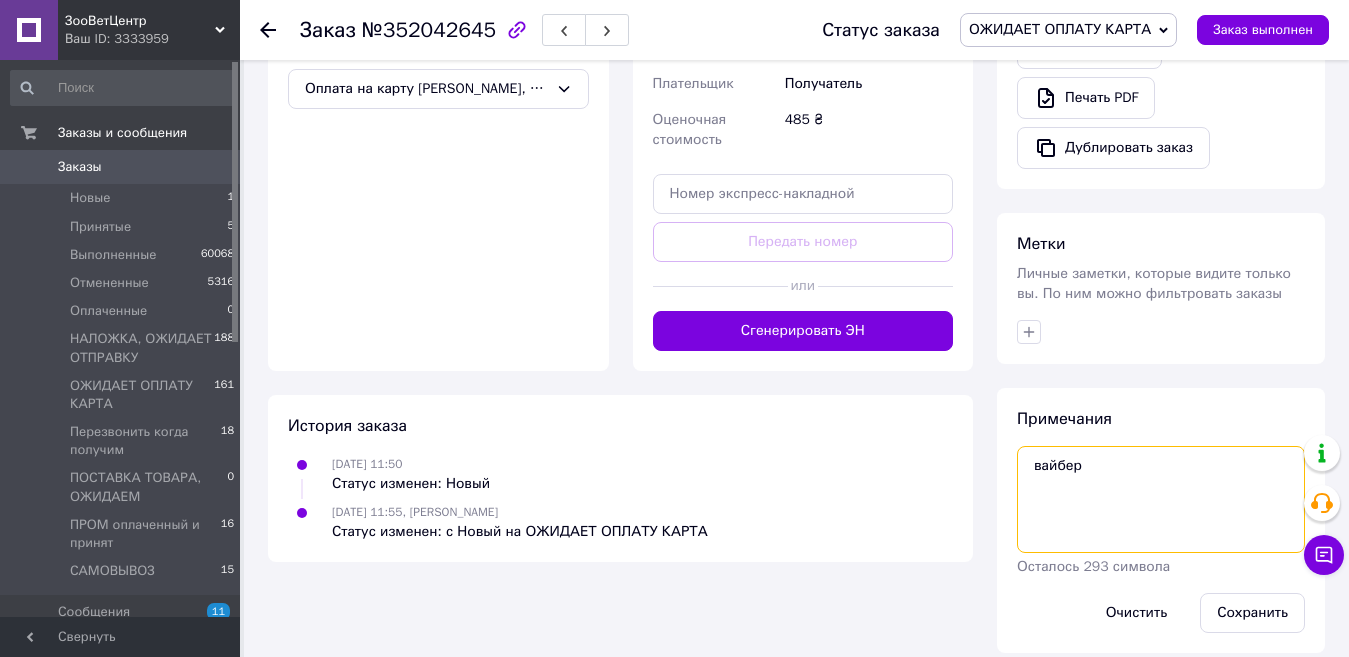 paste on "+380999128369" 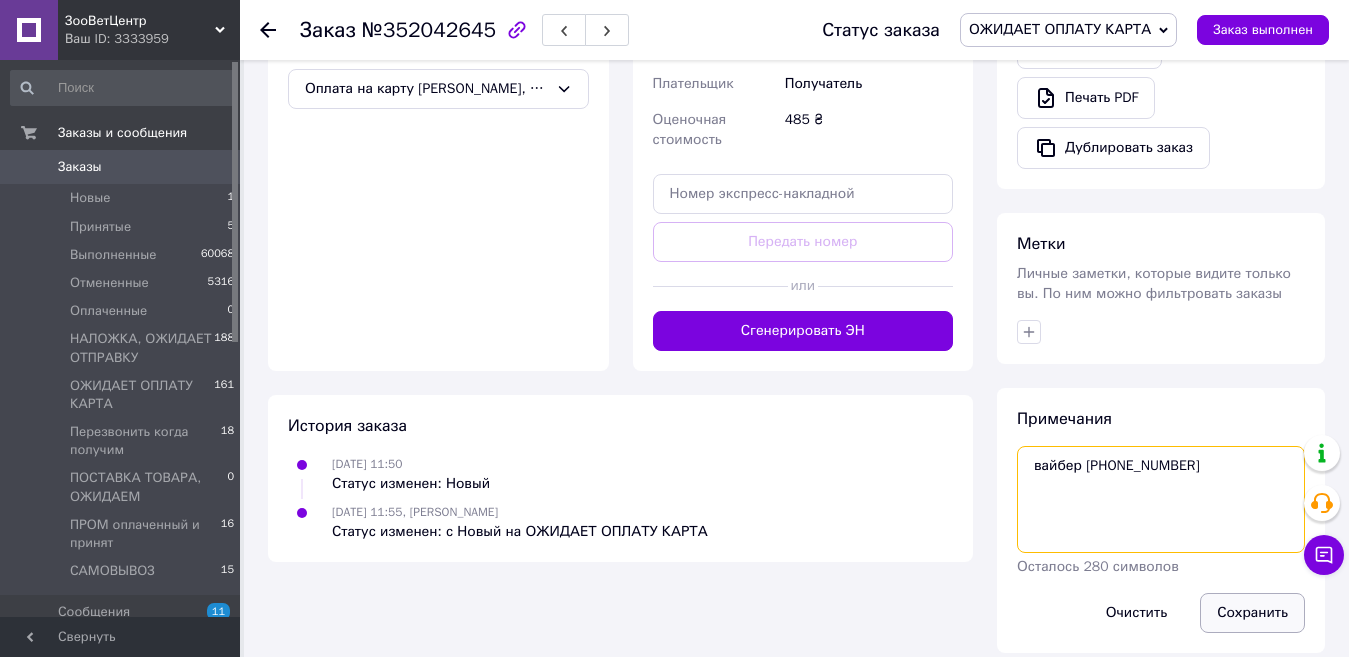 type on "вайбер +380999128369" 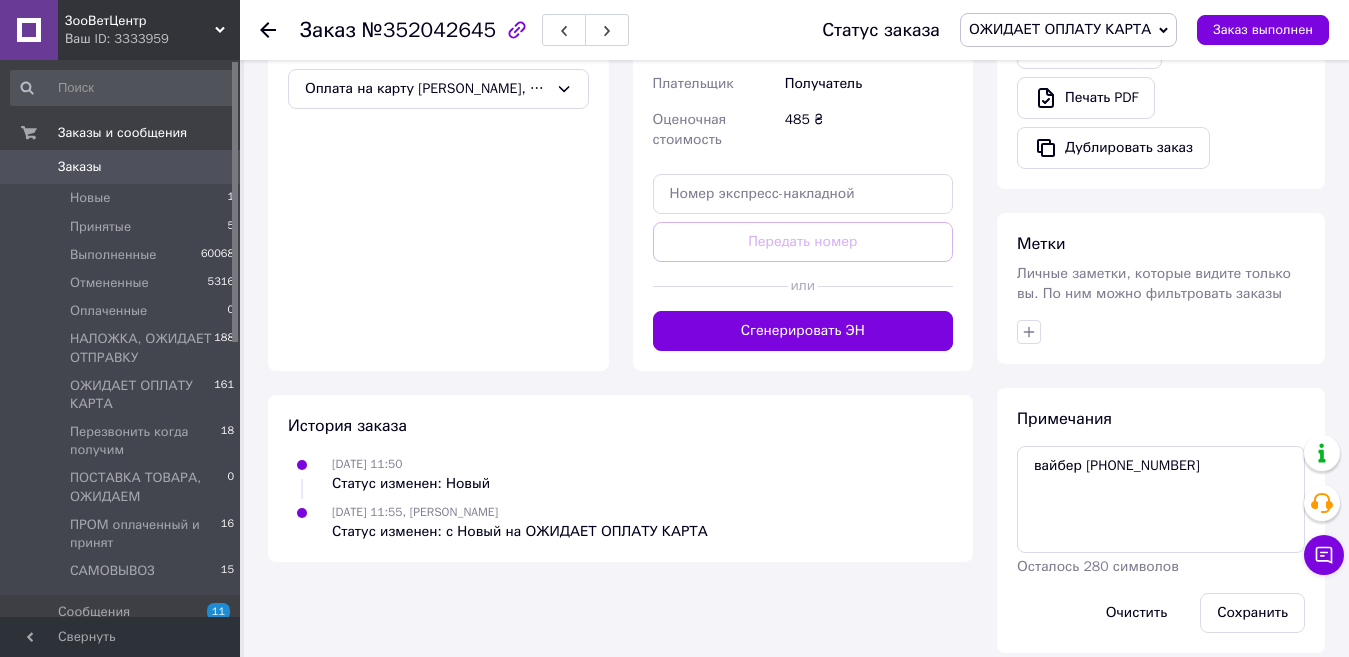 drag, startPoint x: 1249, startPoint y: 595, endPoint x: 785, endPoint y: 488, distance: 476.1775 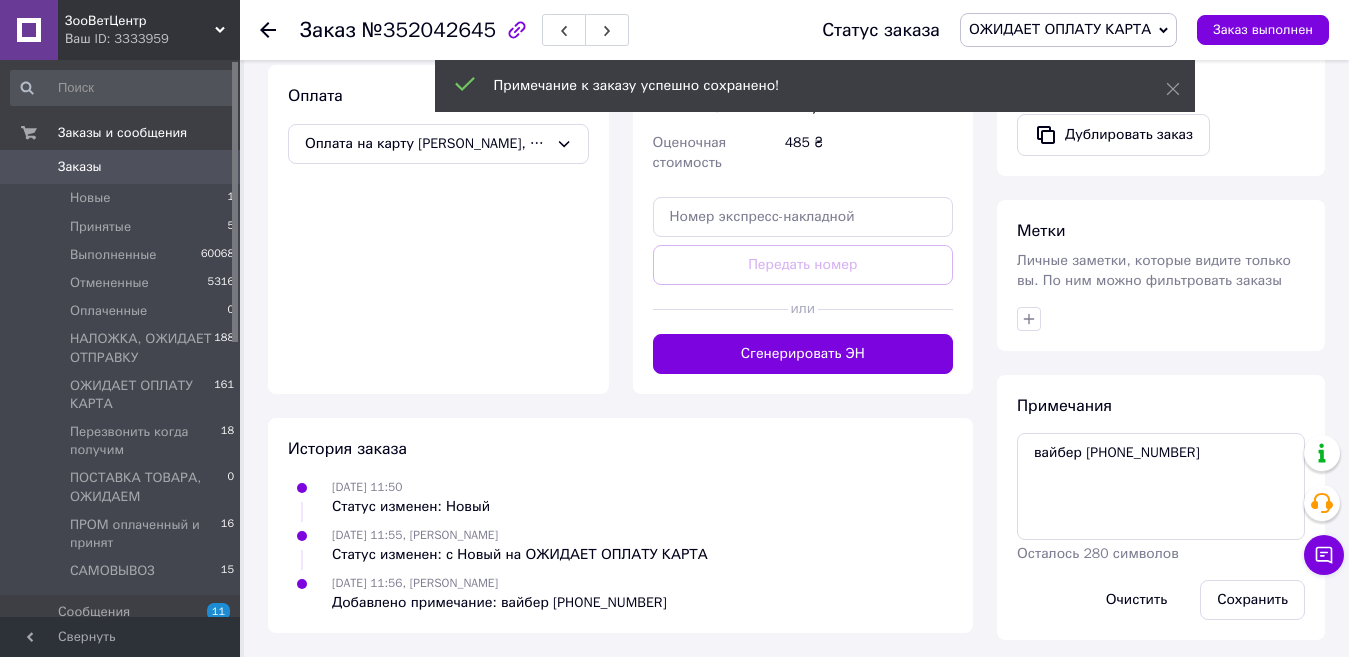 scroll, scrollTop: 660, scrollLeft: 0, axis: vertical 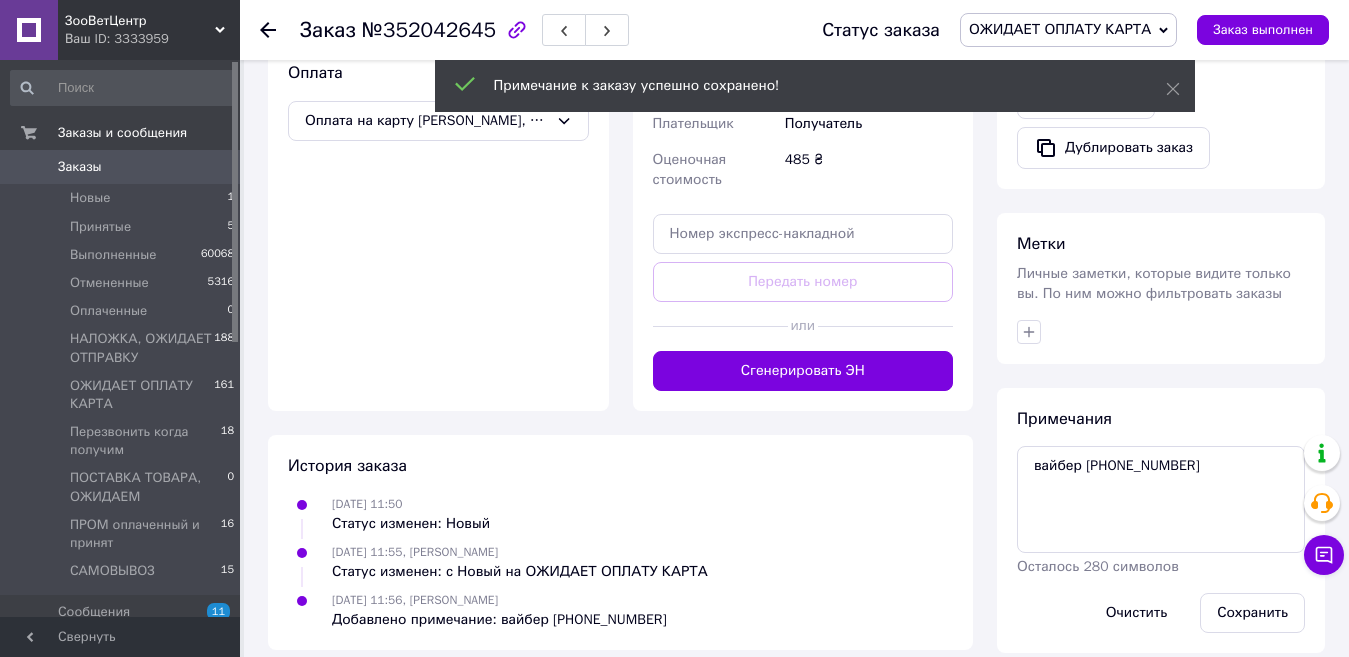 click on "Заказы" at bounding box center (121, 167) 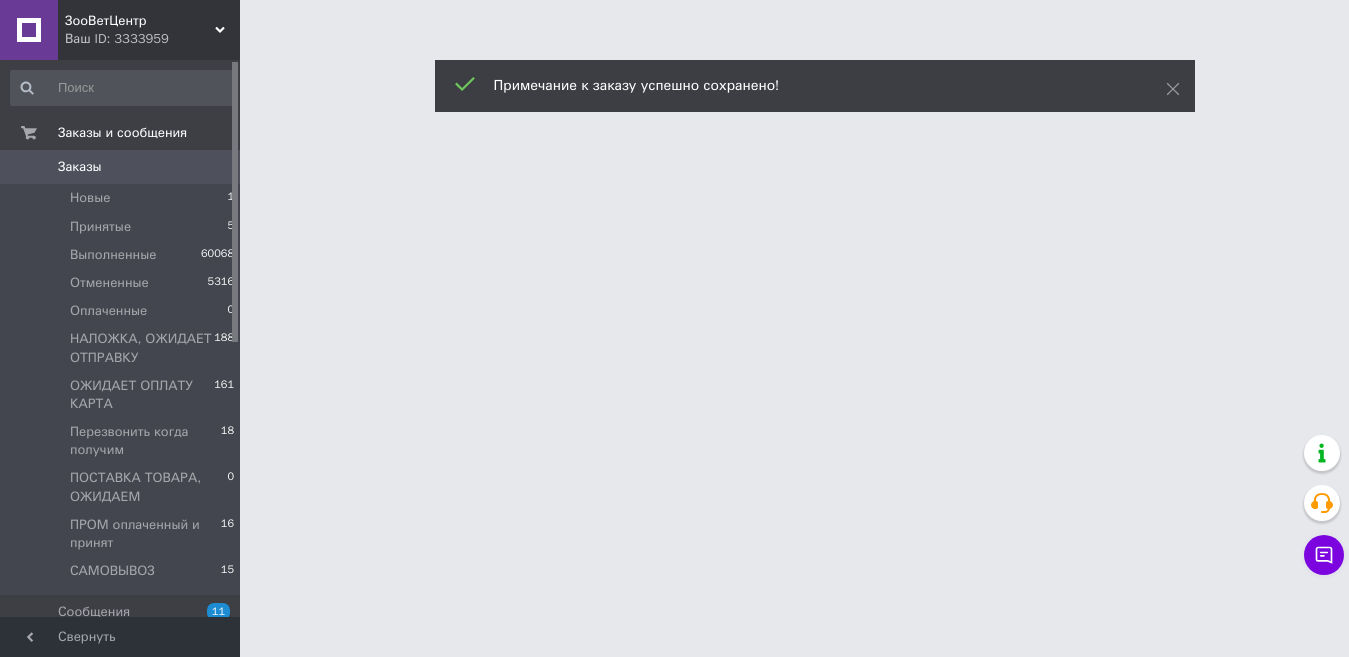 scroll, scrollTop: 0, scrollLeft: 0, axis: both 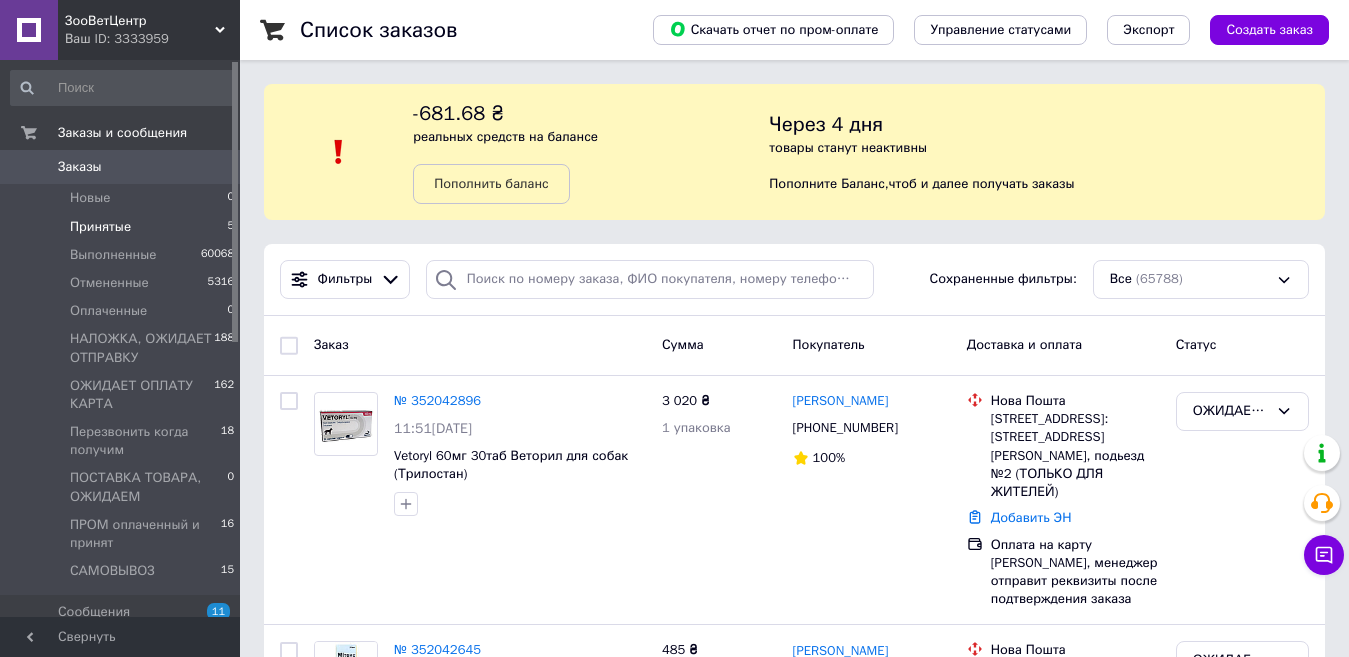 click on "Принятые" at bounding box center [100, 227] 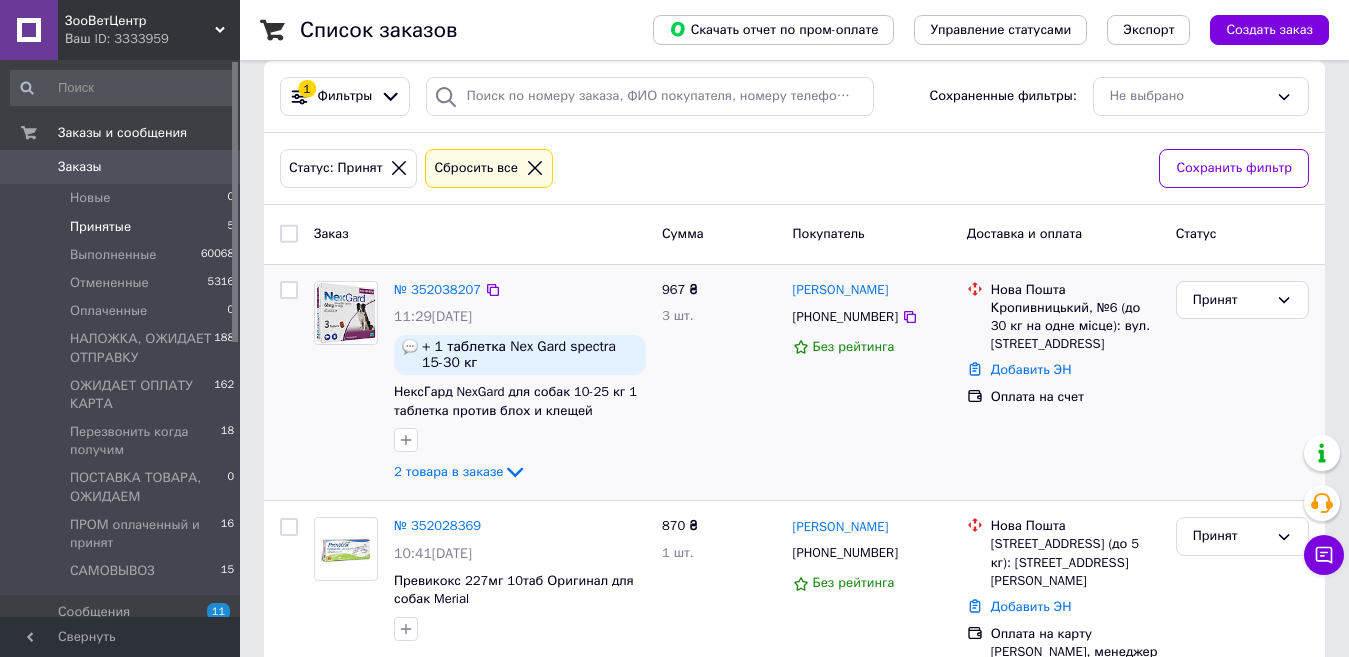 scroll, scrollTop: 300, scrollLeft: 0, axis: vertical 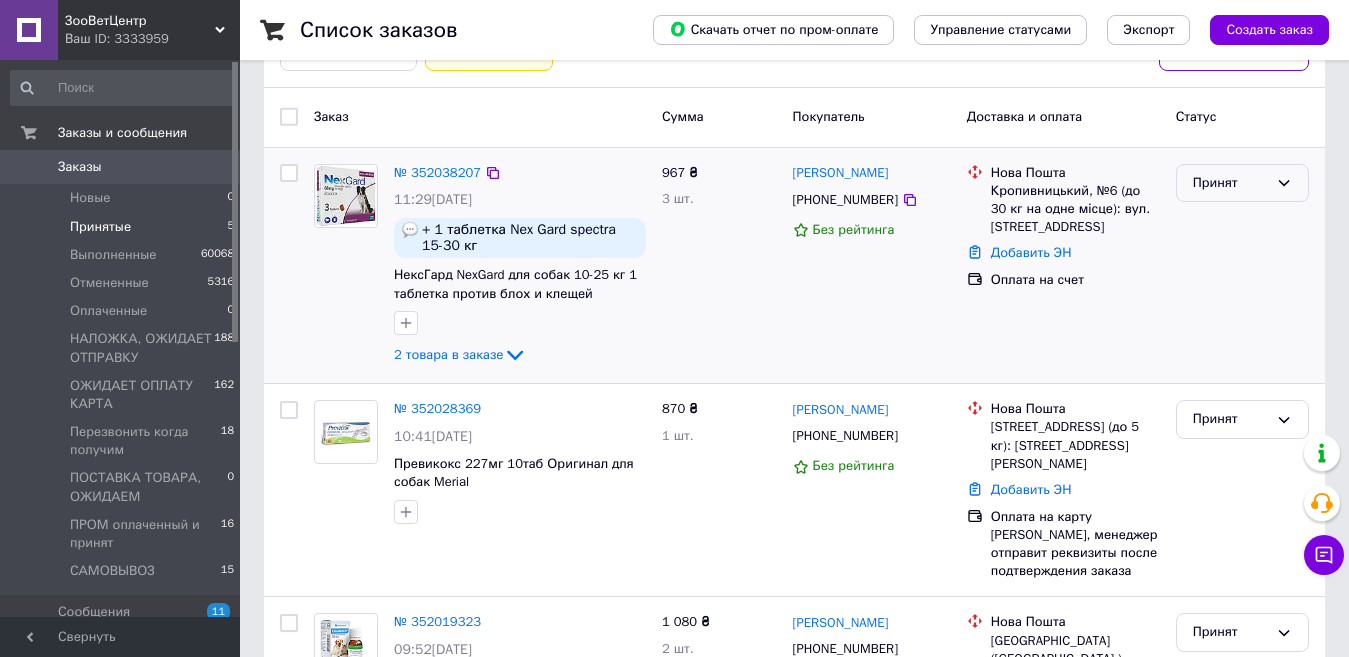 click on "Принят" at bounding box center [1230, 183] 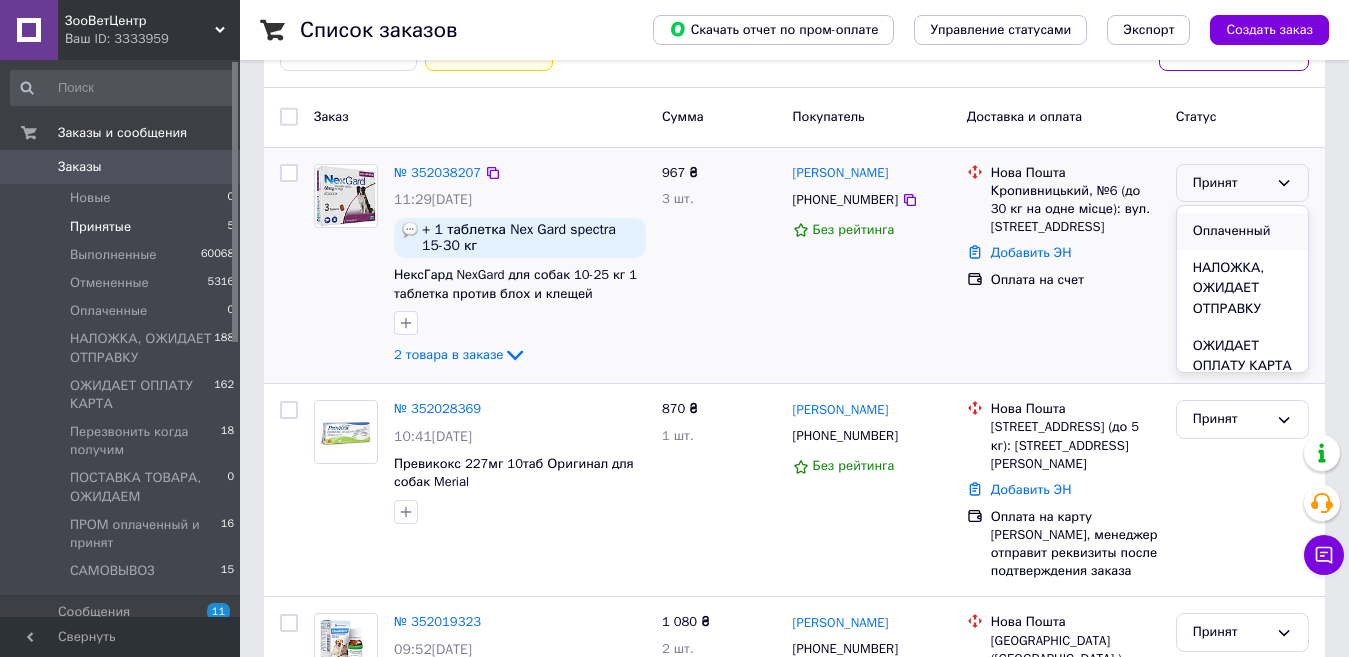scroll, scrollTop: 100, scrollLeft: 0, axis: vertical 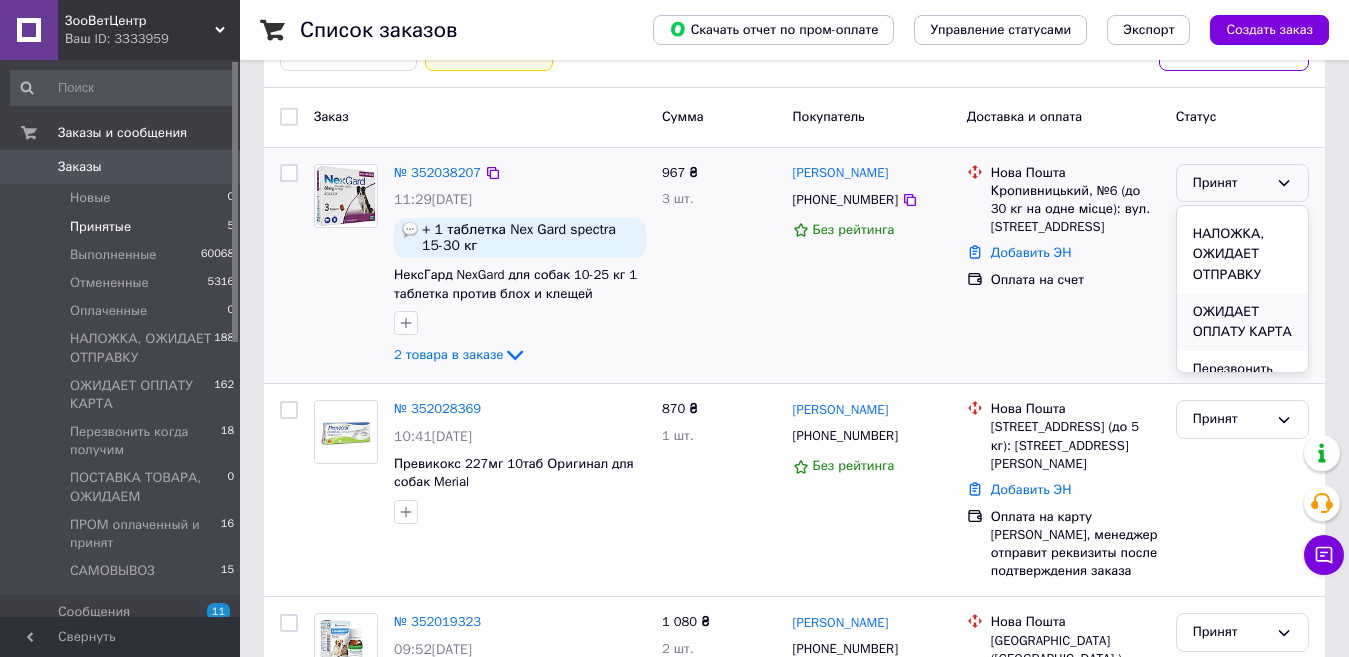 click on "ОЖИДАЕТ ОПЛАТУ КАРТА" at bounding box center (1242, 322) 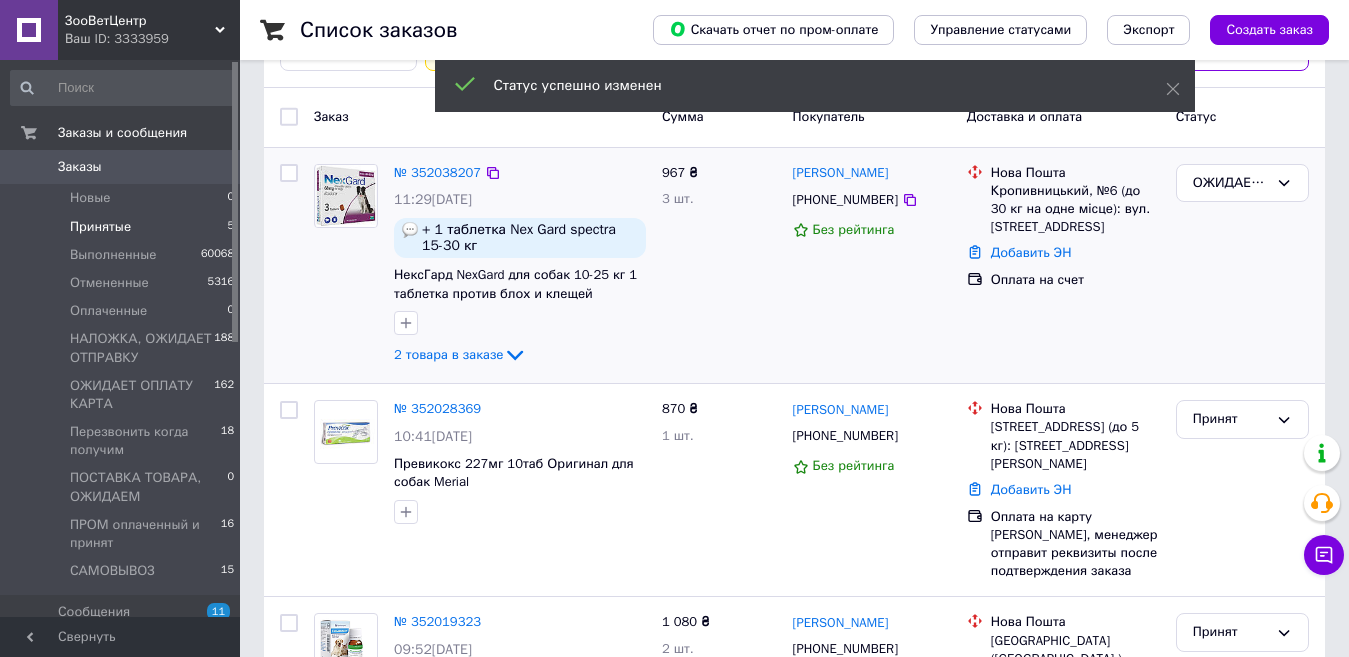 click on "№ 352038207" at bounding box center (437, 172) 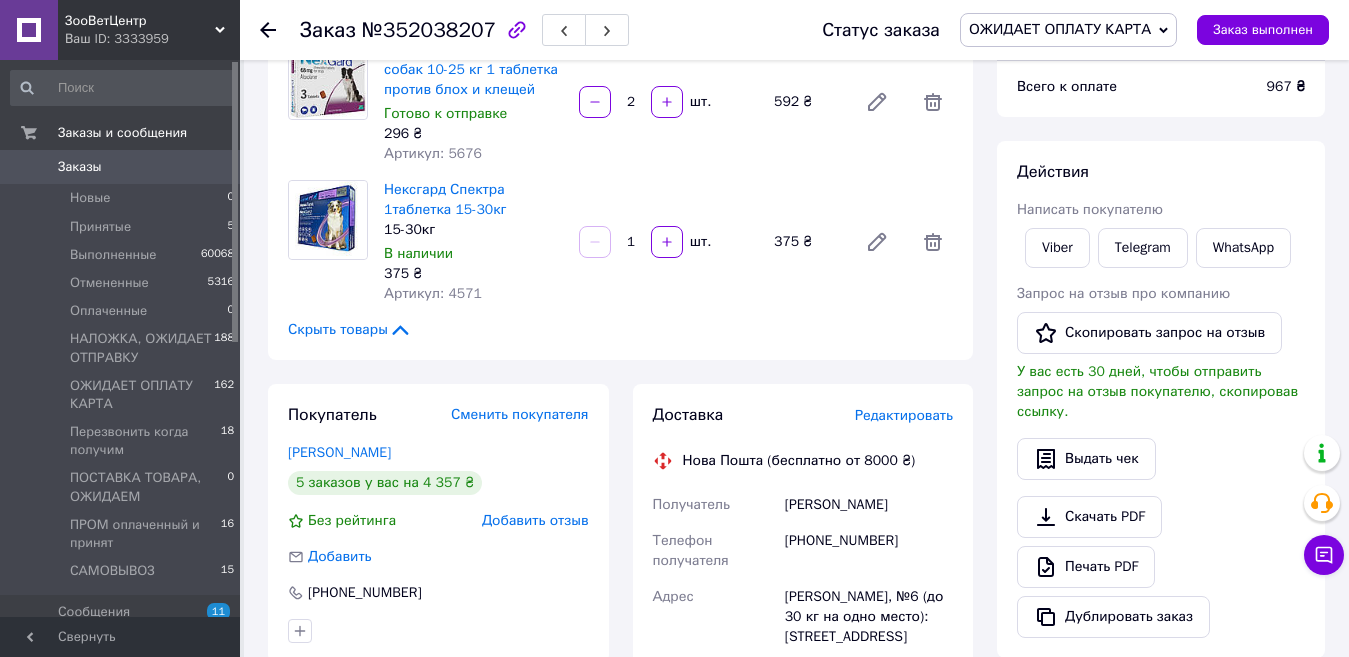 scroll, scrollTop: 0, scrollLeft: 0, axis: both 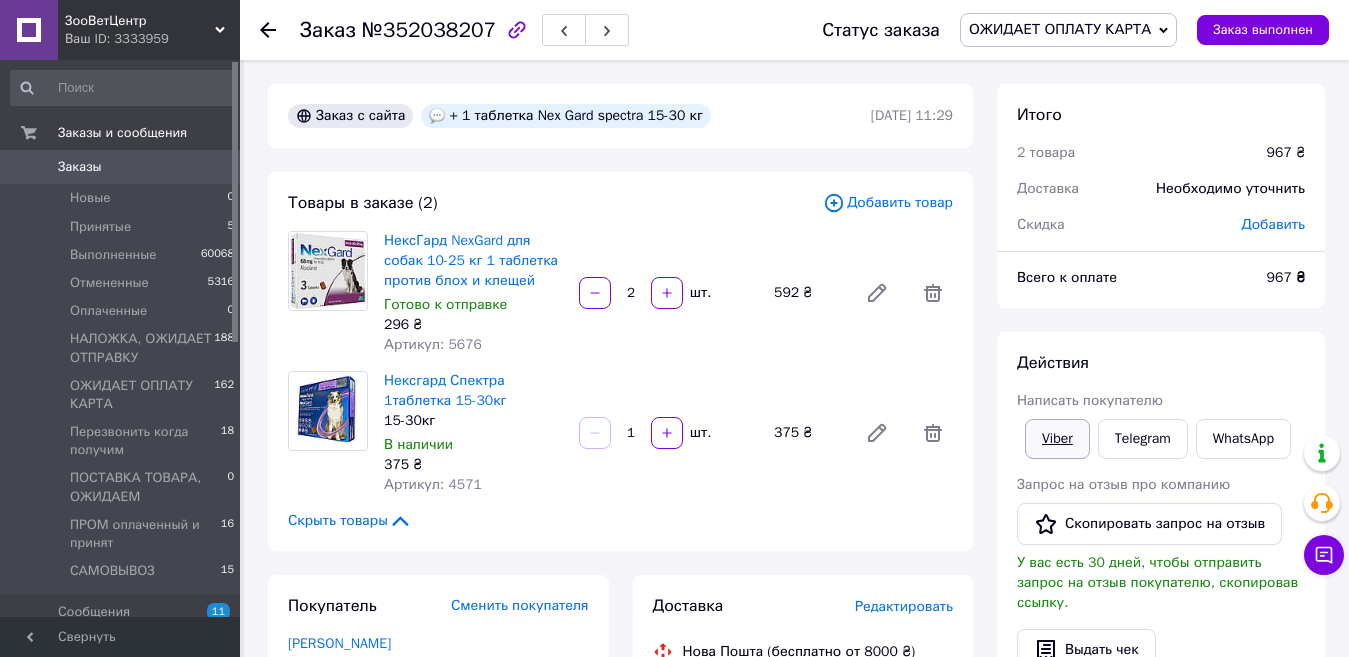 click on "Viber" at bounding box center (1057, 439) 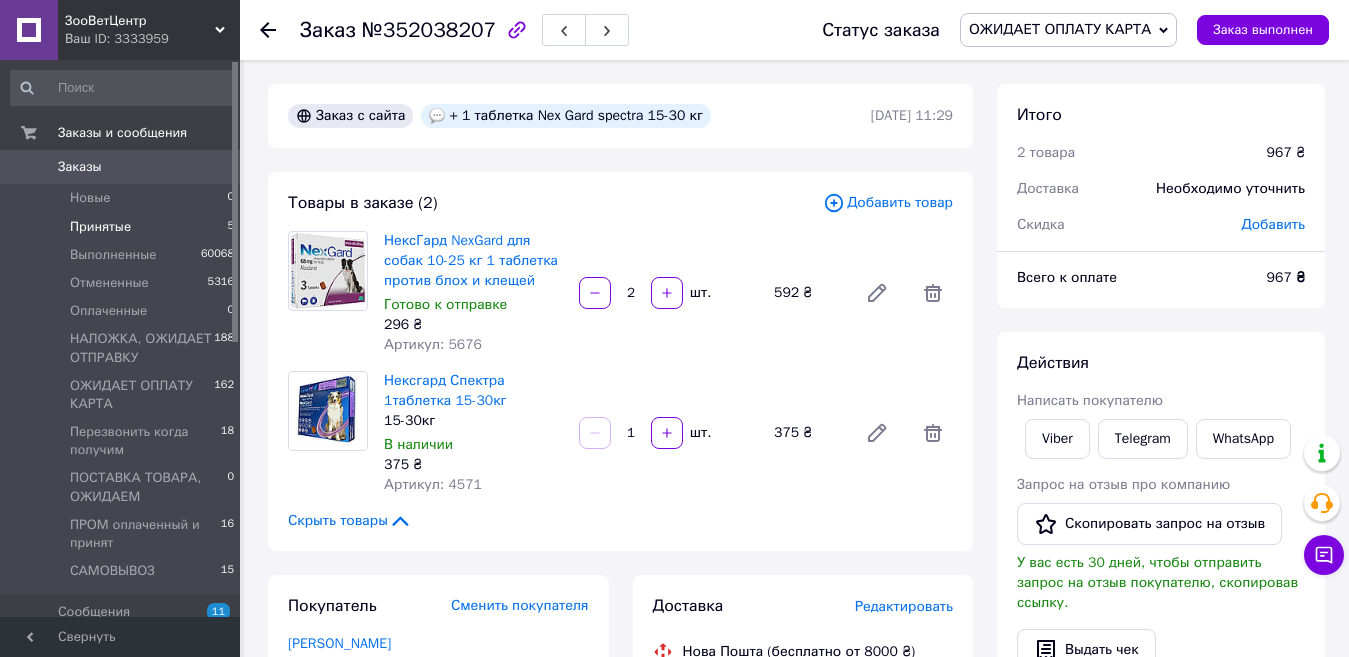 click on "Принятые" at bounding box center (100, 227) 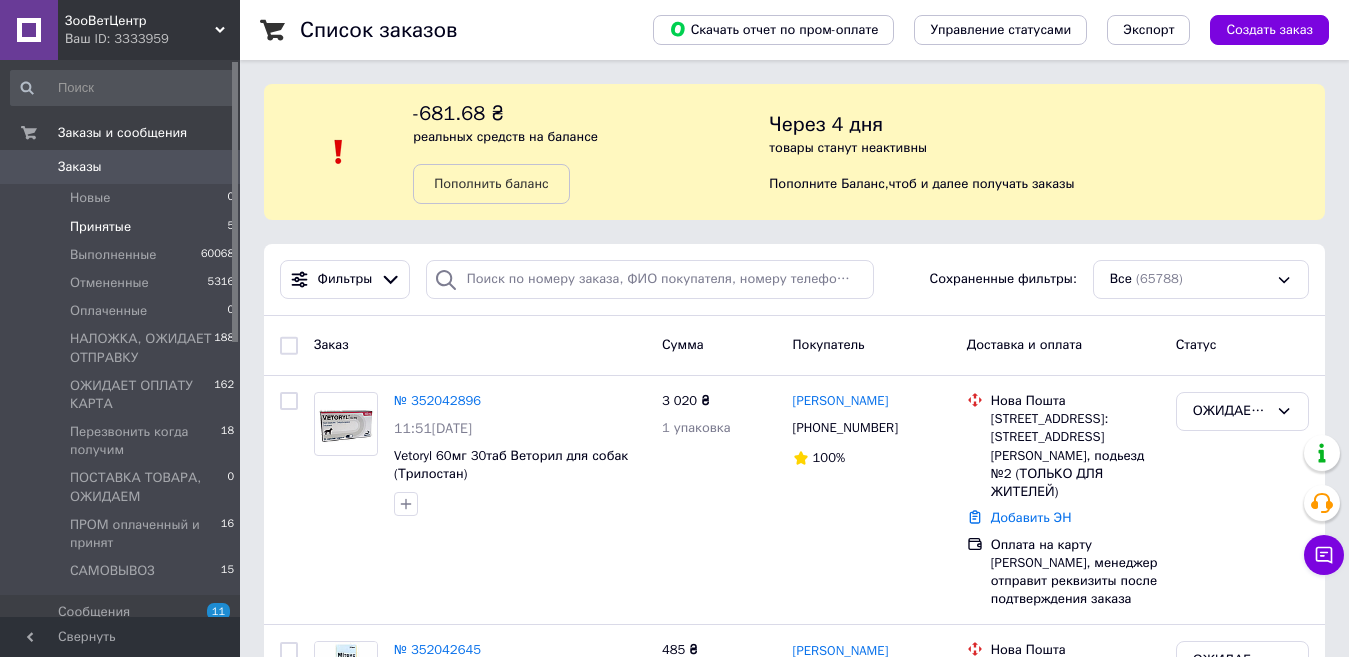 click on "Принятые" at bounding box center (100, 227) 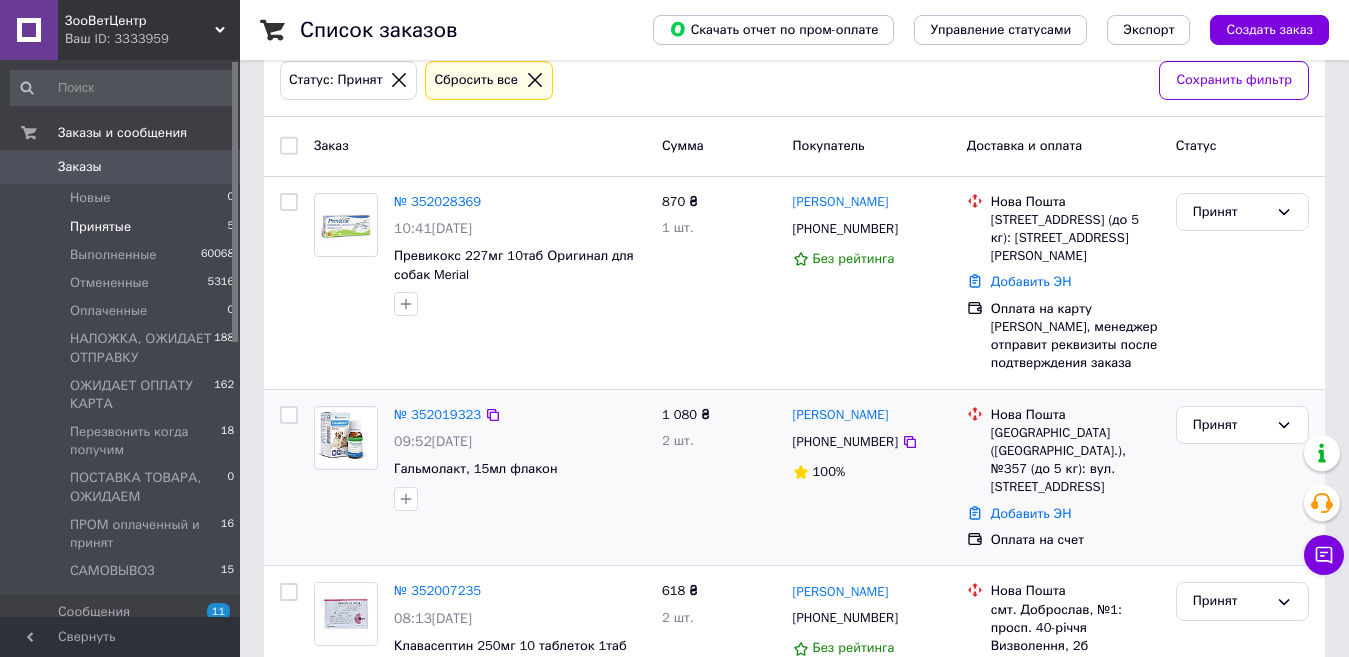 scroll, scrollTop: 300, scrollLeft: 0, axis: vertical 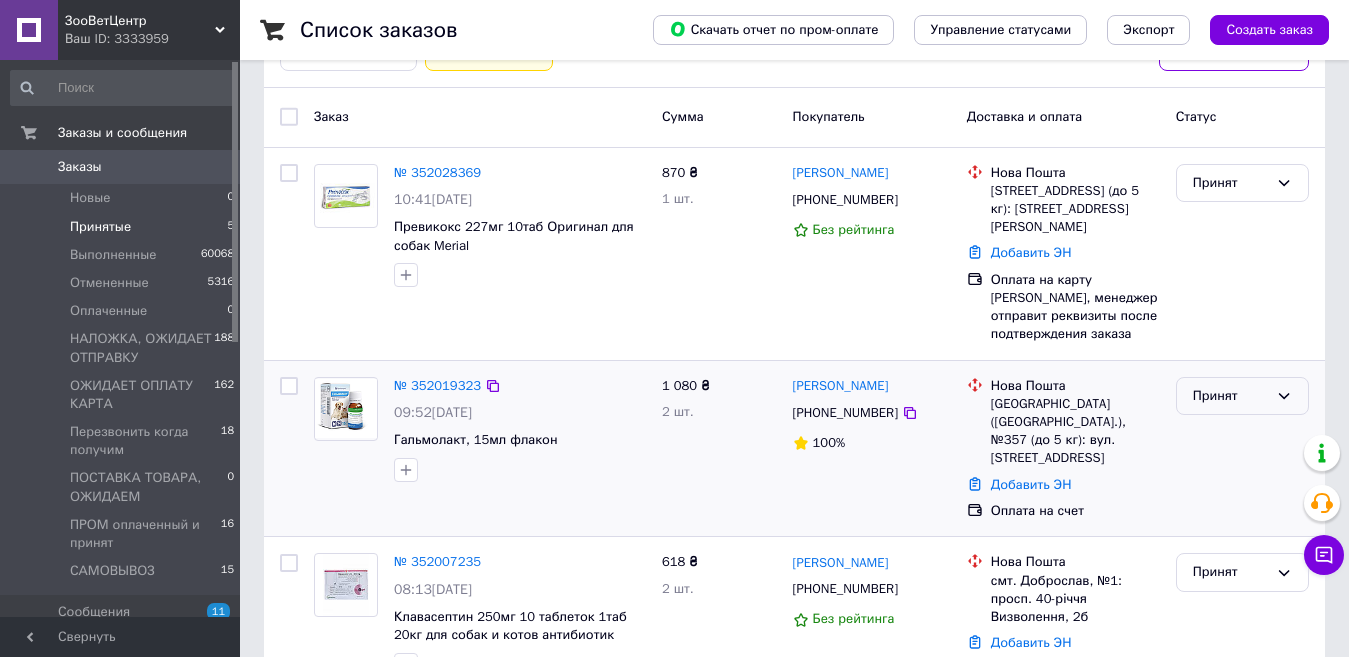 click on "Принят" at bounding box center [1230, 396] 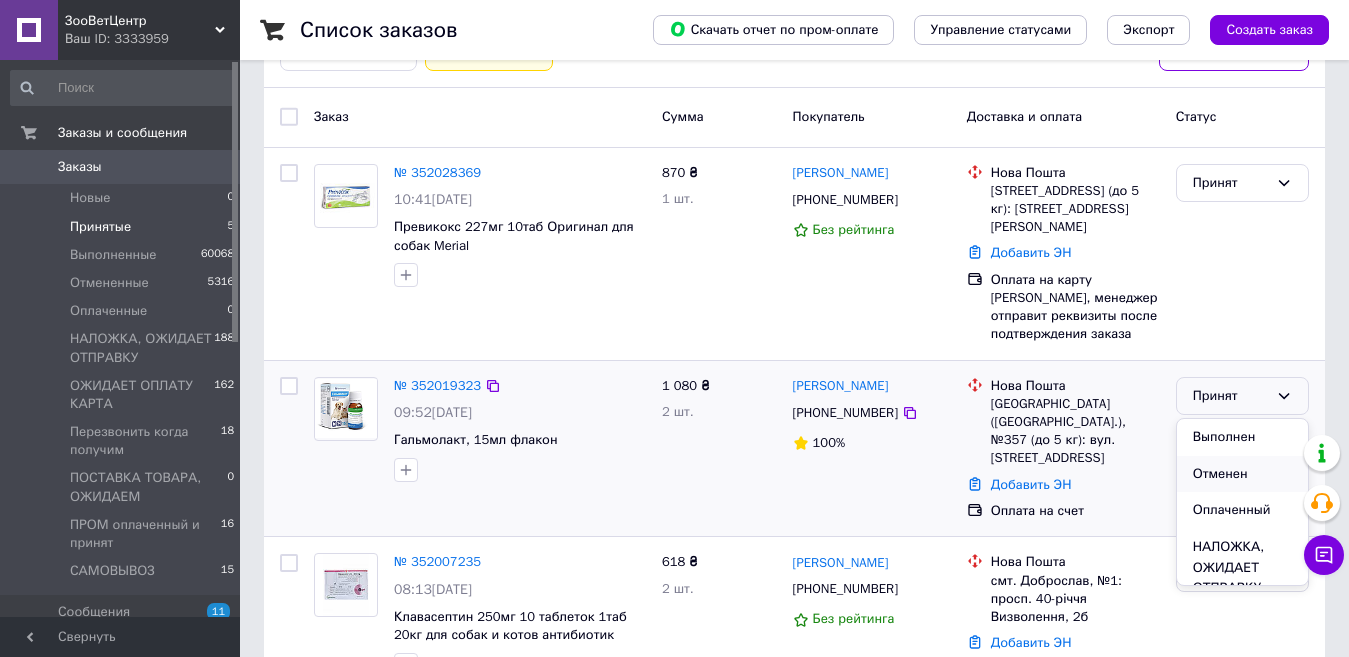 scroll, scrollTop: 100, scrollLeft: 0, axis: vertical 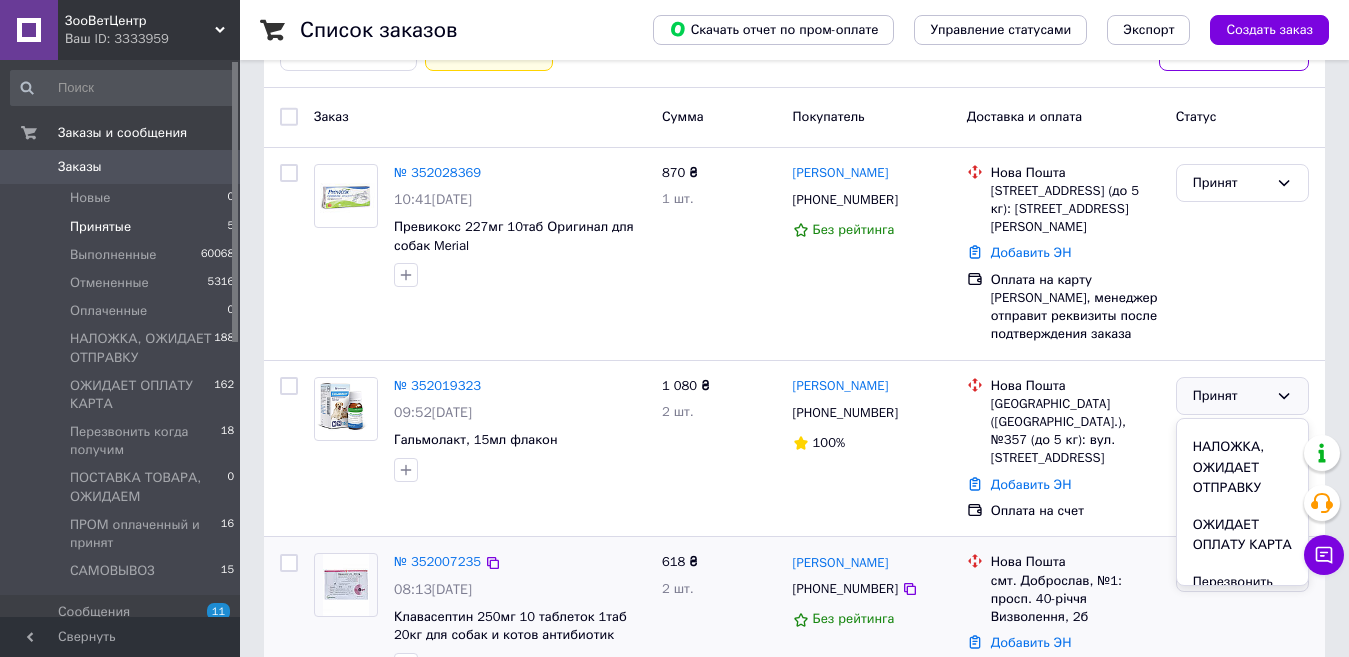 click on "ОЖИДАЕТ ОПЛАТУ КАРТА" at bounding box center [1242, 535] 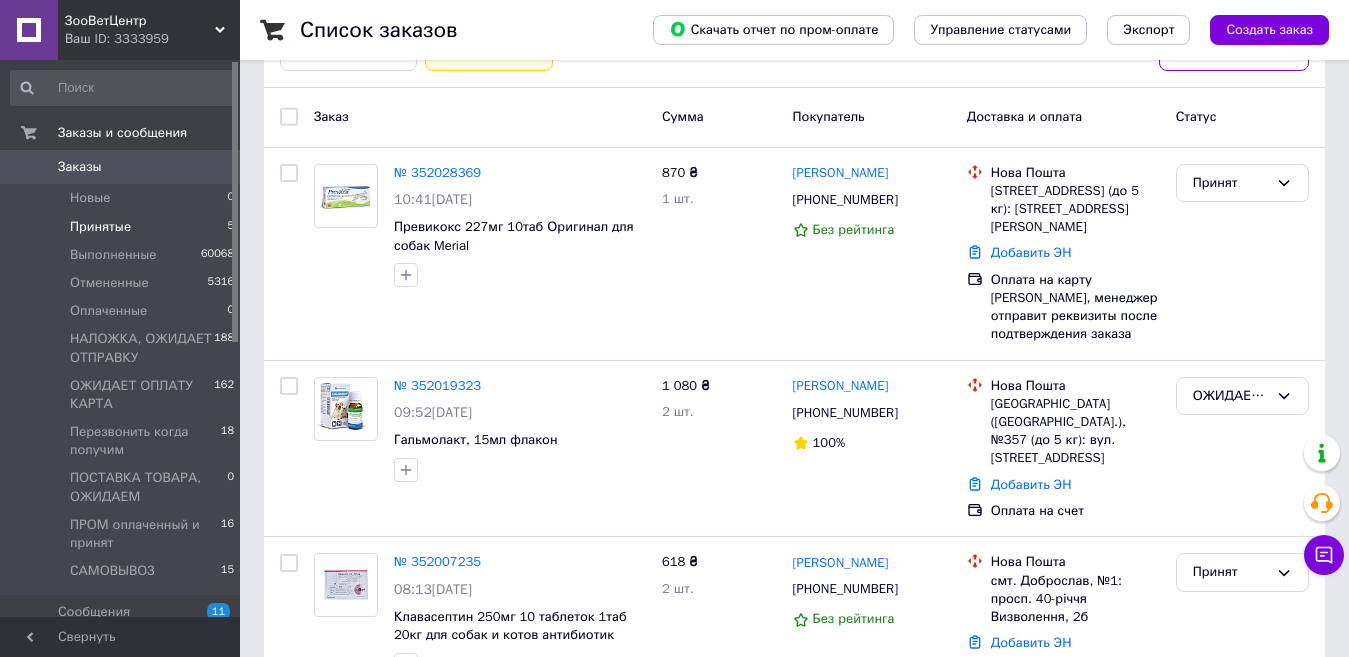 click on "Заказы" at bounding box center [80, 167] 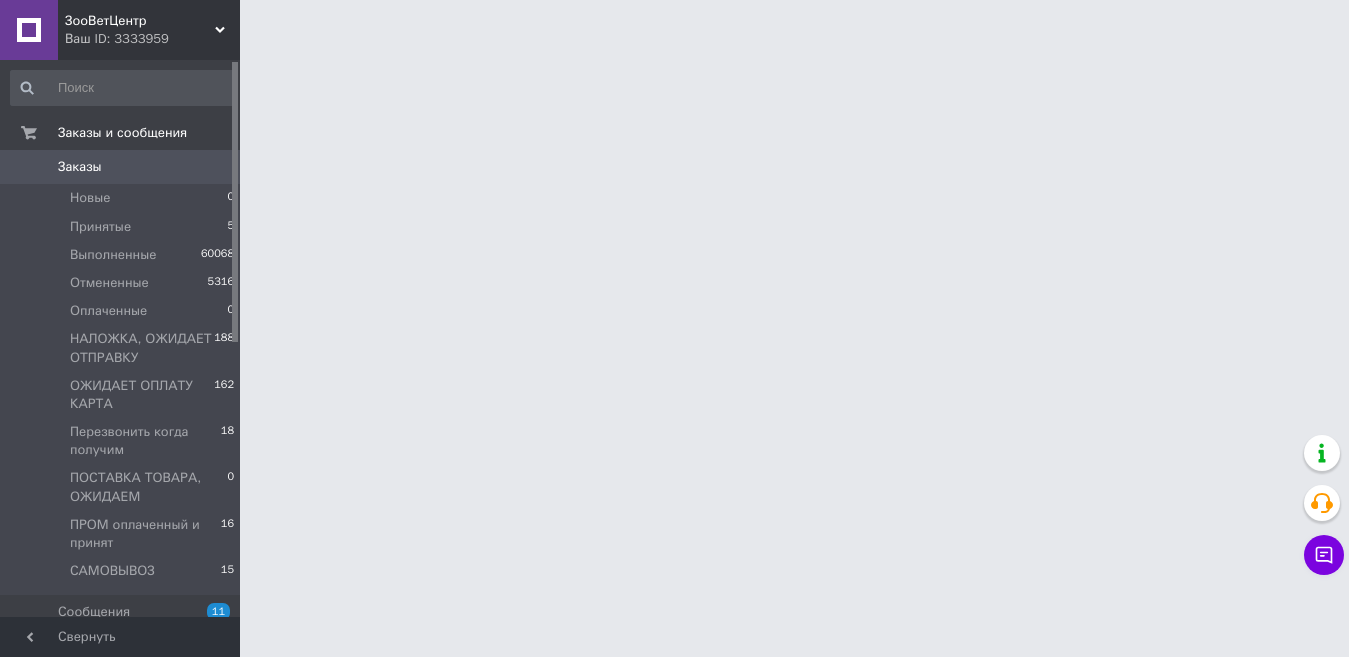 scroll, scrollTop: 0, scrollLeft: 0, axis: both 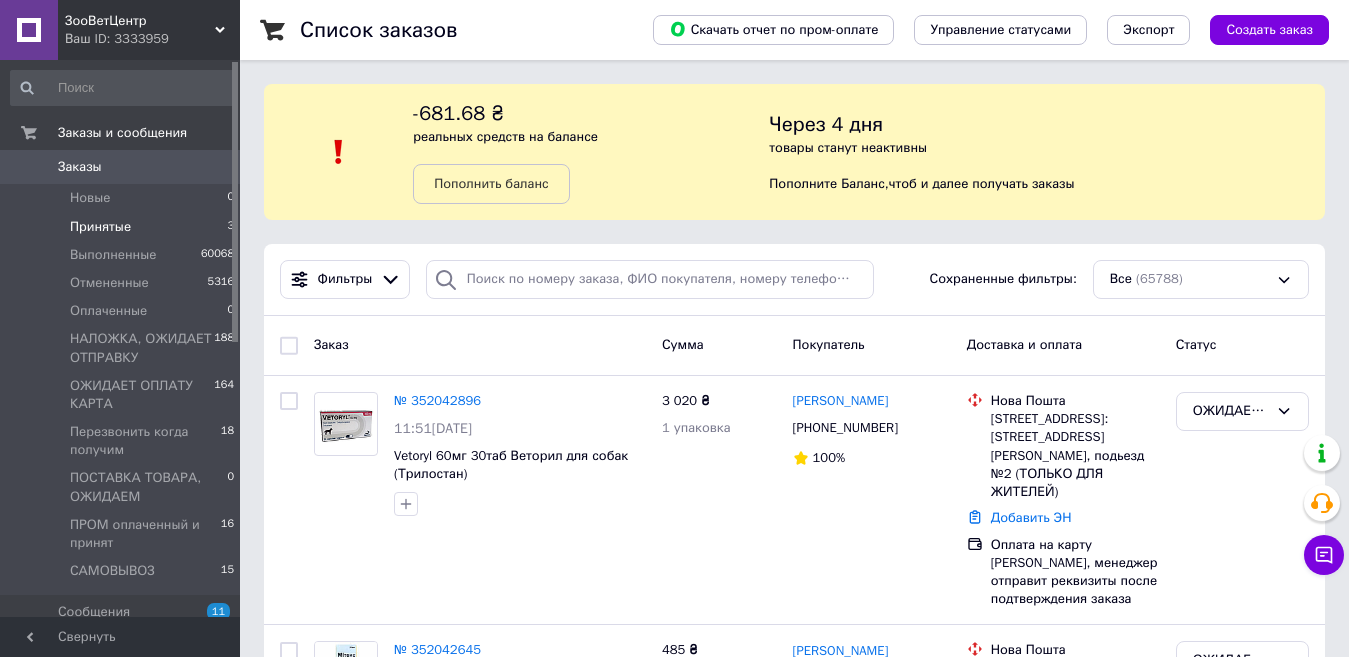 click on "Принятые" at bounding box center [100, 227] 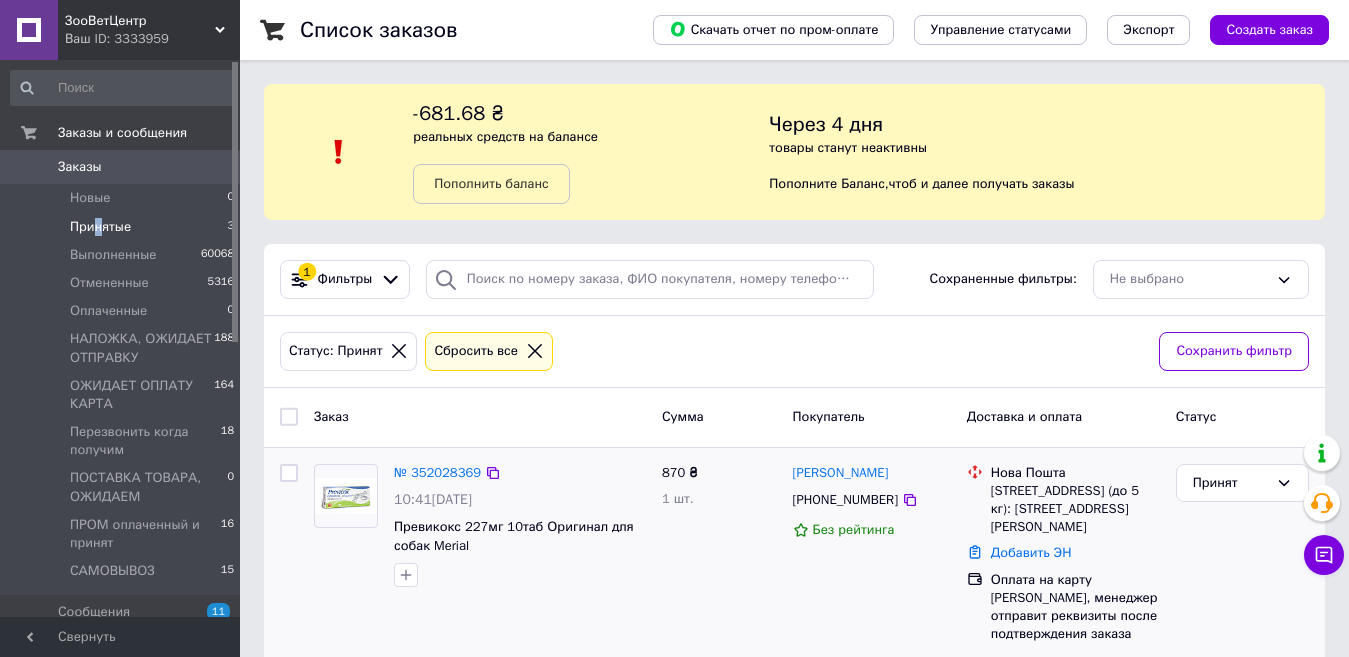 scroll, scrollTop: 100, scrollLeft: 0, axis: vertical 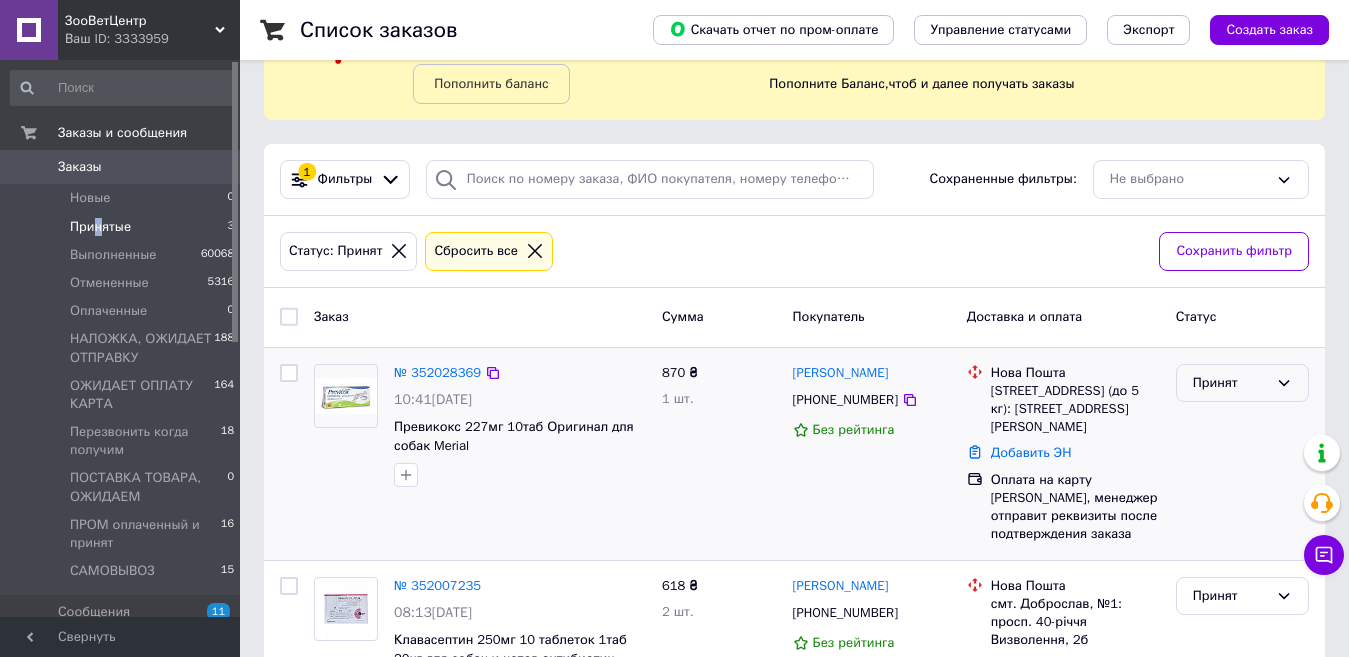 click on "Принят" at bounding box center (1230, 383) 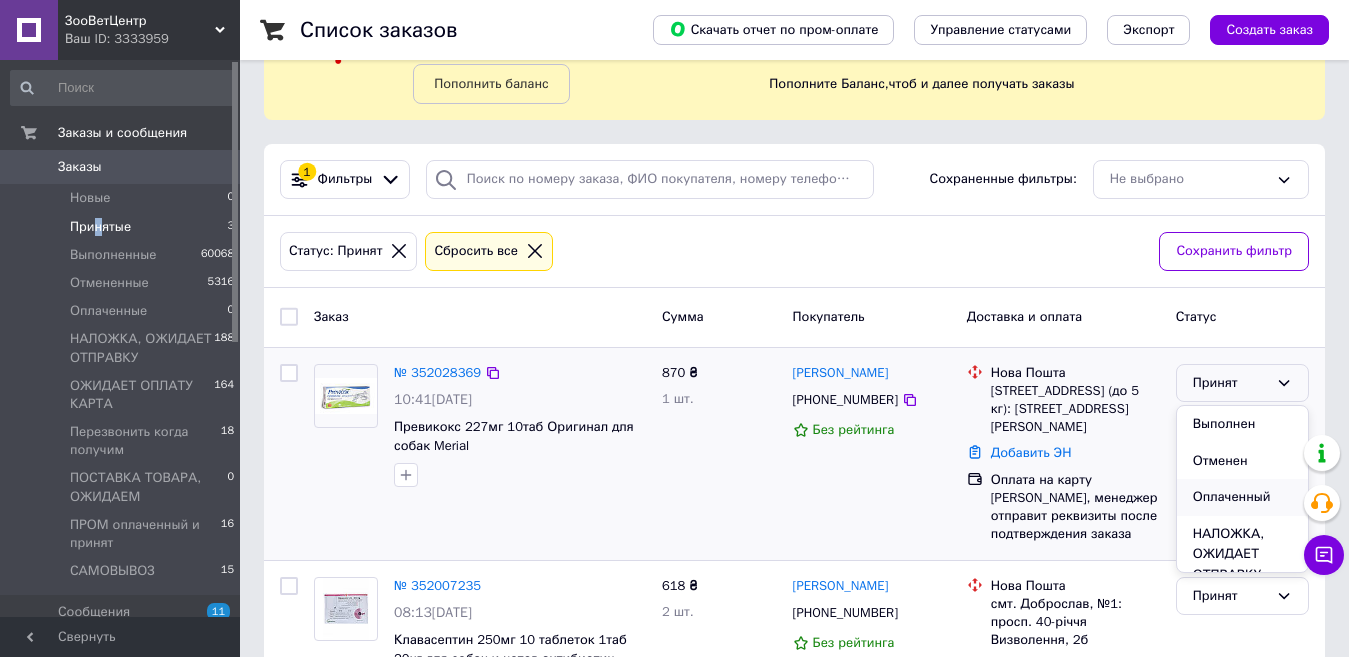 scroll, scrollTop: 100, scrollLeft: 0, axis: vertical 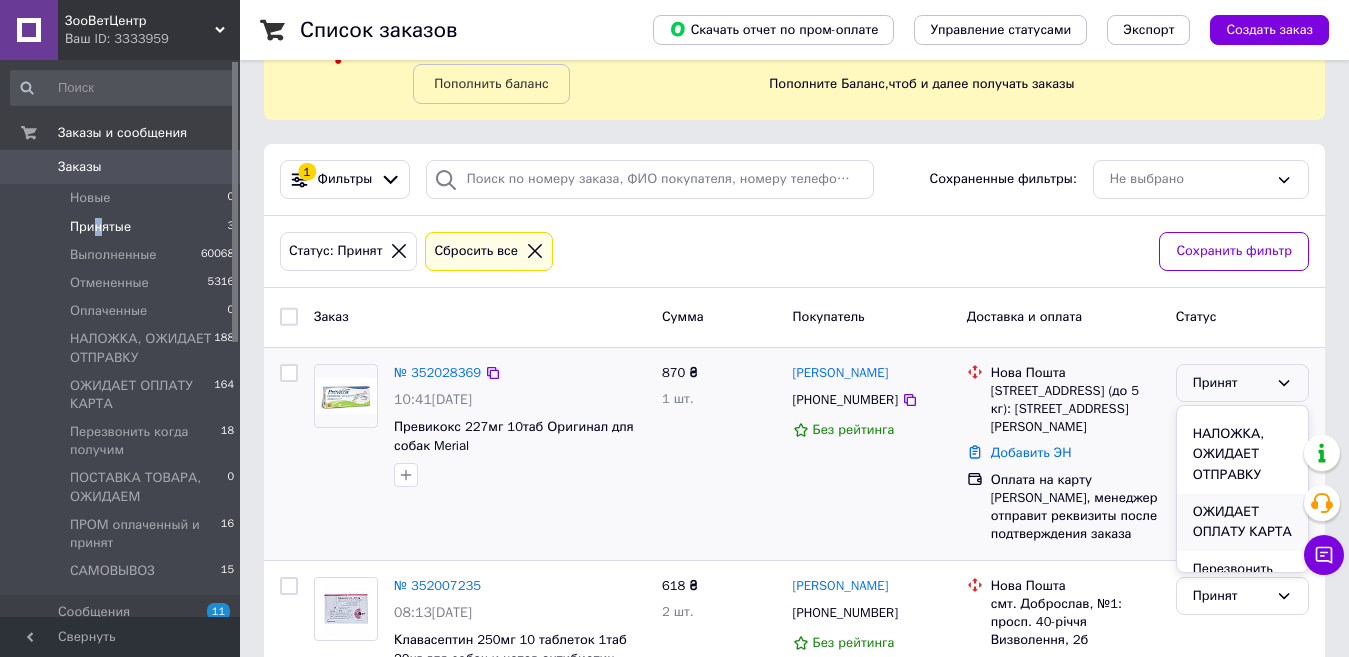 click on "ОЖИДАЕТ ОПЛАТУ КАРТА" at bounding box center [1242, 522] 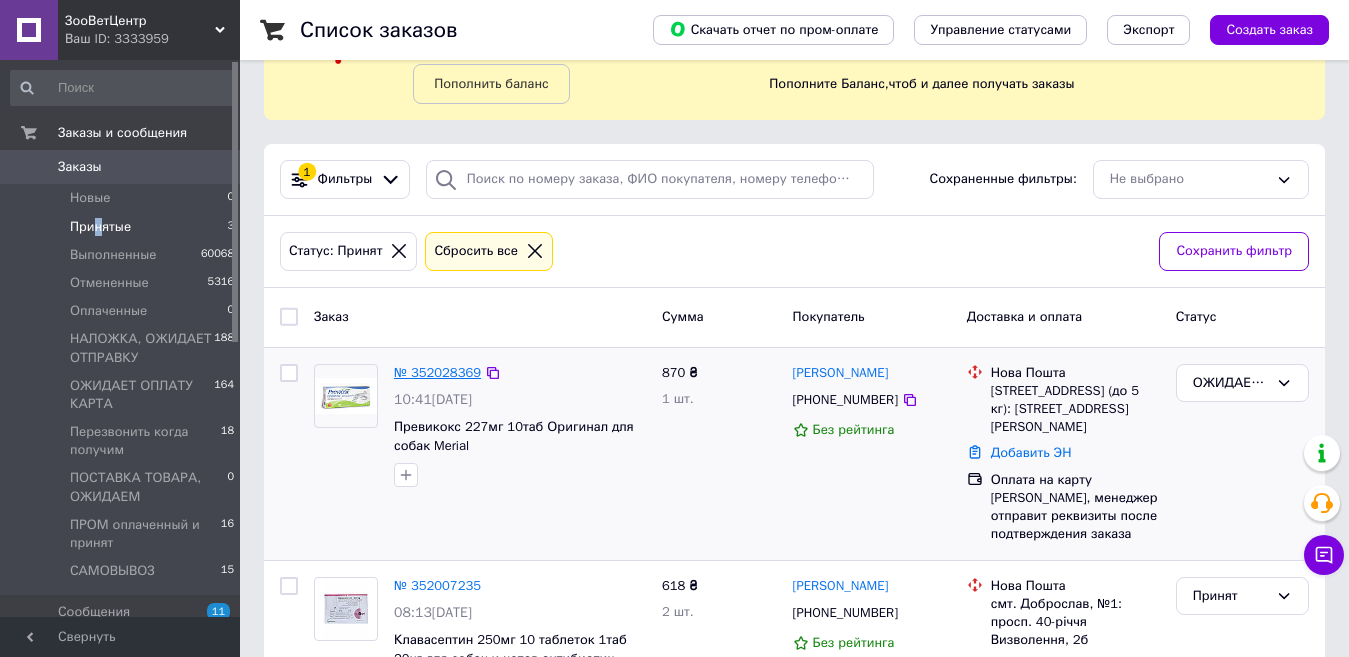 click on "№ 352028369" at bounding box center [437, 372] 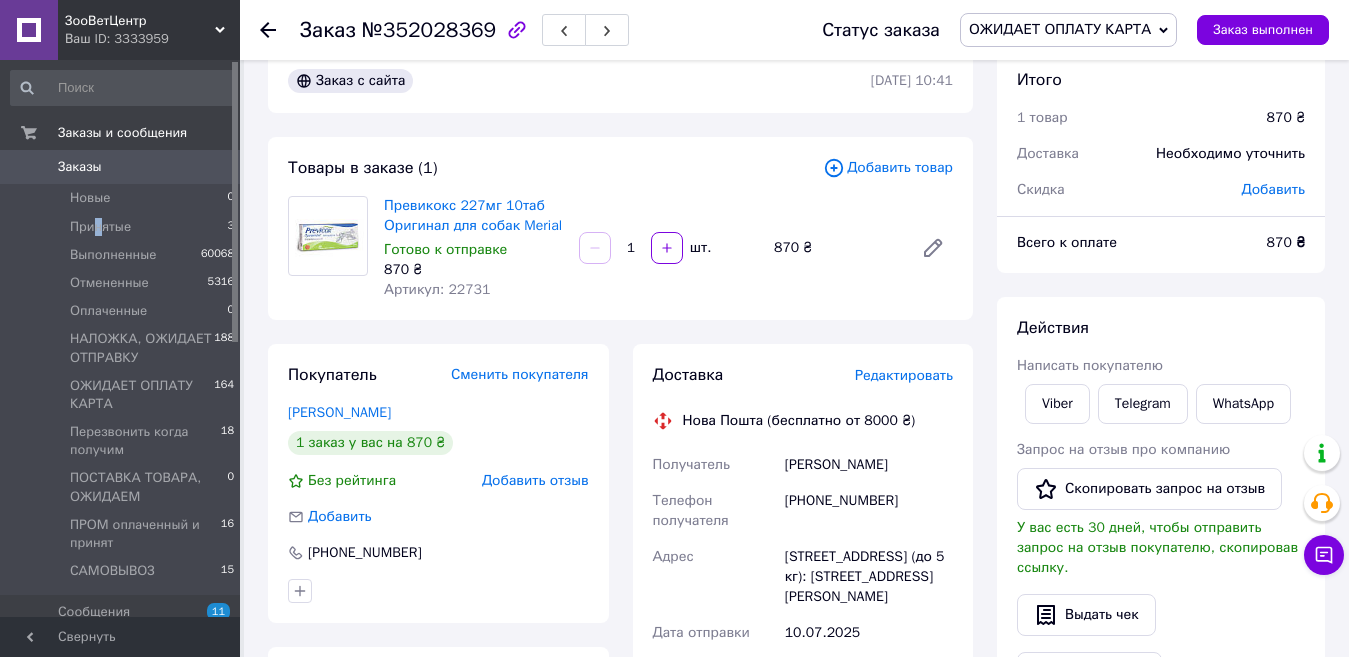scroll, scrollTop: 0, scrollLeft: 0, axis: both 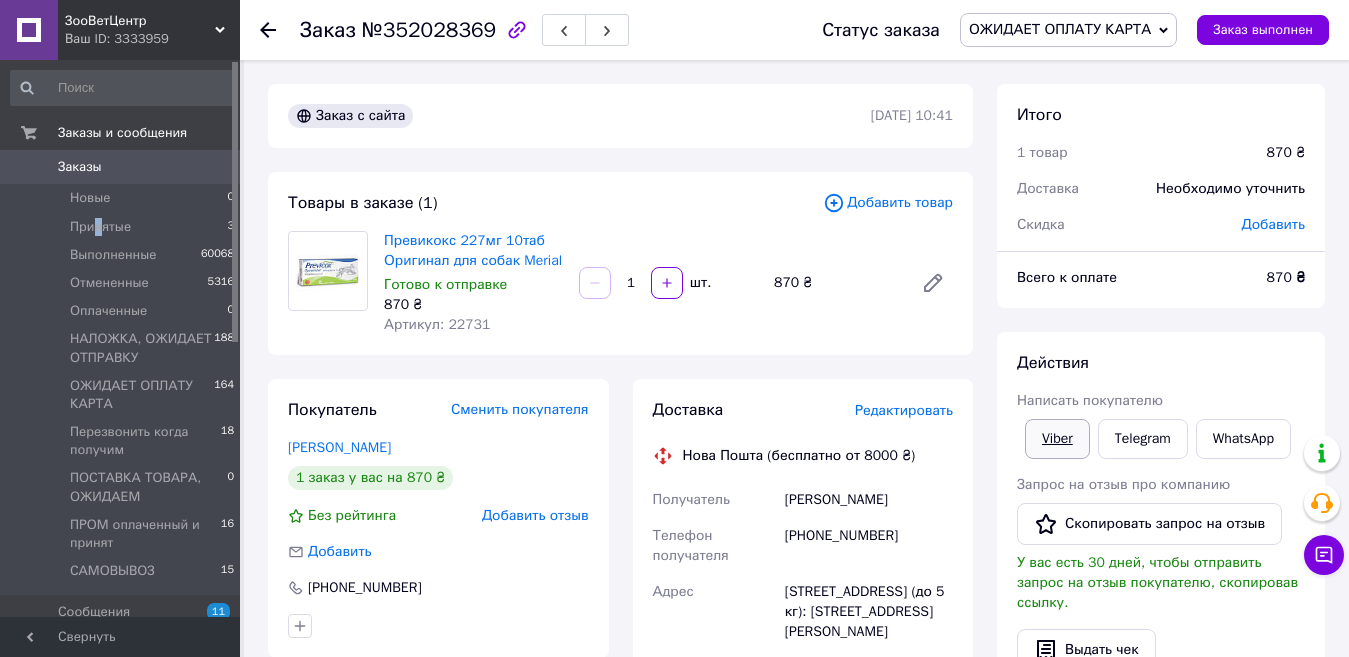 click on "Viber" at bounding box center (1057, 439) 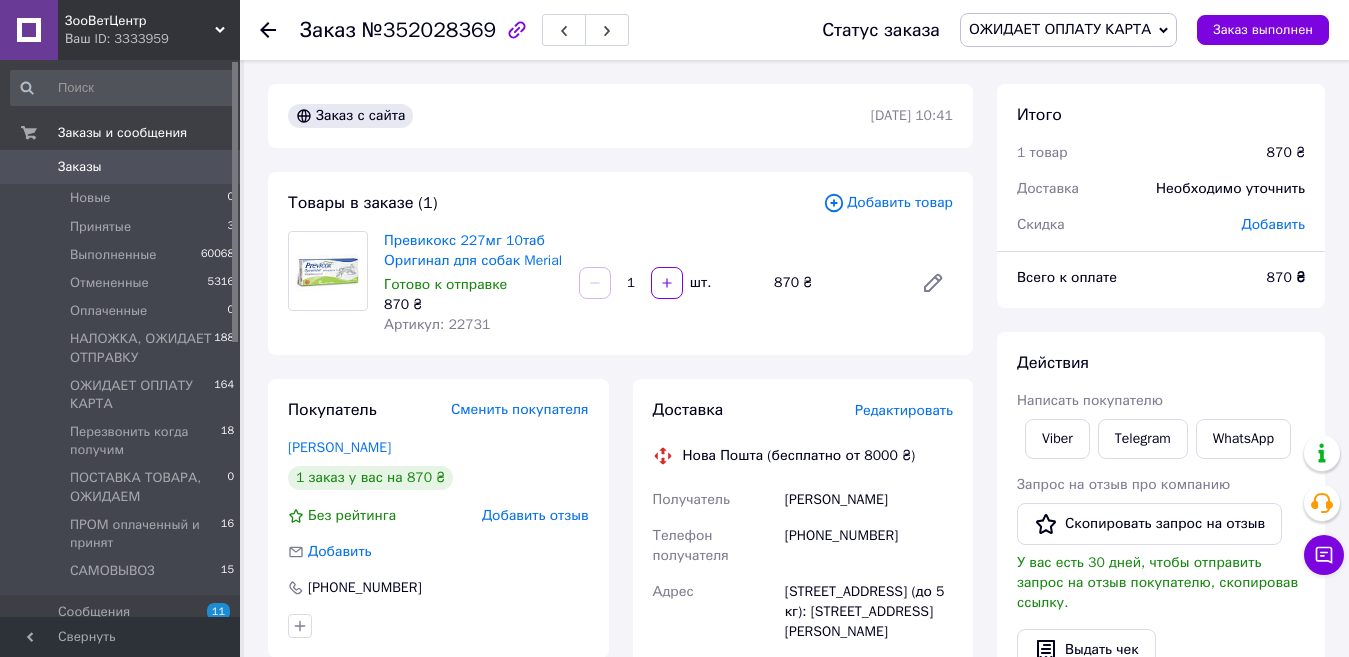 click 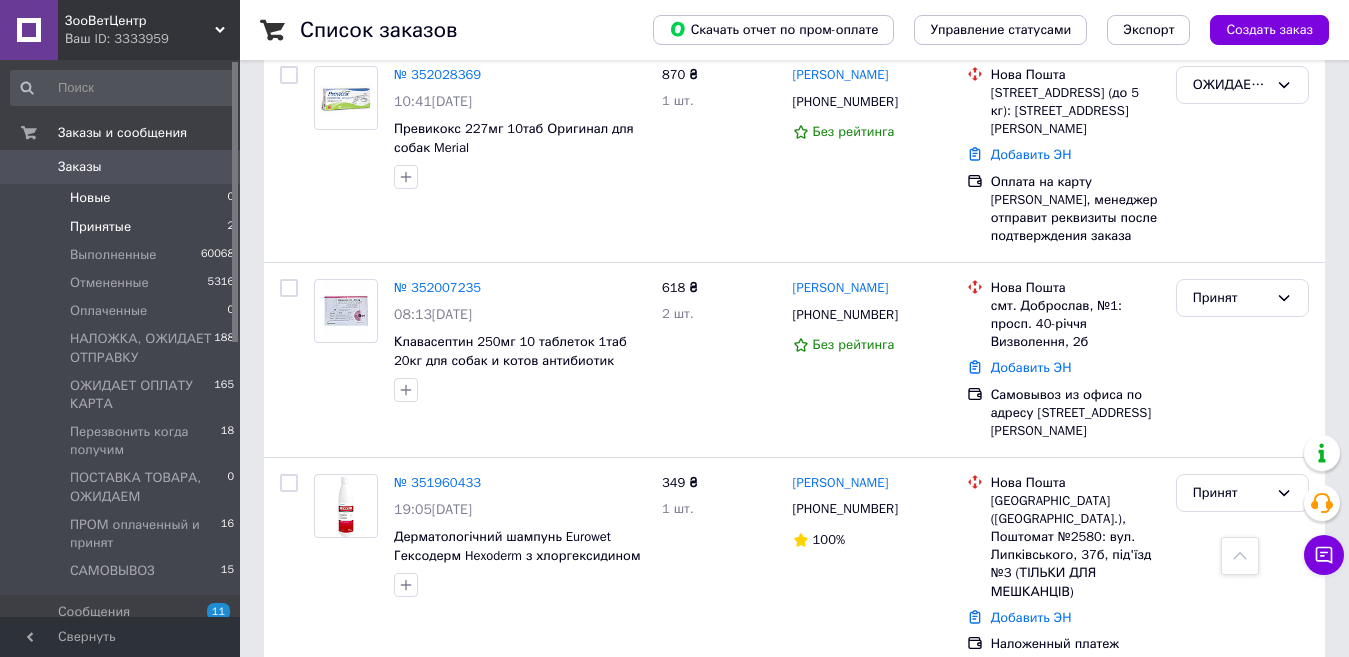 scroll, scrollTop: 98, scrollLeft: 0, axis: vertical 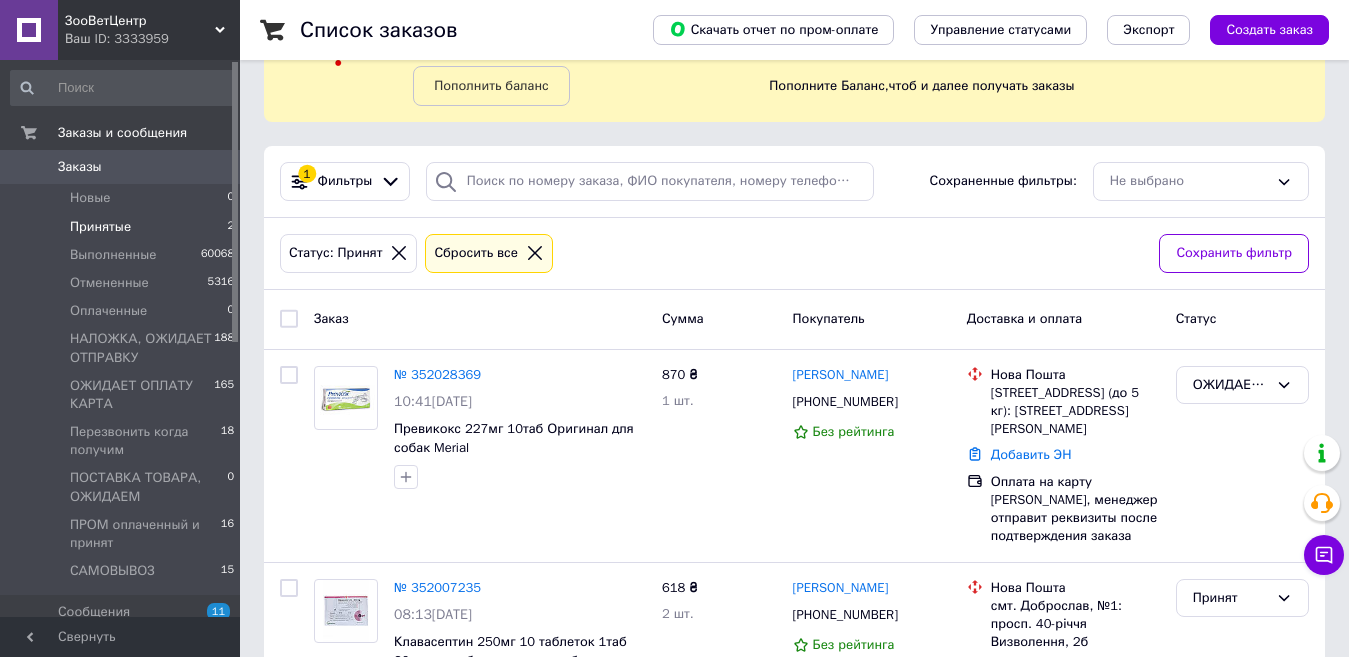 click on "Заказы" at bounding box center [80, 167] 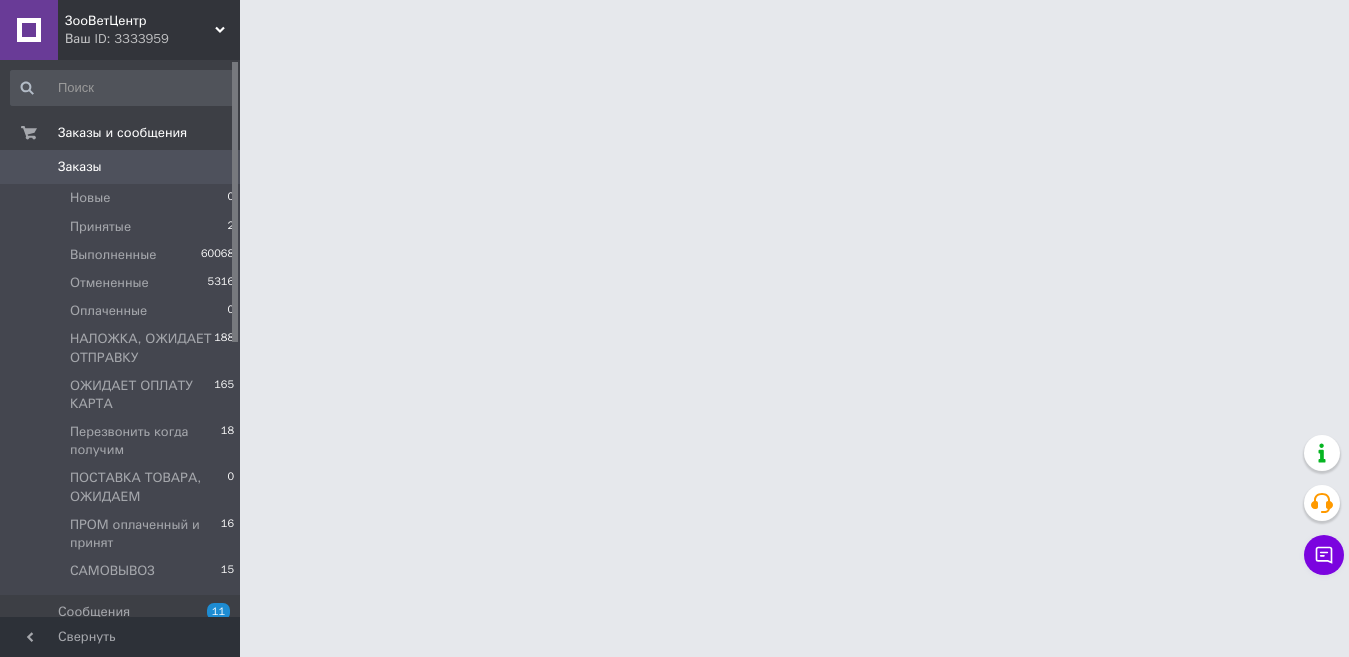 scroll, scrollTop: 0, scrollLeft: 0, axis: both 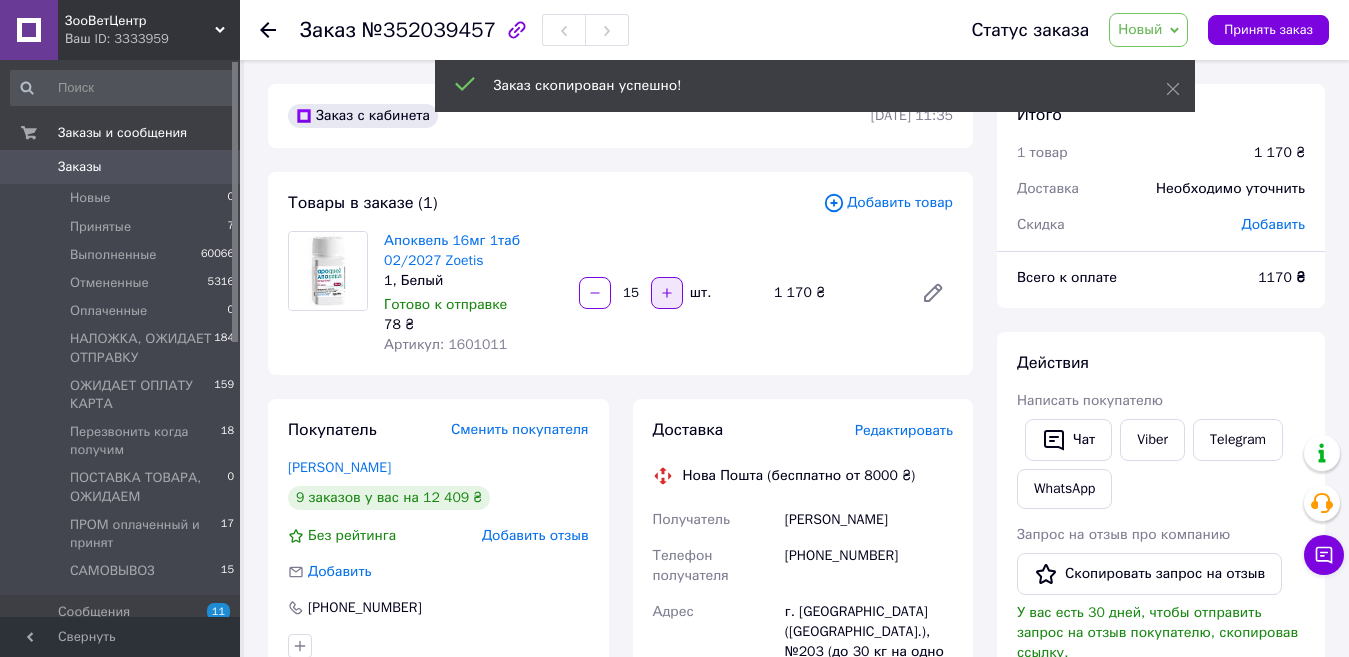 click at bounding box center (667, 293) 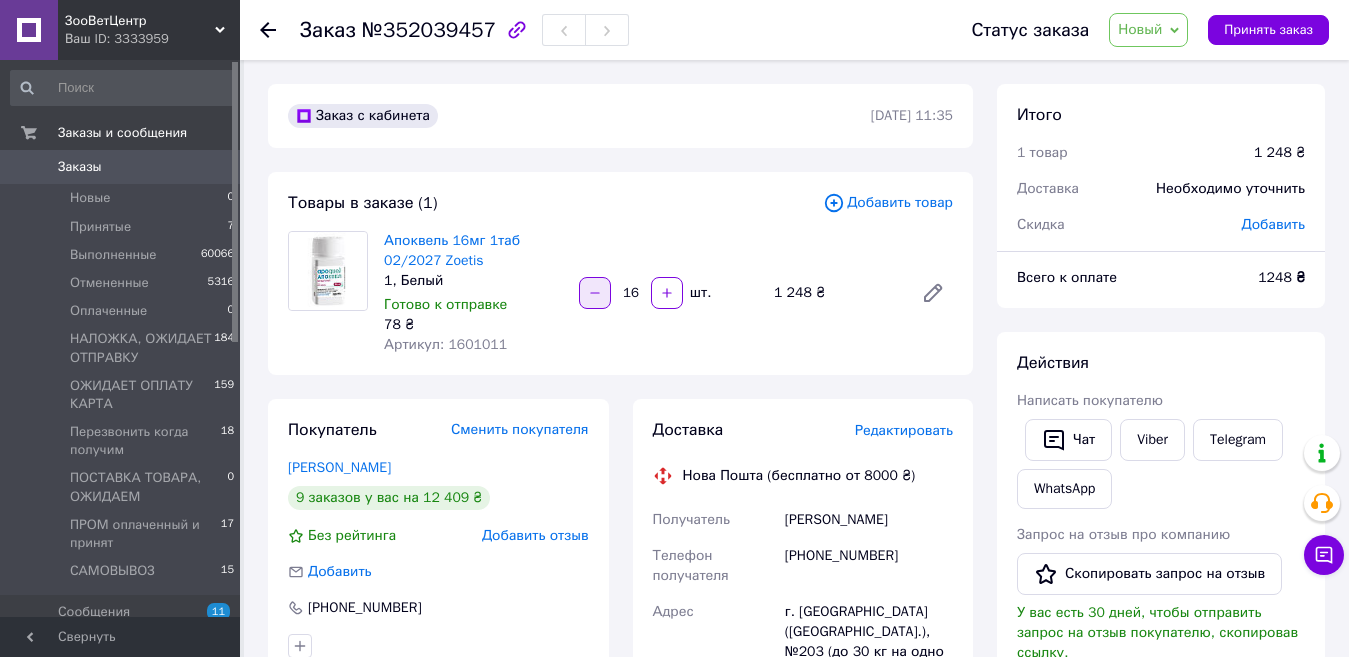 click at bounding box center [595, 293] 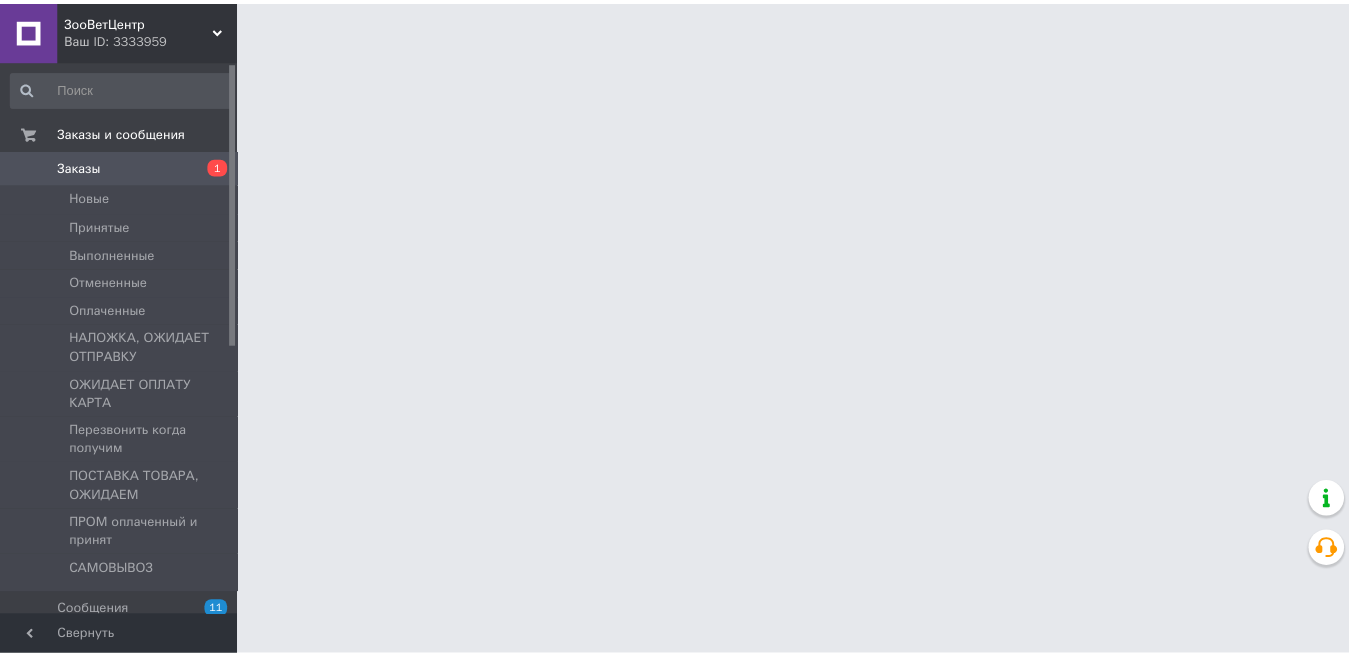 scroll, scrollTop: 0, scrollLeft: 0, axis: both 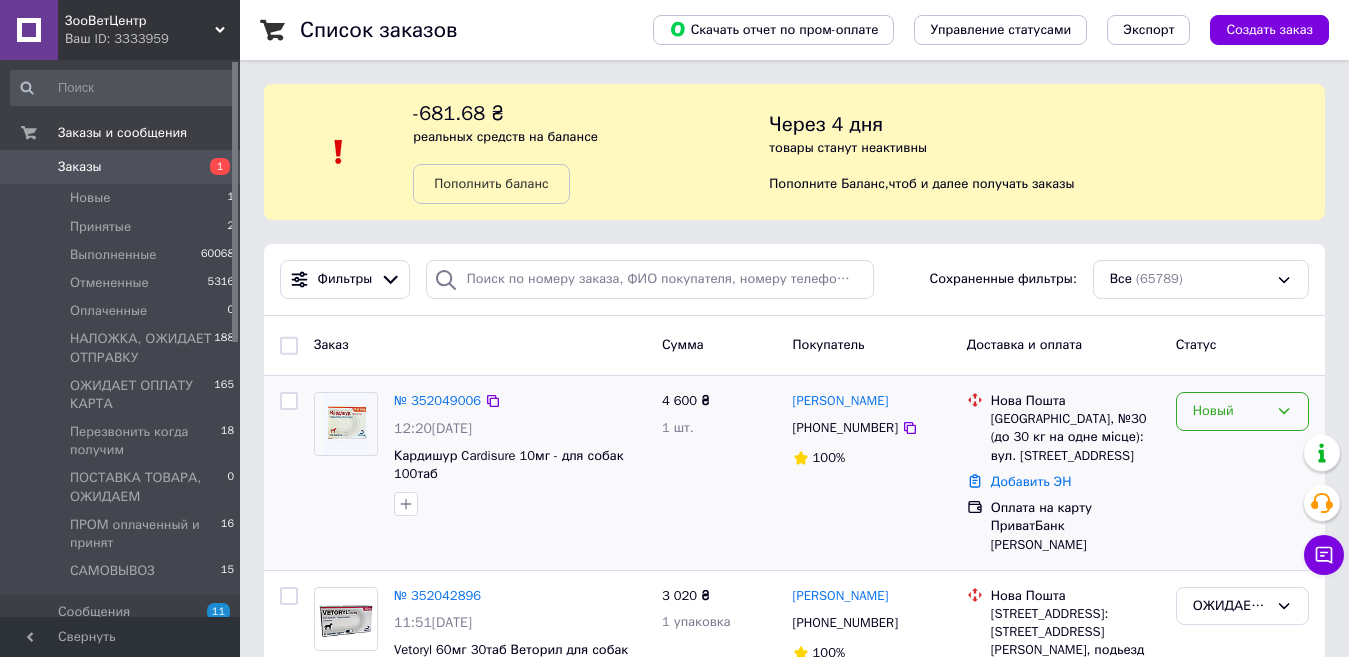 click on "Новый" at bounding box center [1230, 411] 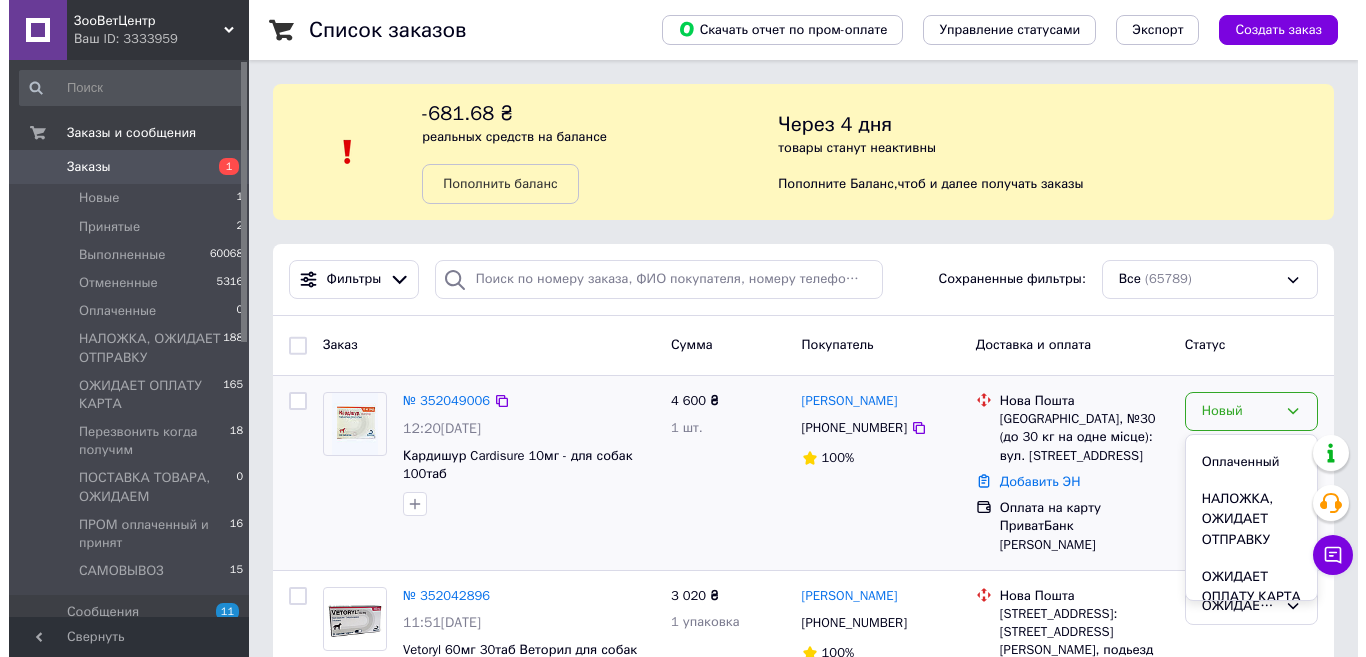 scroll, scrollTop: 200, scrollLeft: 0, axis: vertical 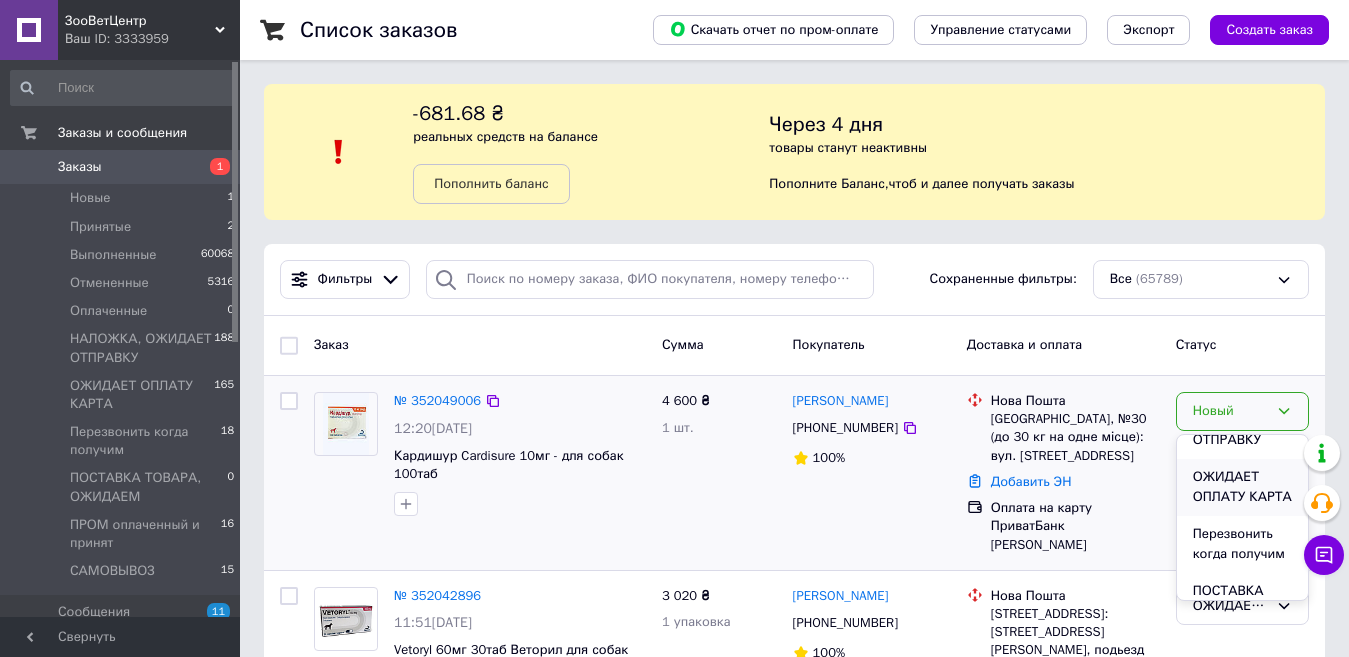 click on "ОЖИДАЕТ ОПЛАТУ КАРТА" at bounding box center (1242, 487) 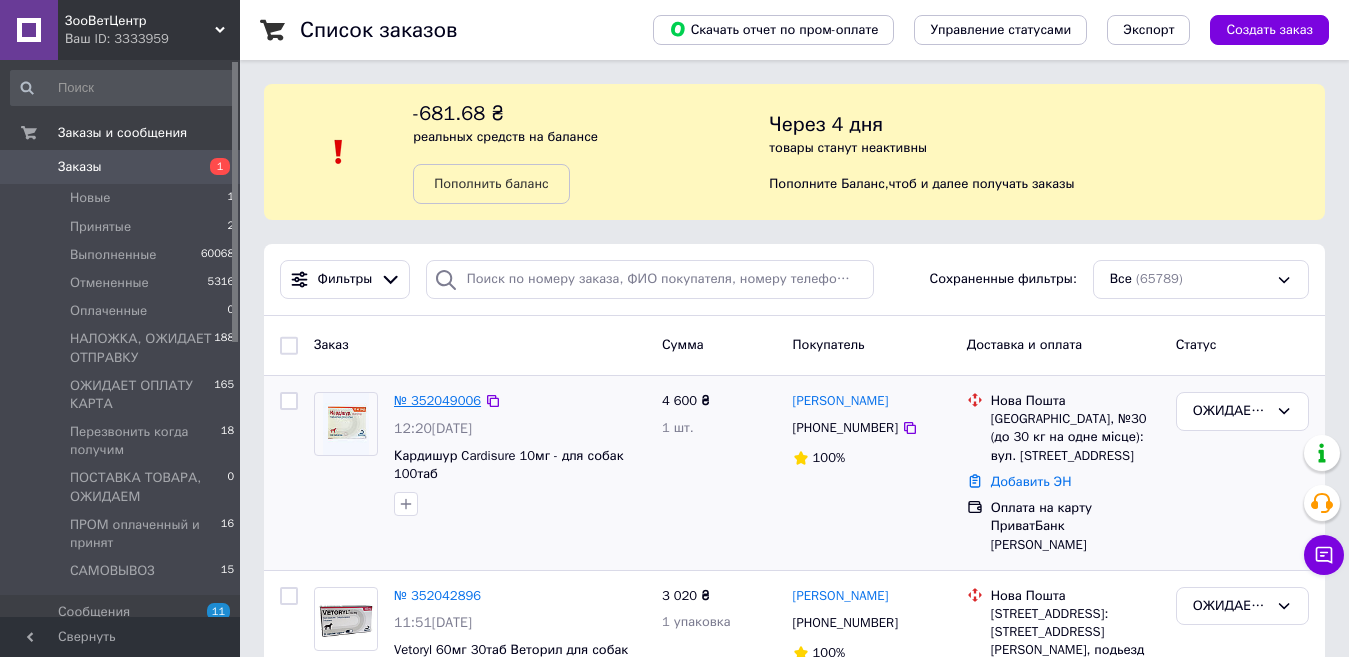 click on "№ 352049006" at bounding box center (437, 400) 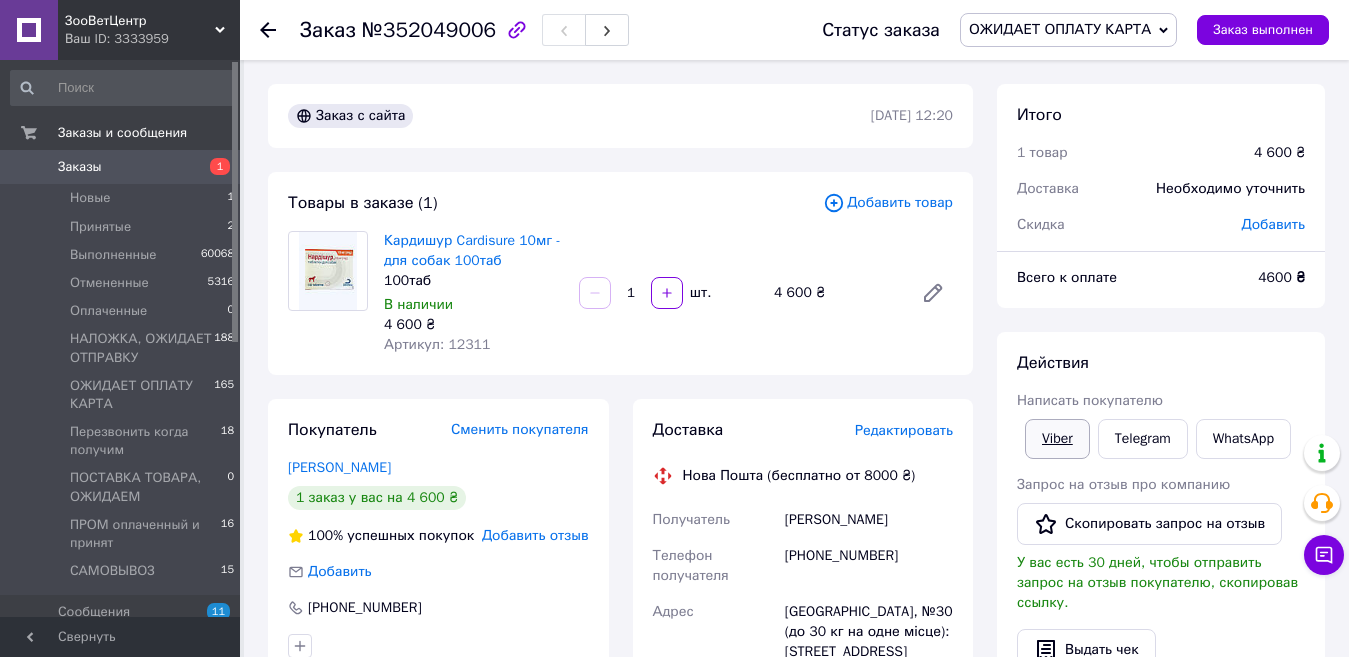 click on "Viber" at bounding box center (1057, 439) 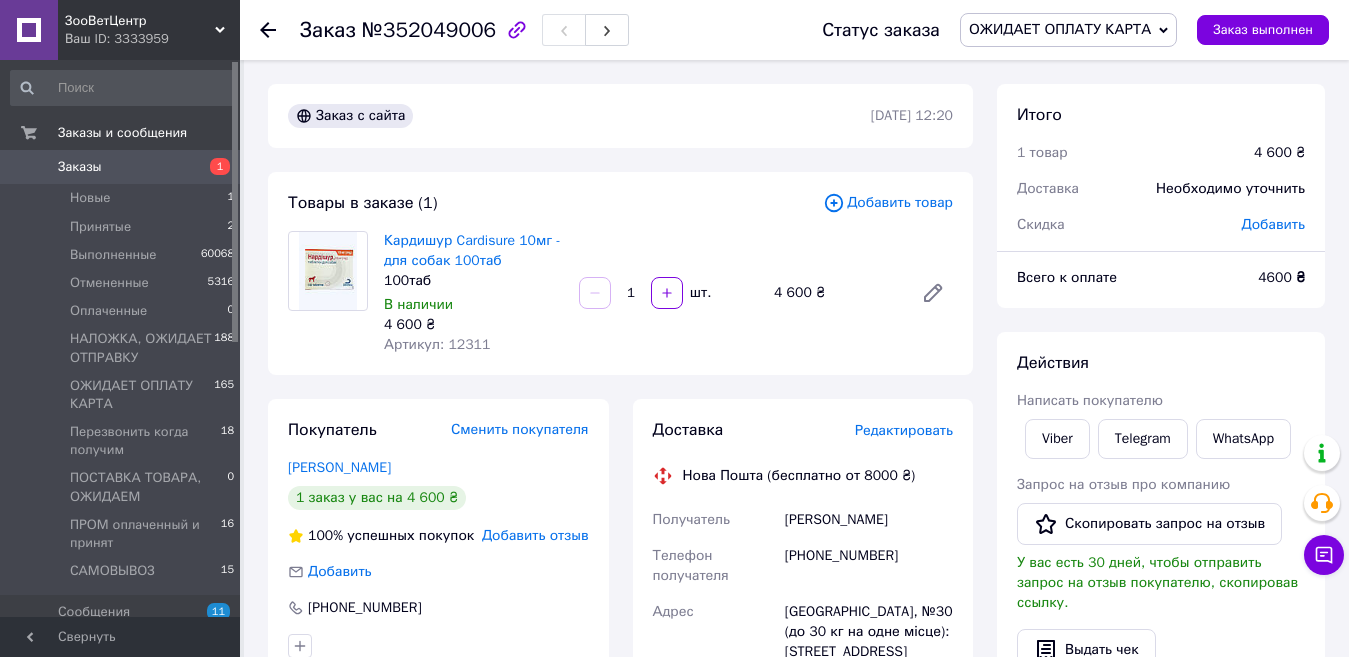 click on "Заказы" at bounding box center [121, 167] 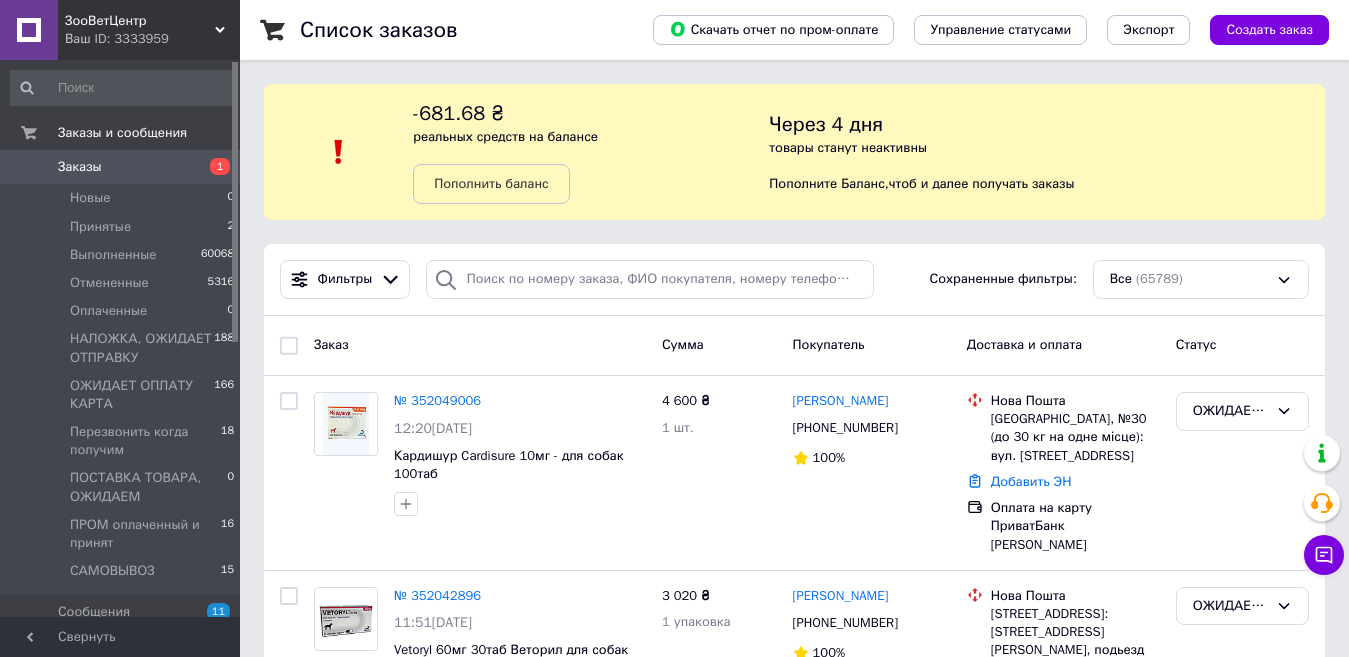 click on "Заказы" at bounding box center [121, 167] 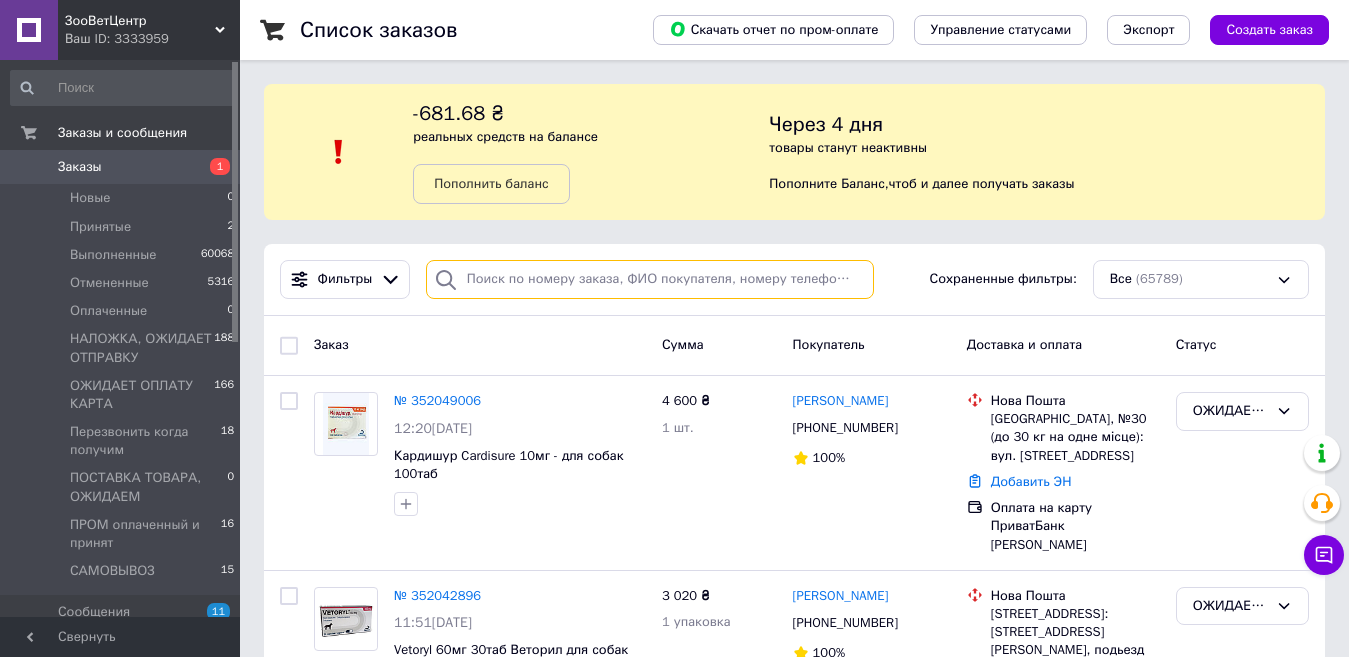 click at bounding box center [650, 279] 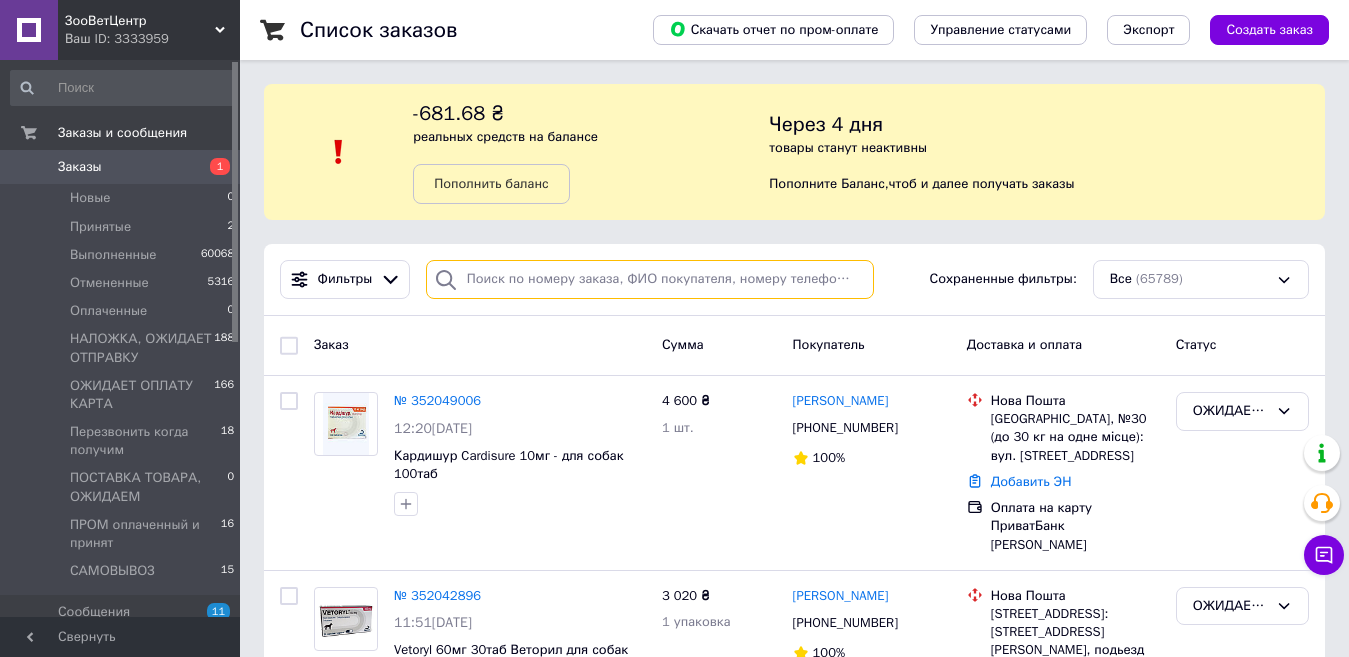 paste on "0975502863" 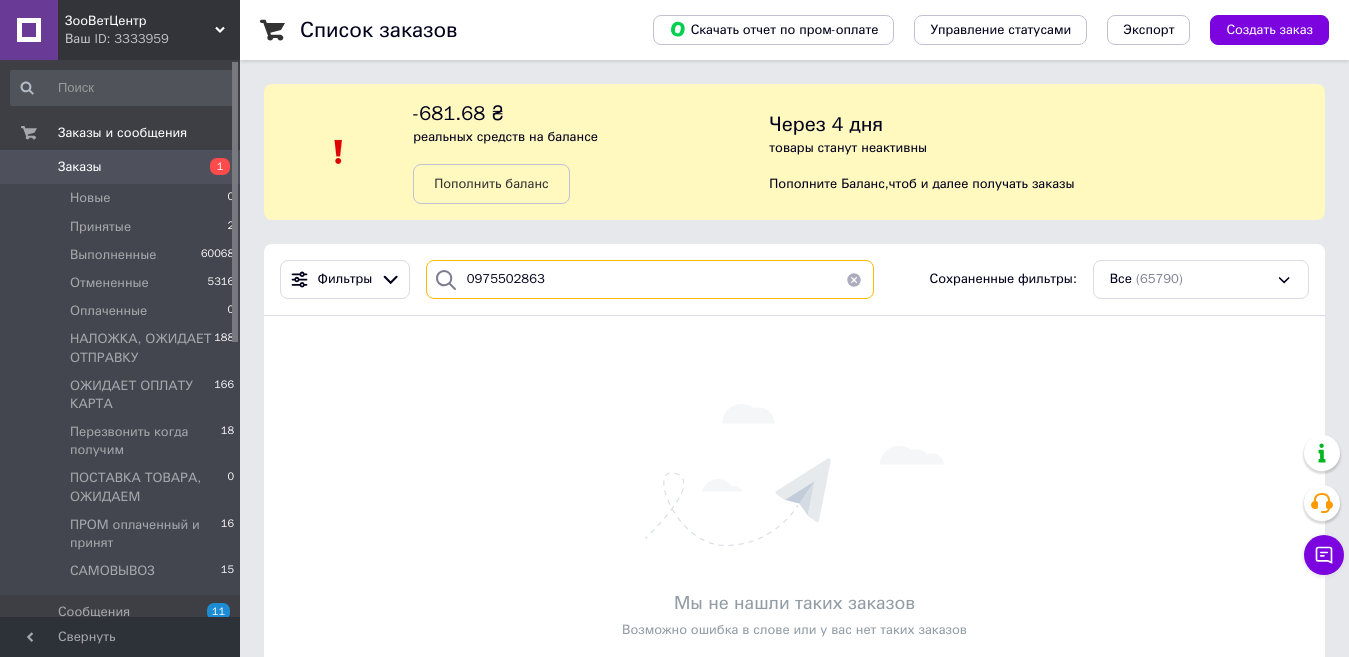 type on "0975502863" 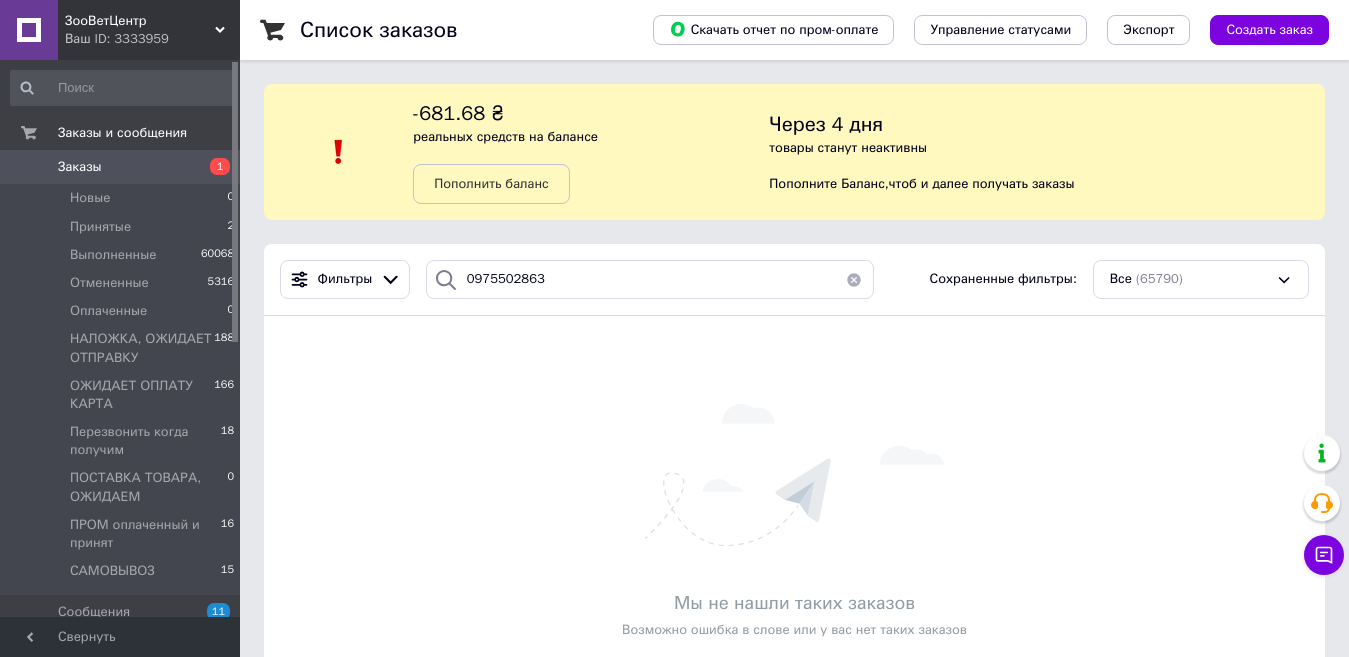 click on "Заказы" at bounding box center (80, 167) 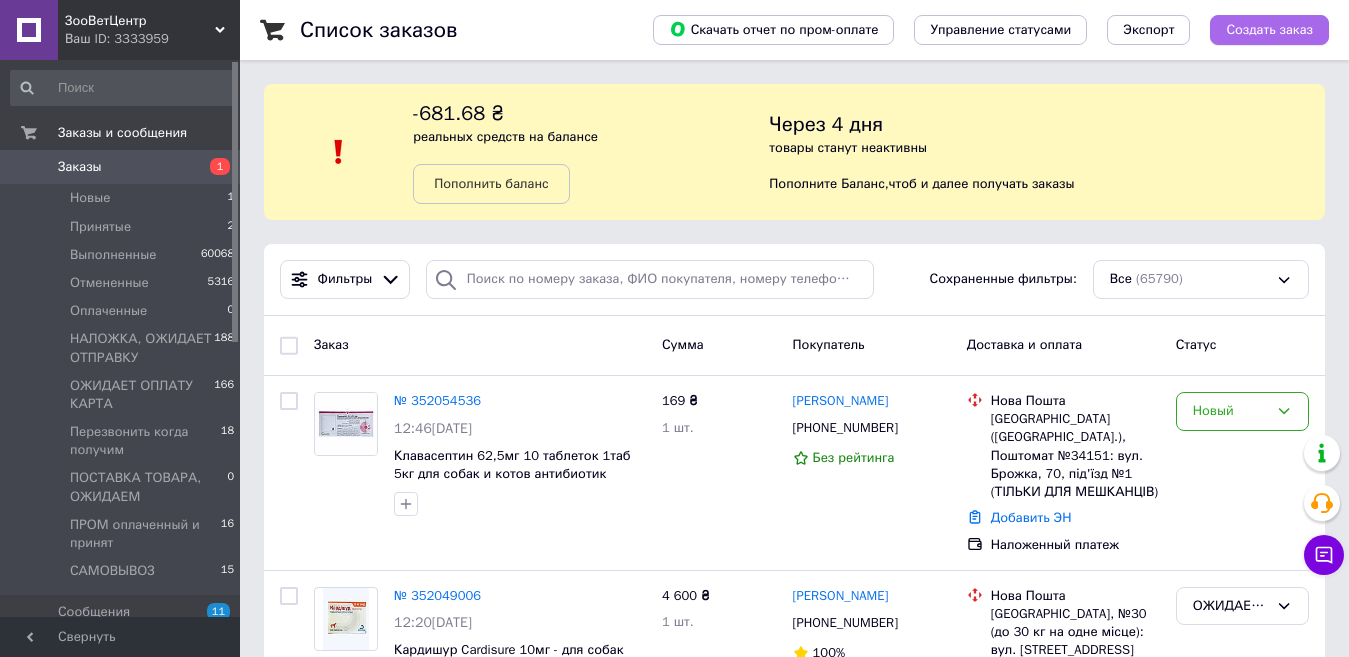 click on "Создать заказ" at bounding box center (1269, 30) 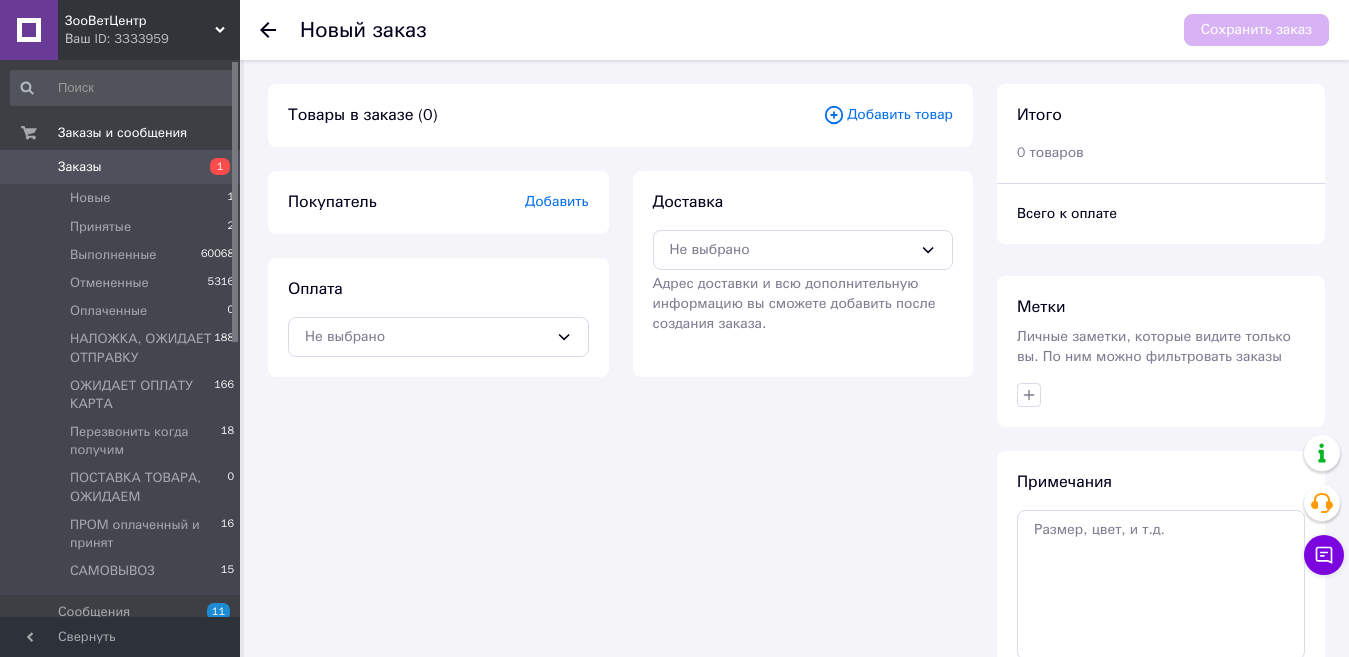 click on "Товары в заказе (0) Добавить товар" at bounding box center [620, 115] 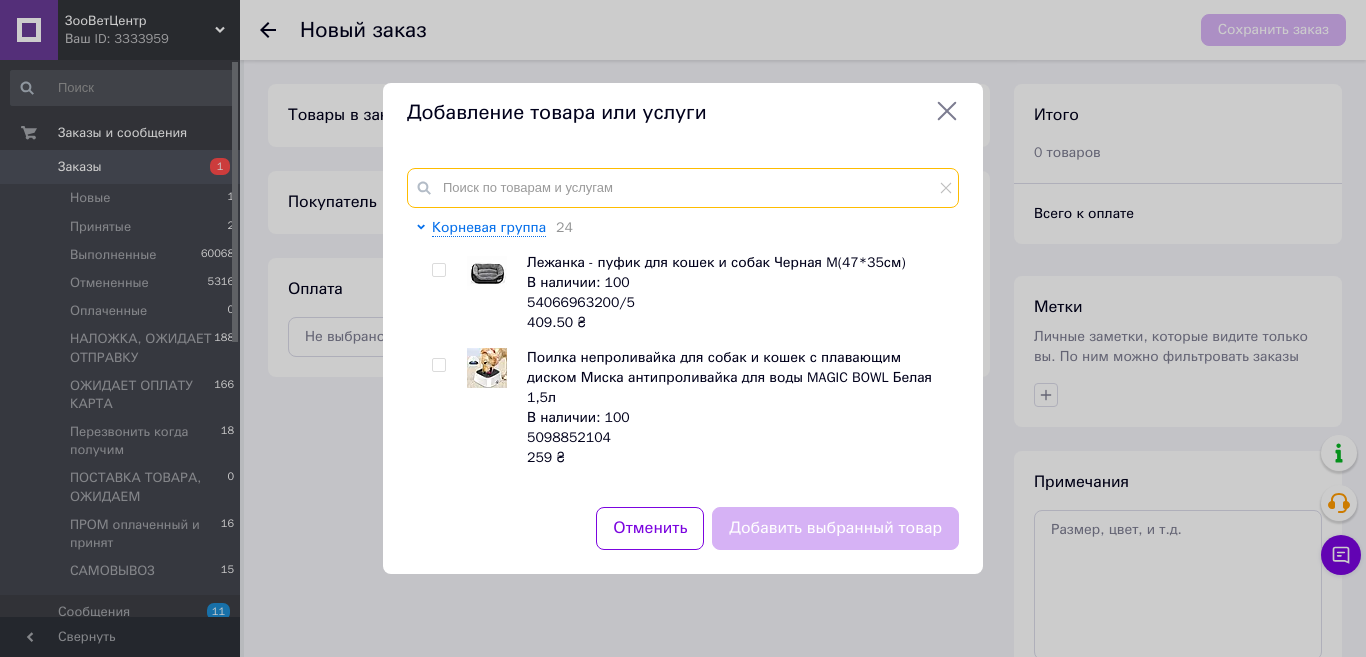 drag, startPoint x: 712, startPoint y: 181, endPoint x: 702, endPoint y: 183, distance: 10.198039 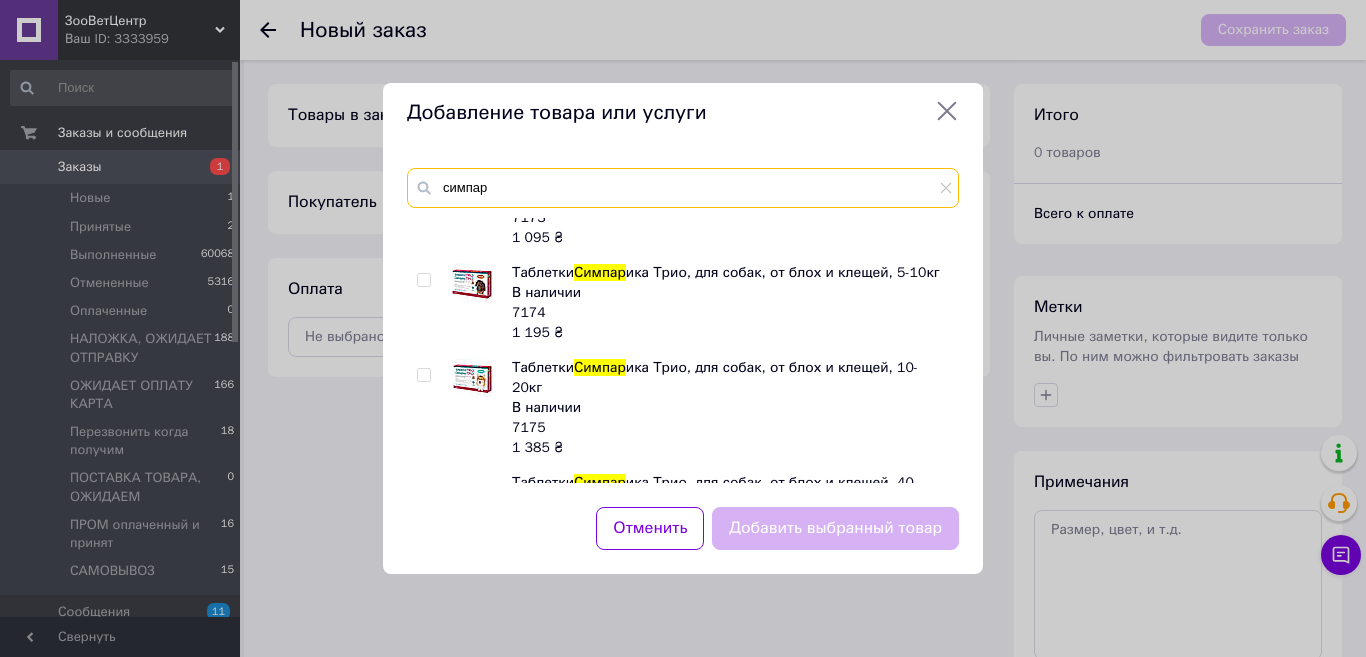 scroll, scrollTop: 1200, scrollLeft: 0, axis: vertical 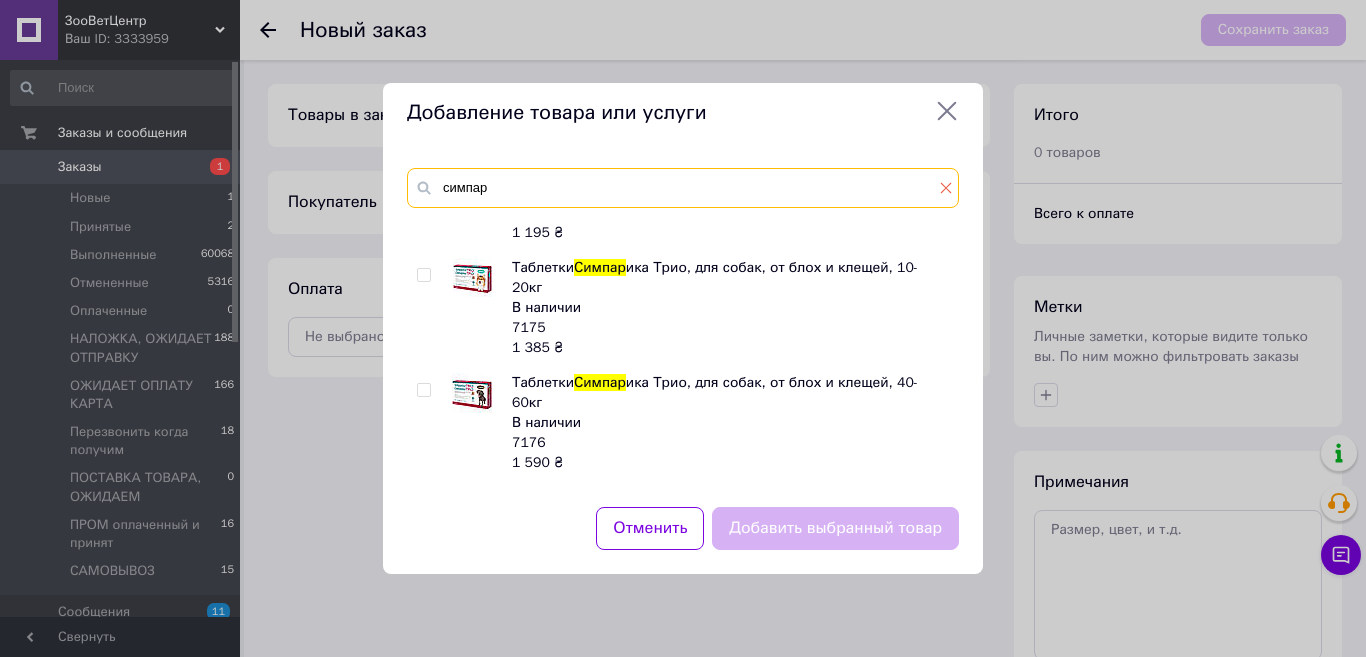 type on "симпар" 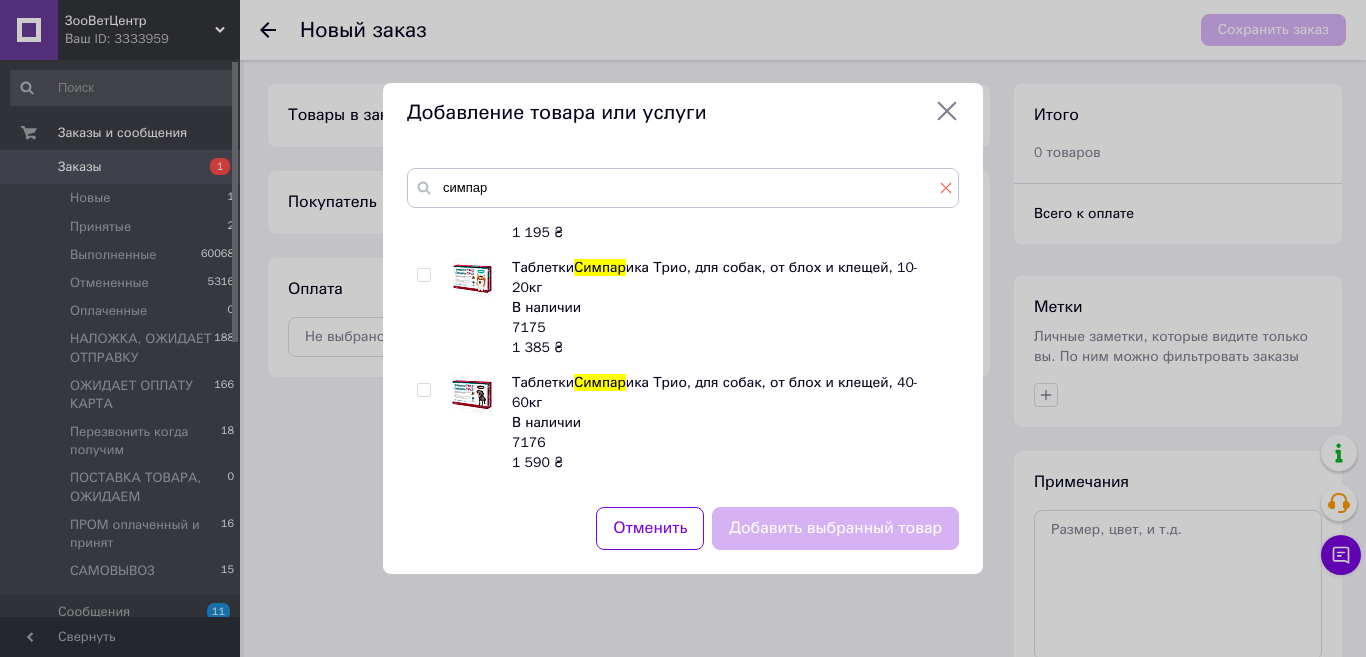 click 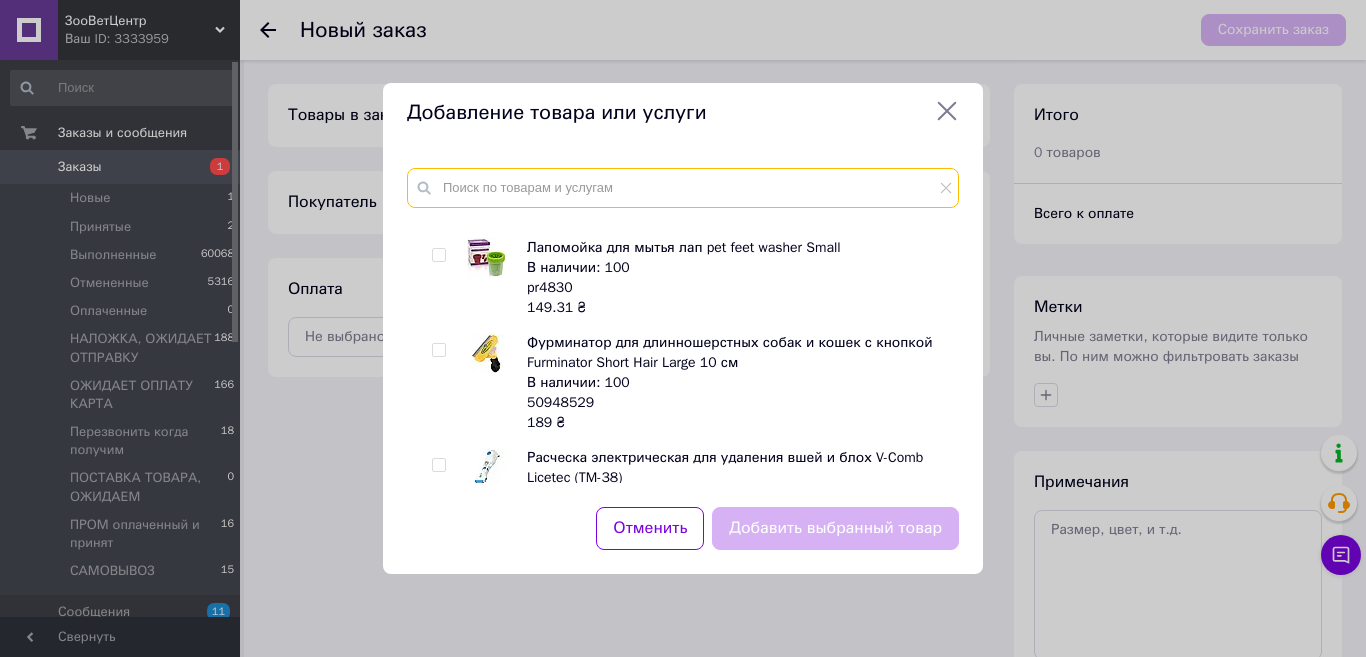 click at bounding box center (683, 188) 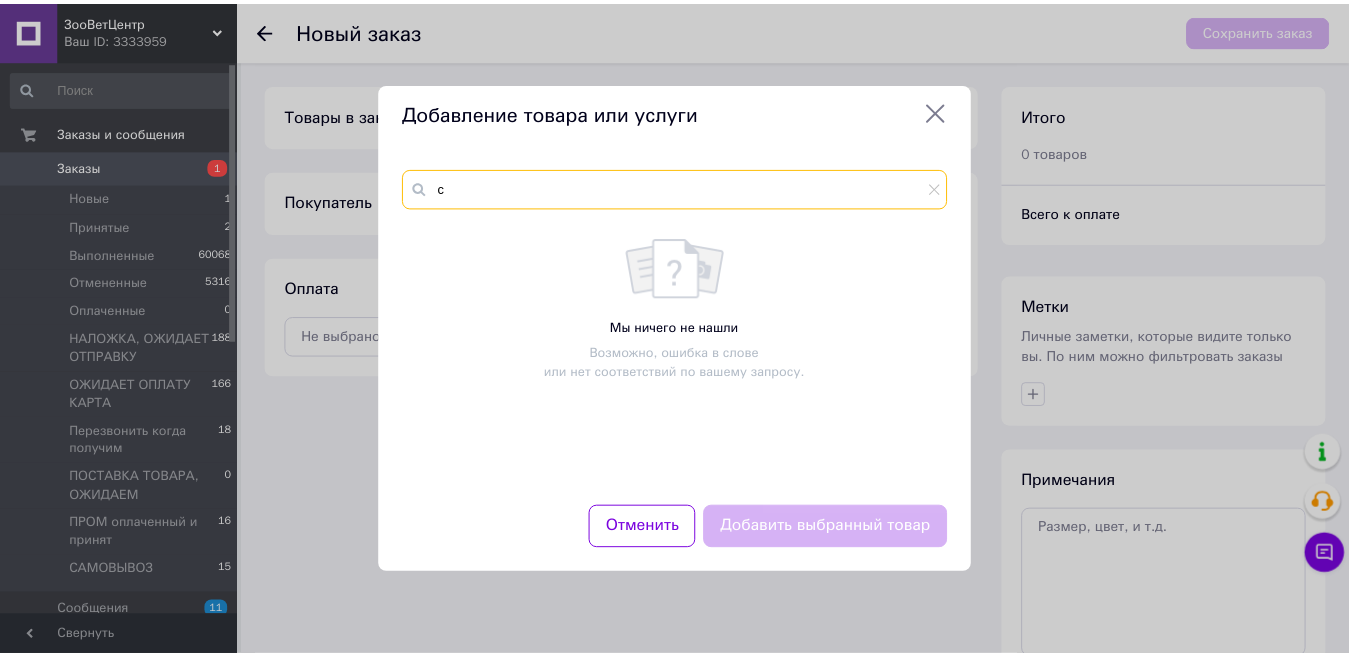 scroll, scrollTop: 0, scrollLeft: 0, axis: both 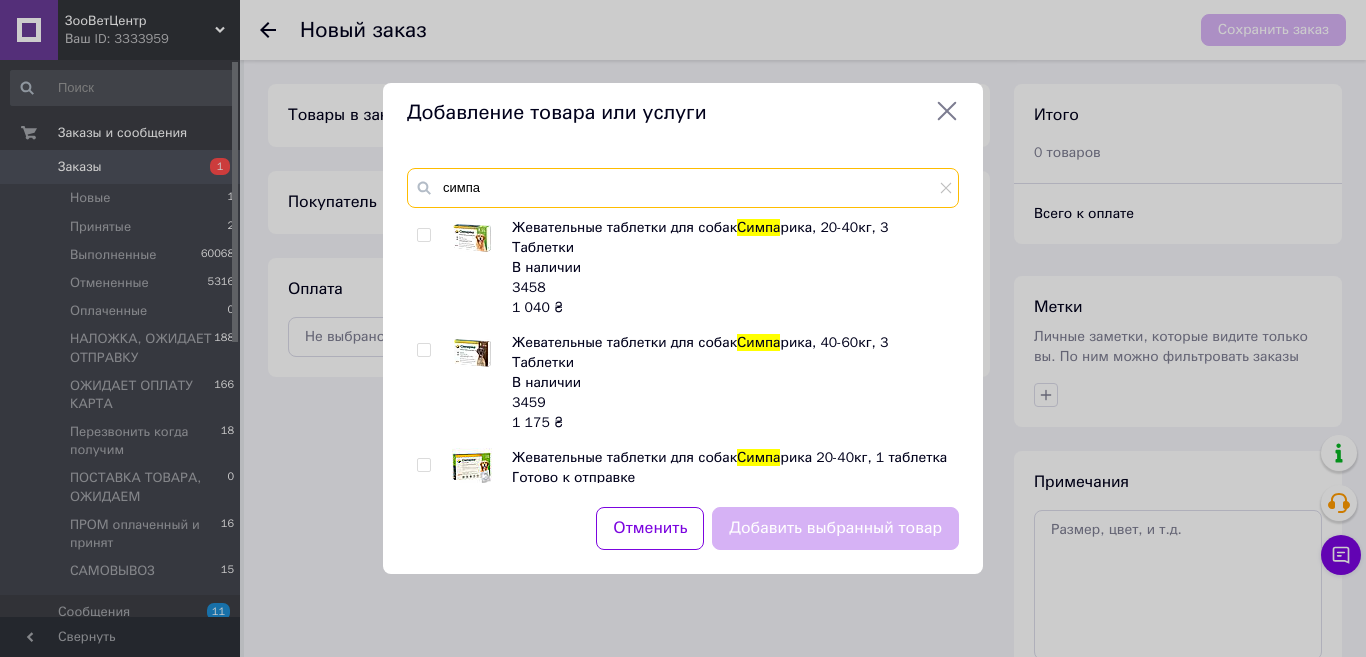 type on "симпа" 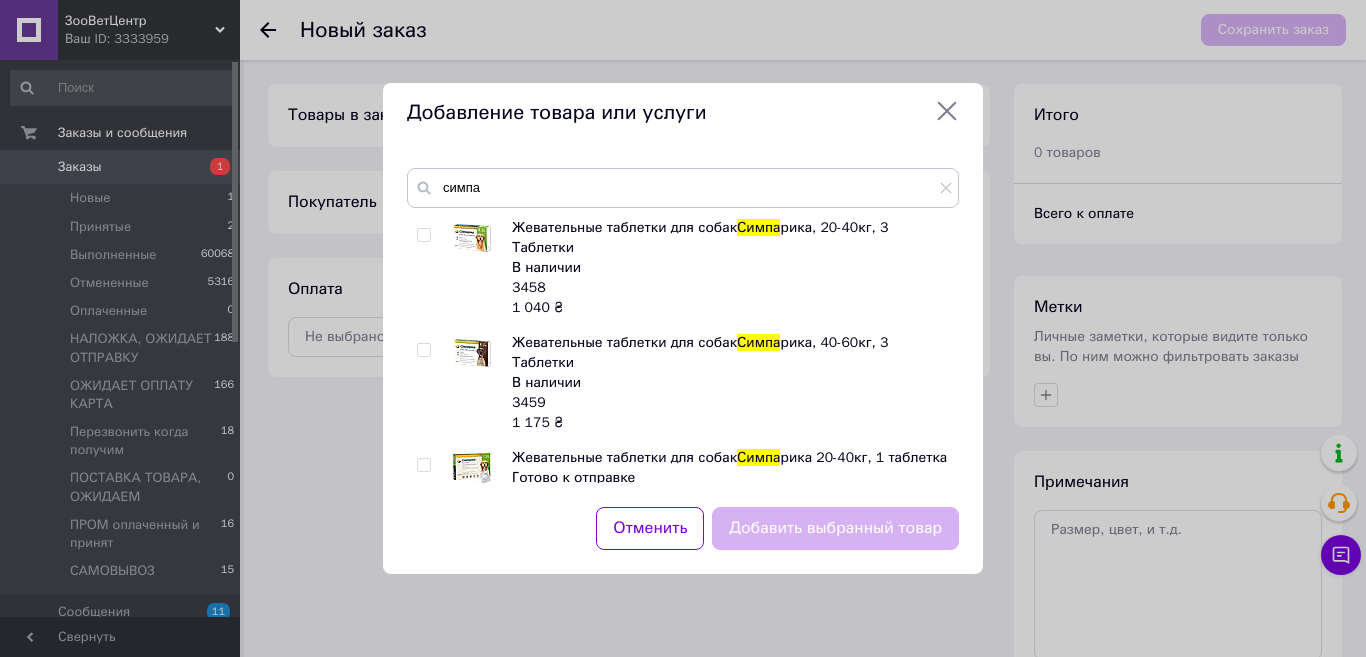 click 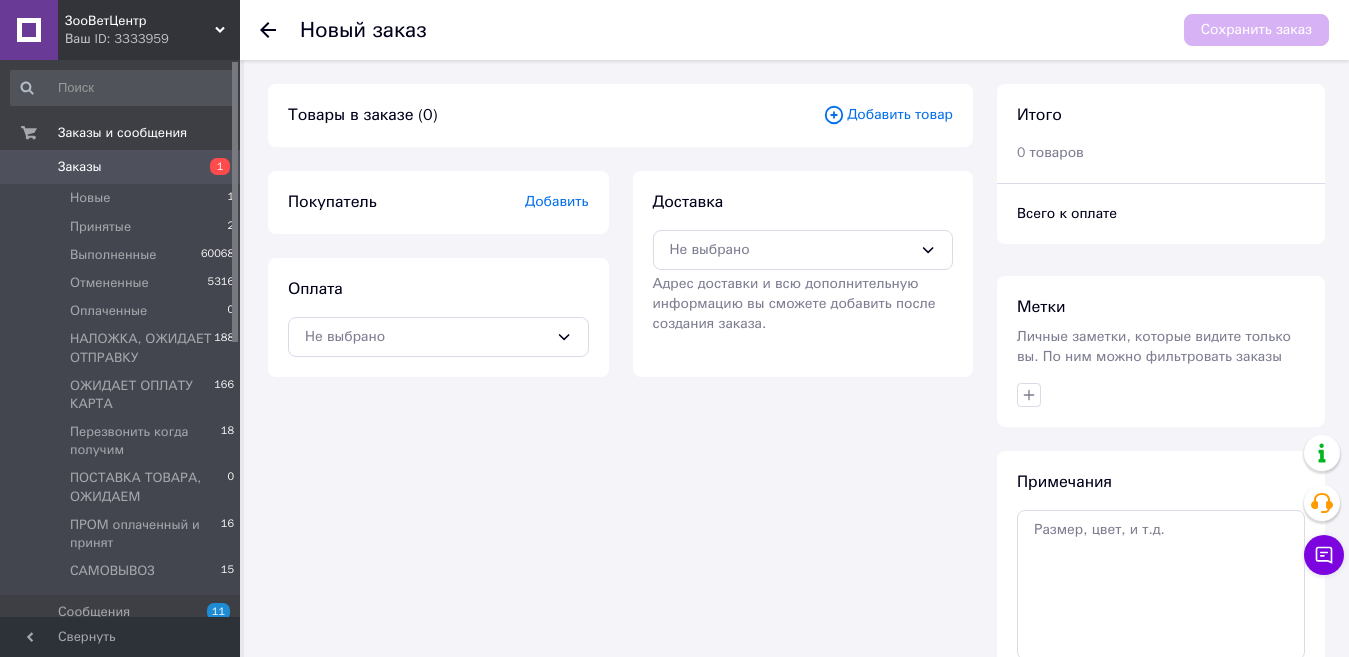 click on "Заказы" at bounding box center (80, 167) 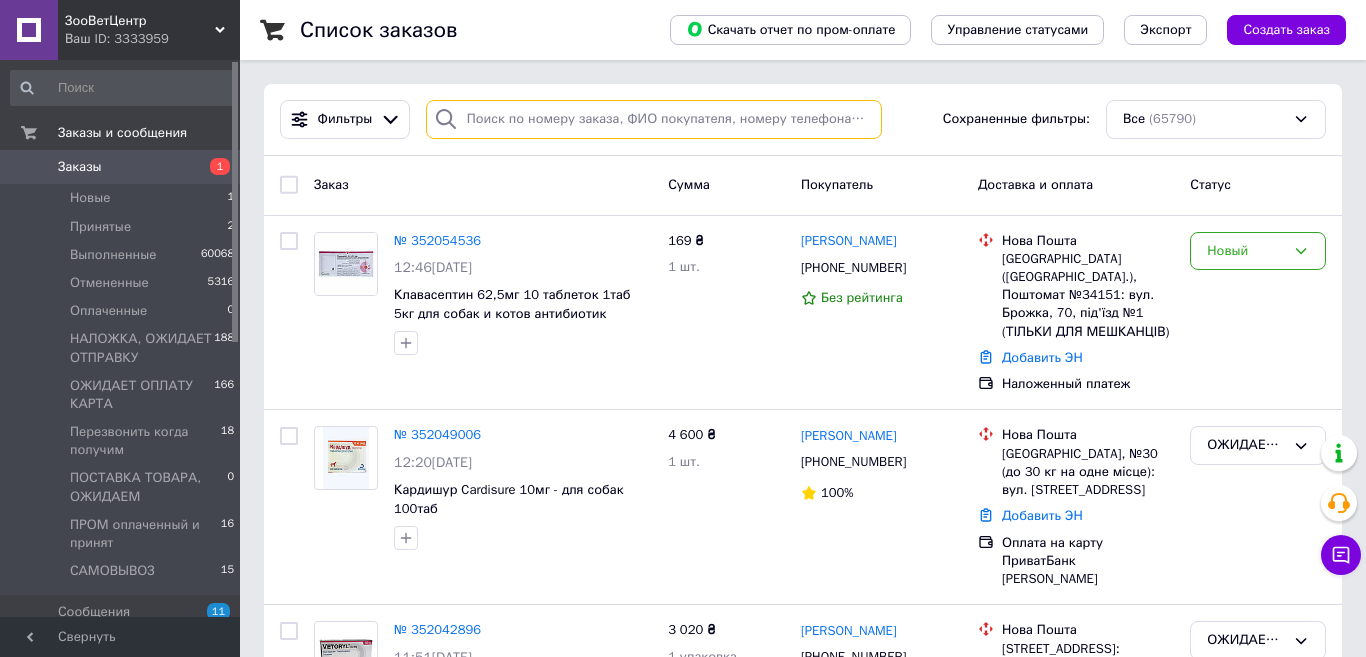 click at bounding box center [654, 119] 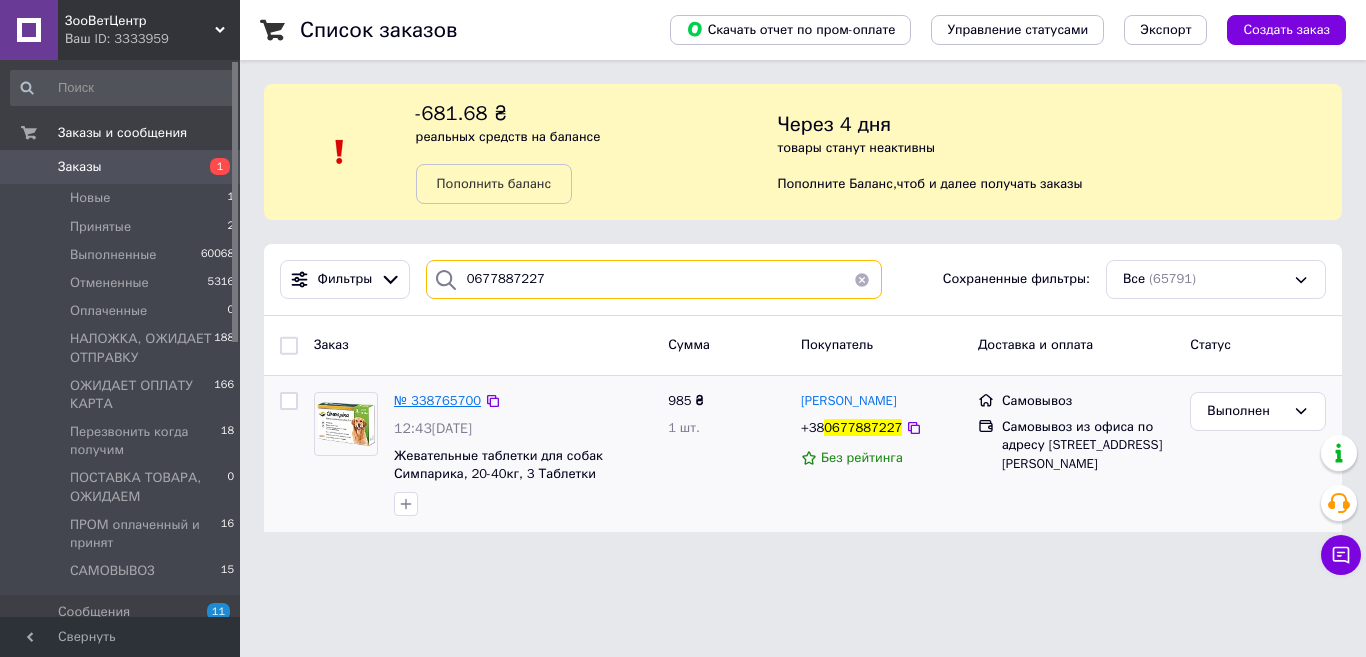 type on "0677887227" 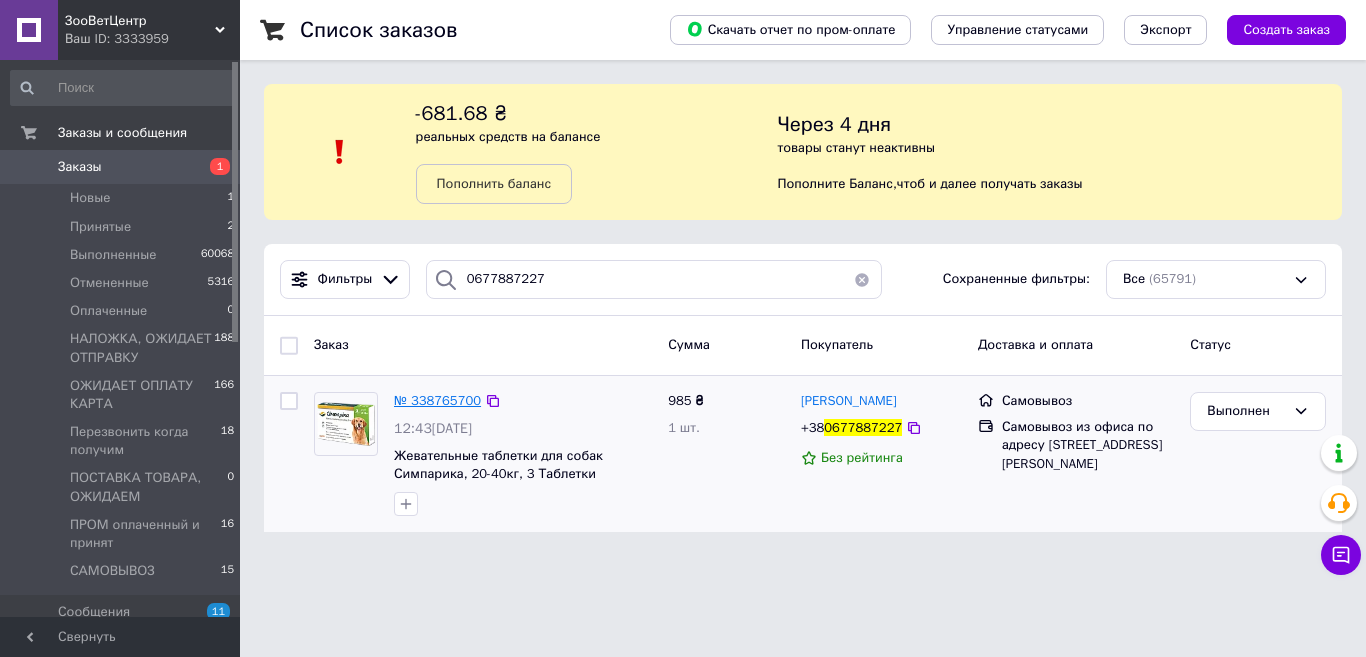 click on "№ 338765700" at bounding box center (437, 400) 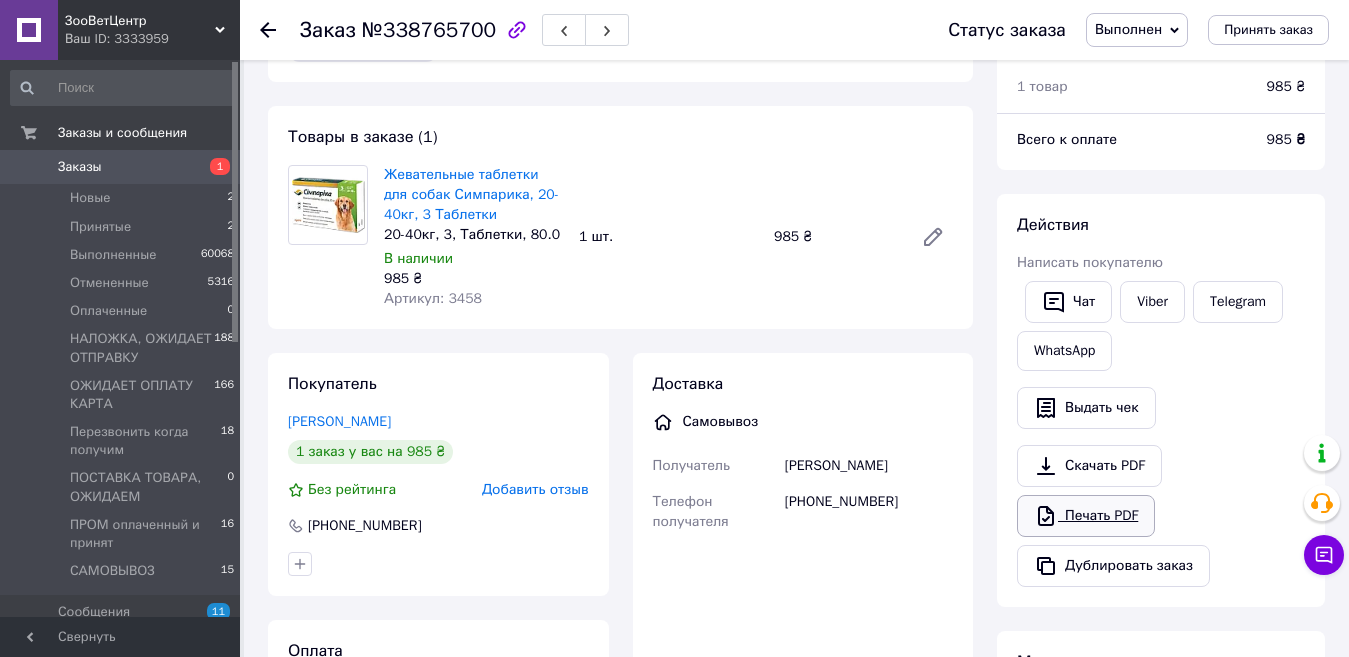 scroll, scrollTop: 100, scrollLeft: 0, axis: vertical 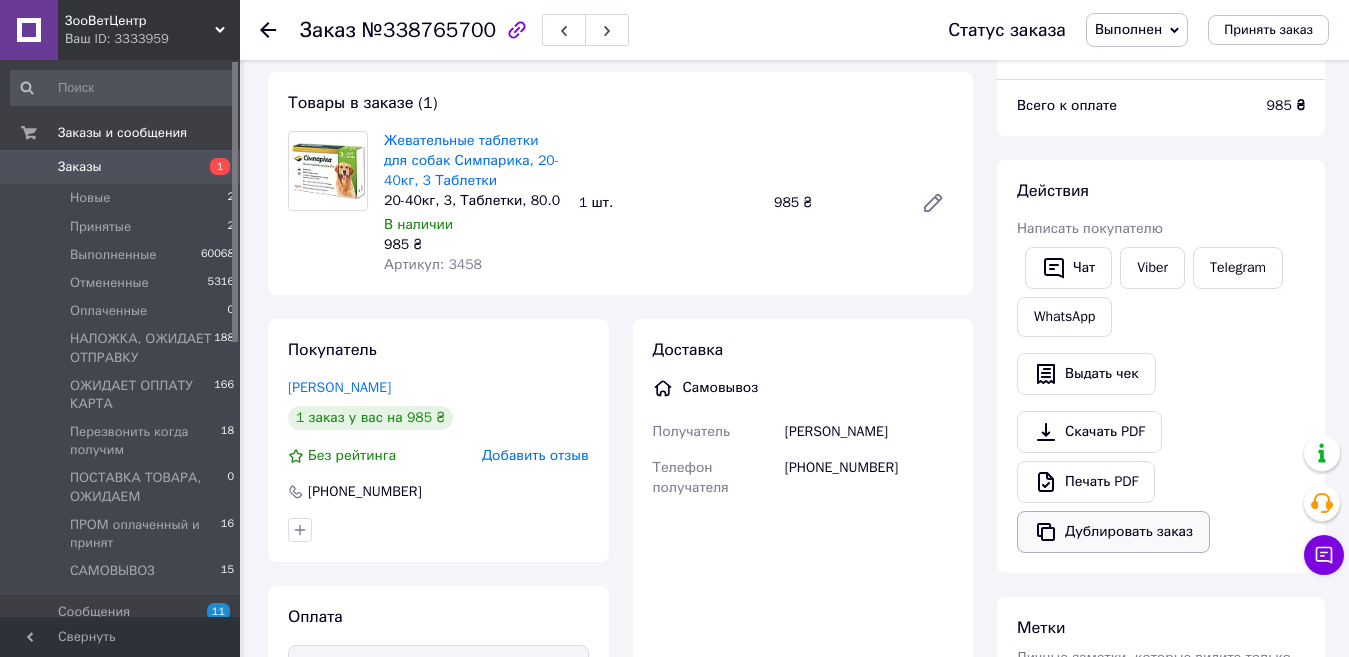 click on "Дублировать заказ" at bounding box center [1113, 532] 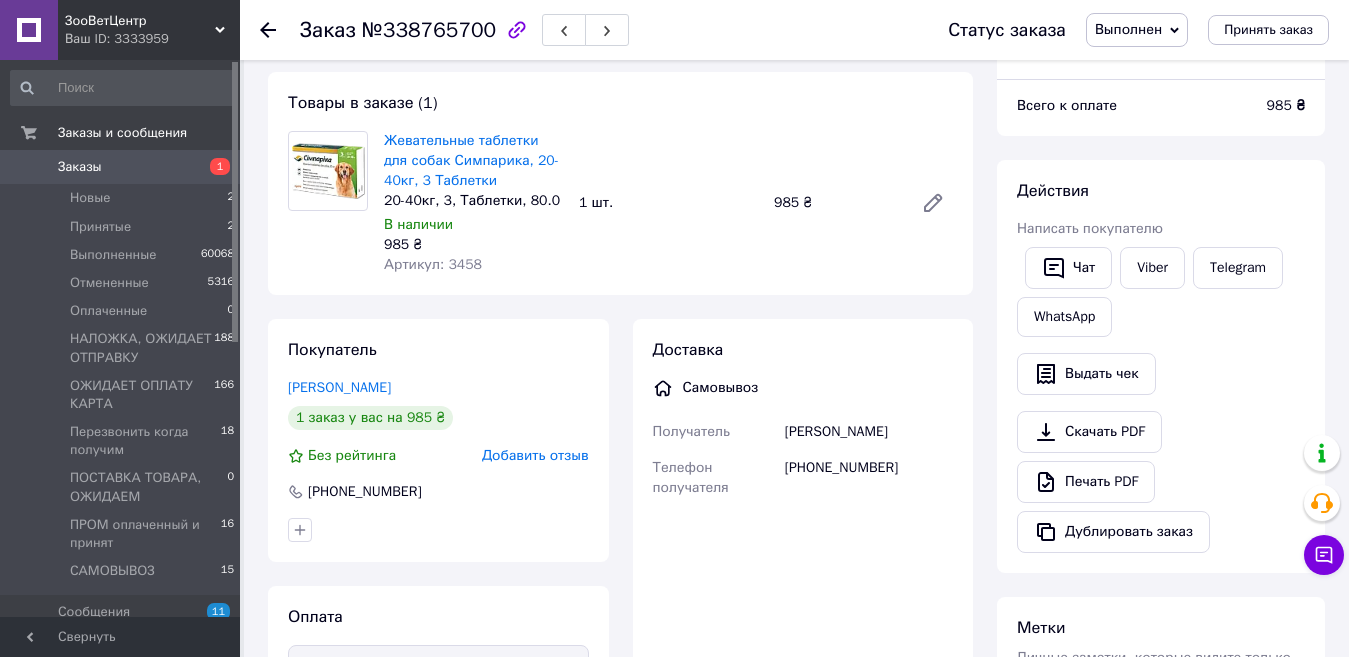 click on "Заказы" at bounding box center [121, 167] 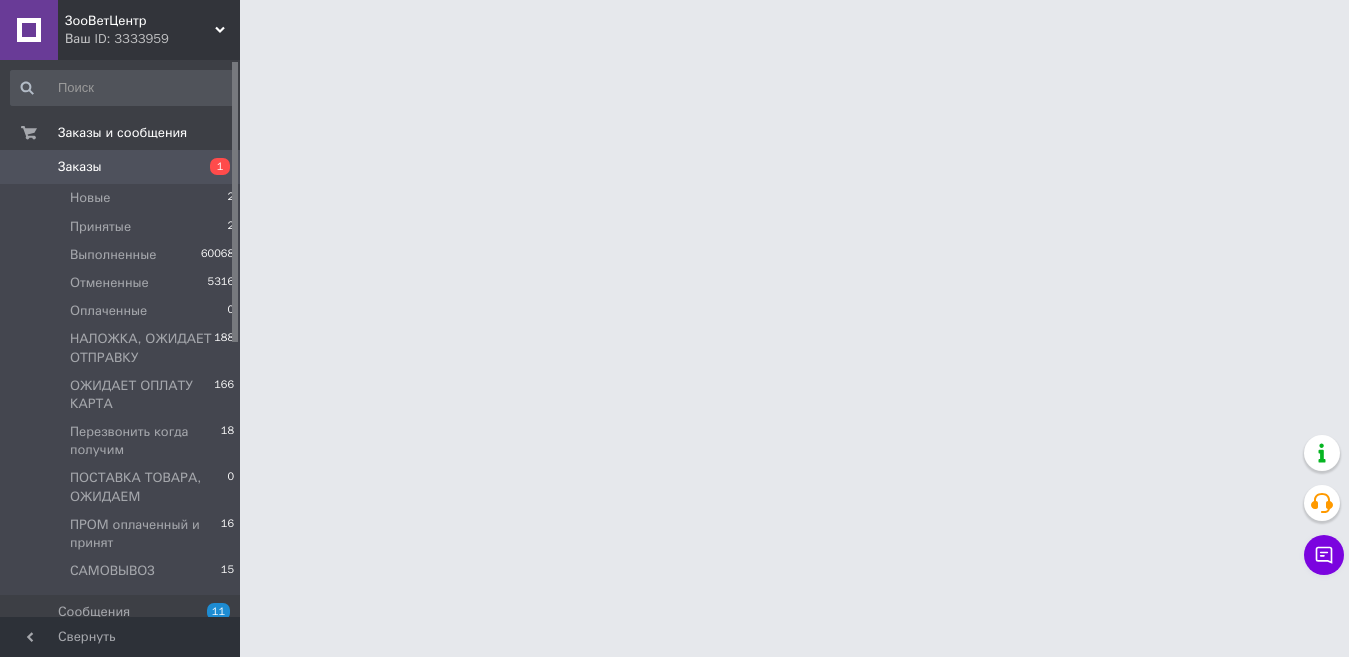 scroll, scrollTop: 0, scrollLeft: 0, axis: both 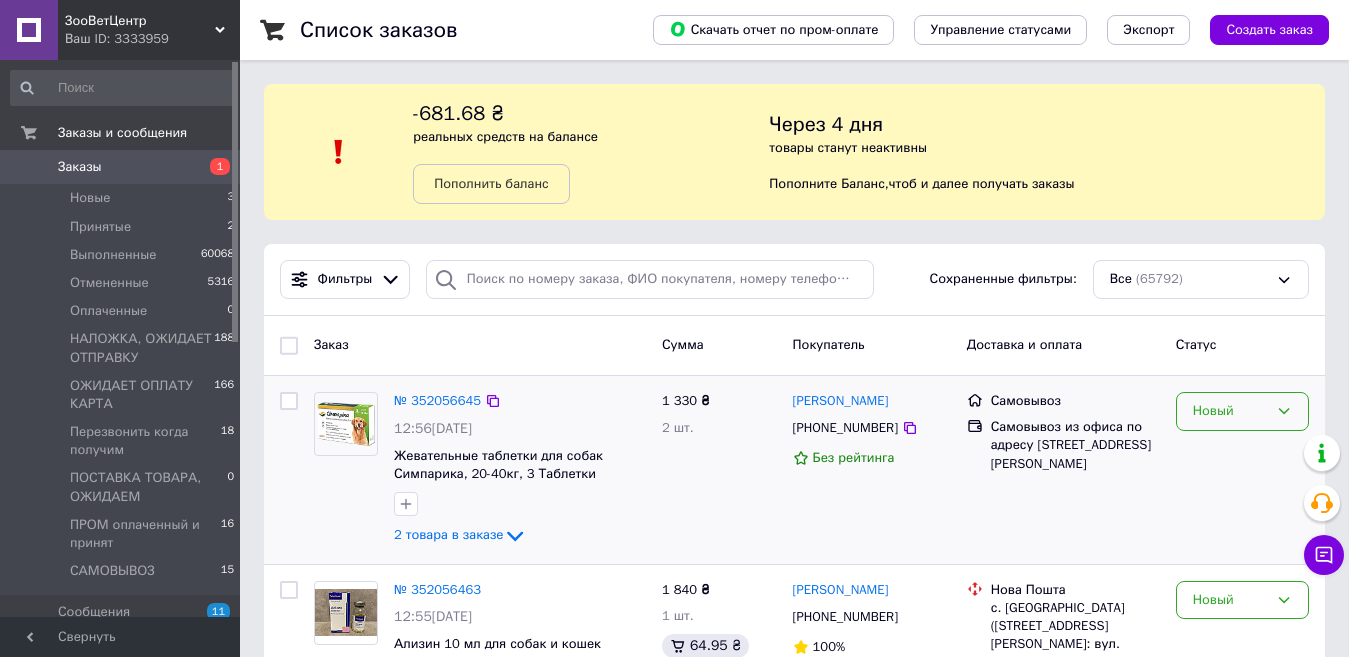 click on "Новый" at bounding box center (1230, 411) 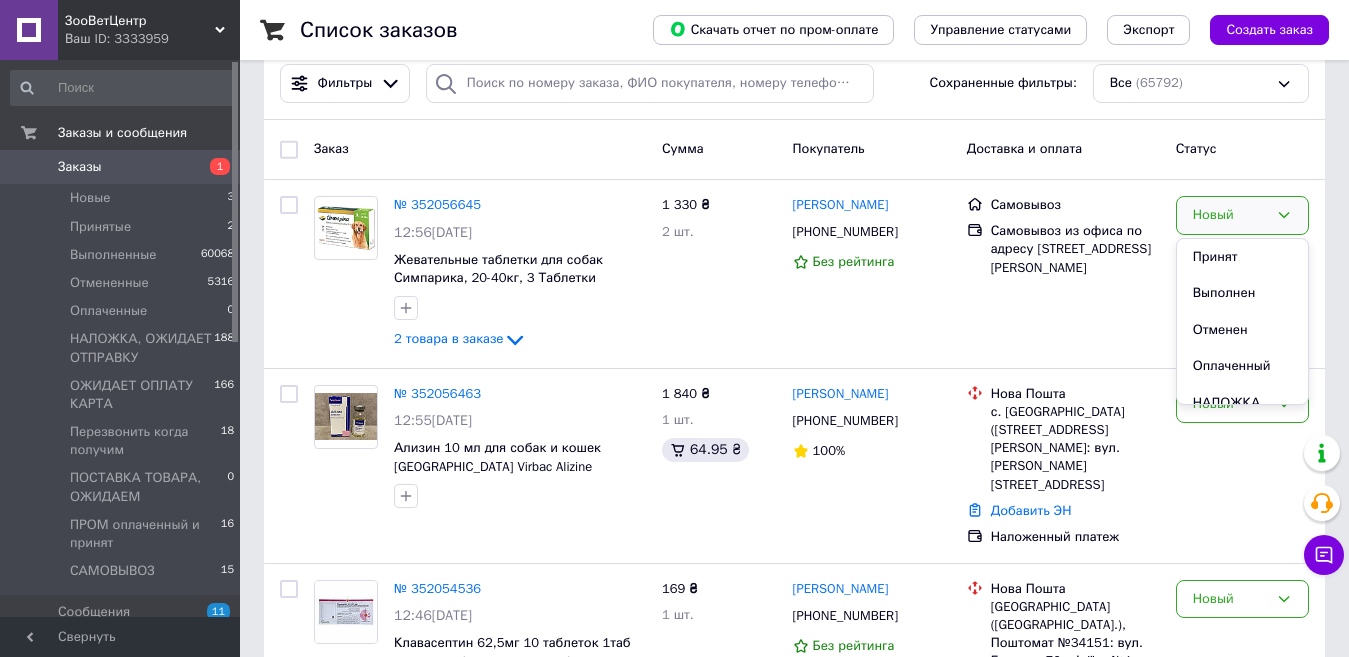 scroll, scrollTop: 200, scrollLeft: 0, axis: vertical 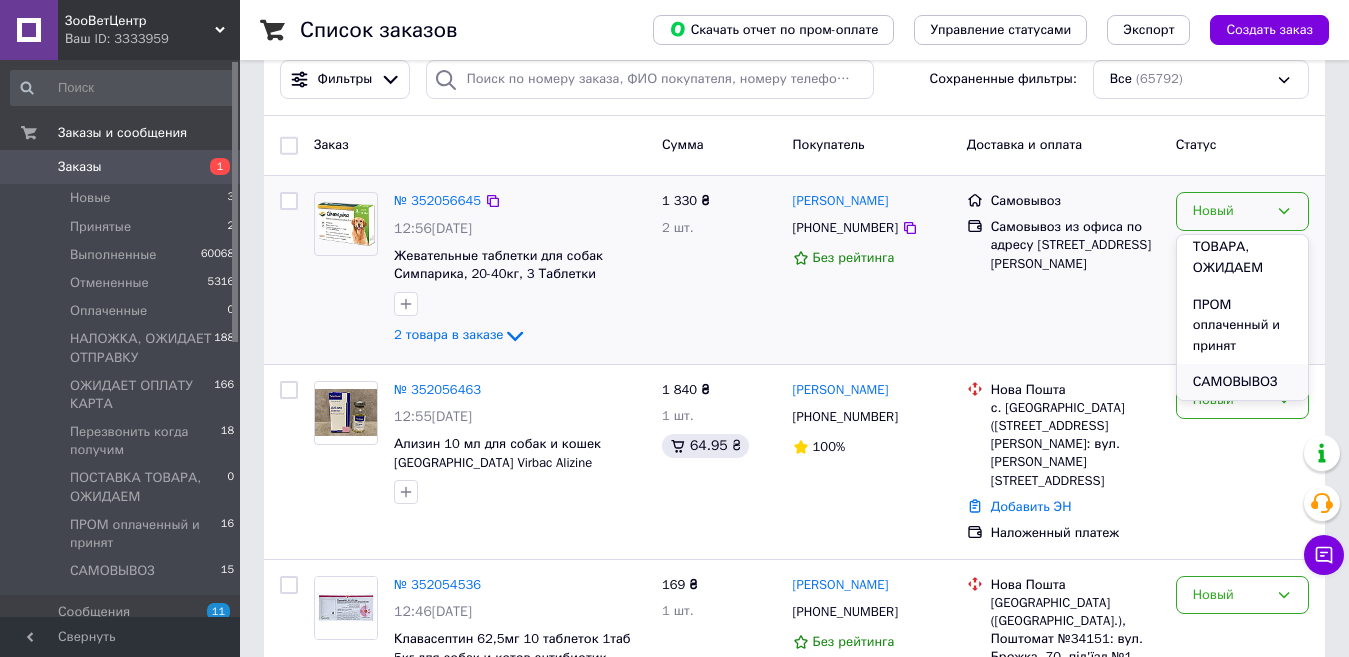 click on "САМОВЫВОЗ" at bounding box center [1242, 382] 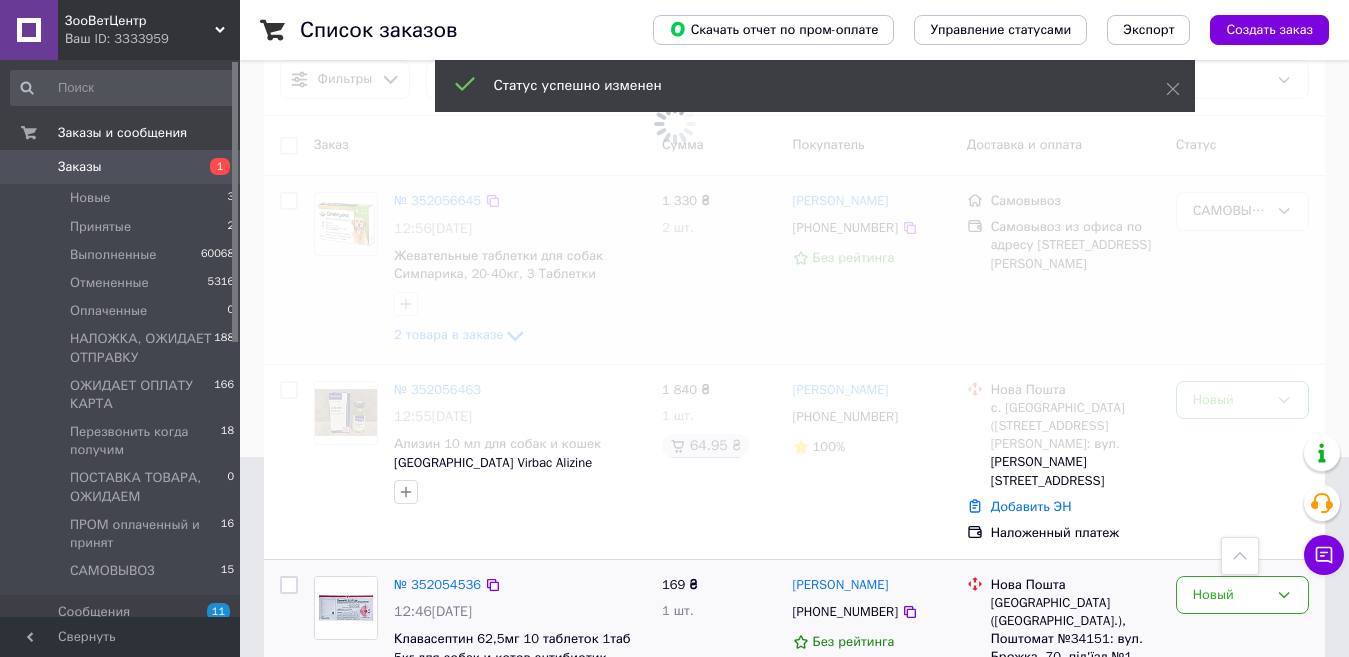 scroll, scrollTop: 500, scrollLeft: 0, axis: vertical 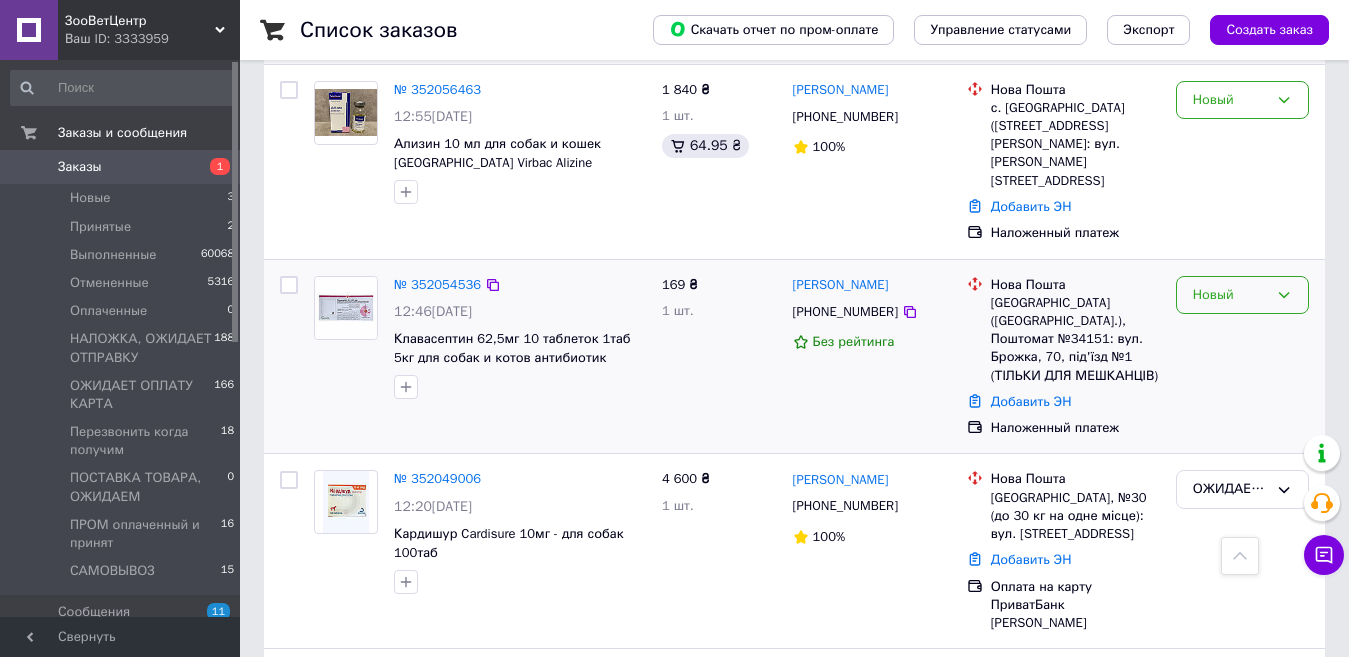 click on "Новый" at bounding box center [1230, 295] 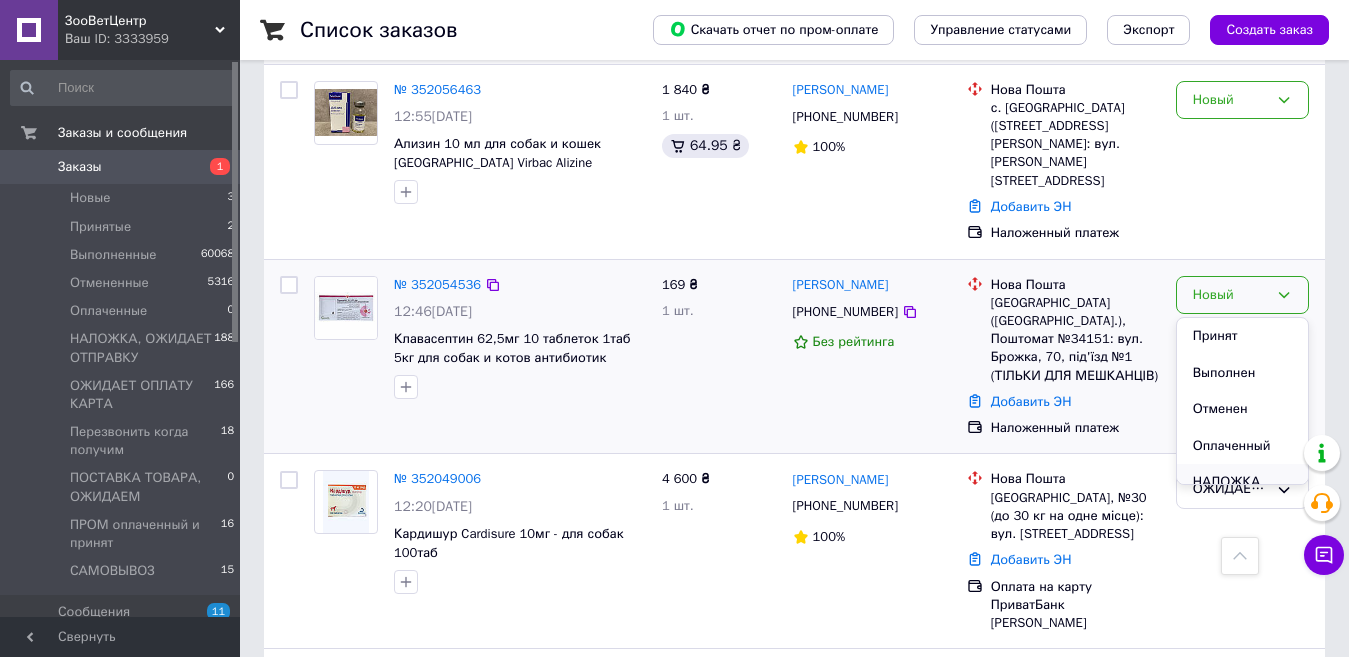 scroll, scrollTop: 100, scrollLeft: 0, axis: vertical 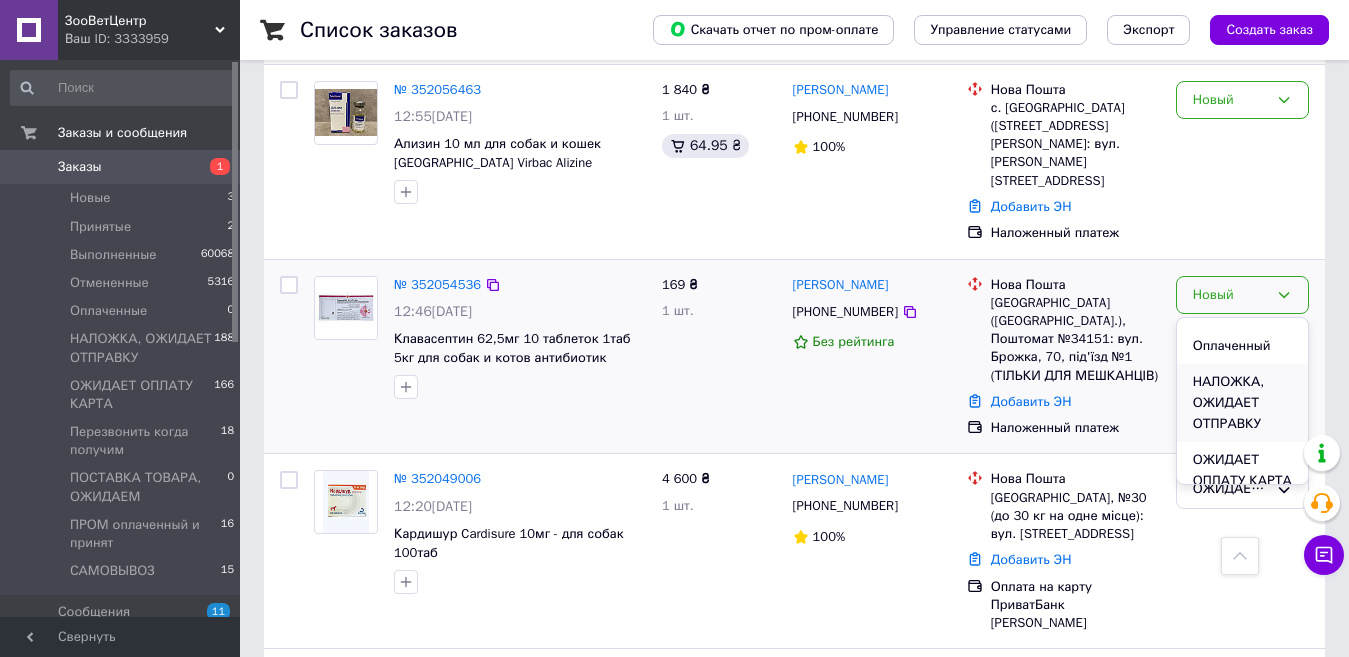 click on "НАЛОЖКА, ОЖИДАЕТ ОТПРАВКУ" at bounding box center [1242, 403] 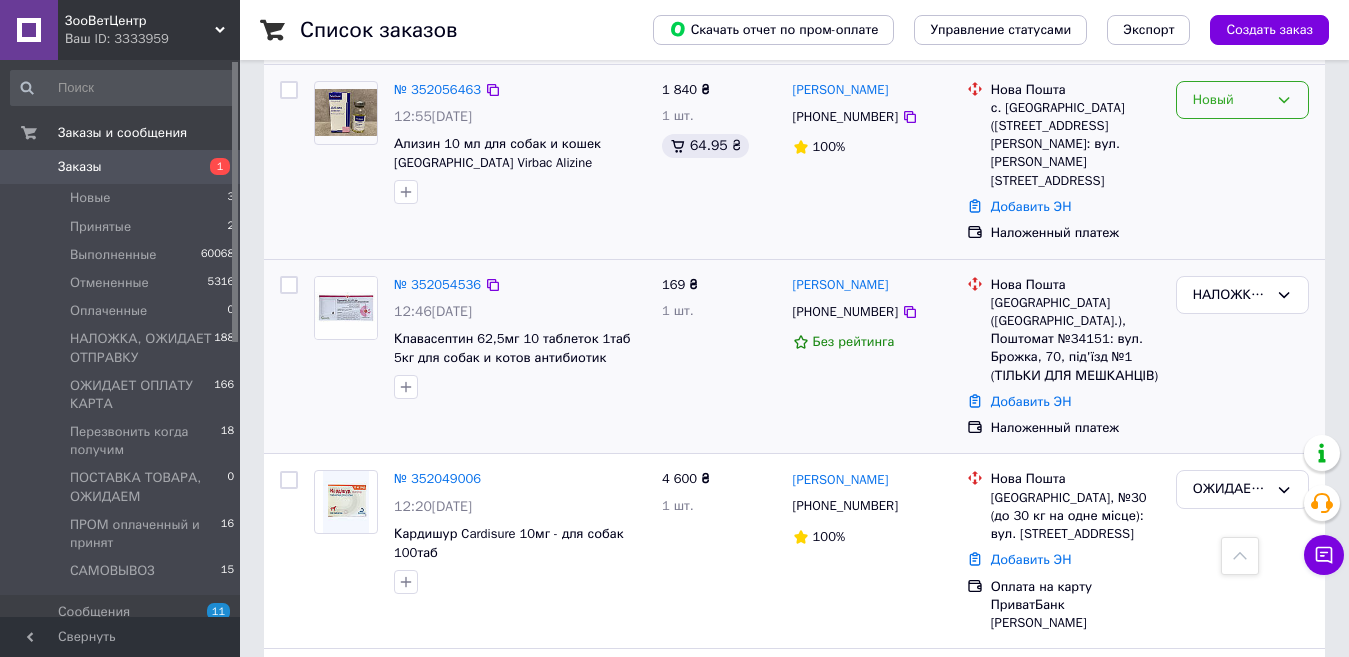 click on "Новый" at bounding box center [1230, 100] 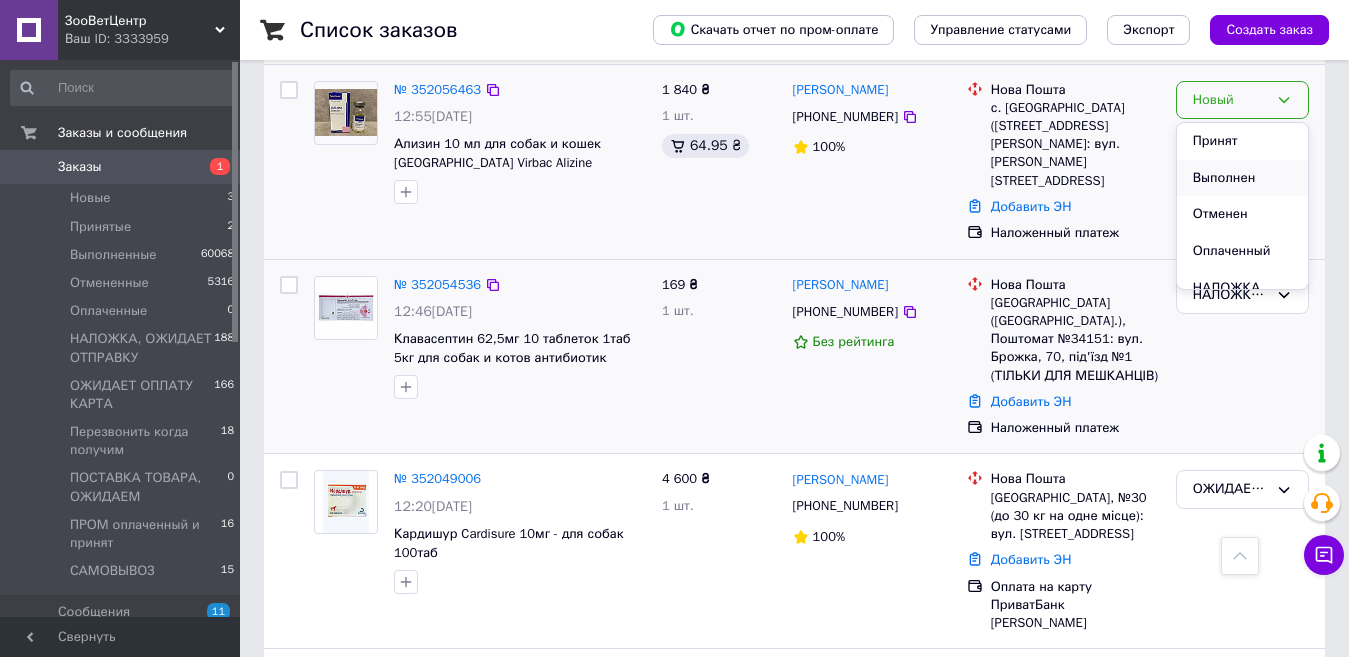scroll, scrollTop: 100, scrollLeft: 0, axis: vertical 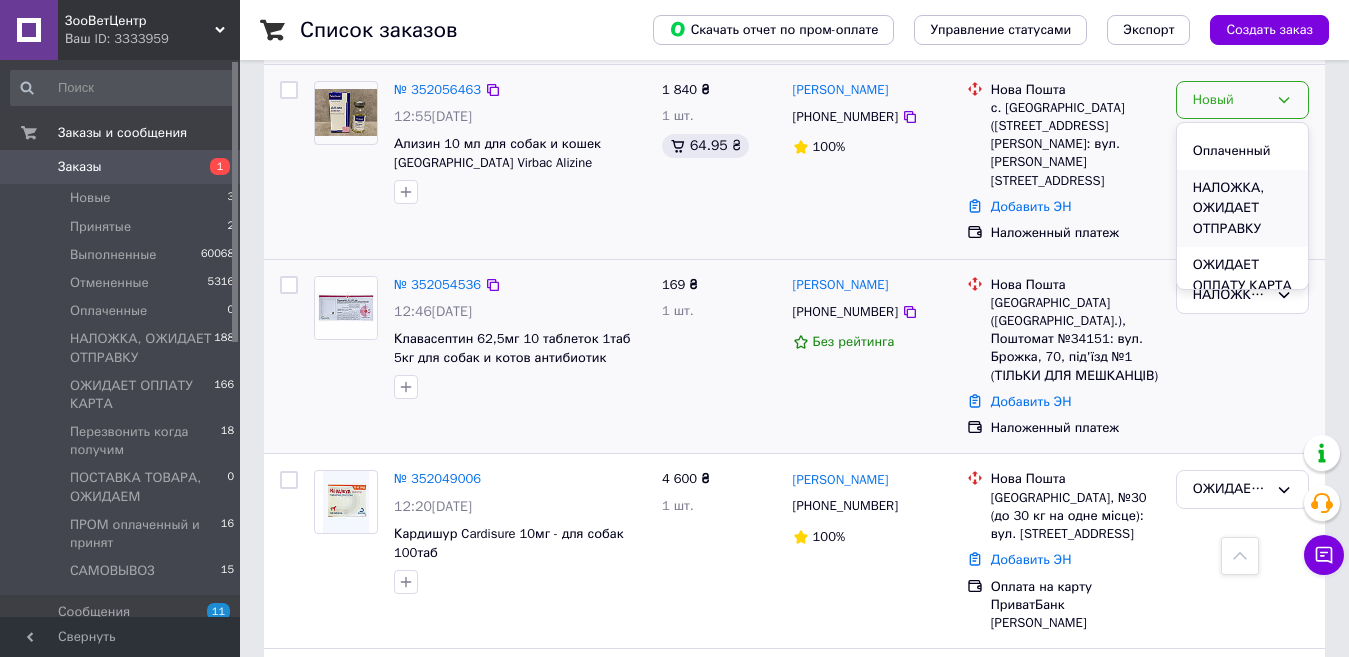 click on "НАЛОЖКА, ОЖИДАЕТ ОТПРАВКУ" at bounding box center [1242, 209] 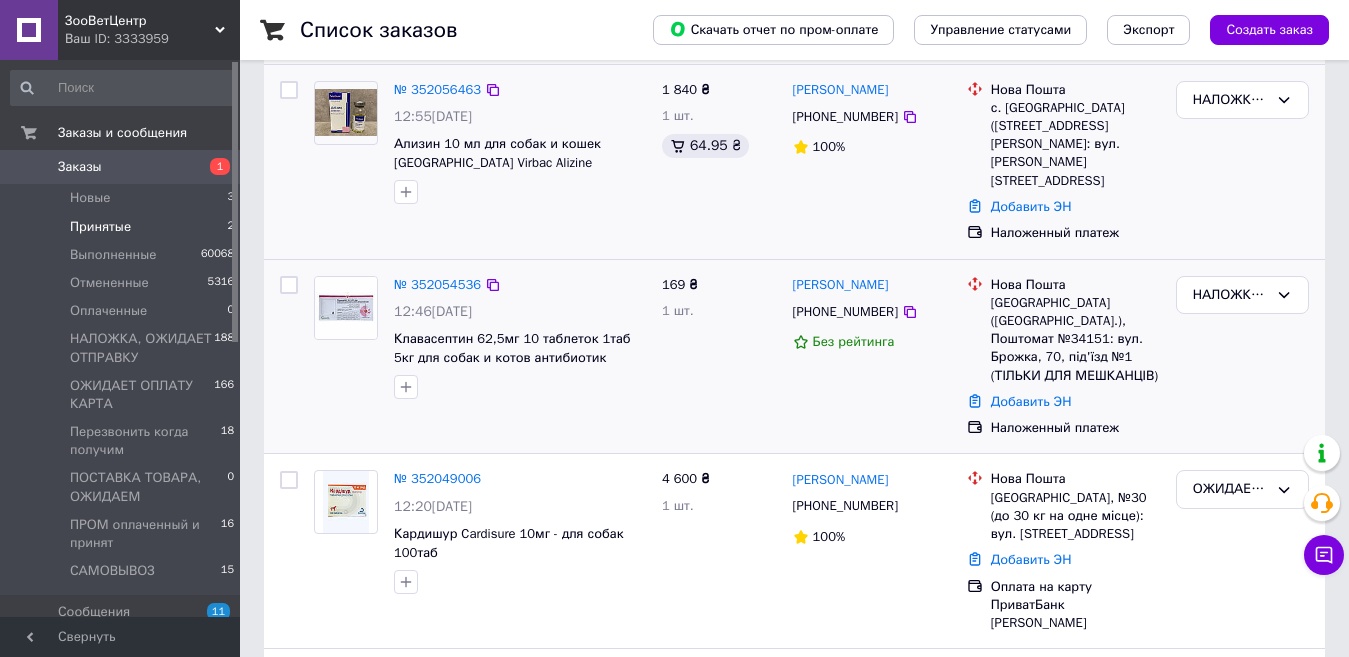 scroll, scrollTop: 100, scrollLeft: 0, axis: vertical 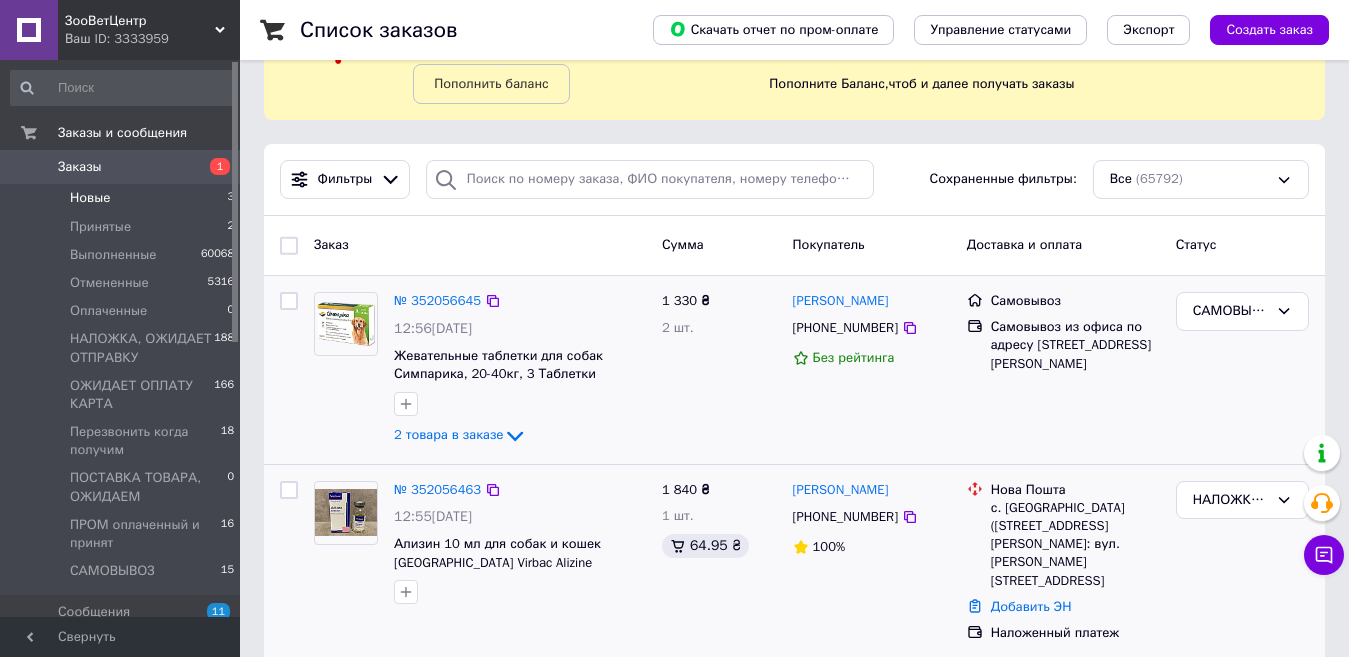 click on "Новые" at bounding box center [90, 198] 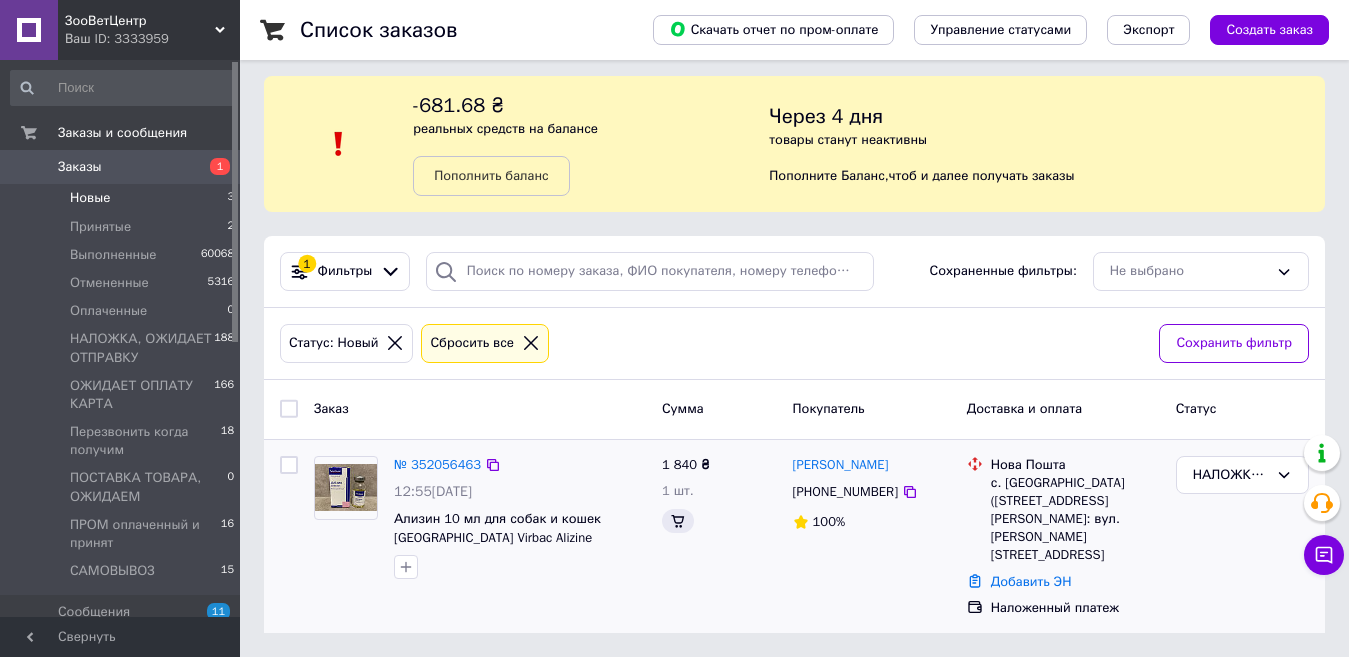 scroll, scrollTop: 0, scrollLeft: 0, axis: both 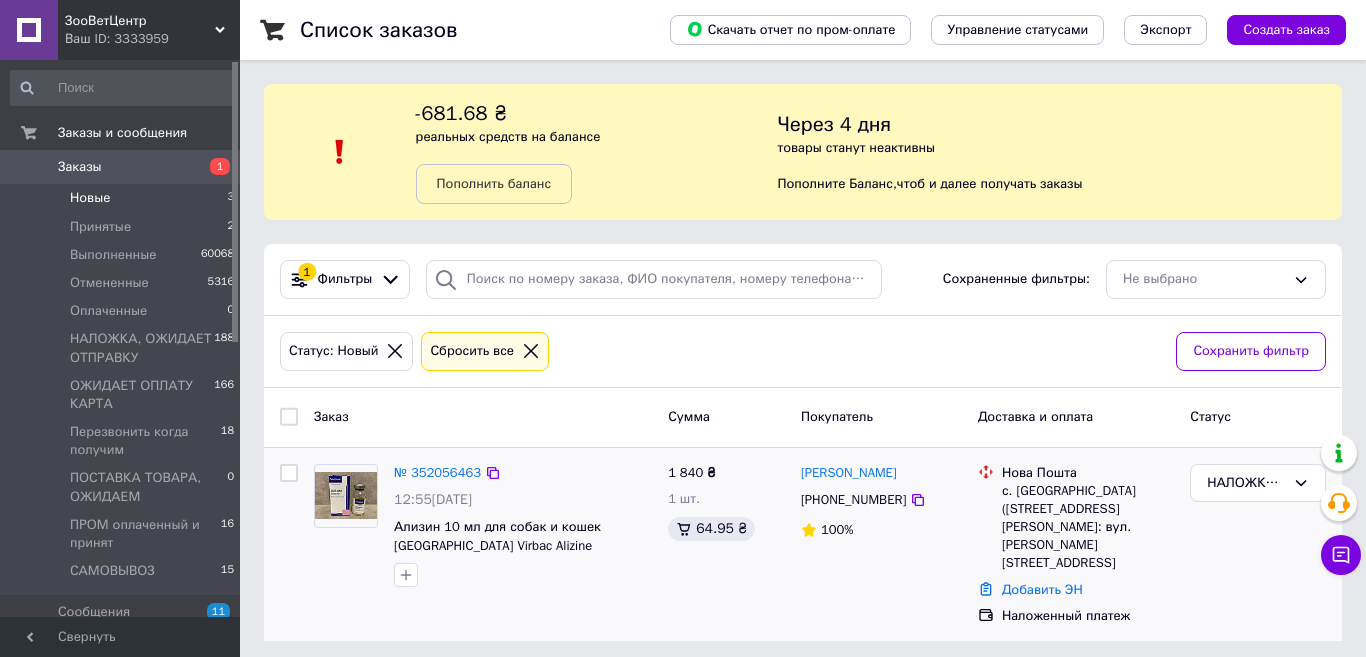 click on "Заказы" at bounding box center (121, 167) 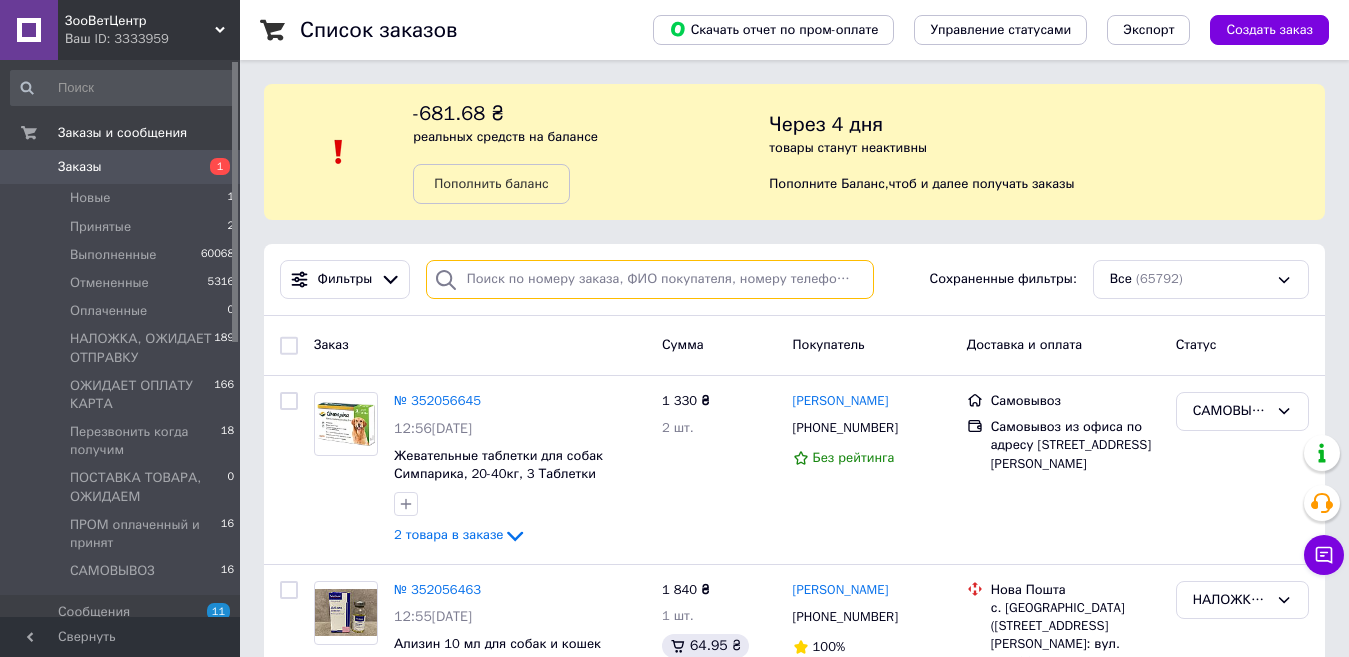 click at bounding box center [650, 279] 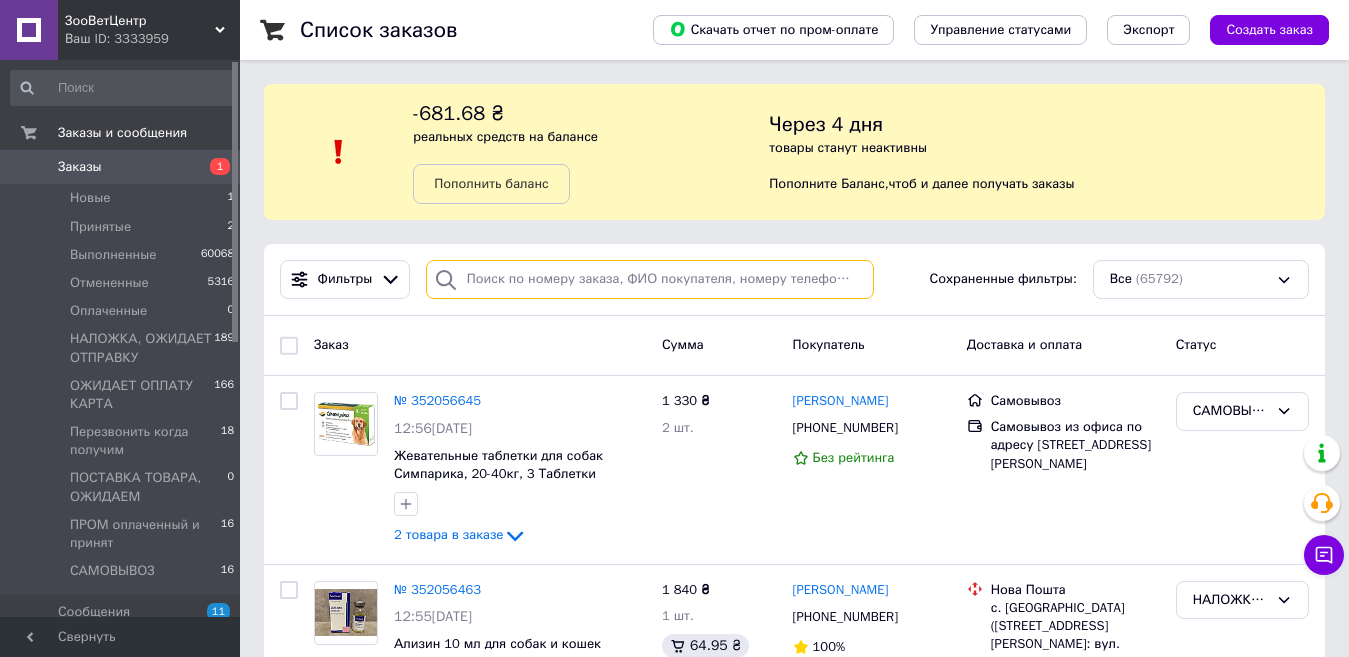 paste on "+380672884128" 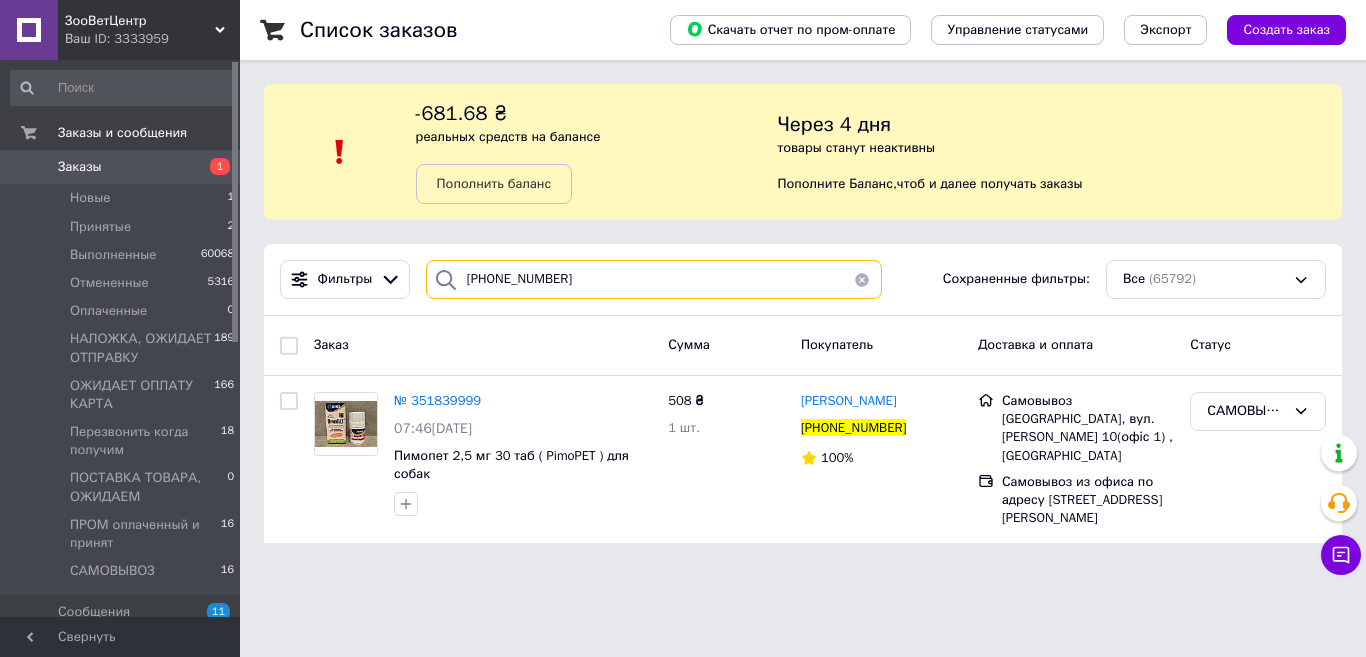 type on "+380672884128" 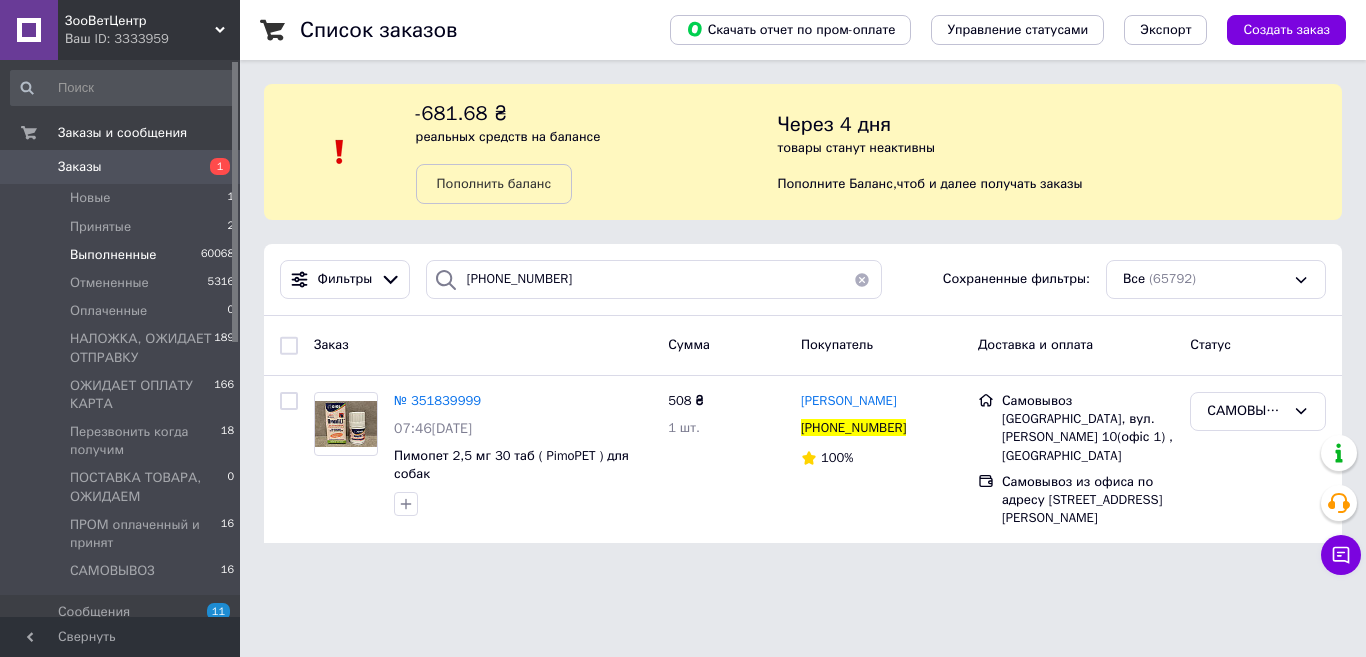 drag, startPoint x: 90, startPoint y: 165, endPoint x: 220, endPoint y: 245, distance: 152.64337 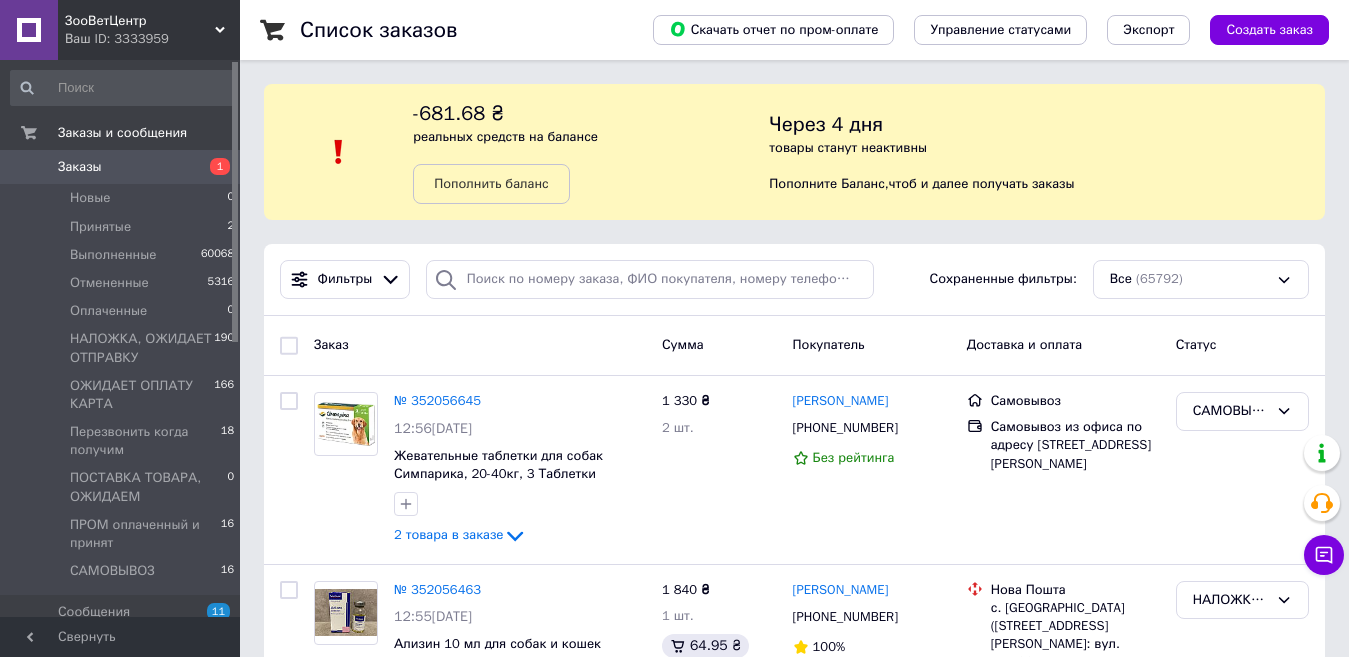 click on "Ваш ID: 3333959" at bounding box center [152, 39] 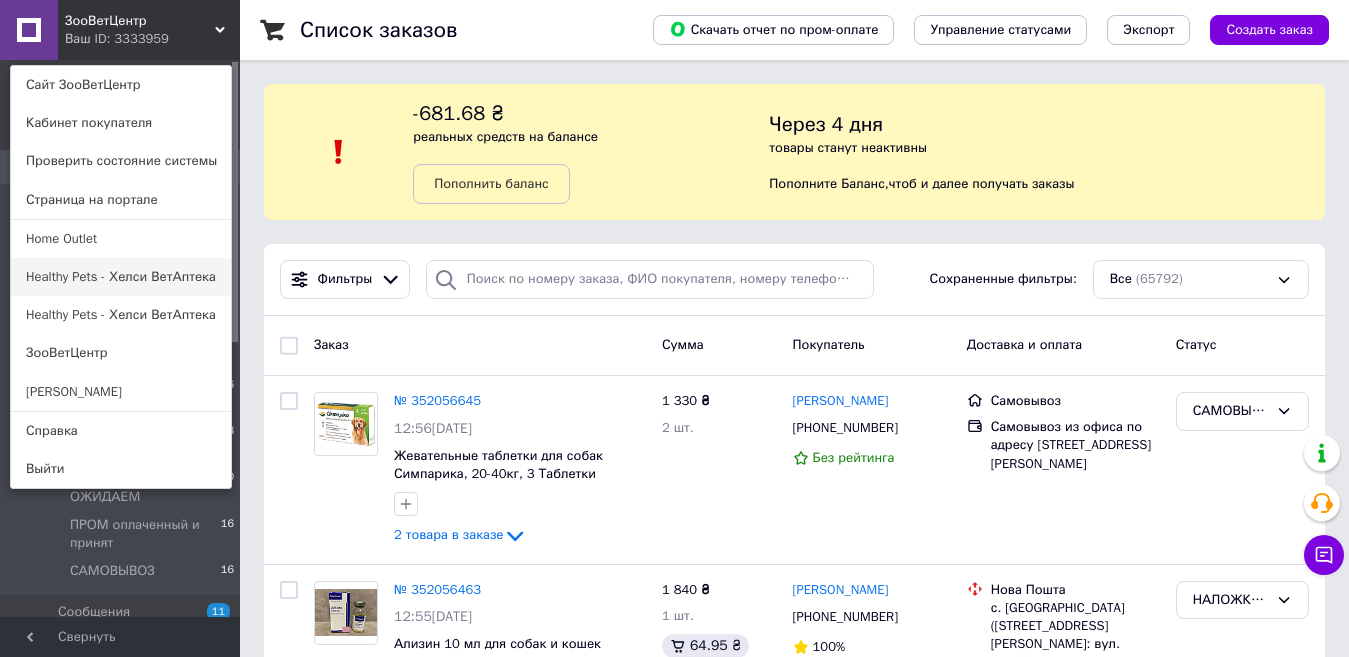 click on "Healthy Pets - Хелси ВетАптека" at bounding box center [121, 277] 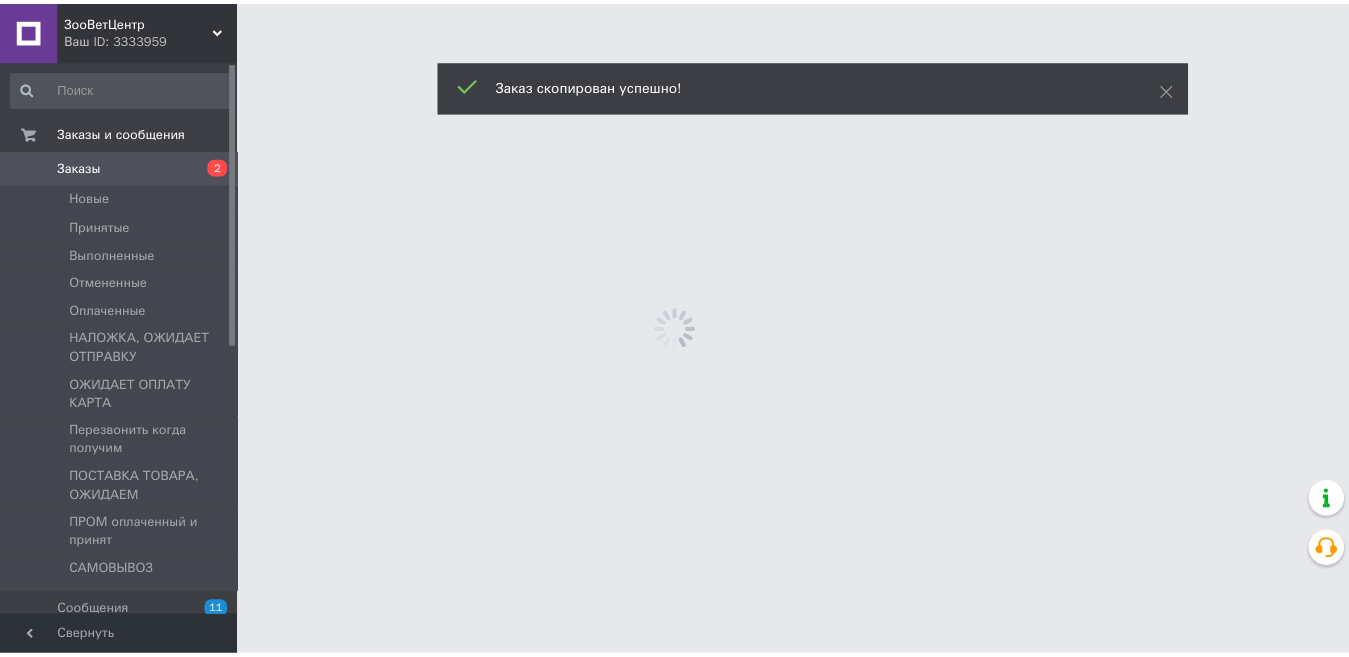 scroll, scrollTop: 0, scrollLeft: 0, axis: both 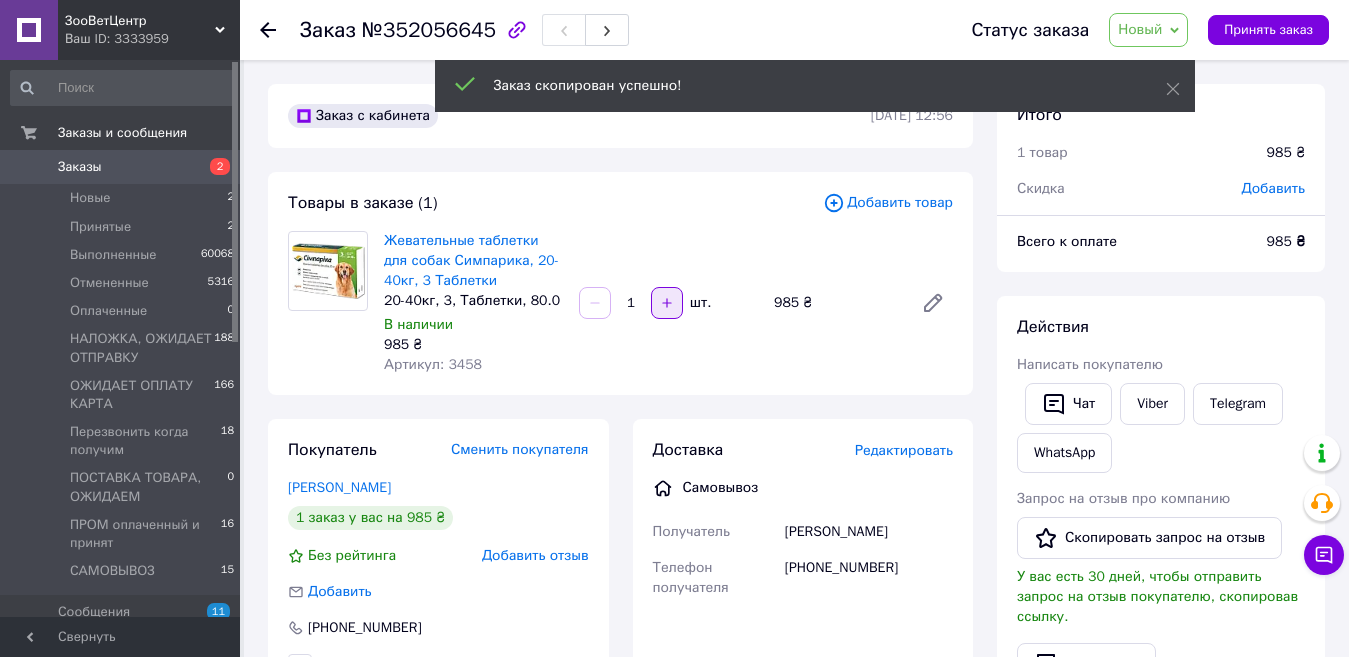 click 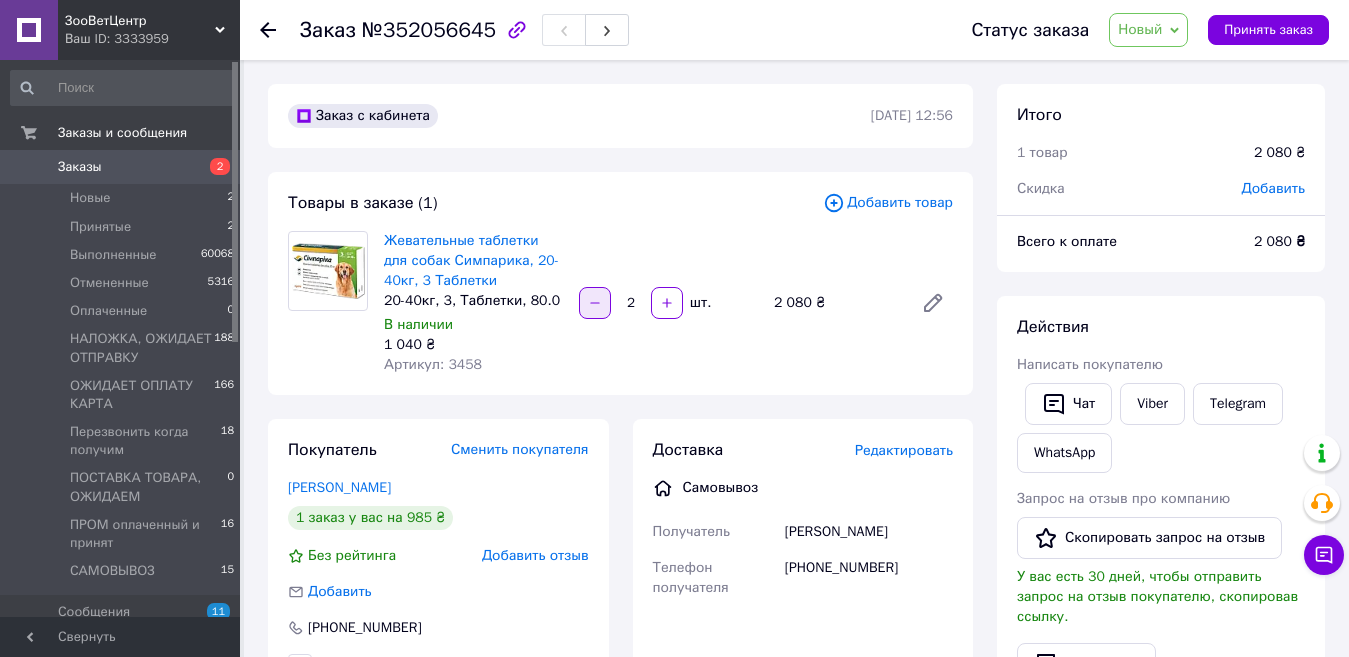 click 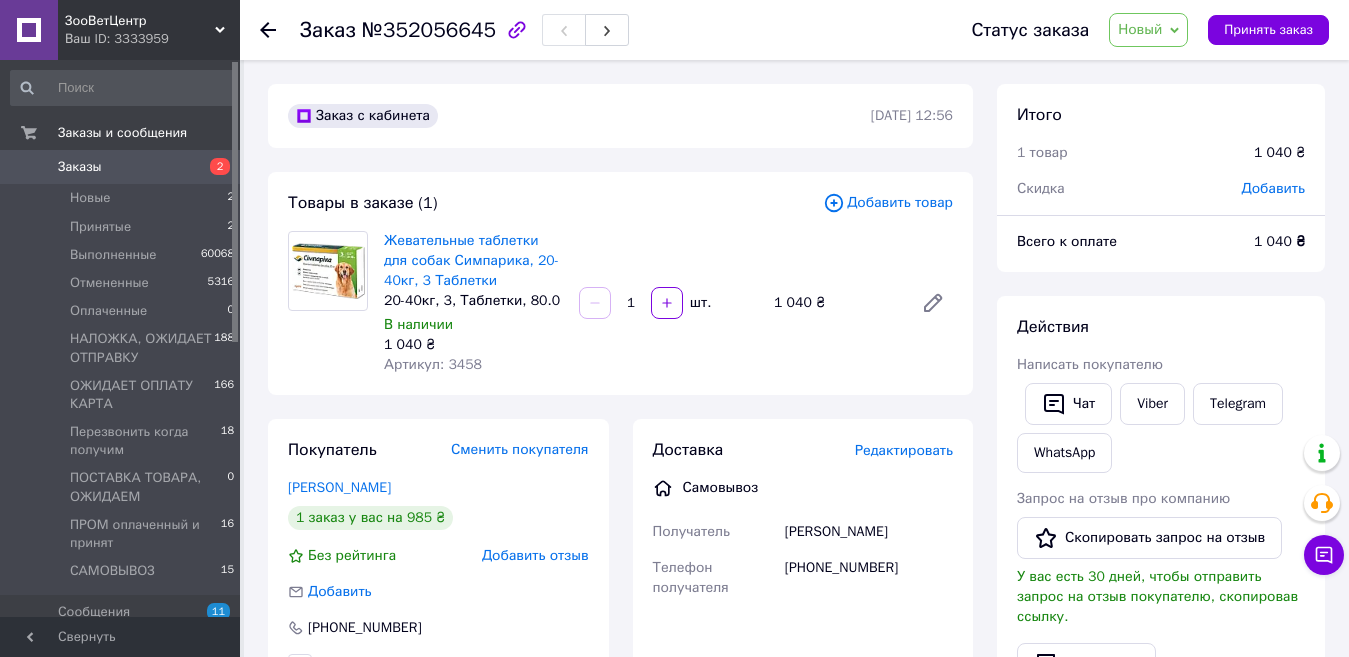 click on "Добавить товар" at bounding box center [888, 203] 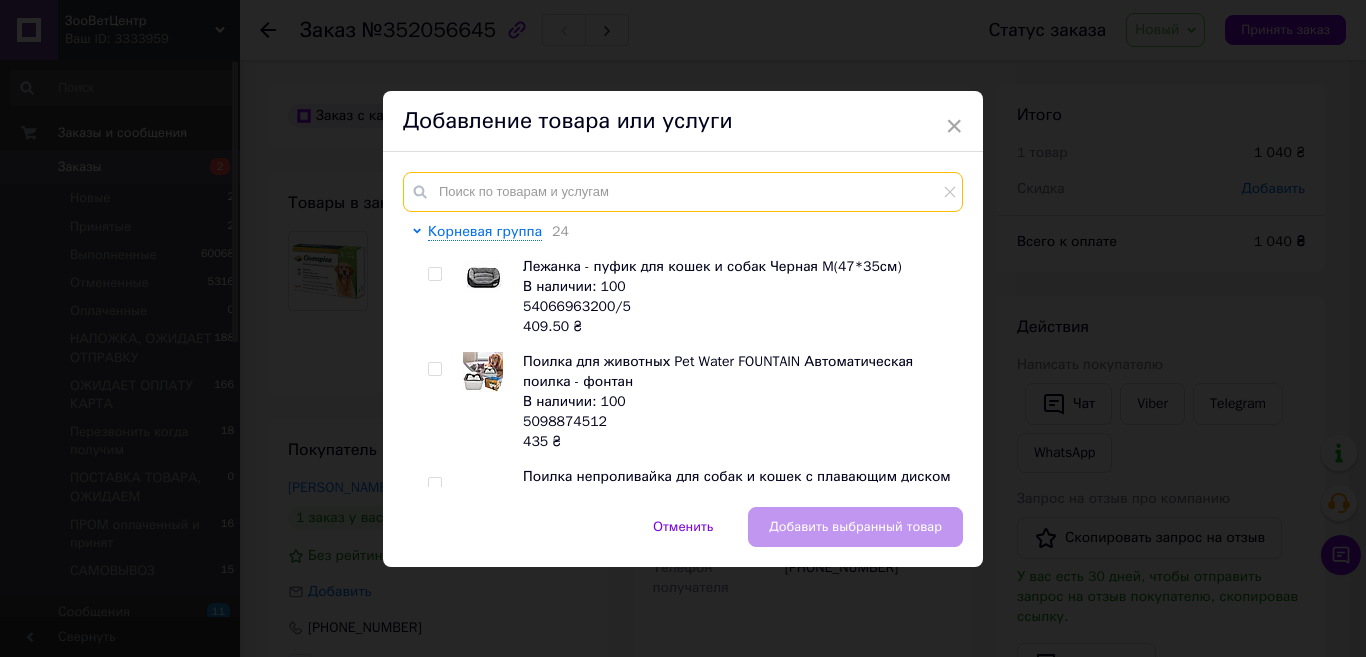 click at bounding box center (683, 192) 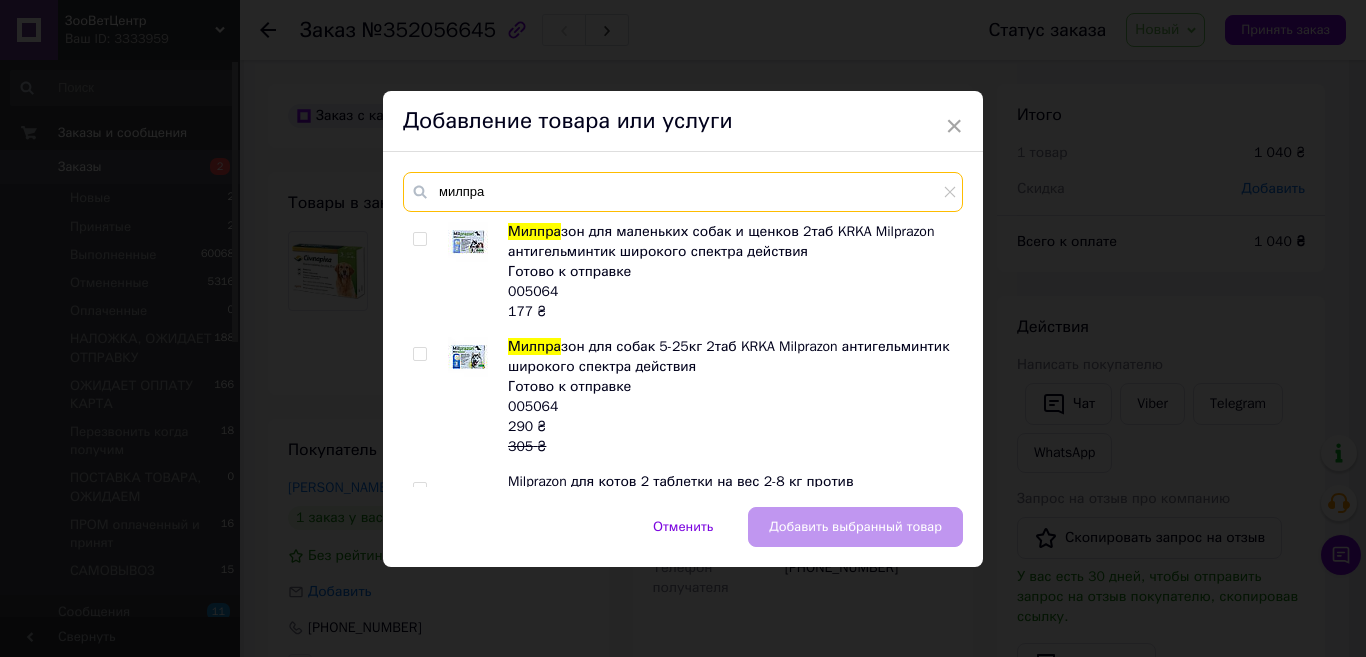 type on "милпра" 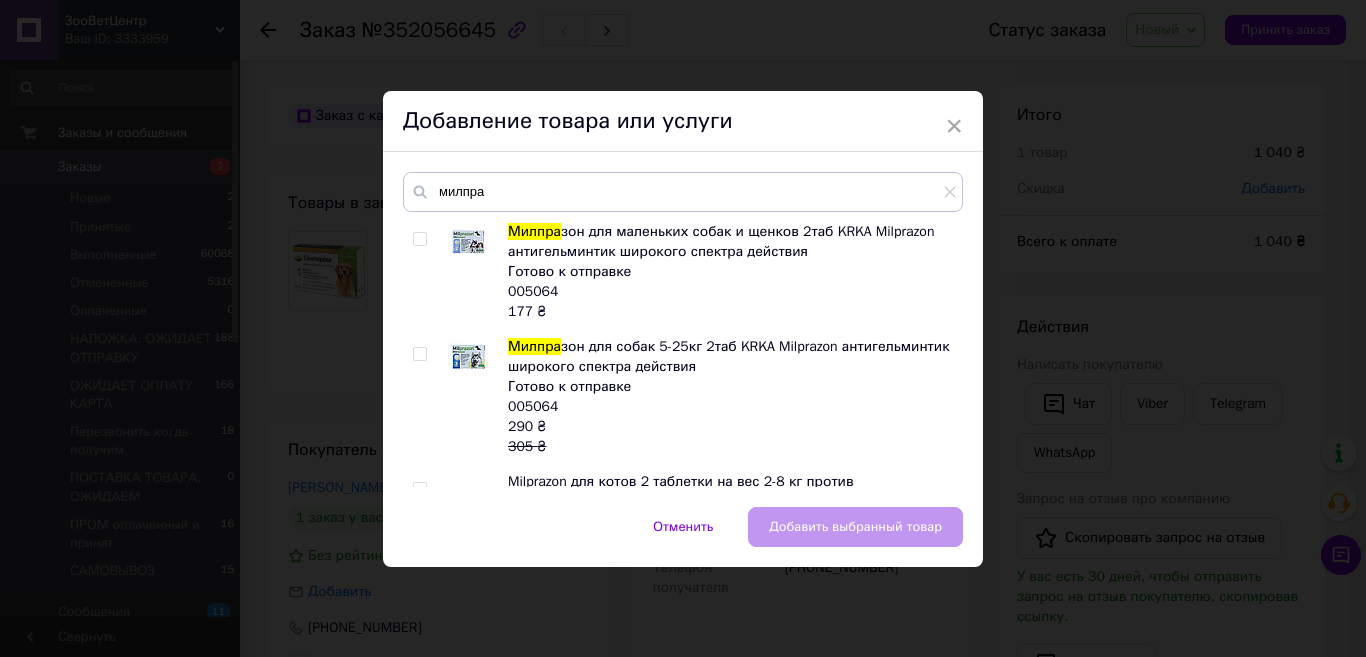 click at bounding box center (419, 354) 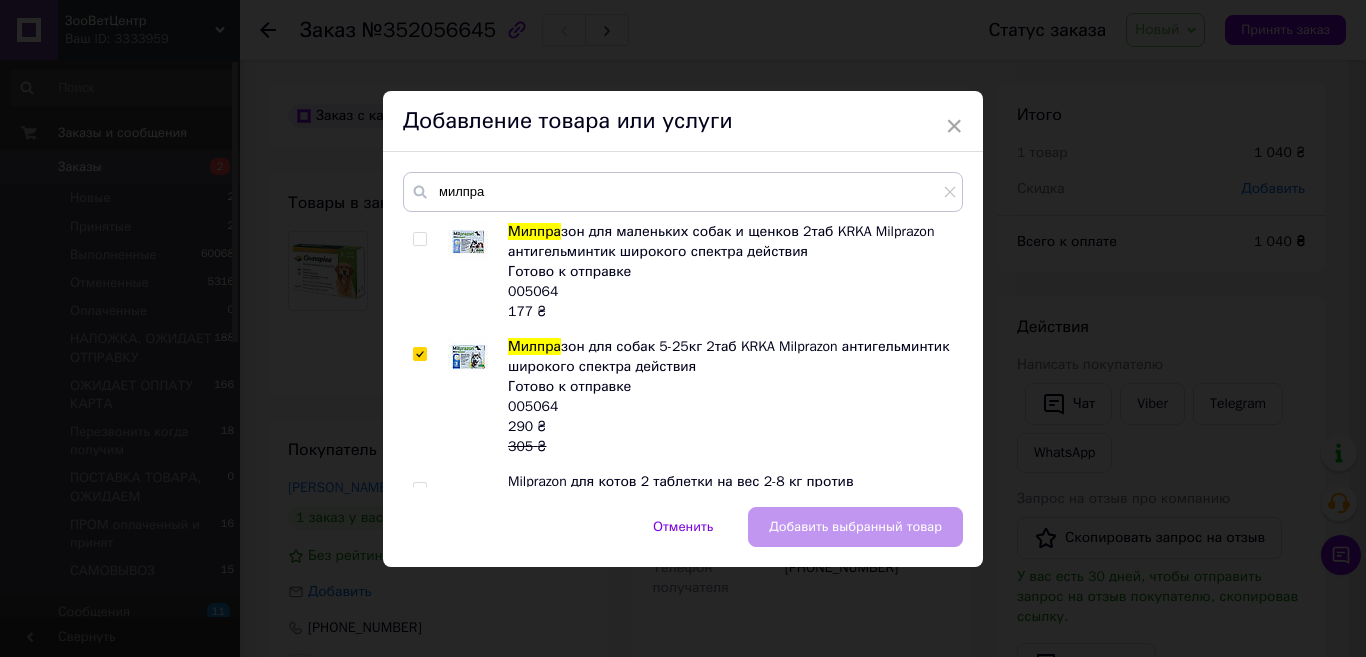 checkbox on "true" 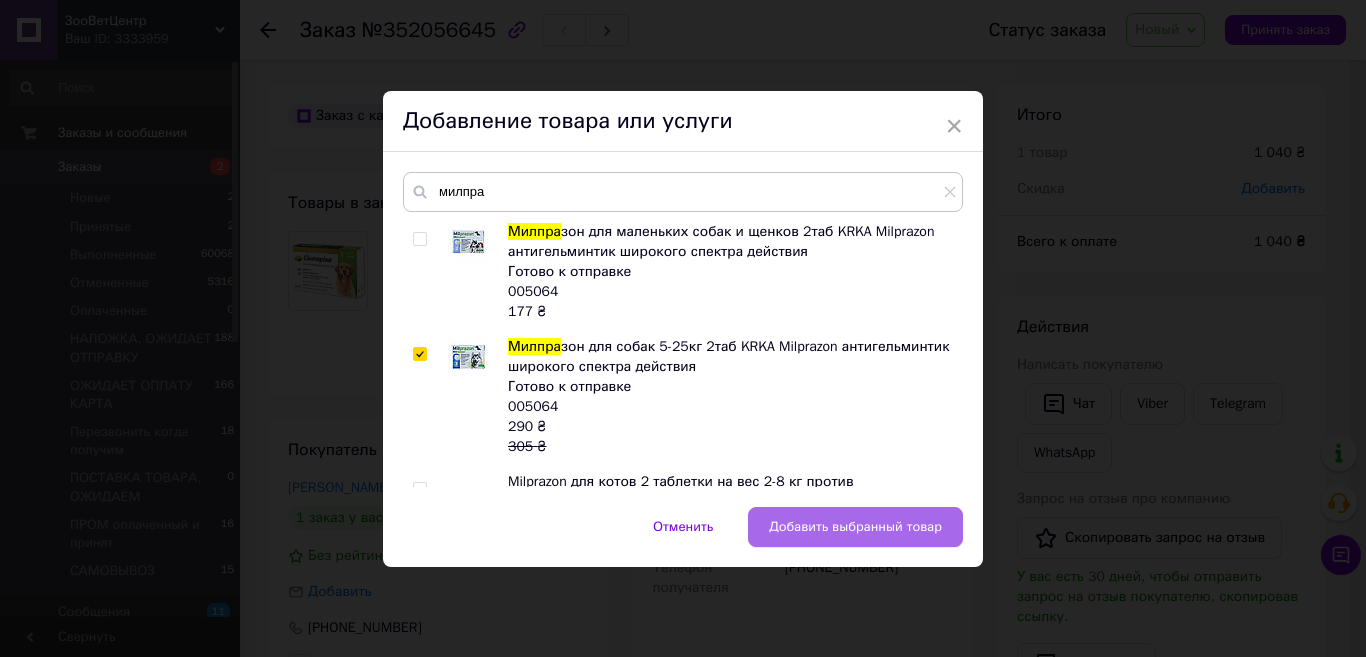 click on "Добавить выбранный товар" at bounding box center [855, 527] 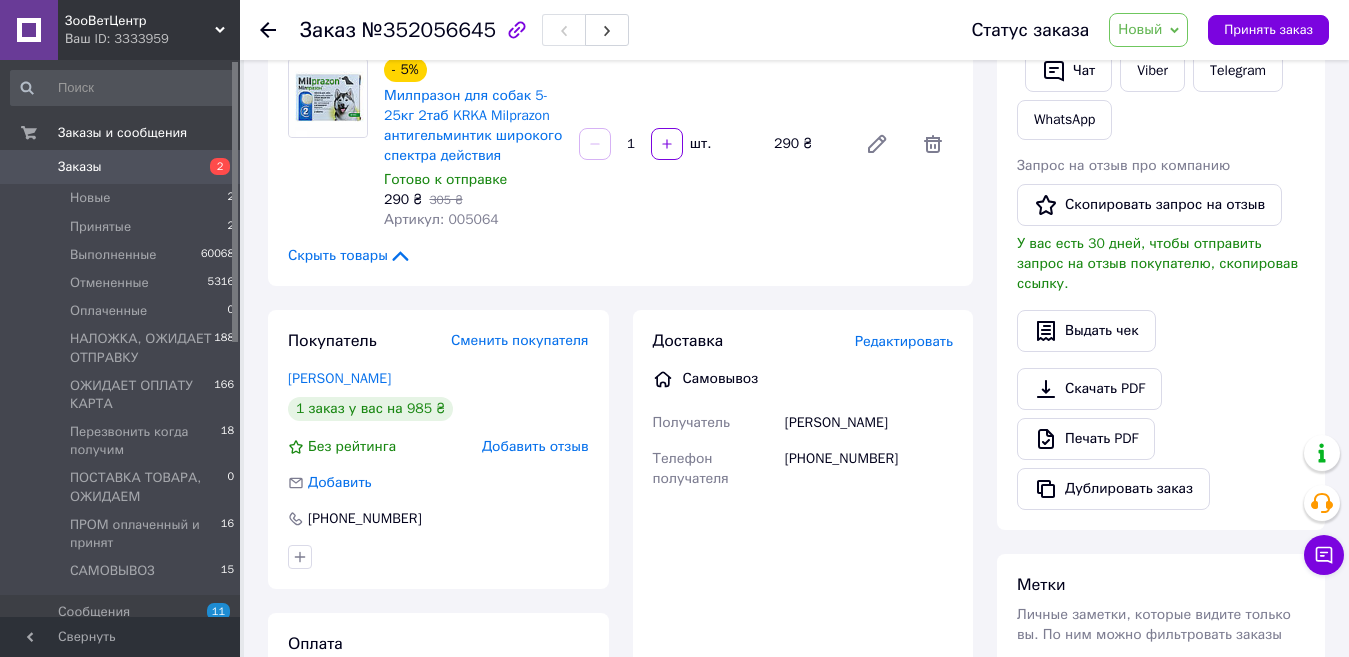 scroll, scrollTop: 0, scrollLeft: 0, axis: both 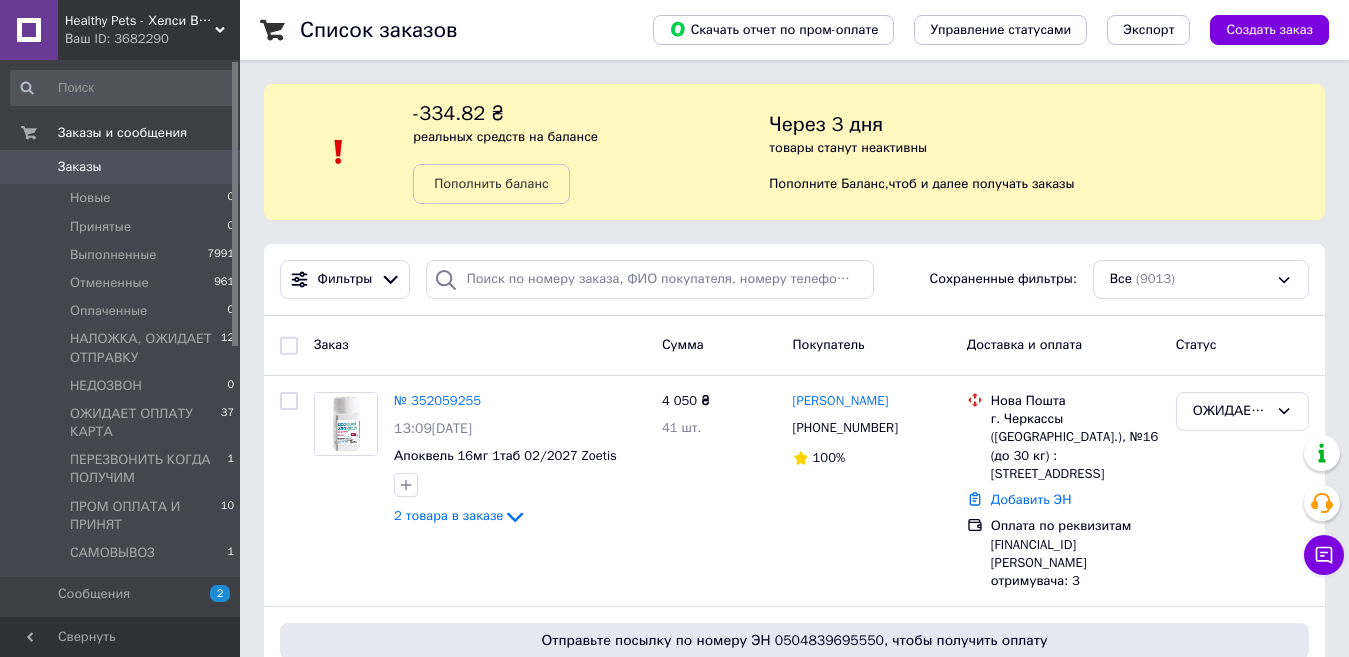 click on "Healthy Pets - Хелси ВетАптека" at bounding box center [140, 21] 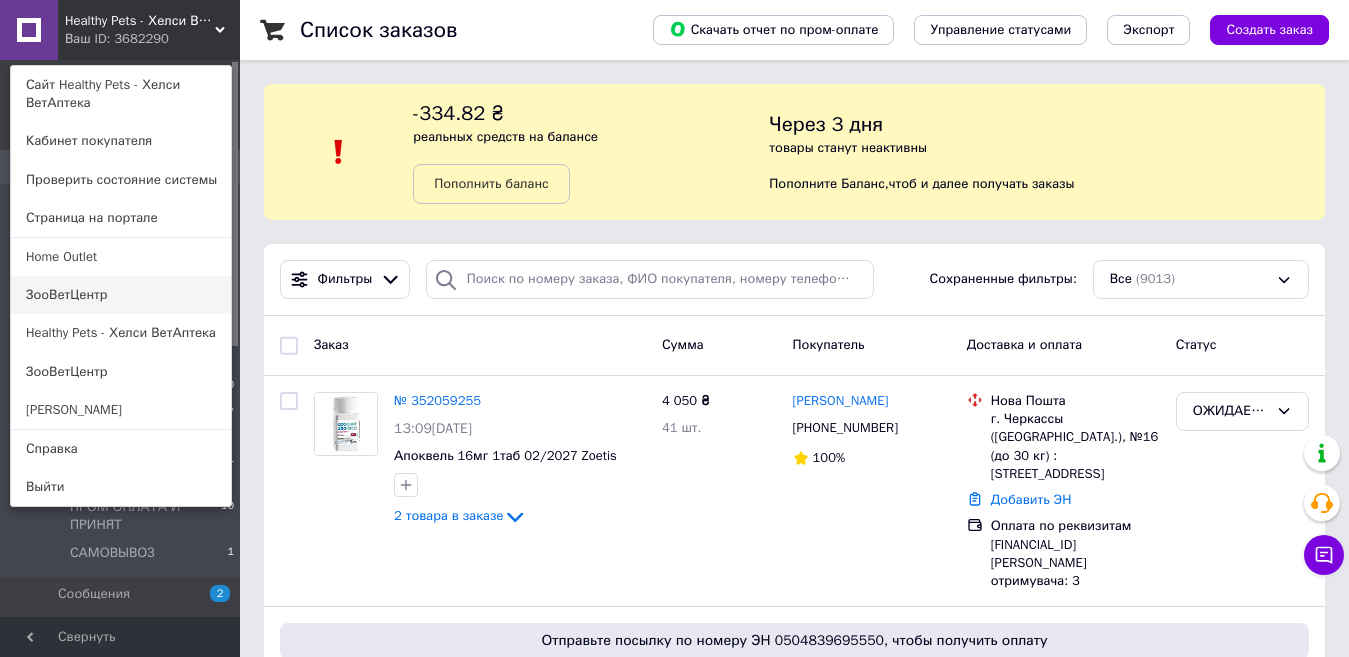 click on "ЗооВетЦентр" at bounding box center (121, 295) 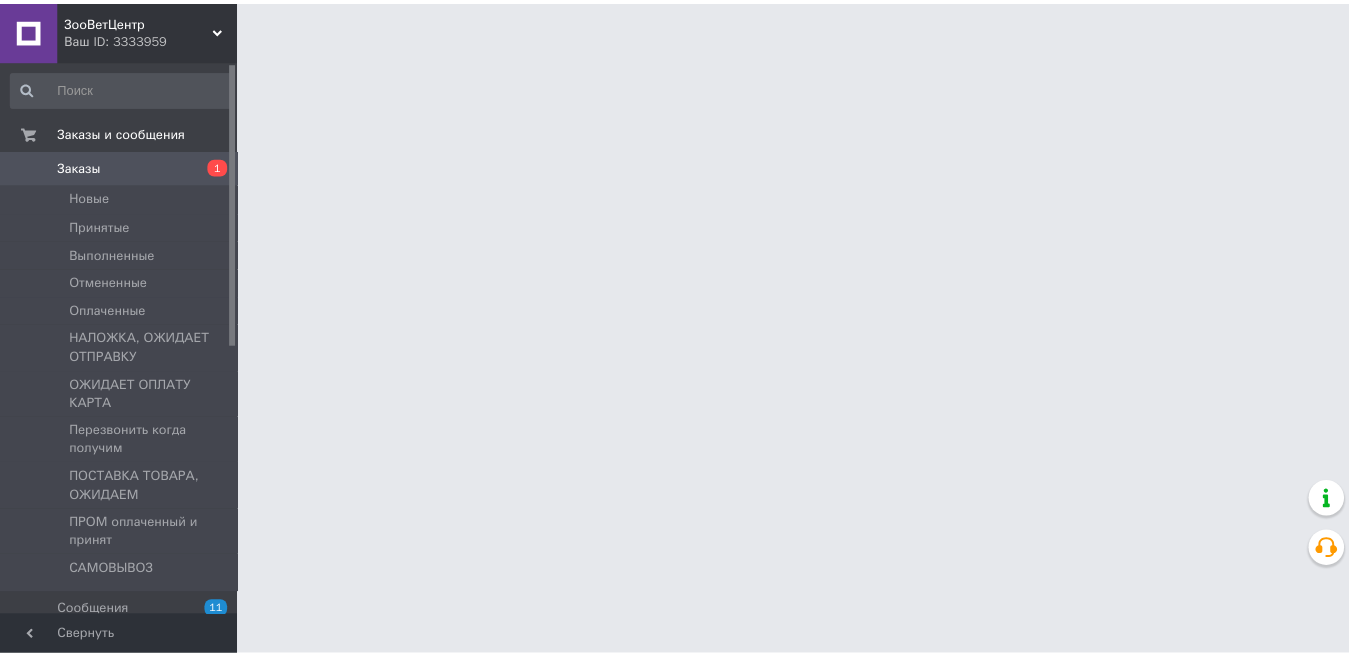scroll, scrollTop: 0, scrollLeft: 0, axis: both 